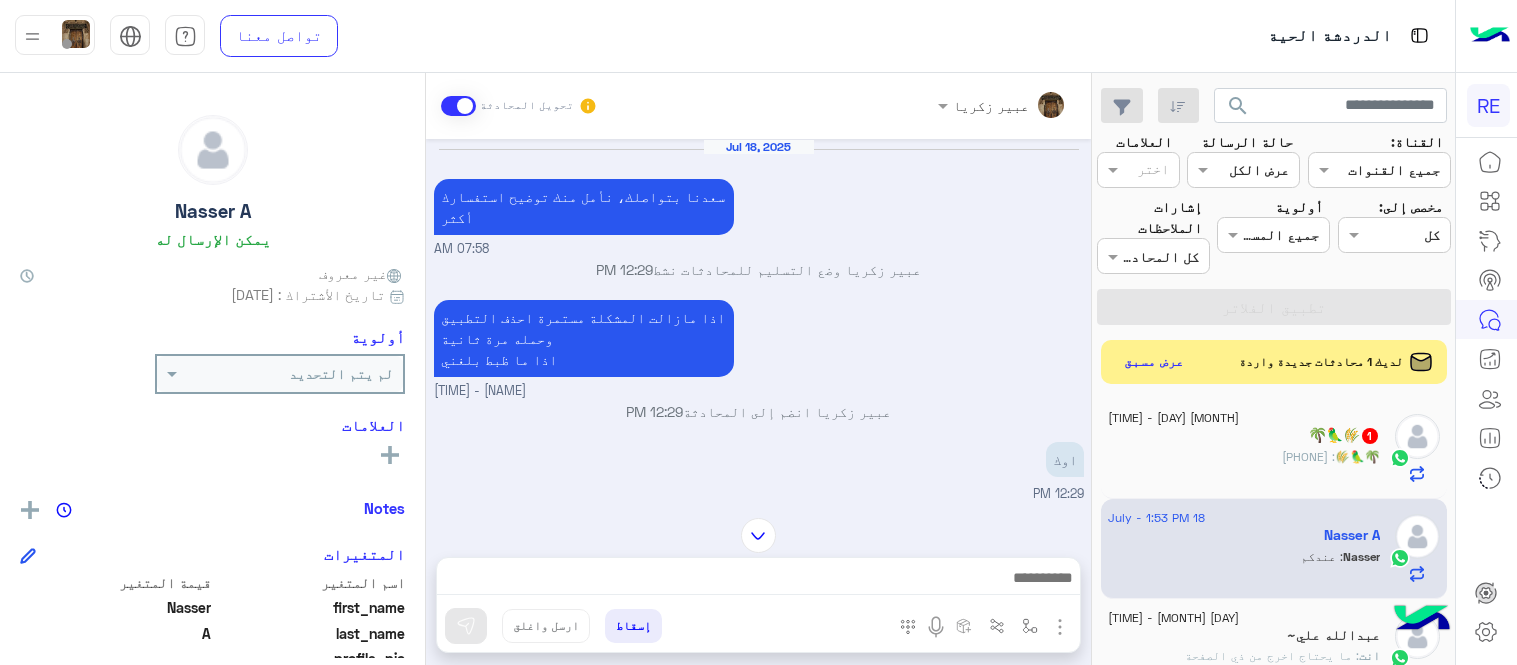 scroll, scrollTop: 0, scrollLeft: 0, axis: both 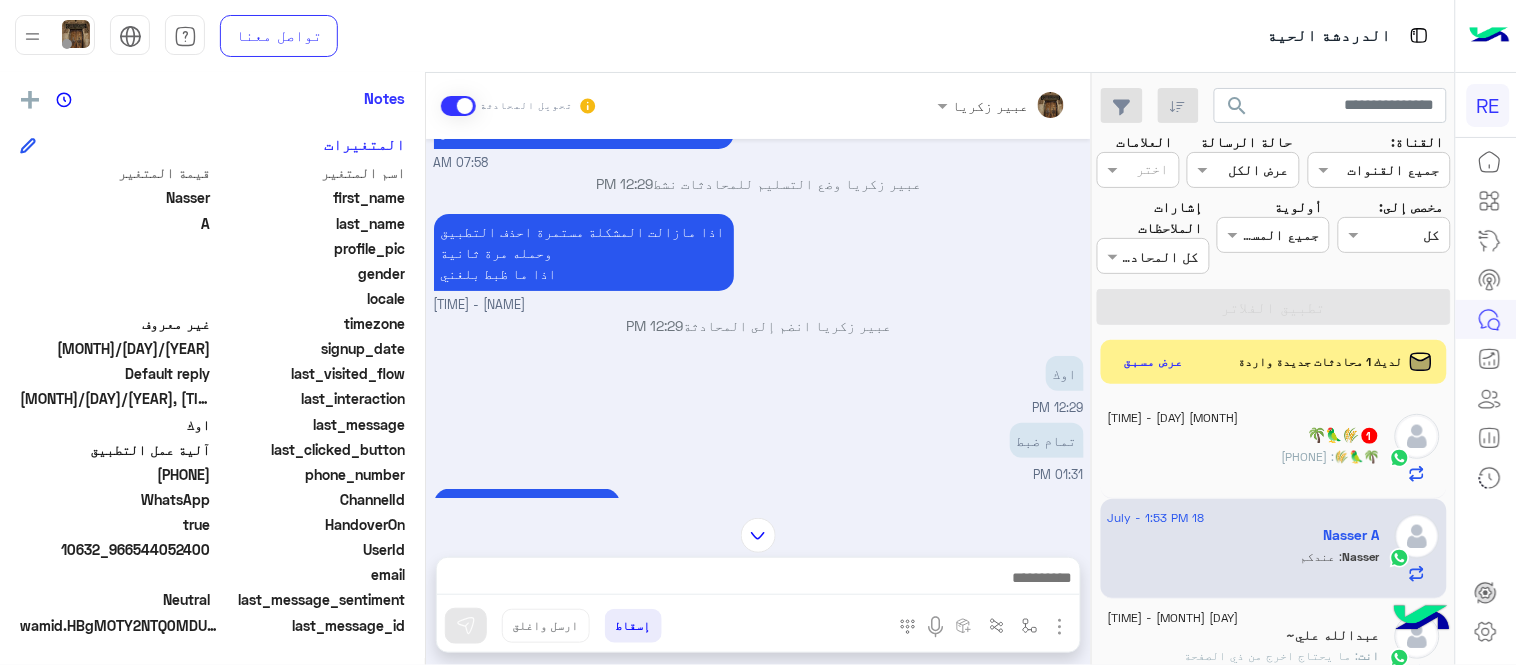 click at bounding box center (758, 535) 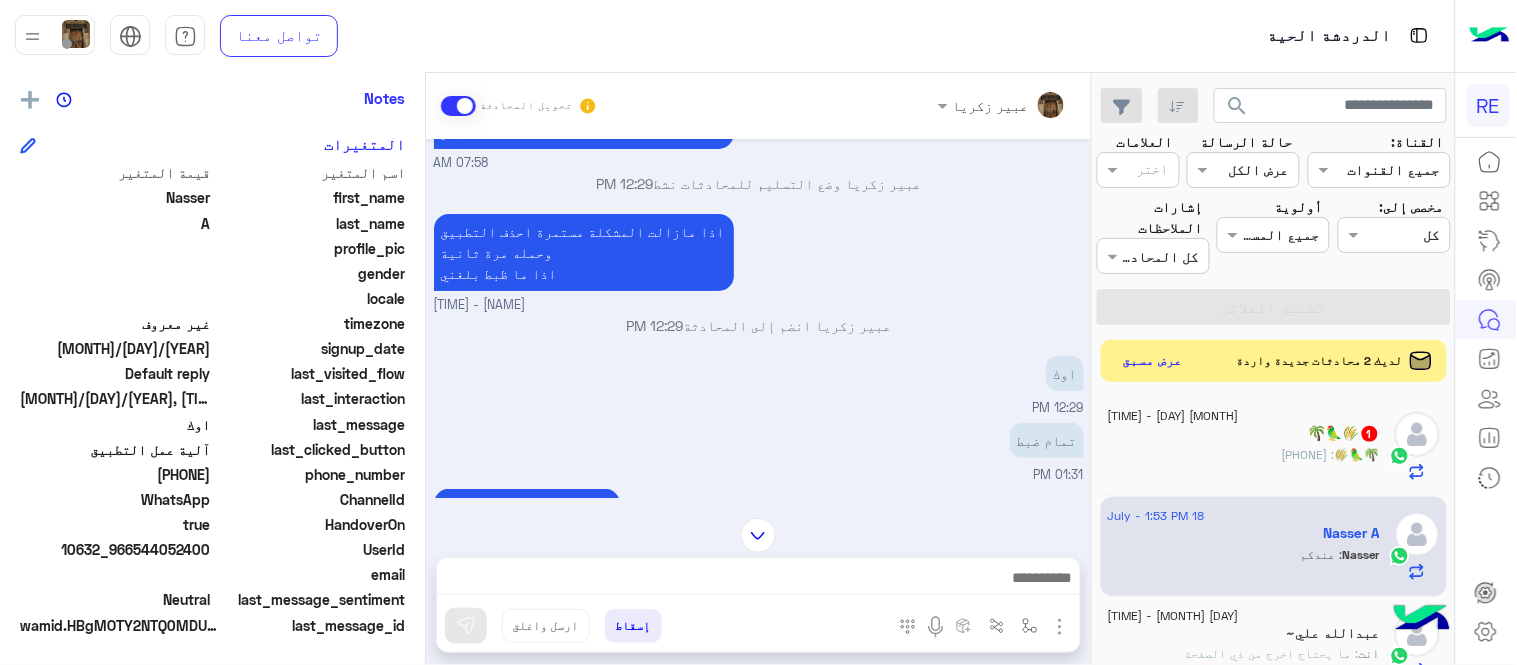 click on "عرض مسبق" 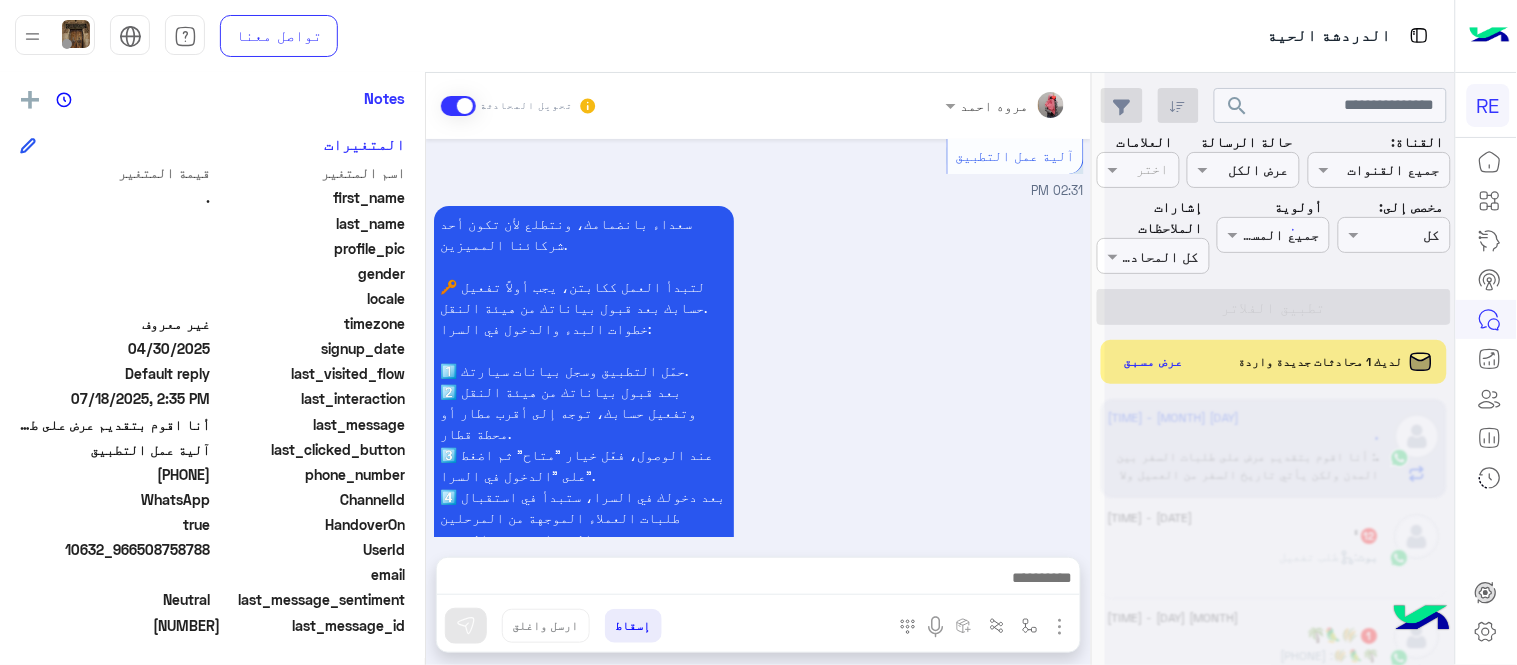 scroll, scrollTop: 1414, scrollLeft: 0, axis: vertical 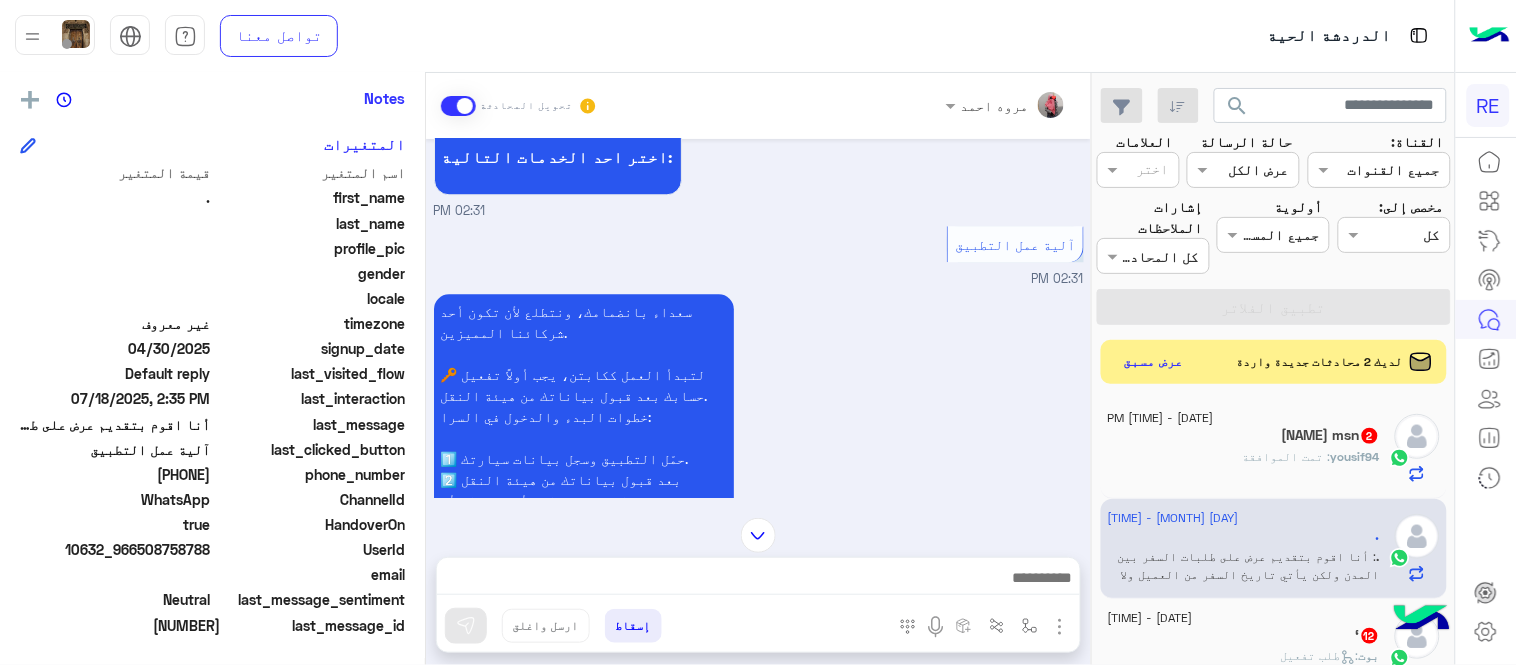click on "لديك 2 محادثات جديدة واردة   عرض مسبق" 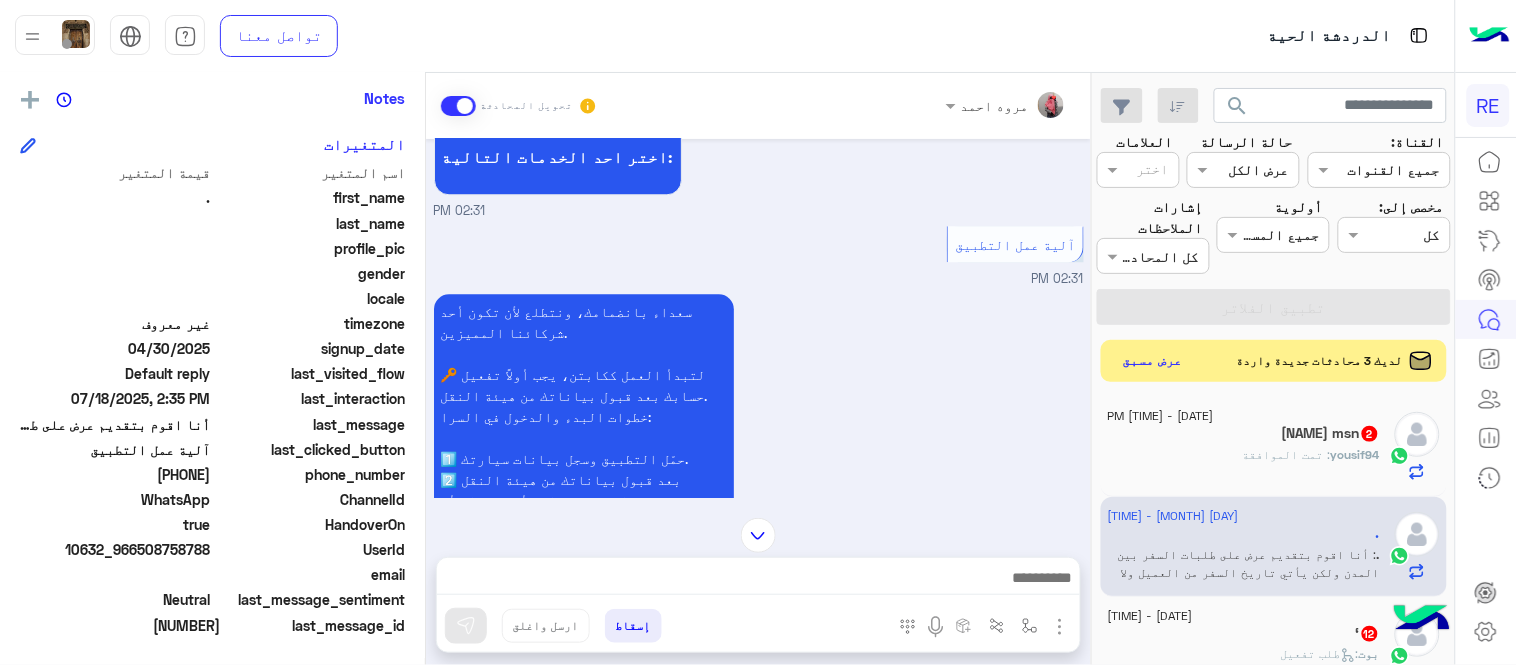click on "عرض مسبق" 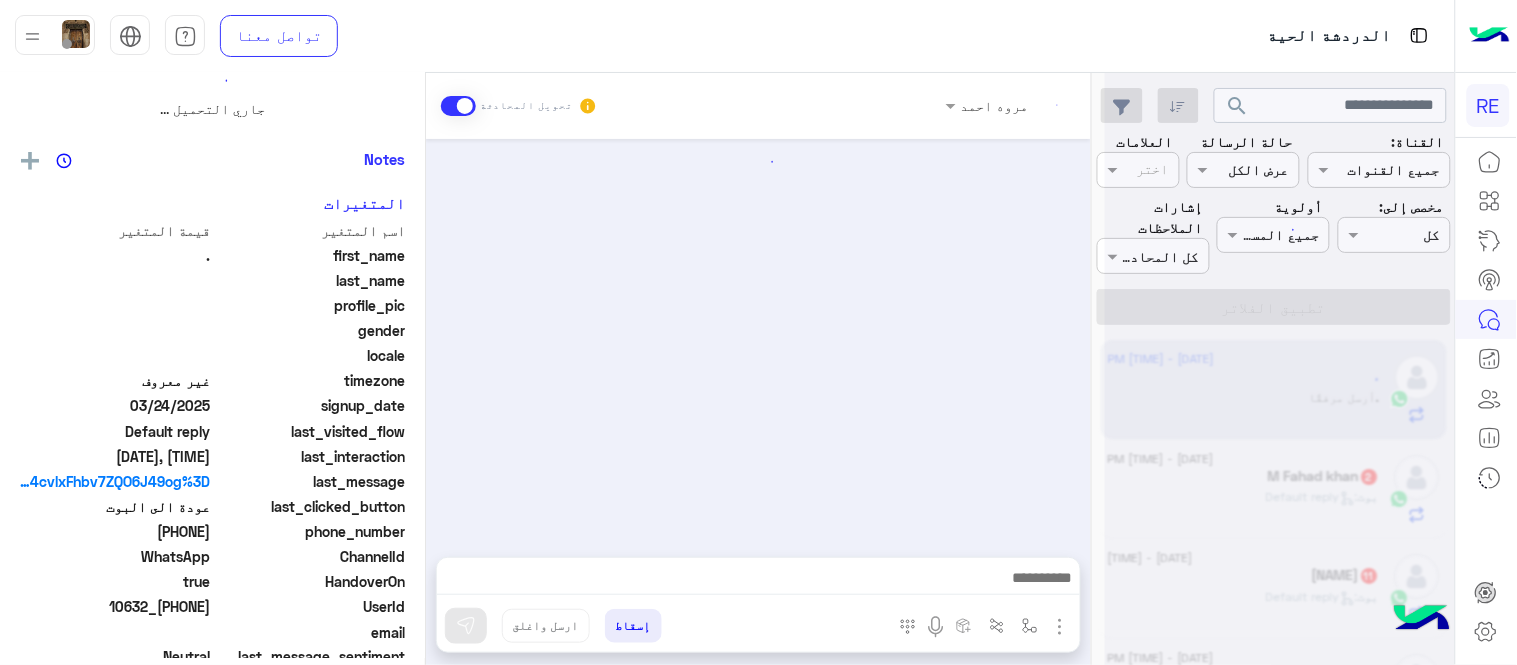 scroll, scrollTop: 0, scrollLeft: 0, axis: both 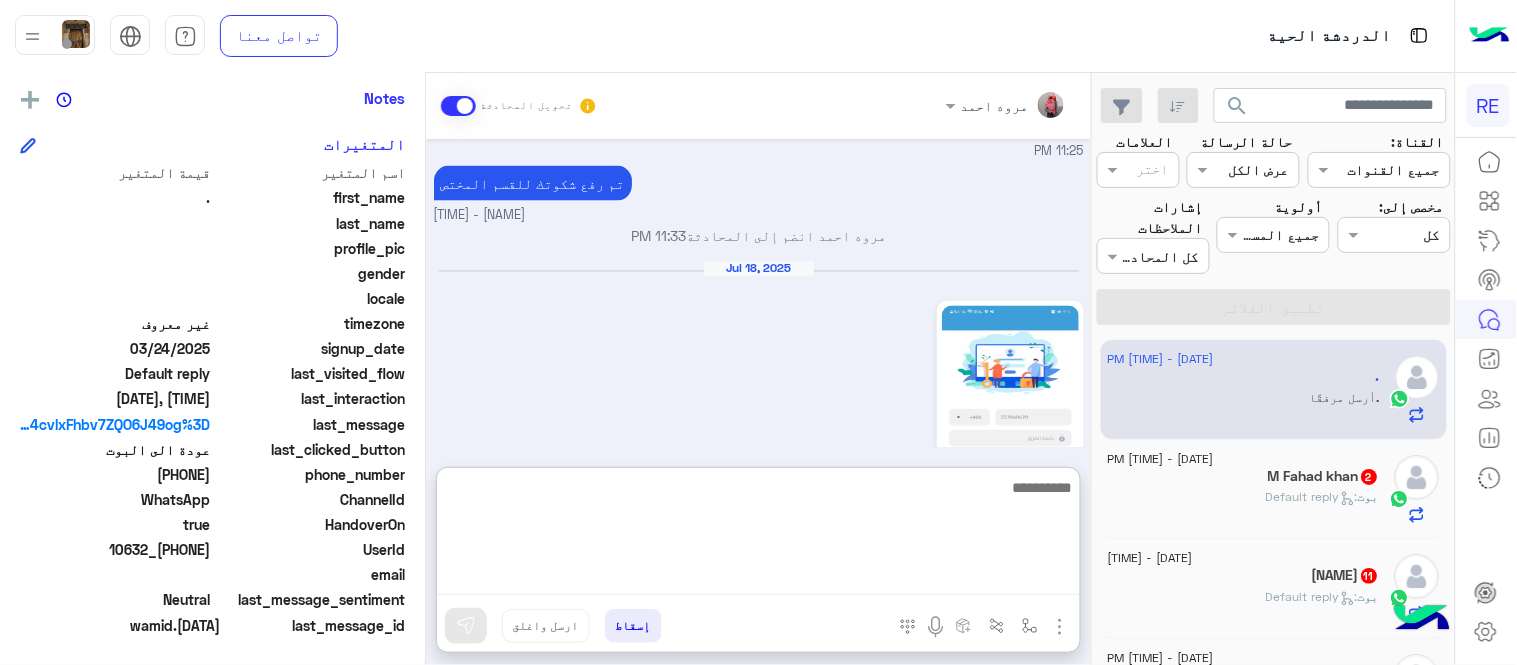 click at bounding box center (758, 535) 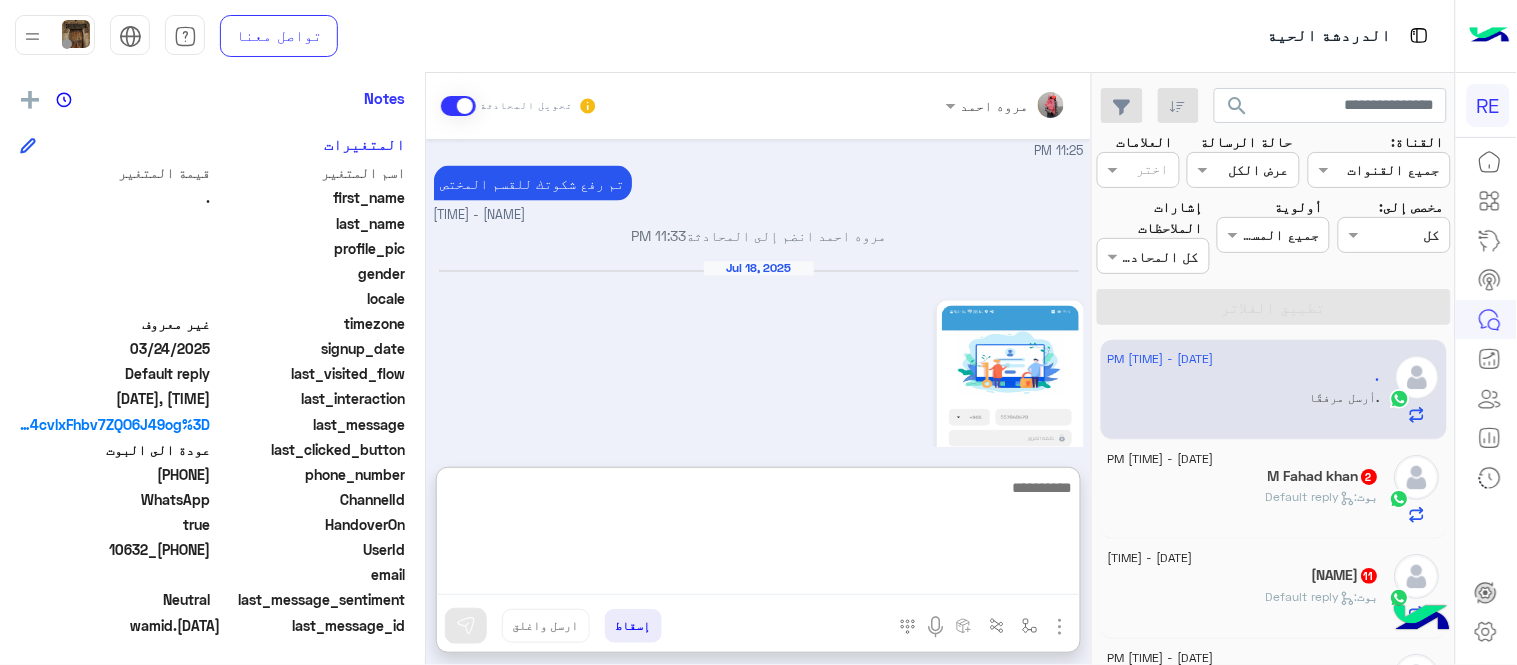 click at bounding box center [758, 535] 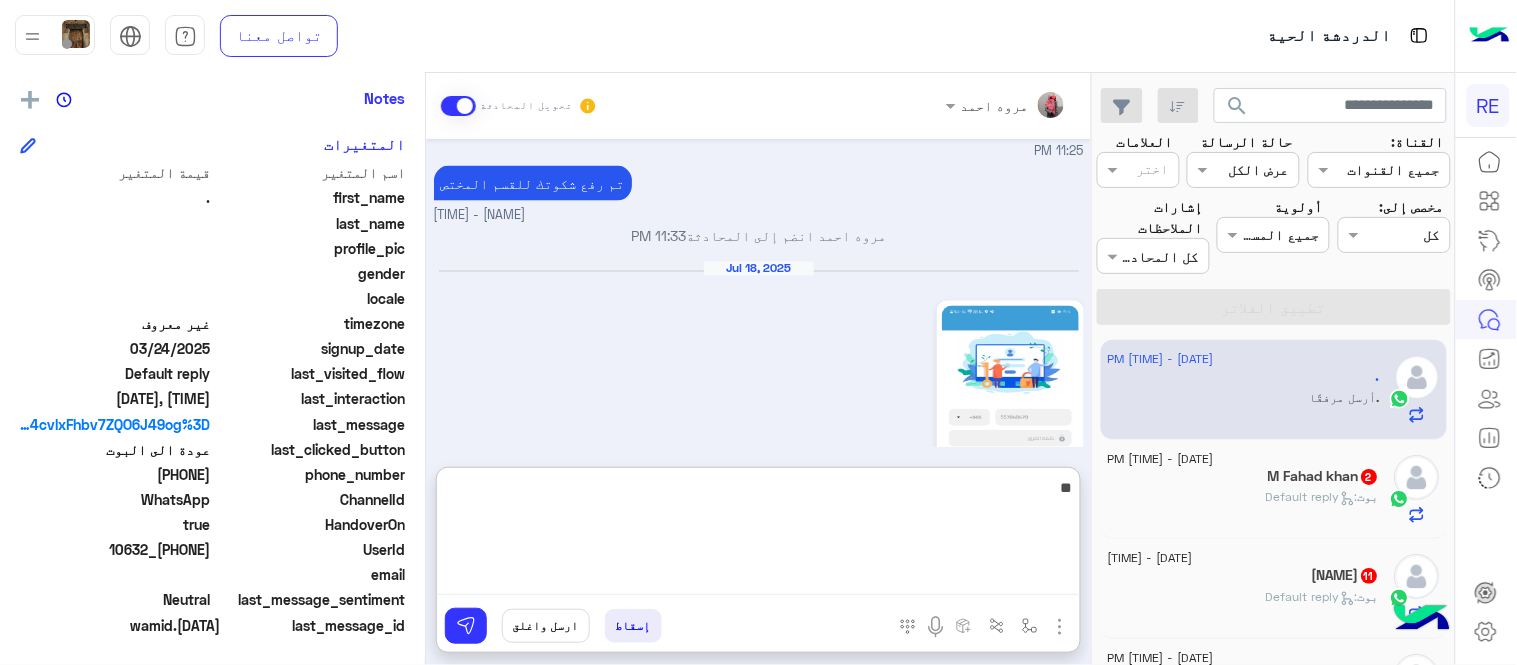type on "*" 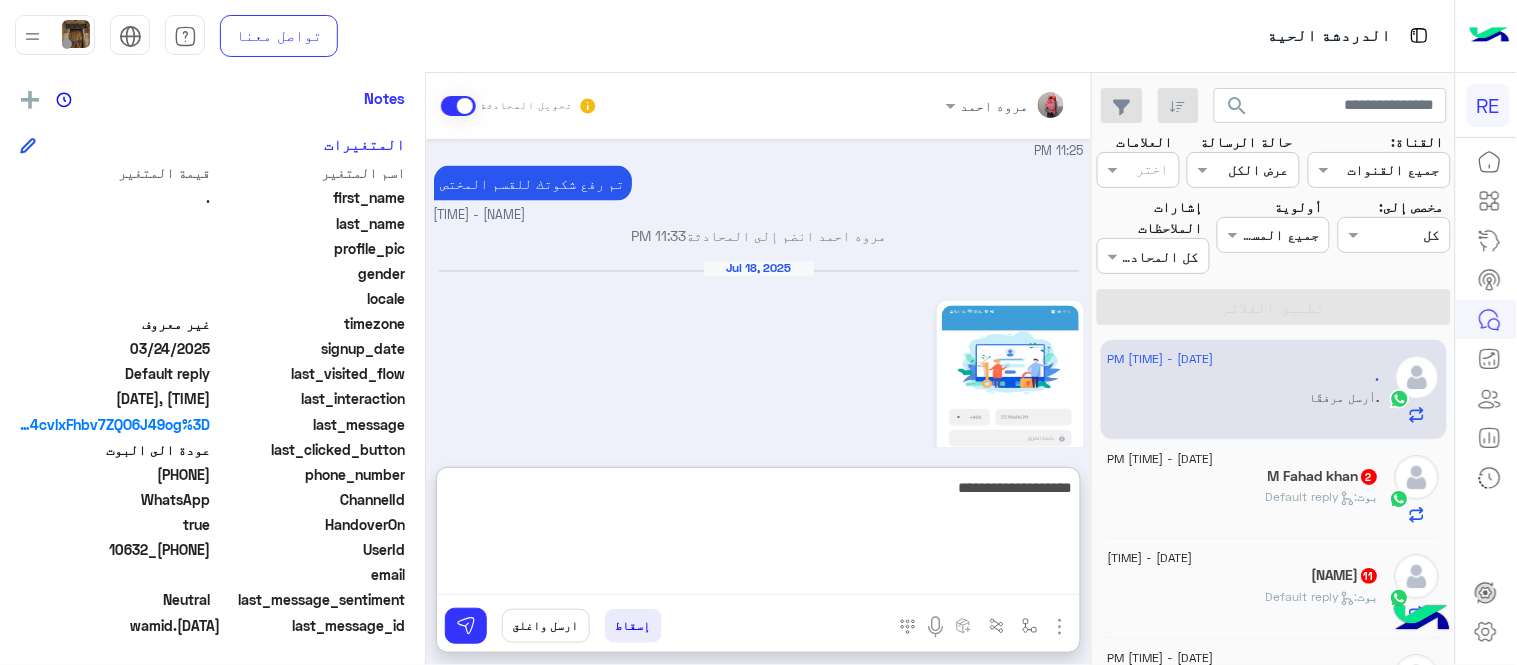 type on "**********" 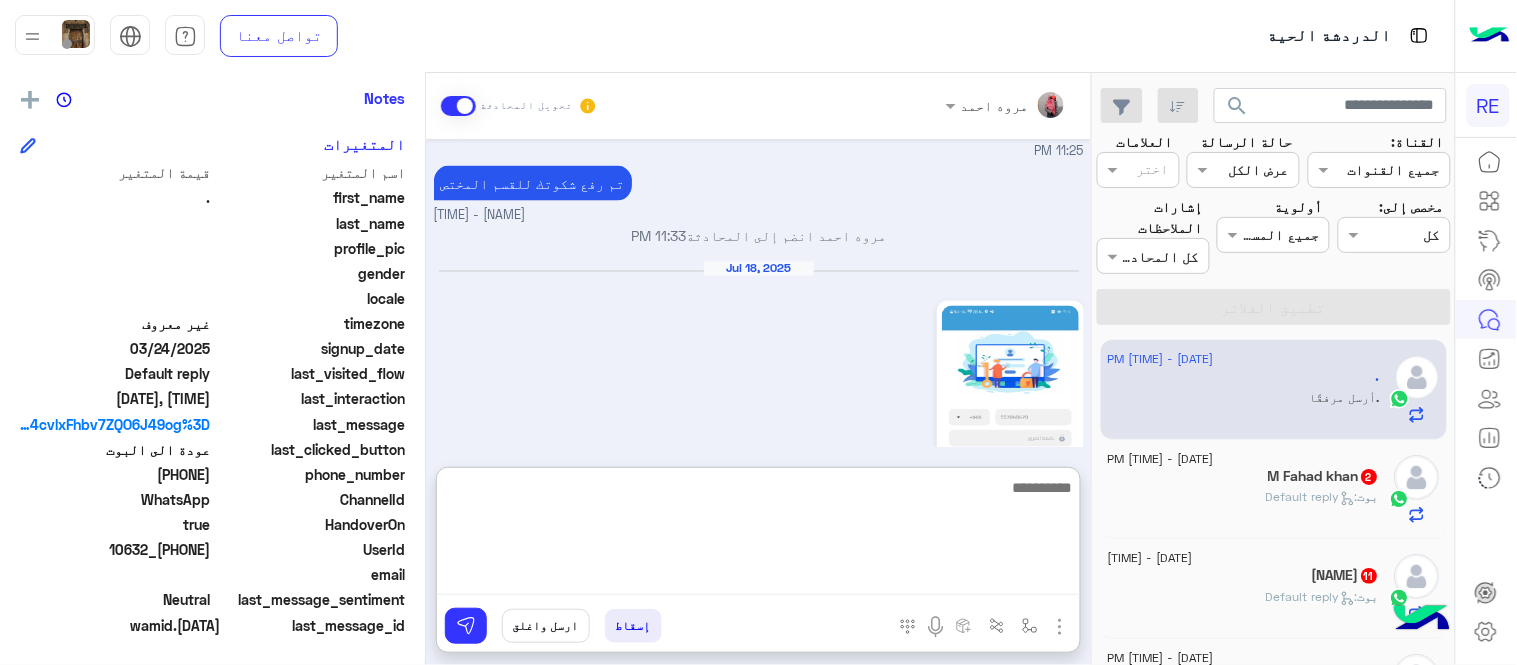 scroll, scrollTop: 1014, scrollLeft: 0, axis: vertical 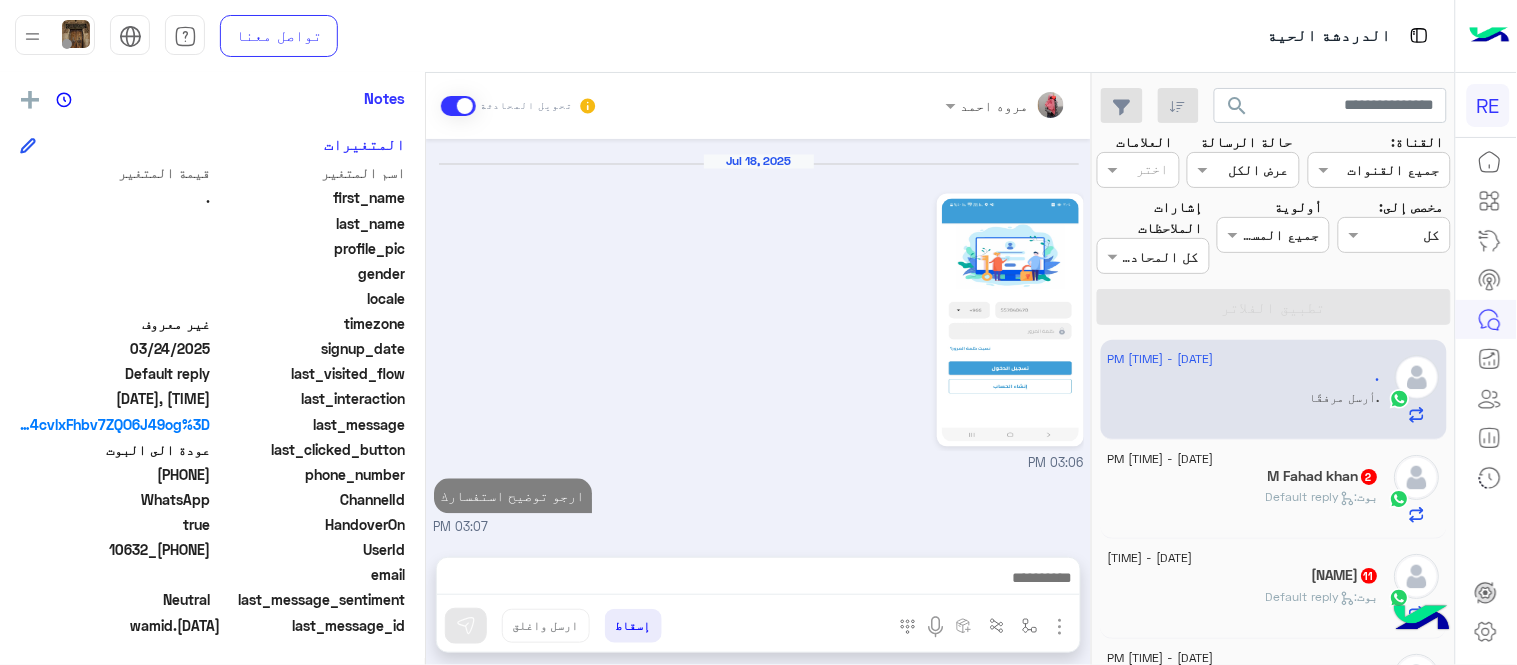 click on ":   Default reply" 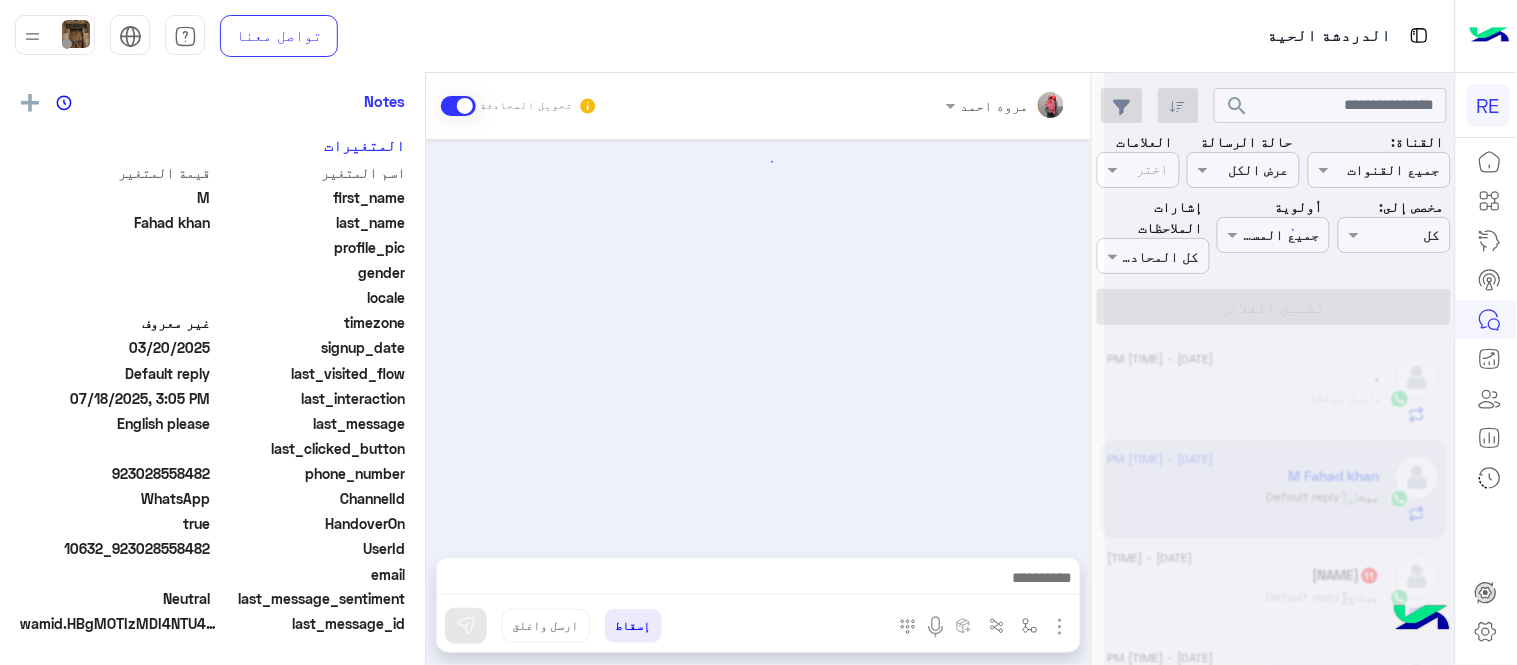 scroll, scrollTop: 405, scrollLeft: 0, axis: vertical 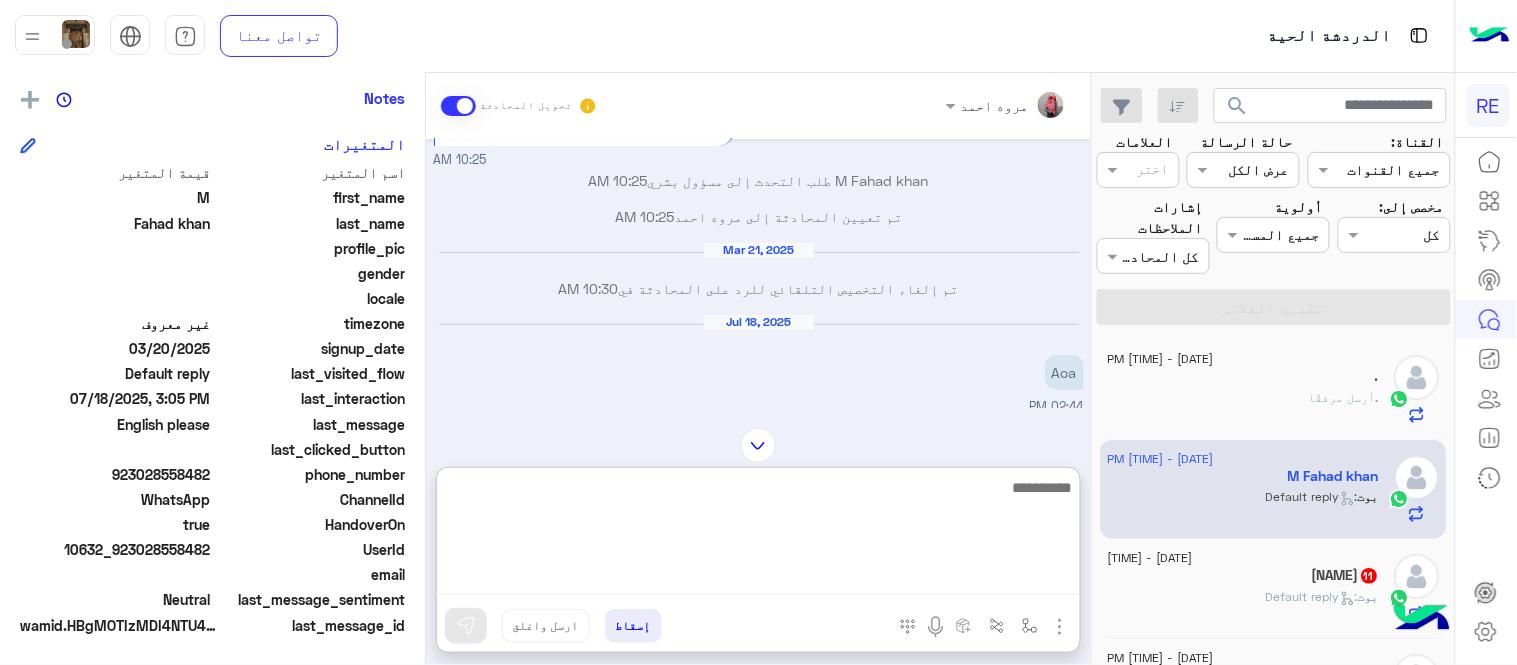 click at bounding box center (758, 535) 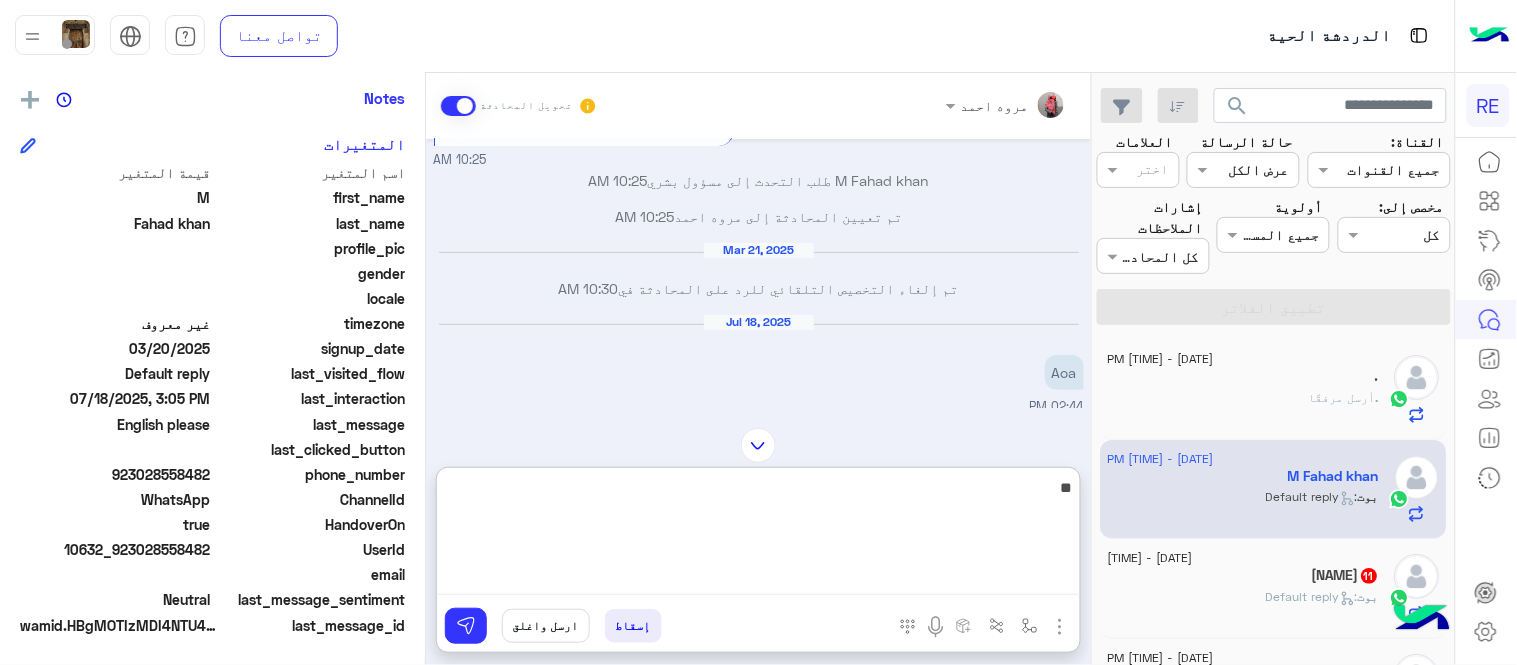 type on "**" 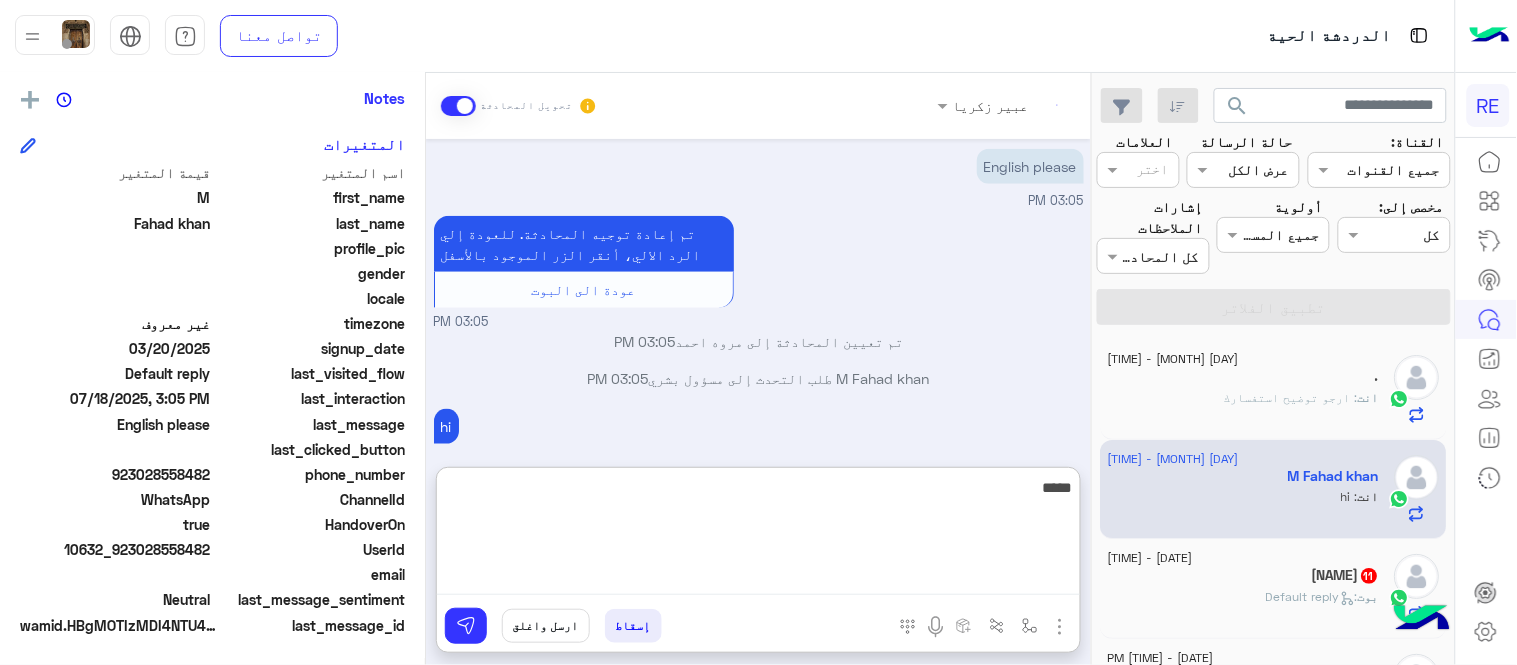 scroll, scrollTop: 518, scrollLeft: 0, axis: vertical 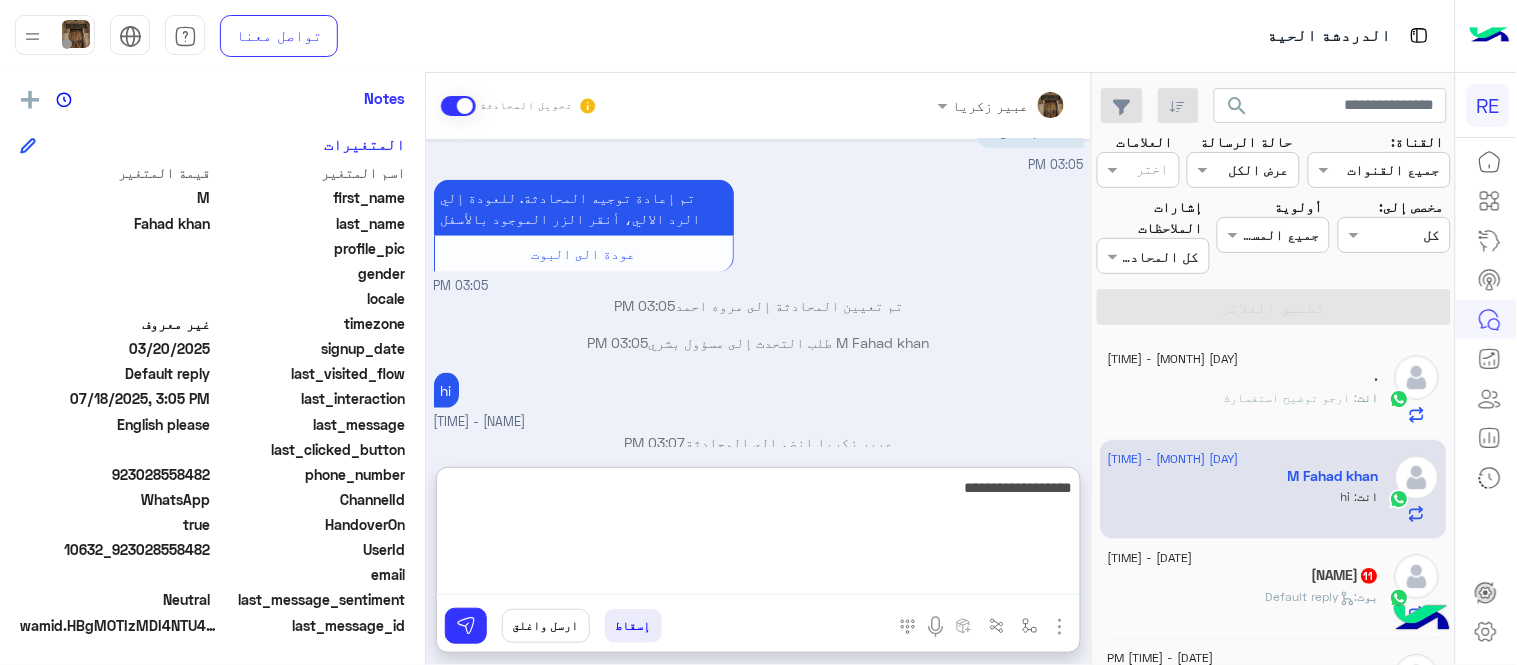 type on "**********" 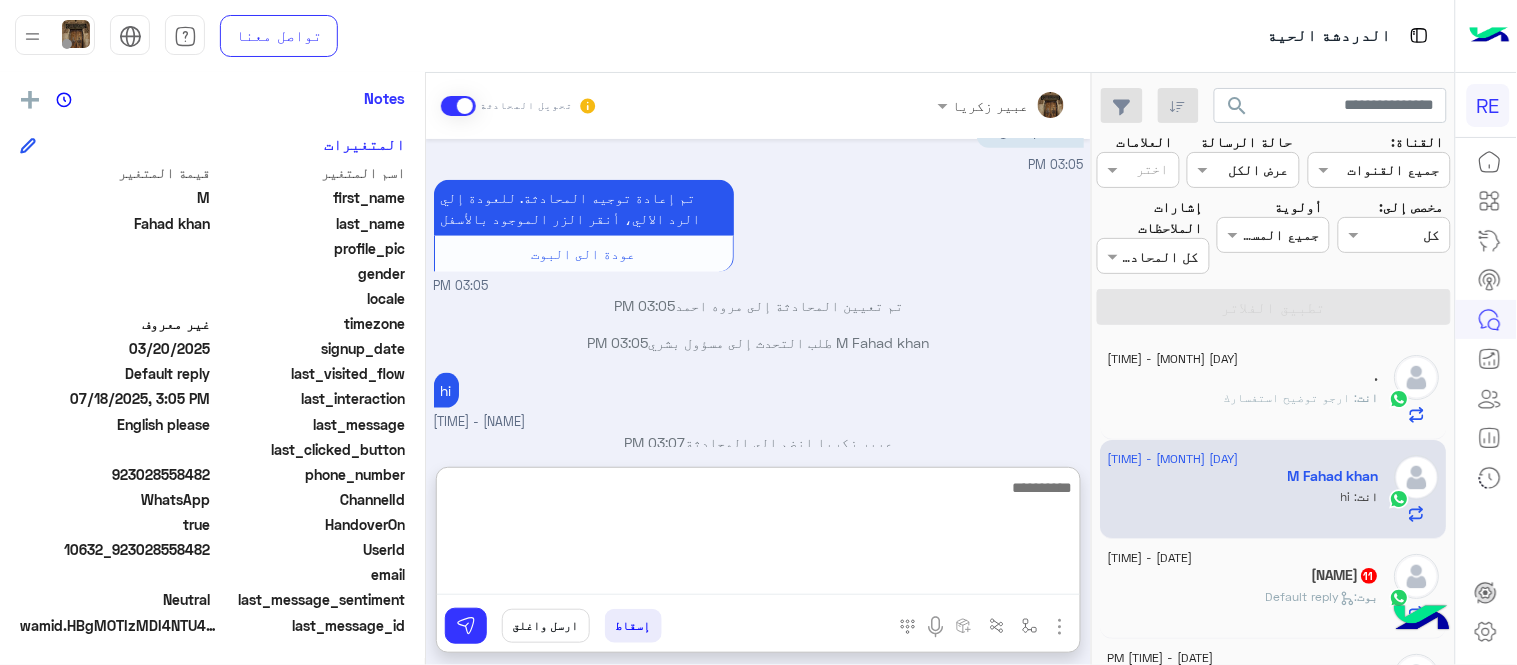scroll, scrollTop: 582, scrollLeft: 0, axis: vertical 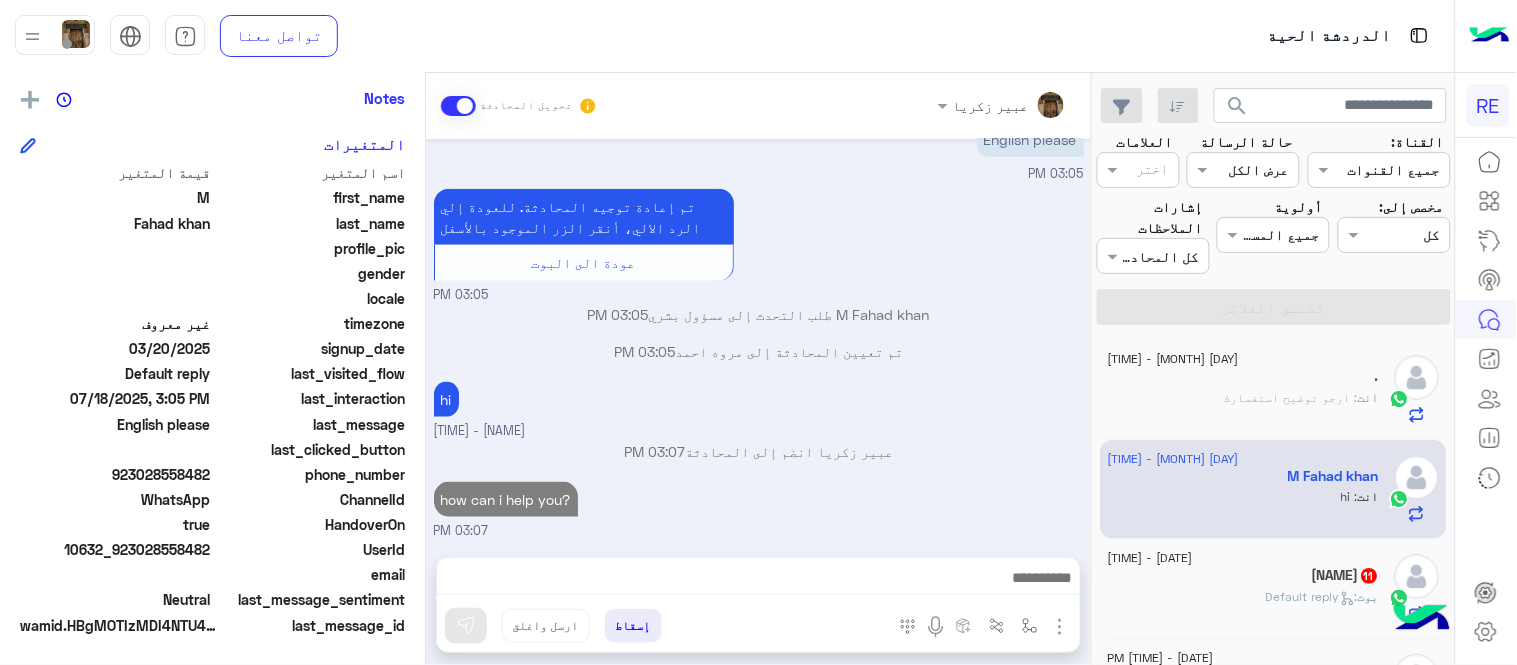 click on "[MONTH] [DAY], [YEAR] تم إعادة توجيه المحادثة. للعودة إلي الرد الالي، أنقر الزر الموجود بالأسفل  عودة الى البوت     [TIME]   [NAME] طلب التحدث إلى مسؤول بشري   [TIME]       تم تعيين المحادثة إلى [NAME]   [TIME]       [MONTH] [DAY], [YEAR]   تم إلغاء التخصيص التلقائي للرد على المحادثة في   [TIME]       [MONTH] [DAY], [YEAR]  Aoa   [TIME]  سعدنا بتواصلك، نأمل منك توضيح استفسارك أكثر    [TIME]  English please   [TIME]  تم إعادة توجيه المحادثة. للعودة إلي الرد الالي، أنقر الزر الموجود بالأسفل  عودة الى البوت     [TIME]   [NAME] طلب التحدث إلى مسؤول بشري   [TIME]       تم تعيين المحادثة إلى [NAME]   [TIME]      hi  [NAME] -  [TIME]   [TIME]      how can i help you?" at bounding box center (758, 338) 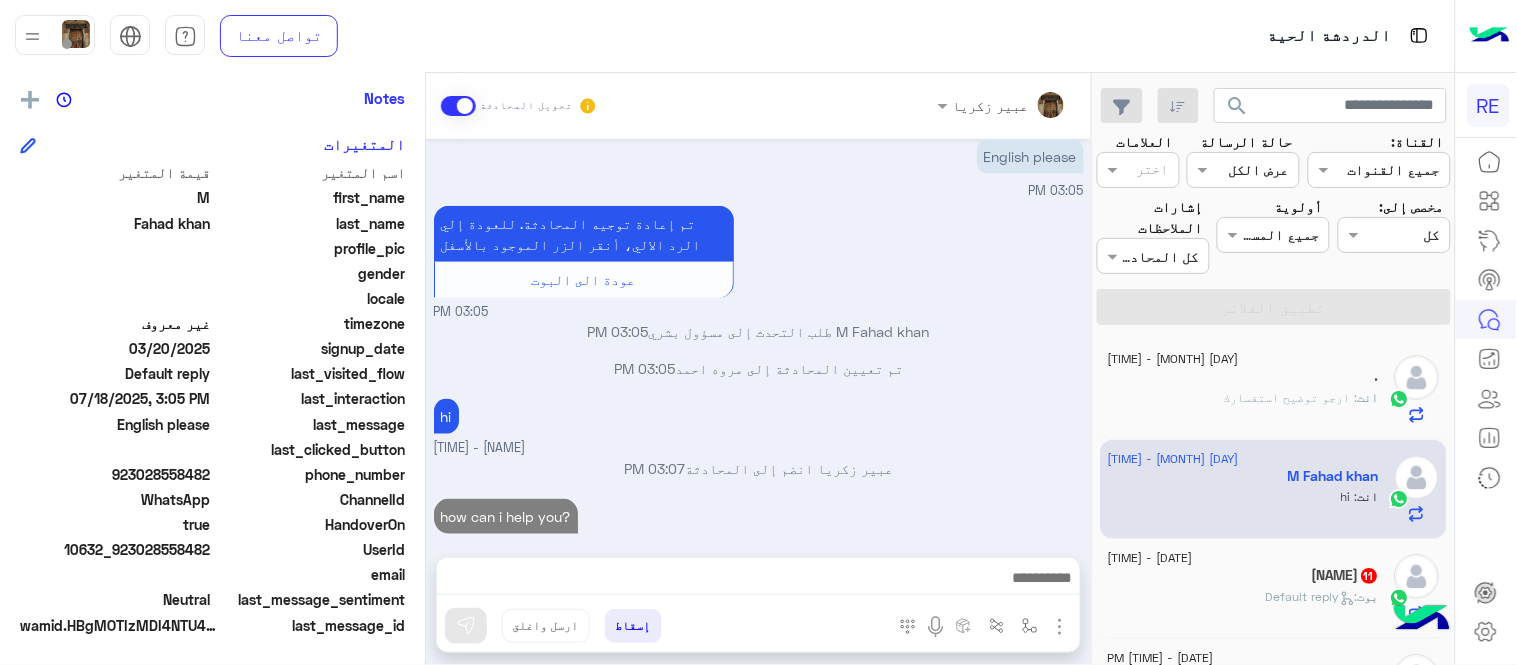 click on "[FIRST] [LAST]  11" 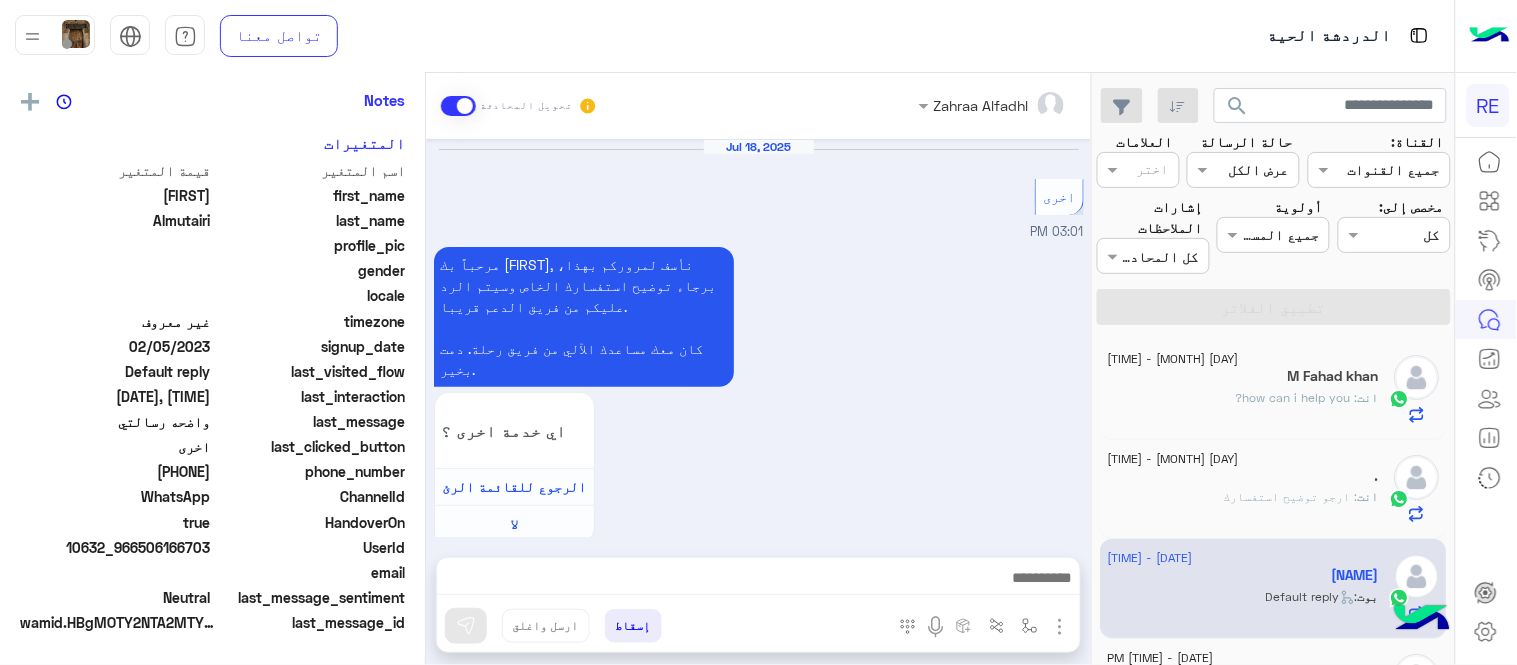 scroll, scrollTop: 405, scrollLeft: 0, axis: vertical 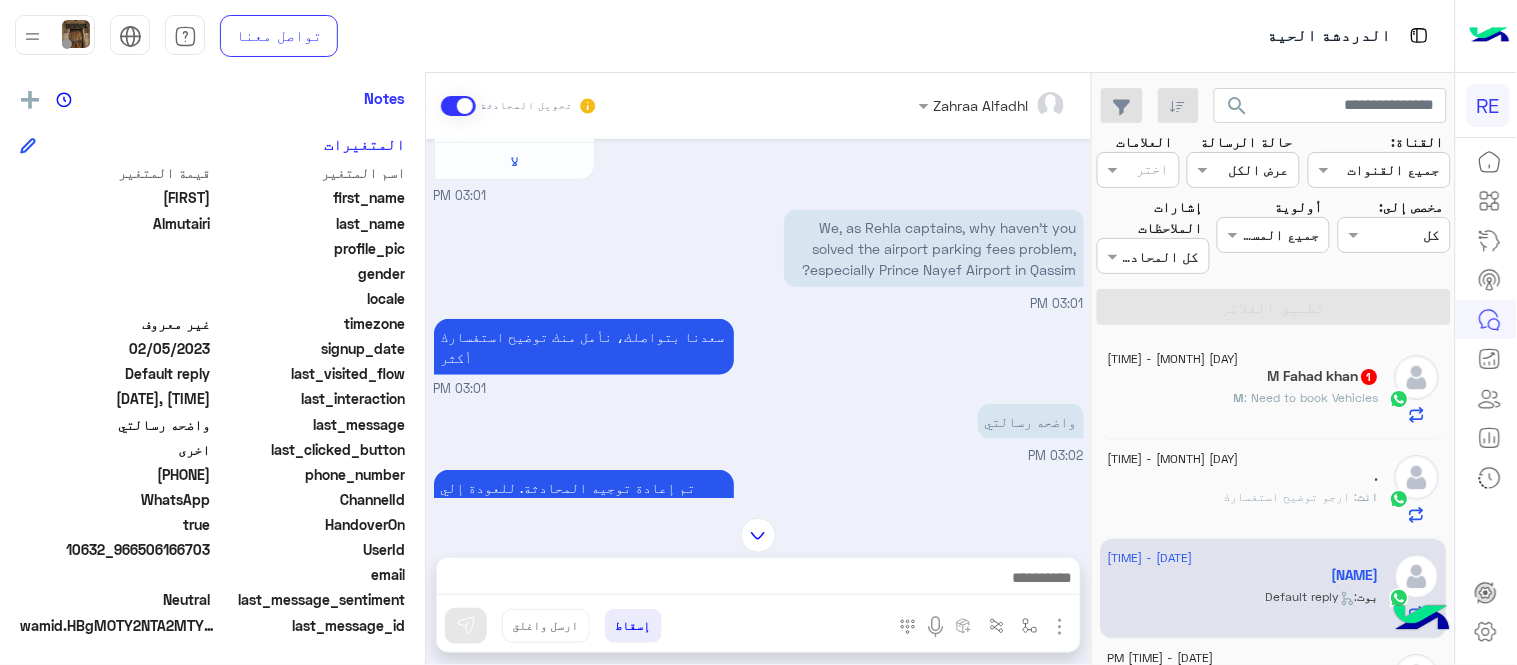 click on "M Fahad khan  1" 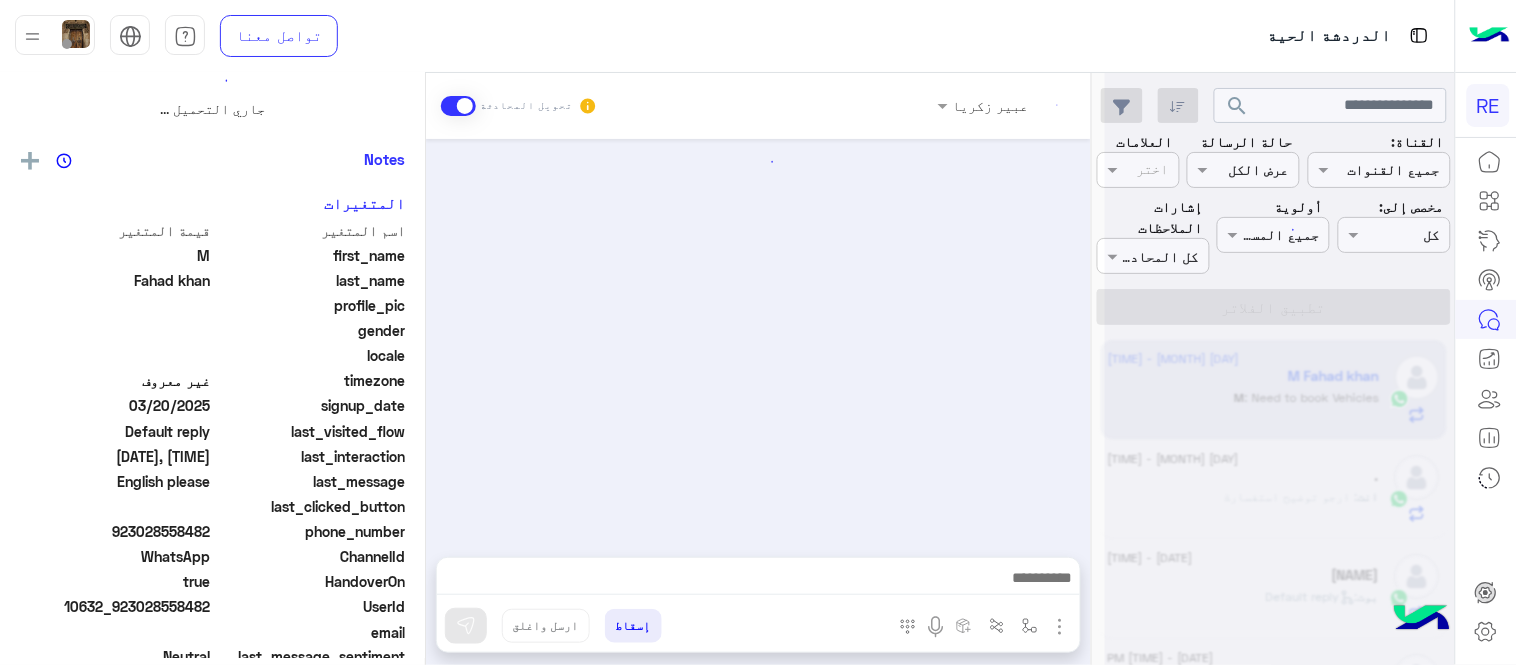 scroll, scrollTop: 0, scrollLeft: 0, axis: both 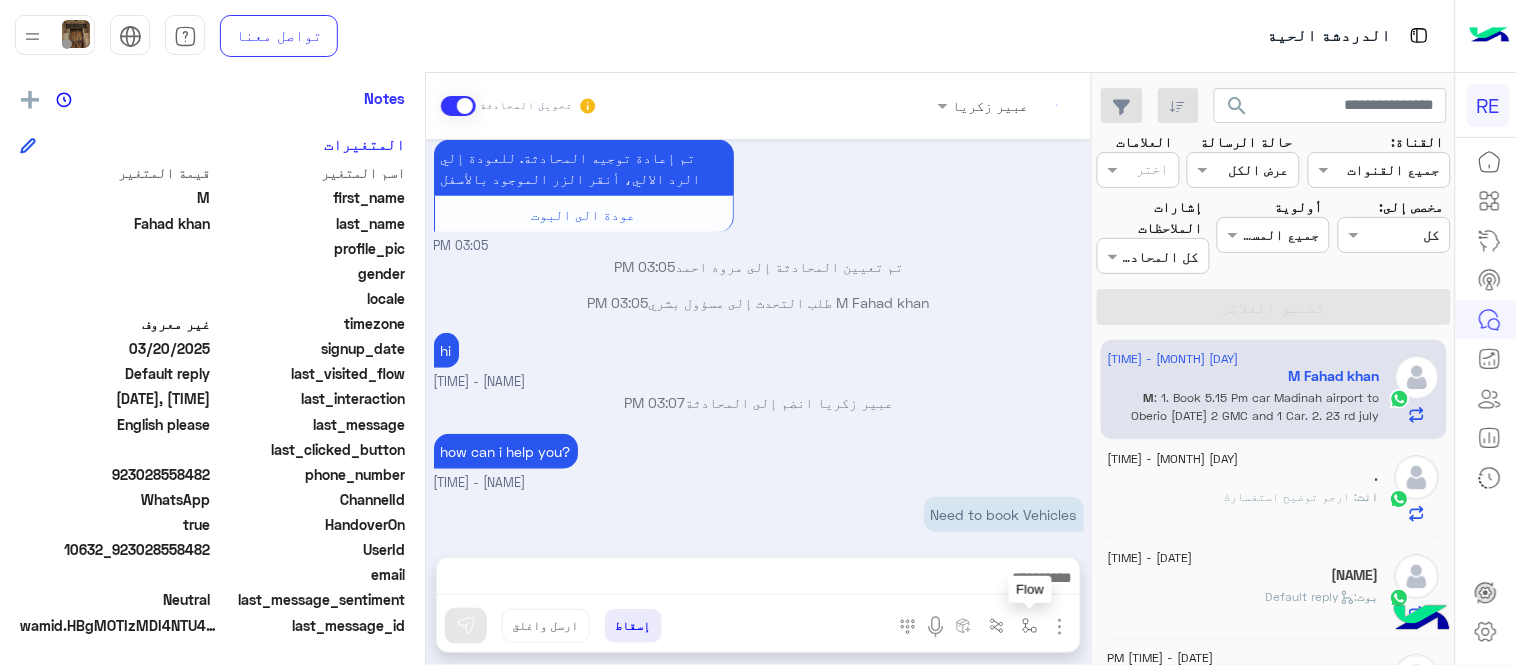 click at bounding box center [1030, 626] 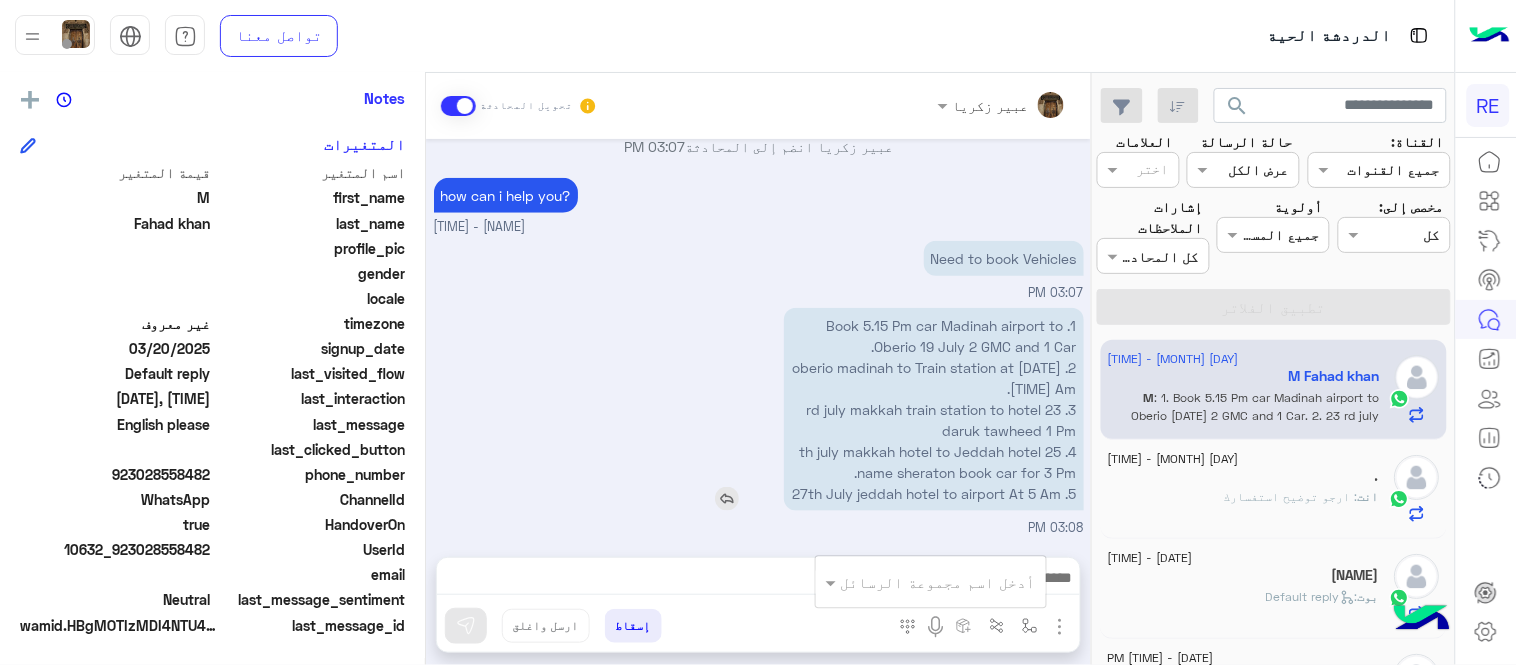 click on "1. Book 5.15 Pm car Madinah airport to Oberio 19 July 2 GMC and 1 Car. 2. ⁠23 rd july oberio madinah to Train station at 9 Am. 3. ⁠23 rd july makkah train station to hotel daruk tawheed 1 Pm 4. ⁠25 th july makkah hotel to Jeddah hotel name sheraton book car for 3 Pm. 5. ⁠27th July jeddah hotel to airport At 5 Am" at bounding box center [877, 409] 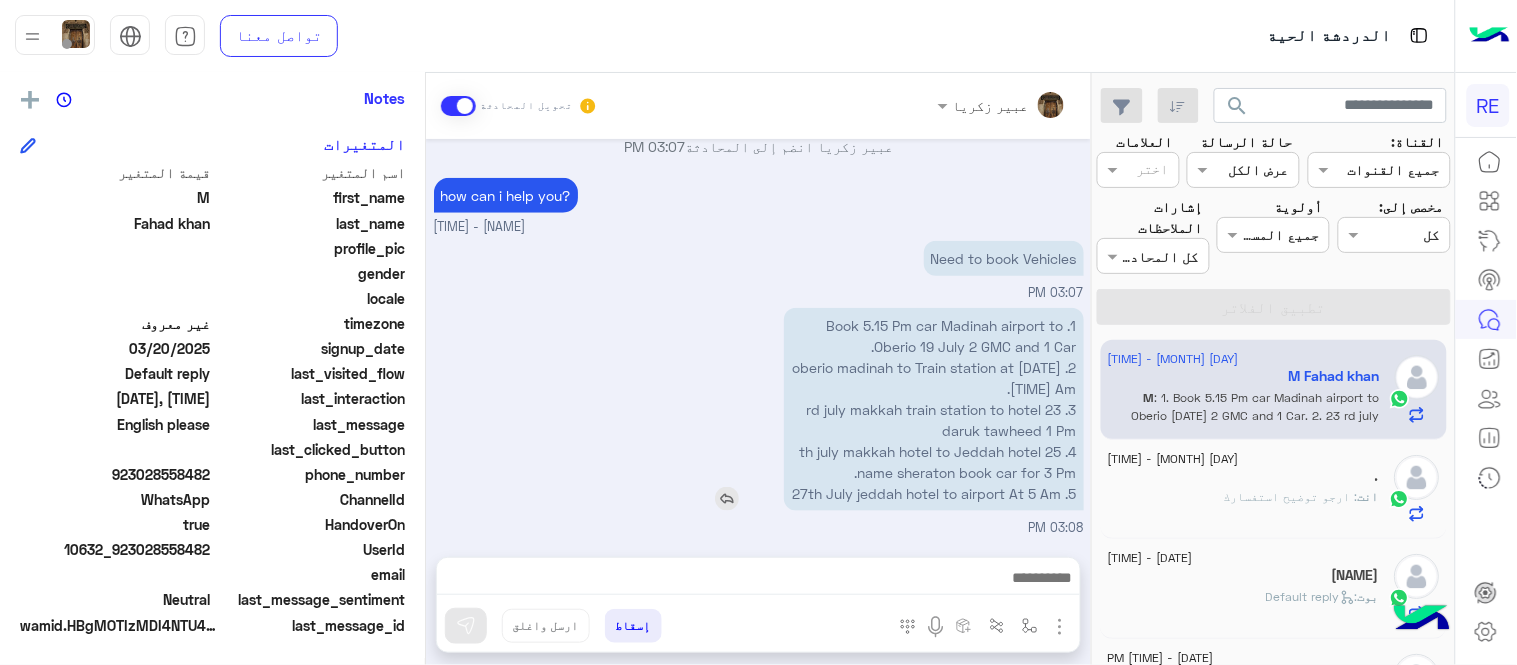 click on "1. Book 5.15 Pm car Madinah airport to Oberio 19 July 2 GMC and 1 Car. 2. ⁠23 rd july oberio madinah to Train station at 9 Am. 3. ⁠23 rd july makkah train station to hotel daruk tawheed 1 Pm 4. ⁠25 th july makkah hotel to Jeddah hotel name sheraton book car for 3 Pm. 5. ⁠27th July jeddah hotel to airport At 5 Am" at bounding box center (934, 409) 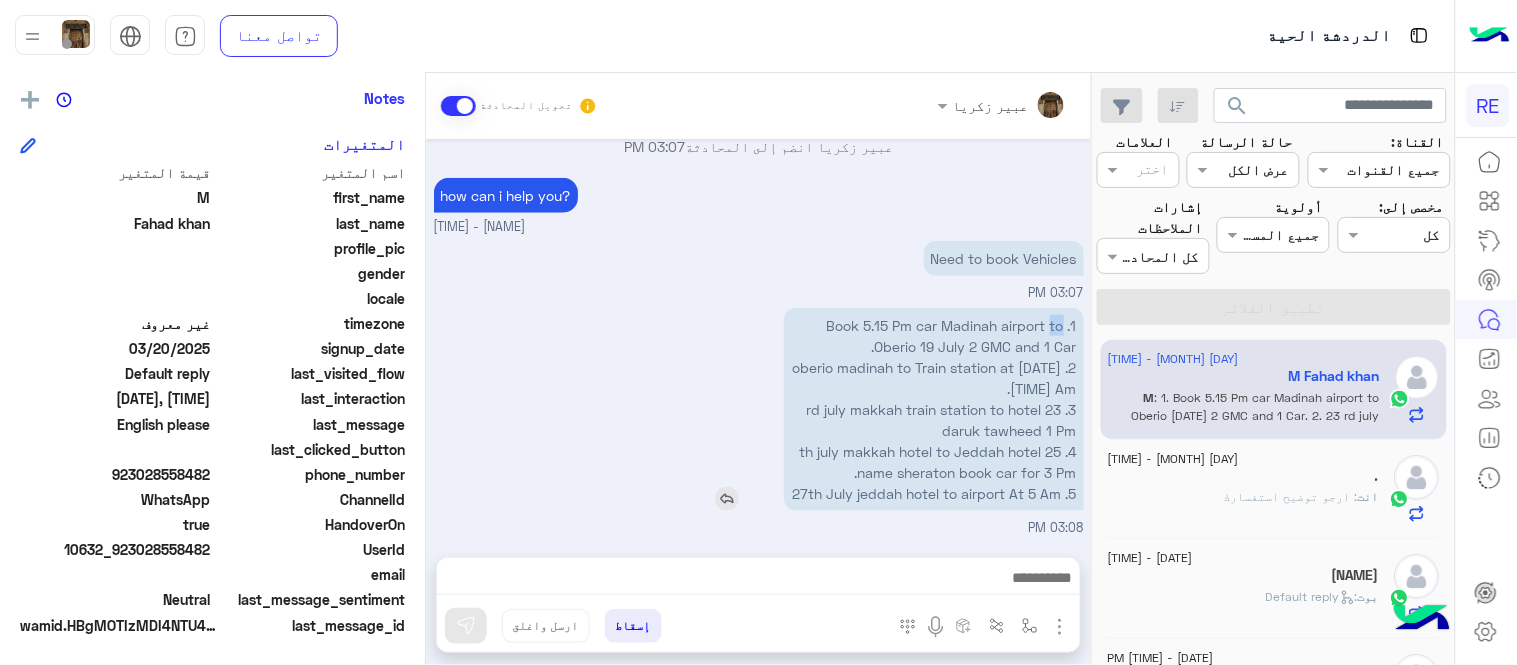 click on "1. Book 5.15 Pm car Madinah airport to Oberio 19 July 2 GMC and 1 Car. 2. ⁠23 rd july oberio madinah to Train station at 9 Am. 3. ⁠23 rd july makkah train station to hotel daruk tawheed 1 Pm 4. ⁠25 th july makkah hotel to Jeddah hotel name sheraton book car for 3 Pm. 5. ⁠27th July jeddah hotel to airport At 5 Am" at bounding box center (934, 409) 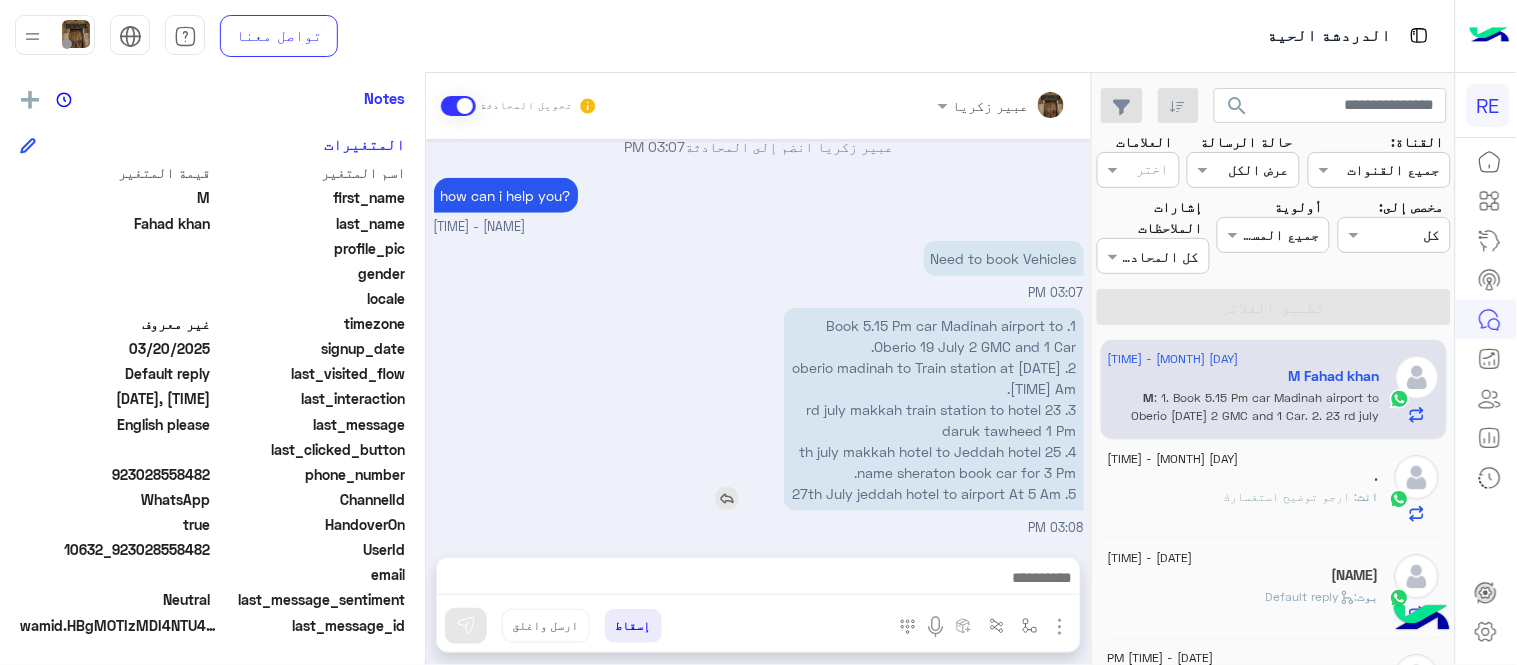 drag, startPoint x: 1053, startPoint y: 292, endPoint x: 1004, endPoint y: 467, distance: 181.73058 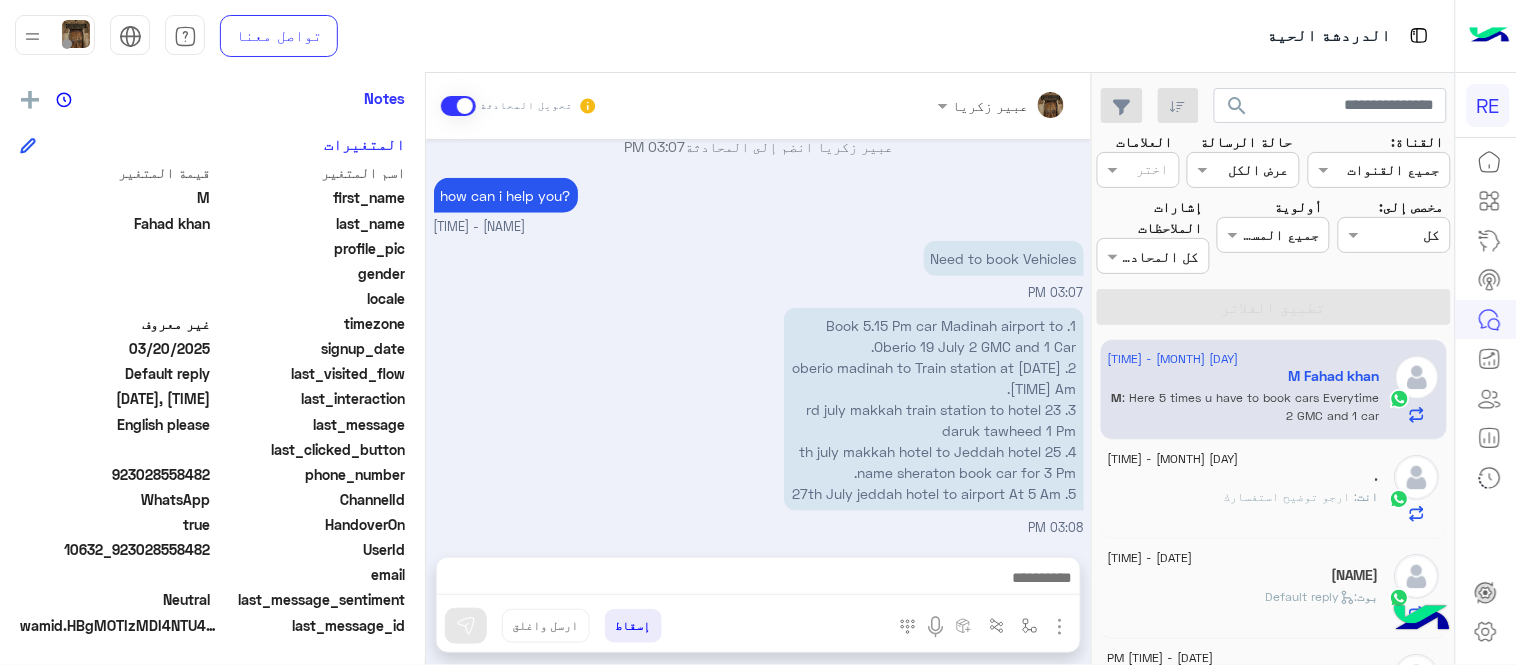 scroll, scrollTop: 600, scrollLeft: 0, axis: vertical 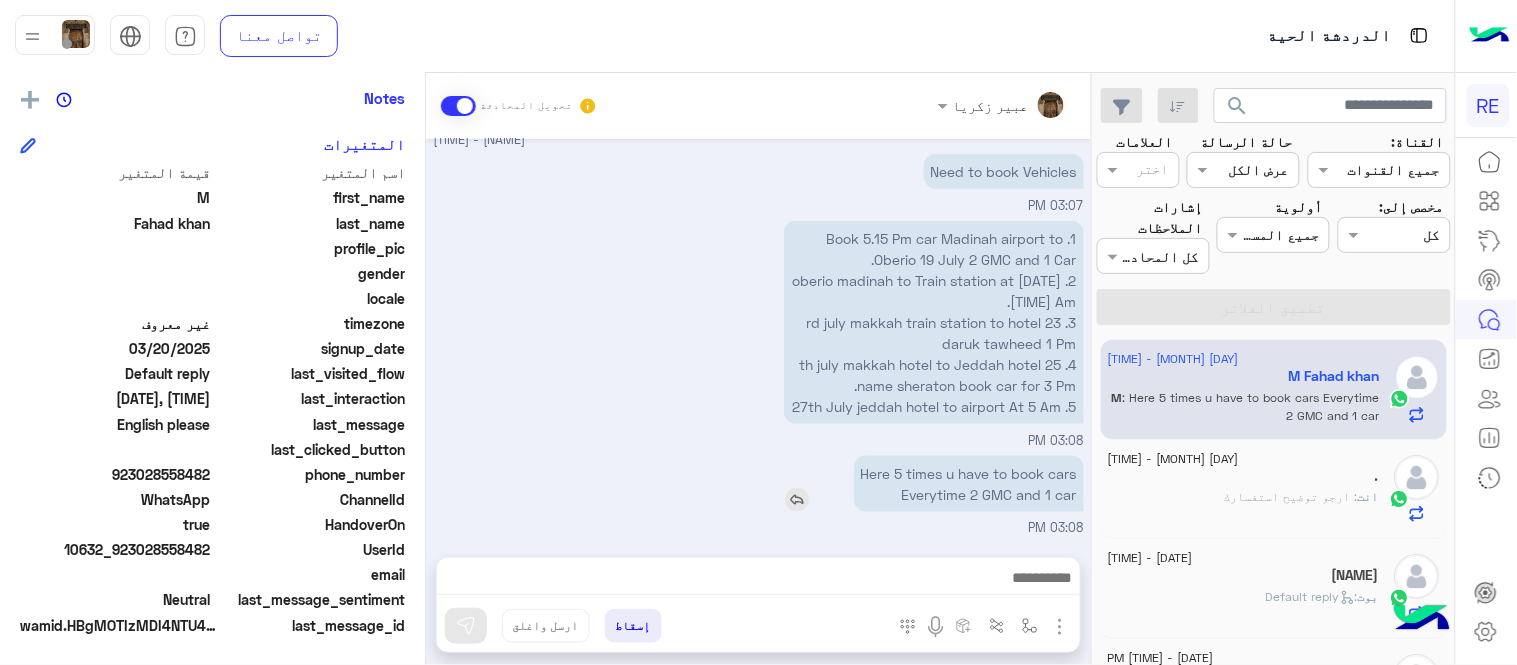 click on "Here 5 times u have to book cars  Everytime 2 GMC and 1 car" at bounding box center (969, 484) 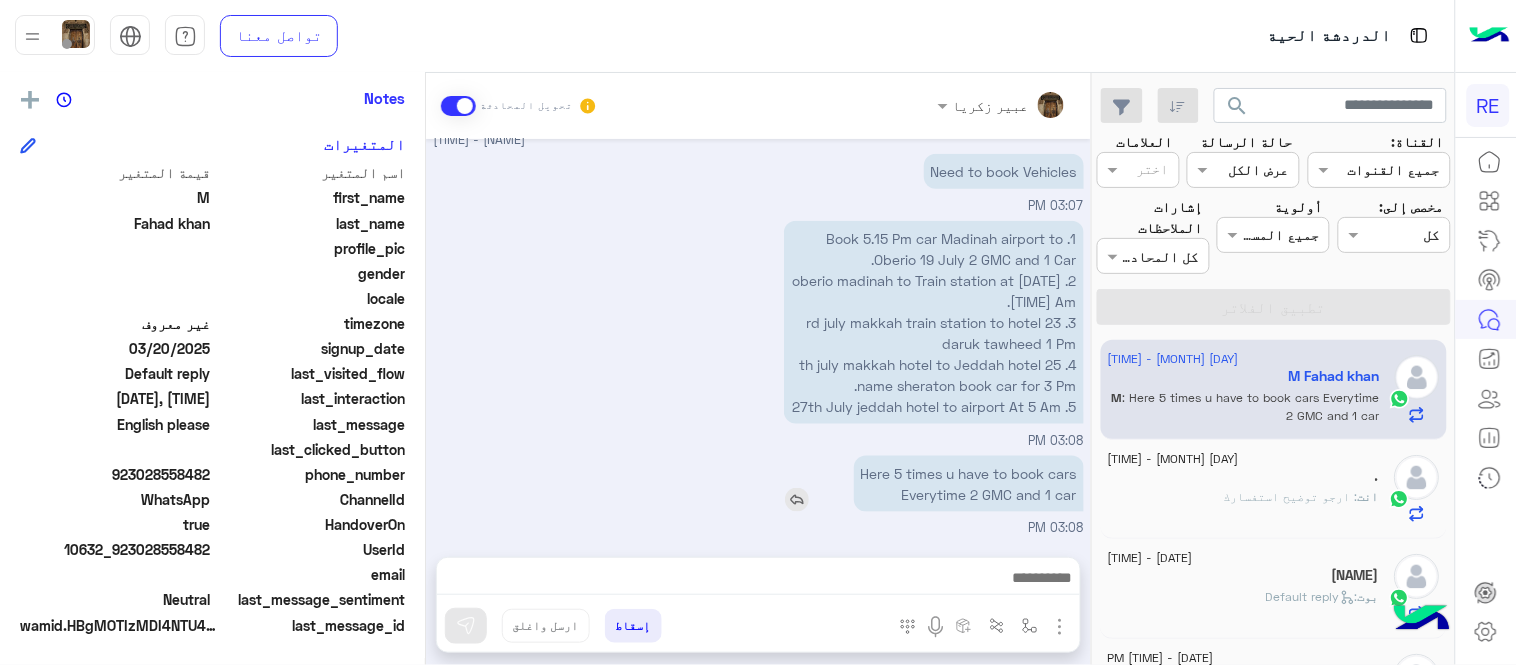 click on "Here 5 times u have to book cars  Everytime 2 GMC and 1 car" at bounding box center (969, 484) 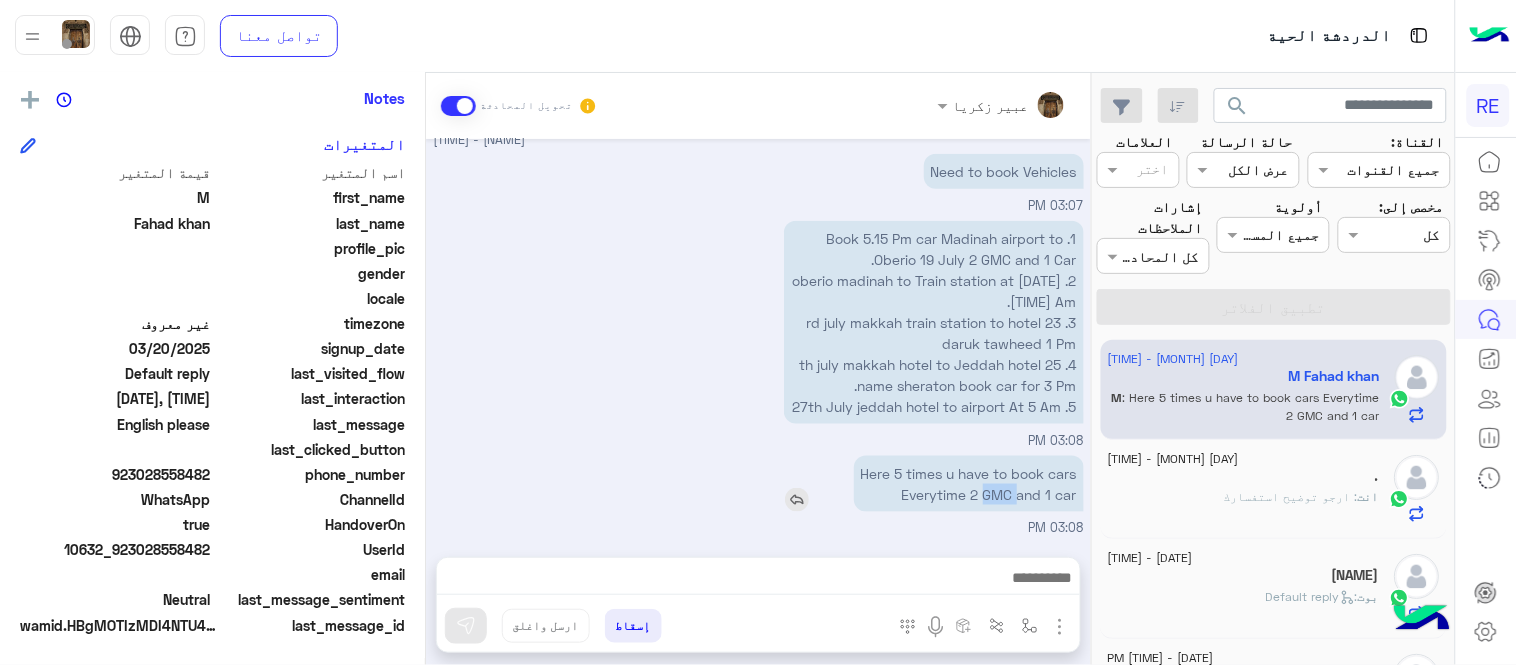 click on "Here 5 times u have to book cars  Everytime 2 GMC and 1 car" at bounding box center [969, 484] 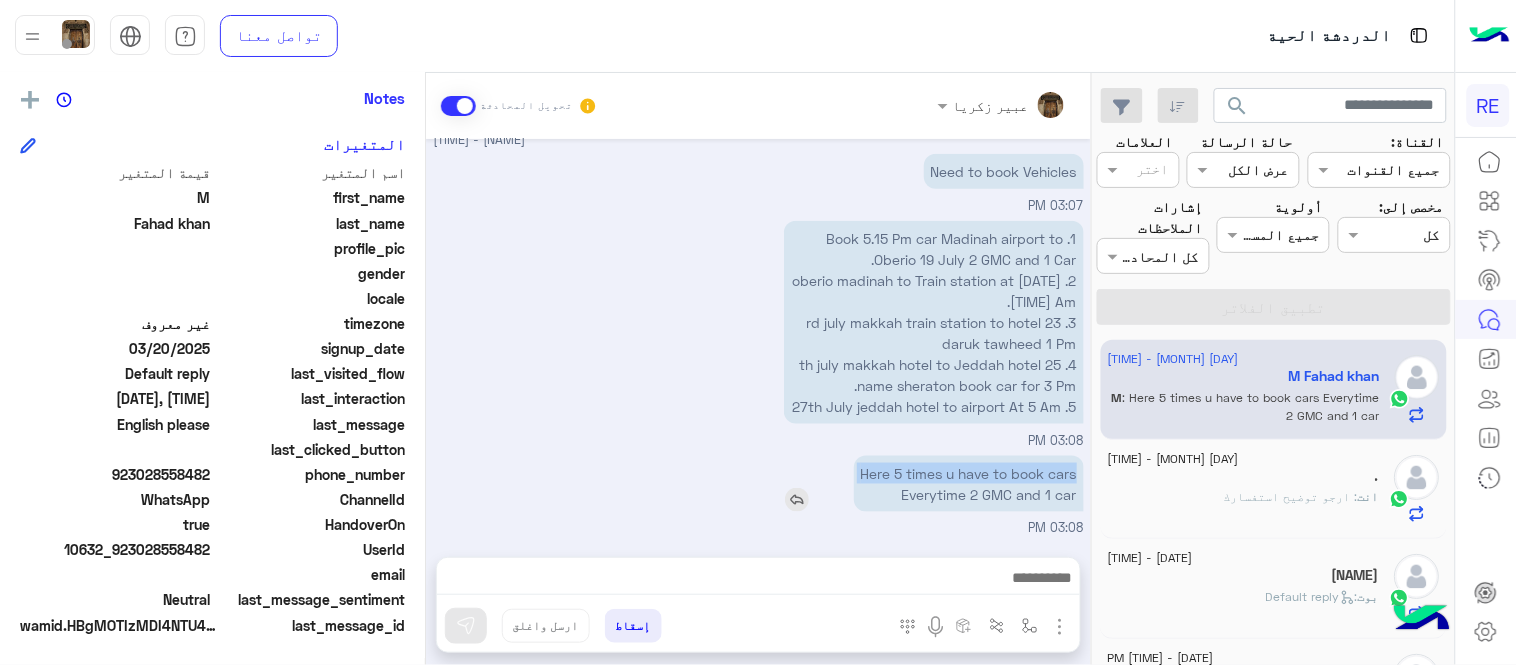 click on "Here 5 times u have to book cars  Everytime 2 GMC and 1 car" at bounding box center [969, 484] 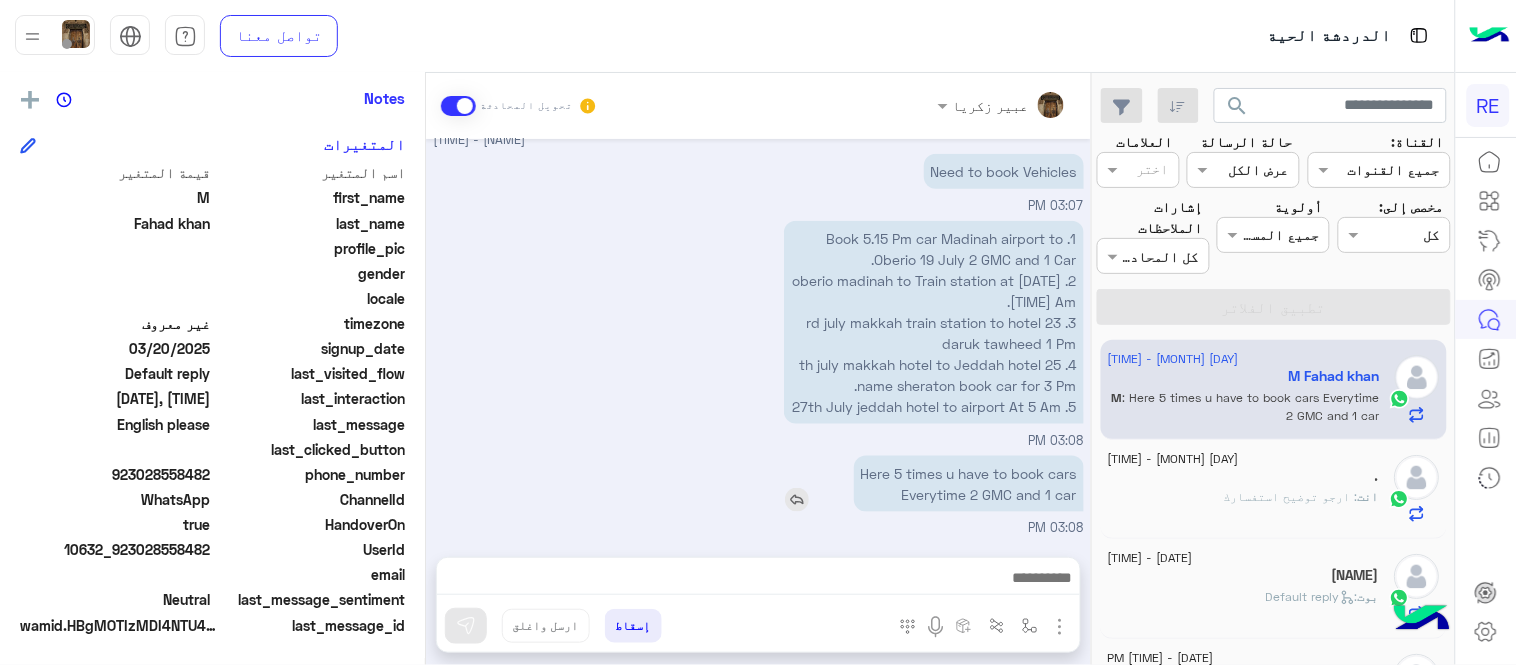 click on "Here 5 times u have to book cars  Everytime 2 GMC and 1 car" at bounding box center [969, 484] 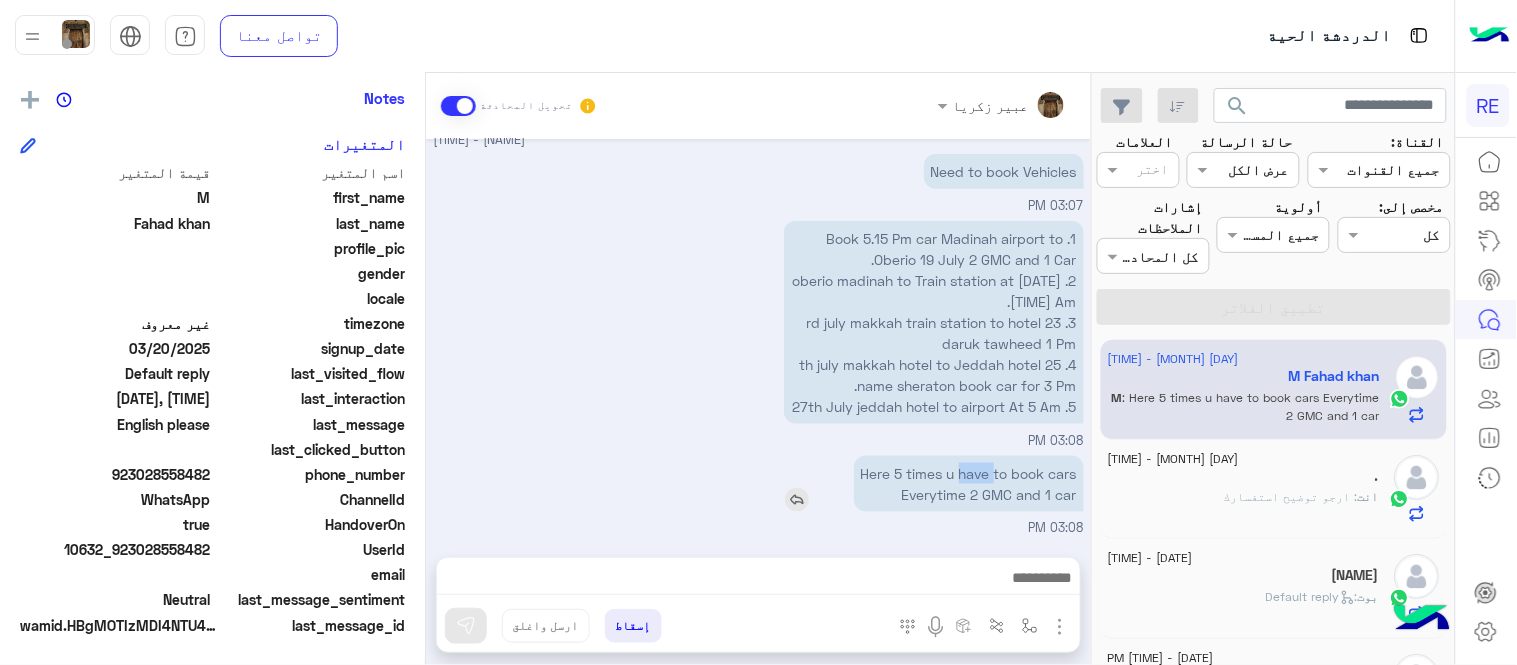 click on "Here 5 times u have to book cars  Everytime 2 GMC and 1 car" at bounding box center [969, 484] 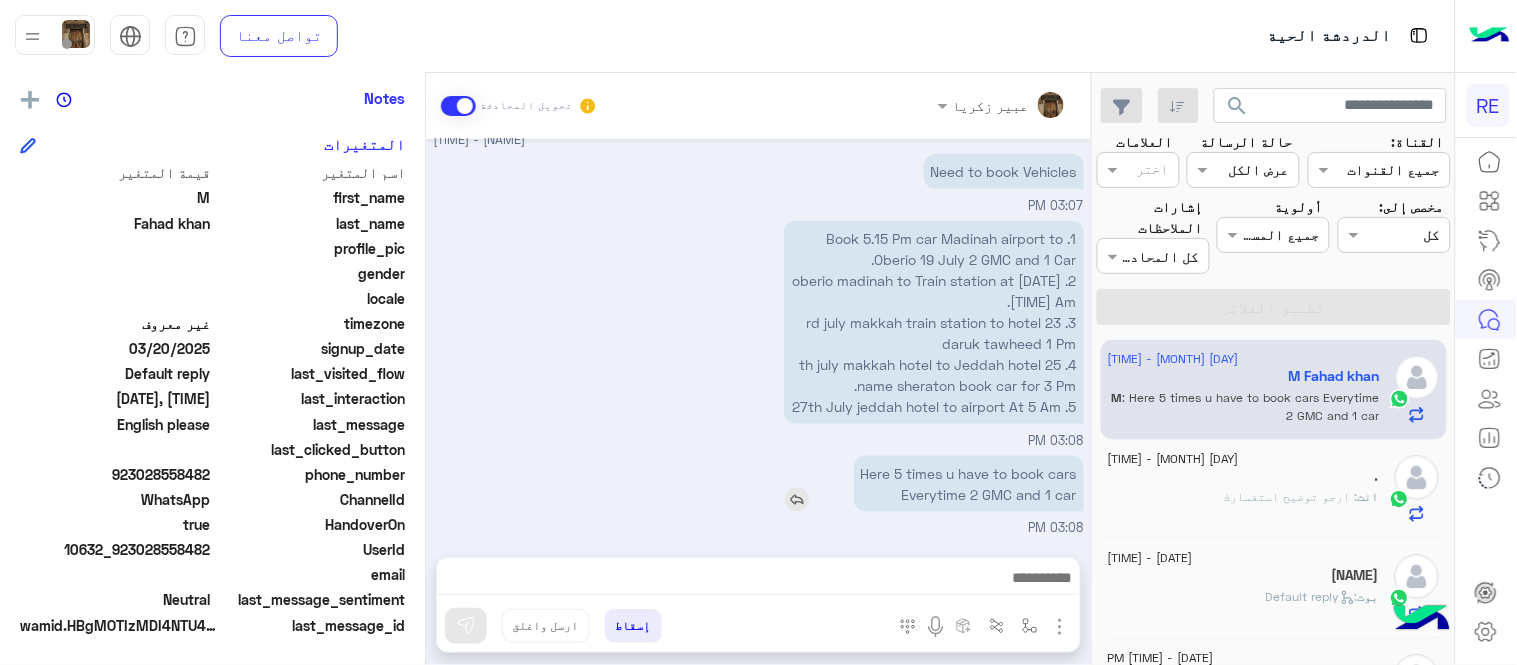 drag, startPoint x: 975, startPoint y: 477, endPoint x: 986, endPoint y: 497, distance: 22.825424 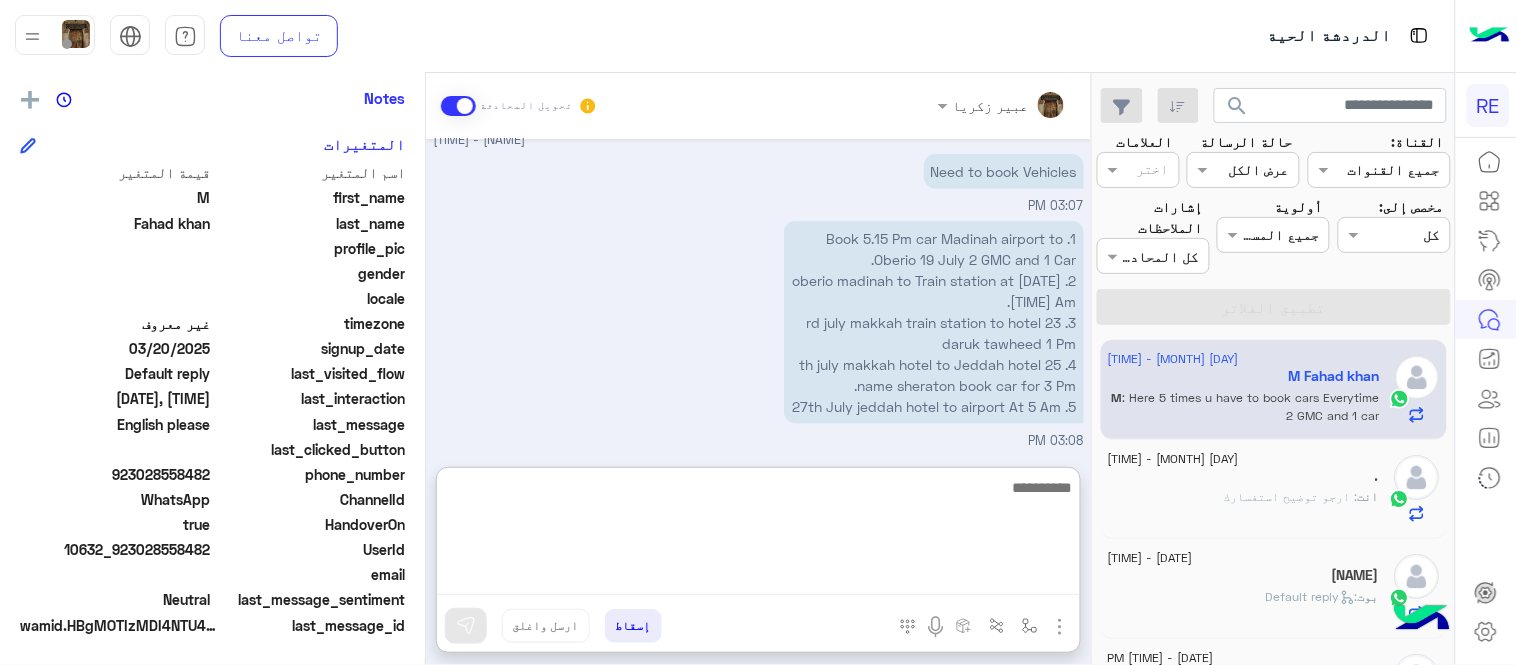 click at bounding box center [758, 535] 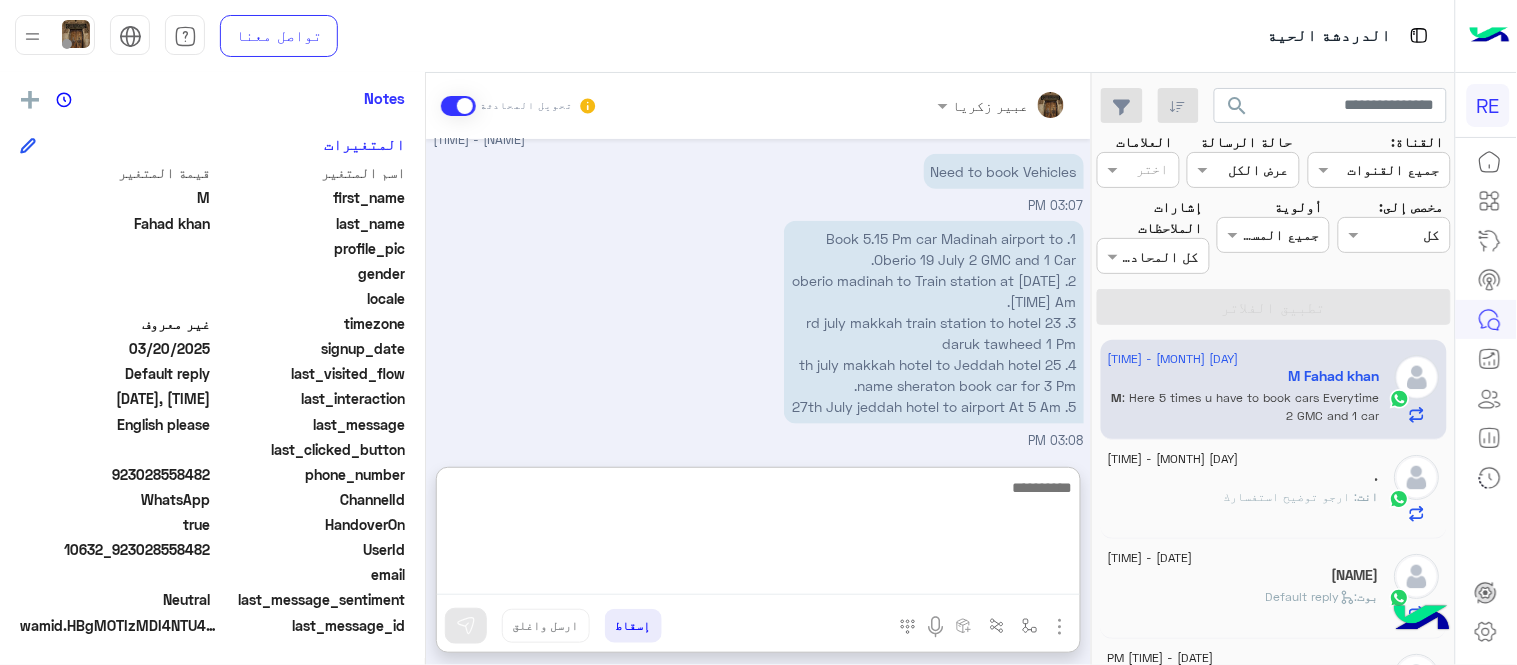 scroll, scrollTop: 756, scrollLeft: 0, axis: vertical 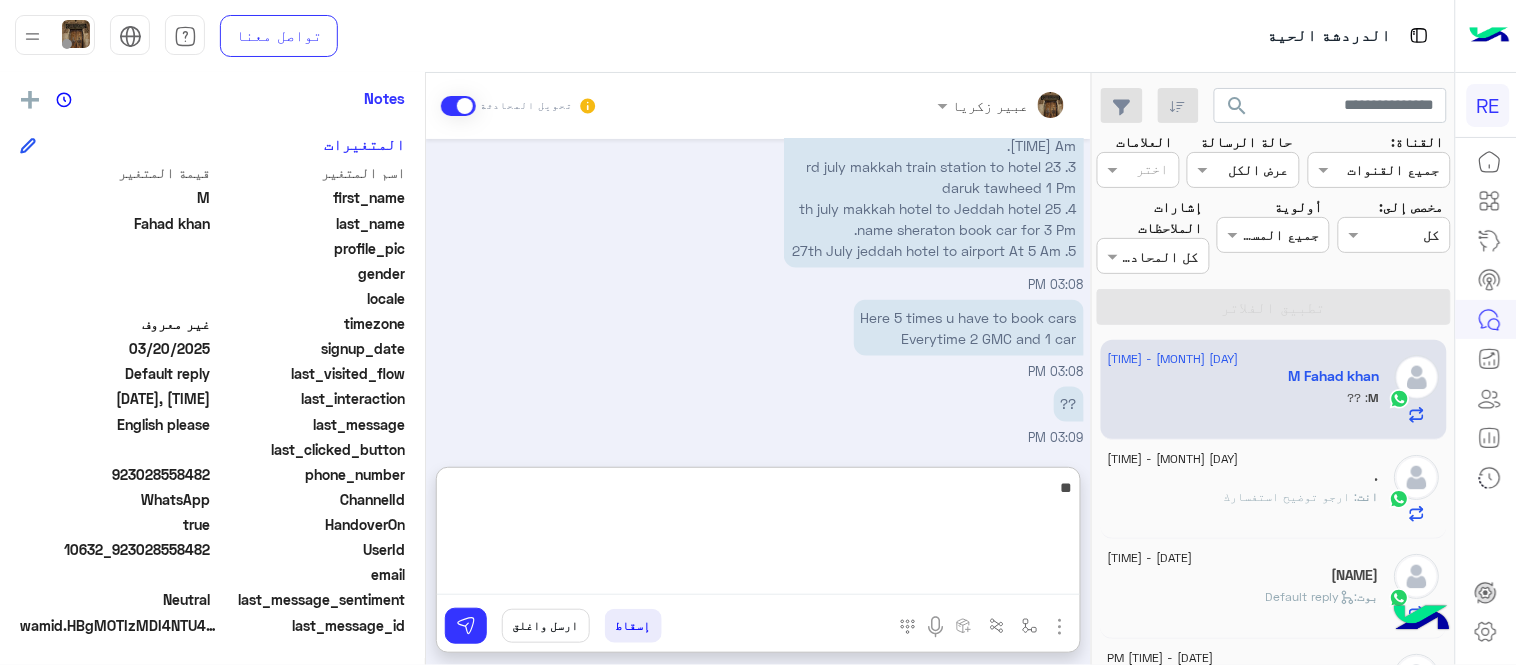 type on "*" 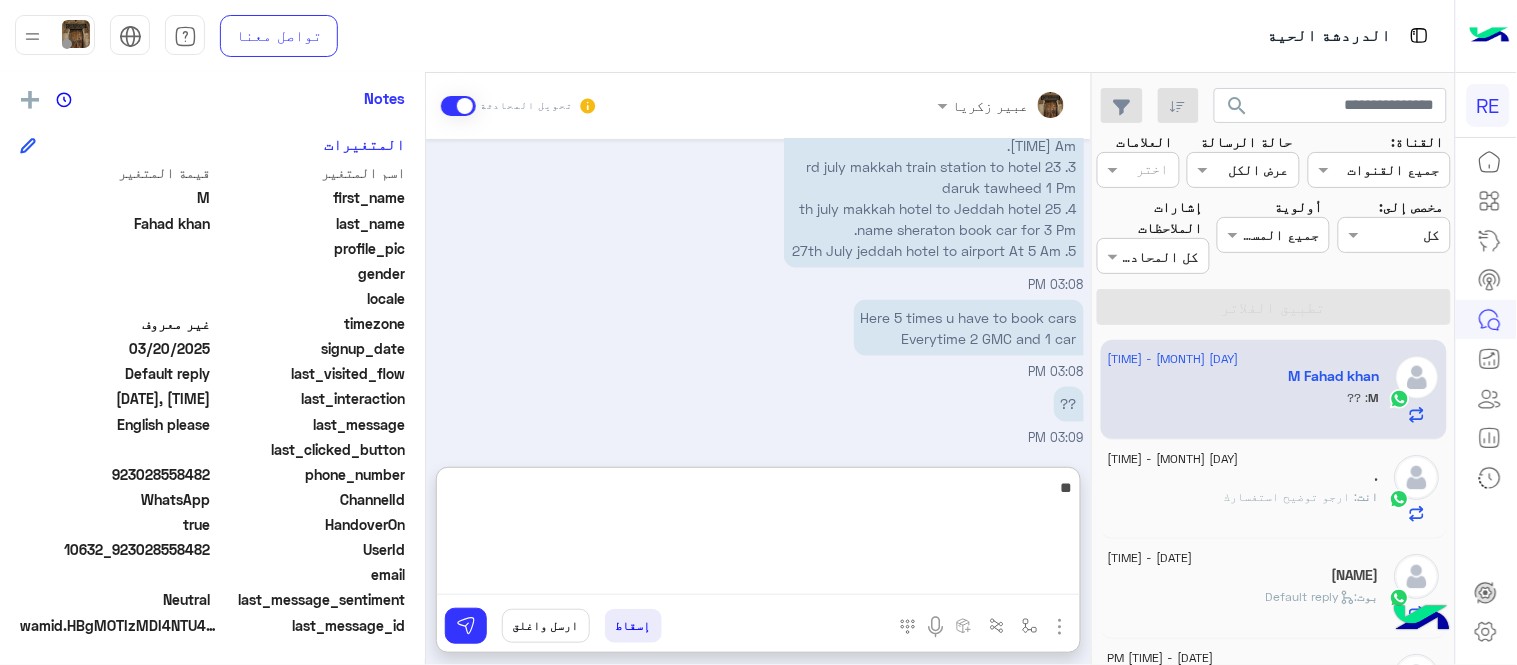 type on "**" 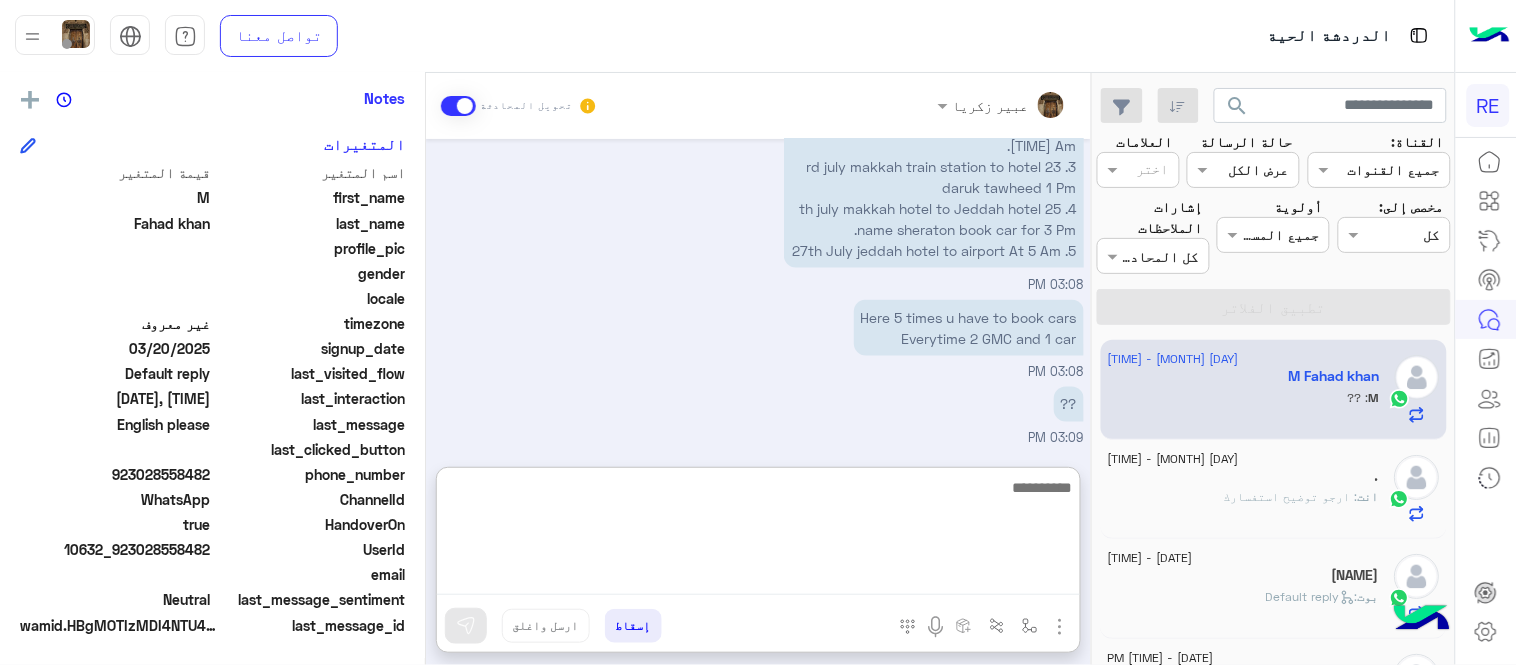 scroll, scrollTop: 820, scrollLeft: 0, axis: vertical 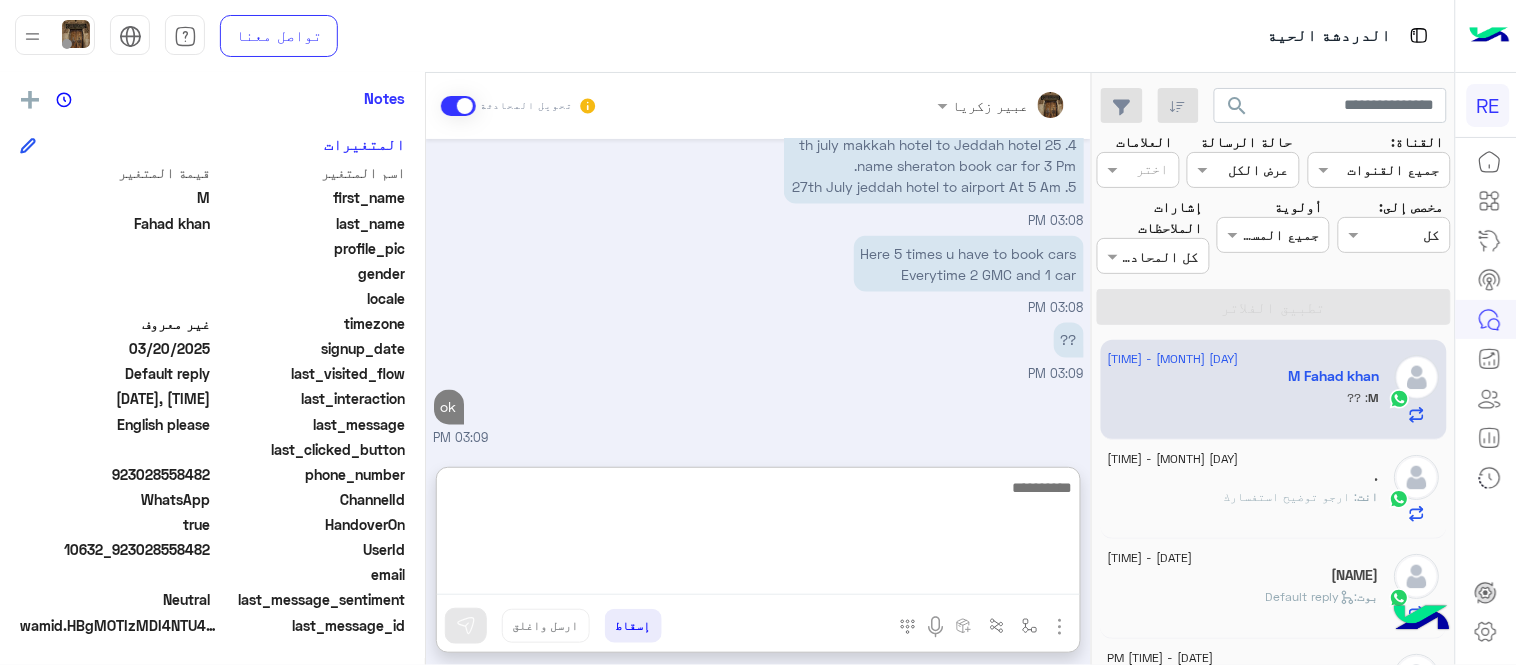 type on "*" 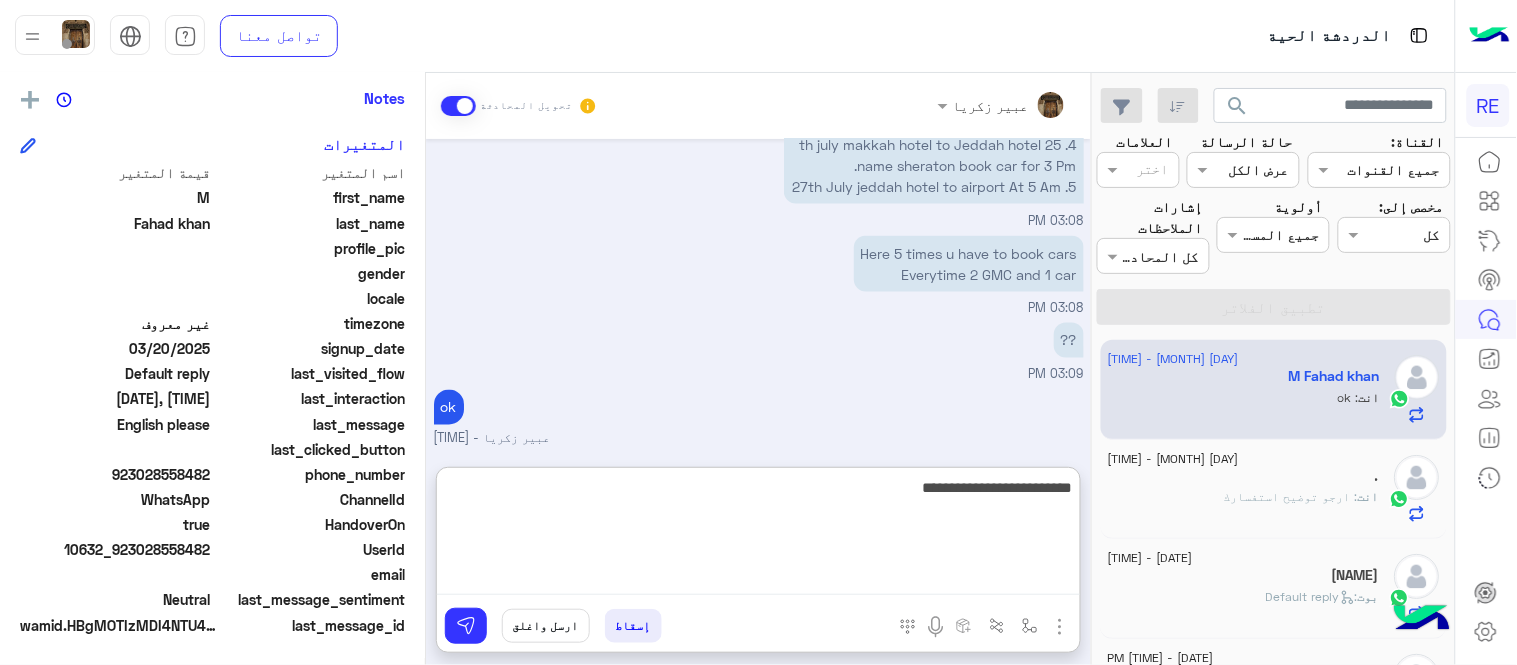type on "**********" 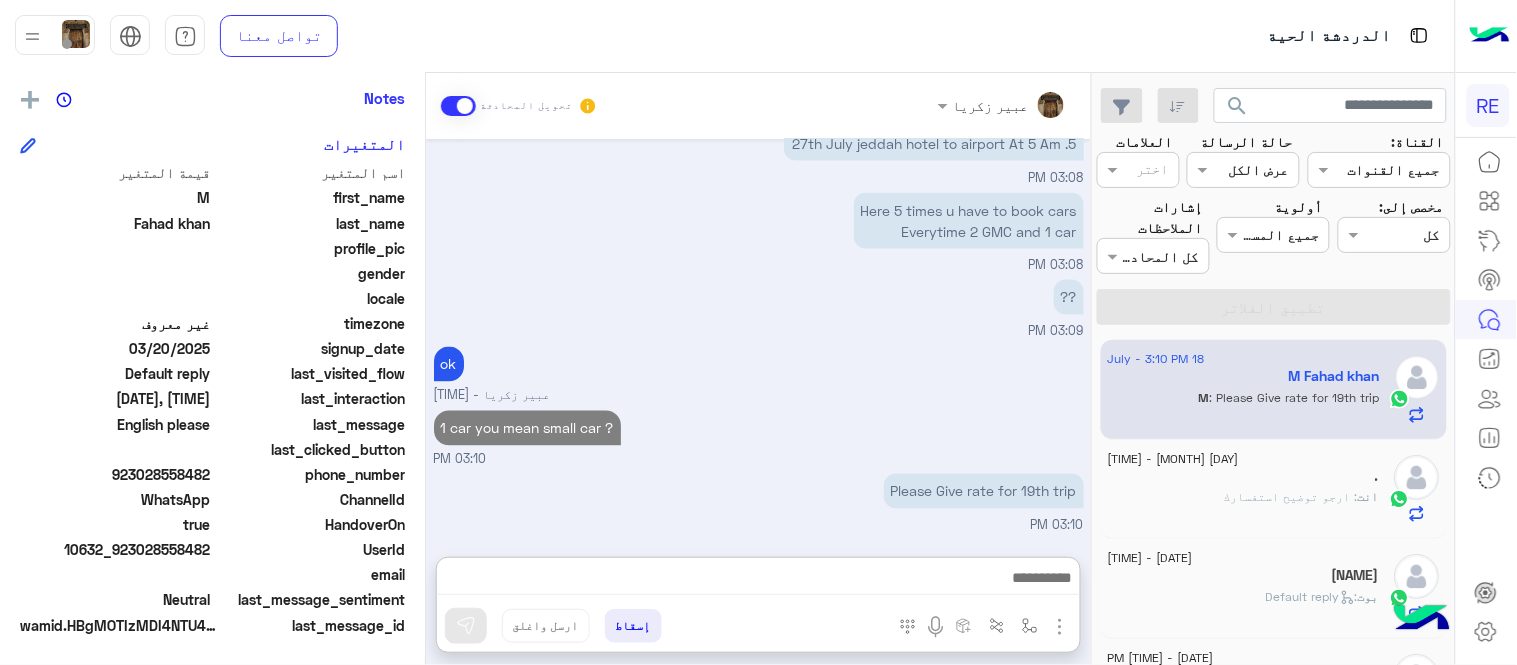 click on "[MONTH] [DAY], [YEAR]  Aoa   [TIME]  سعدنا بتواصلك، نأمل منك توضيح استفسارك أكثر    [TIME]  English please   [TIME]  تم إعادة توجيه المحادثة. للعودة إلي الرد الالي، أنقر الزر الموجود بالأسفل  عودة الى البوت     [TIME]   تم تعيين المحادثة إلى [NAME]   [TIME]       M [LAST] طلب التحدث إلى مسؤول بشري   [TIME]      hi  [NAME] -  [TIME]   [NAME] انضم إلى المحادثة   [TIME]      how can i help you?  [NAME] -  [TIME]  Need to book Vehicles   [TIME]  1. Book 5.15 Pm car Madinah airport to Oberio 19 July 2 GMC and 1 Car. 2. ⁠23 rd july oberio madinah to Train station at 9 Am. 3. ⁠23 rd july makkah train station to hotel daruk tawheed 1 Pm 4. ⁠25 th july makkah hotel to Jeddah hotel name sheraton book car for 3 Pm. 5. ⁠27th July jeddah hotel to airport At 5 Am   [TIME]    [TIME]  ??" at bounding box center (758, 338) 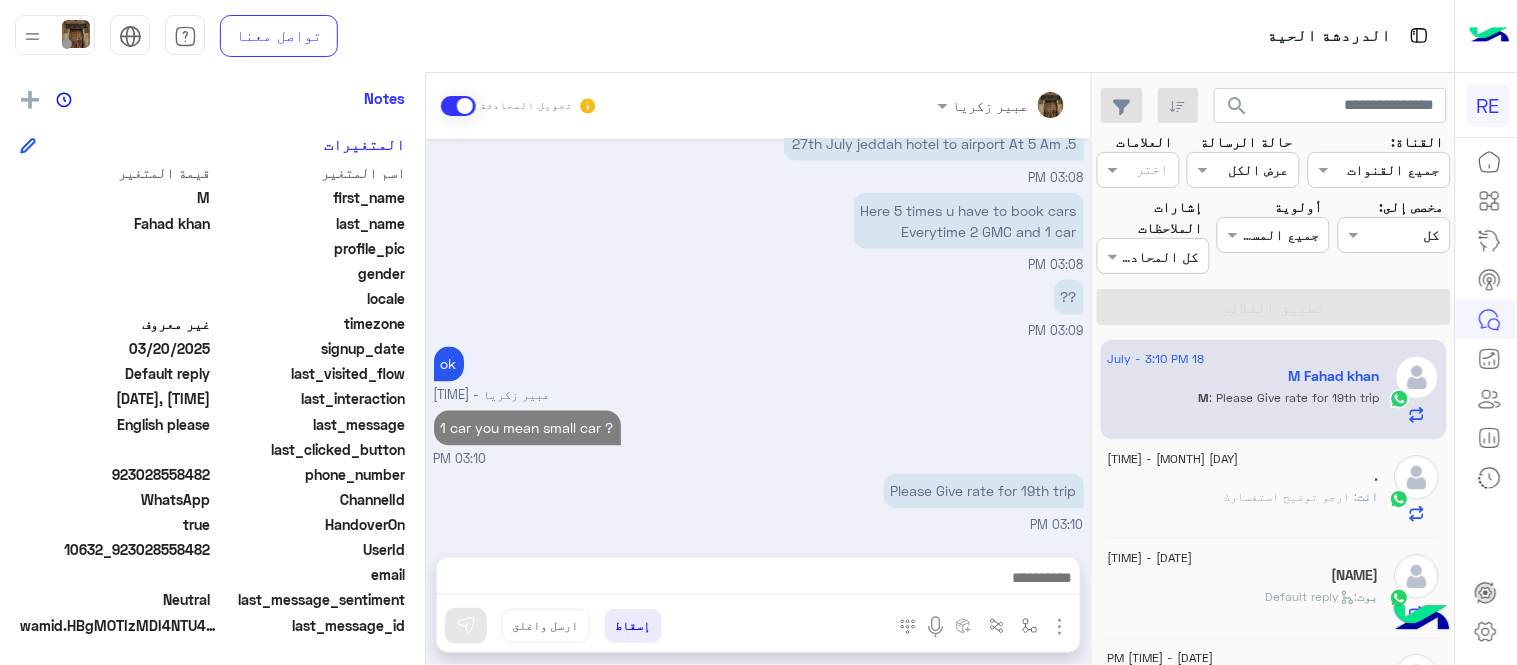 scroll, scrollTop: 860, scrollLeft: 0, axis: vertical 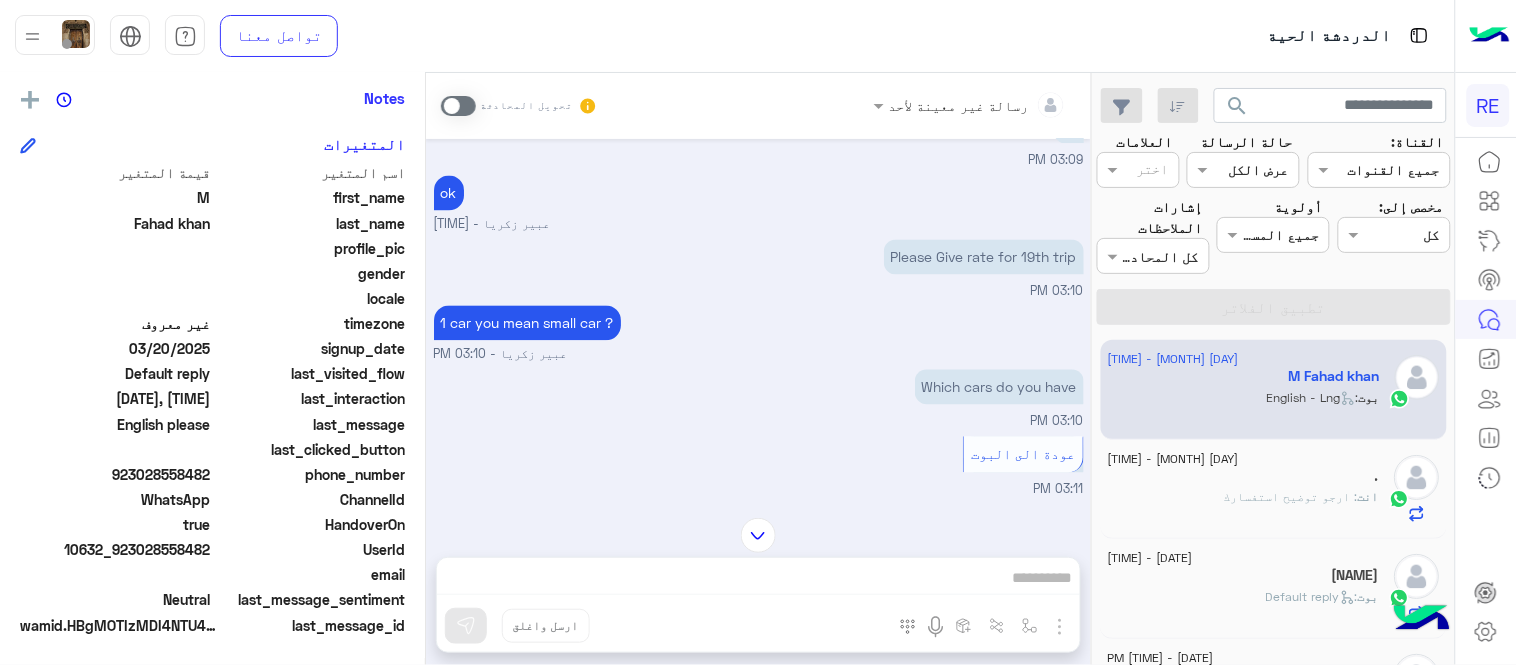 click at bounding box center (458, 106) 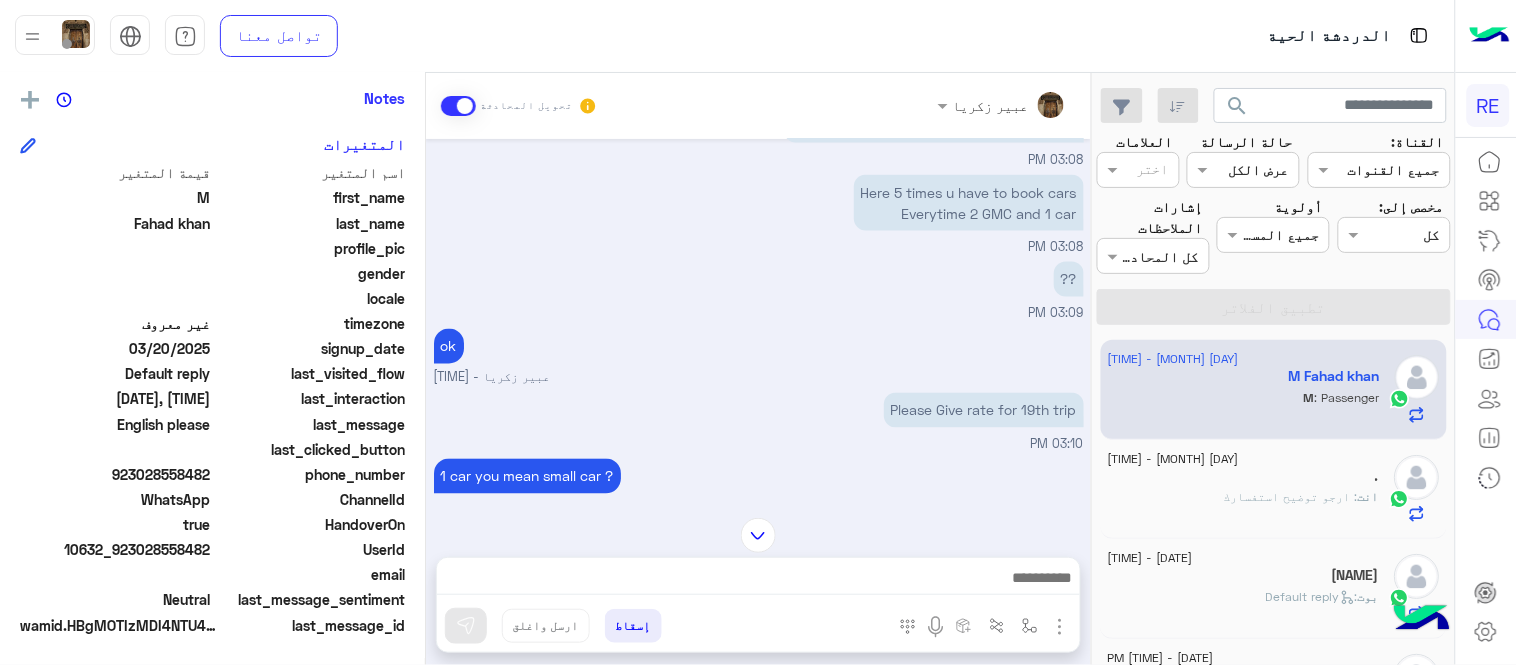 scroll, scrollTop: 866, scrollLeft: 0, axis: vertical 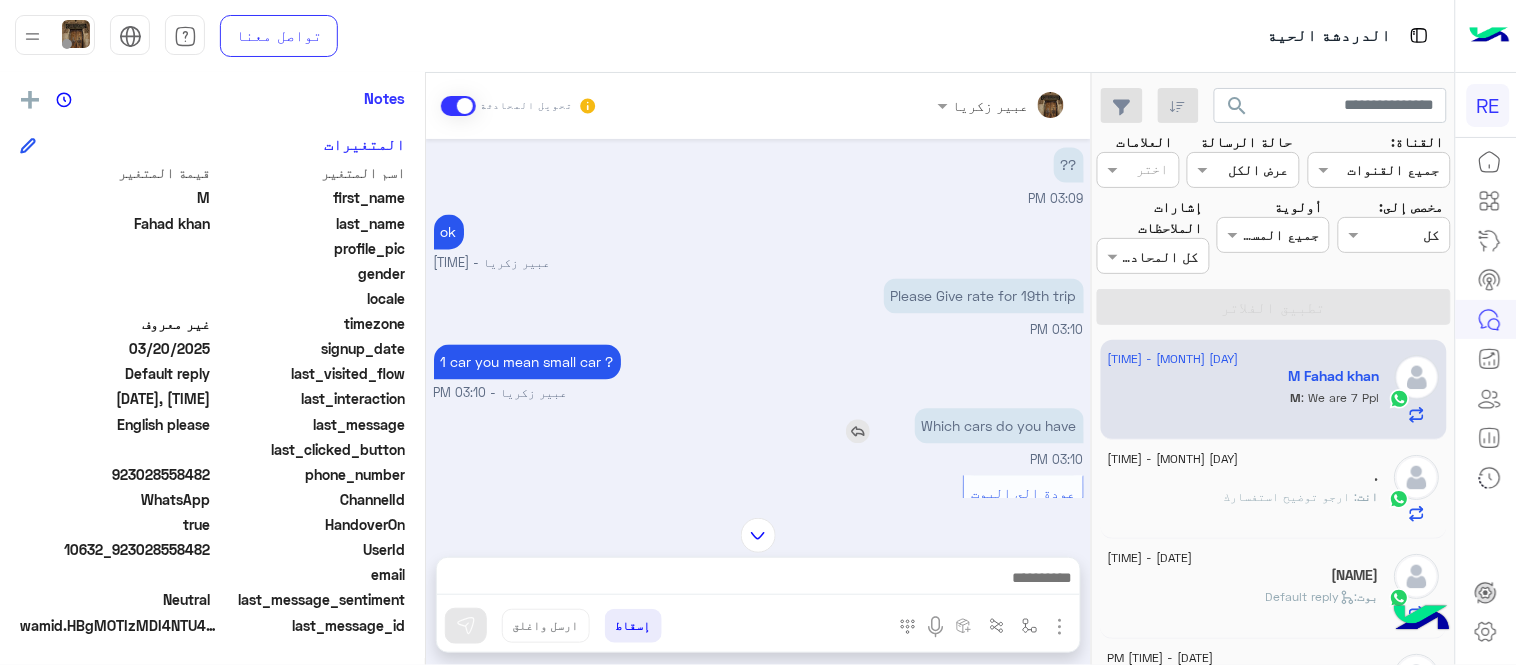 click at bounding box center [858, 432] 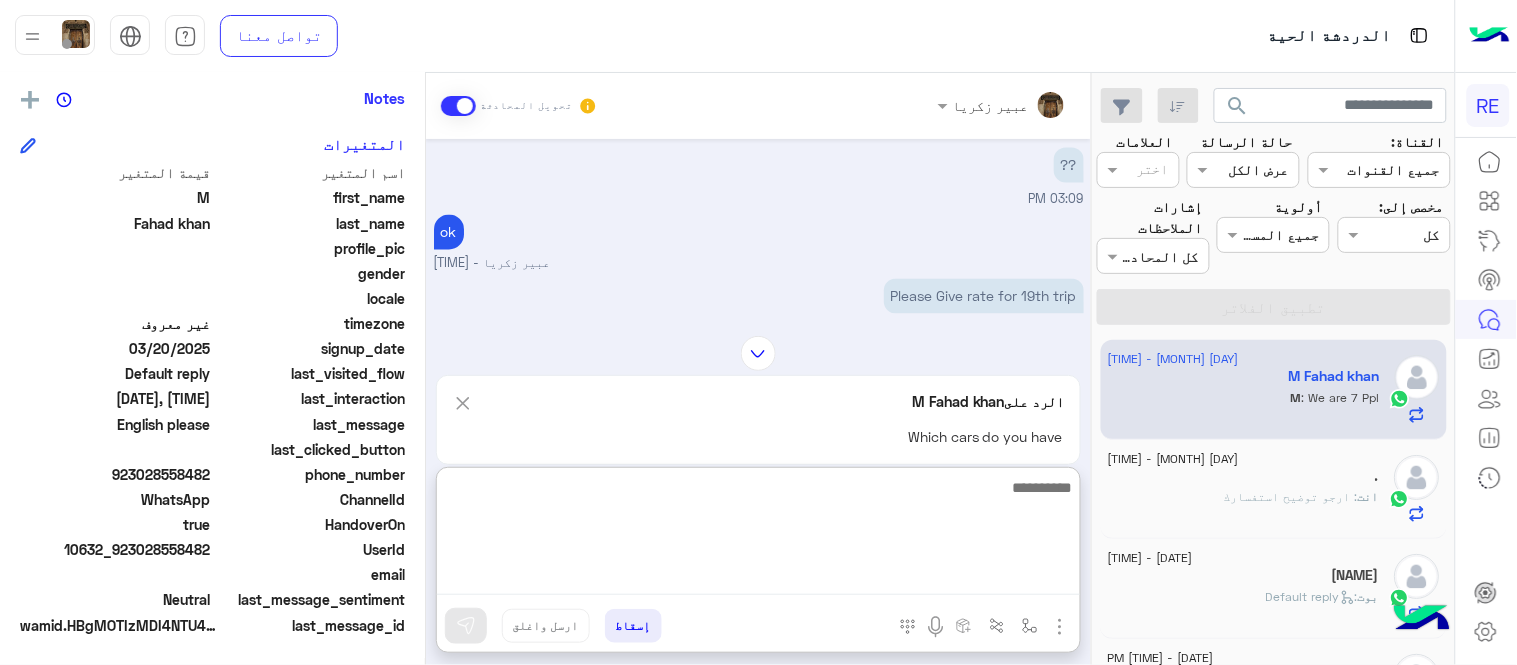 click at bounding box center (758, 535) 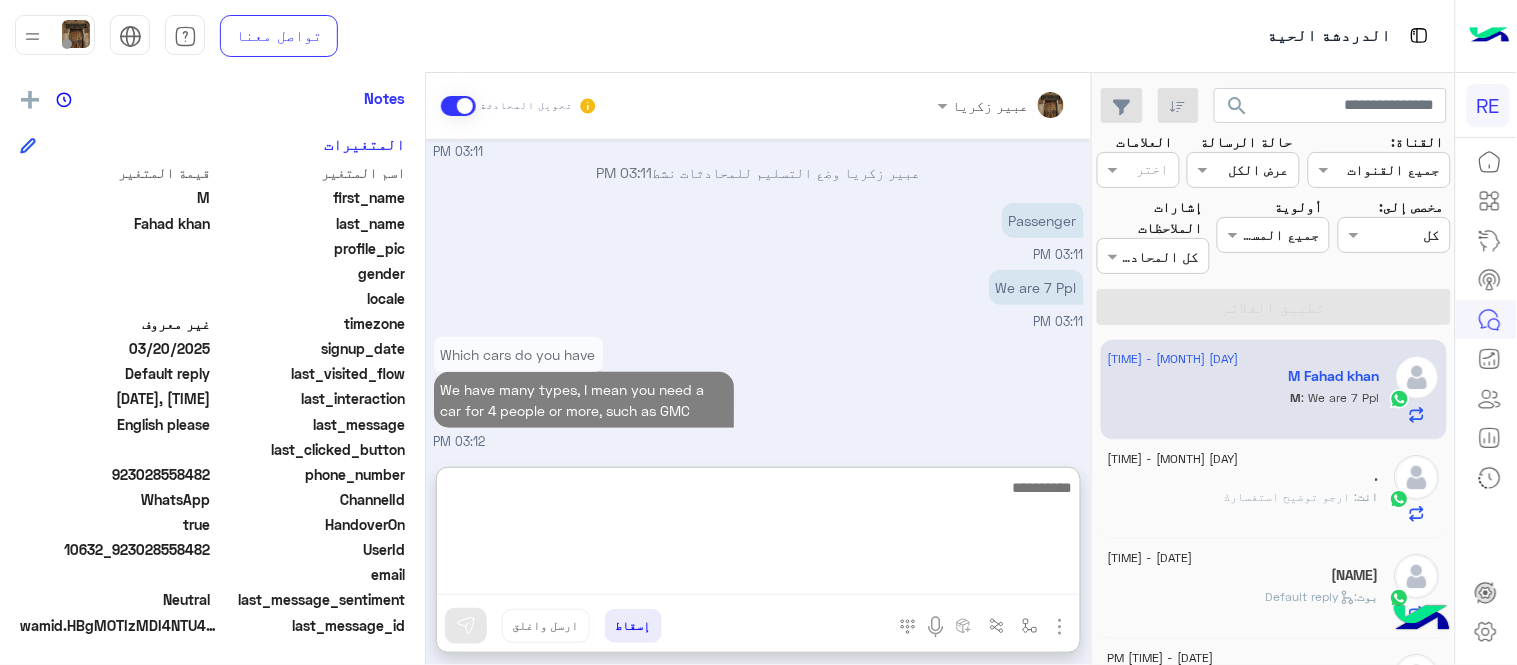 scroll, scrollTop: 2205, scrollLeft: 0, axis: vertical 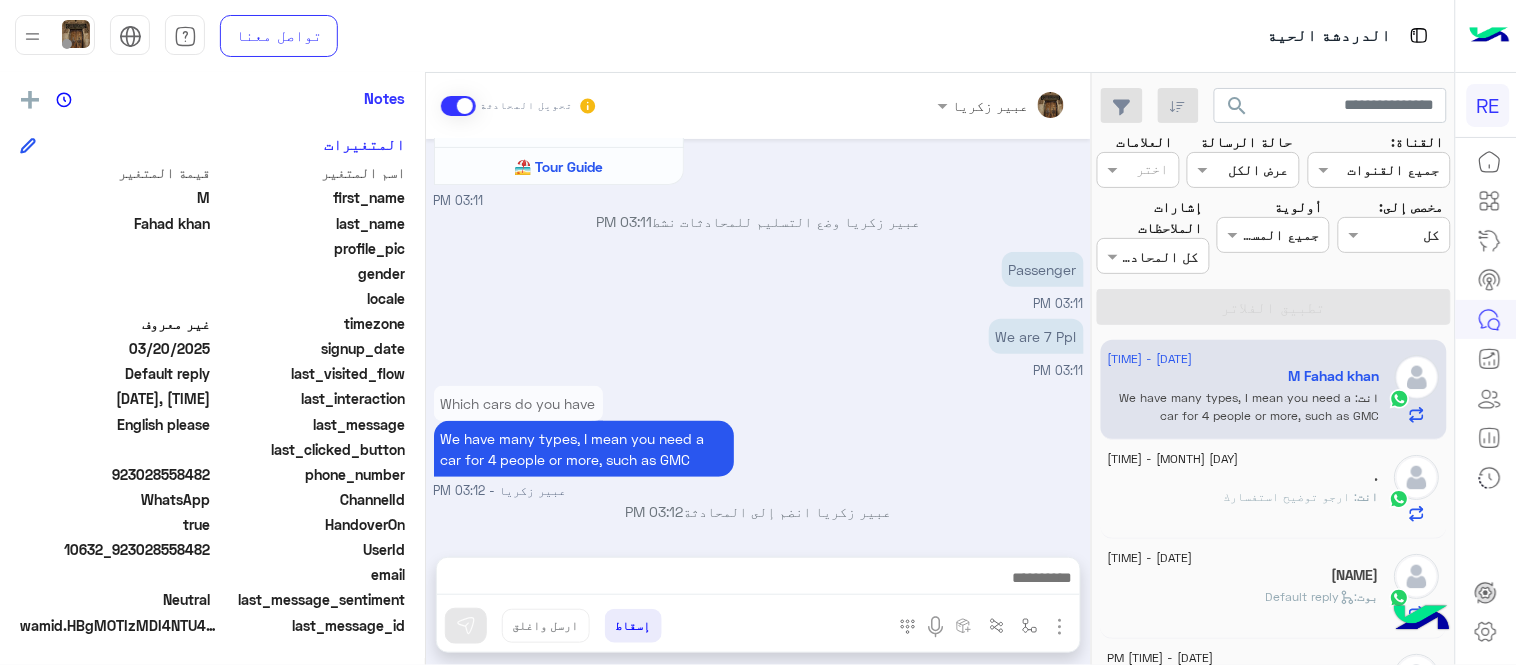 click on "Jul 18, 2025  Aoa   02:44 PM  سعدنا بتواصلك، نأمل منك توضيح استفسارك أكثر    02:44 PM  English please   03:05 PM  تم إعادة توجيه المحادثة. للعودة إلي الرد الالي، أنقر الزر الموجود بالأسفل  عودة الى البوت     03:05 PM   M Fahad khan طلب التحدث إلى مسؤول بشري   03:05 PM       تم تعيين المحادثة إلى مروه احمد   03:05 PM      hi  [FIRST] [LAST] -  03:07 PM   [FIRST] [LAST] انضم إلى المحادثة   03:07 PM      how can i help you?  [FIRST] [LAST] -  03:07 PM  Need to book Vehicles   03:07 PM  1. Book 5.15 Pm car Madinah airport to Oberio 19 July 2 GMC and 1 Car. 2. ⁠23 rd july oberio madinah to Train station at 9 Am. 3. ⁠23 rd july makkah train station to hotel daruk tawheed 1 Pm 4. ⁠25 th july makkah hotel to Jeddah hotel name sheraton book car for 3 Pm. 5. ⁠27th July jeddah hotel to airport At 5 Am   03:08 PM    03:08 PM  ??" at bounding box center (758, 338) 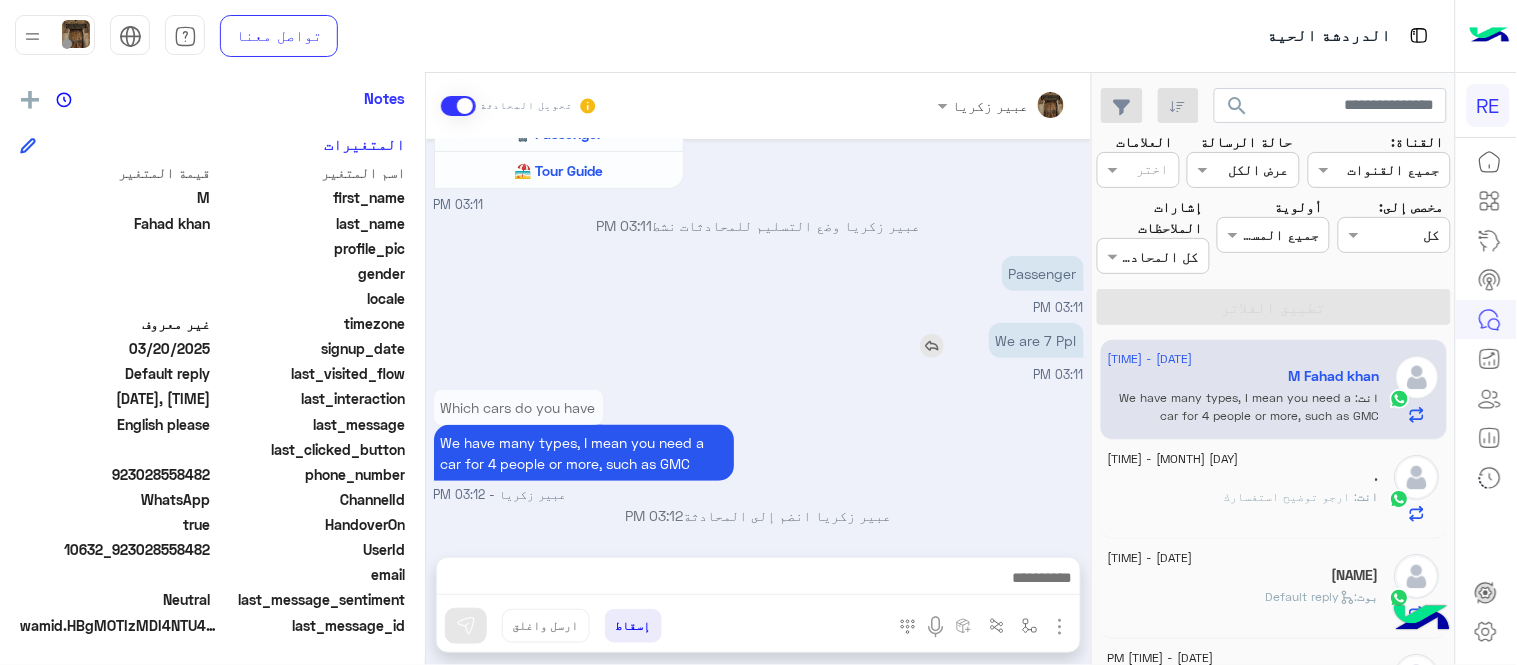 click at bounding box center [932, 346] 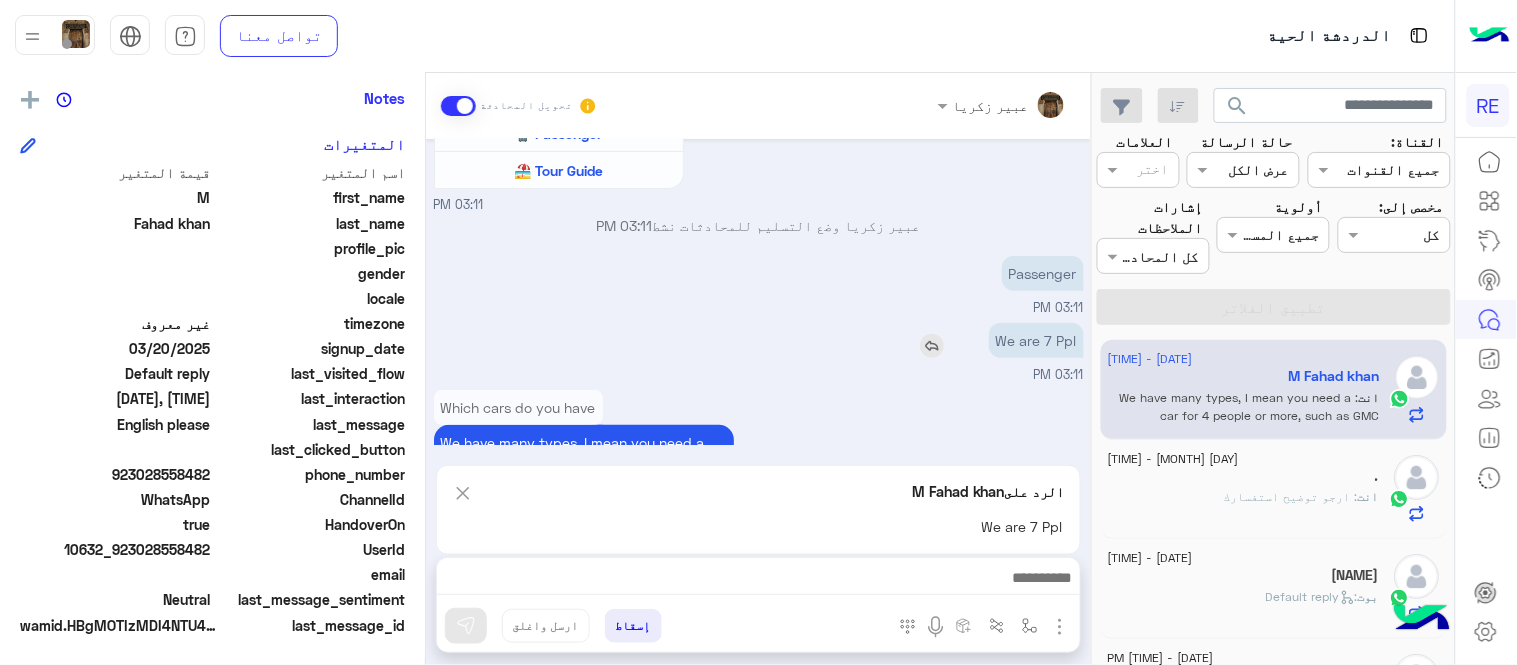 scroll, scrollTop: 2205, scrollLeft: 0, axis: vertical 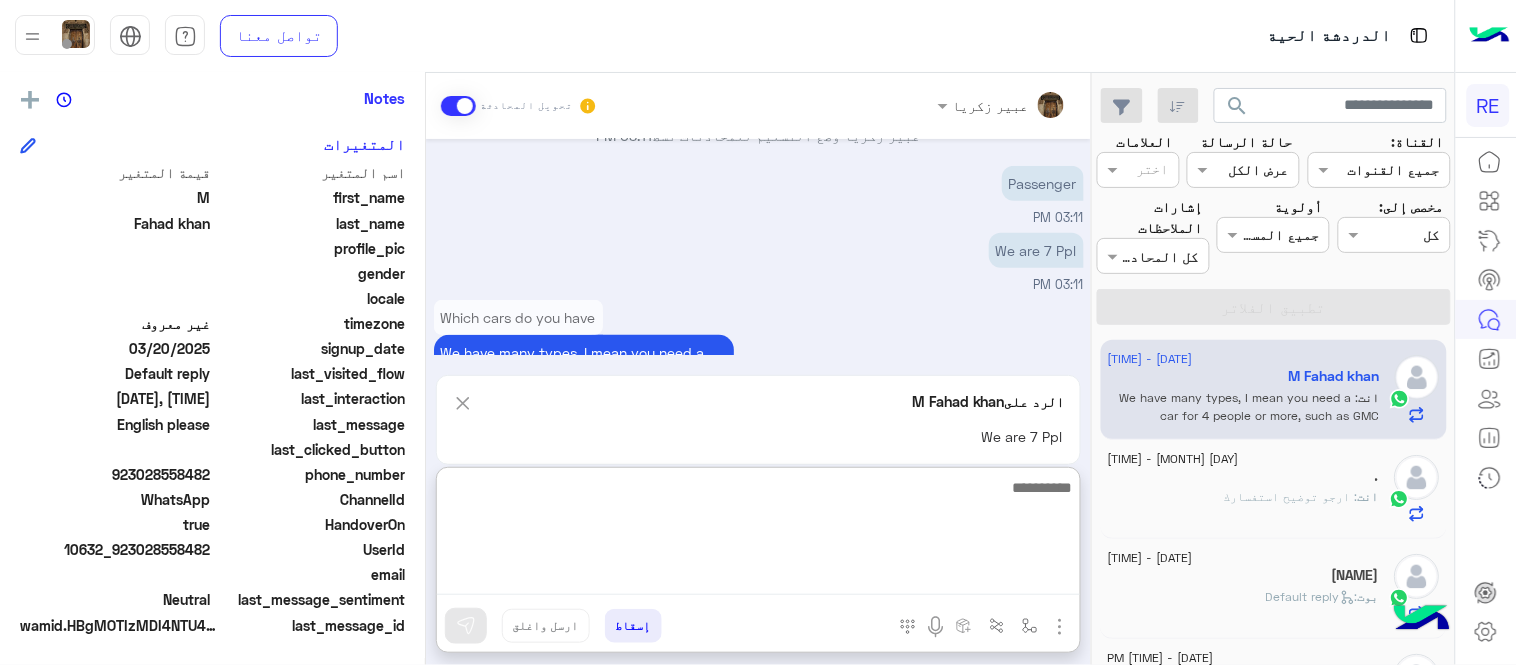 click at bounding box center [758, 535] 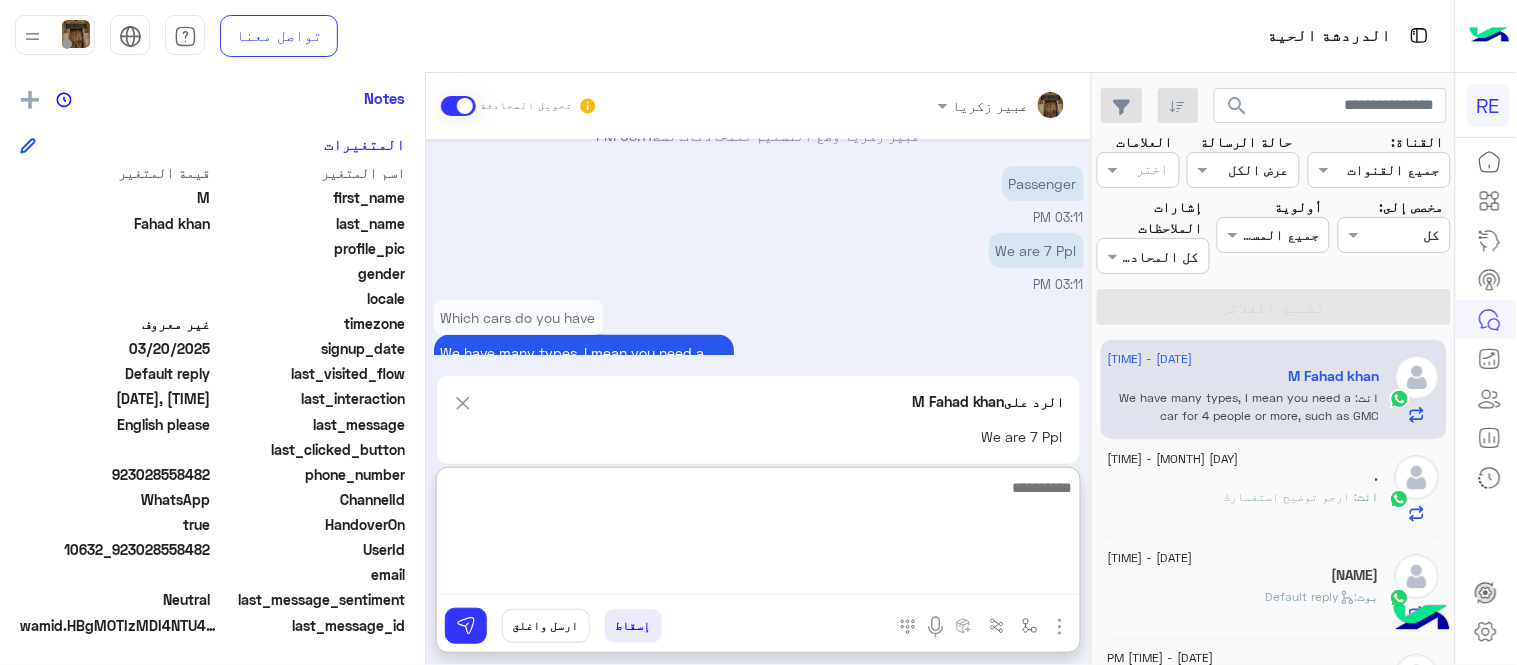 scroll, scrollTop: 2304, scrollLeft: 0, axis: vertical 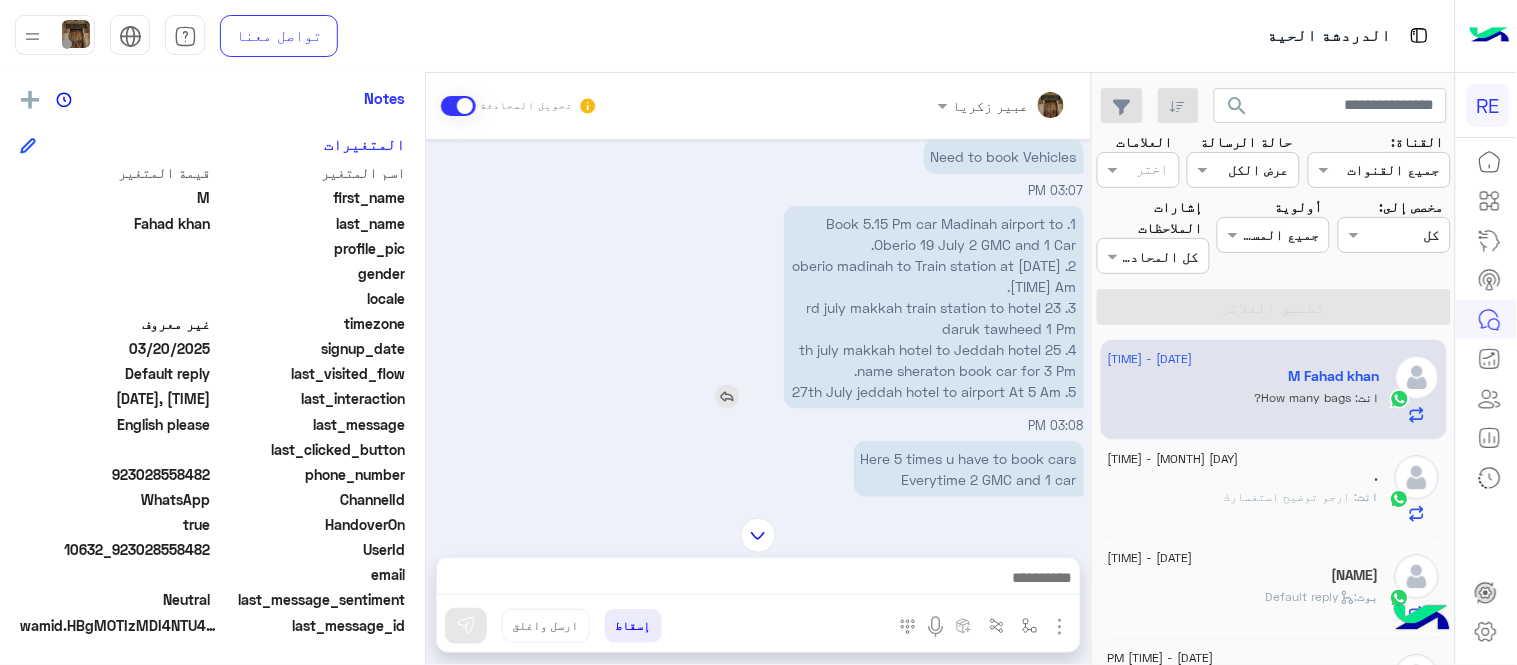click on "1. Book 5.15 Pm car Madinah airport to Oberio 19 July 2 GMC and 1 Car. 2. ⁠23 rd july oberio madinah to Train station at 9 Am. 3. ⁠23 rd july makkah train station to hotel daruk tawheed 1 Pm 4. ⁠25 th july makkah hotel to Jeddah hotel name sheraton book car for 3 Pm. 5. ⁠27th July jeddah hotel to airport At 5 Am" at bounding box center [934, 307] 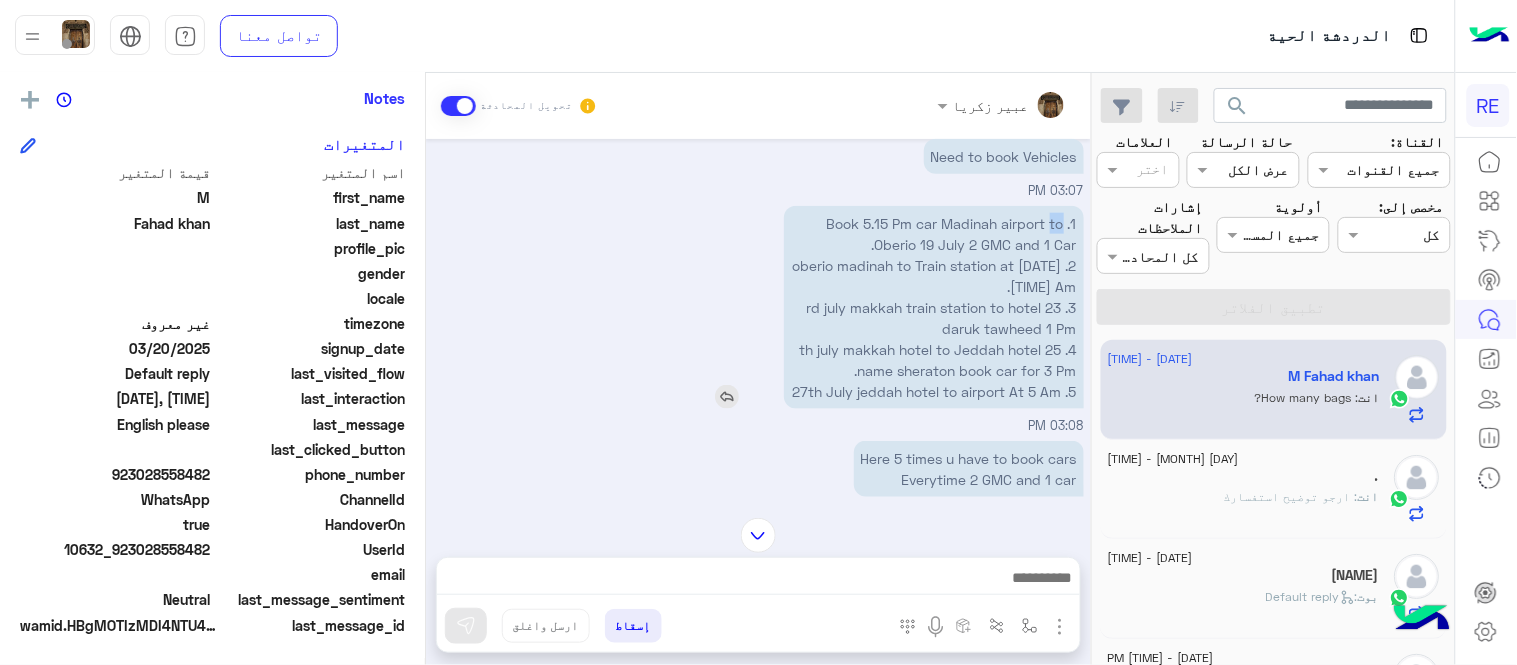 click on "1. Book 5.15 Pm car Madinah airport to Oberio 19 July 2 GMC and 1 Car. 2. ⁠23 rd july oberio madinah to Train station at 9 Am. 3. ⁠23 rd july makkah train station to hotel daruk tawheed 1 Pm 4. ⁠25 th july makkah hotel to Jeddah hotel name sheraton book car for 3 Pm. 5. ⁠27th July jeddah hotel to airport At 5 Am" at bounding box center (934, 307) 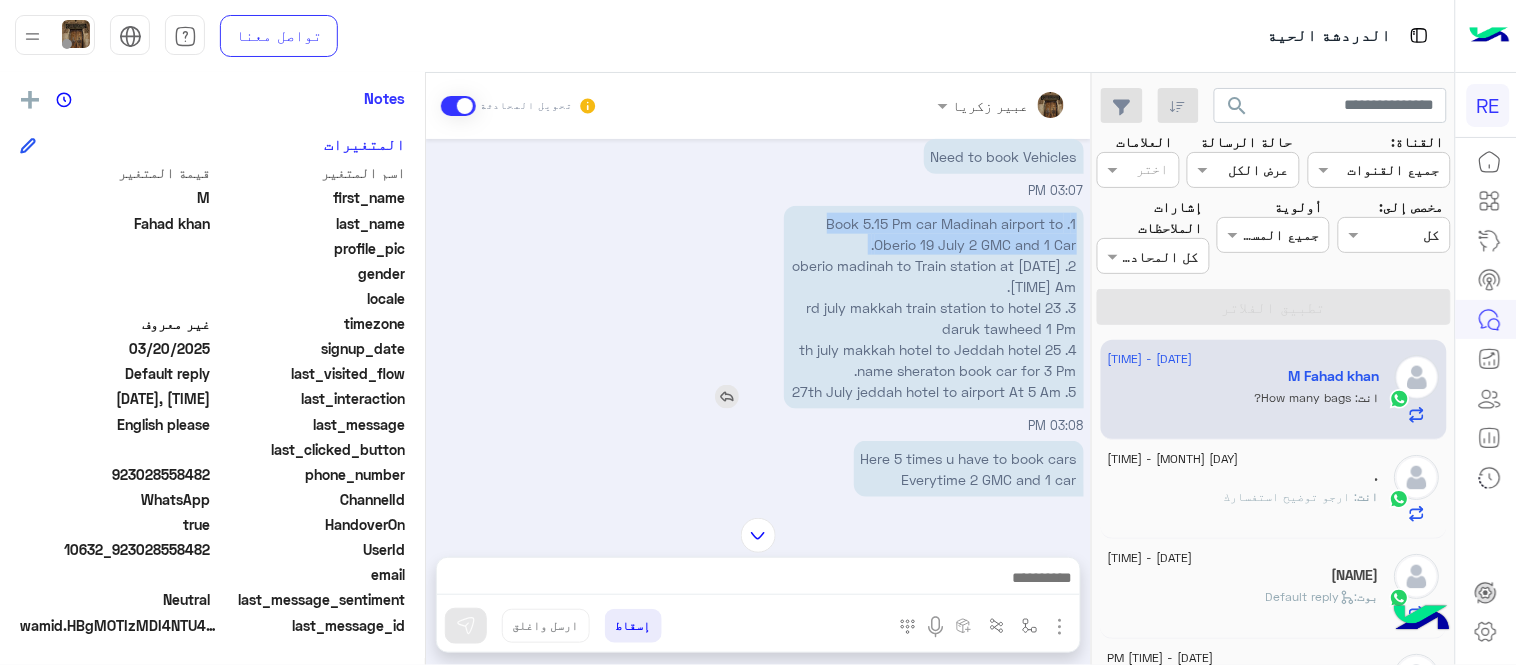 click on "1. Book 5.15 Pm car Madinah airport to Oberio 19 July 2 GMC and 1 Car. 2. ⁠23 rd july oberio madinah to Train station at 9 Am. 3. ⁠23 rd july makkah train station to hotel daruk tawheed 1 Pm 4. ⁠25 th july makkah hotel to Jeddah hotel name sheraton book car for 3 Pm. 5. ⁠27th July jeddah hotel to airport At 5 Am" at bounding box center (934, 307) 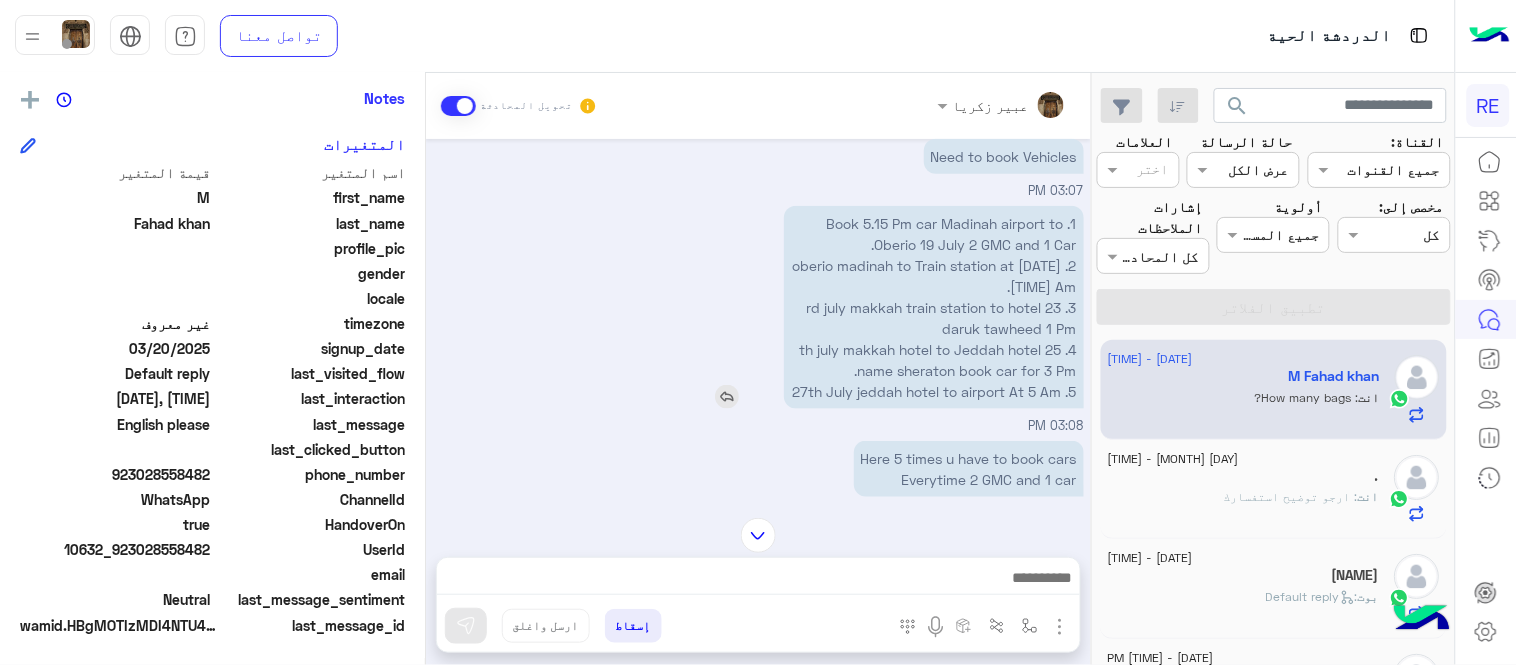 drag, startPoint x: 1055, startPoint y: 186, endPoint x: 1053, endPoint y: 383, distance: 197.01015 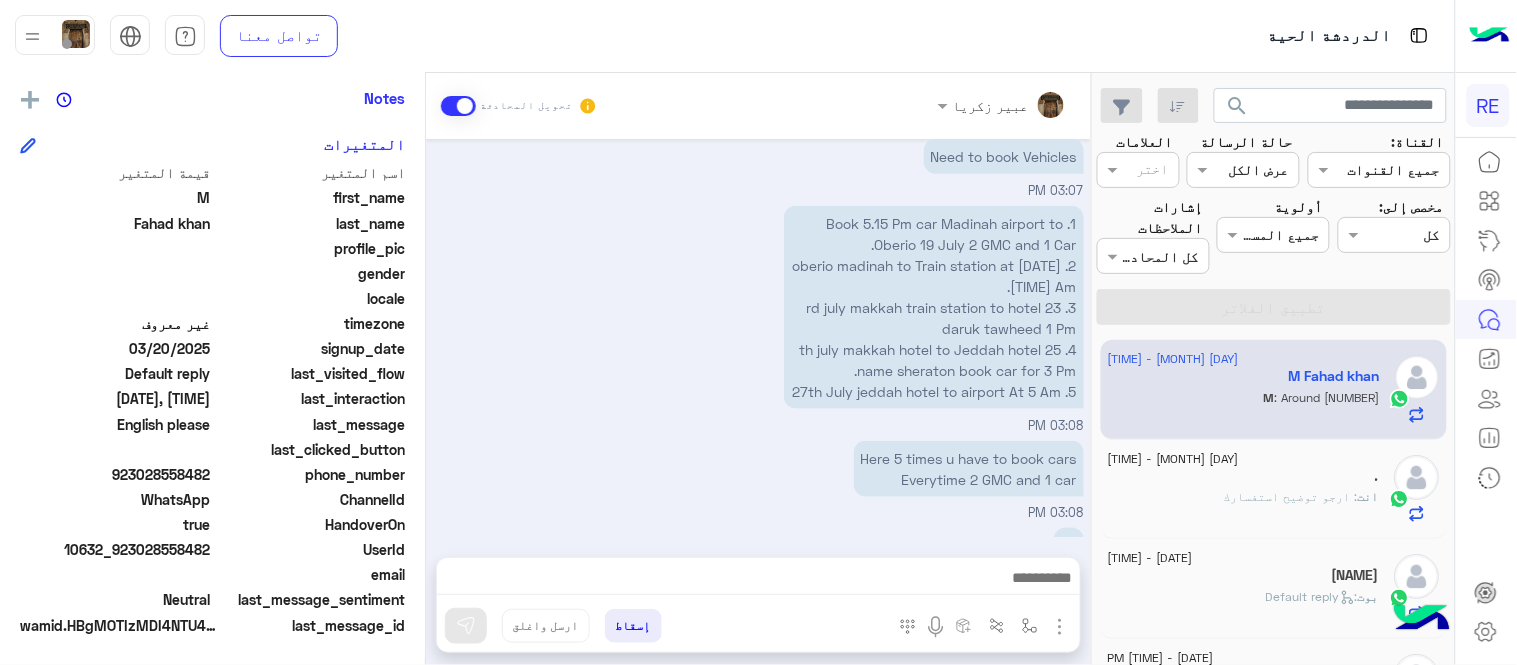 scroll, scrollTop: 2403, scrollLeft: 0, axis: vertical 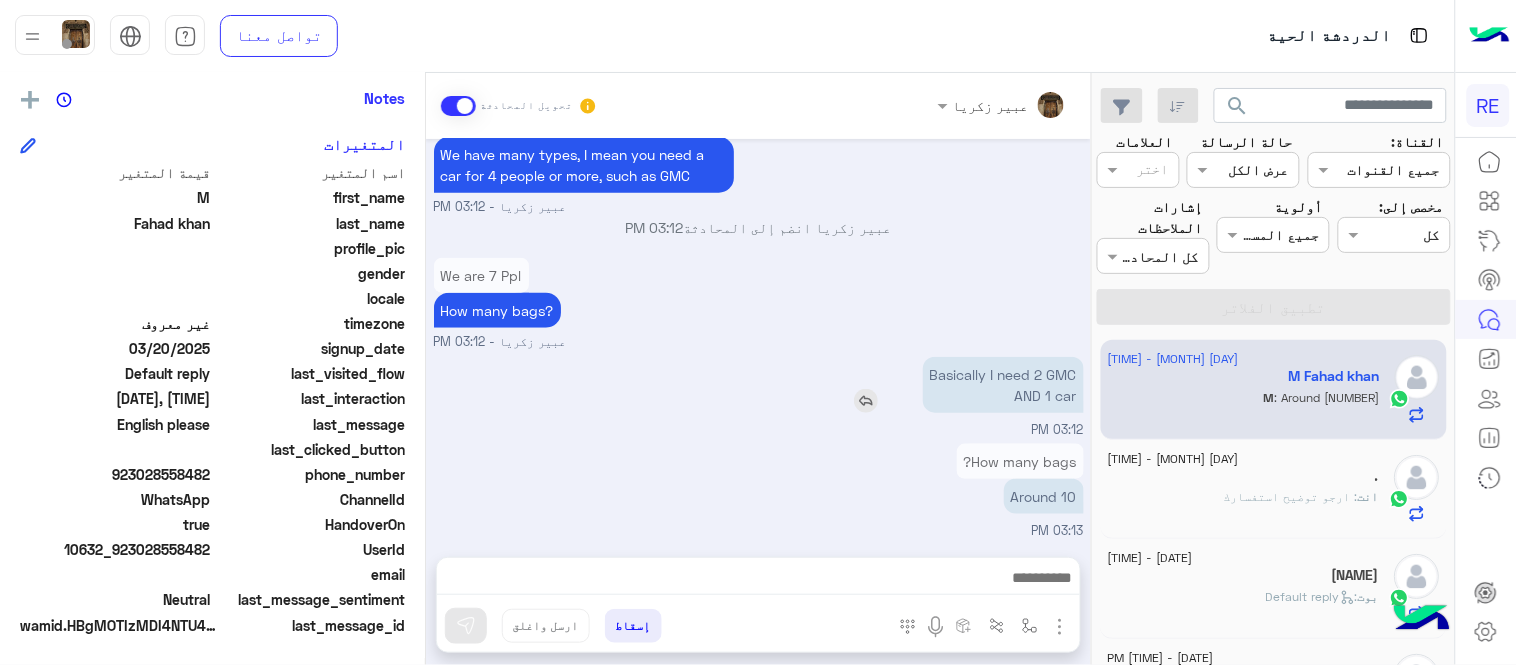 click on "Basically I need 2 GMC  AND 1 car" at bounding box center [1003, 385] 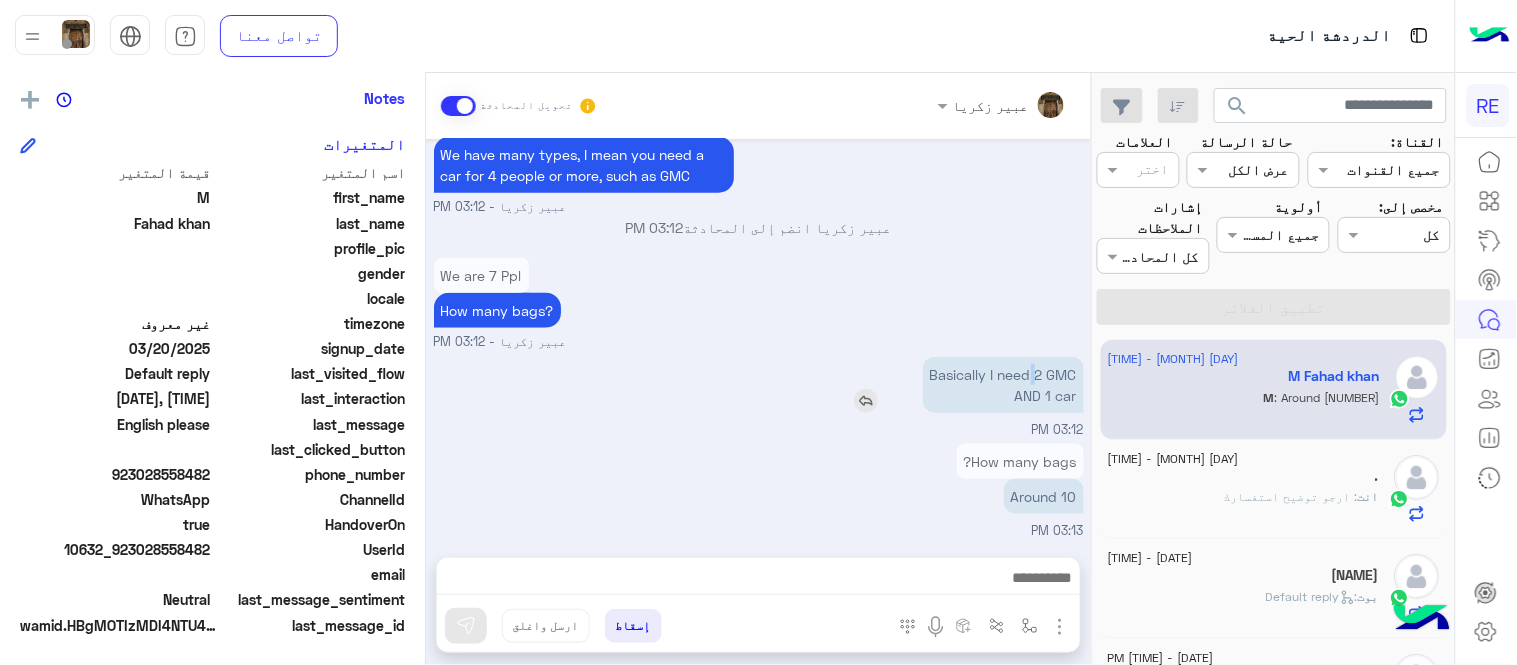 click on "Basically I need 2 GMC  AND 1 car" at bounding box center (1003, 385) 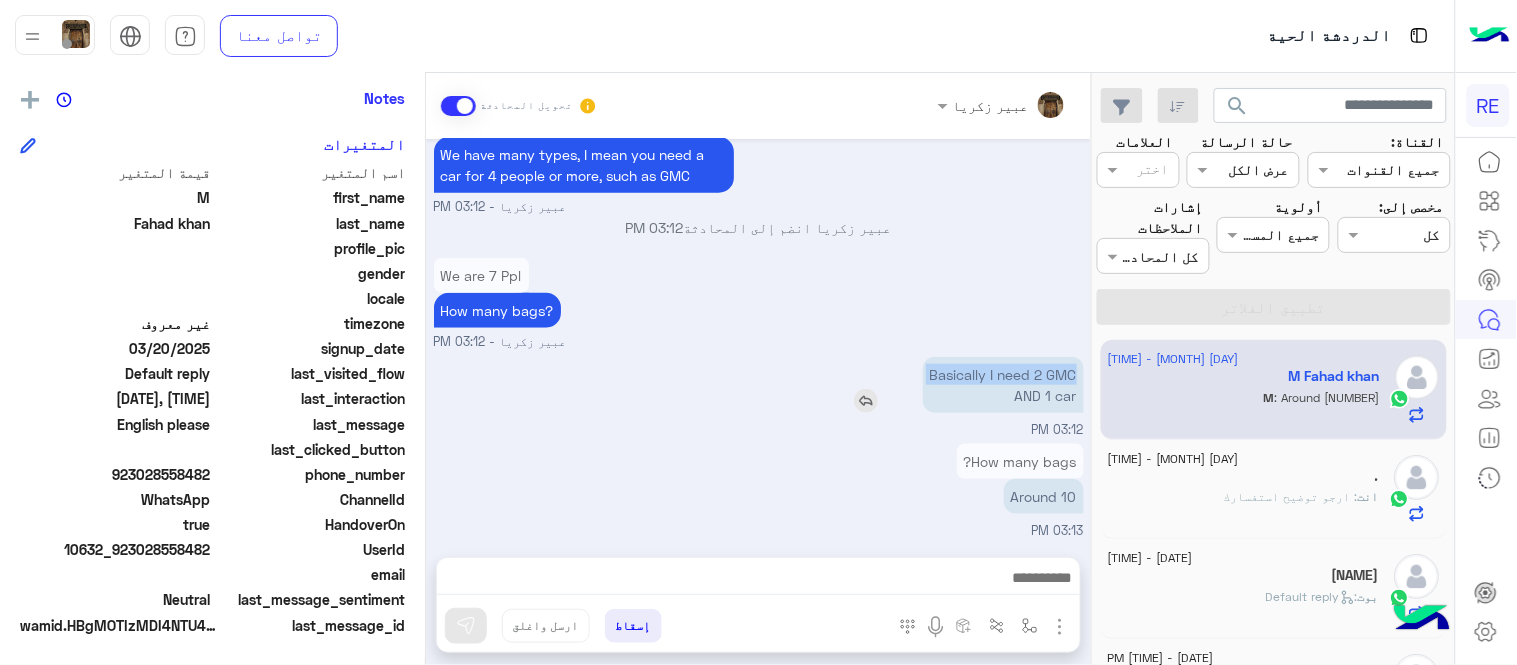 click on "Basically I need 2 GMC  AND 1 car" at bounding box center (1003, 385) 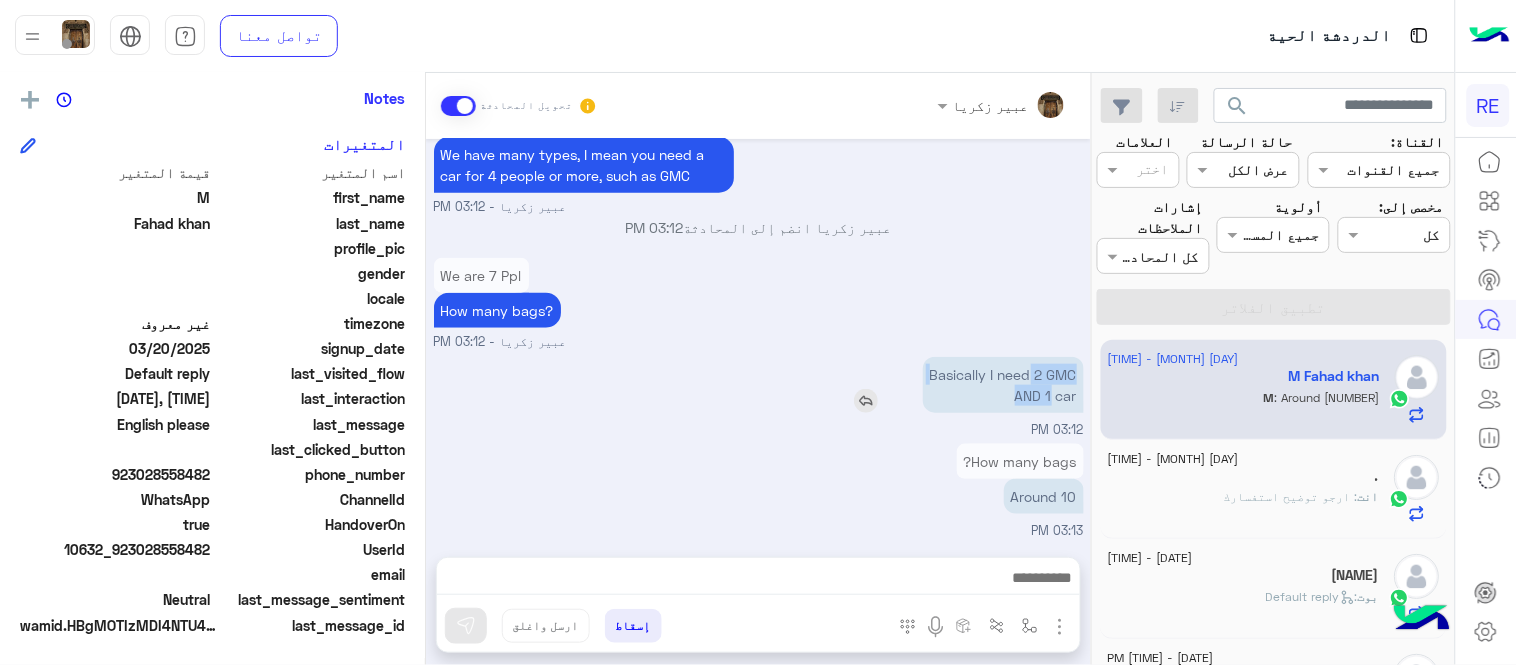 drag, startPoint x: 1027, startPoint y: 364, endPoint x: 1044, endPoint y: 396, distance: 36.23534 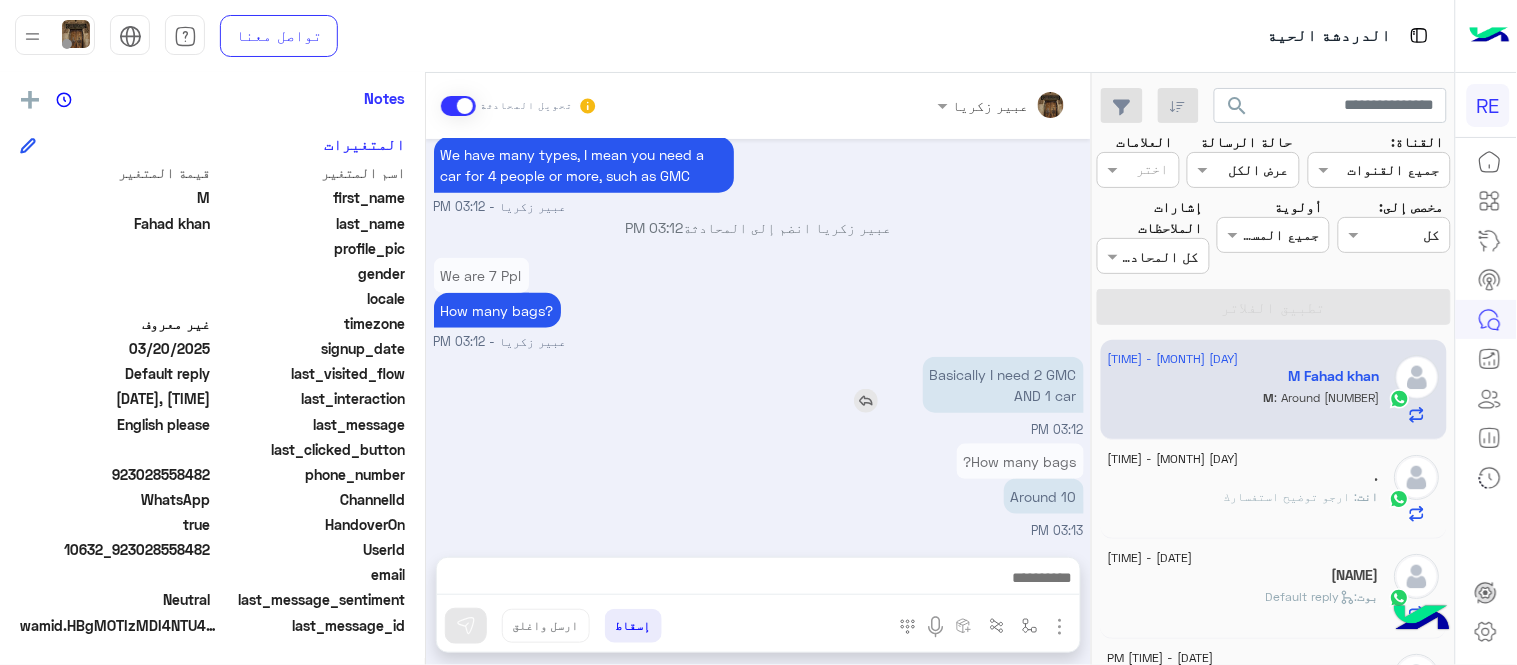 click on "Basically I need 2 GMC  AND 1 car" at bounding box center [1003, 385] 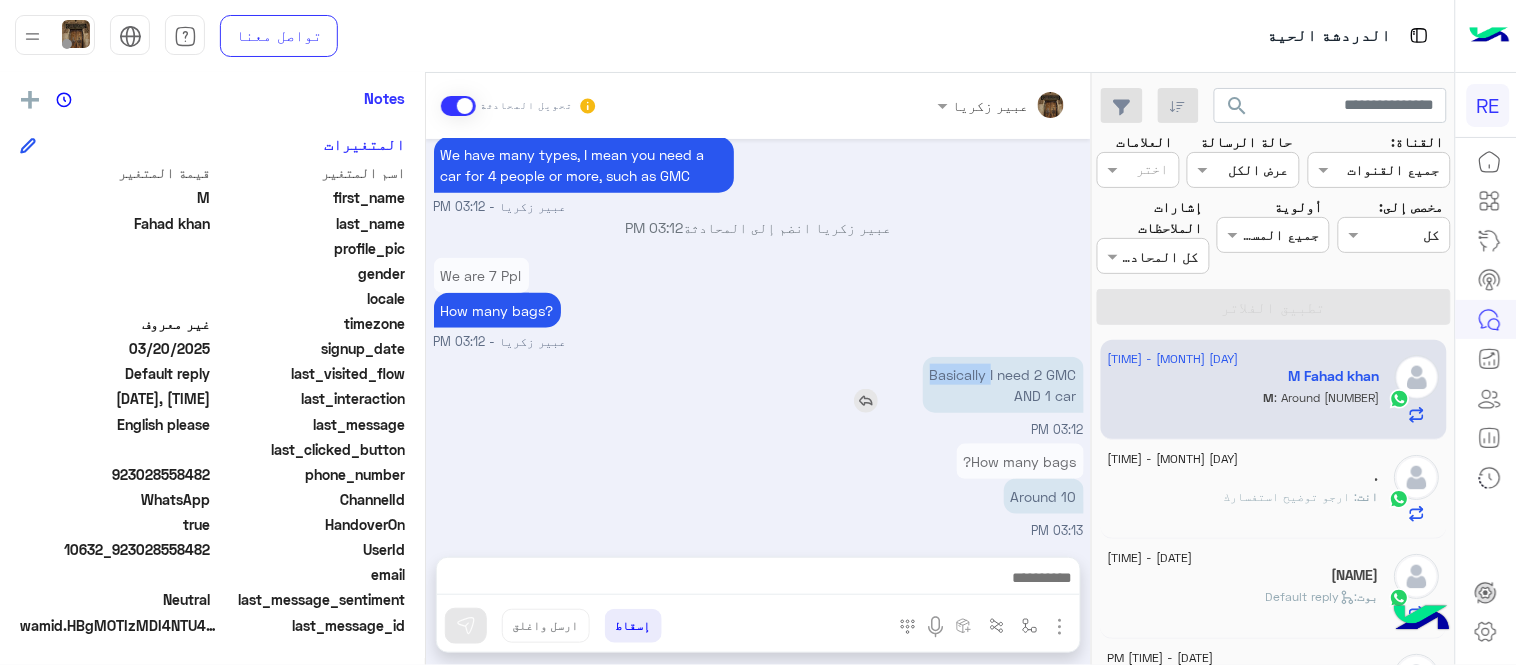 click on "Basically I need 2 GMC  AND 1 car" at bounding box center (1003, 385) 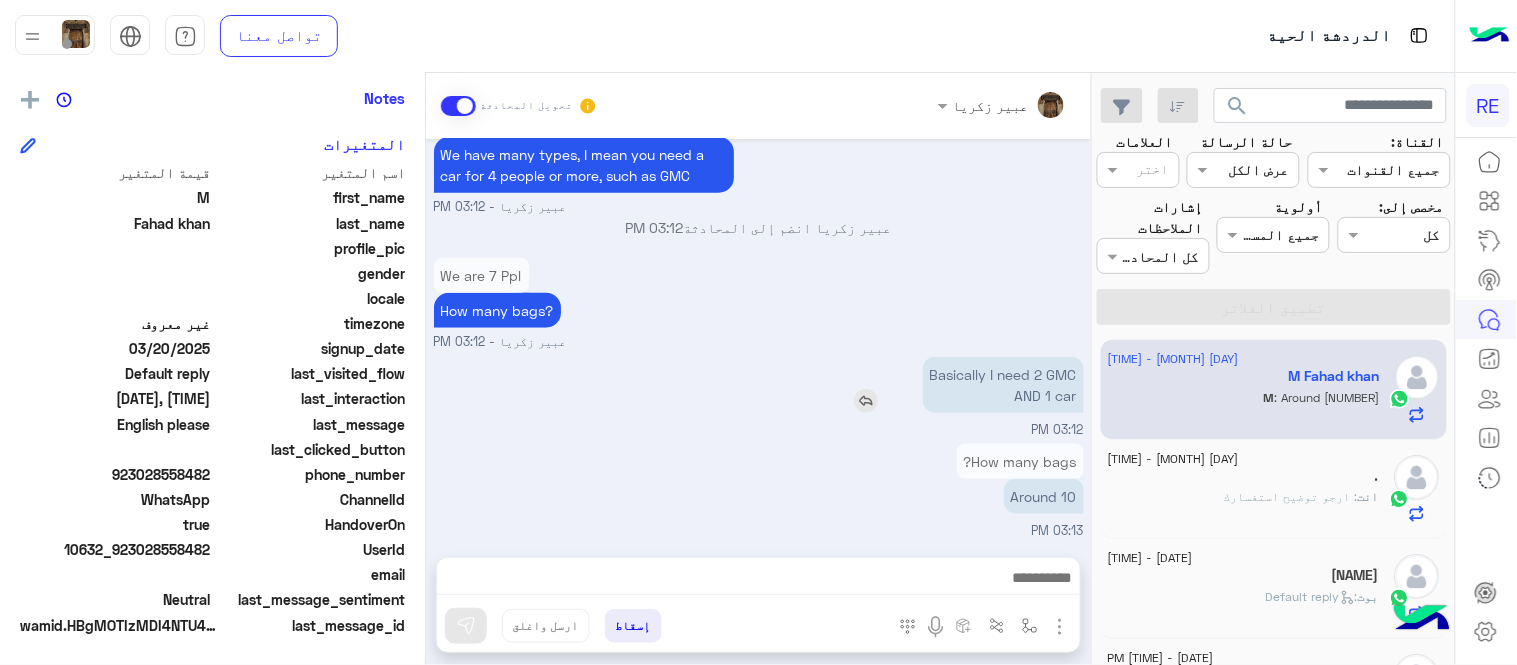 drag, startPoint x: 971, startPoint y: 353, endPoint x: 1033, endPoint y: 398, distance: 76.6094 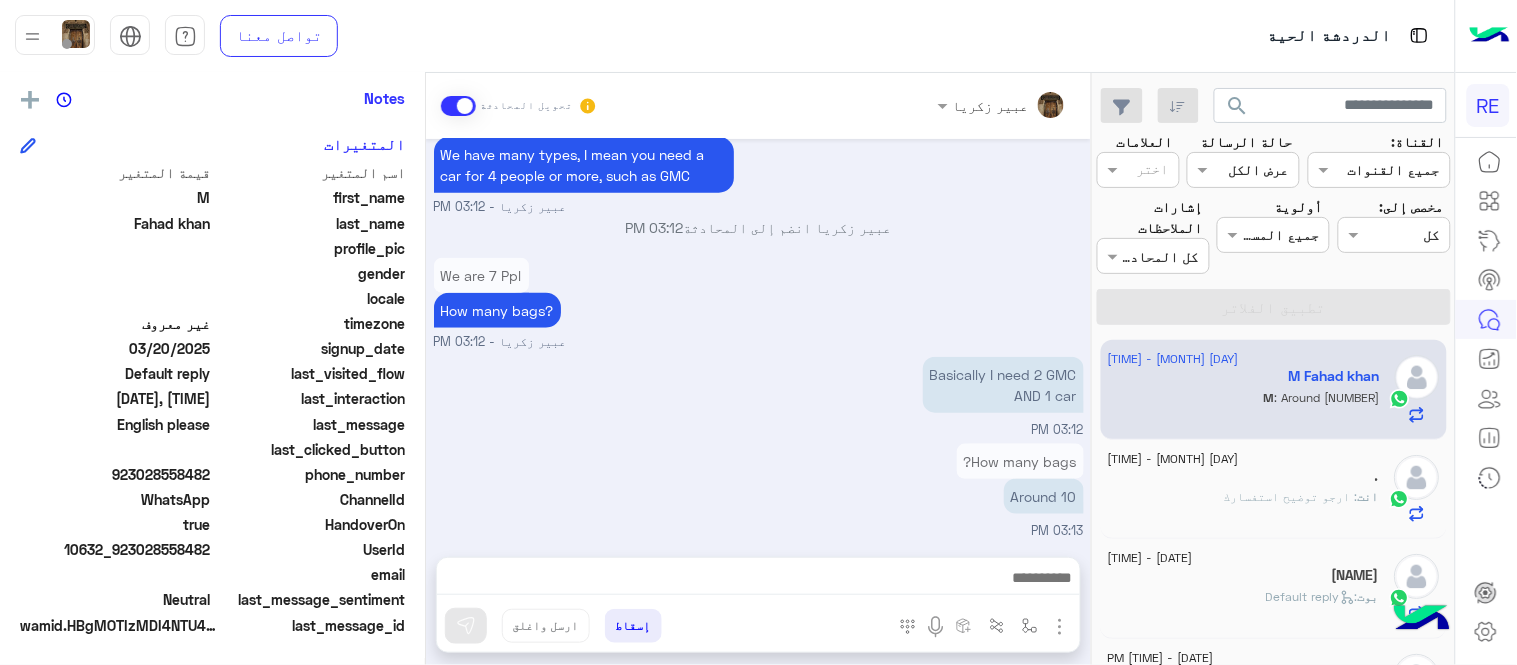click on "We are 7 Ppl How many bags?  [NAME] -  [TIME]" at bounding box center (759, 302) 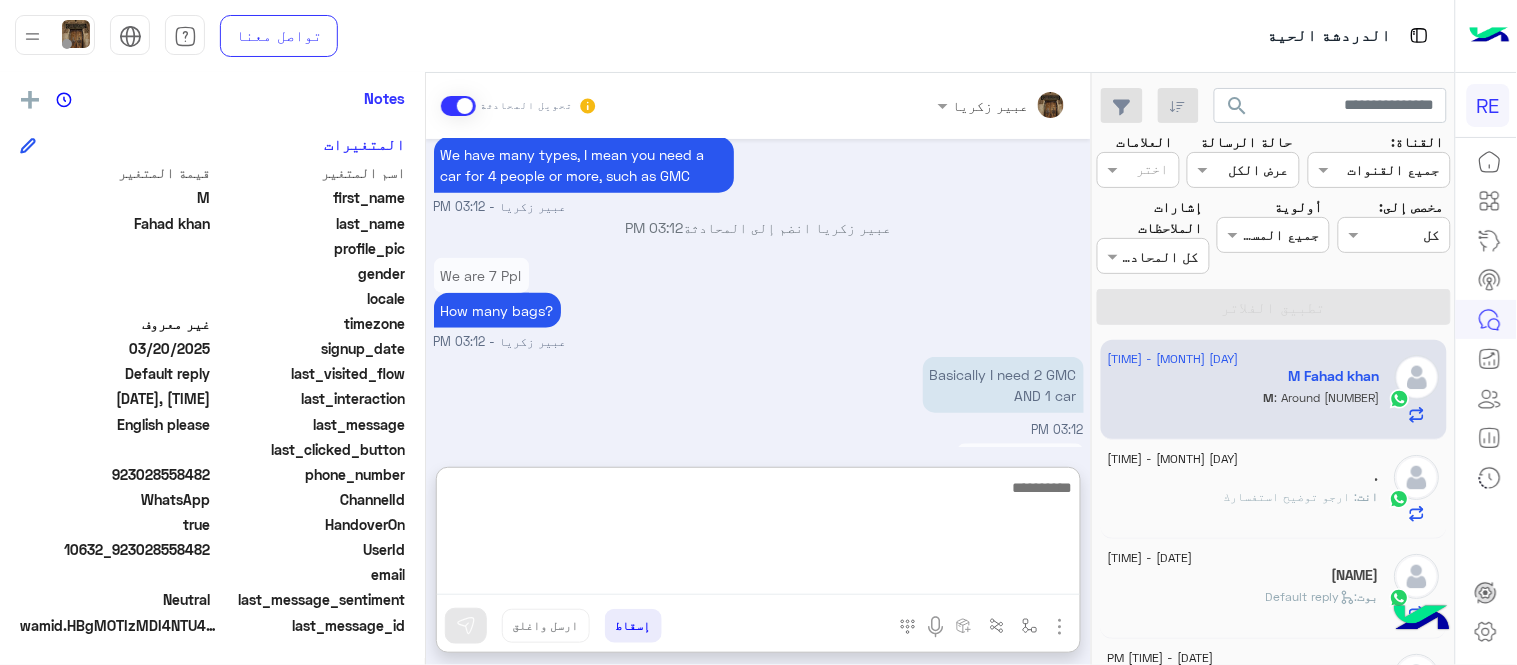 click at bounding box center (758, 535) 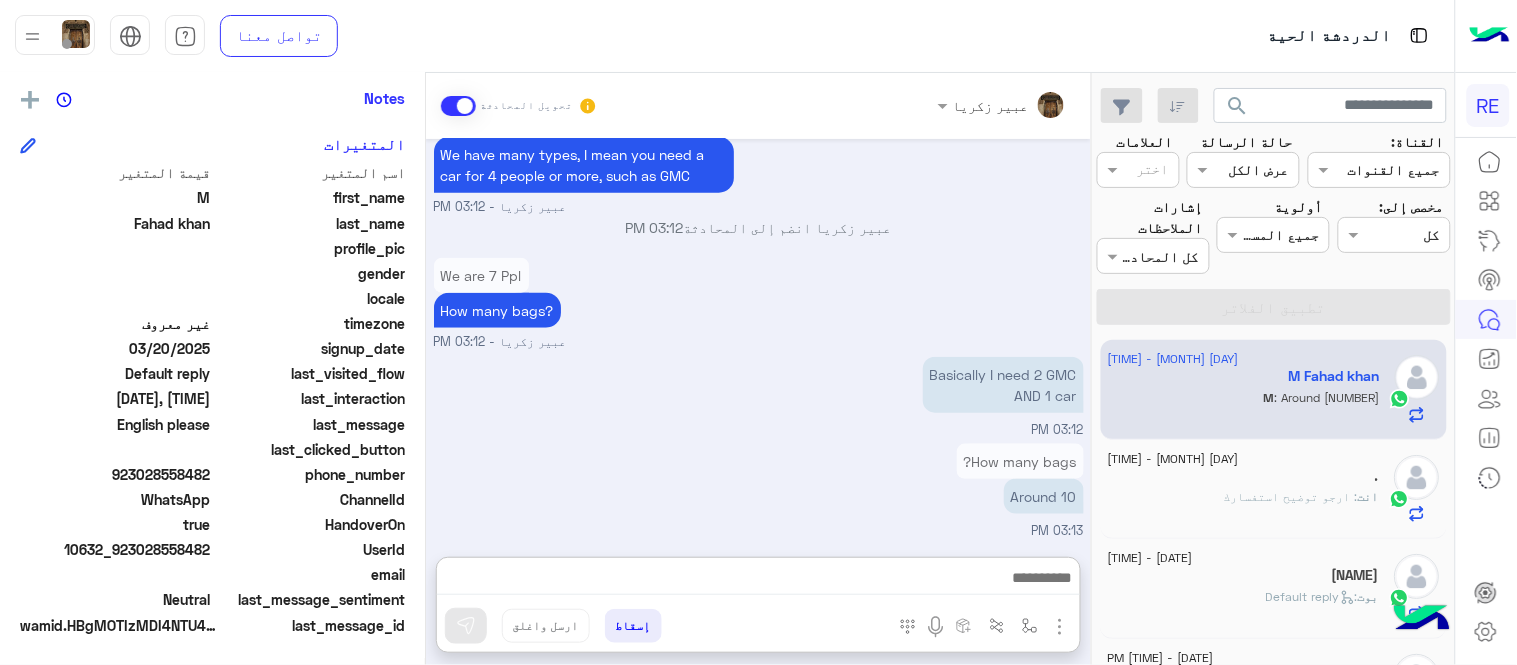 click on "Basically I need 2 GMC  AND 1 car   [TIME]" at bounding box center (759, 396) 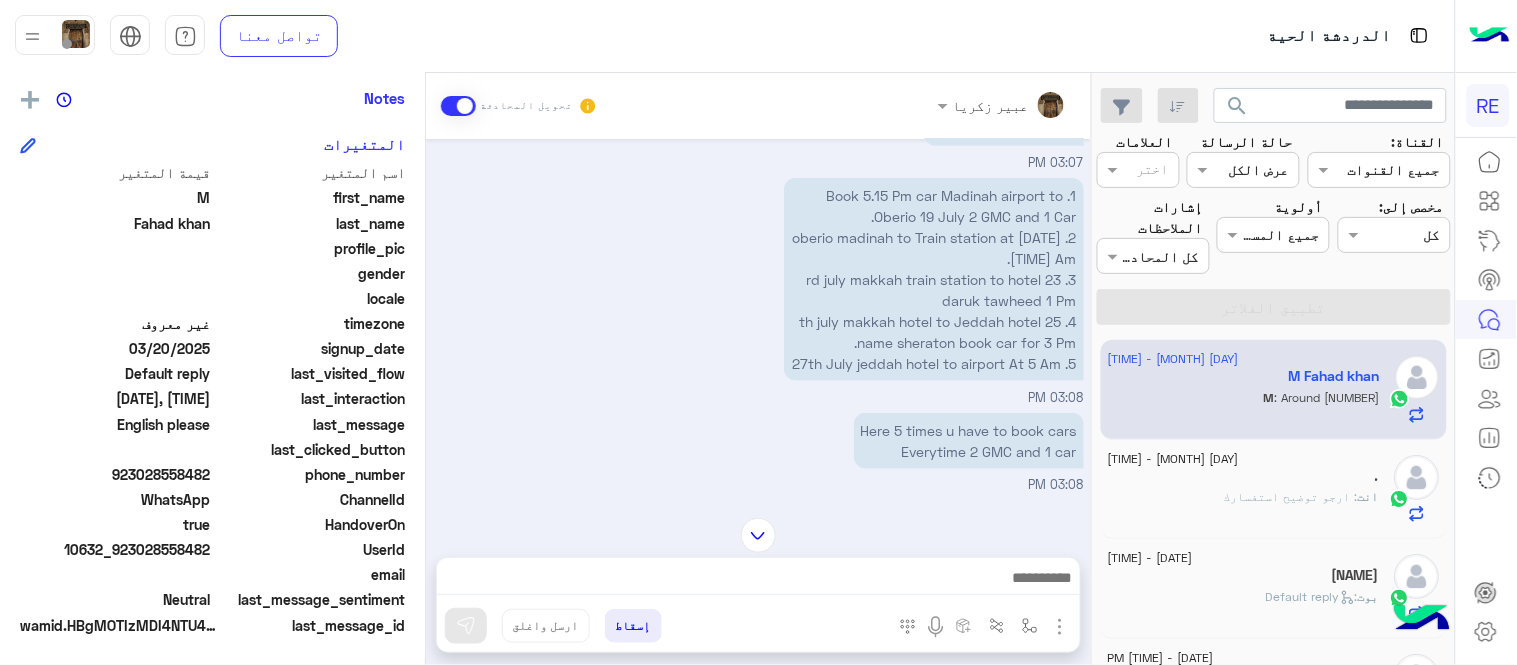 scroll, scrollTop: 652, scrollLeft: 0, axis: vertical 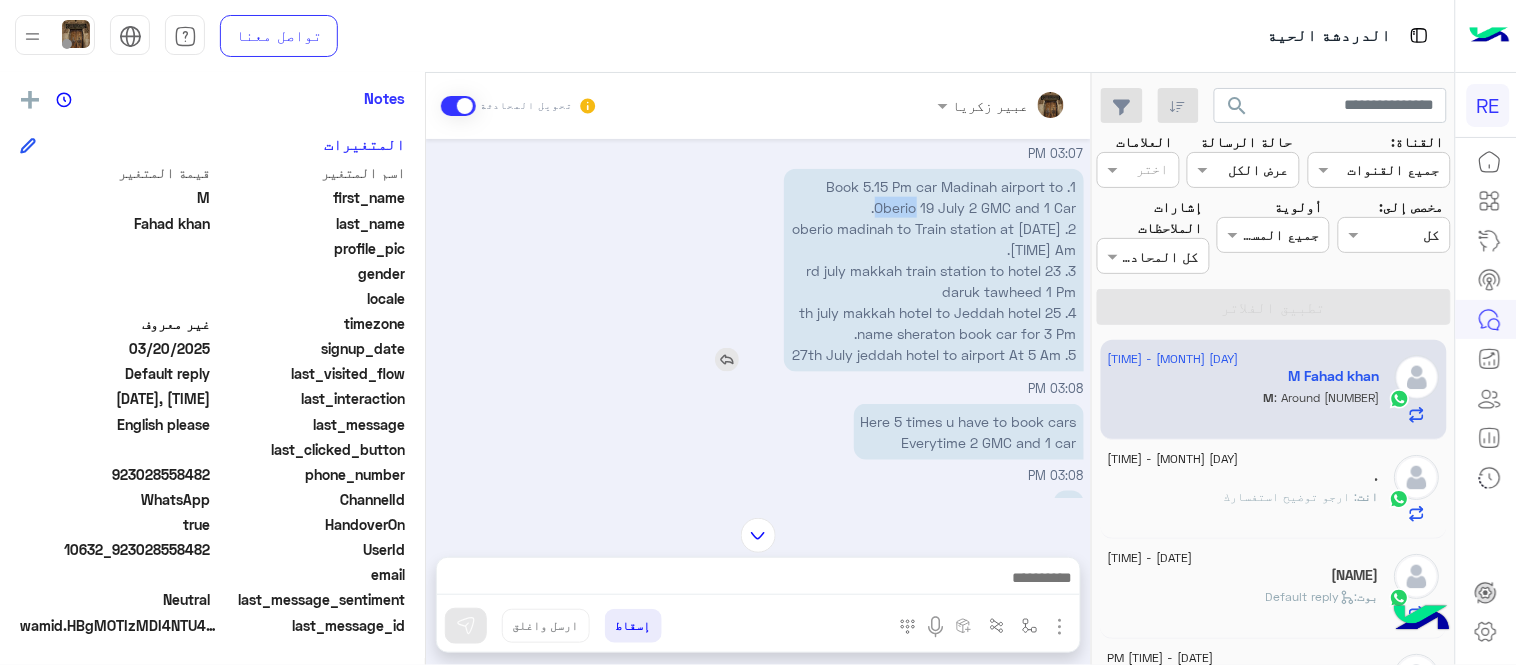 drag, startPoint x: 915, startPoint y: 183, endPoint x: 873, endPoint y: 178, distance: 42.296574 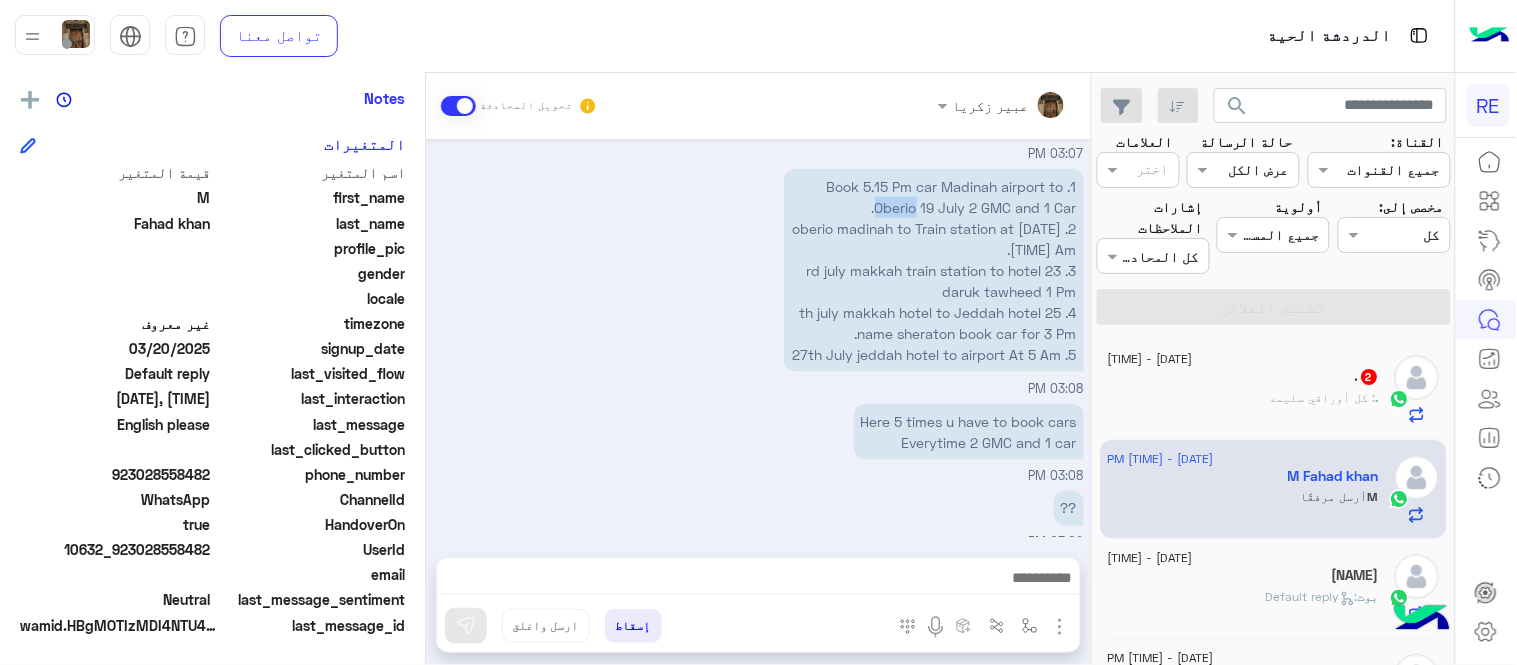 scroll, scrollTop: 2687, scrollLeft: 0, axis: vertical 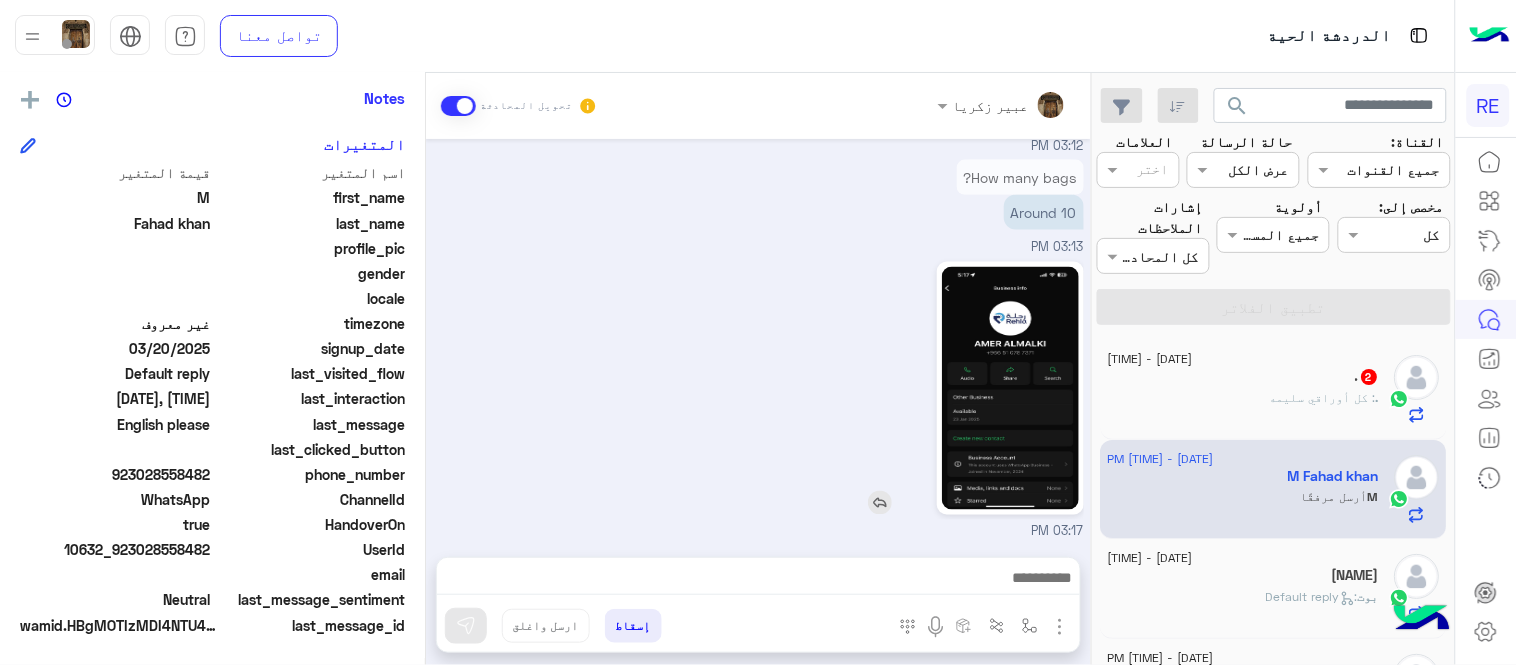 click 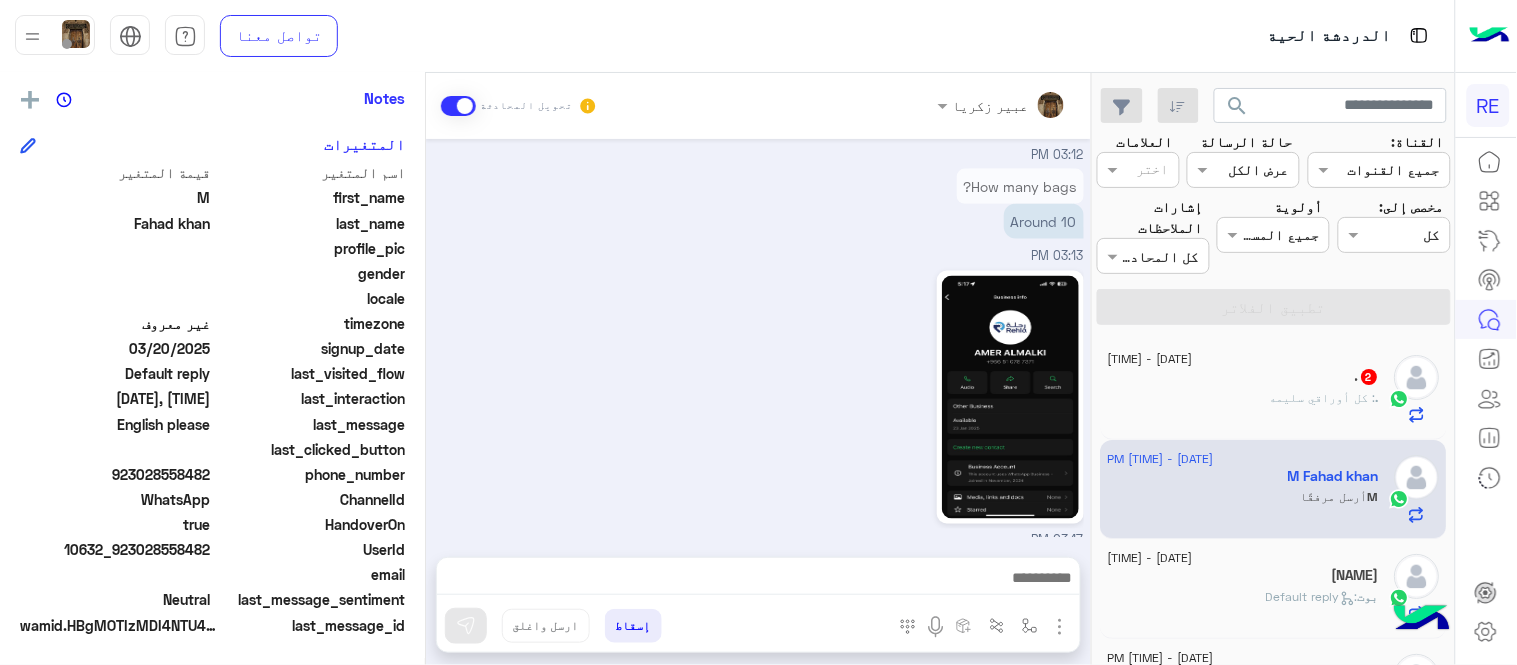 scroll, scrollTop: 2687, scrollLeft: 0, axis: vertical 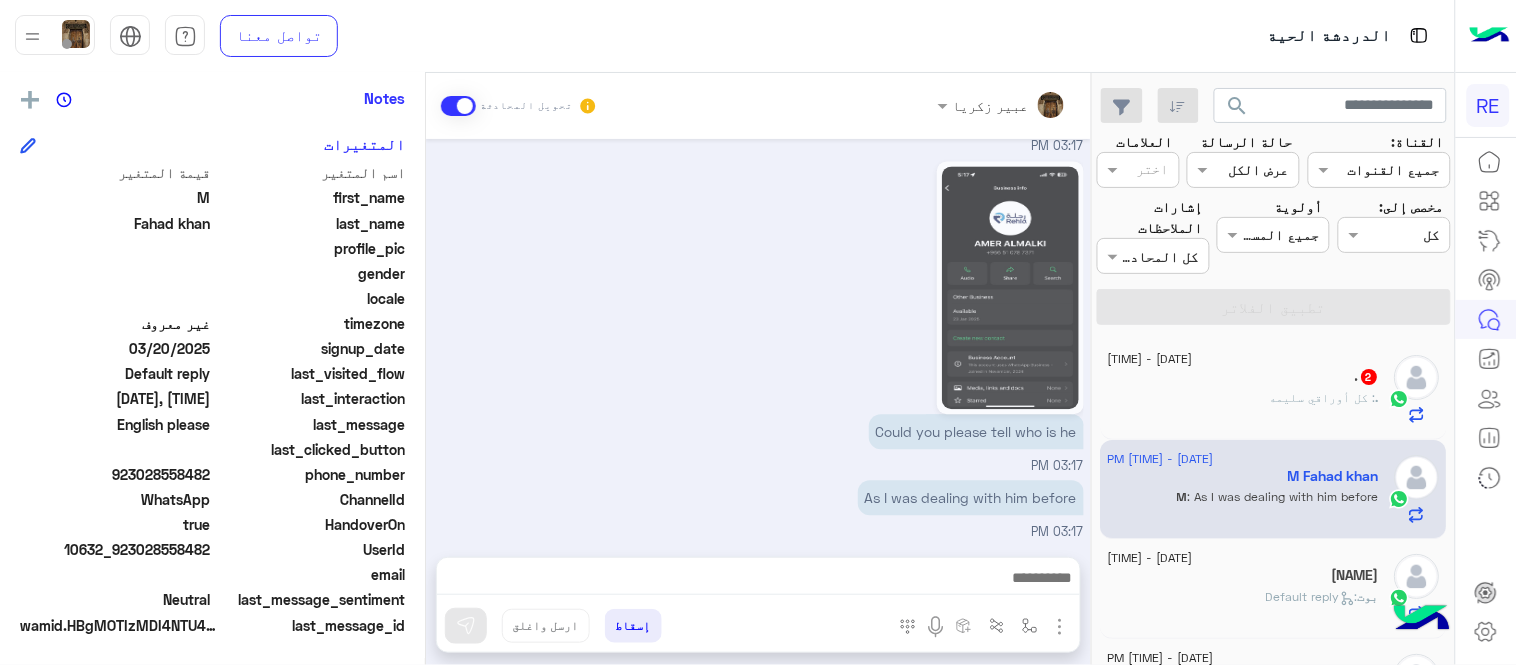 click on "[NAME] تحويل المحادثة     [MONTH] [DAY], [YEAR]  Aoa   [TIME]  سعدنا بتواصلك، نأمل منك توضيح استفسارك أكثر    [TIME]  English please   [TIME]  تم إعادة توجيه المحادثة. للعودة إلي الرد الالي، أنقر الزر الموجود بالأسفل  عودة الى البوت     [TIME]   تم تعيين المحادثة إلى [NAME]   [TIME]       M [LAST] طلب التحدث إلى مسؤول بشري   [TIME]      hi  [NAME] -  [TIME]   [NAME] انضم إلى المحادثة   [TIME]      how can i help you?  [NAME] -  [TIME]  Need to book Vehicles   [TIME]  1. Book 5.15 Pm car Madinah airport to Oberio 19 July 2 GMC and 1 Car. 2. ⁠23 rd july oberio madinah to Train station at 9 Am. 3. ⁠23 rd july makkah train station to hotel daruk tawheed 1 Pm 4. ⁠25 th july makkah hotel to Jeddah hotel name sheraton book car for 3 Pm.   [TIME]    [TIME]" at bounding box center (758, 373) 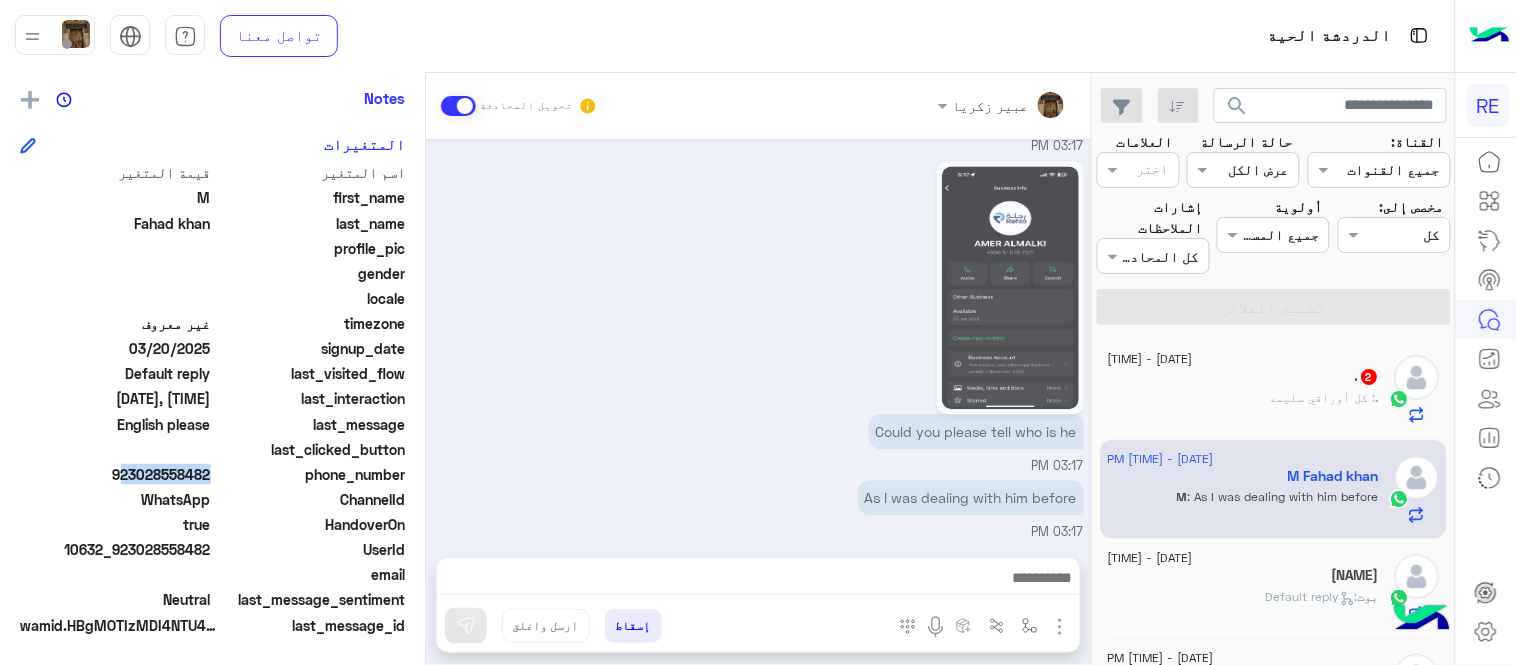 click on "923028558482" 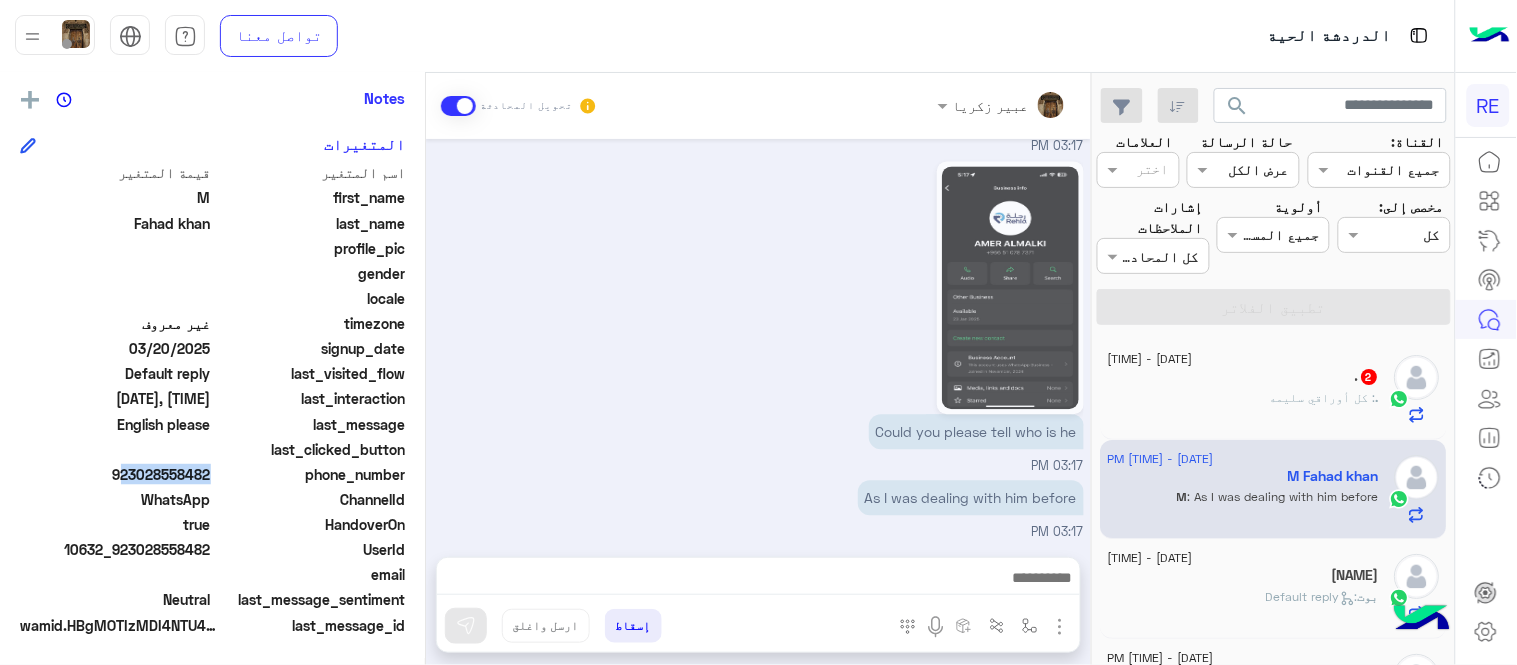 copy on "923028558482" 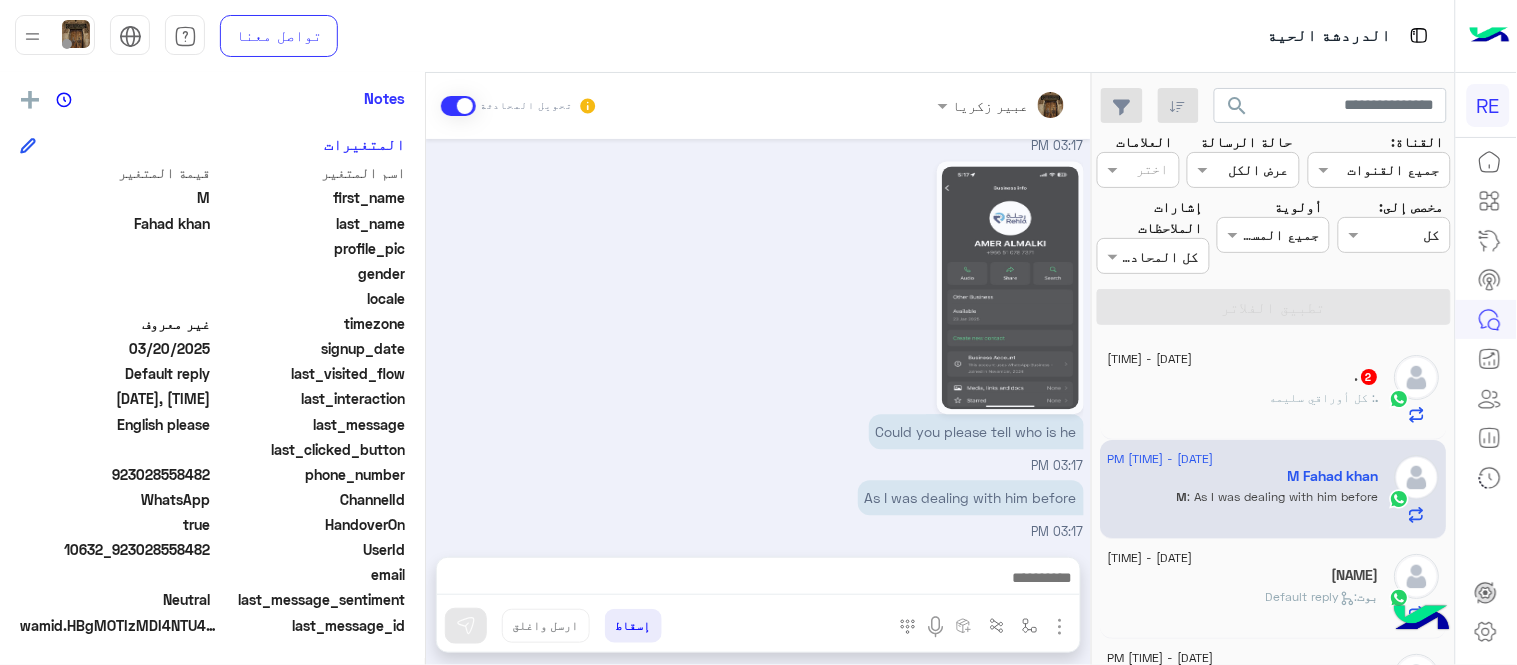 click on "Could you please tell who is he   03:17 PM" at bounding box center (759, 316) 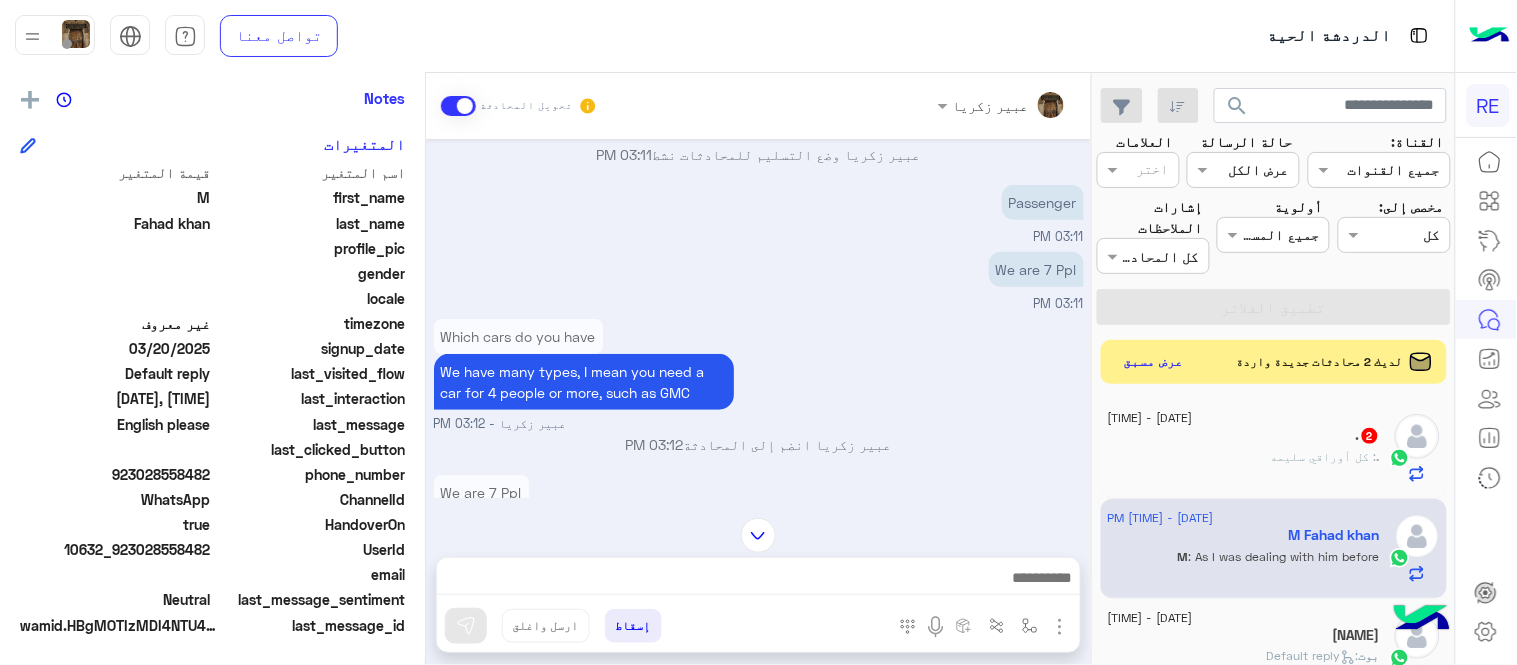scroll, scrollTop: 2218, scrollLeft: 0, axis: vertical 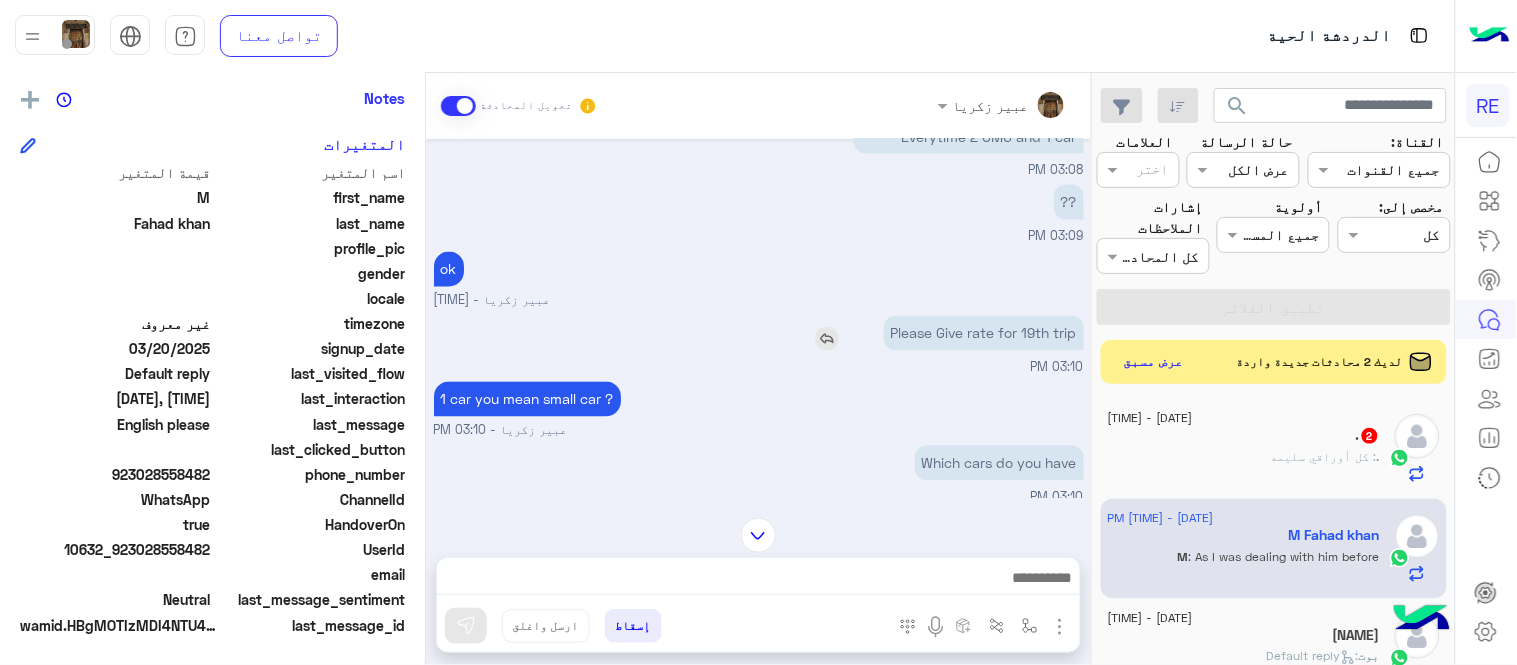 click at bounding box center [827, 339] 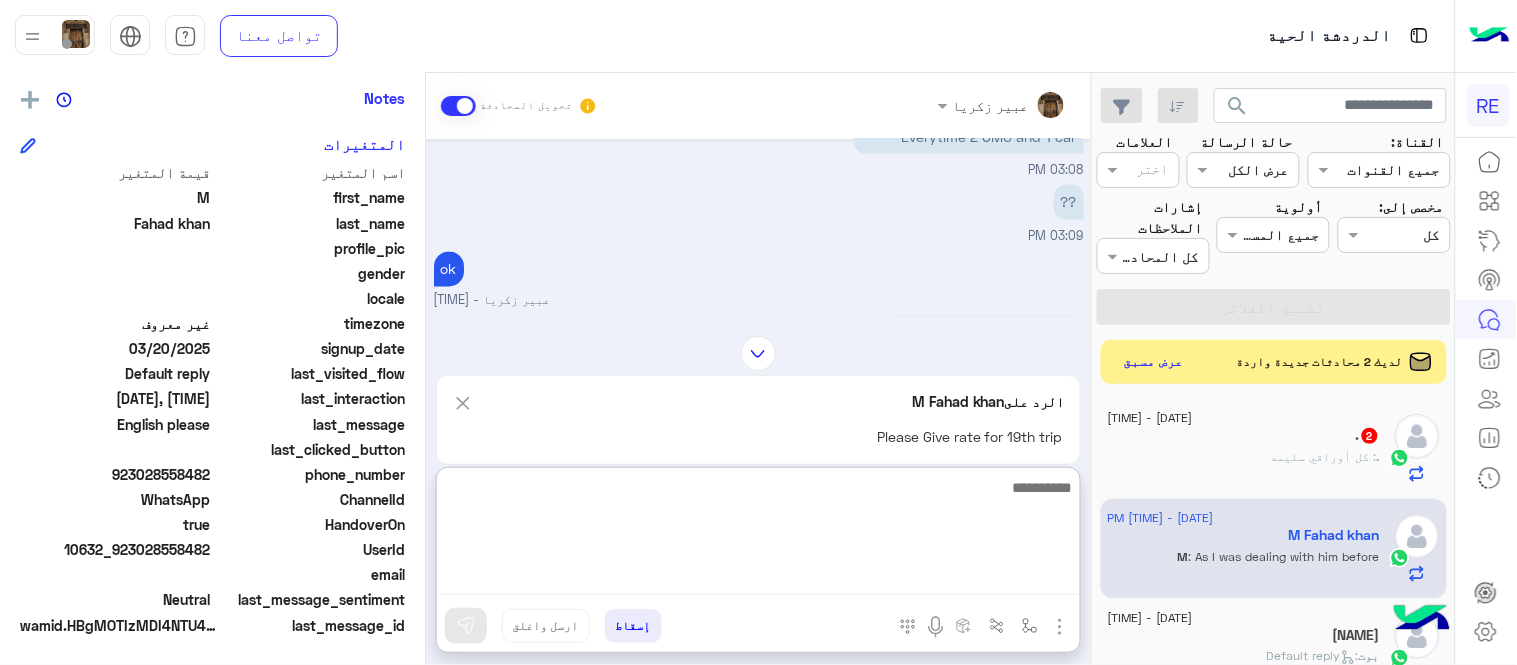 click at bounding box center [758, 535] 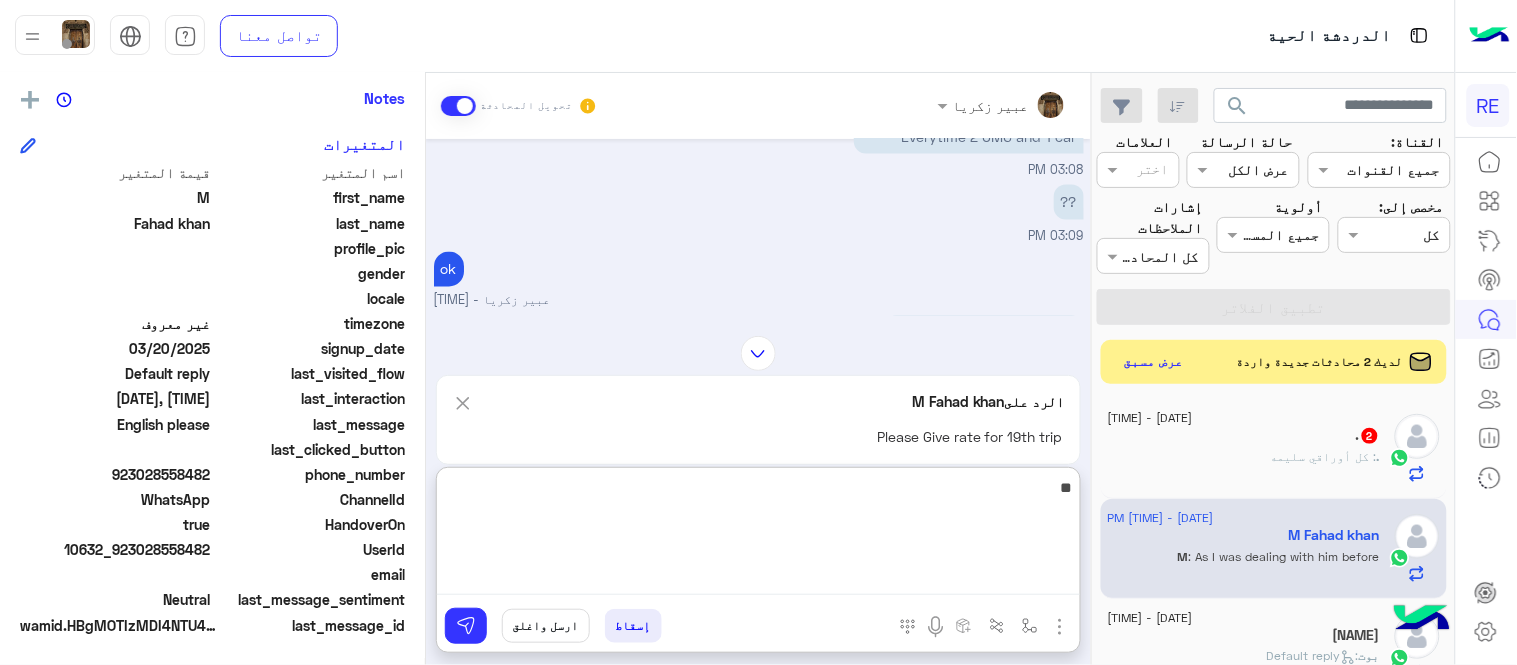 type on "*" 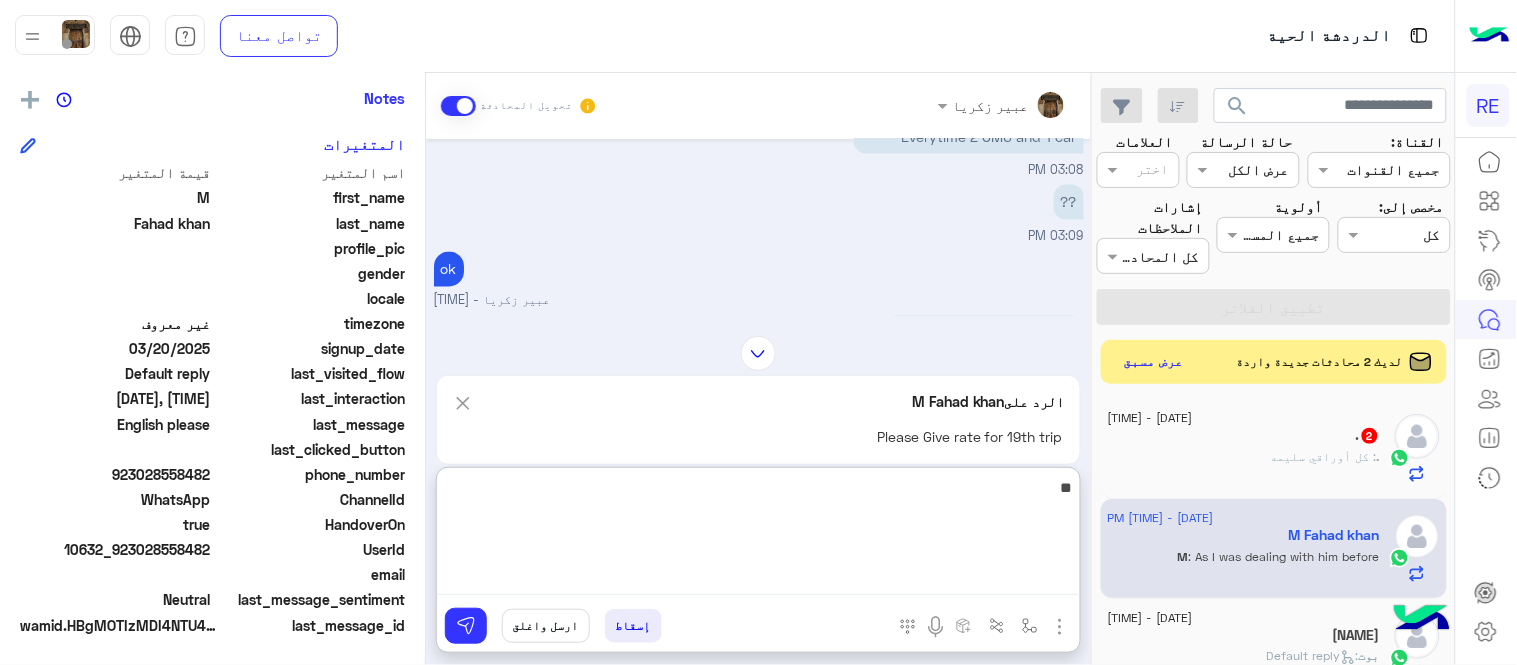 type on "*" 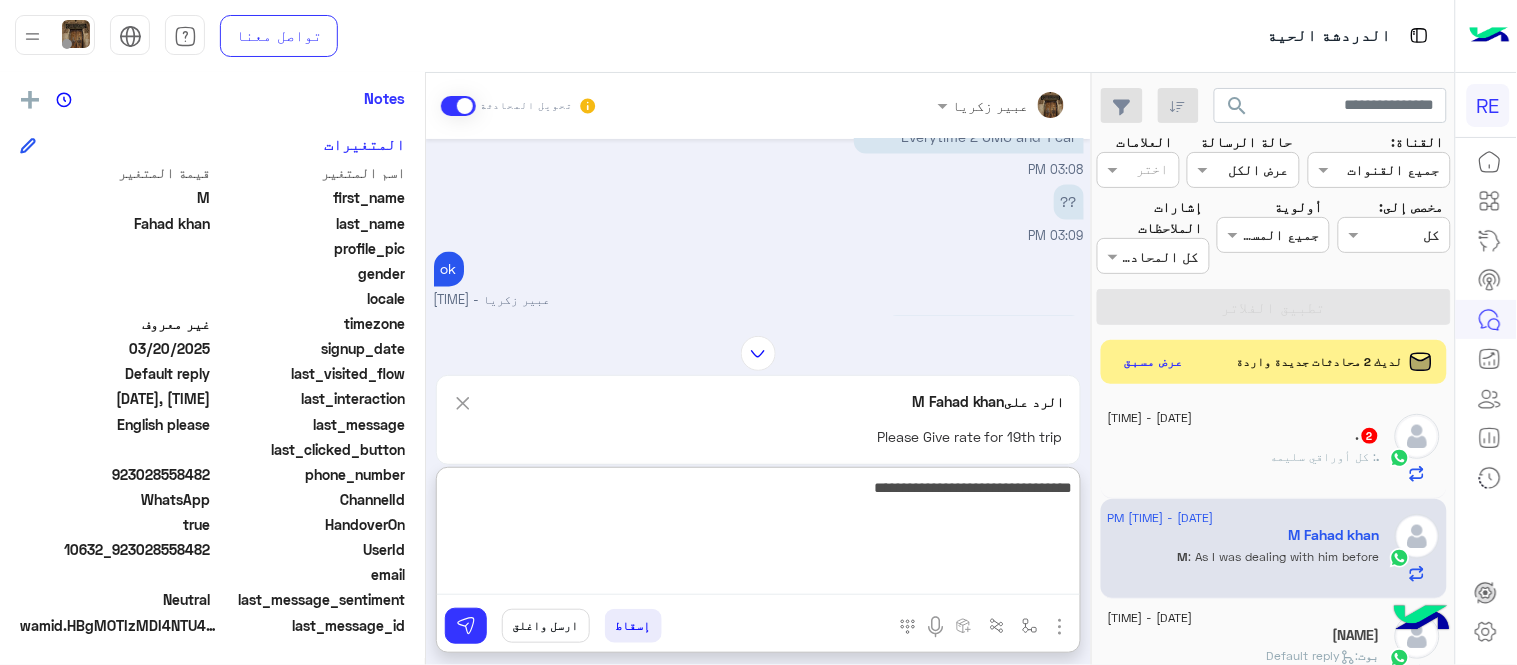 type on "**********" 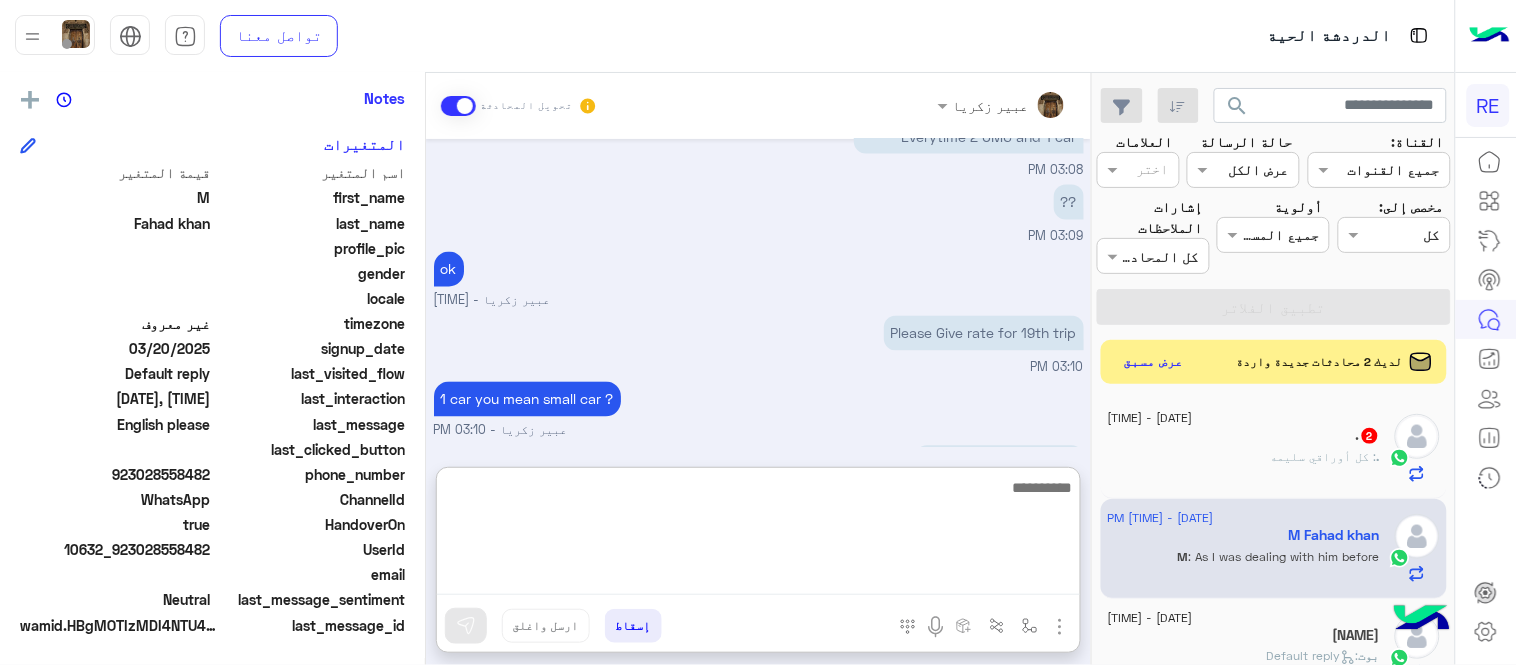 scroll, scrollTop: 3262, scrollLeft: 0, axis: vertical 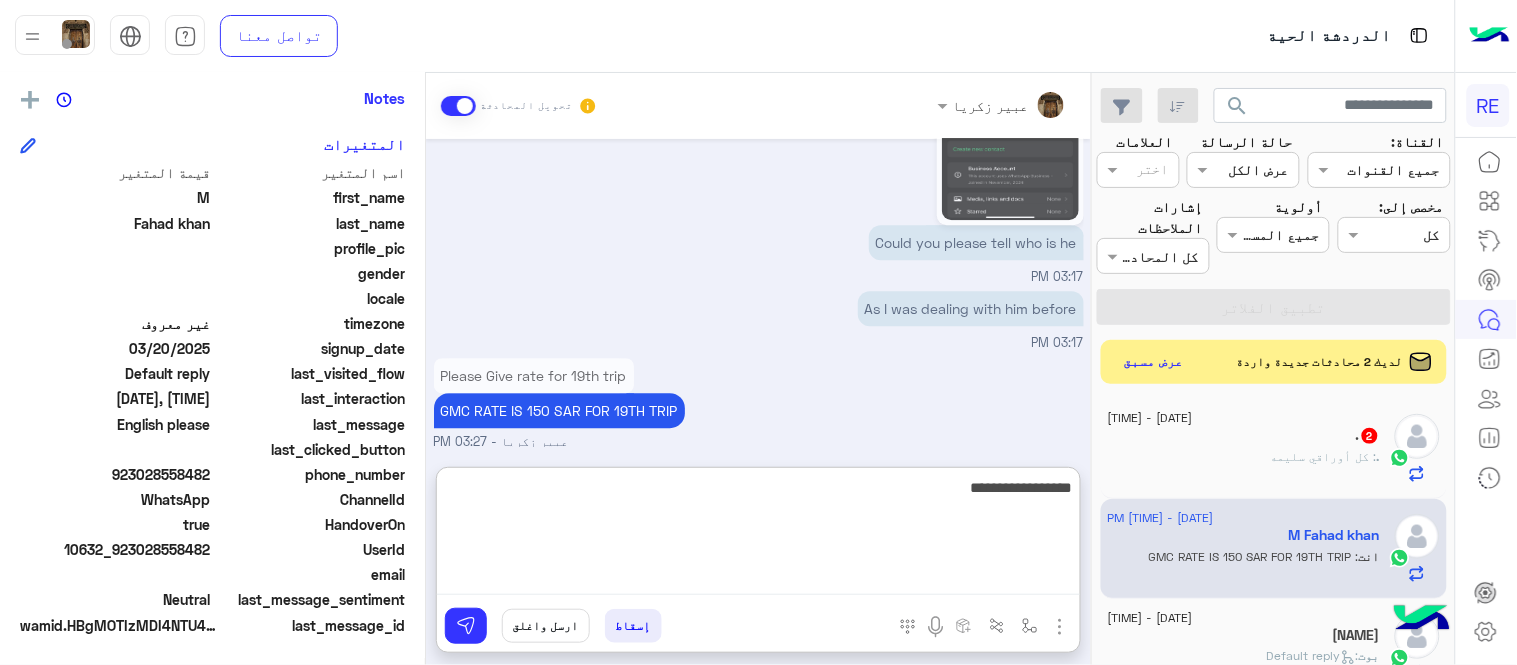 paste on "**********" 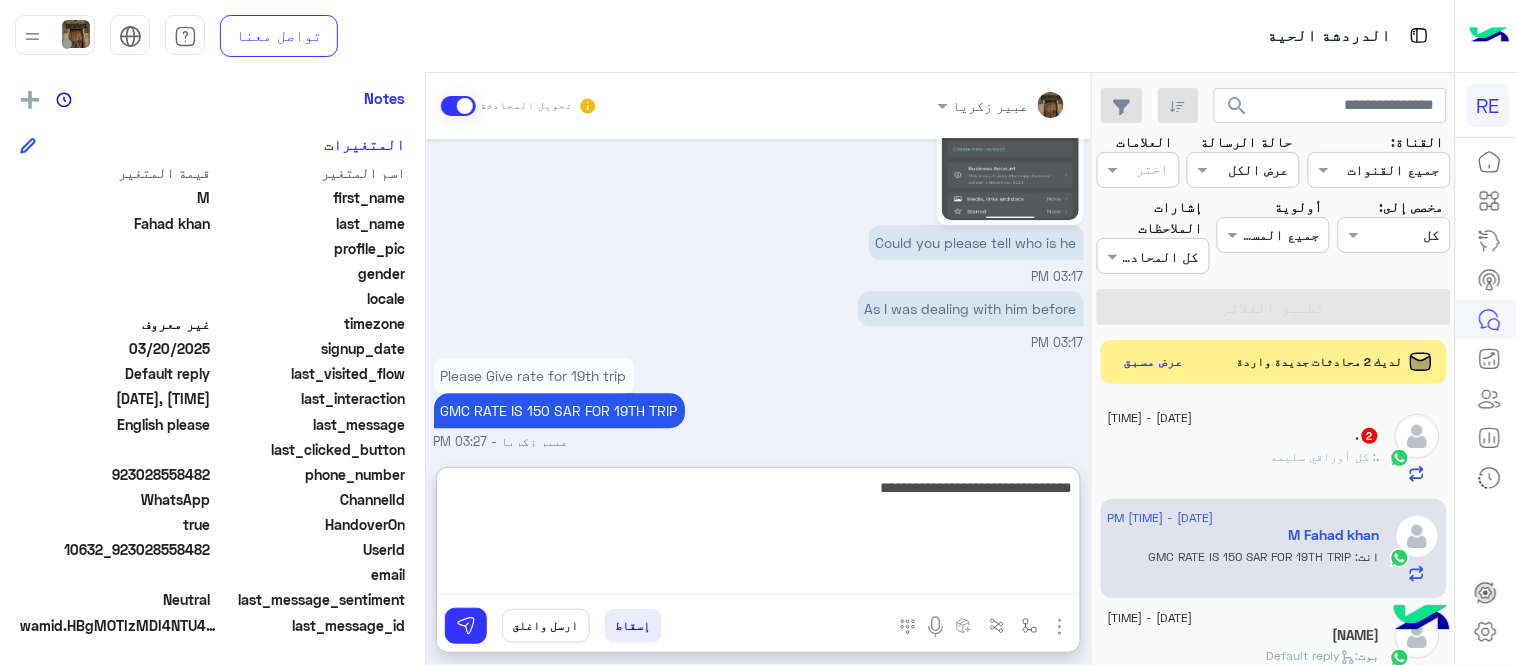 type on "**********" 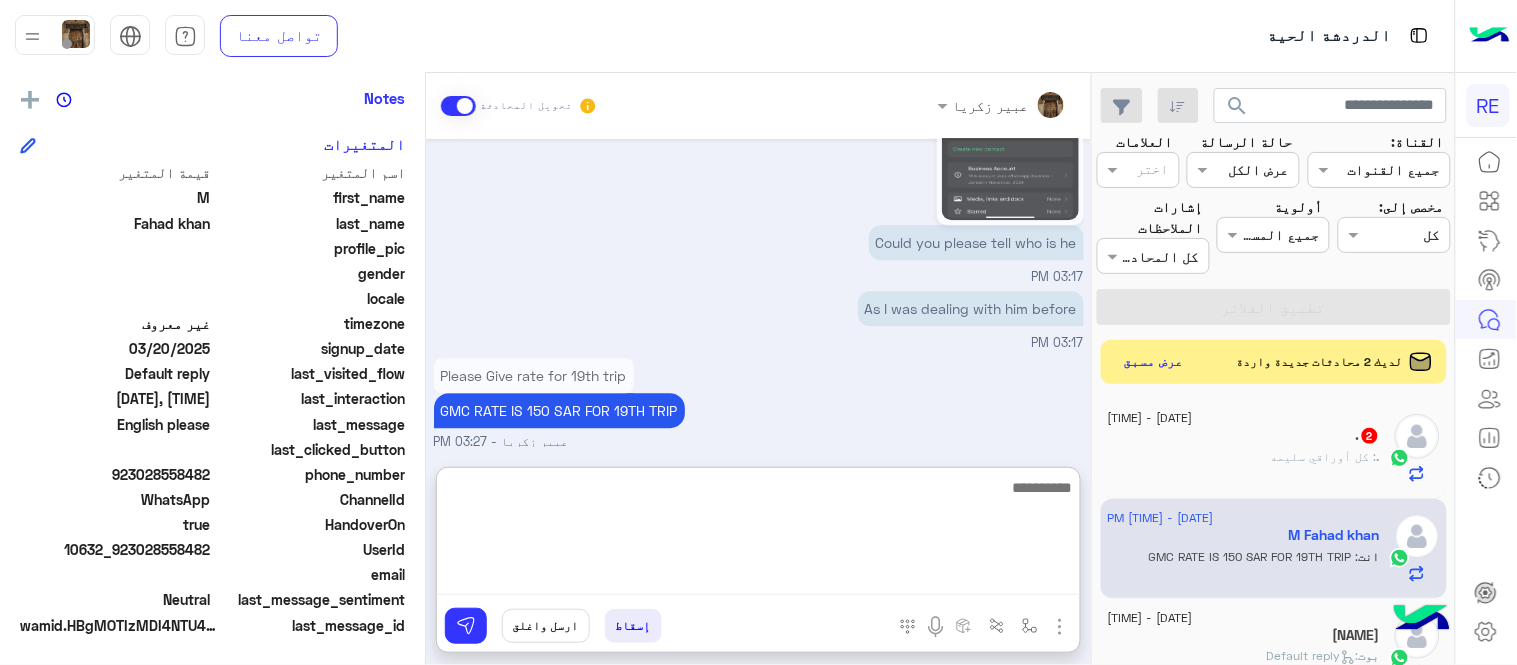 scroll, scrollTop: 3325, scrollLeft: 0, axis: vertical 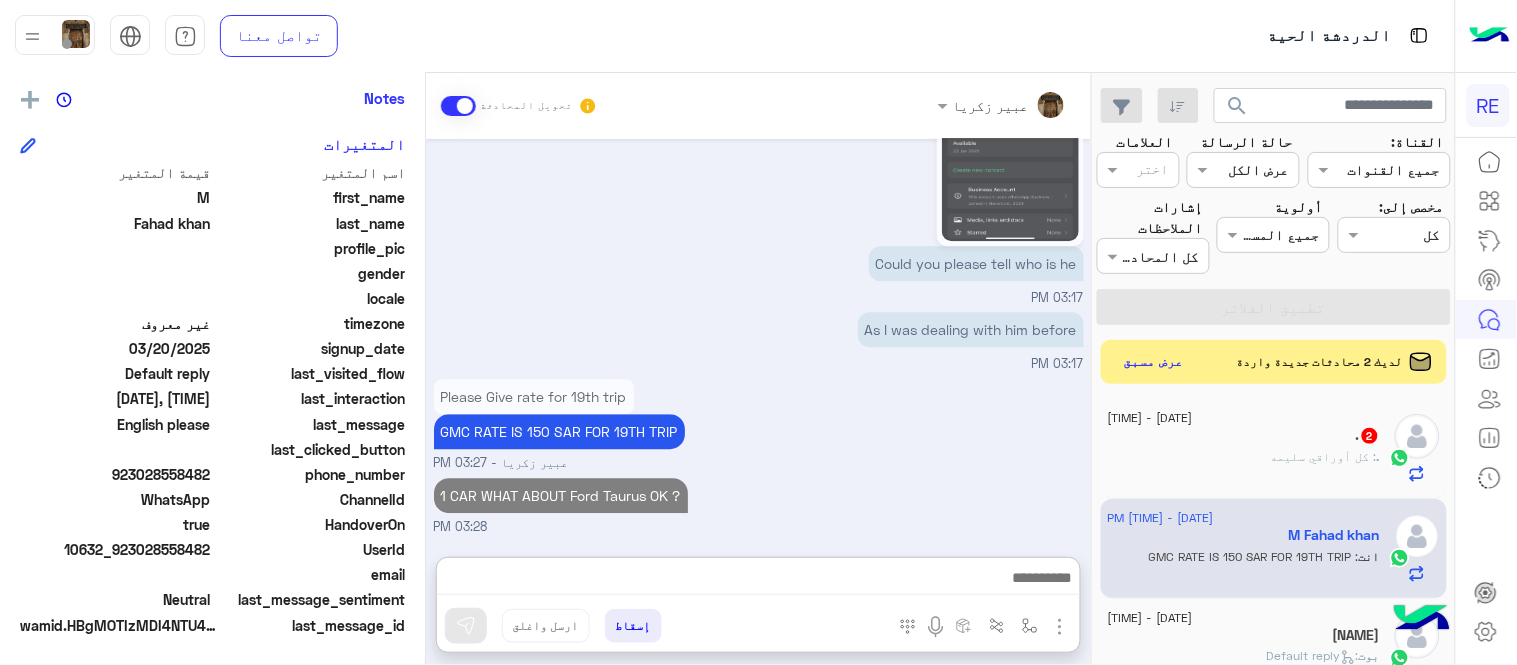 click on "Jul 18, 2025  Aoa   02:44 PM  سعدنا بتواصلك، نأمل منك توضيح استفسارك أكثر    02:44 PM  English please   03:05 PM  تم إعادة توجيه المحادثة. للعودة إلي الرد الالي، أنقر الزر الموجود بالأسفل  عودة الى البوت     03:05 PM   M Fahad khan طلب التحدث إلى مسؤول بشري   03:05 PM       تم تعيين المحادثة إلى مروه احمد   03:05 PM      hi  [FIRST] [LAST] -  03:07 PM   [FIRST] [LAST] انضم إلى المحادثة   03:07 PM      how can i help you?  [FIRST] [LAST] -  03:07 PM  Need to book Vehicles   03:07 PM  1. Book 5.15 Pm car Madinah airport to Oberio 19 July 2 GMC and 1 Car. 2. ⁠23 rd july oberio madinah to Train station at 9 Am. 3. ⁠23 rd july makkah train station to hotel daruk tawheed 1 Pm 4. ⁠25 th july makkah hotel to Jeddah hotel name sheraton book car for 3 Pm. 5. ⁠27th July jeddah hotel to airport At 5 Am   03:08 PM    03:08 PM  ??" at bounding box center [758, 338] 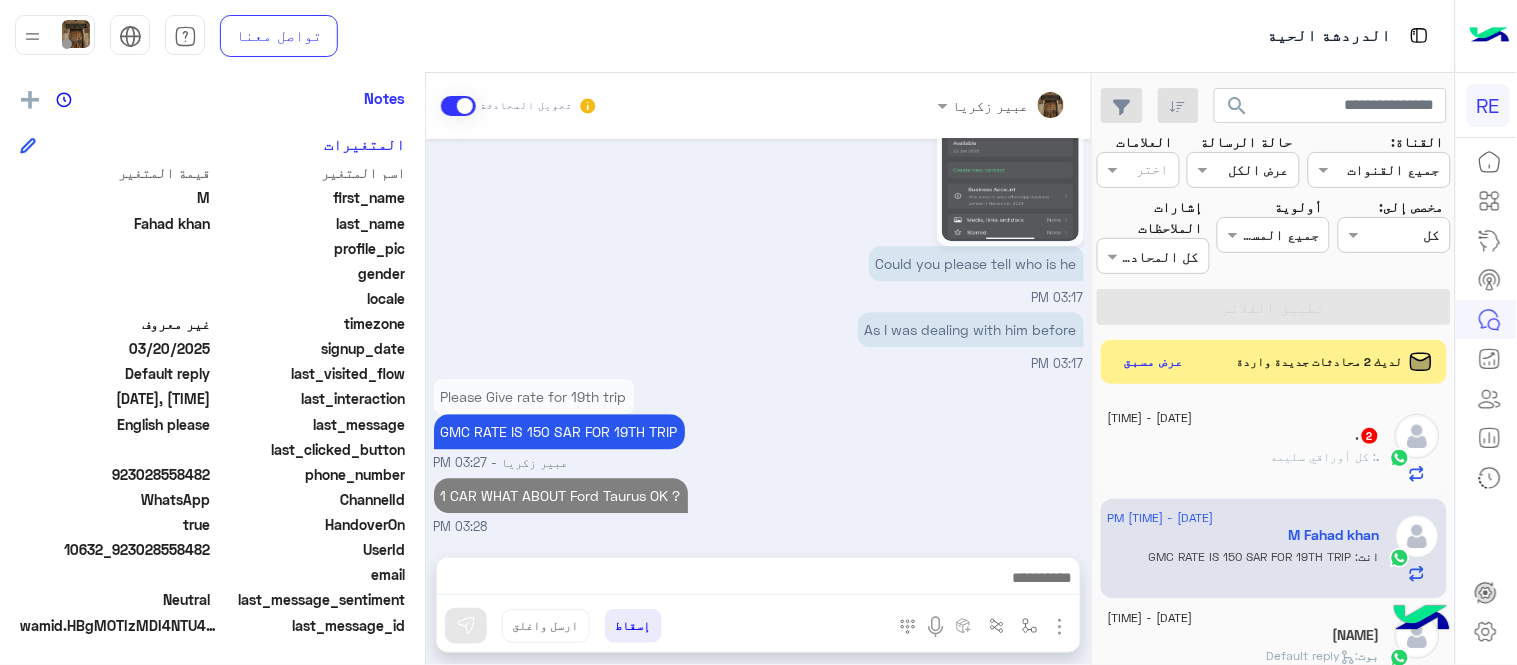 scroll, scrollTop: 3235, scrollLeft: 0, axis: vertical 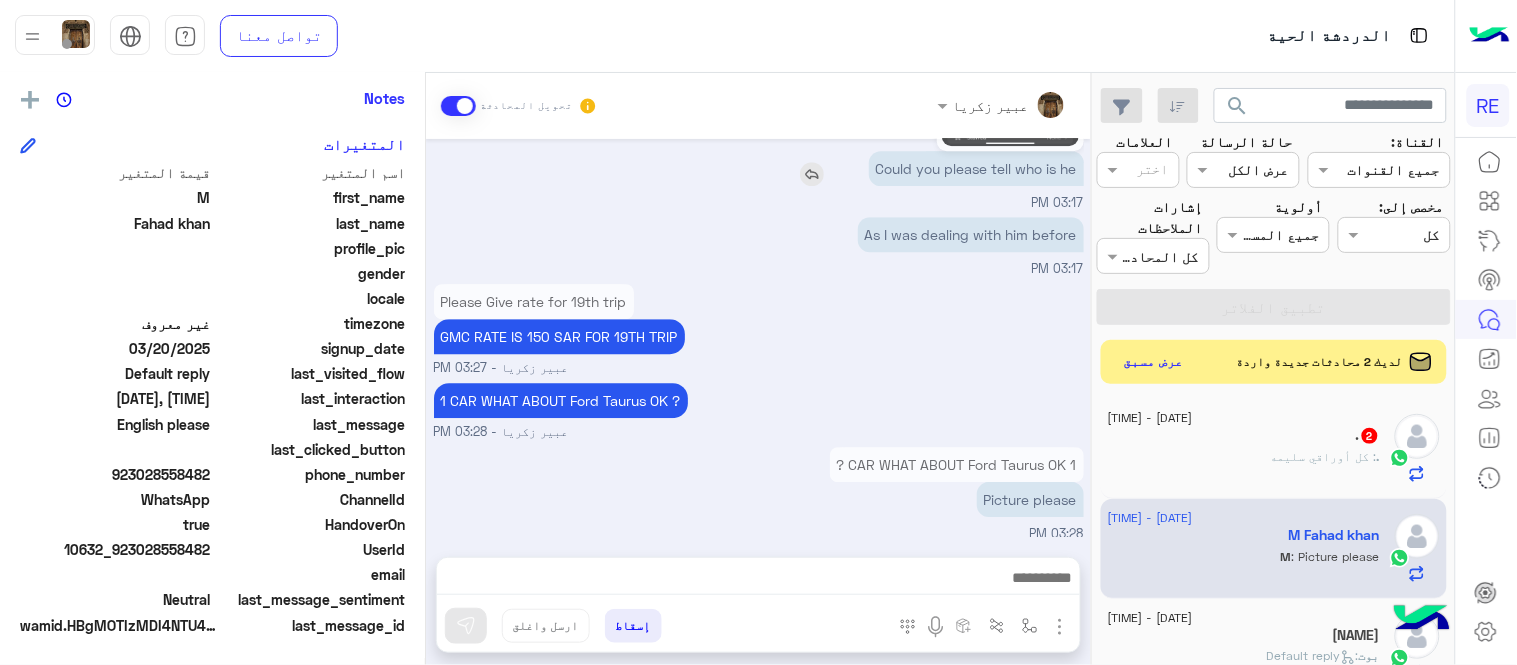 click at bounding box center [812, 174] 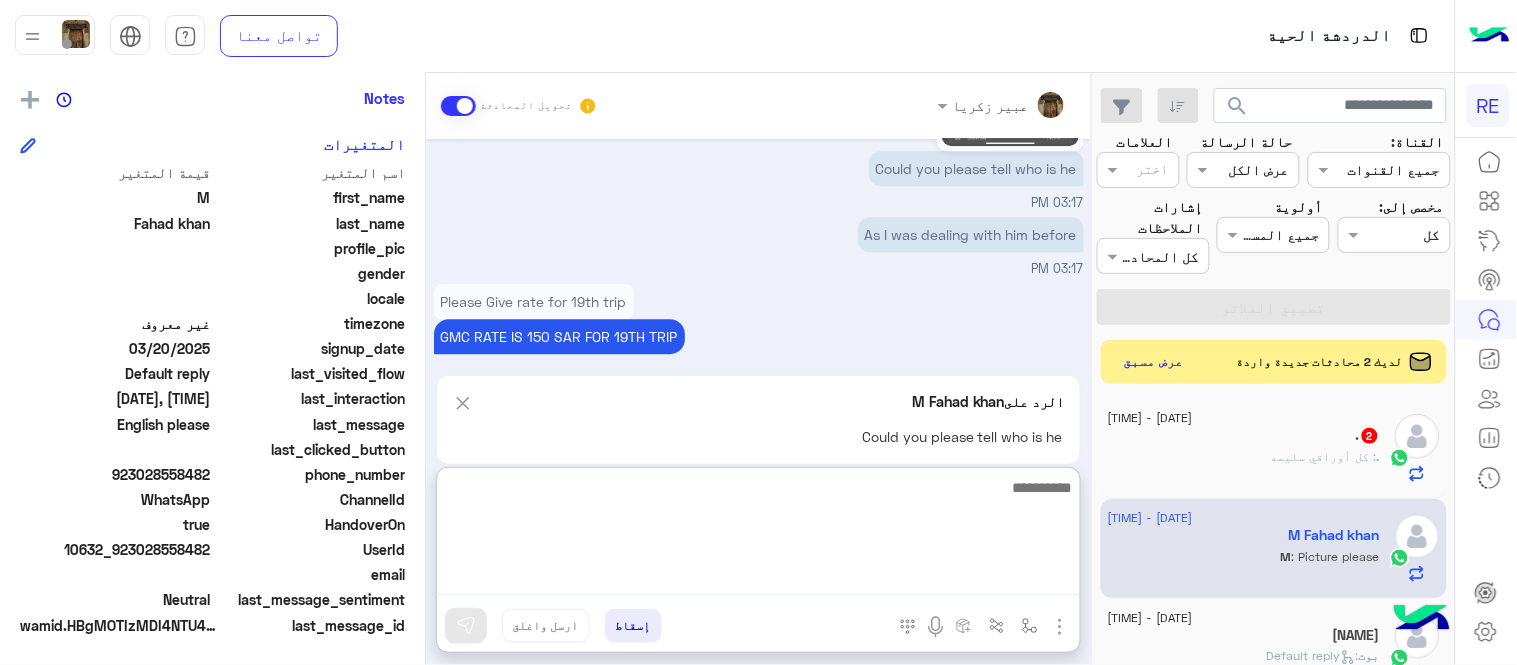click at bounding box center (758, 535) 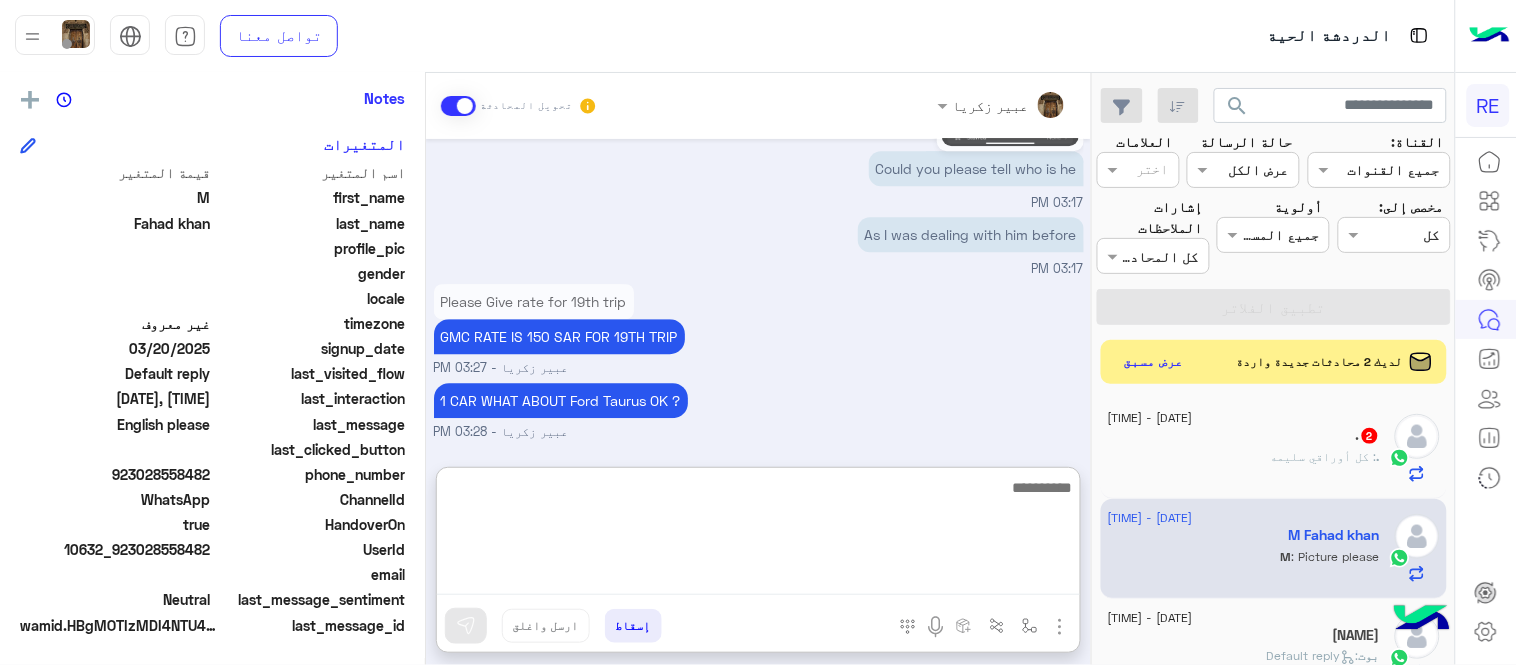 scroll, scrollTop: 3525, scrollLeft: 0, axis: vertical 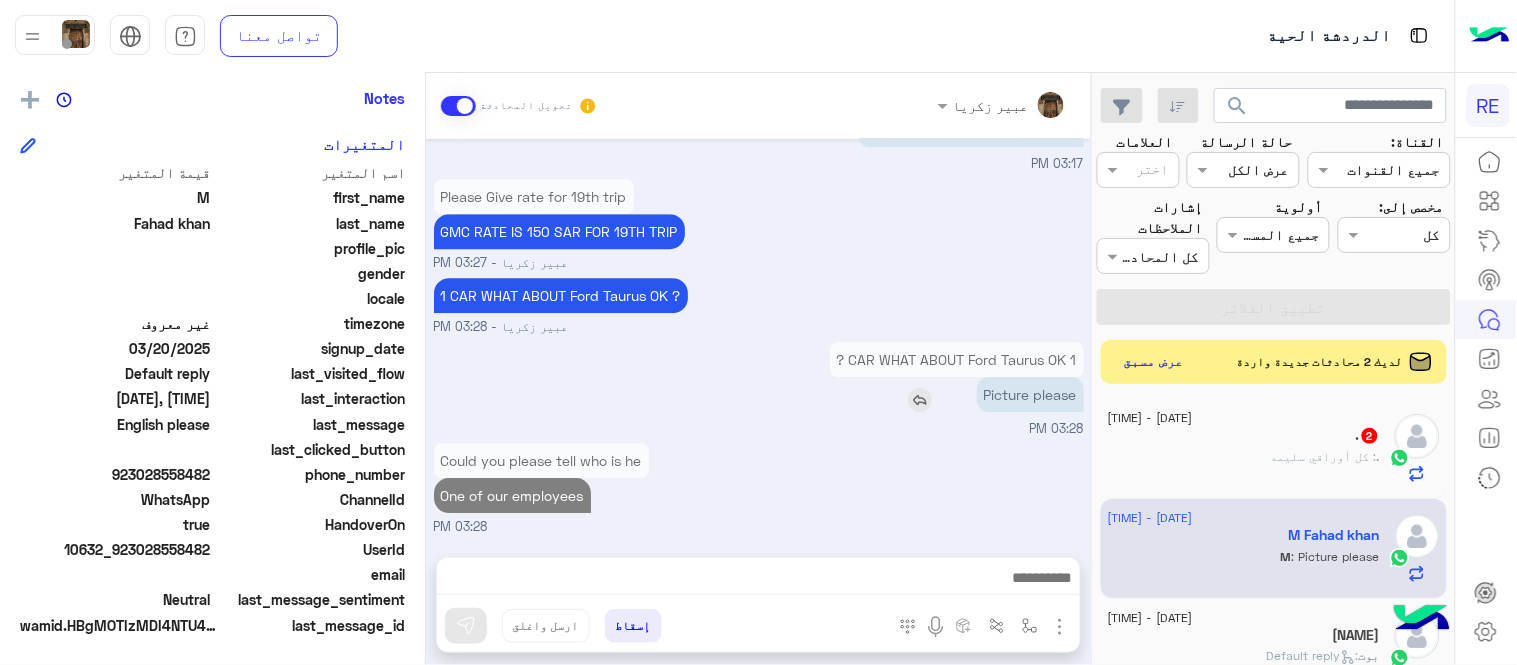 click on "[MONTH] [DAY], [YEAR]  Aoa   [TIME]  سعدنا بتواصلك، نأمل منك توضيح استفسارك أكثر    [TIME]  English please   [TIME]  تم إعادة توجيه المحادثة. للعودة إلي الرد الالي، أنقر الزر الموجود بالأسفل  عودة الى البوت     [TIME]   تم تعيين المحادثة إلى [NAME]   [TIME]       M [LAST] طلب التحدث إلى مسؤول بشري   [TIME]      hi  [NAME] -  [TIME]   [NAME] انضم إلى المحادثة   [TIME]      how can i help you?  [NAME] -  [TIME]  Need to book Vehicles   [TIME]  1. Book 5.15 Pm car Madinah airport to Oberio 19 July 2 GMC and 1 Car. 2. ⁠23 rd july oberio madinah to Train station at 9 Am. 3. ⁠23 rd july makkah train station to hotel daruk tawheed 1 Pm 4. ⁠25 th july makkah hotel to Jeddah hotel name sheraton book car for 3 Pm. 5. ⁠27th July jeddah hotel to airport At 5 Am   [TIME]    [TIME]  ??" at bounding box center [758, 338] 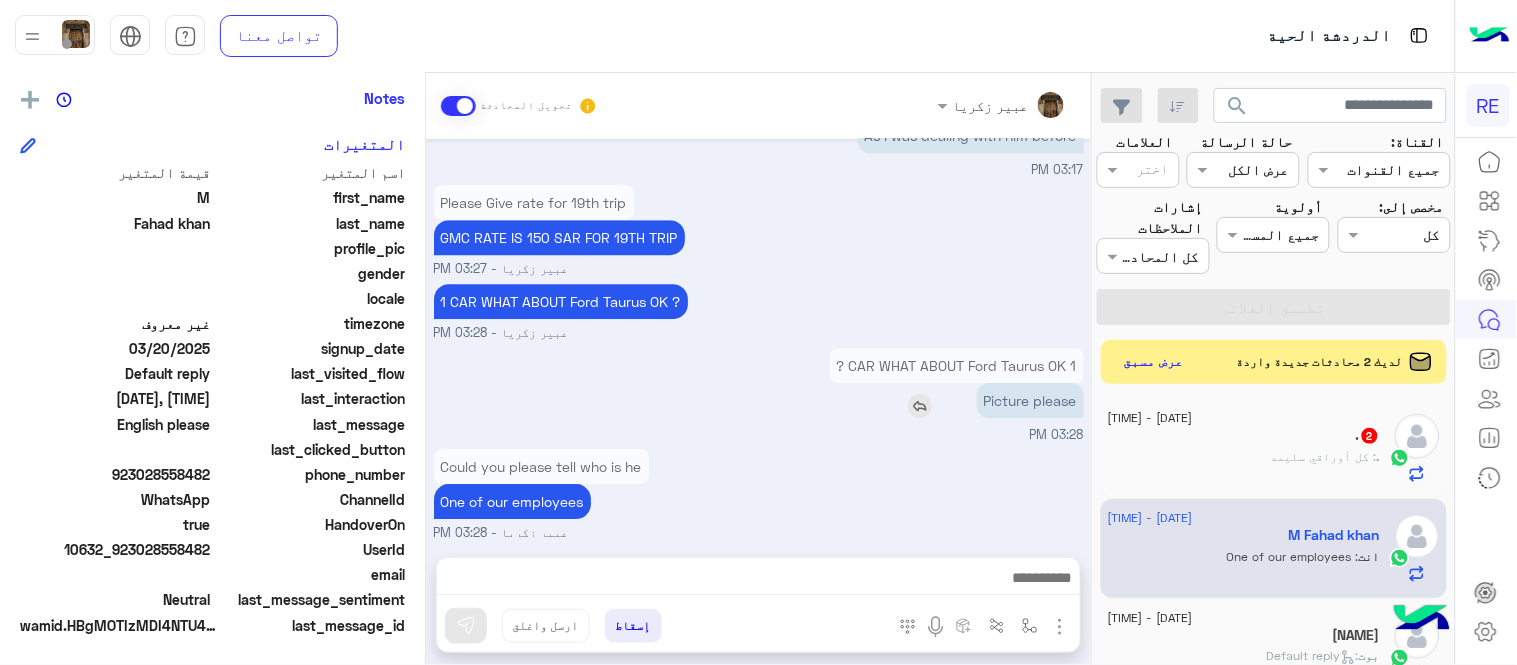 click at bounding box center (920, 406) 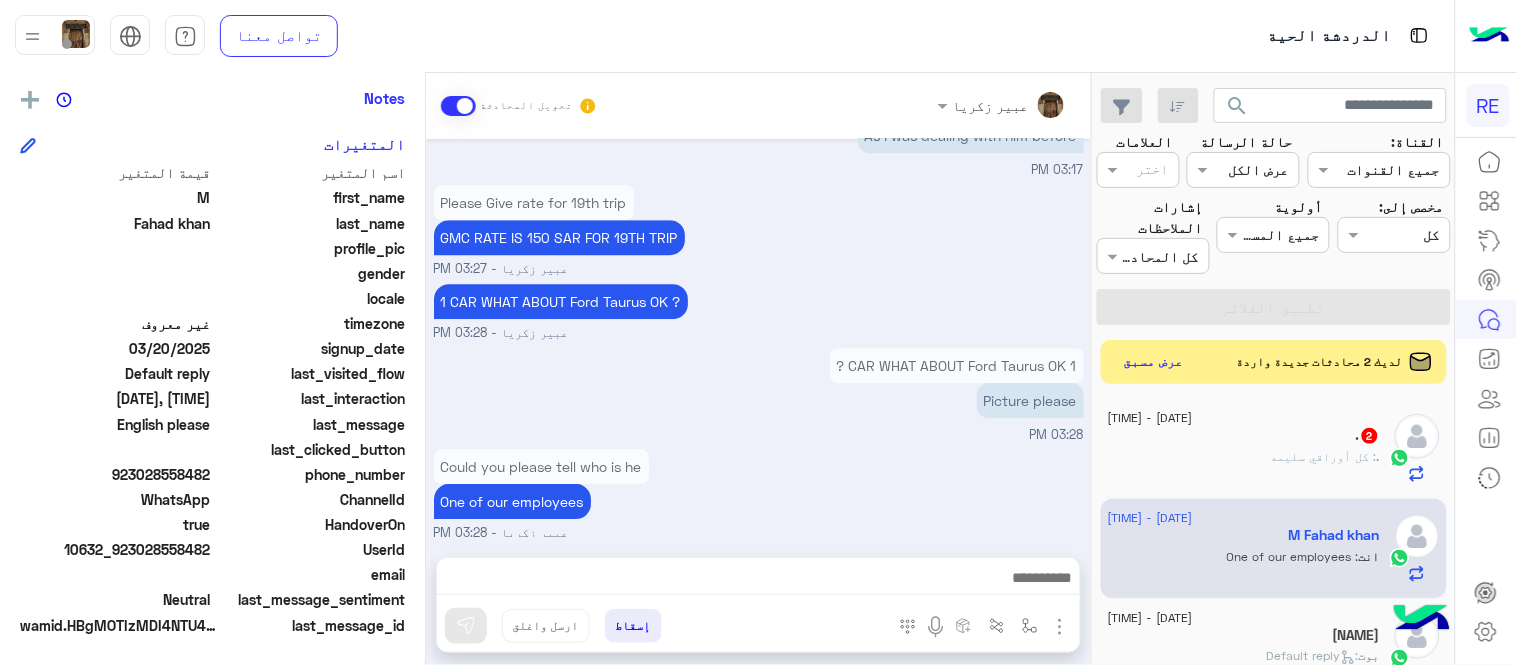 scroll, scrollTop: 3525, scrollLeft: 0, axis: vertical 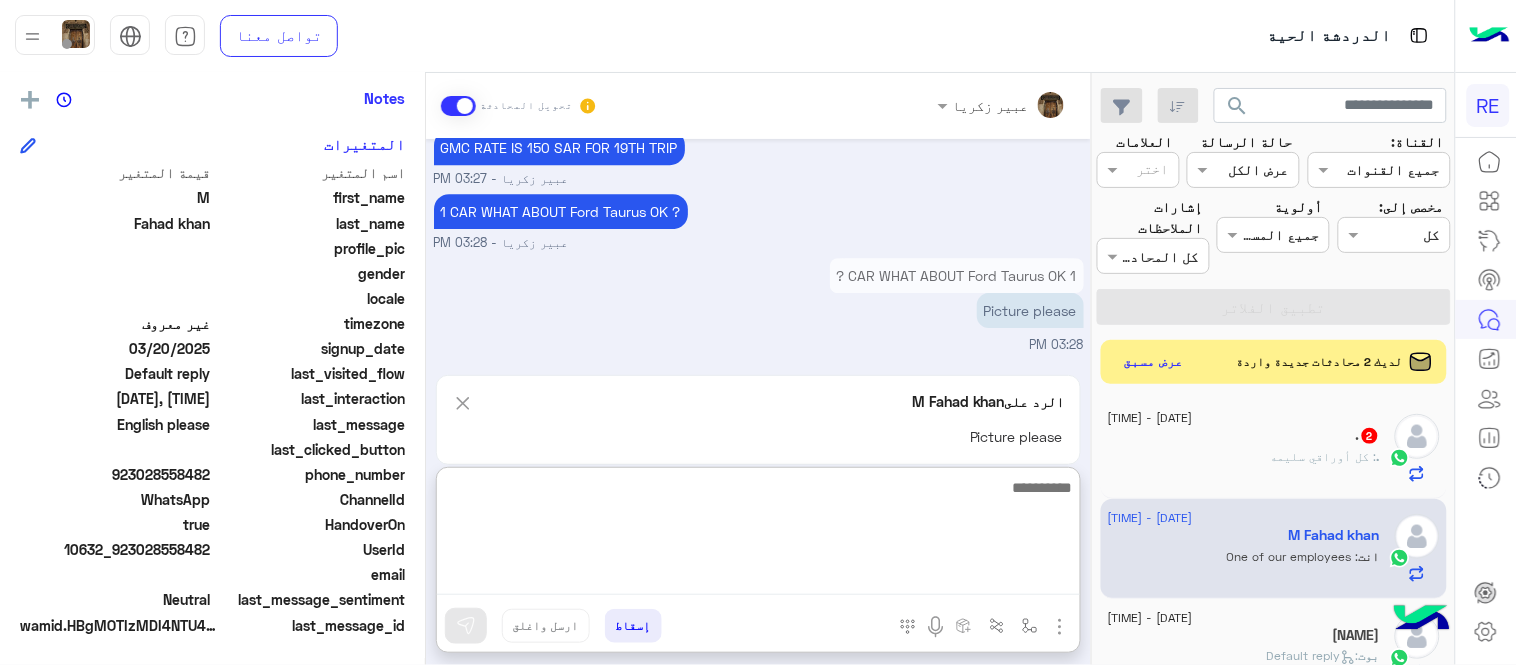 click at bounding box center (758, 535) 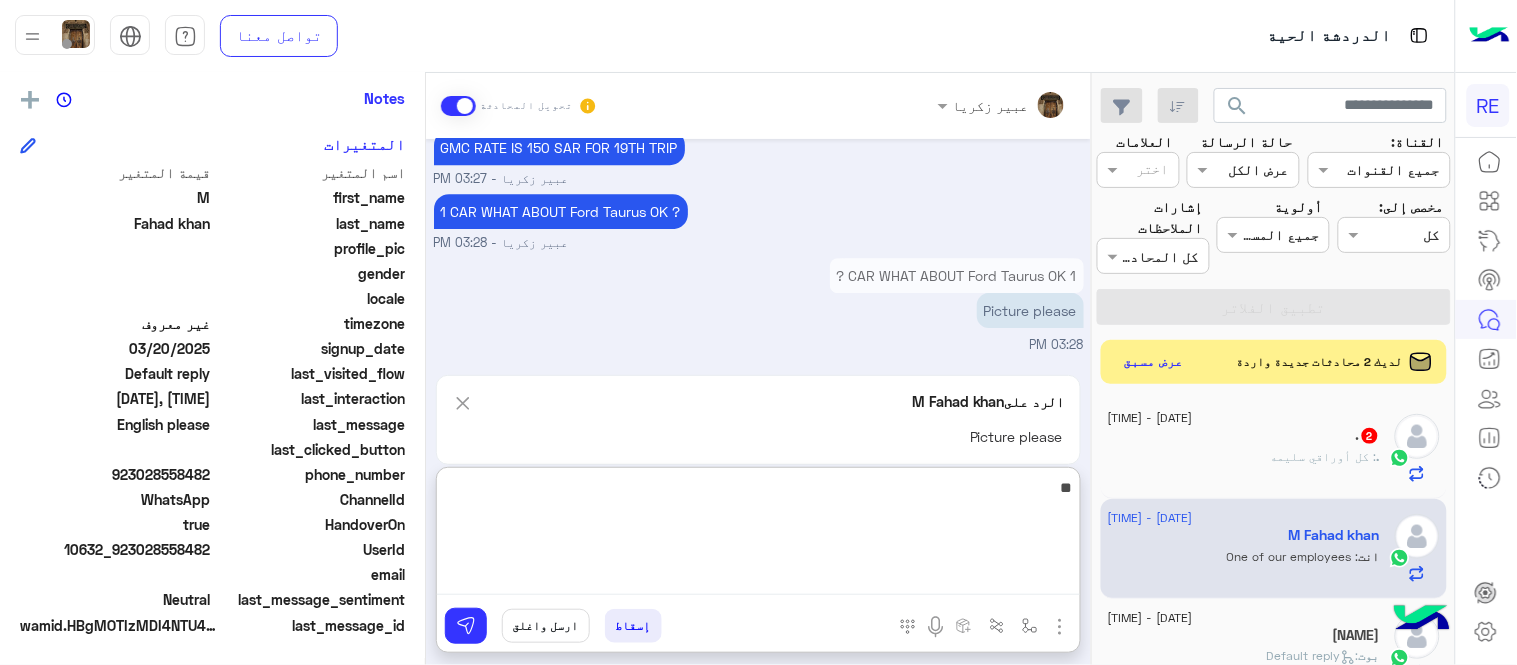 type on "*" 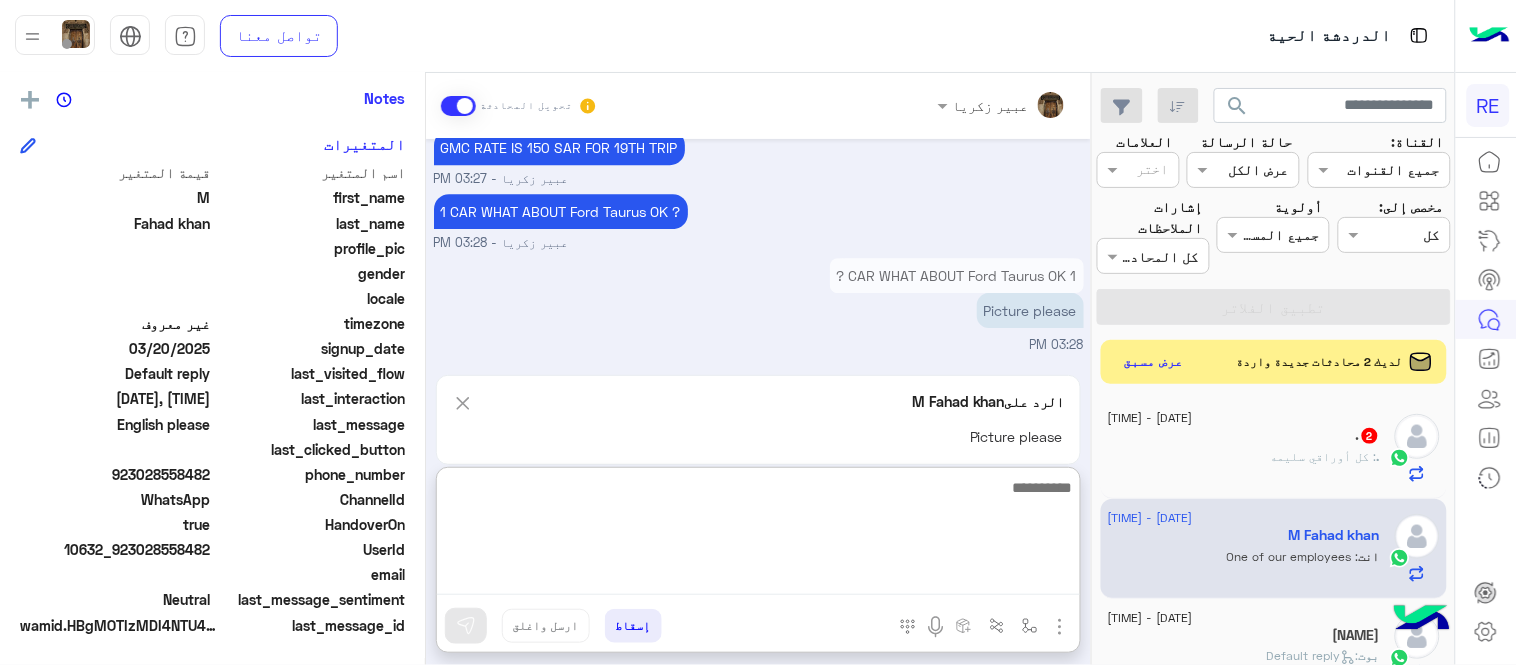 type on "*" 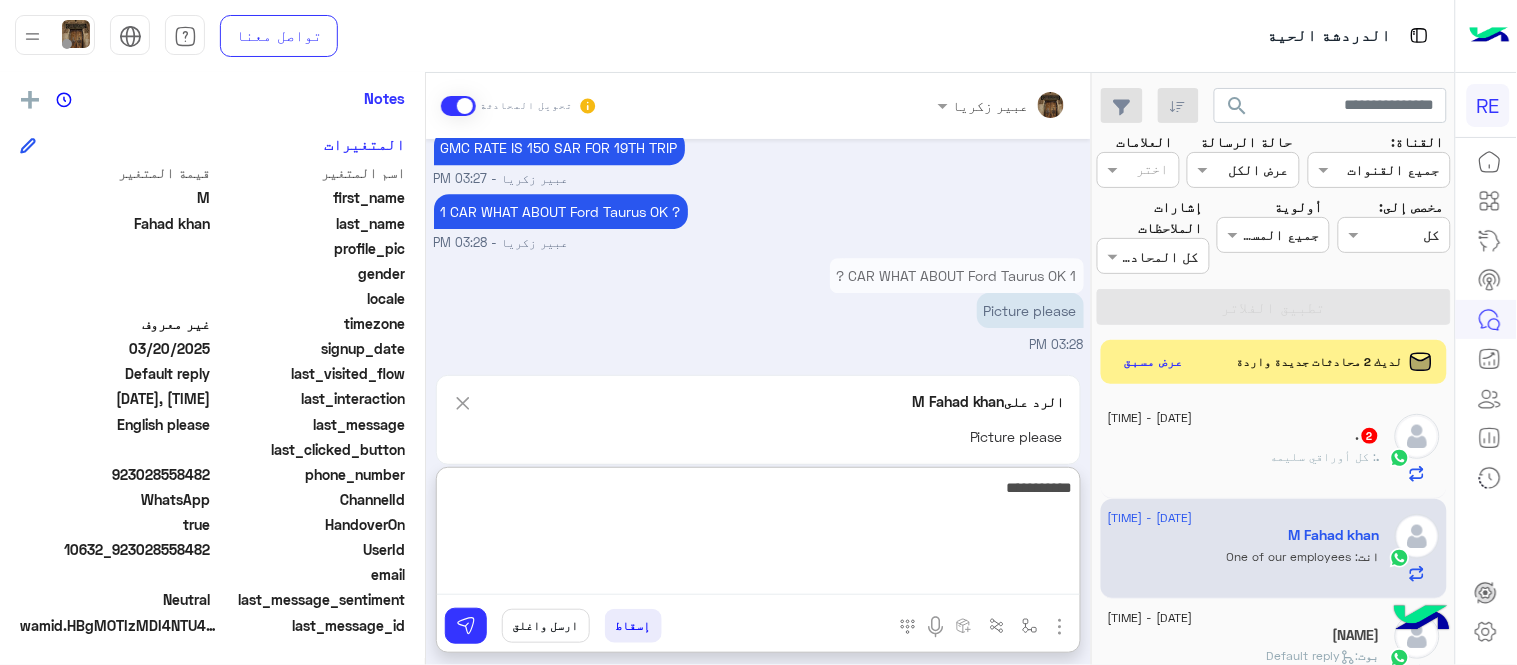 type on "**********" 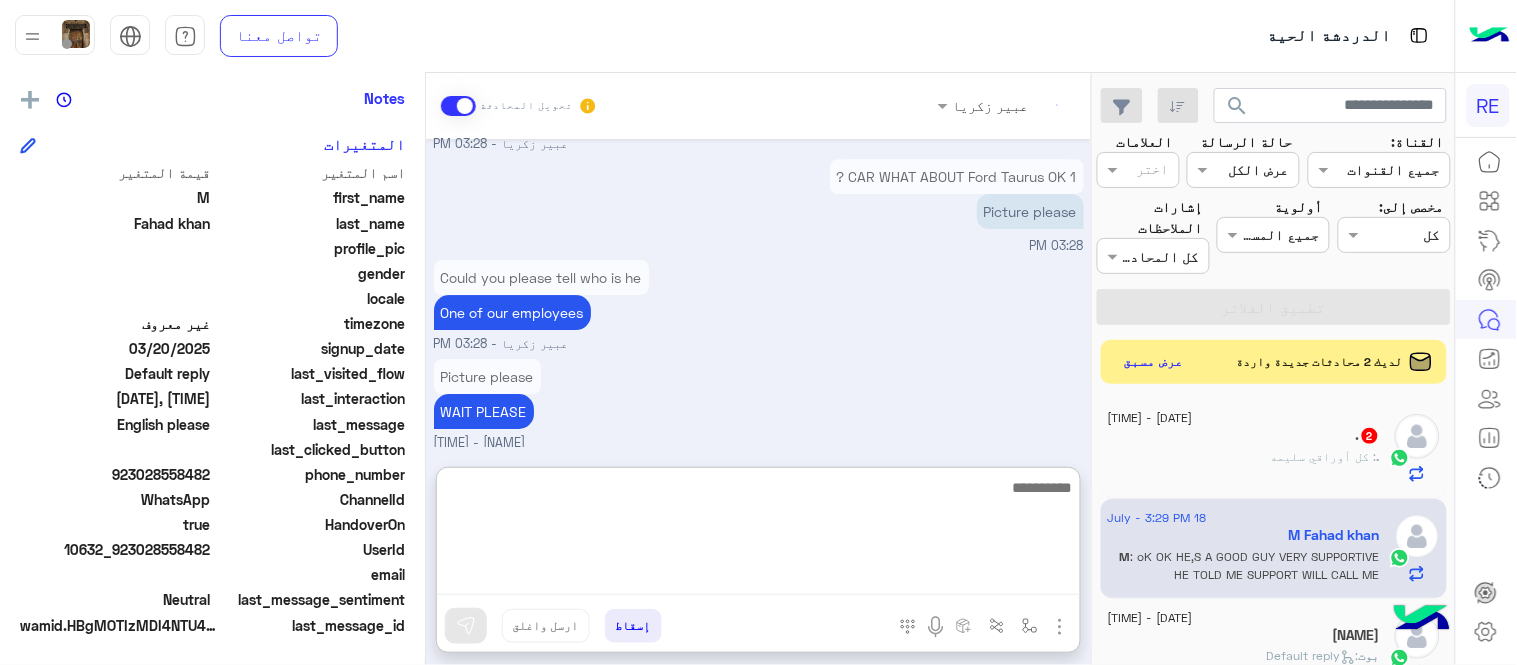 scroll, scrollTop: 3746, scrollLeft: 0, axis: vertical 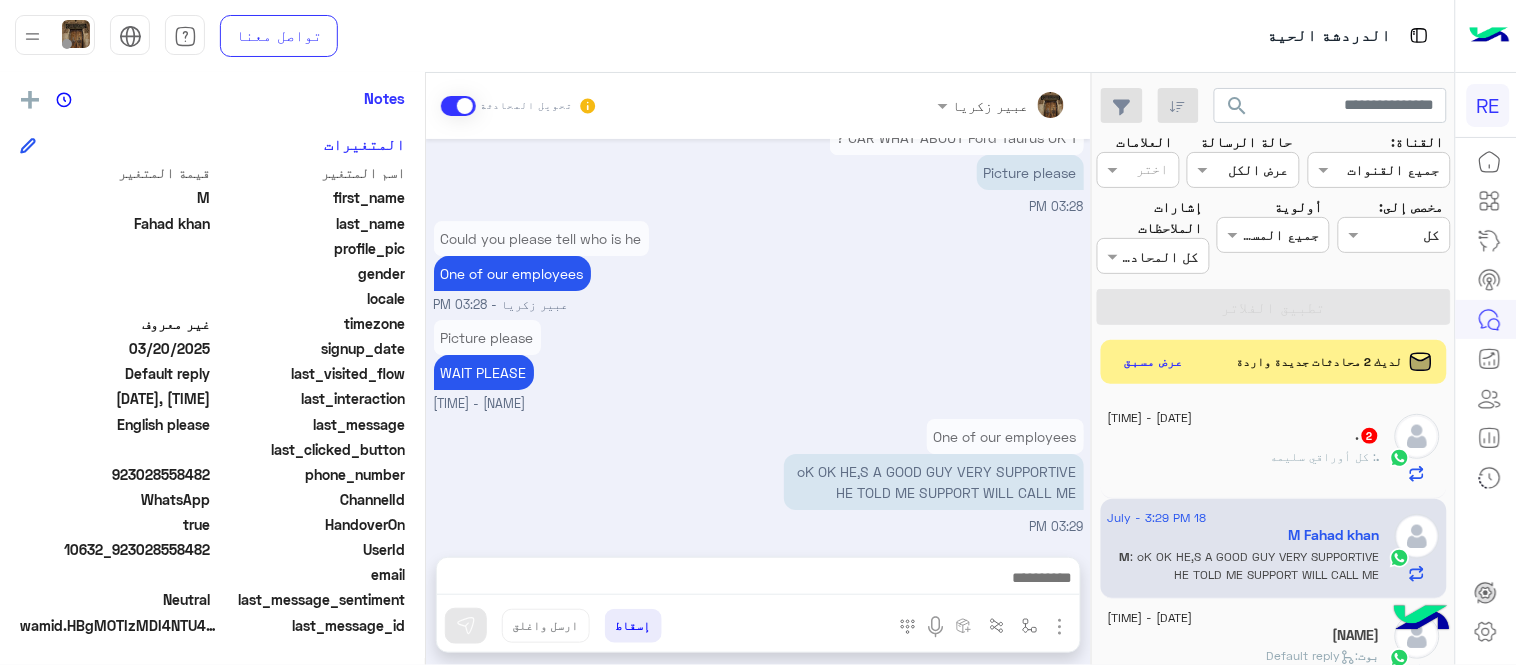 click on "[MONTH] [DAY], [YEAR]  Aoa   [TIME]  سعدنا بتواصلك، نأمل منك توضيح استفسارك أكثر    [TIME]  English please   [TIME]  تم إعادة توجيه المحادثة. للعودة إلي الرد الالي، أنقر الزر الموجود بالأسفل  عودة الى البوت     [TIME]   تم تعيين المحادثة إلى [NAME]   [TIME]       M [LAST] طلب التحدث إلى مسؤول بشري   [TIME]      hi  [NAME] -  [TIME]   [NAME] انضم إلى المحادثة   [TIME]      how can i help you?  [NAME] -  [TIME]  Need to book Vehicles   [TIME]  1. Book 5.15 Pm car Madinah airport to Oberio 19 July 2 GMC and 1 Car. 2. ⁠23 rd july oberio madinah to Train station at 9 Am. 3. ⁠23 rd july makkah train station to hotel daruk tawheed 1 Pm 4. ⁠25 th july makkah hotel to Jeddah hotel name sheraton book car for 3 Pm. 5. ⁠27th July jeddah hotel to airport At 5 Am   [TIME]    [TIME]  ??" at bounding box center (758, 338) 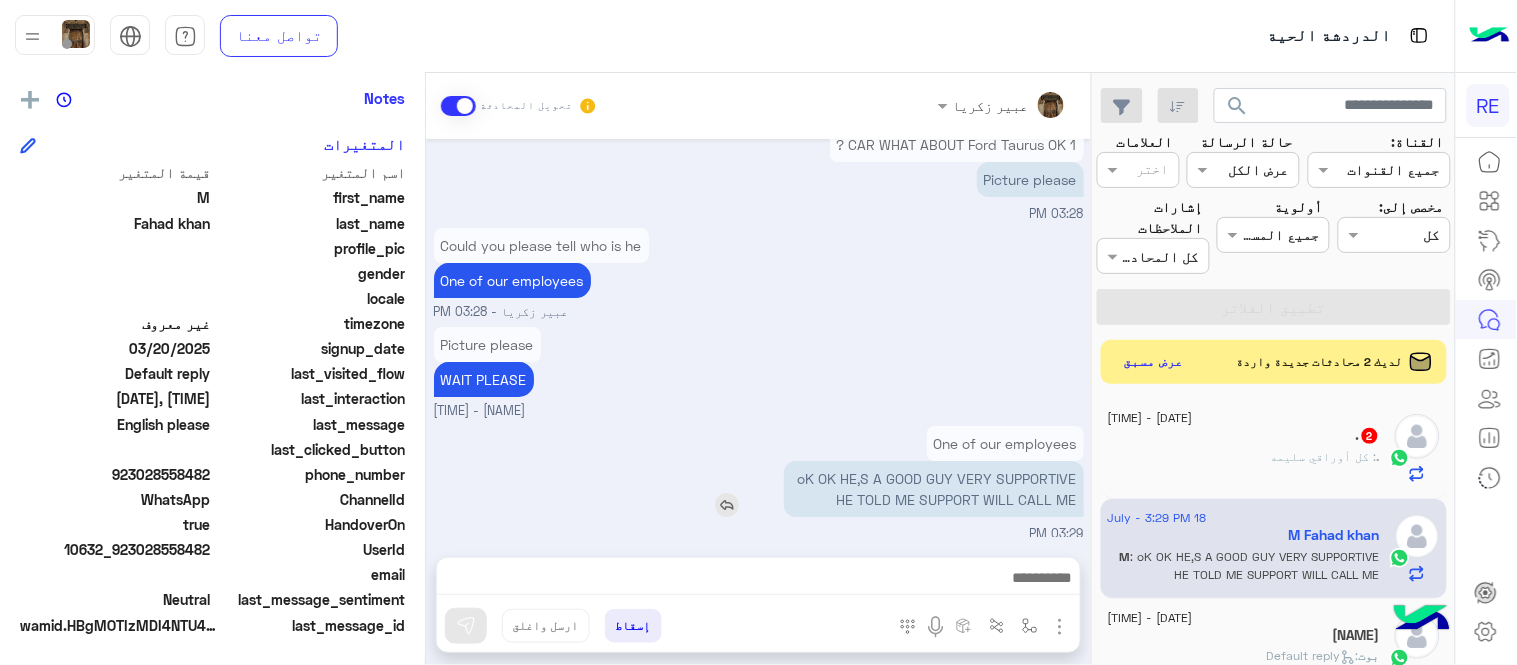 click on "oK OK HE,S A GOOD GUY VERY SUPPORTIVE HE TOLD ME SUPPORT WILL CALL ME" at bounding box center (934, 489) 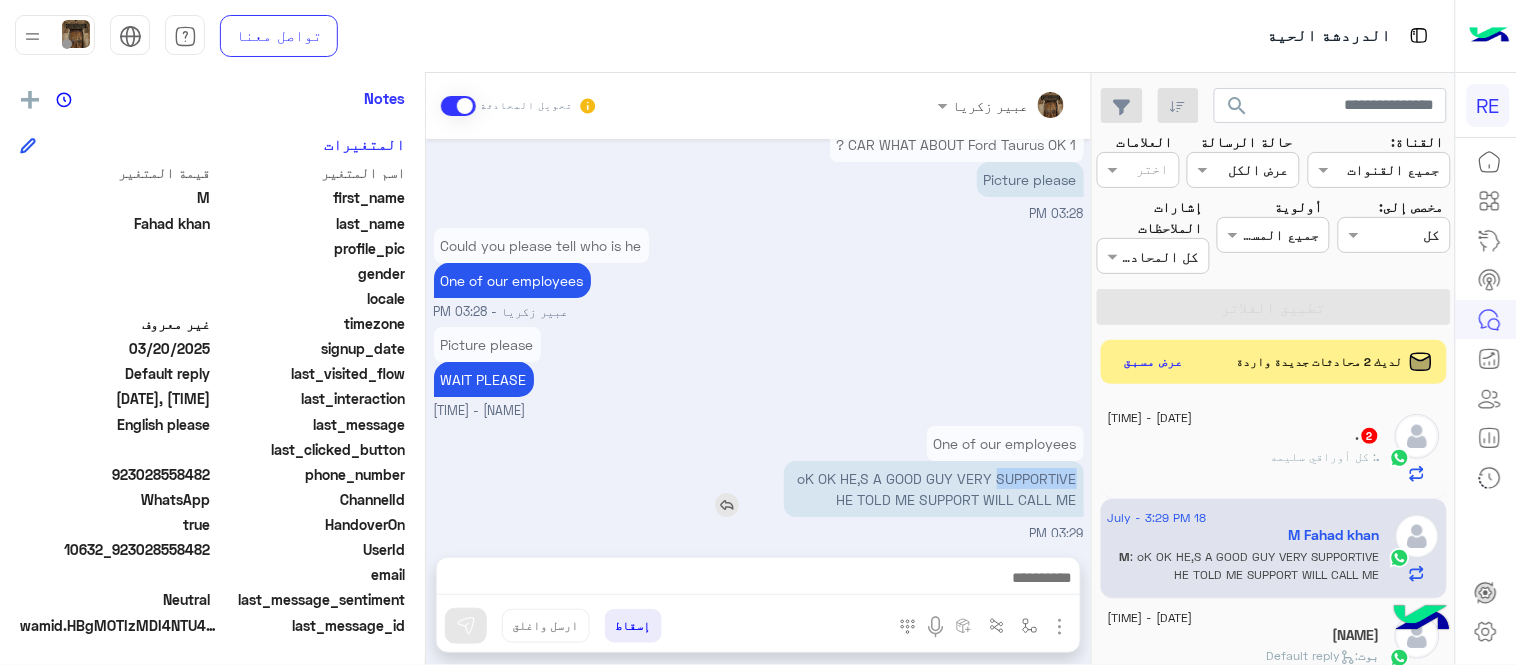 click on "oK OK HE,S A GOOD GUY VERY SUPPORTIVE HE TOLD ME SUPPORT WILL CALL ME" at bounding box center (934, 489) 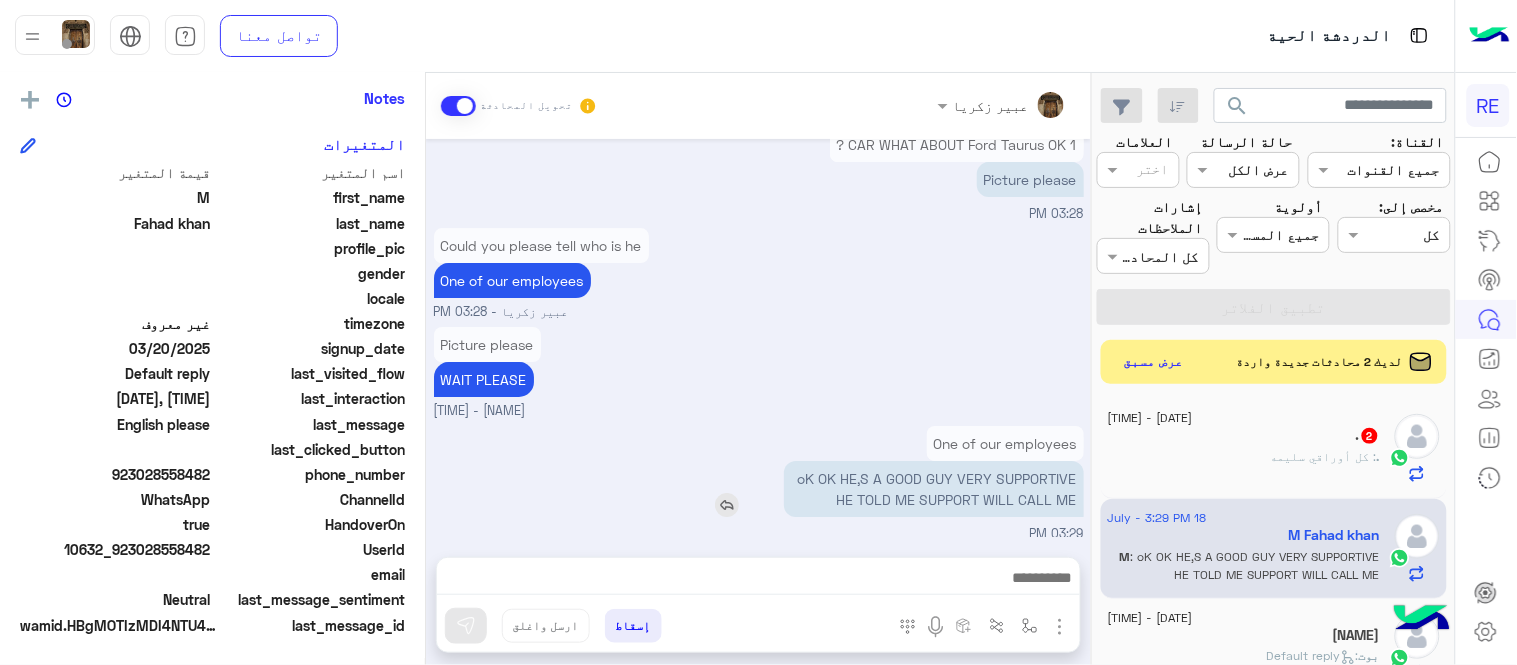 click on "oK OK HE,S A GOOD GUY VERY SUPPORTIVE HE TOLD ME SUPPORT WILL CALL ME" at bounding box center [934, 489] 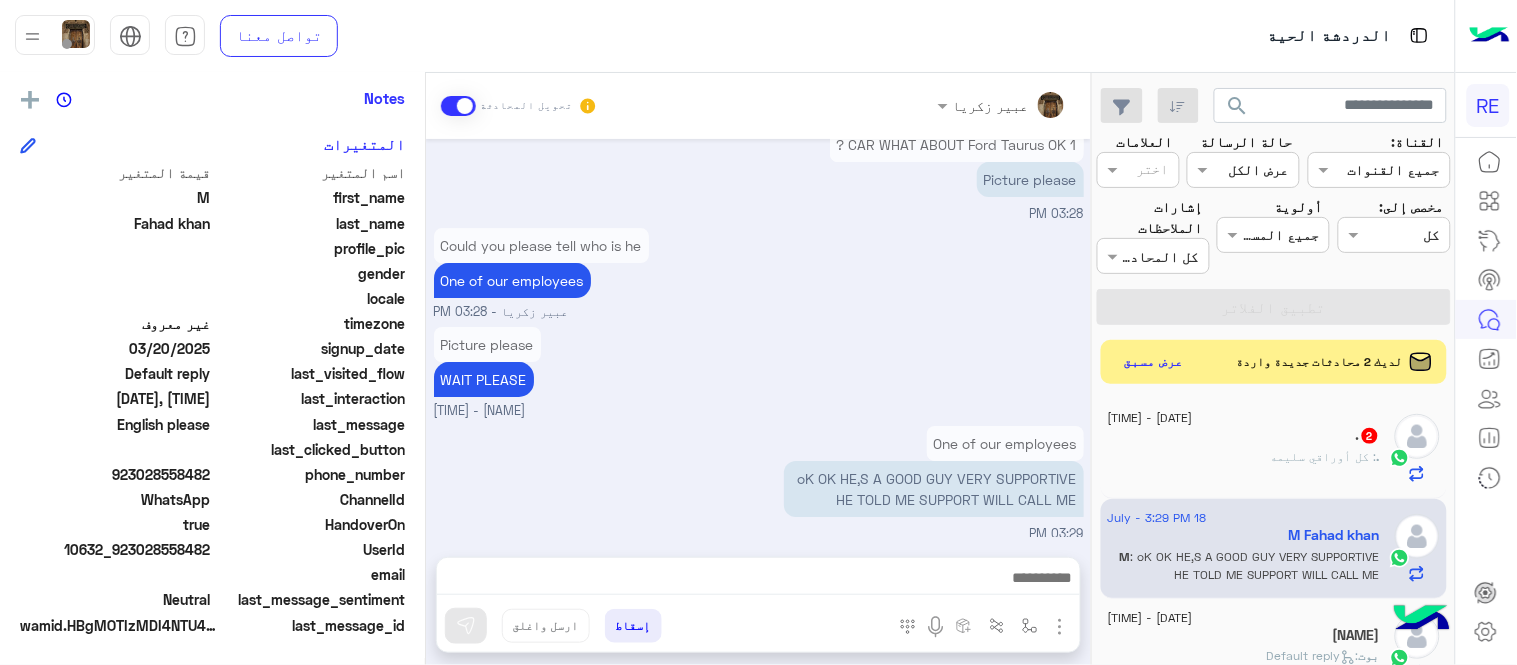 click on "[NAME] -  [TIME]" at bounding box center [759, 371] 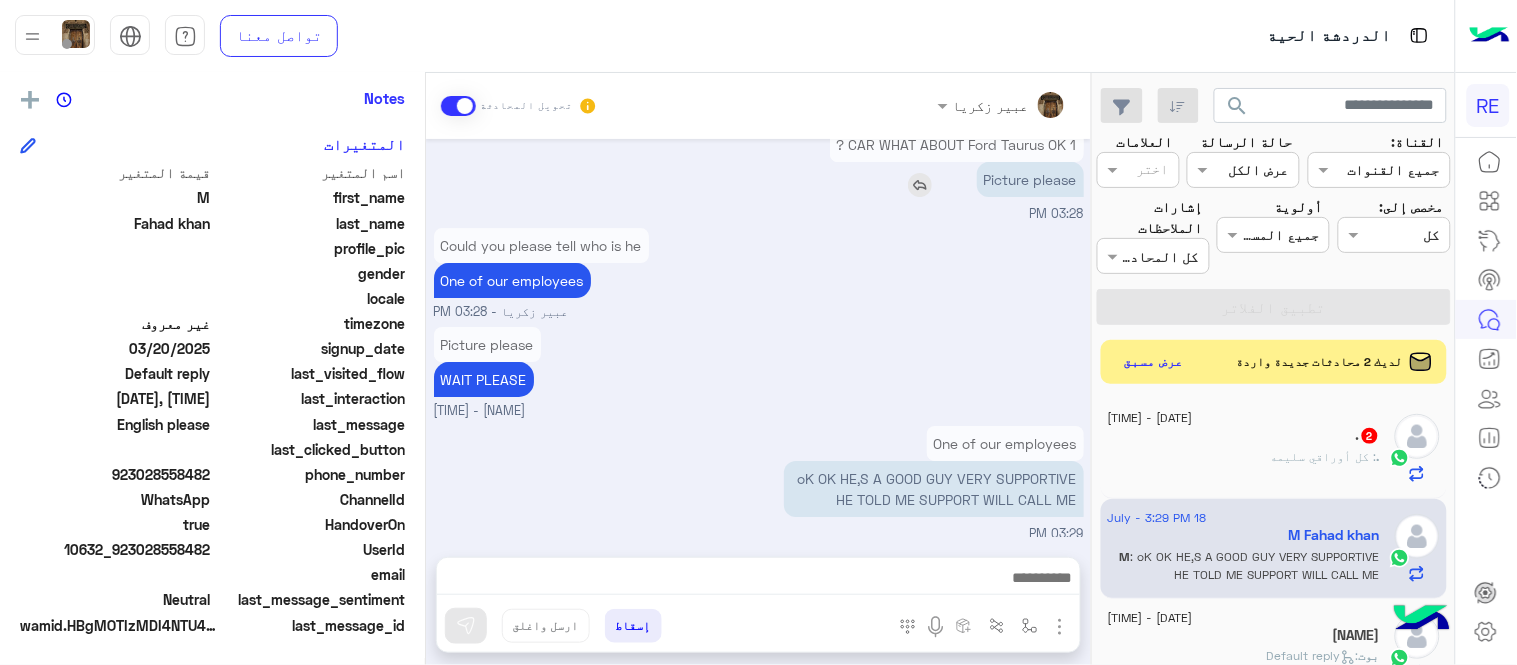 click at bounding box center (920, 185) 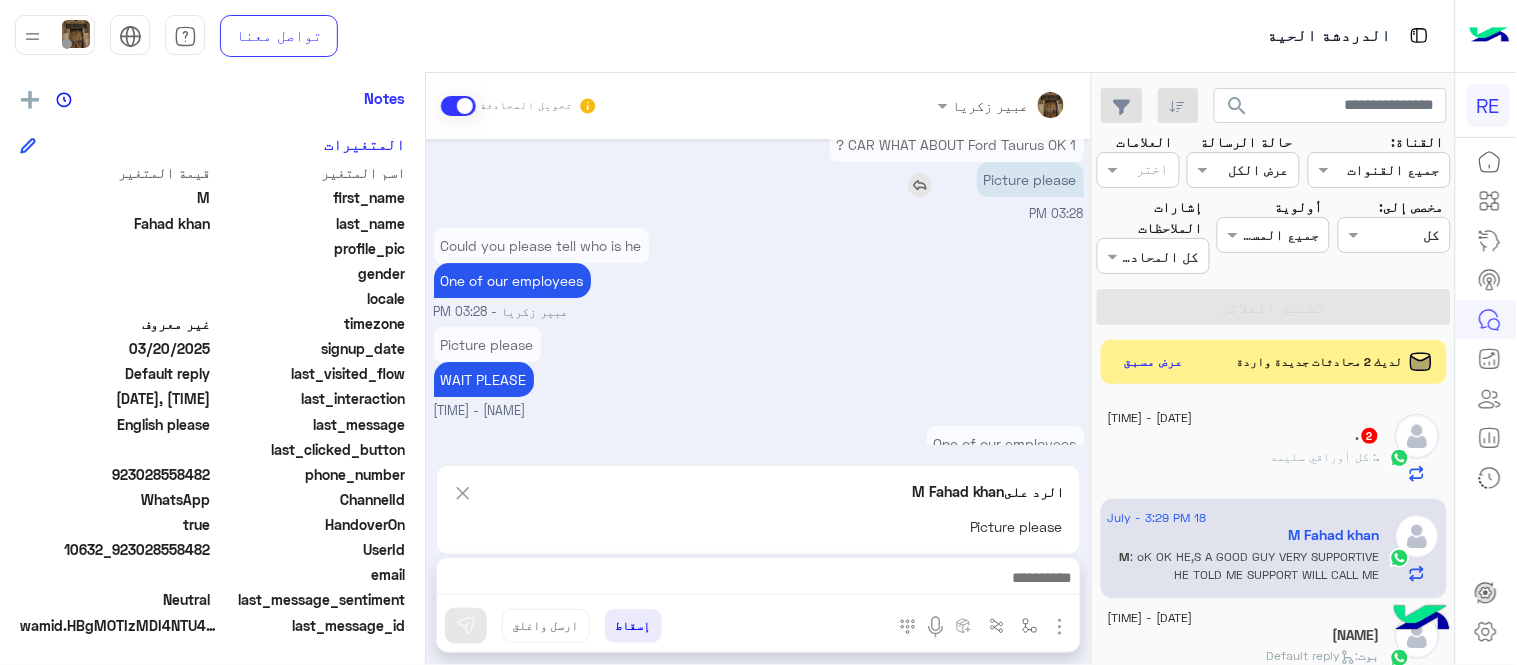 scroll, scrollTop: 3746, scrollLeft: 0, axis: vertical 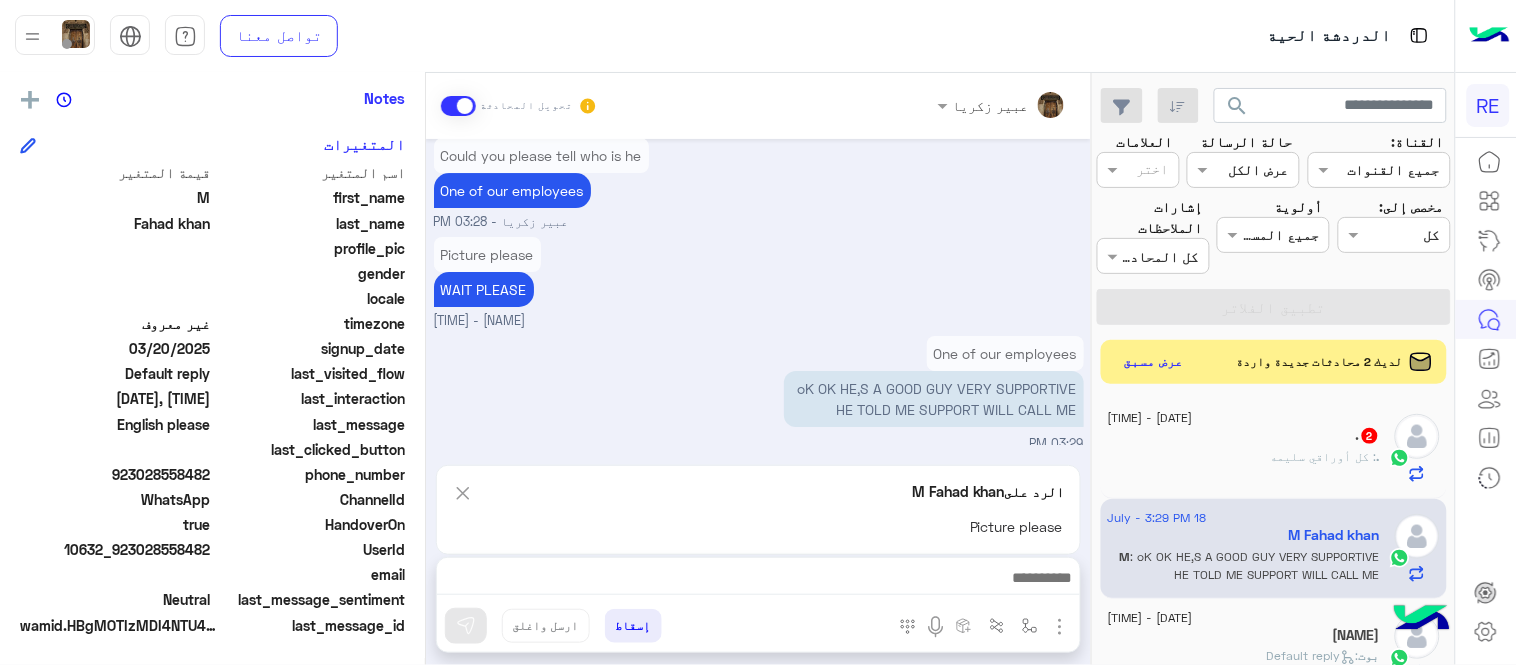 click at bounding box center [1060, 627] 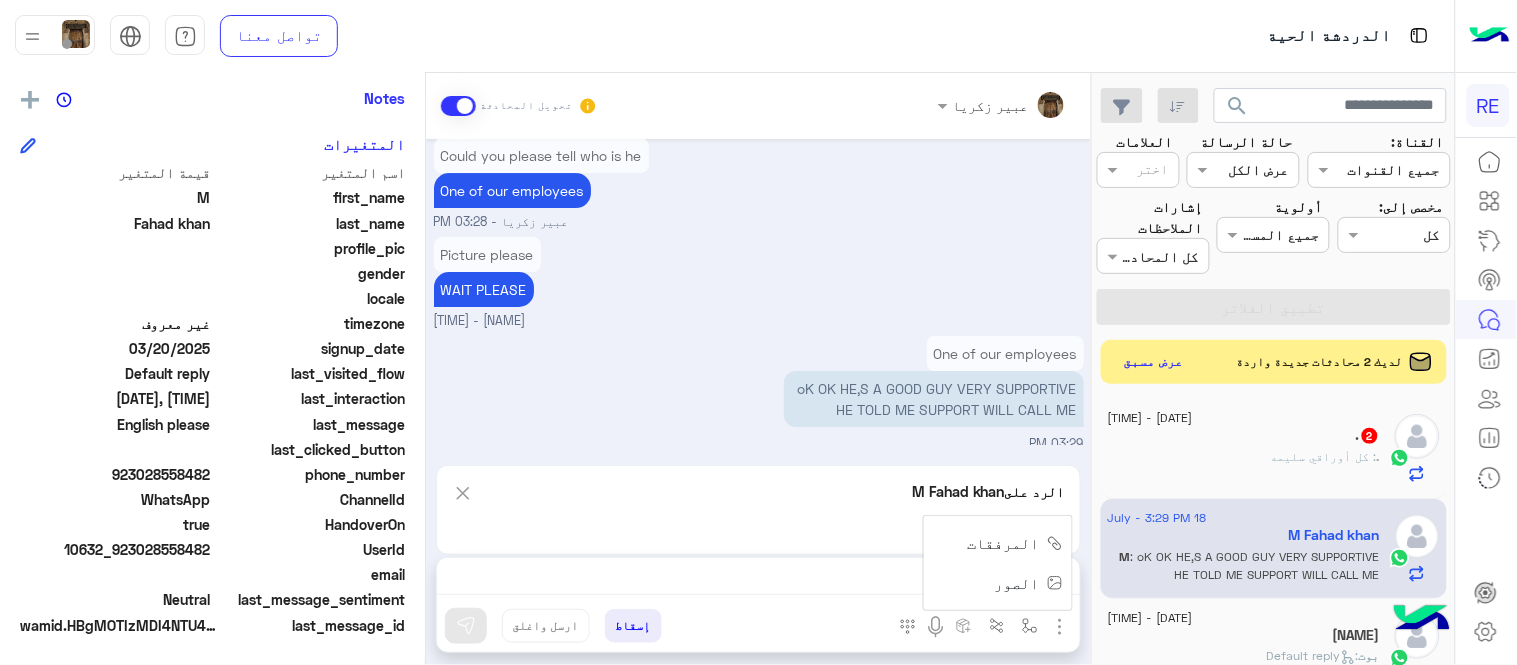 click on "الصور" at bounding box center (1017, 583) 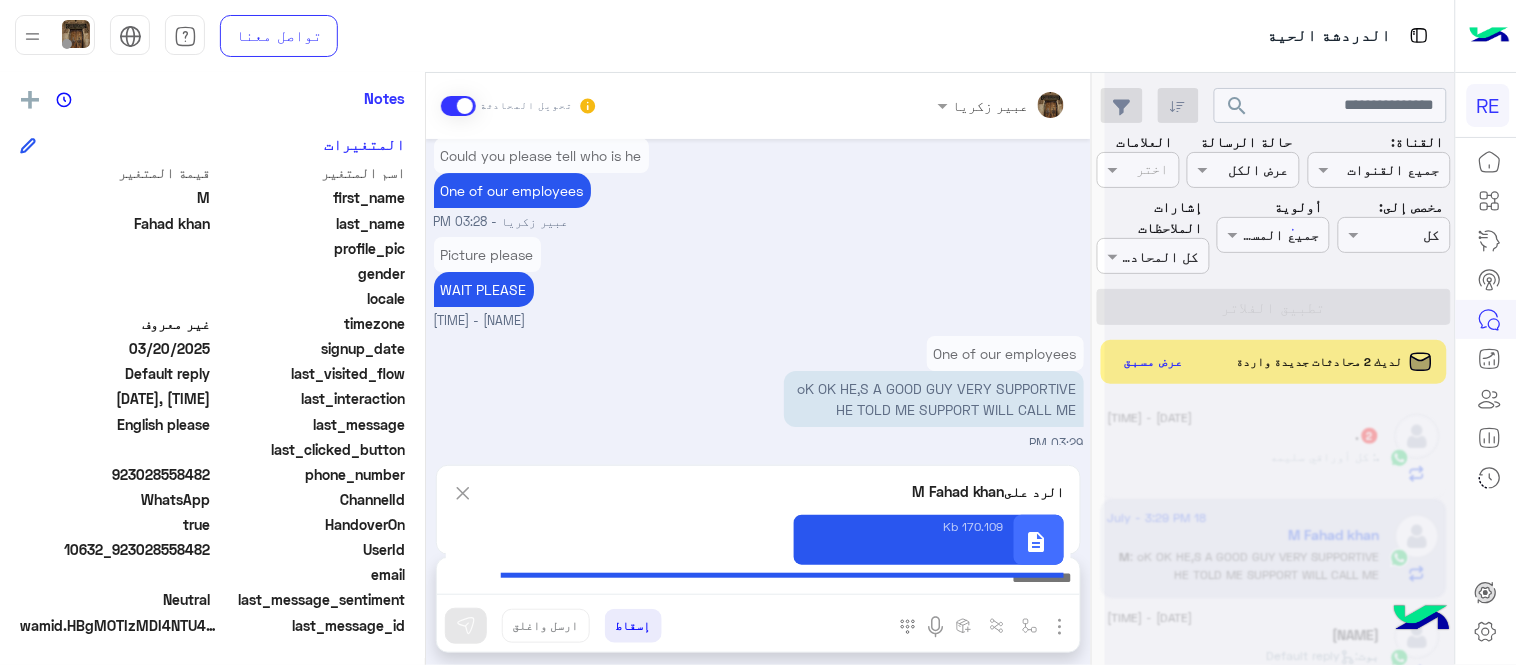 click at bounding box center (466, 626) 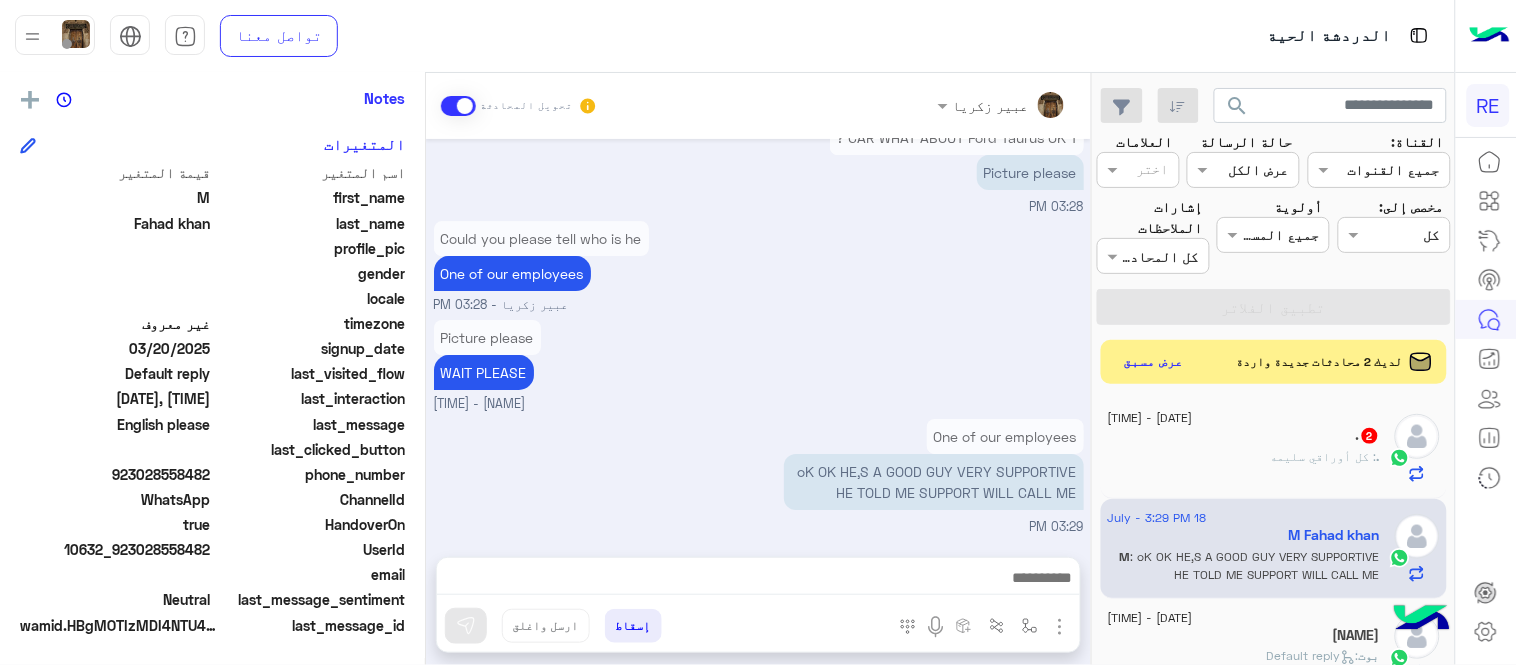 scroll, scrollTop: 3656, scrollLeft: 0, axis: vertical 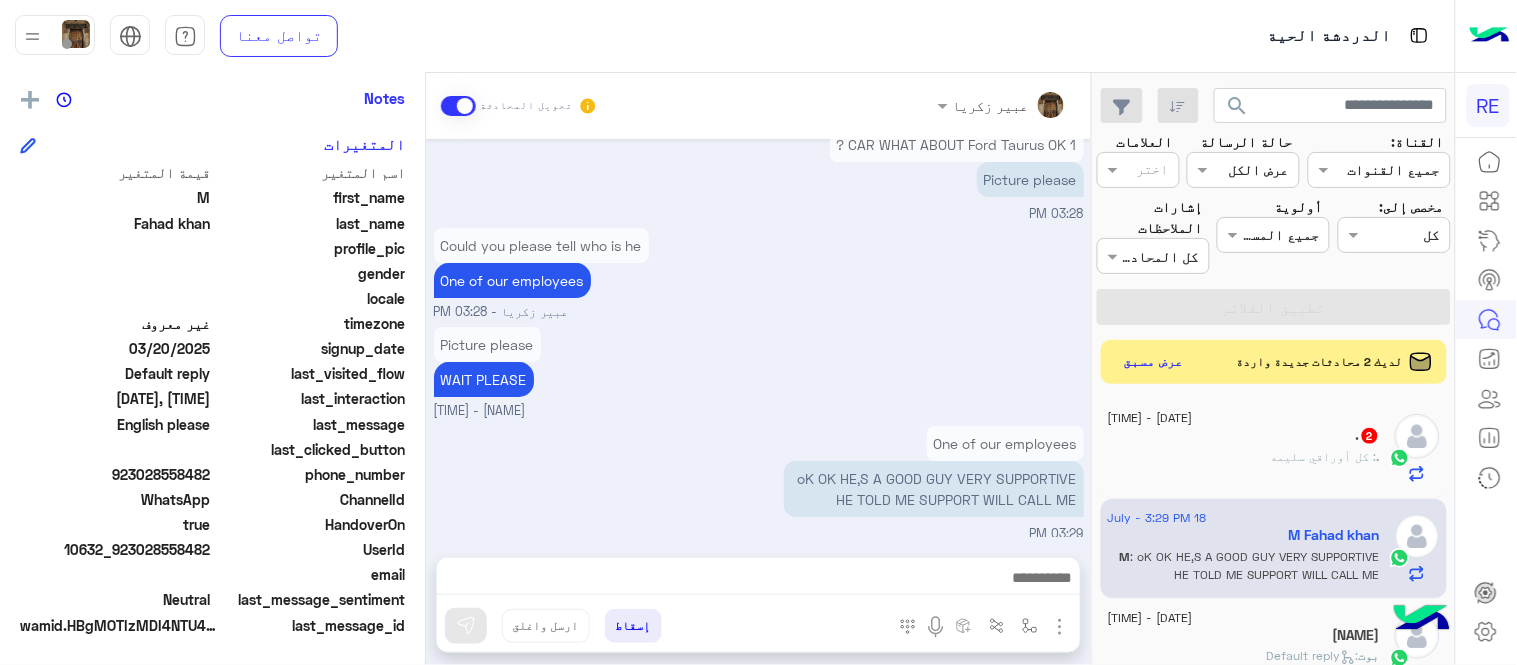 click on "[DATE] - [TIME]" 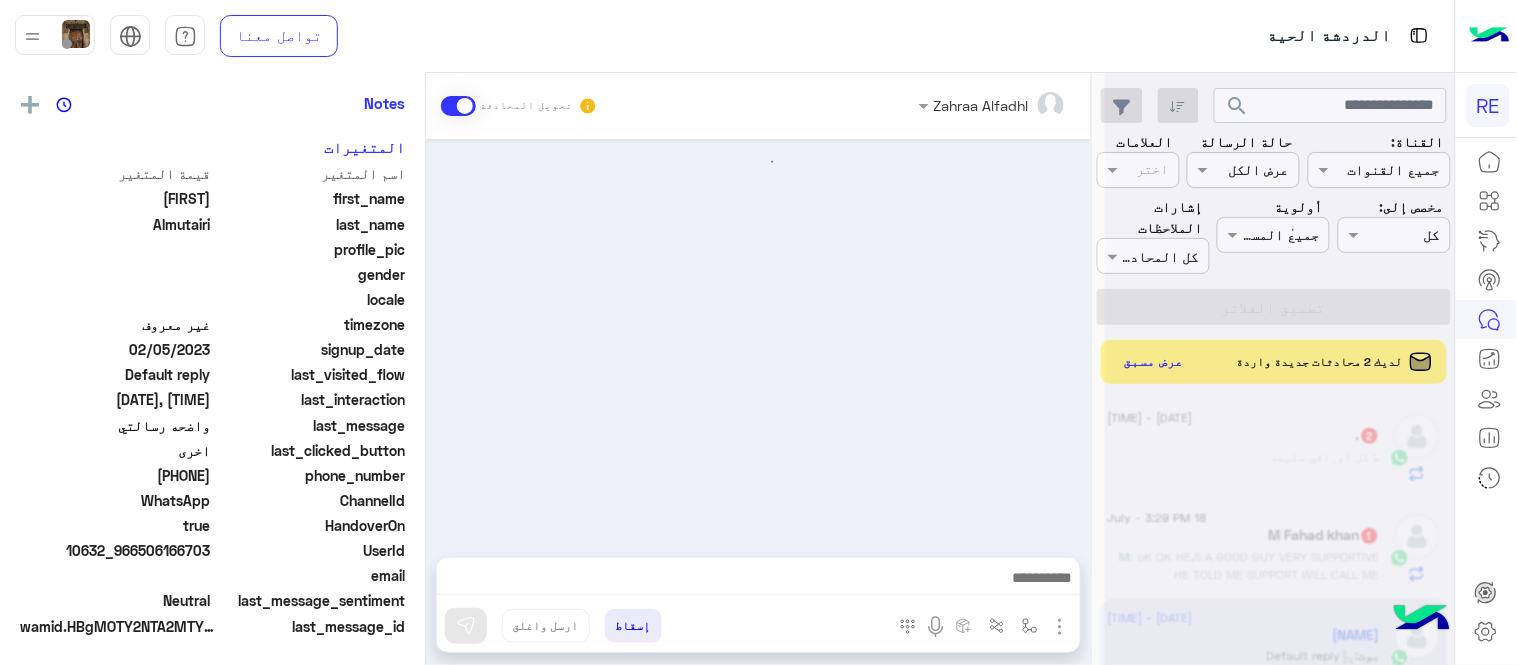 scroll, scrollTop: 405, scrollLeft: 0, axis: vertical 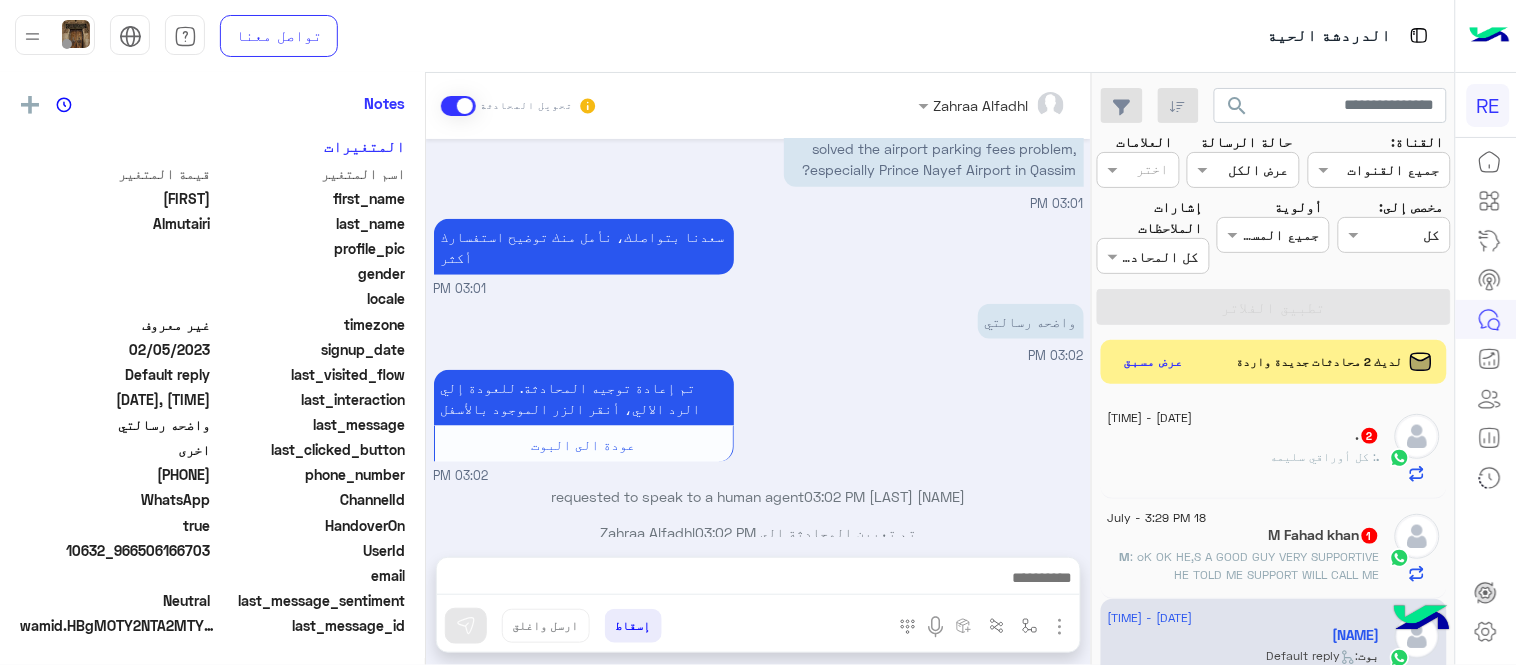 click on "M Fahad khan  1" 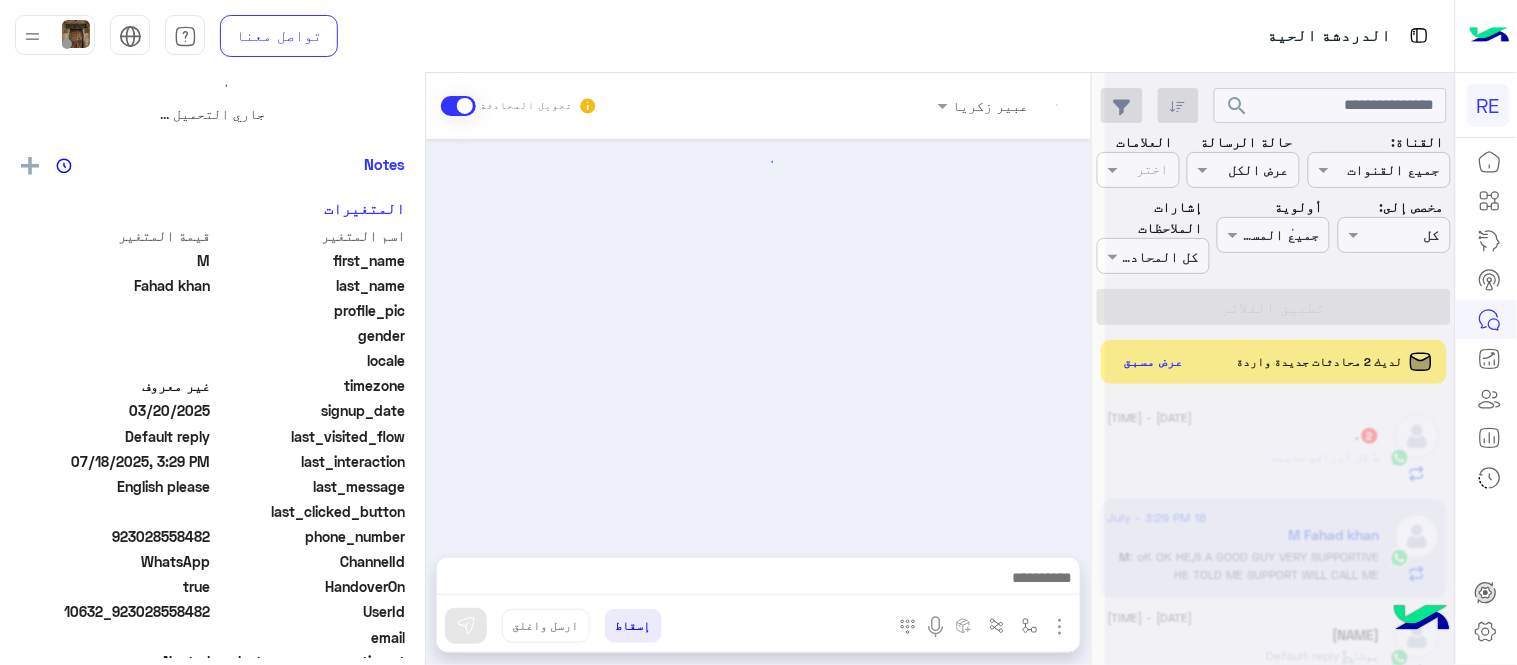 scroll, scrollTop: 0, scrollLeft: 0, axis: both 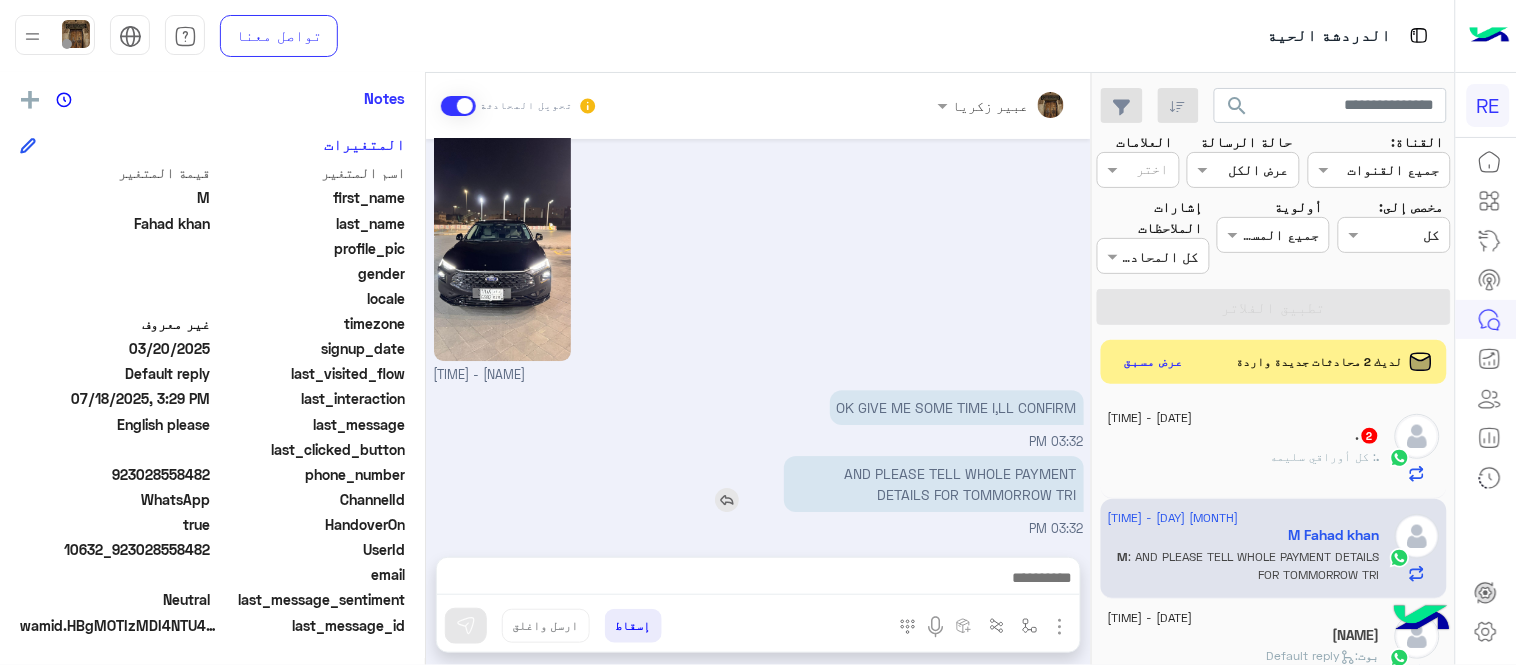 click on "AND PLEASE TELL WHOLE PAYMENT DETAILS FOR TOMMORROW TRI" at bounding box center (934, 484) 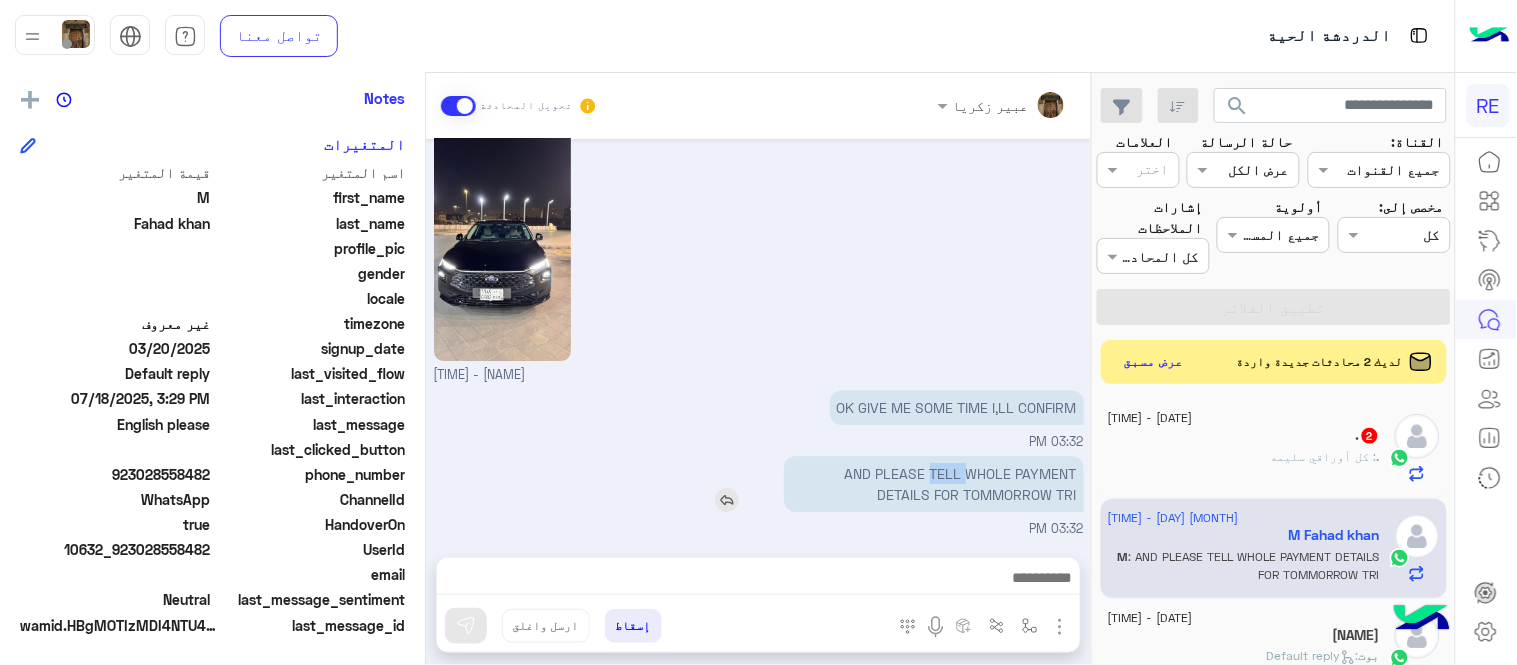 click on "AND PLEASE TELL WHOLE PAYMENT DETAILS FOR TOMMORROW TRI" at bounding box center [934, 484] 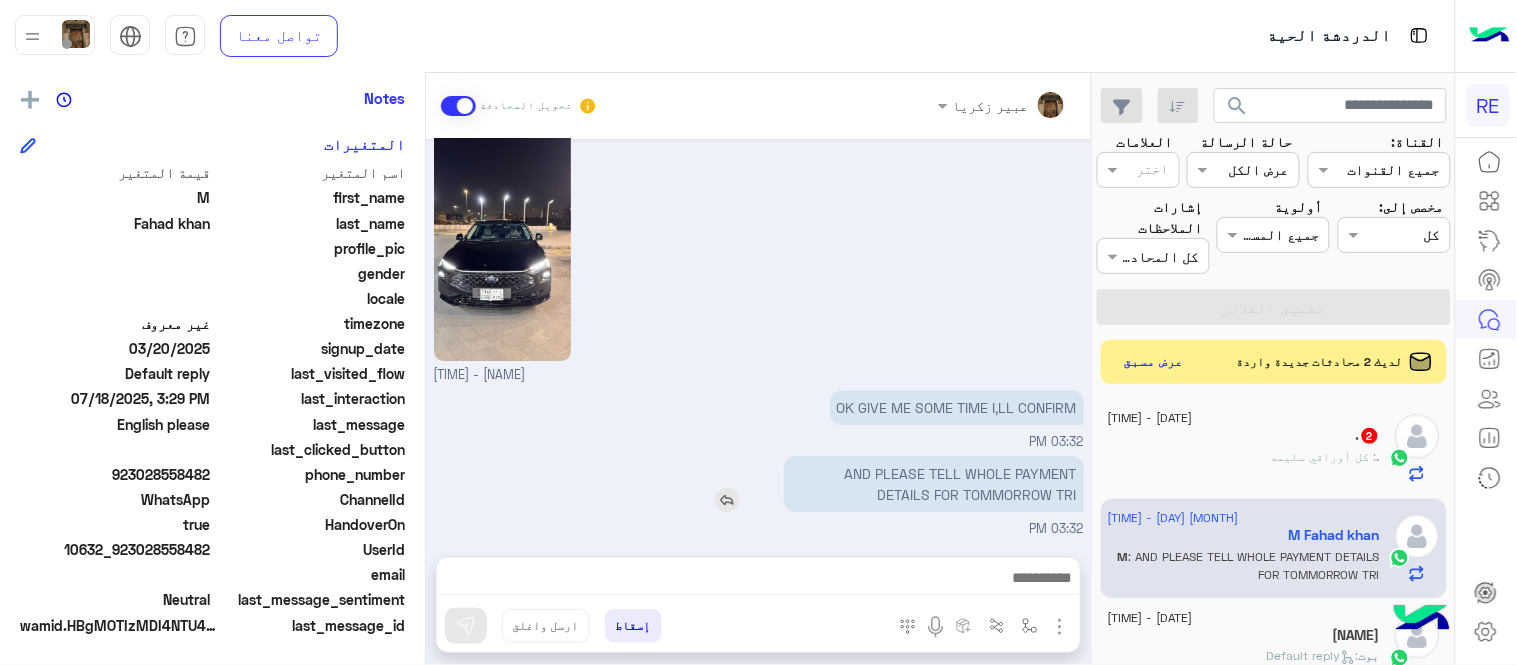 click on "AND PLEASE TELL WHOLE PAYMENT DETAILS FOR TOMMORROW TRI" at bounding box center [934, 484] 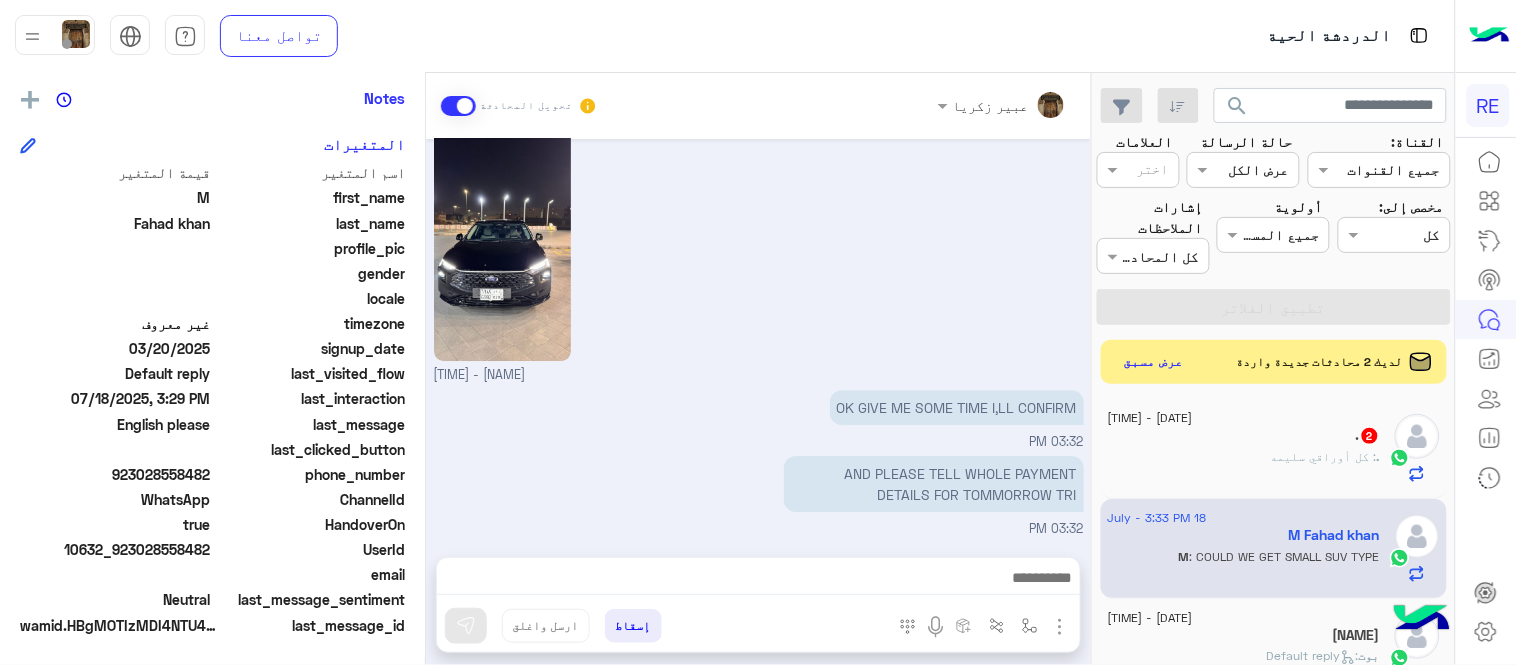 scroll, scrollTop: 1772, scrollLeft: 0, axis: vertical 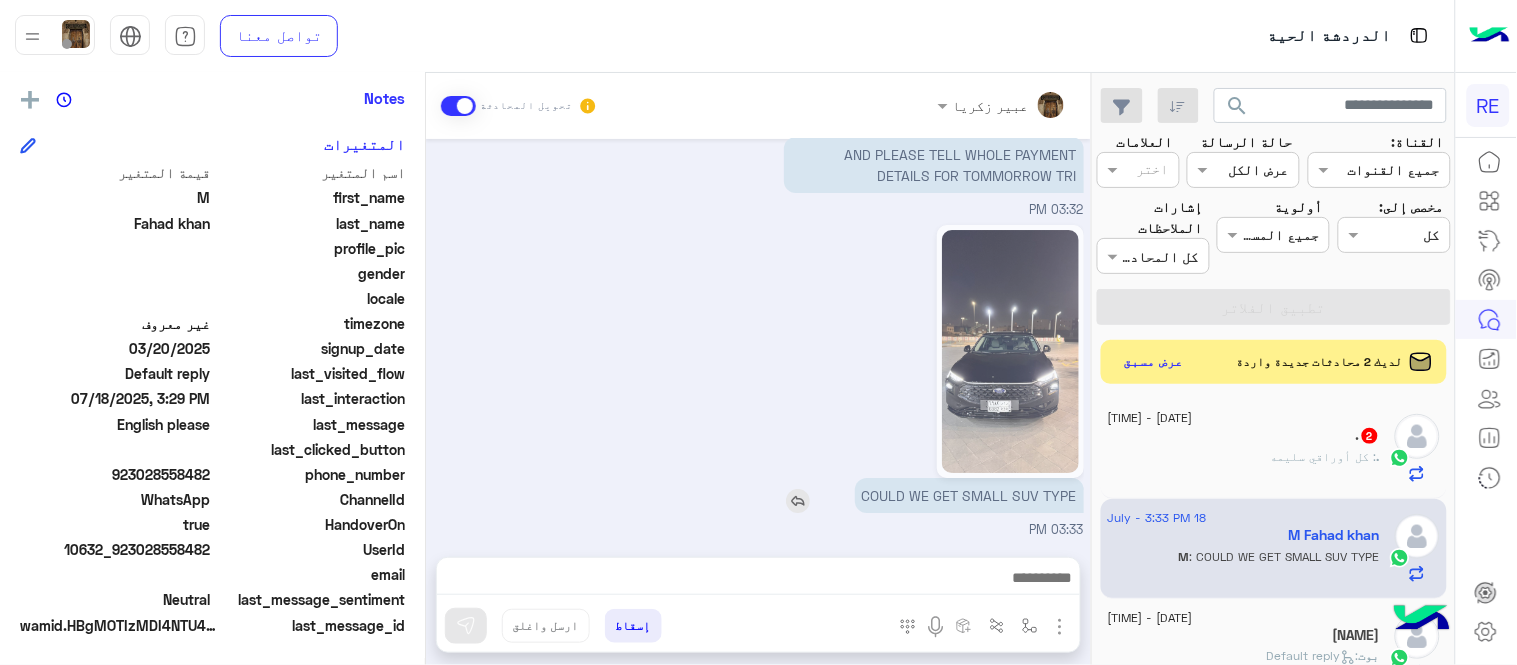 click at bounding box center (798, 501) 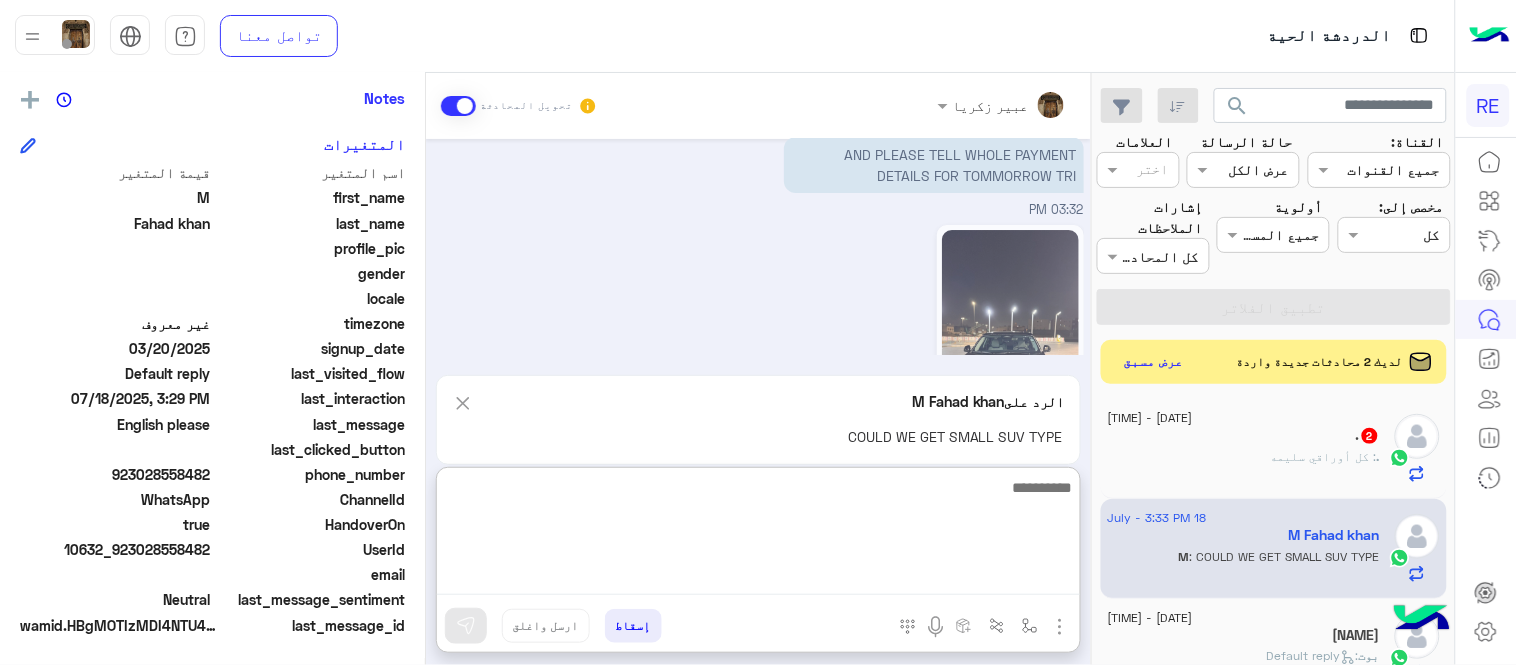 click at bounding box center [758, 535] 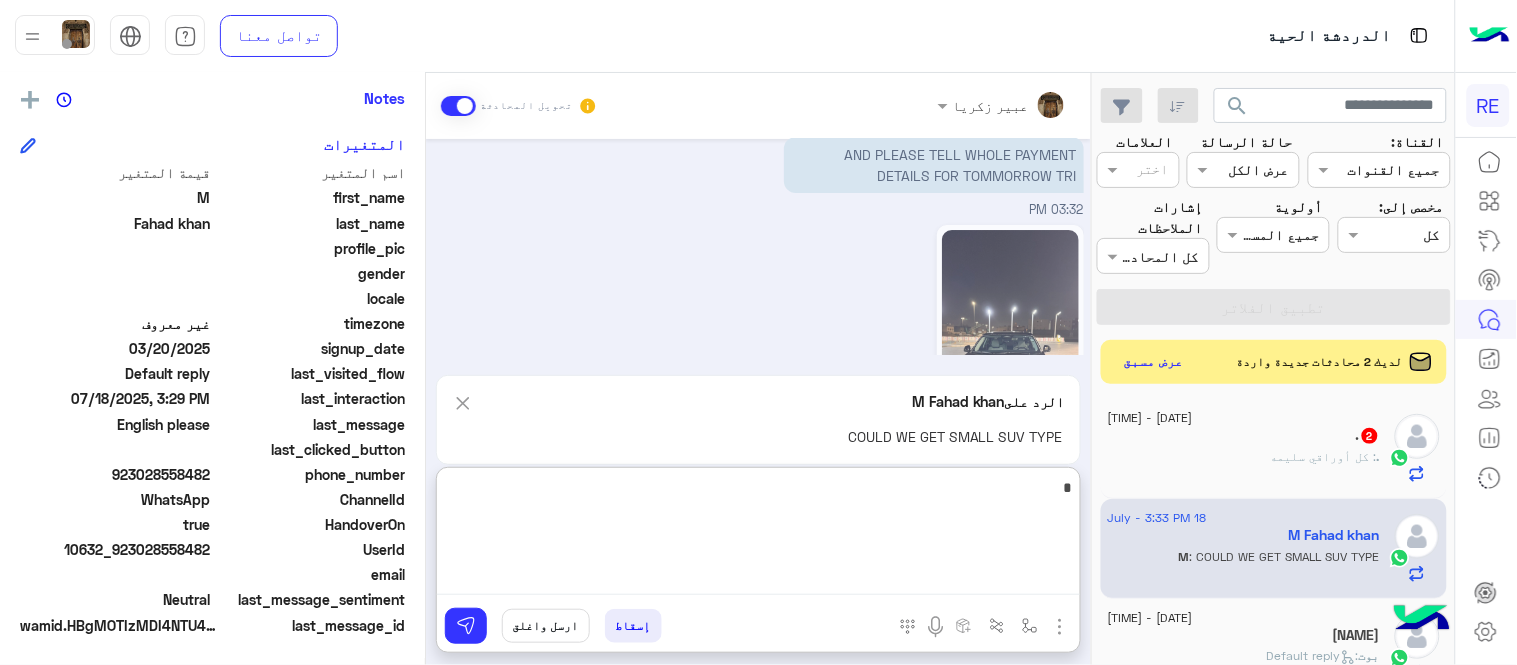 type on "**" 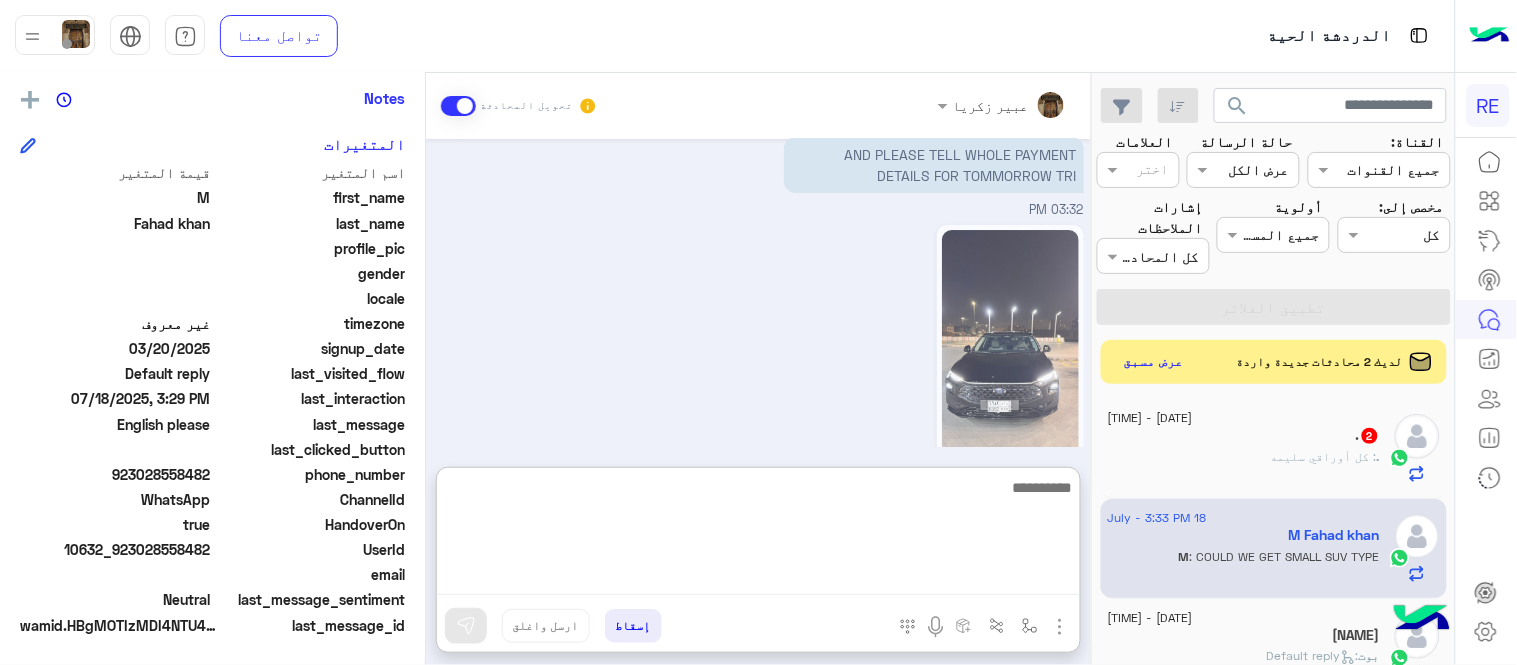 scroll, scrollTop: 1961, scrollLeft: 0, axis: vertical 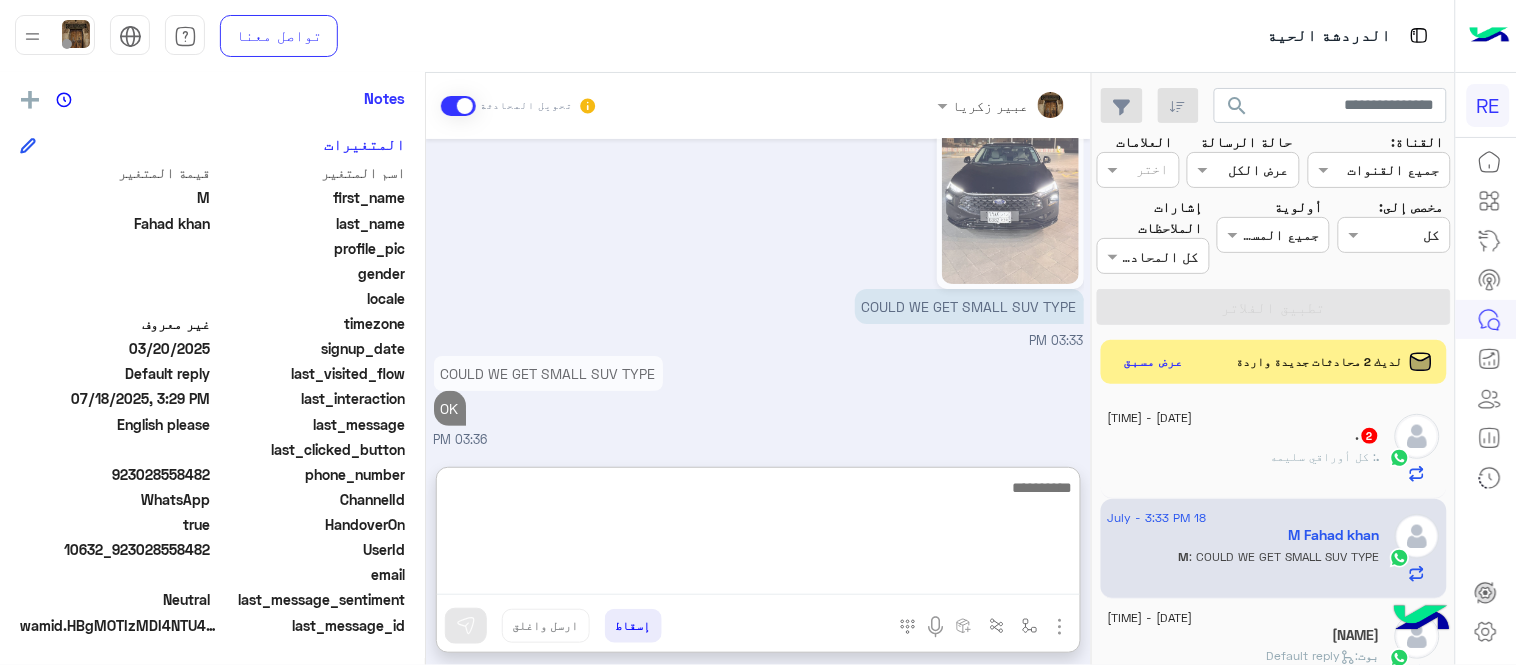 click at bounding box center (758, 535) 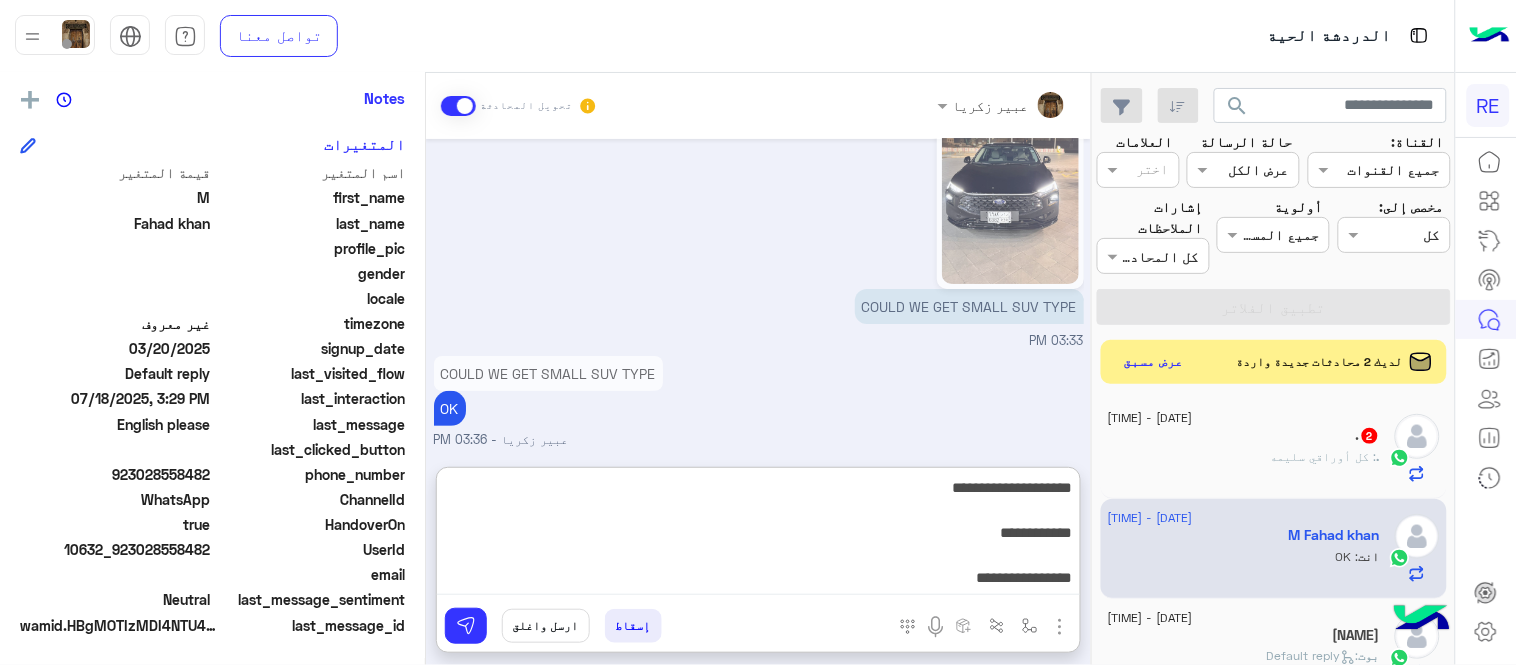 click on "**********" at bounding box center (758, 535) 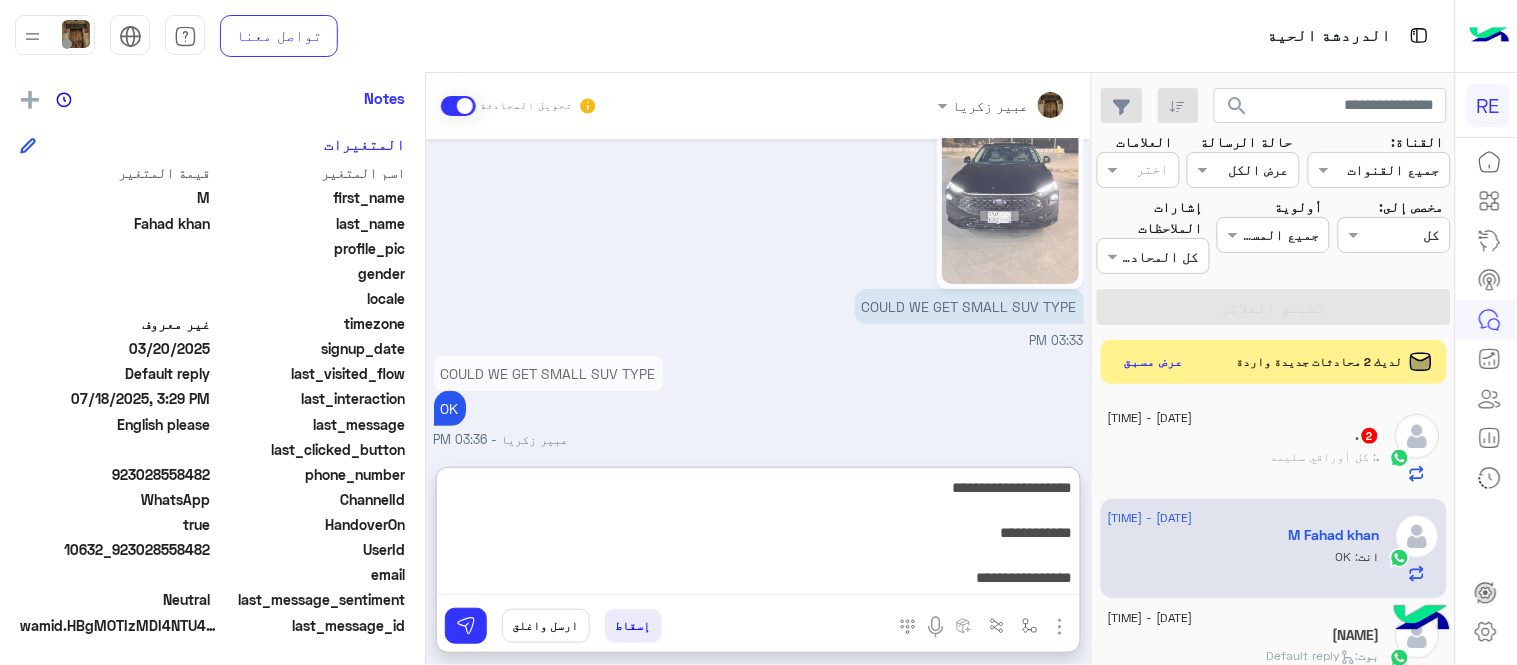 click on "**********" at bounding box center [758, 535] 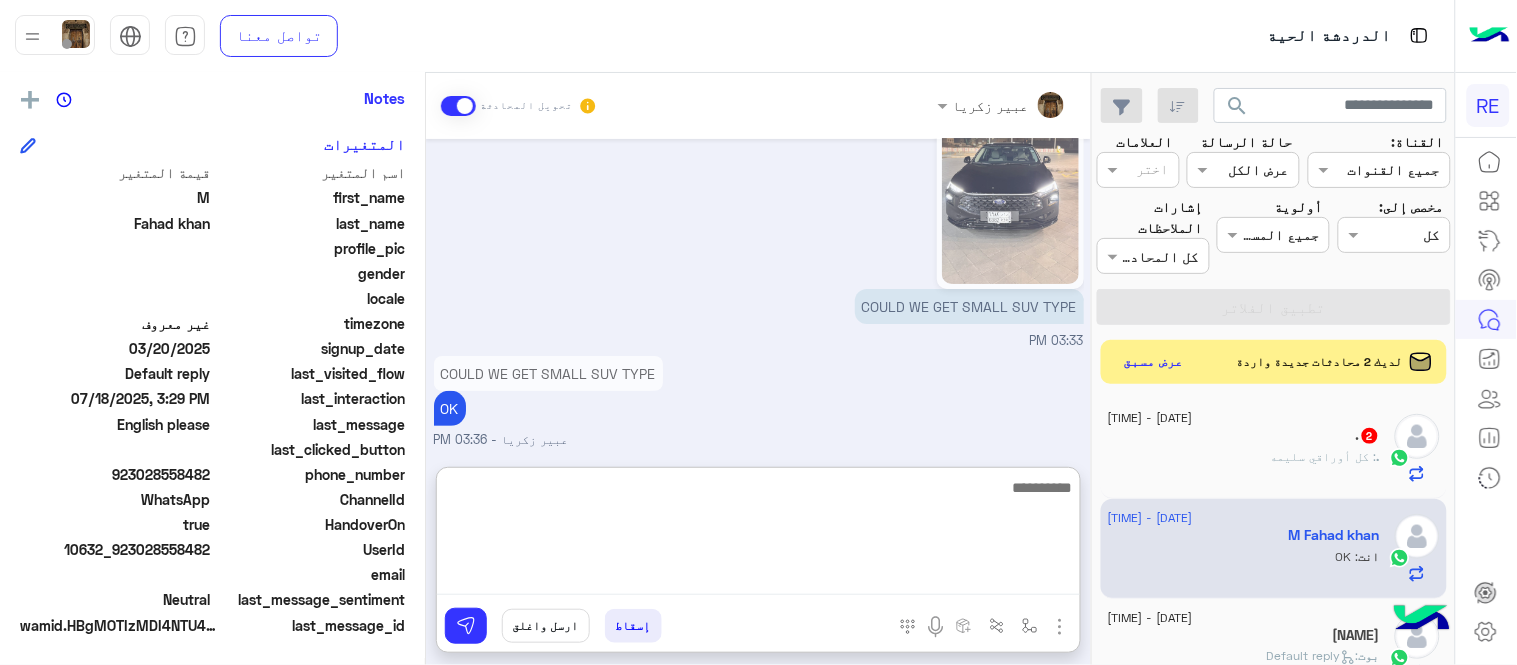 scroll, scrollTop: 2108, scrollLeft: 0, axis: vertical 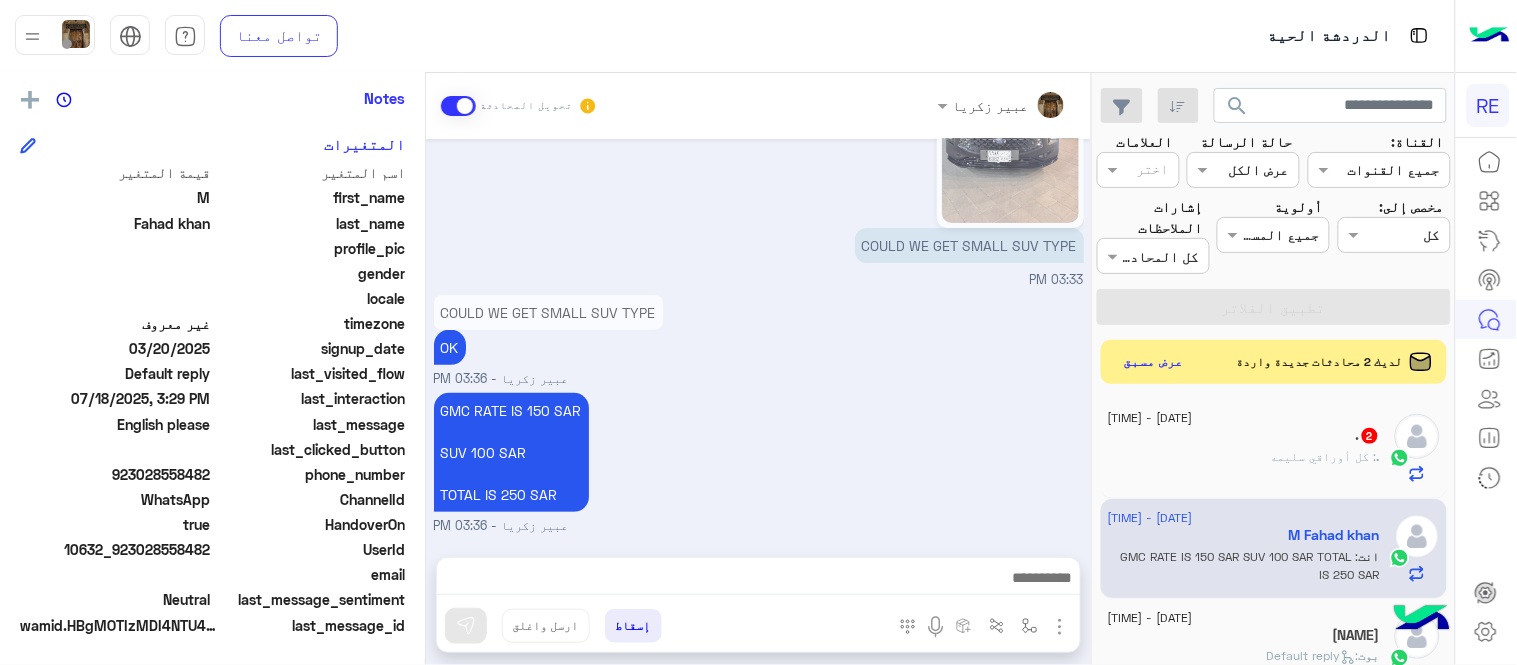 click on "عبير زكريا تحويل المحادثة     Jul 18, 2025  How many bags? Around 10   03:13 PM    03:17 PM  Could you please tell who is he   03:17 PM  As I was dealing with him before   03:17 PM  Please Give rate for 19th trip GMC RATE IS 150 SAR FOR 19TH TRIP  عبير زكريا -  03:27 PM  1 CAR WHAT ABOUT Ford Taurus OK ?  عبير زكريا -  03:28 PM  1 CAR WHAT ABOUT Ford Taurus OK ? Picture please   03:28 PM  Could you please tell who is he One of our employees  عبير زكريا -  03:28 PM  Picture please WAIT PLEASE  عبير زكريا -  03:29 PM  One of our employees oK OK HE,S A GOOD GUY VERY SUPPORTIVE HE TOLD ME SUPPORT WILL CALL ME   03:29 PM  Picture please  عبير زكريا -  03:31 PM  OK GIVE ME SOME TIME I,LL CONFIRM   03:32 PM  AND PLEASE TELL WHOLE PAYMENT DETAILS FOR TOMMORROW TRI   03:32 PM  COULD WE GET SMALL SUV TYPE   03:33 PM  COULD WE GET SMALL SUV TYPE OK  عبير زكريا -  03:36 PM  GMC RATE IS 150 SAR  SUV 100 SAR  TOTAL IS 250 SAR المرفقات" at bounding box center (758, 373) 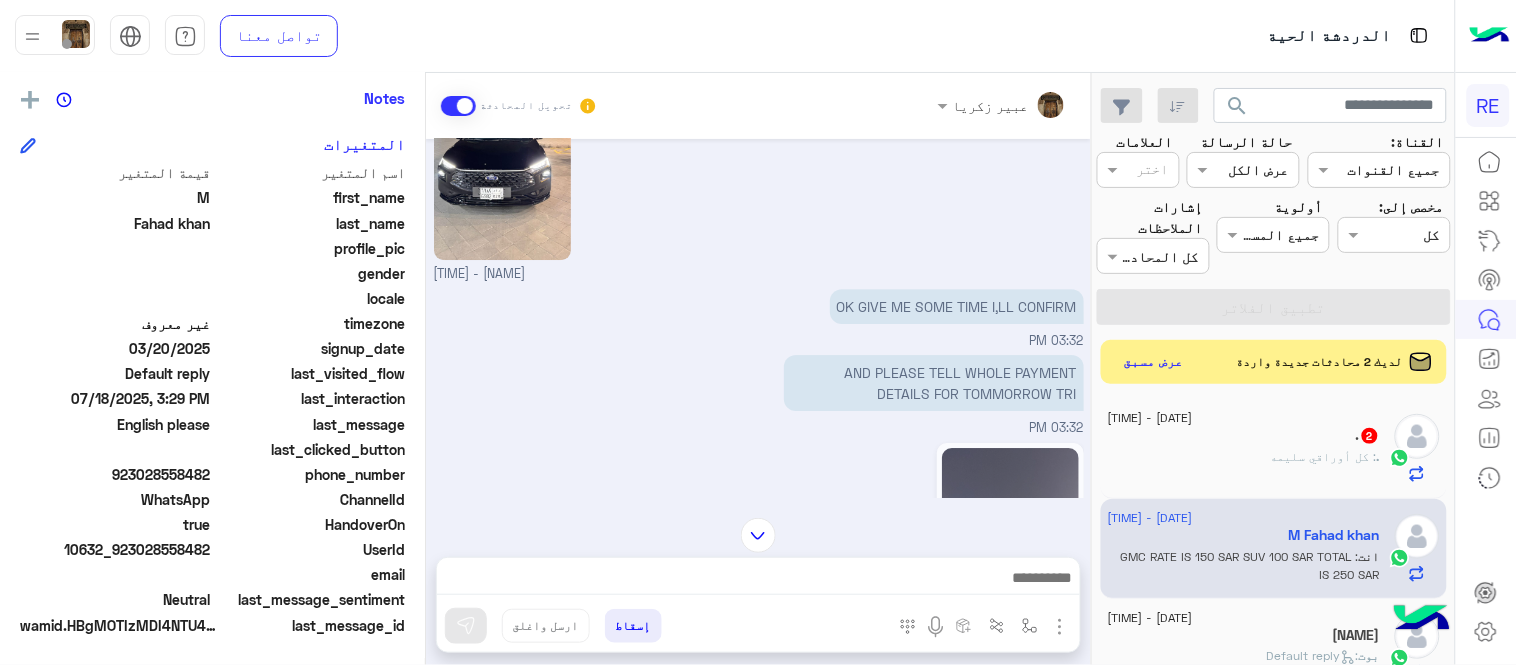 scroll, scrollTop: 2018, scrollLeft: 0, axis: vertical 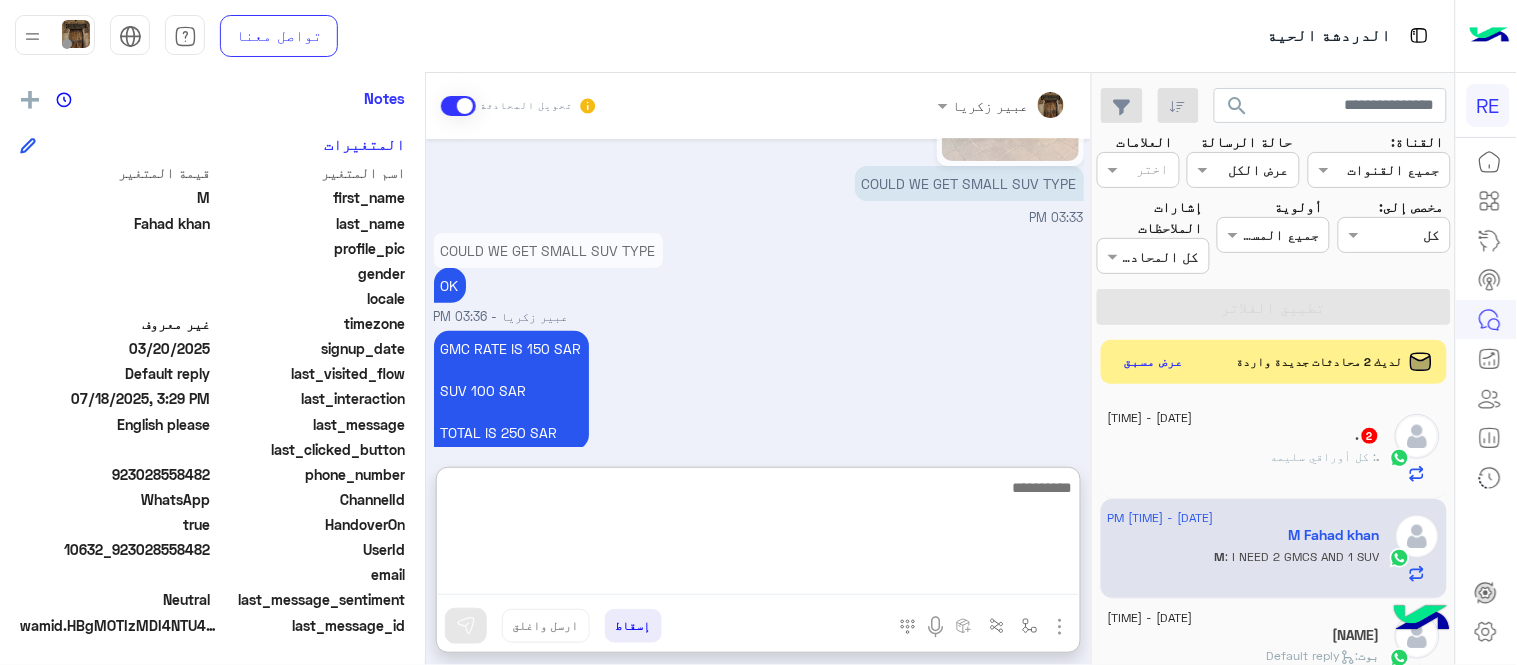 click at bounding box center [758, 535] 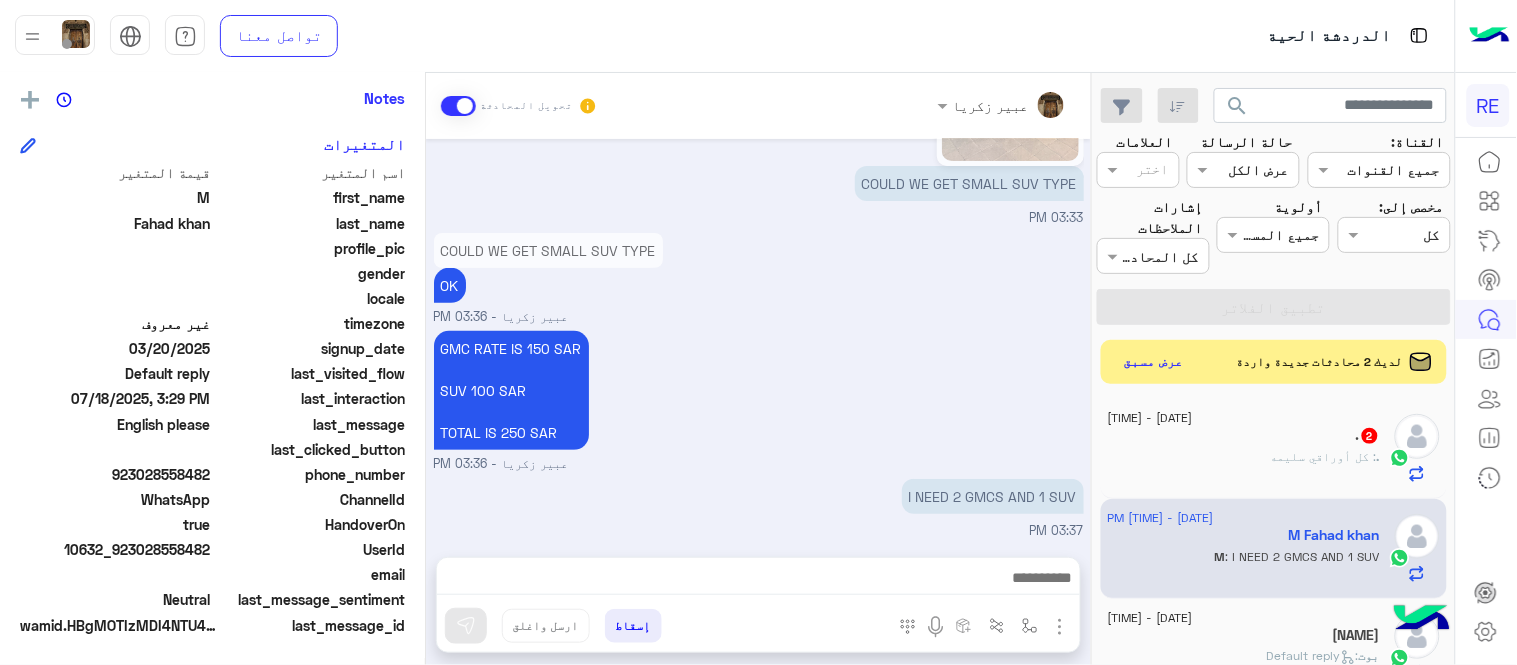 click on "GMC RATE IS 150 SAR  SUV 100 SAR  TOTAL IS 250 SAR  [NAME] -  [TIME]" at bounding box center (759, 400) 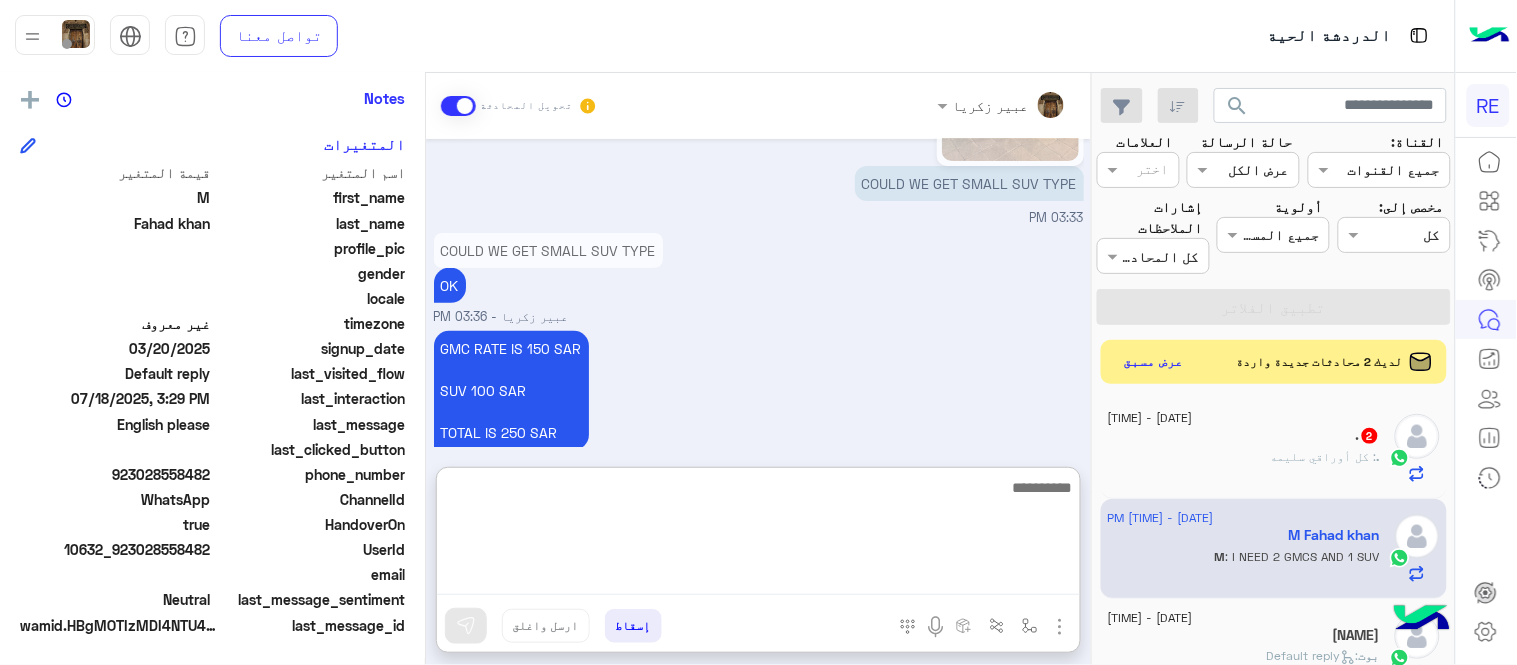 click at bounding box center (758, 535) 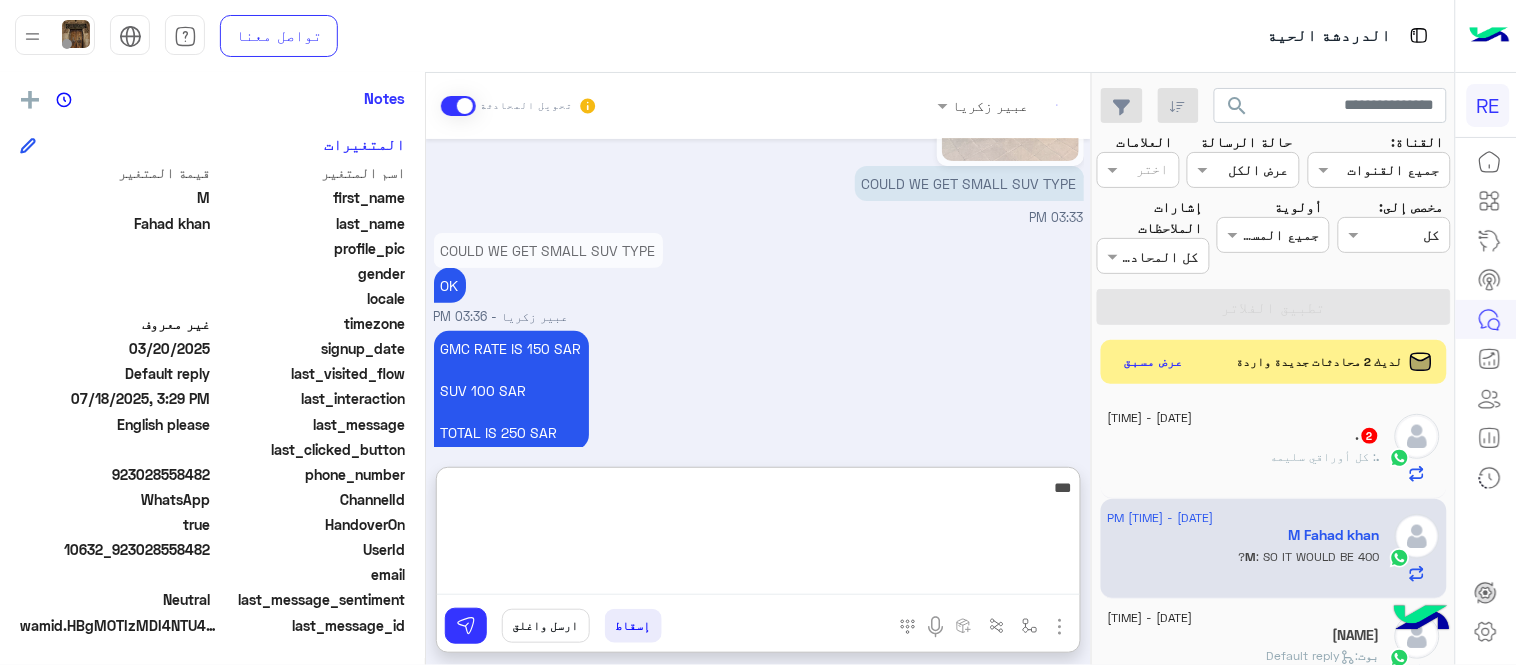 scroll, scrollTop: 2241, scrollLeft: 0, axis: vertical 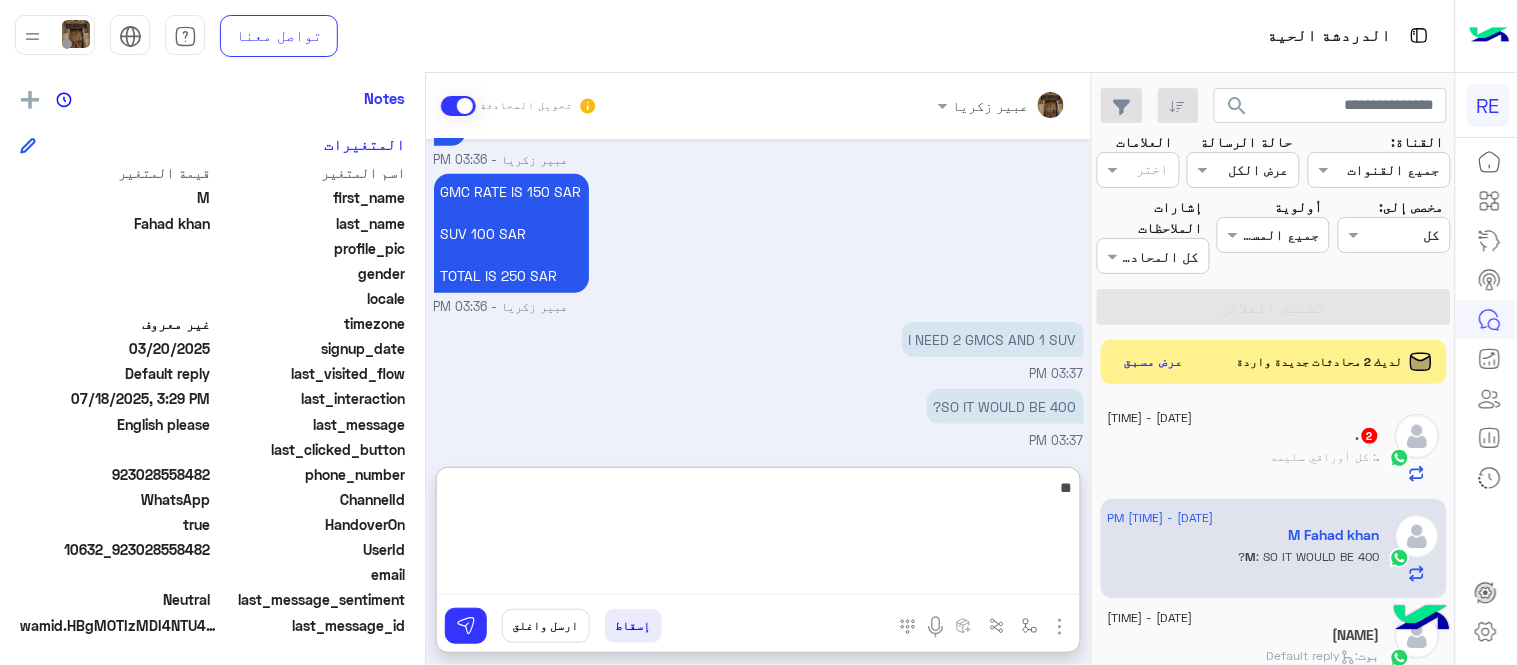 type on "*" 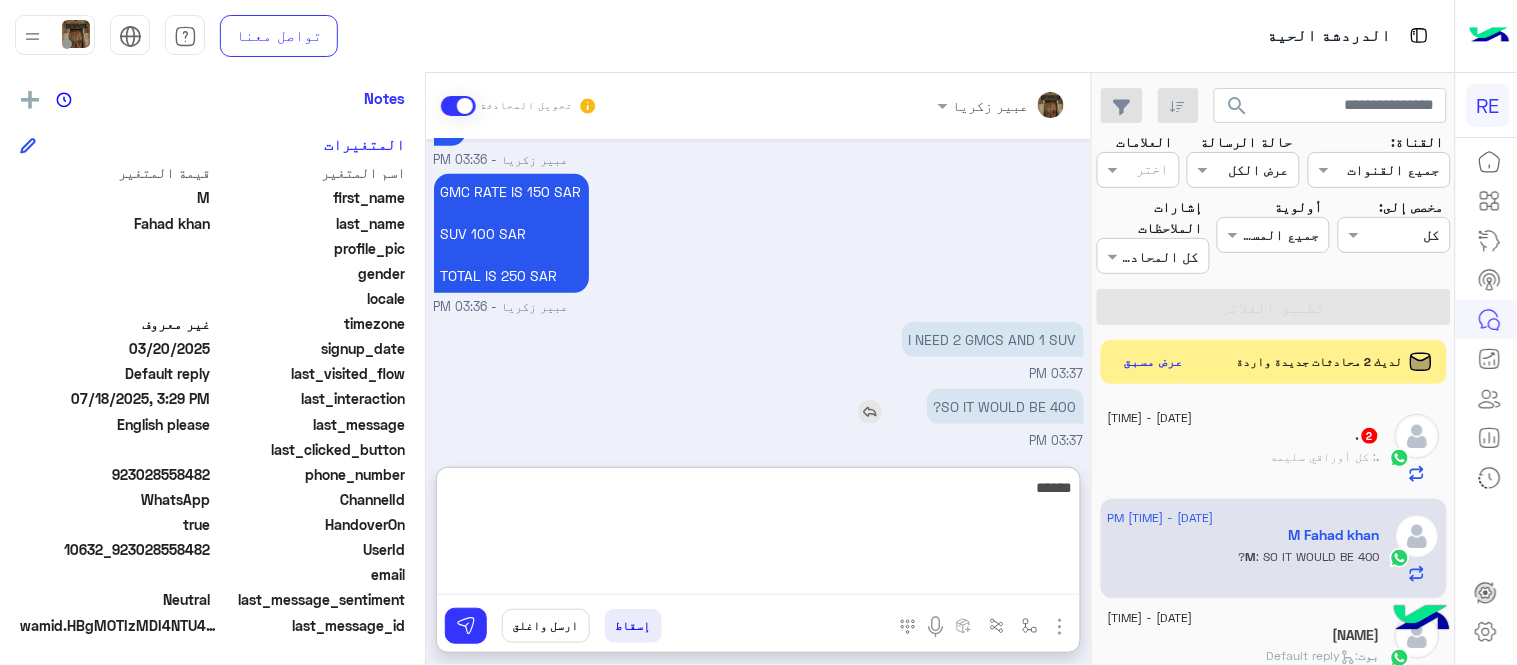 type on "*****" 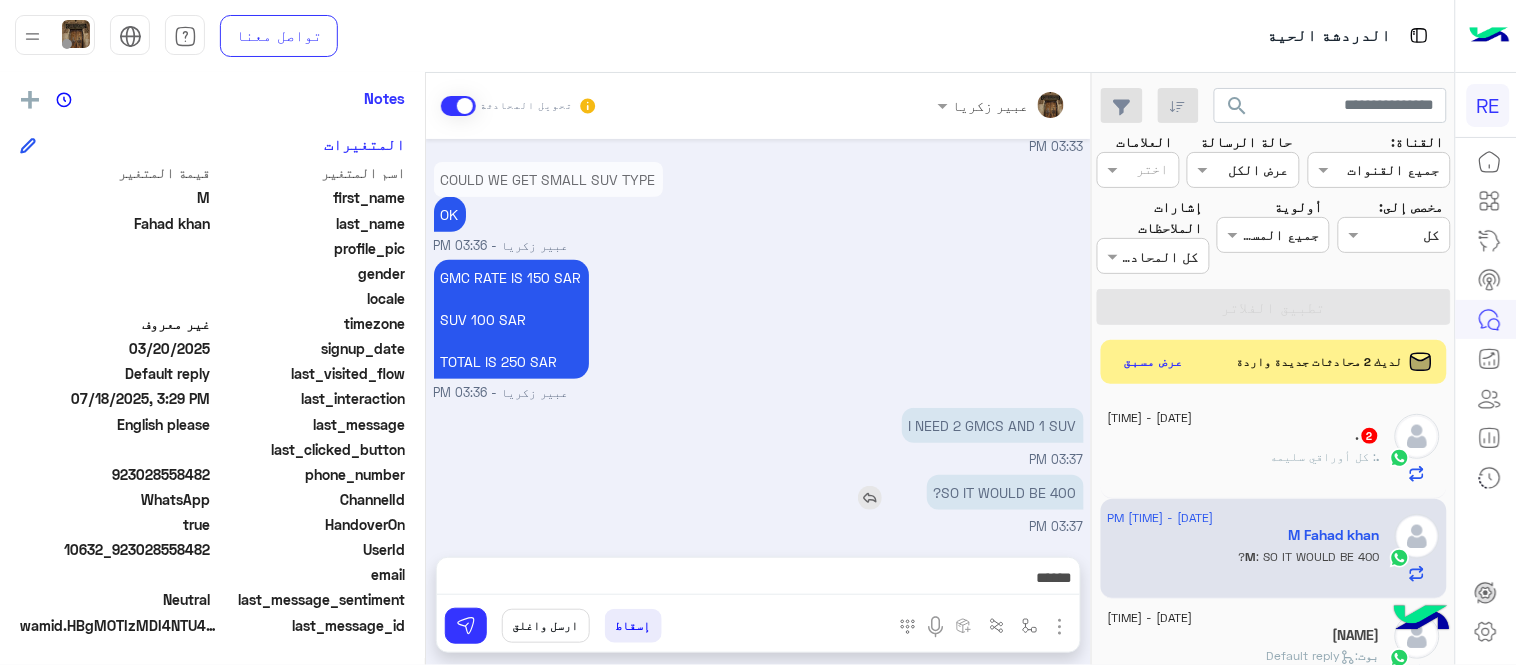 scroll, scrollTop: 2151, scrollLeft: 0, axis: vertical 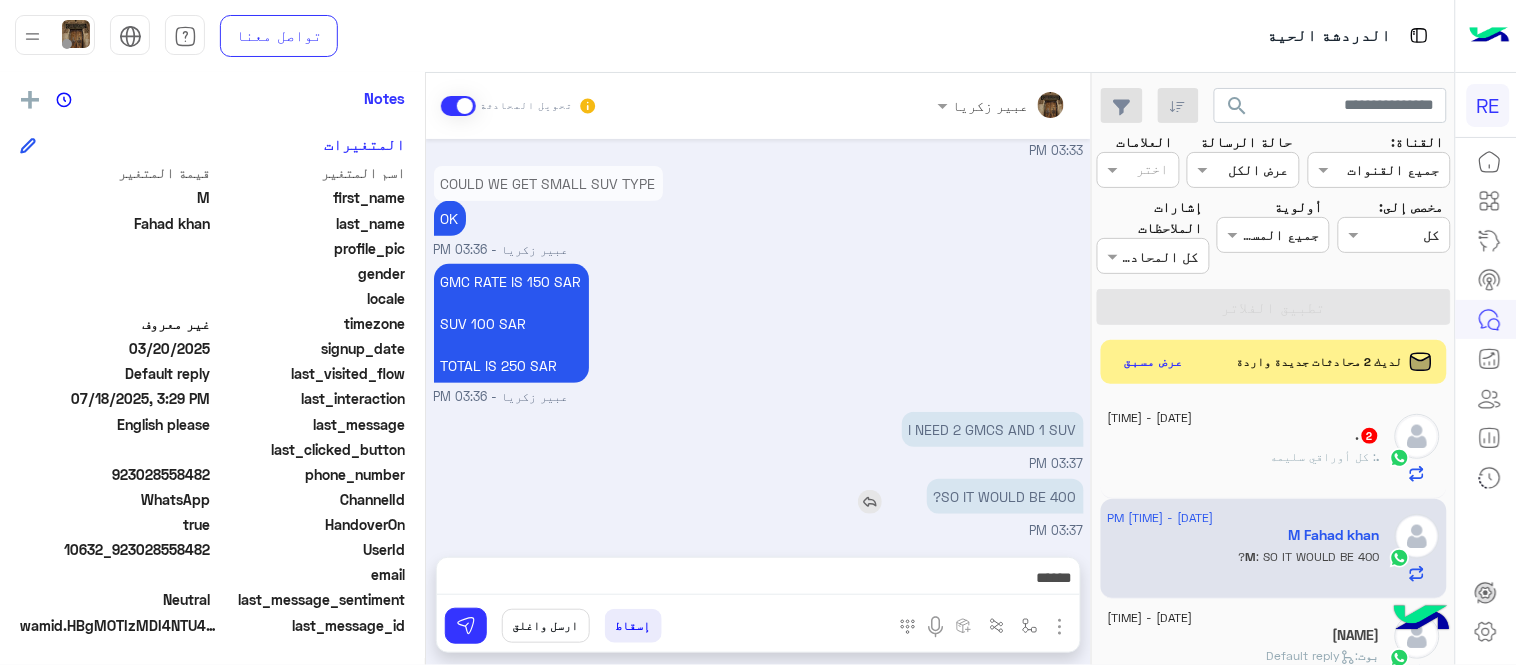 click at bounding box center [870, 502] 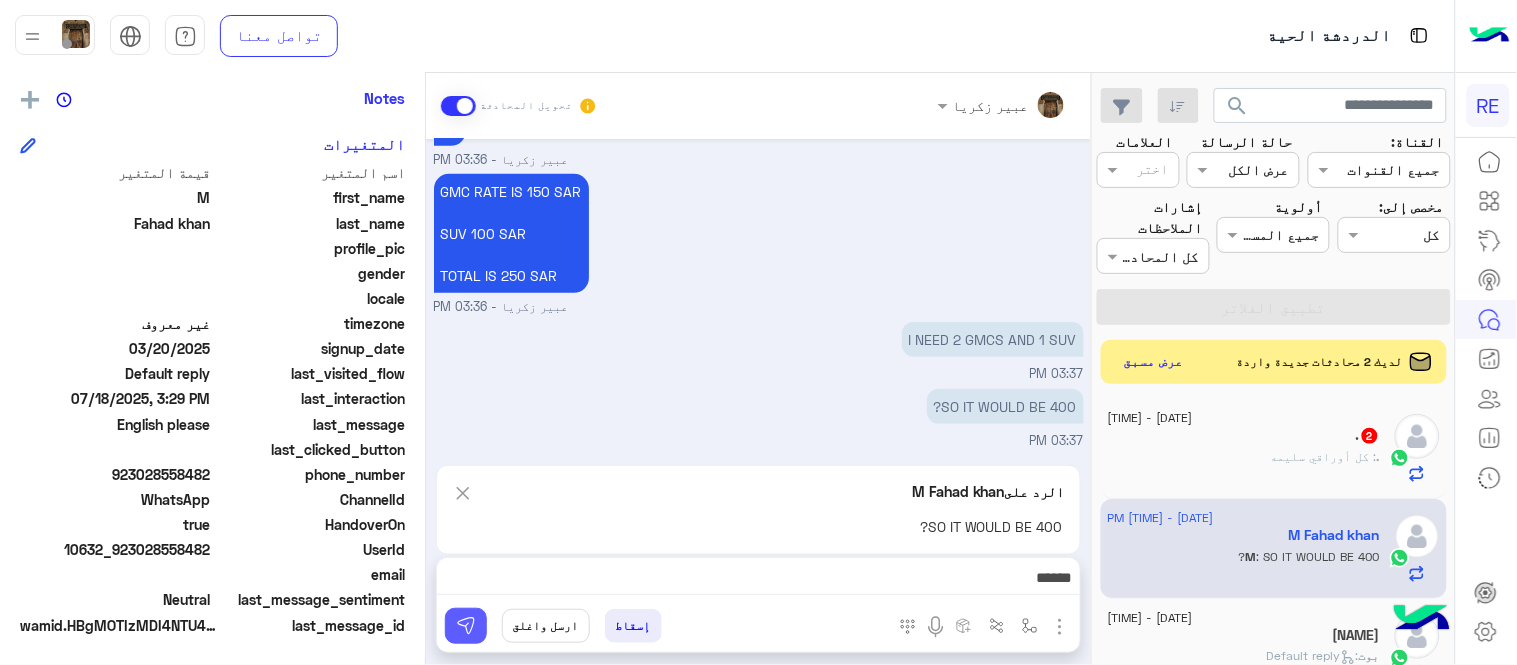 click at bounding box center [466, 626] 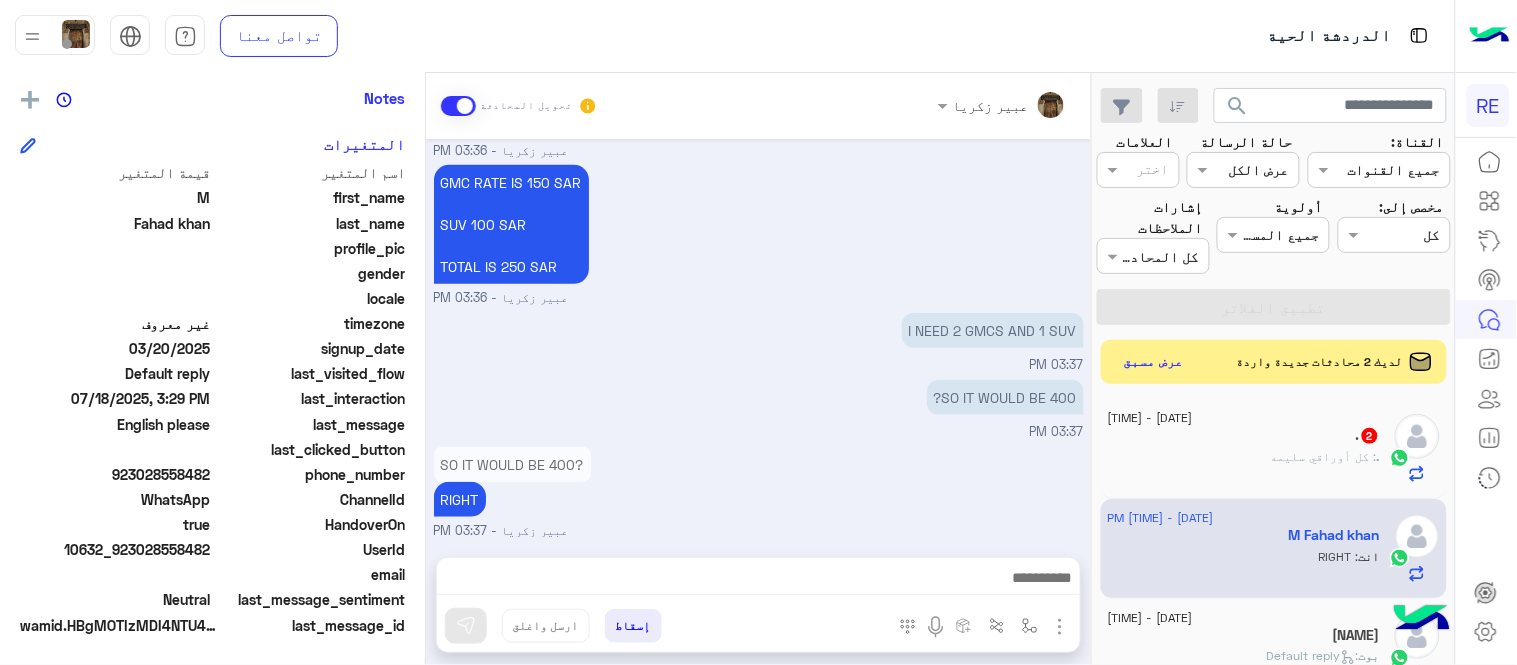 scroll, scrollTop: 2337, scrollLeft: 0, axis: vertical 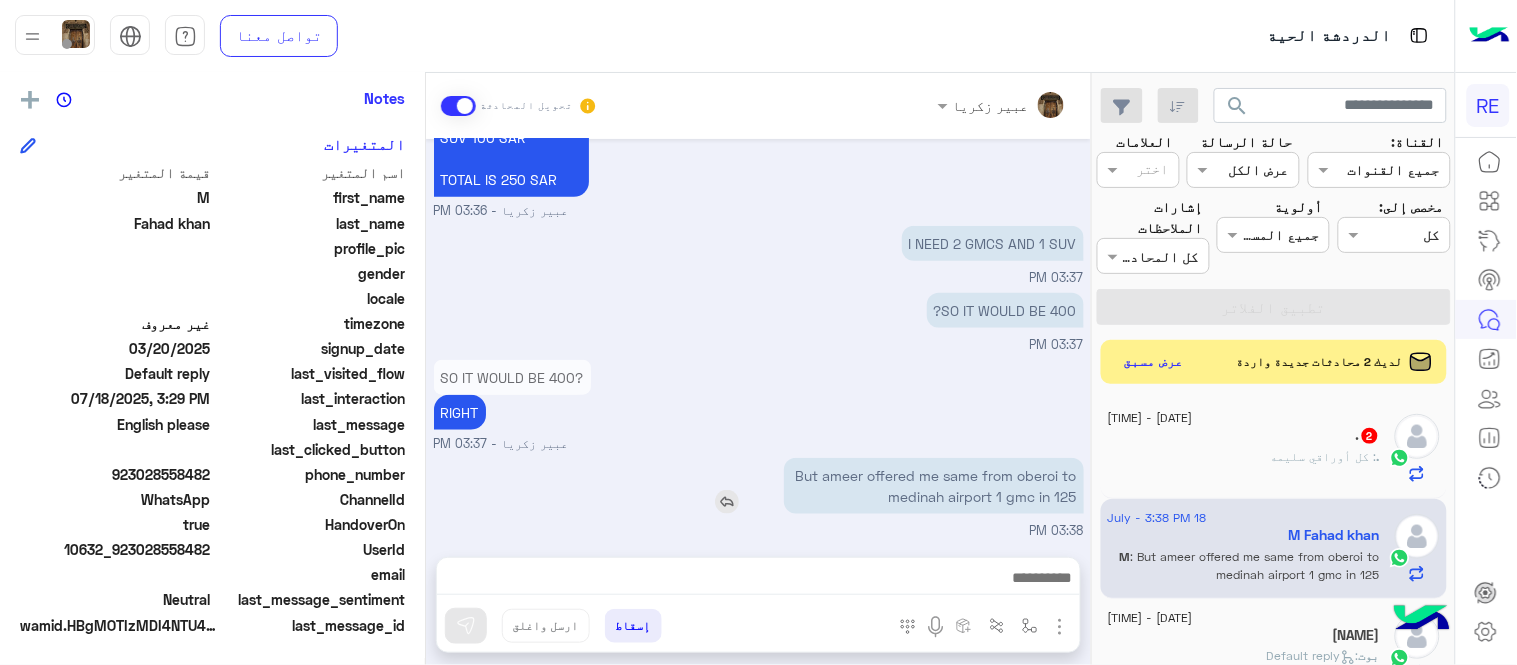click on "But ameer offered me same from oberoi to medinah airport 1 gmc in 125" at bounding box center (934, 486) 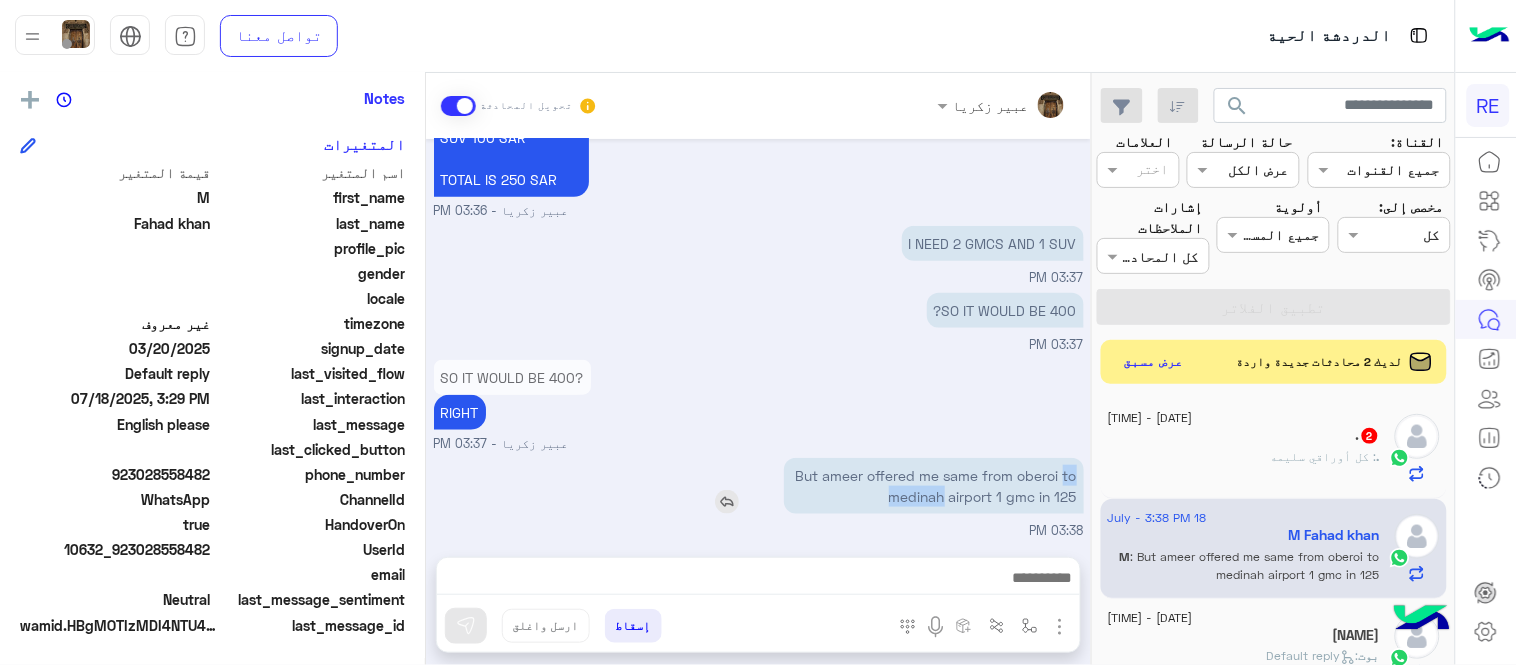 drag, startPoint x: 897, startPoint y: 496, endPoint x: 1071, endPoint y: 468, distance: 176.23848 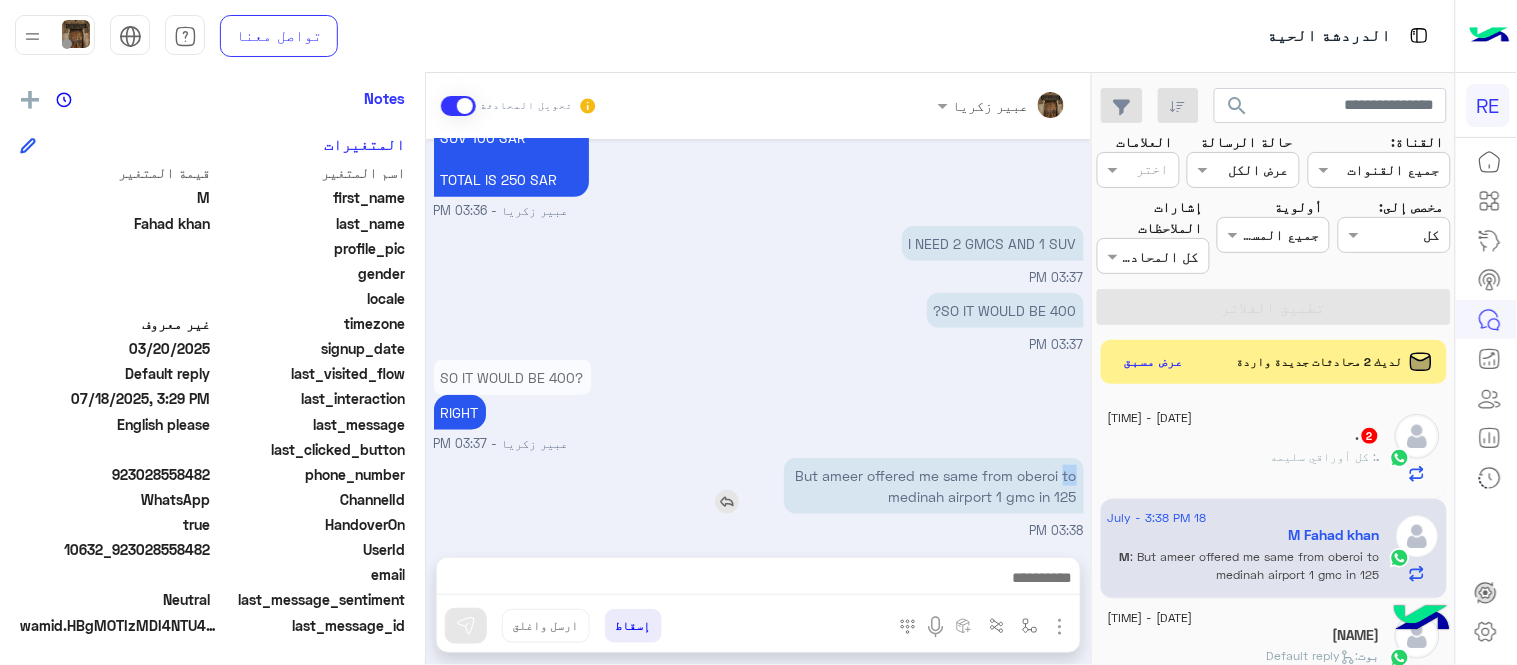 click on "But ameer offered me same from oberoi to medinah airport 1 gmc in 125" at bounding box center (934, 486) 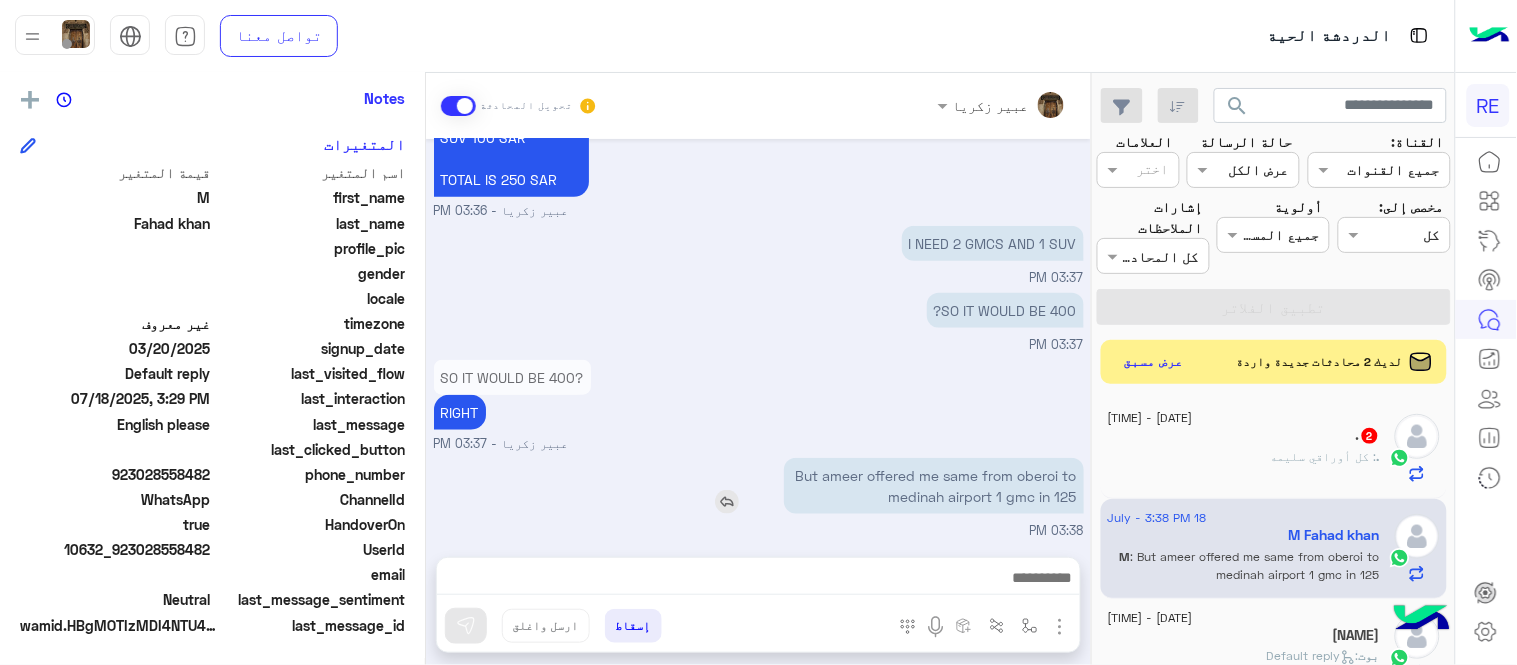 drag, startPoint x: 1071, startPoint y: 468, endPoint x: 1071, endPoint y: 493, distance: 25 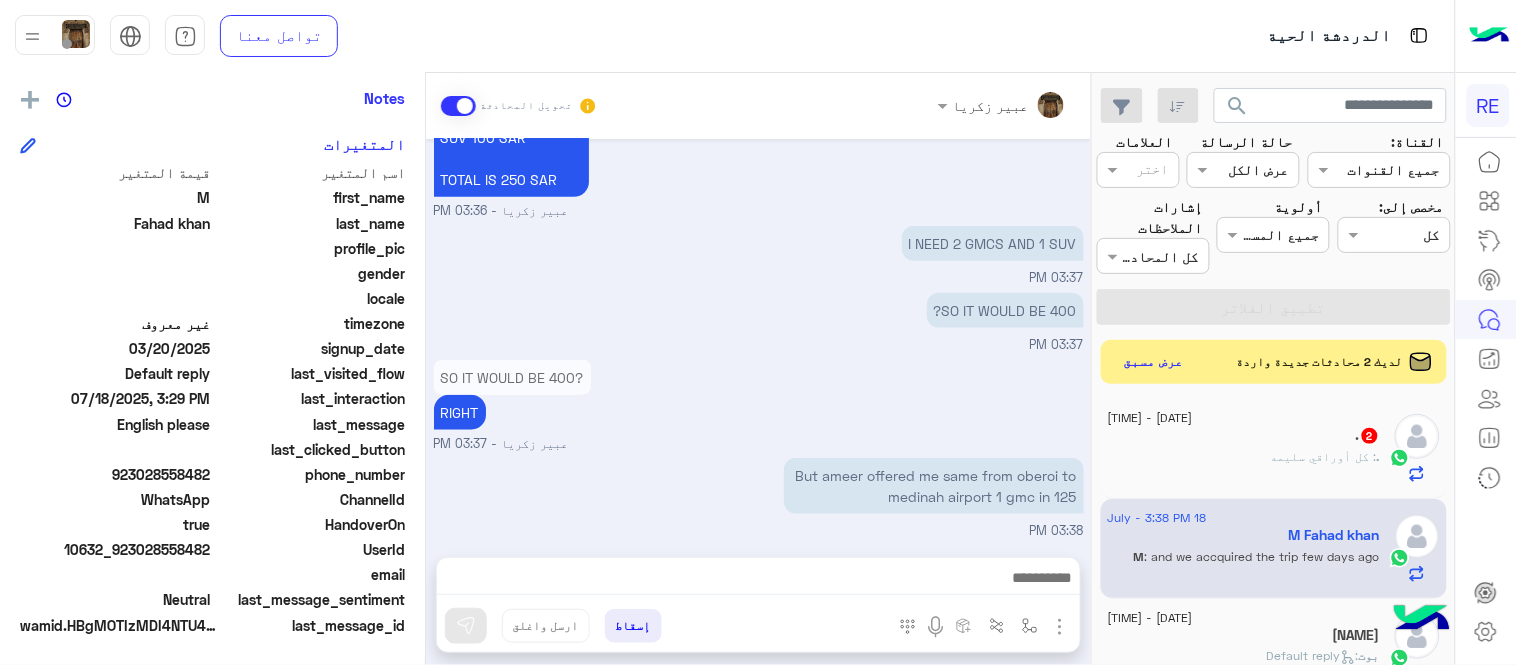 scroll, scrollTop: 2403, scrollLeft: 0, axis: vertical 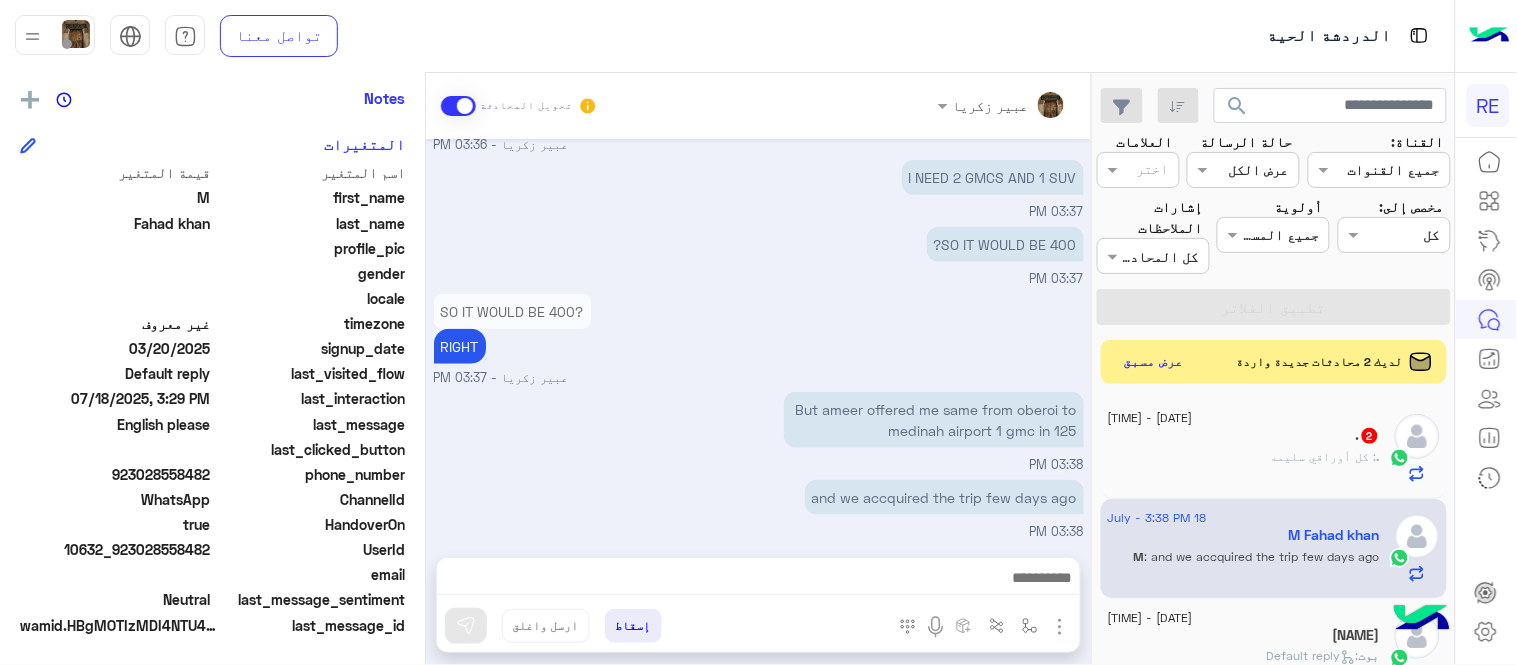 click on "But ameer offered me same from oberoi to medinah airport 1 gmc in 125   [TIME]" at bounding box center (759, 431) 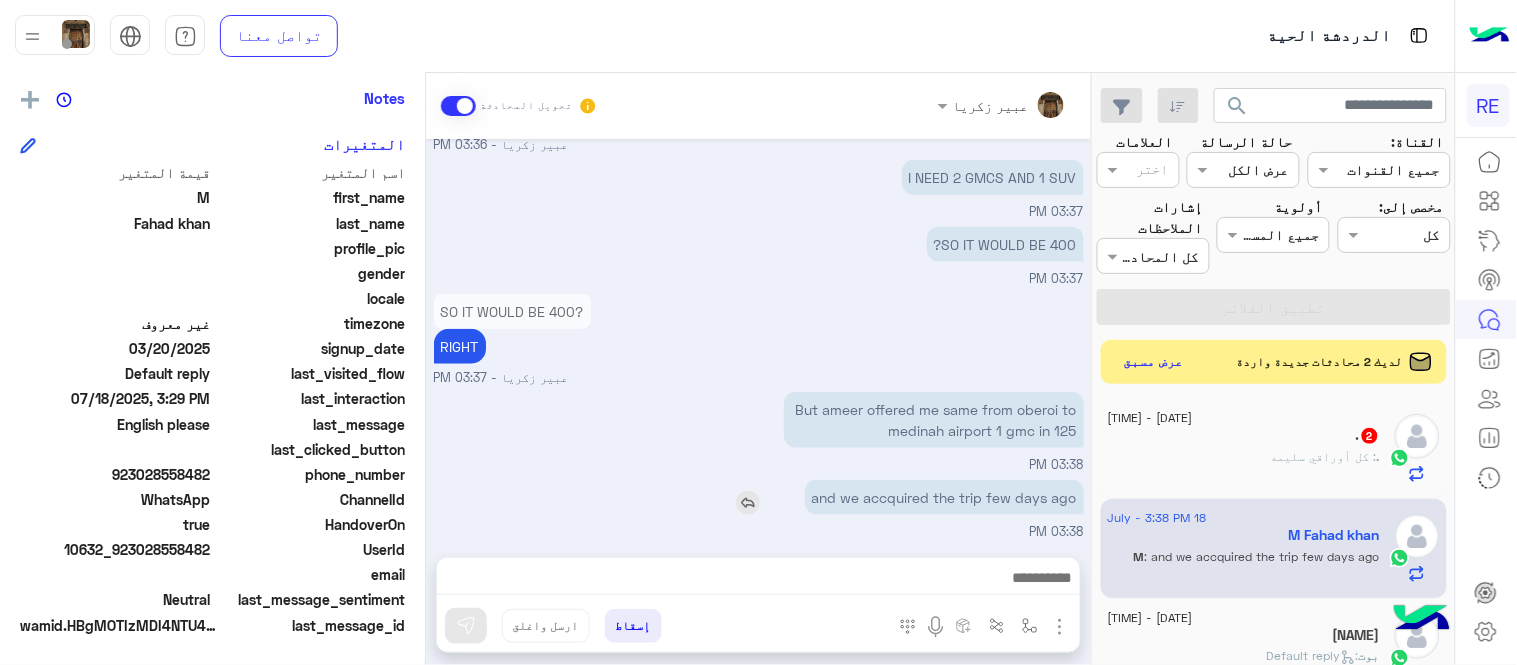click on "and we accquired the trip few days ago" at bounding box center [944, 497] 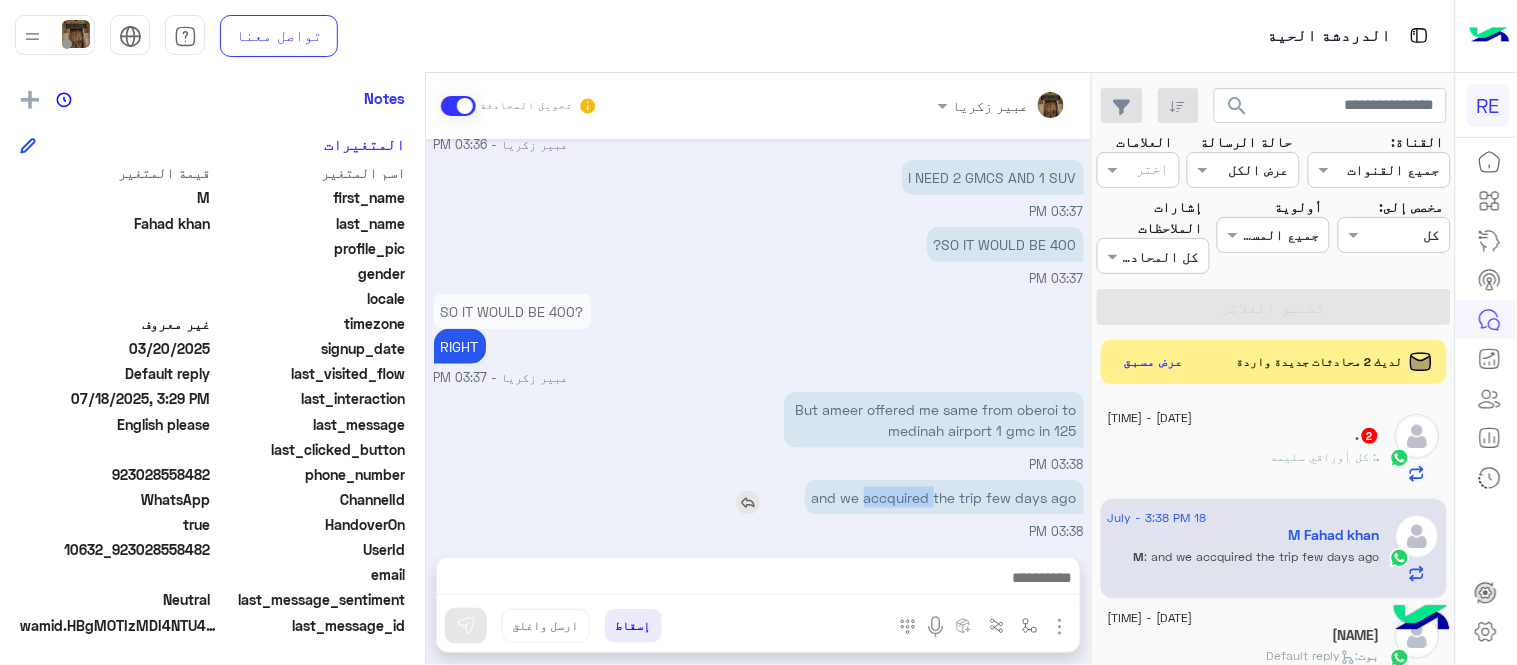 click on "and we accquired the trip few days ago" at bounding box center [944, 497] 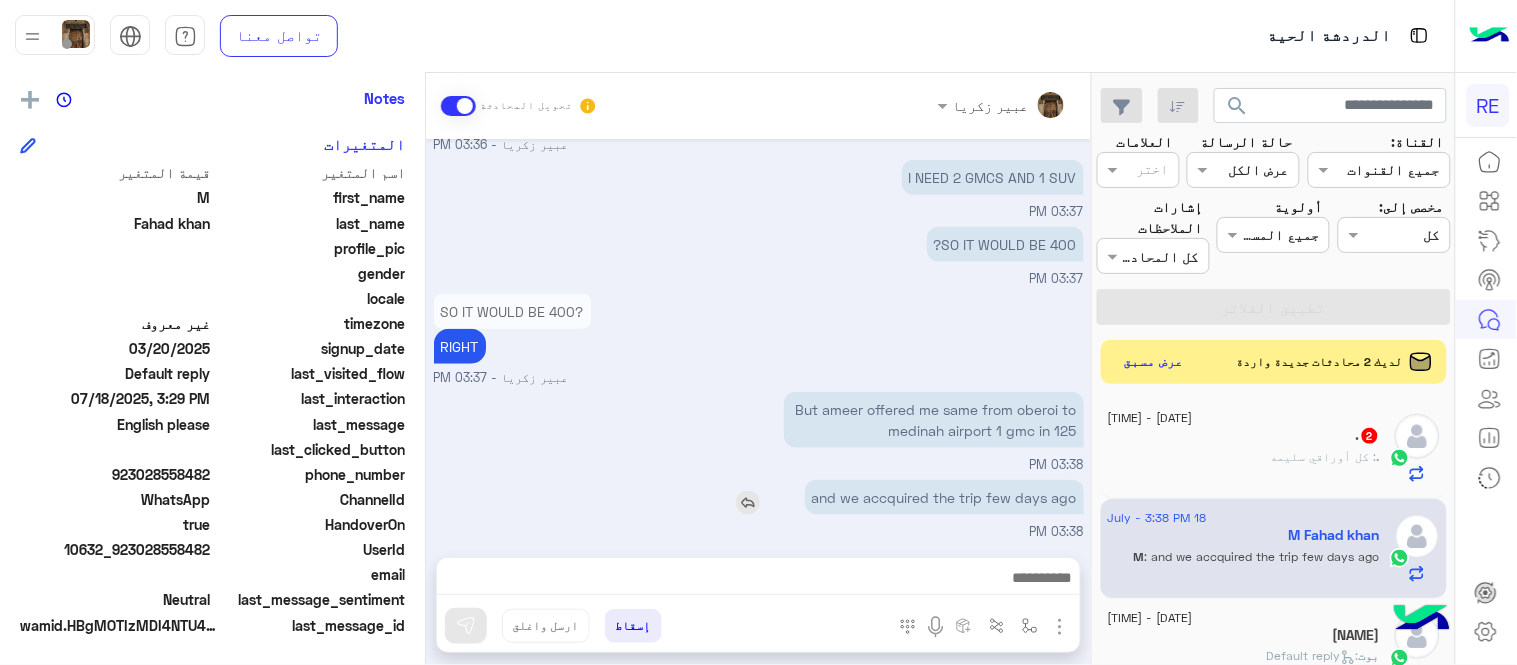 click on "and we accquired the trip few days ago" at bounding box center (944, 497) 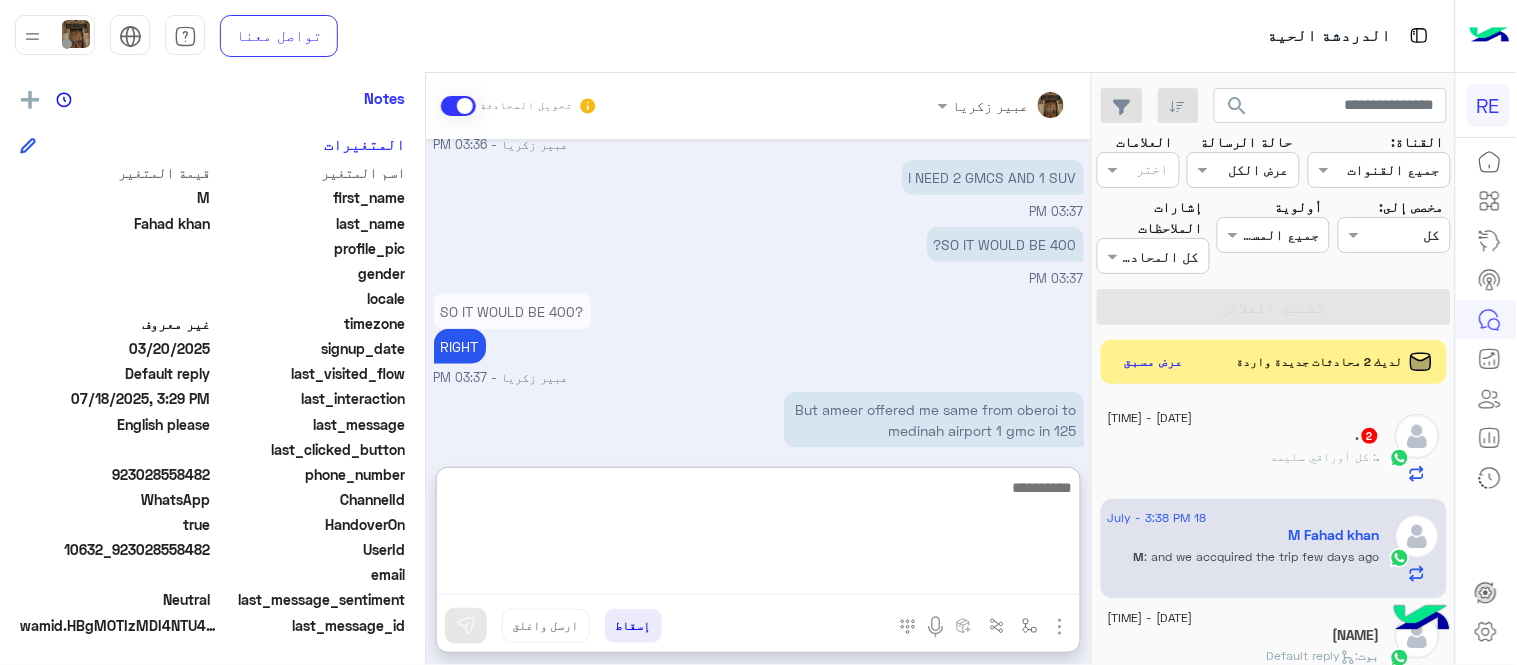 click at bounding box center [758, 535] 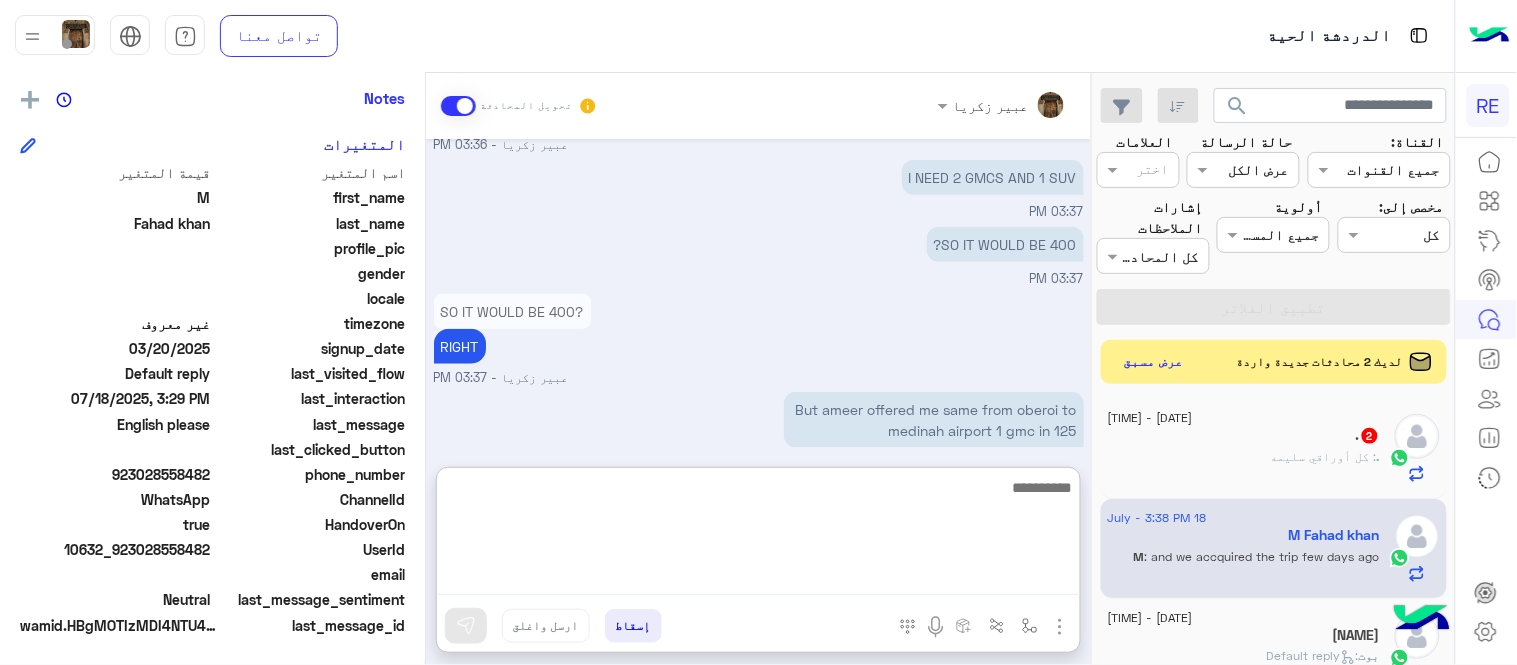 click at bounding box center (758, 535) 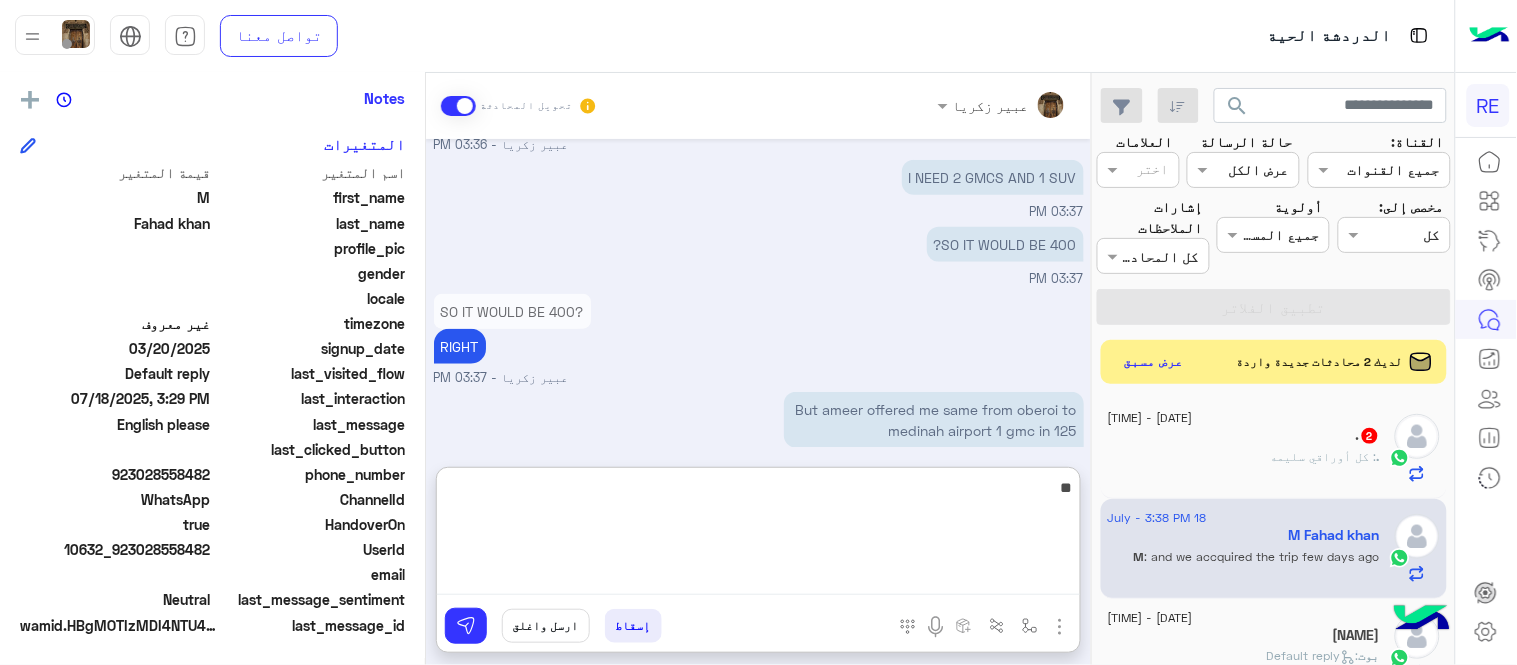 type on "*" 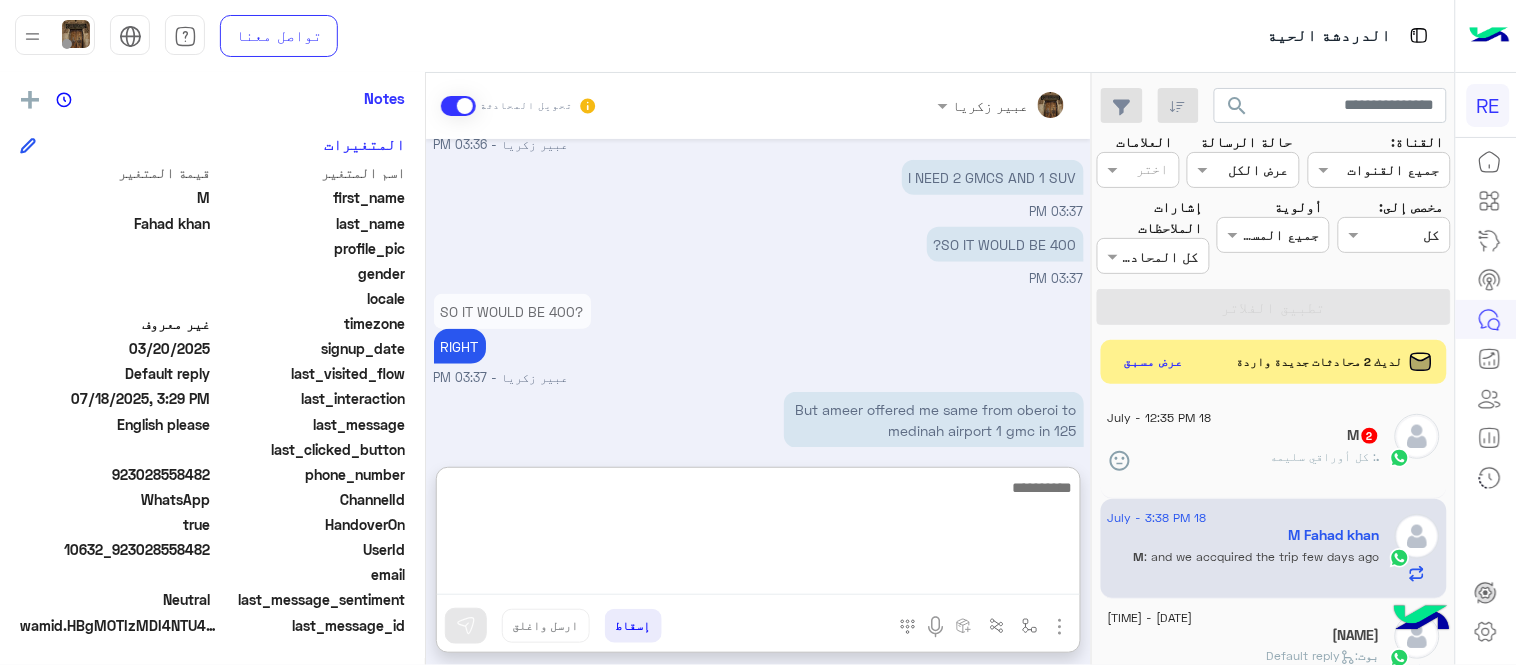 click at bounding box center (758, 535) 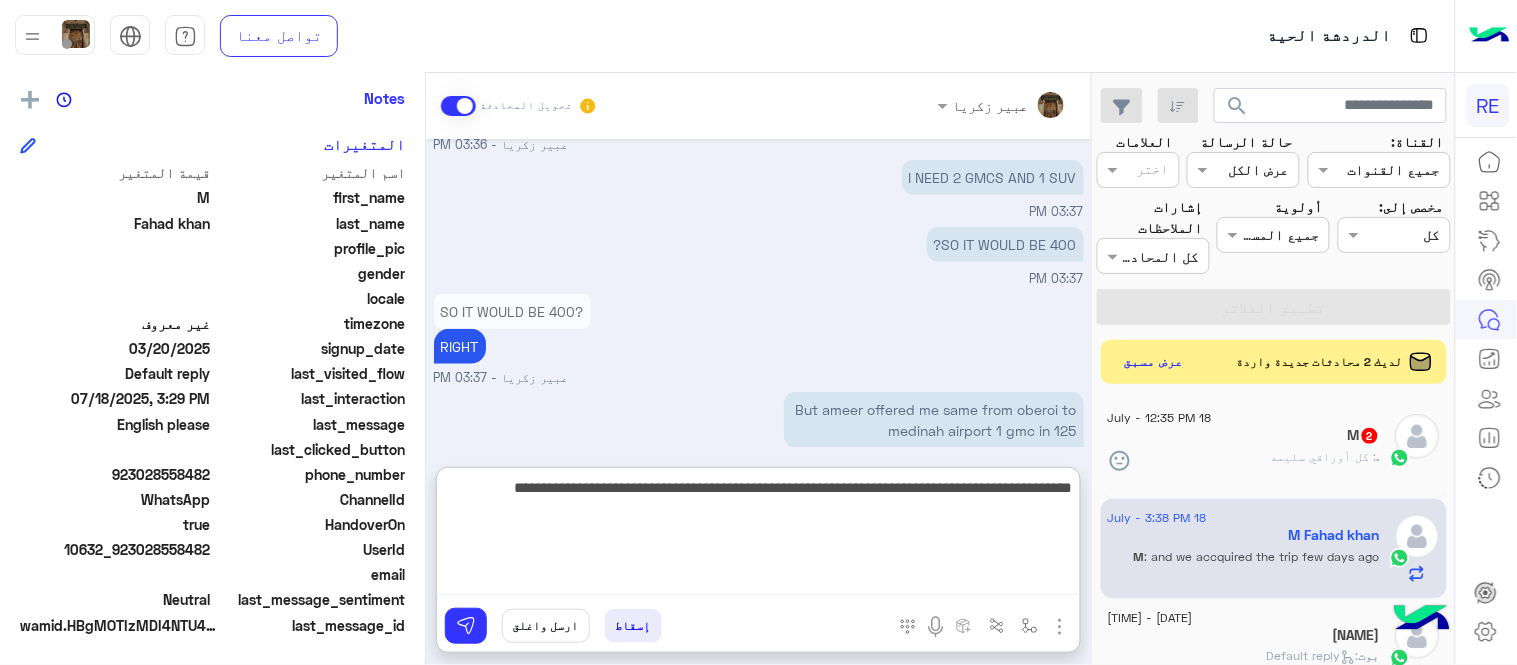 drag, startPoint x: 736, startPoint y: 488, endPoint x: 1046, endPoint y: 522, distance: 311.85895 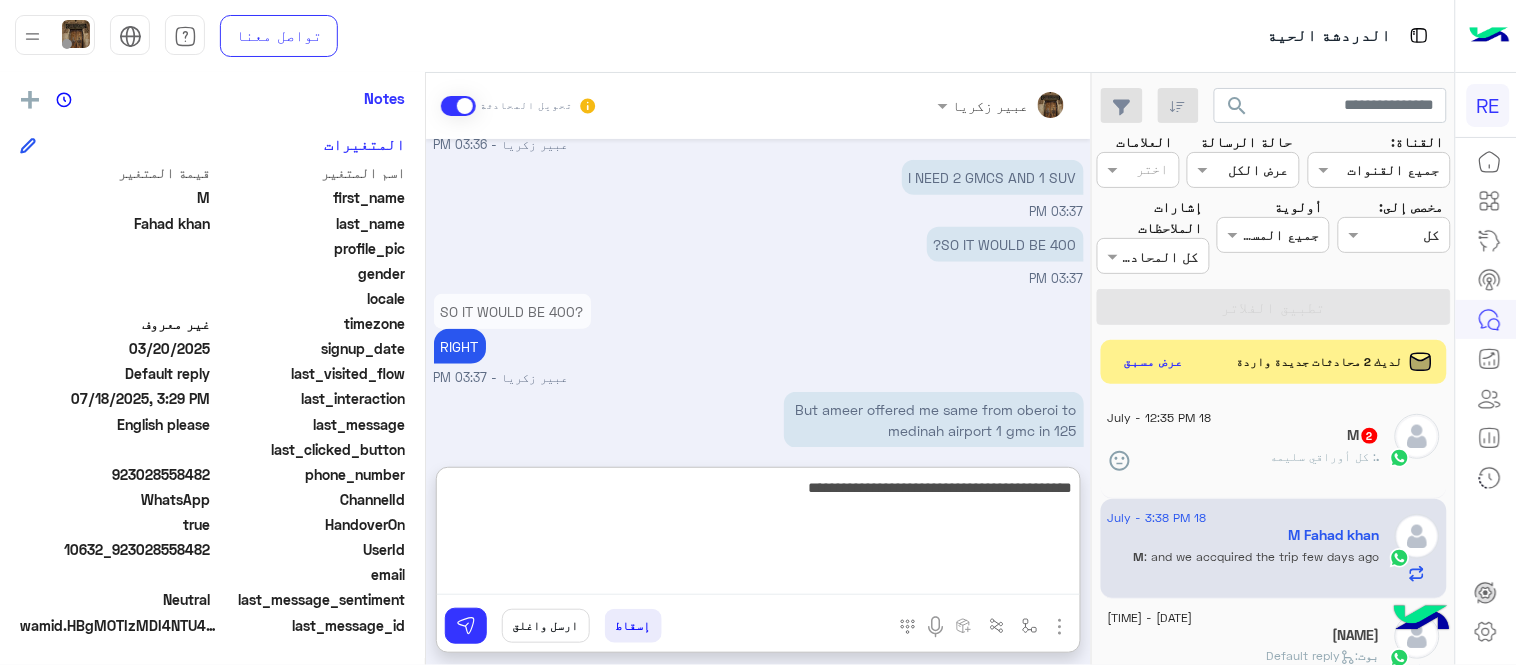 click on "**********" at bounding box center (758, 535) 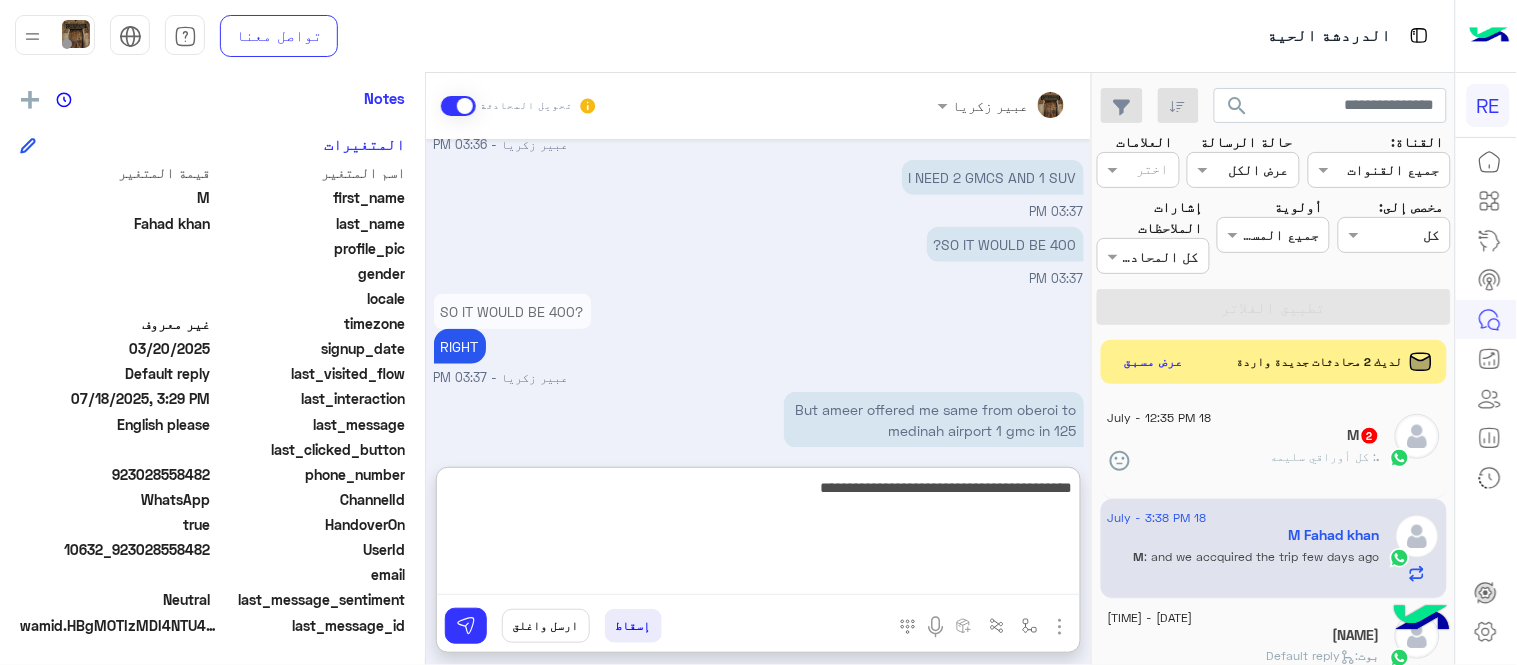 click on "**********" at bounding box center [758, 535] 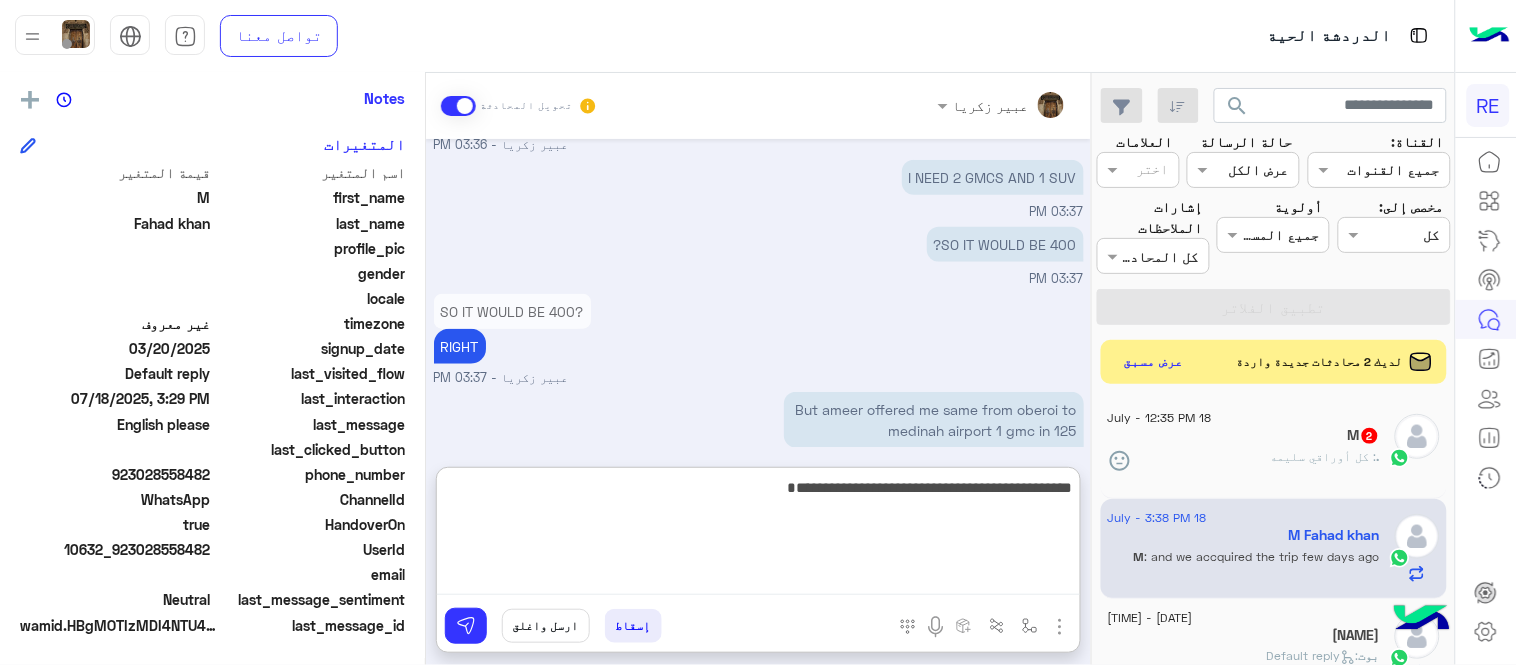 drag, startPoint x: 764, startPoint y: 484, endPoint x: 668, endPoint y: 483, distance: 96.00521 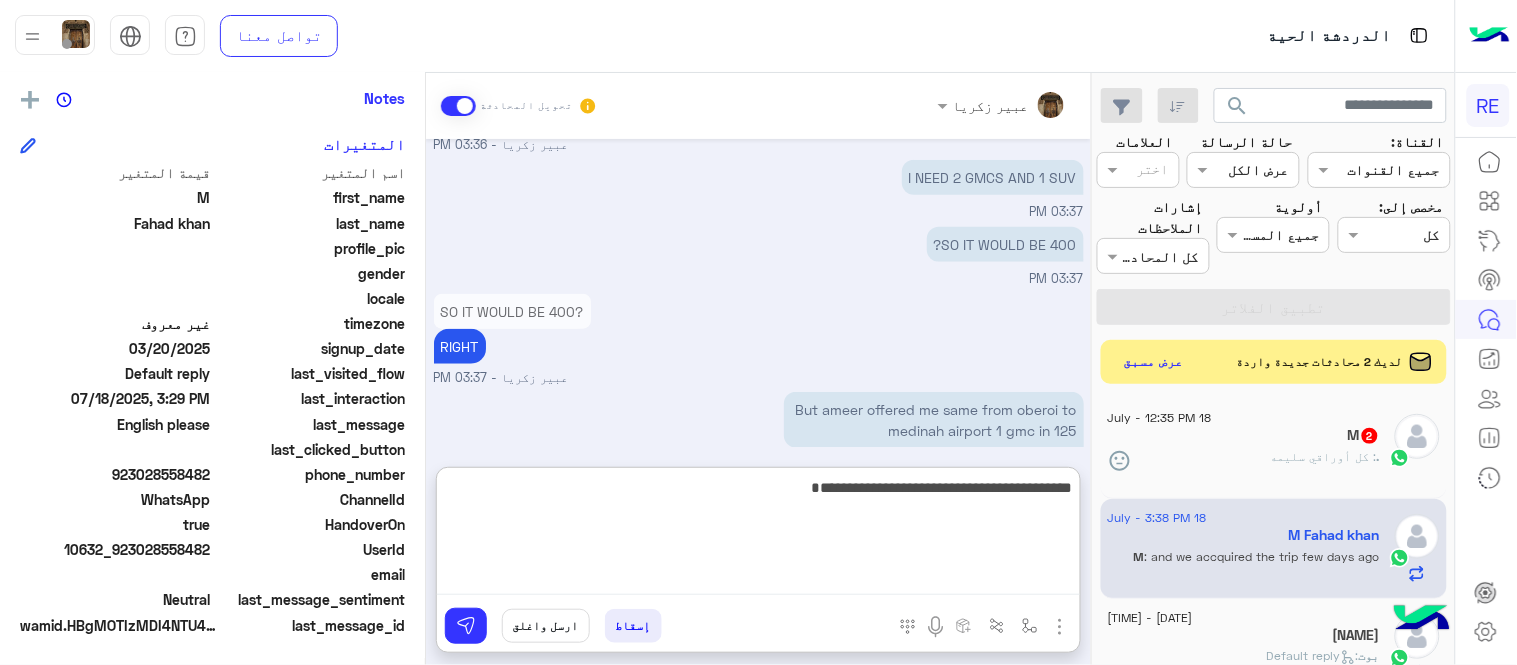 click on "**********" at bounding box center (758, 535) 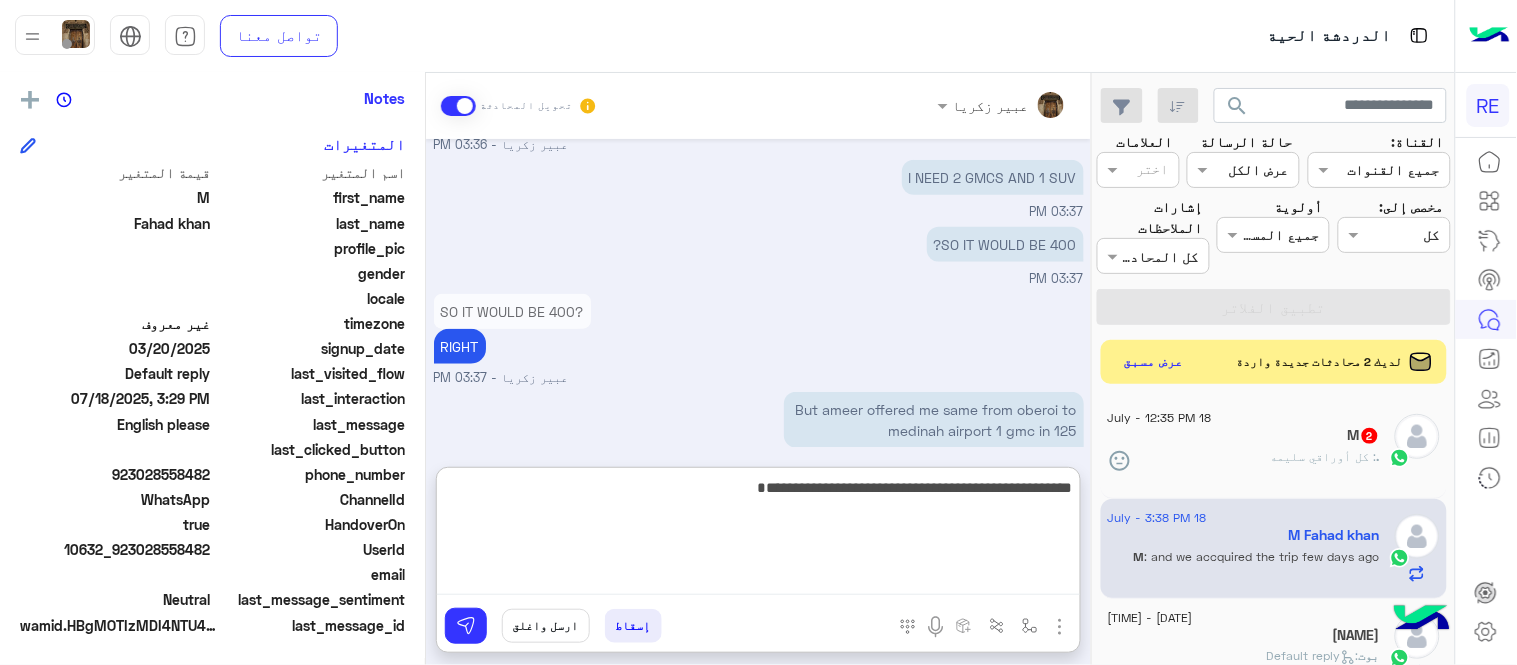type on "**********" 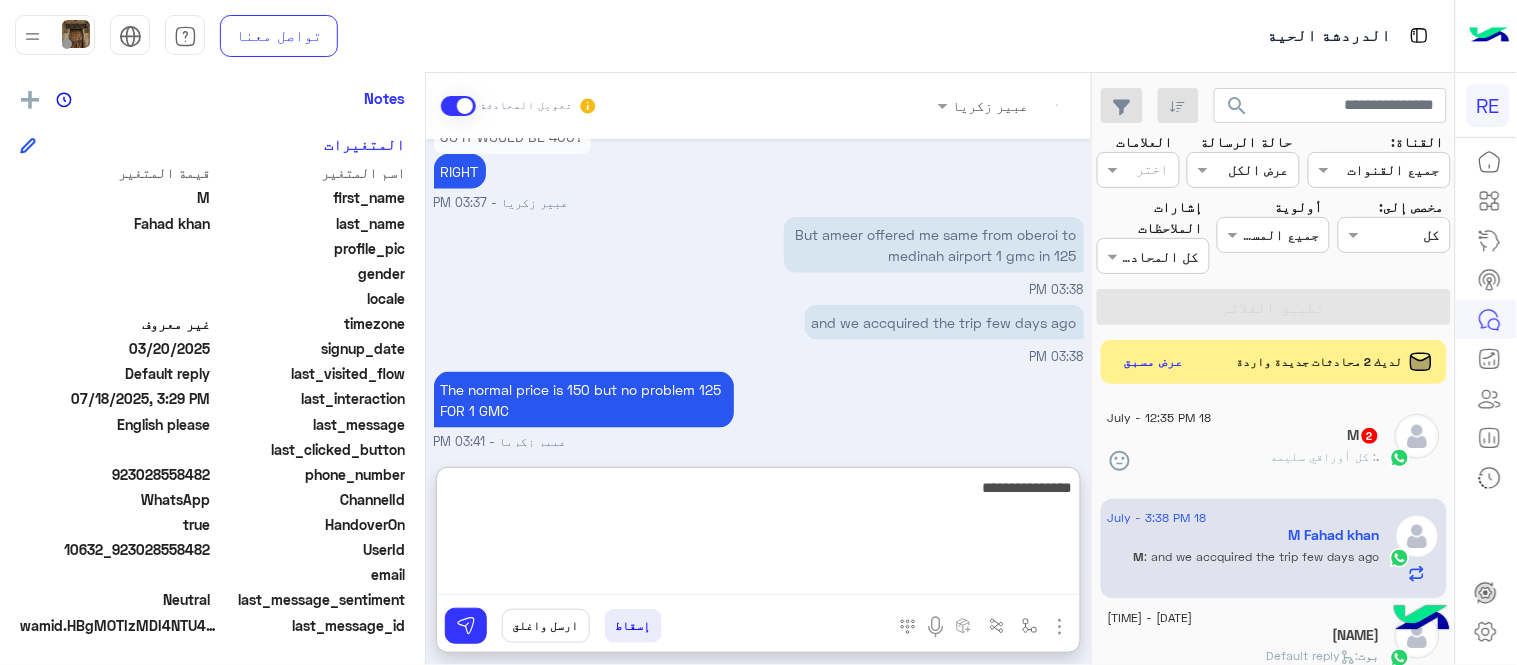 scroll, scrollTop: 2644, scrollLeft: 0, axis: vertical 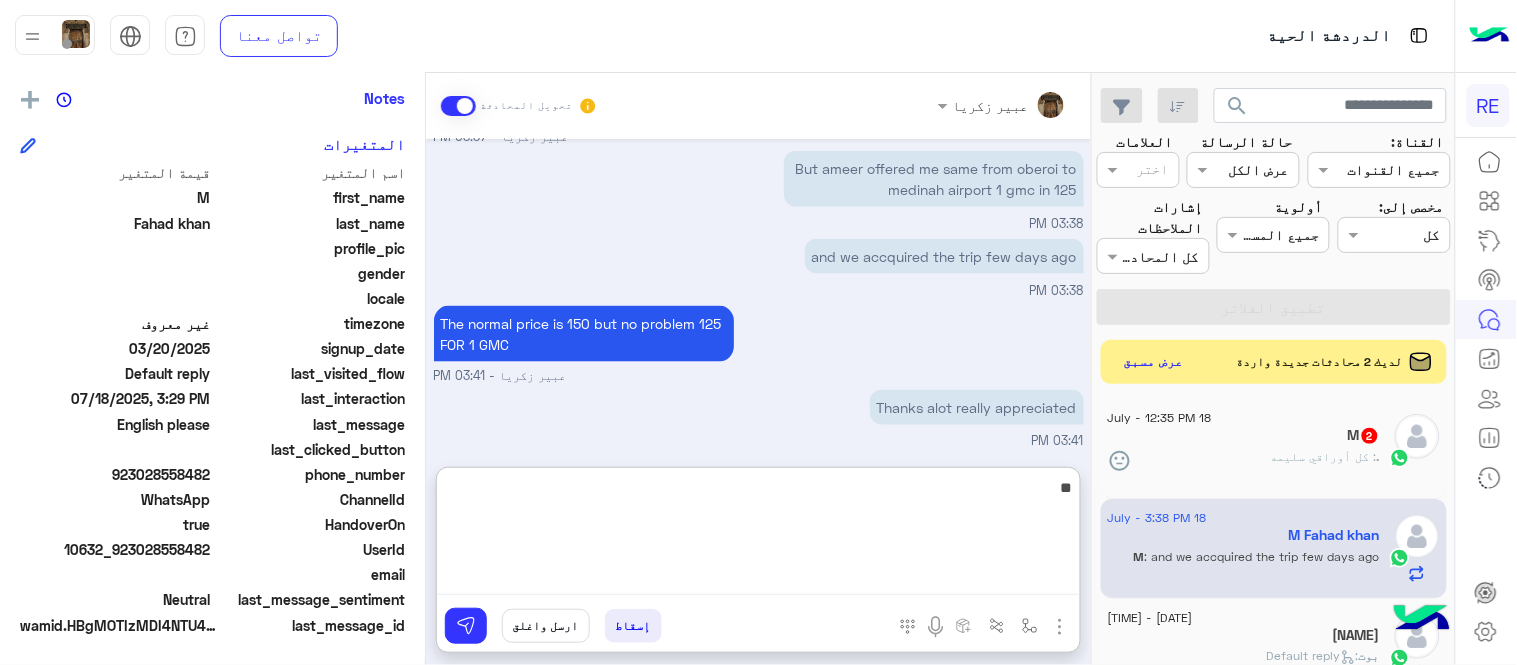 type on "*" 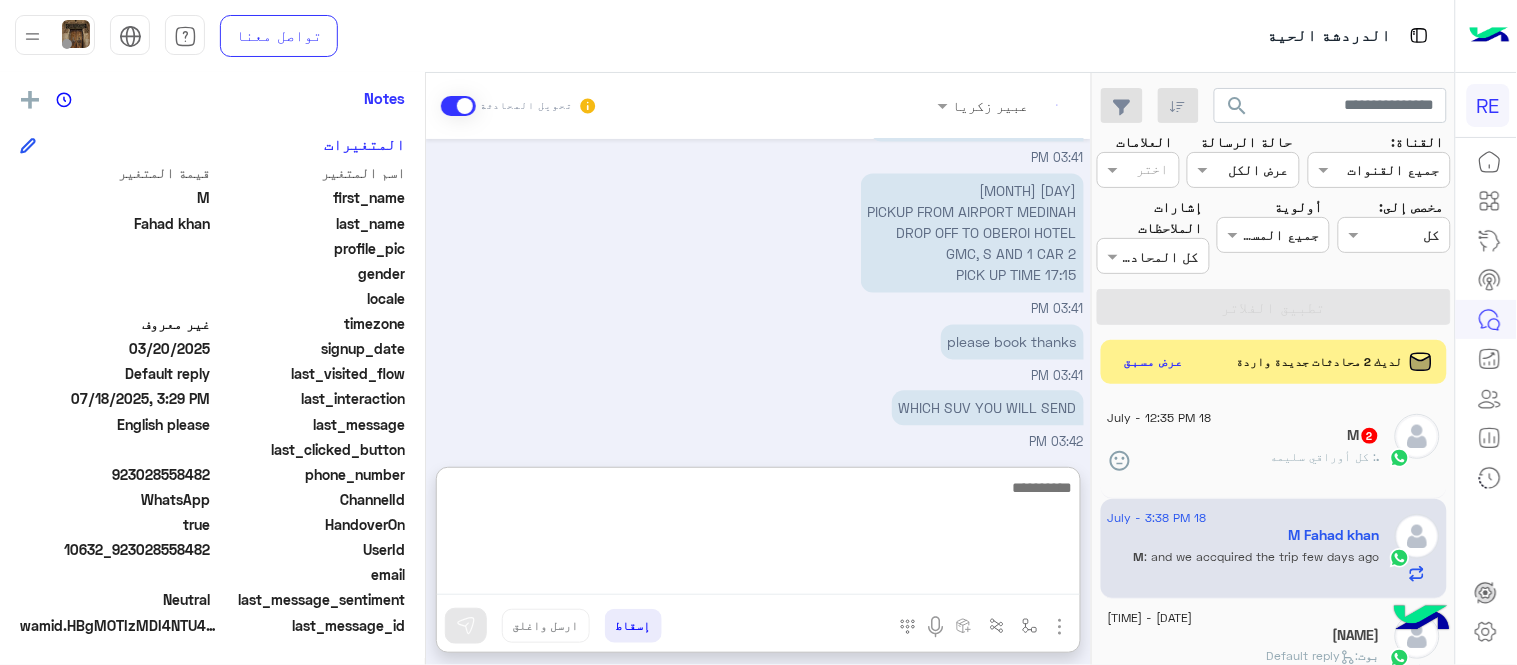 scroll, scrollTop: 2994, scrollLeft: 0, axis: vertical 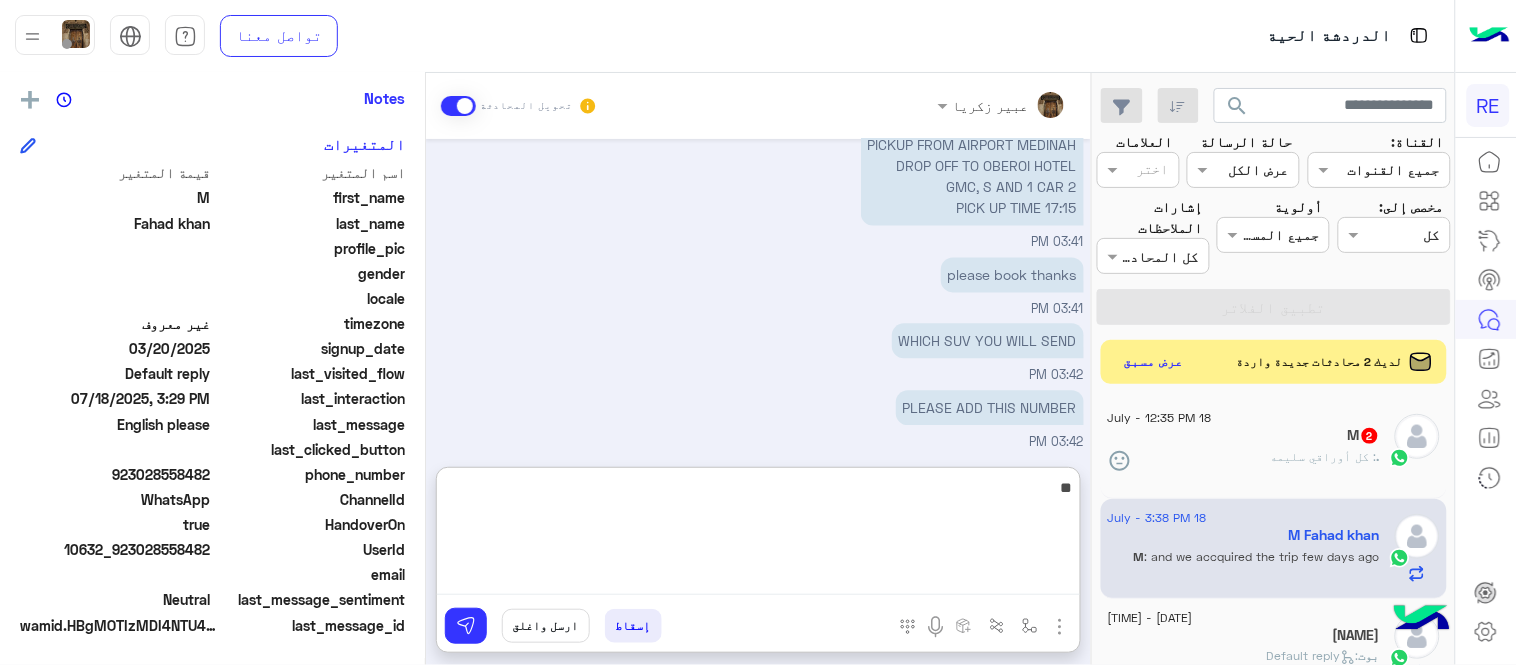 type on "*" 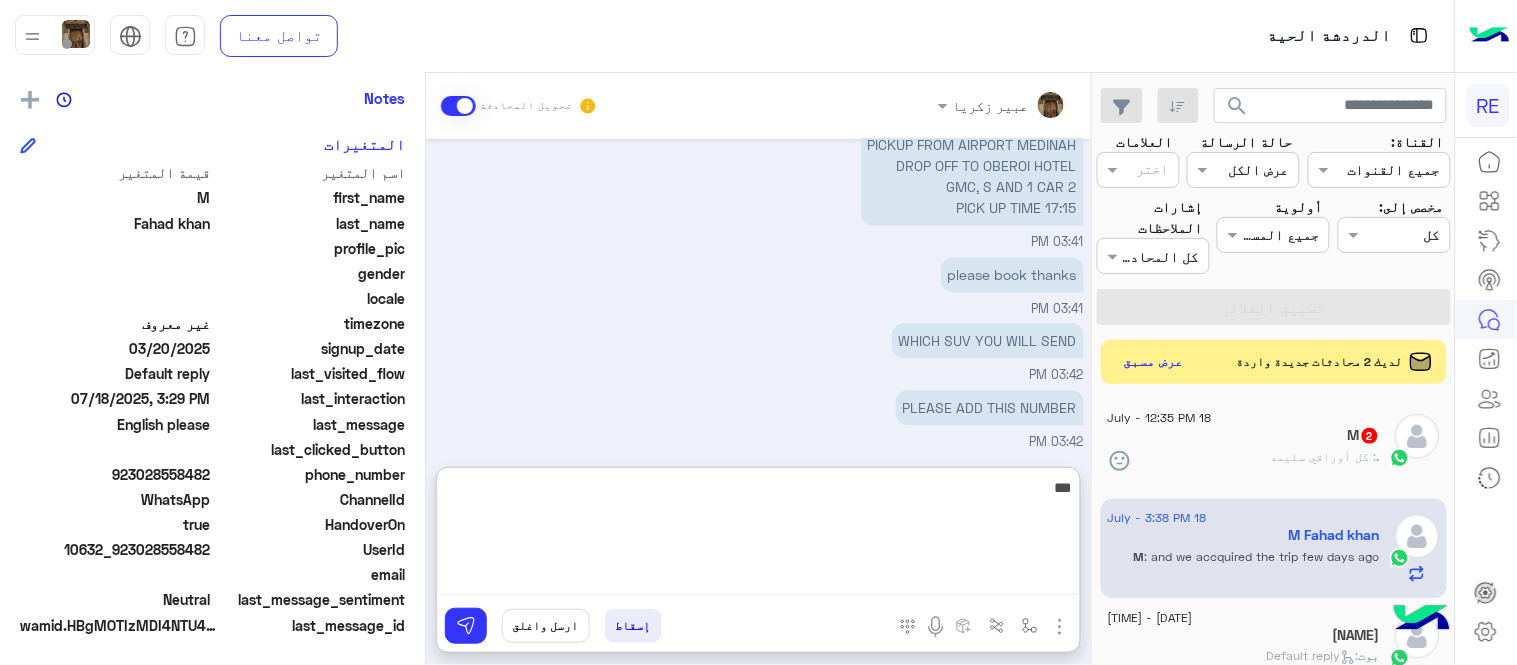 scroll, scrollTop: 3060, scrollLeft: 0, axis: vertical 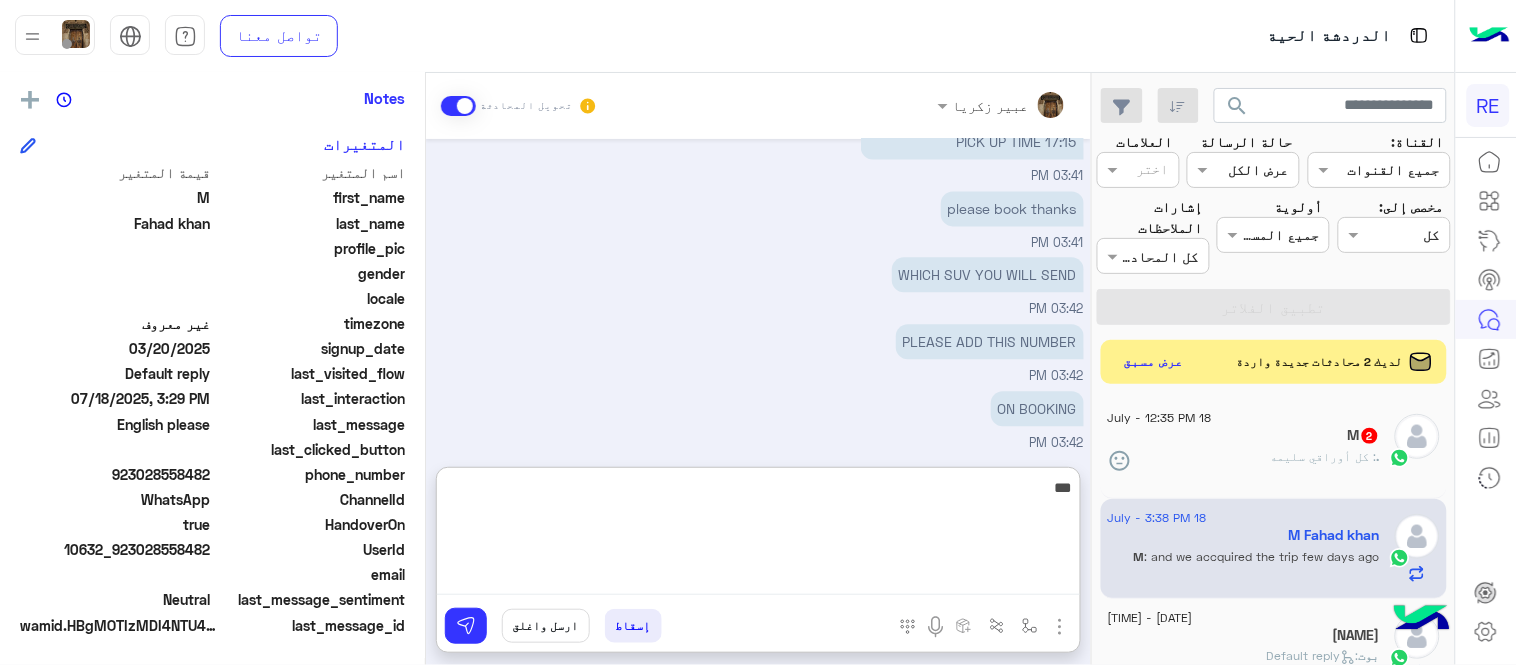 click on "**" at bounding box center (758, 535) 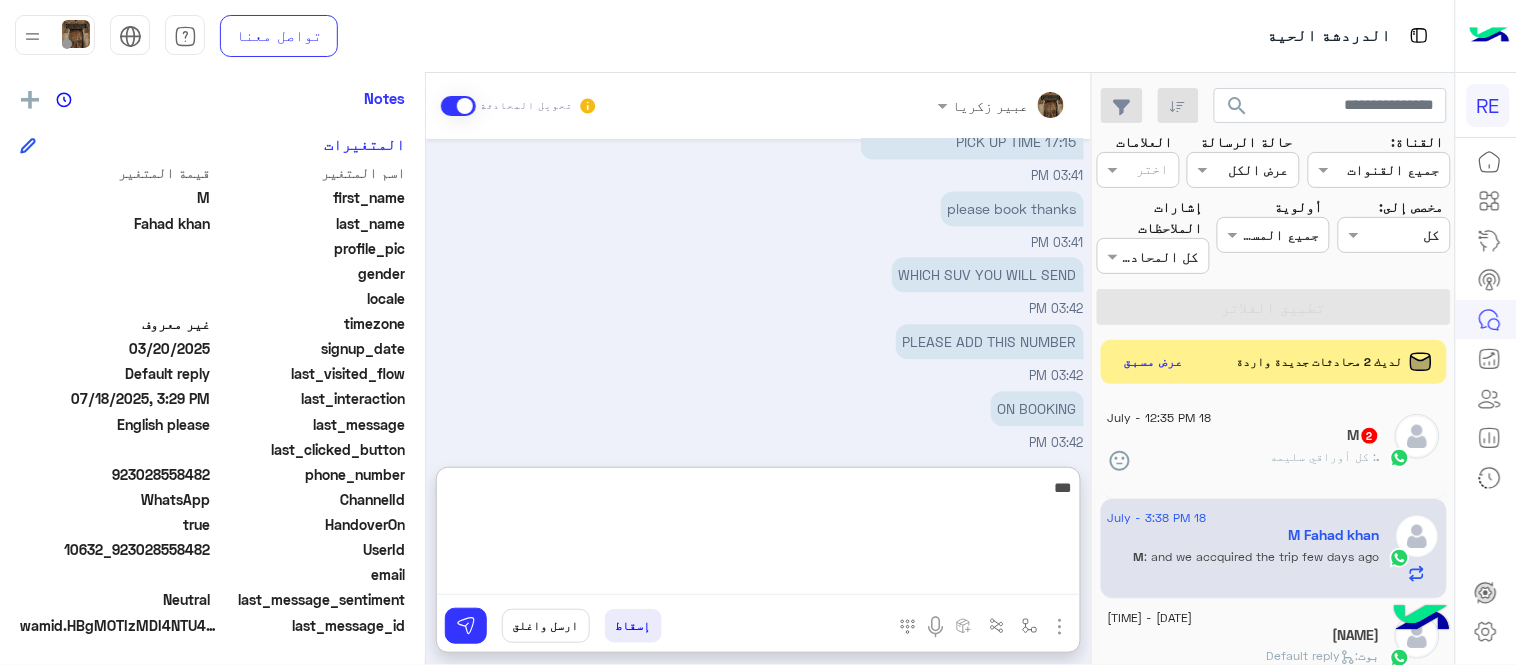 paste on "**********" 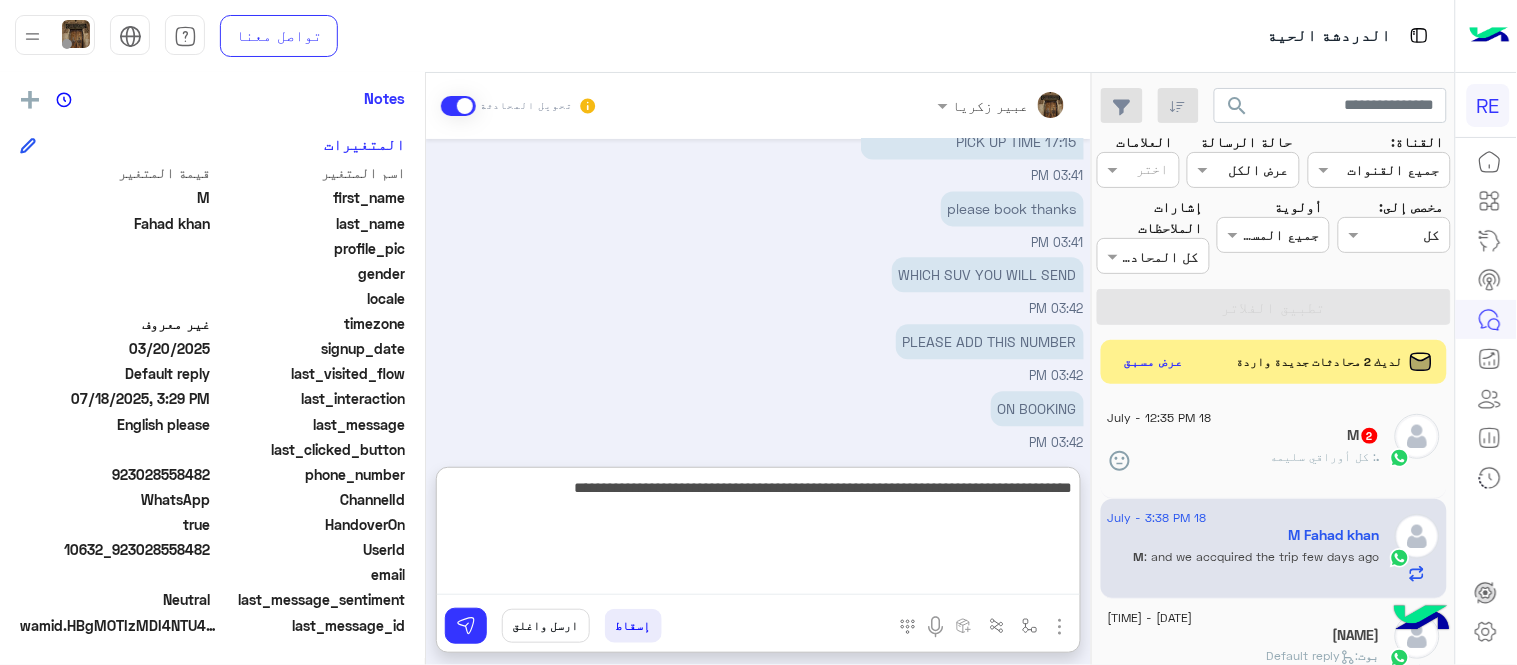 click on "**********" at bounding box center (758, 535) 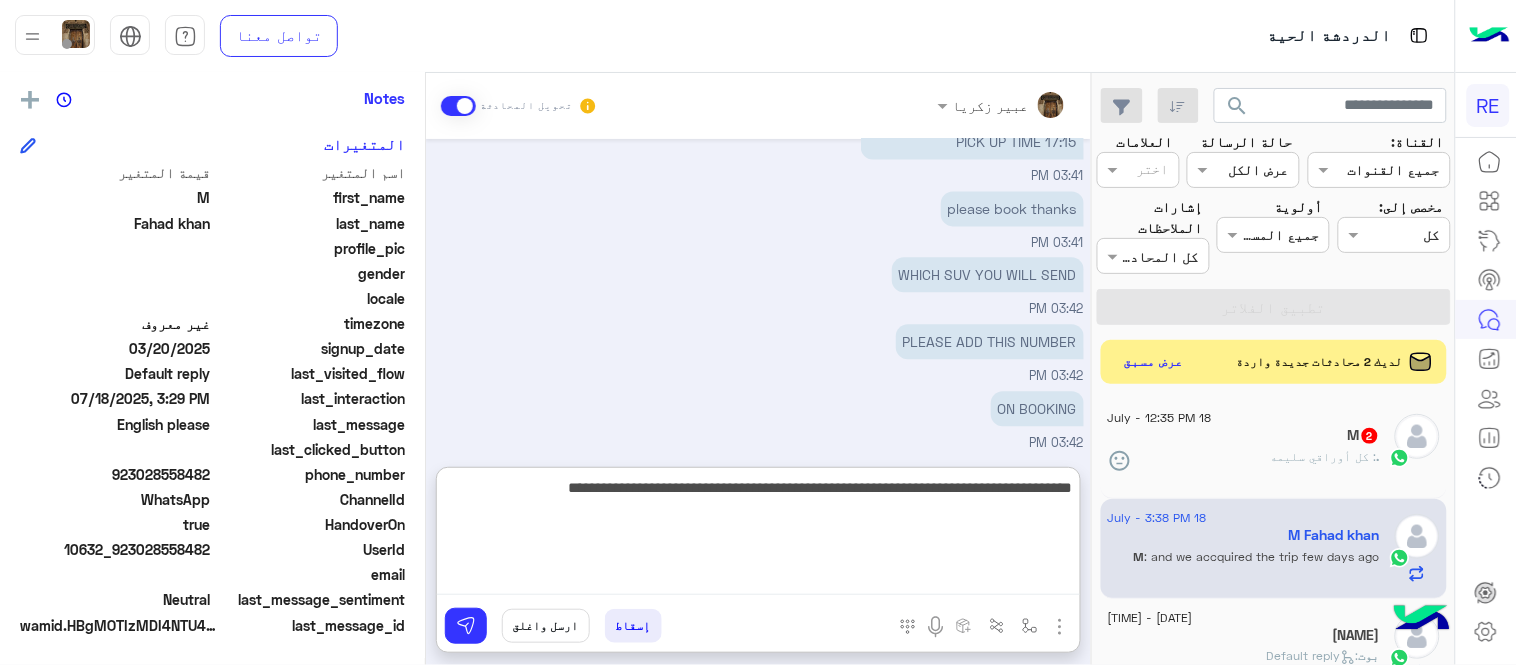 drag, startPoint x: 707, startPoint y: 495, endPoint x: 623, endPoint y: 498, distance: 84.05355 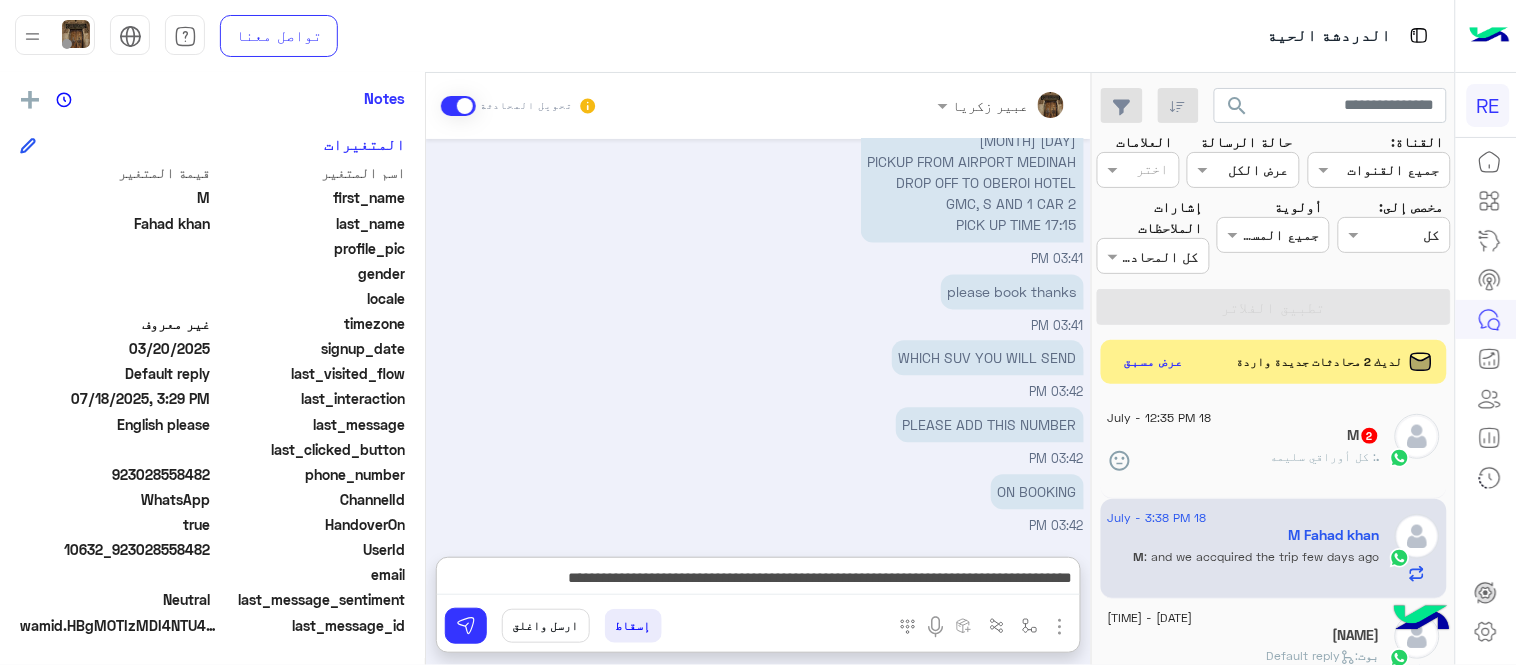 click on "[DATE]  How many bags? Around 10   [TIME]    [TIME]  Could you please tell who is he   [TIME]  As I was dealing with him before   [TIME]  Please Give rate for 19th trip GMC RATE IS 150 SAR FOR 19TH TRIP  عبير زكريا -  [TIME]  1 CAR WHAT ABOUT Ford Taurus OK ?  عبير زكريا -  [TIME]  1 CAR WHAT ABOUT Ford Taurus OK ? Picture please   [TIME]  Could you please tell who is he One of our employees  عبير زكريا -  [TIME]  Picture please WAIT PLEASE  عبير زكريا -  [TIME]  One of our employees oK OK HE,S A GOOD GUY VERY SUPPORTIVE HE TOLD ME SUPPORT WILL CALL ME   [TIME]  Picture please  عبير زكريا -  [TIME]  OK GIVE ME SOME TIME I,LL CONFIRM   [TIME]  AND PLEASE TELL WHOLE PAYMENT DETAILS FOR TOMMORROW TRI   [TIME]  COULD WE GET SMALL SUV TYPE   [TIME]  COULD WE GET SMALL SUV TYPE OK  عبير زكريا -  [TIME]  GMC RATE IS 150 SAR  SUV 100 SAR  TOTAL IS 250 SAR  عبير زكريا -  [TIME]  I NEED 2 GMCS AND 1 SUV   [TIME]" at bounding box center (758, 338) 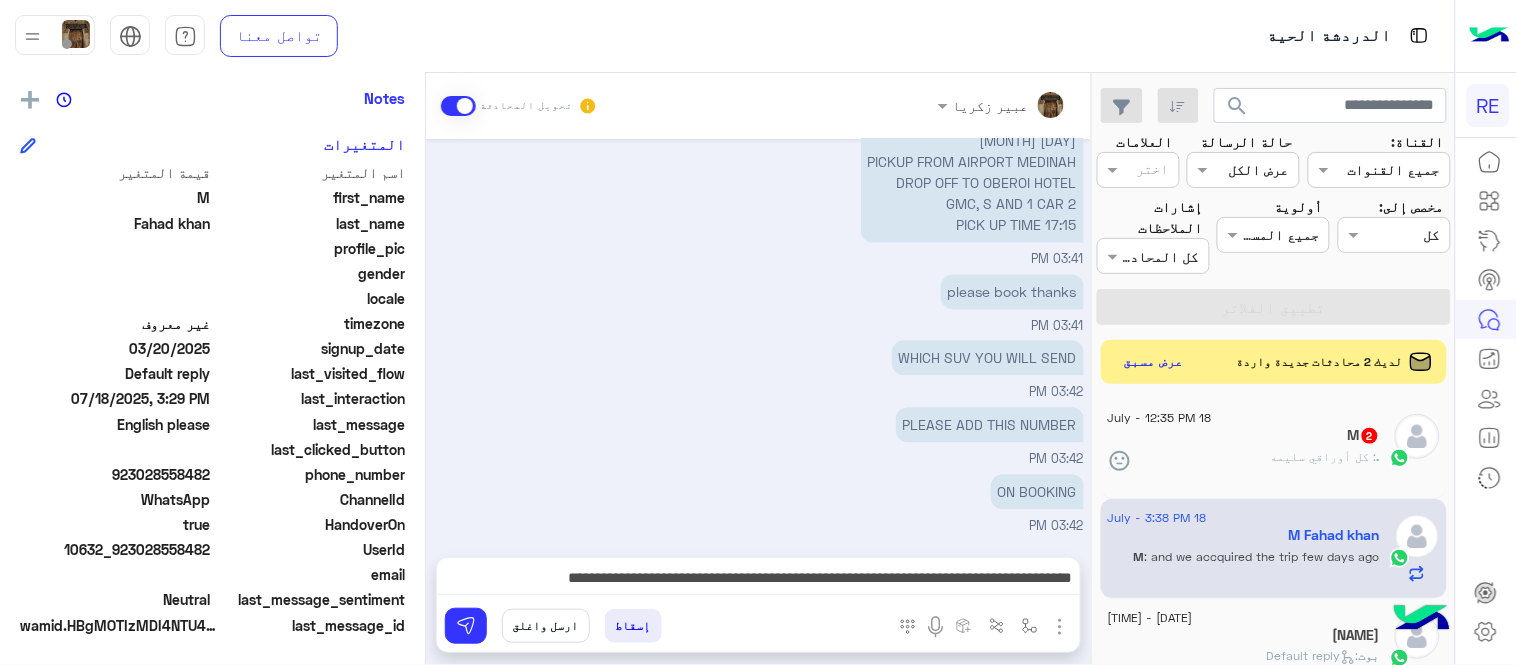scroll, scrollTop: 2970, scrollLeft: 0, axis: vertical 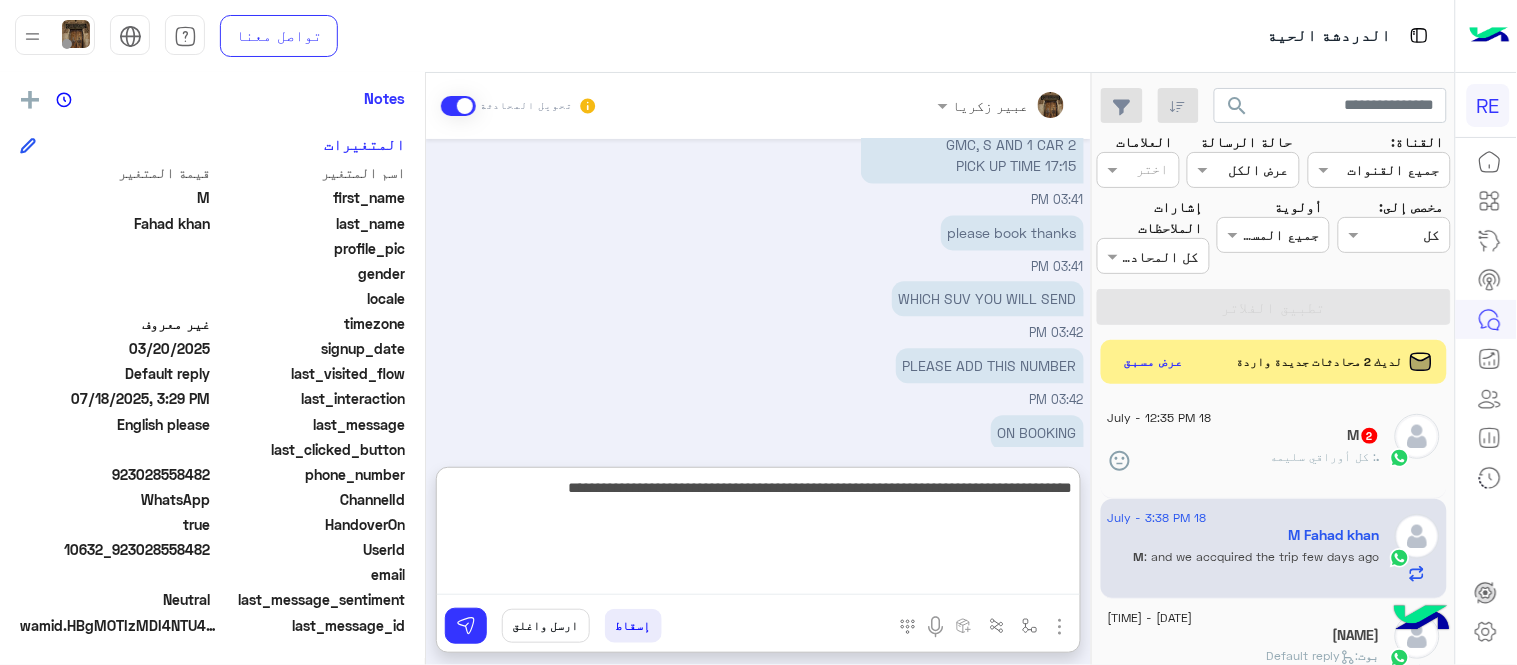 click on "**********" at bounding box center (758, 535) 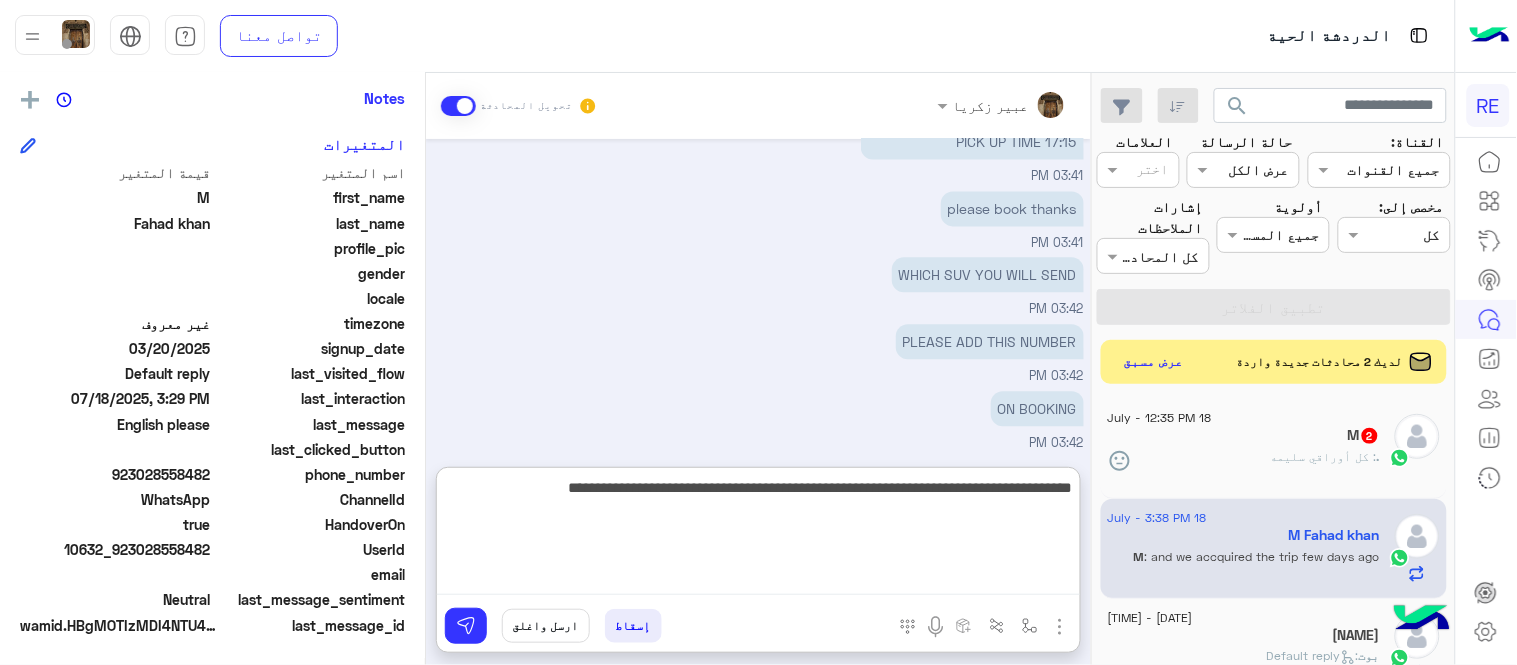 drag, startPoint x: 623, startPoint y: 487, endPoint x: 710, endPoint y: 496, distance: 87.46428 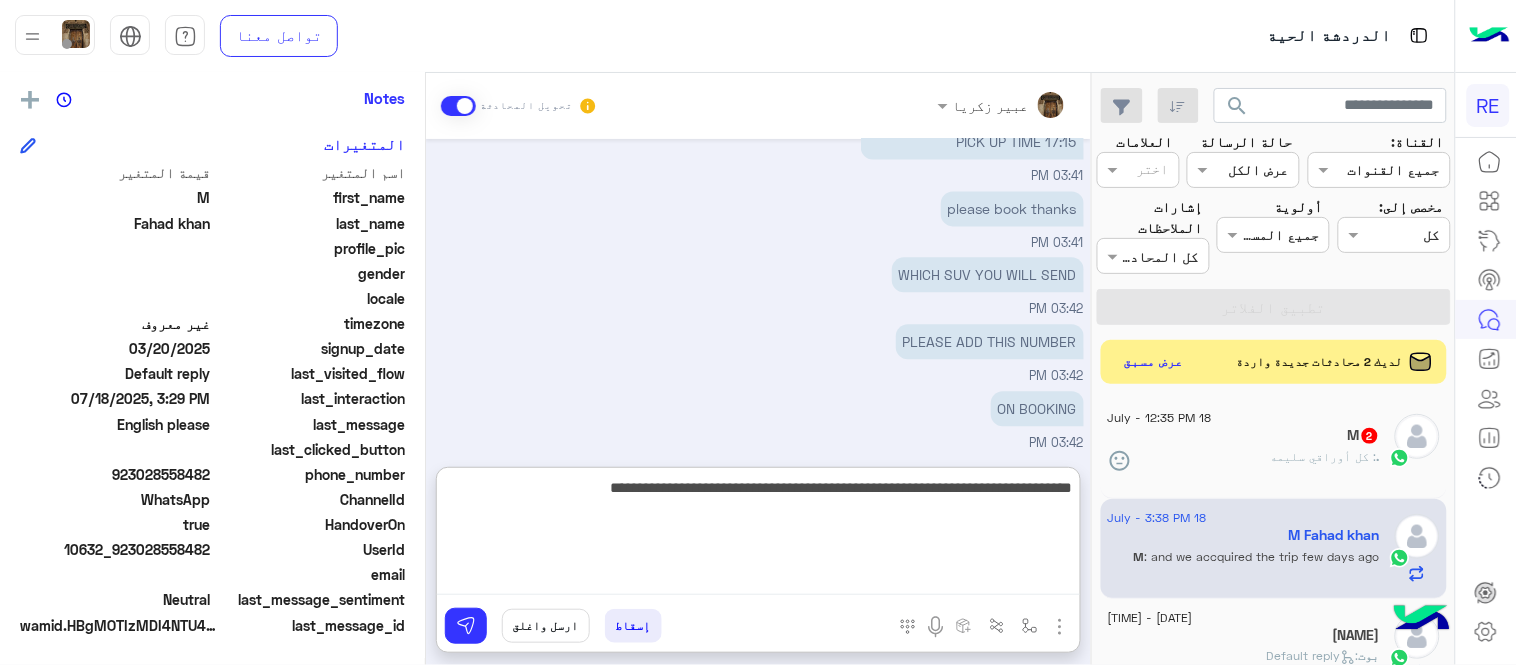click on "**********" at bounding box center (758, 535) 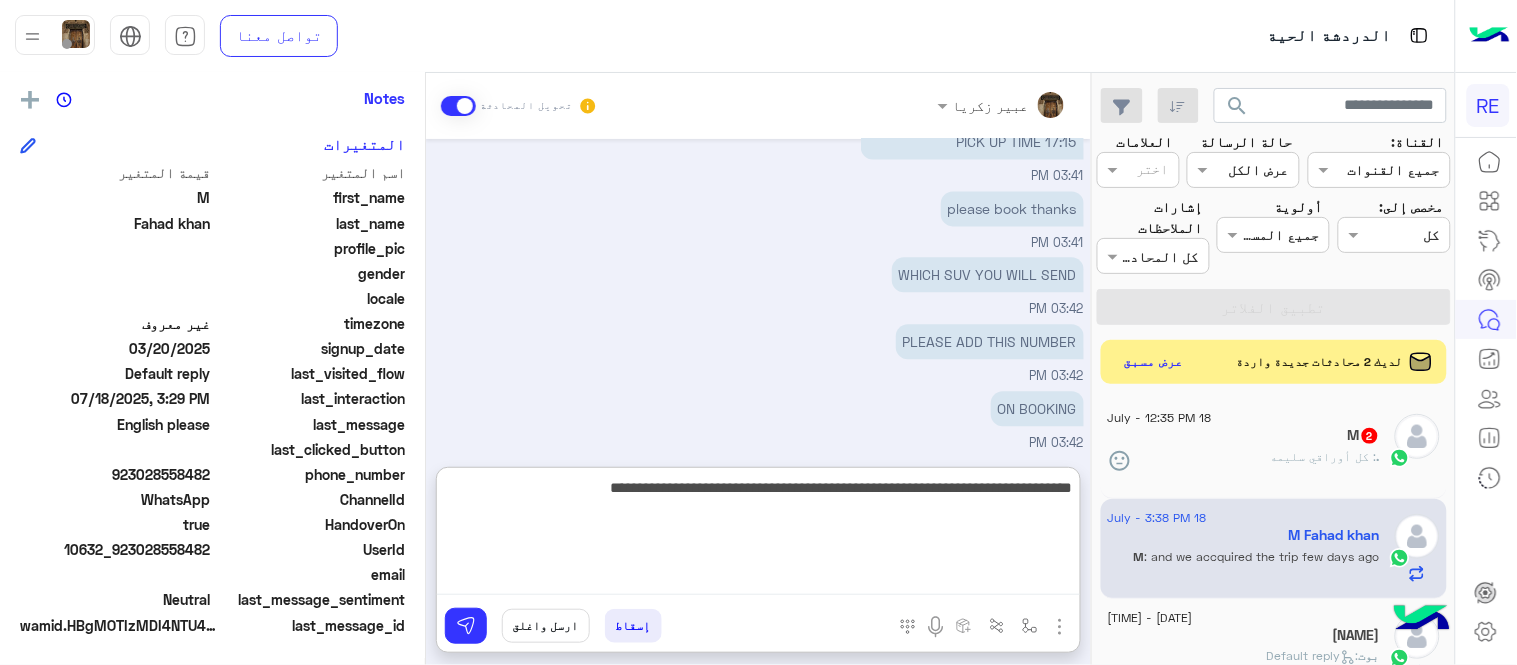 paste on "**********" 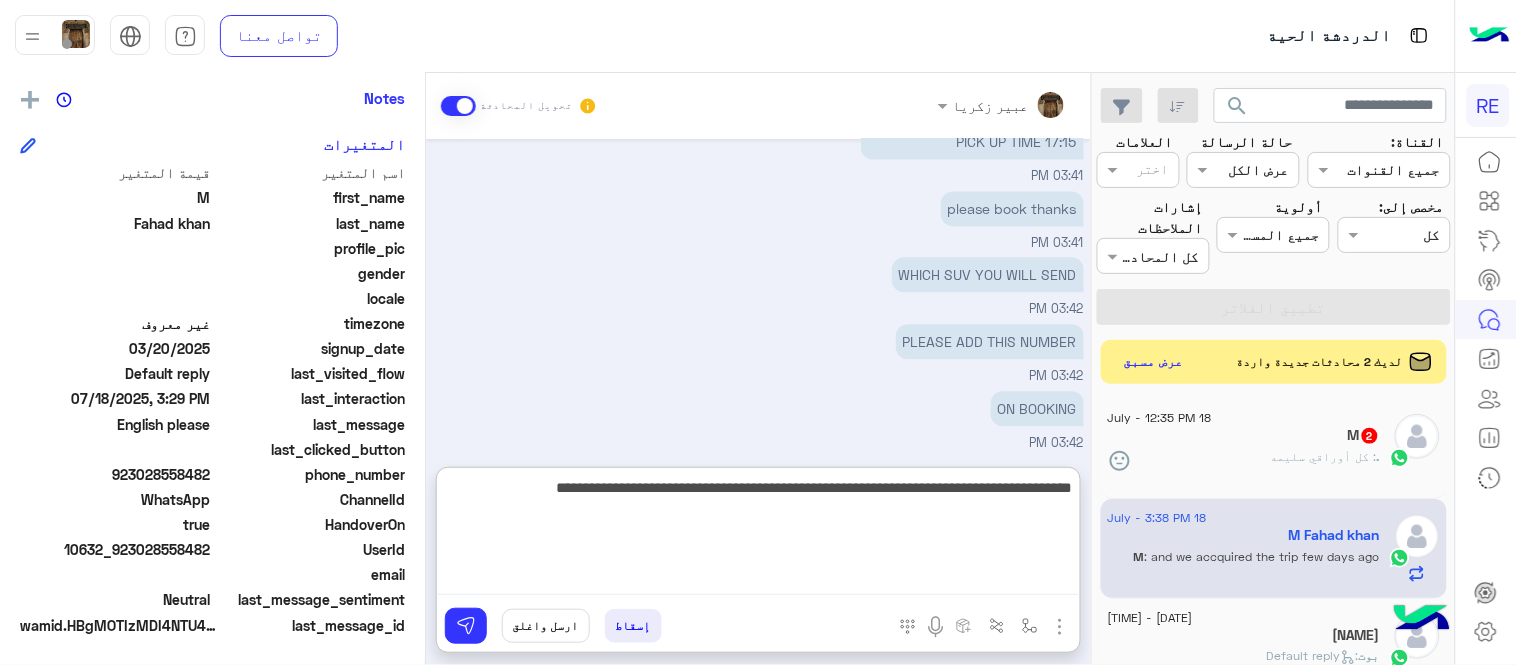 click on "**********" at bounding box center [758, 535] 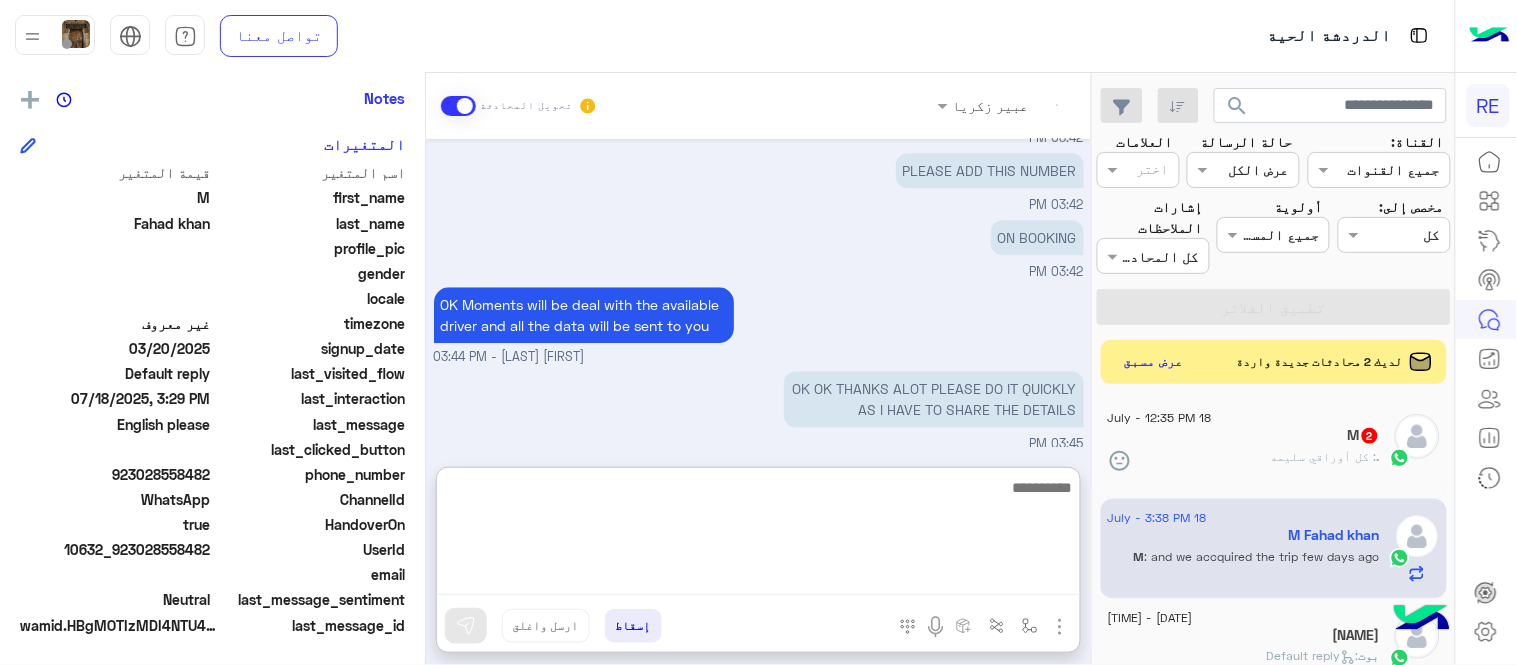 scroll, scrollTop: 3333, scrollLeft: 0, axis: vertical 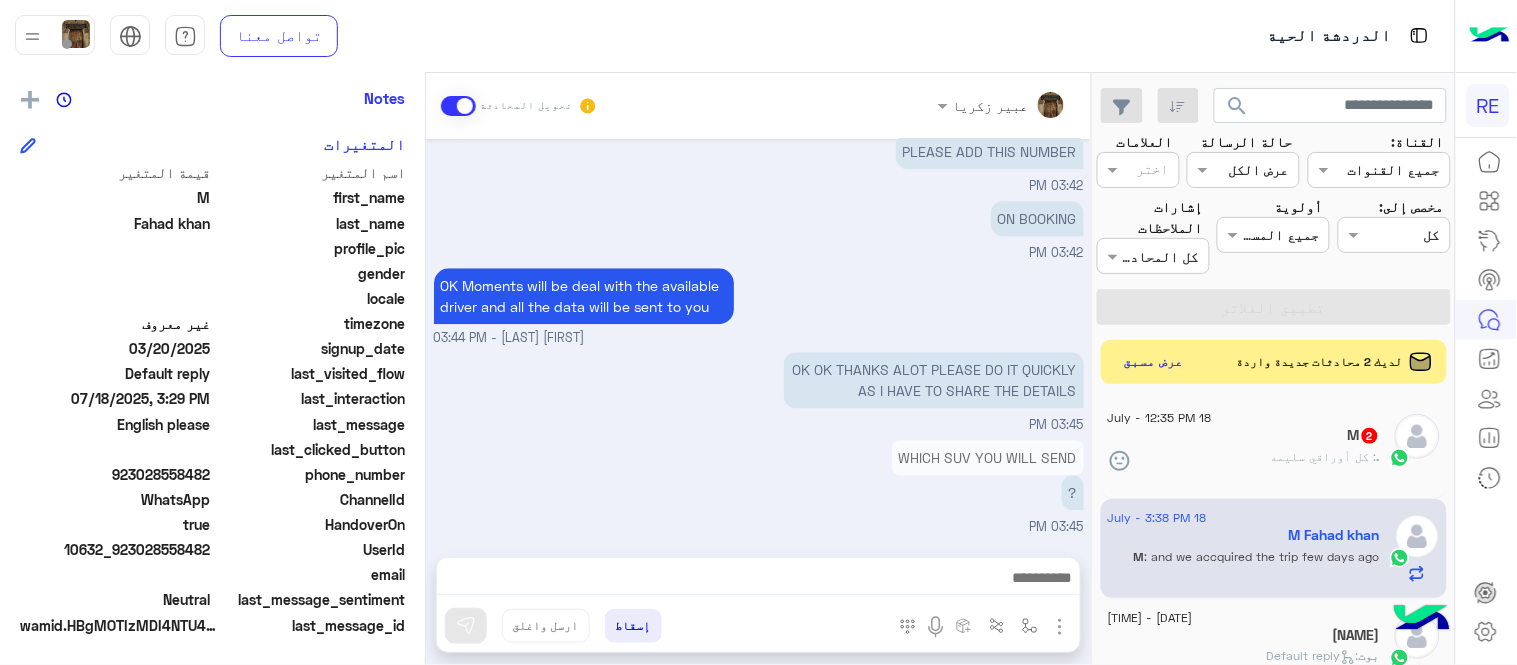 click on "WHICH SUV YOU WILL SEND ?   03:45 PM" at bounding box center (759, 486) 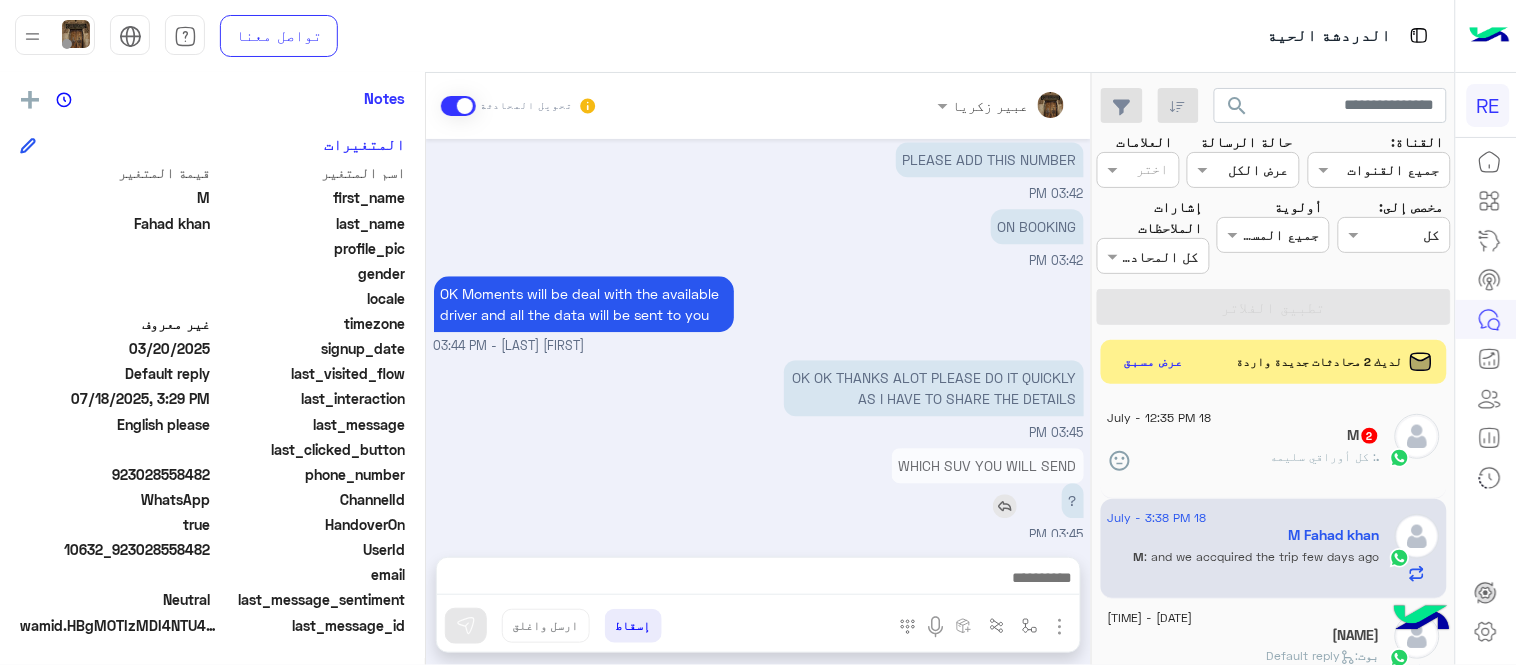 click at bounding box center [1005, 506] 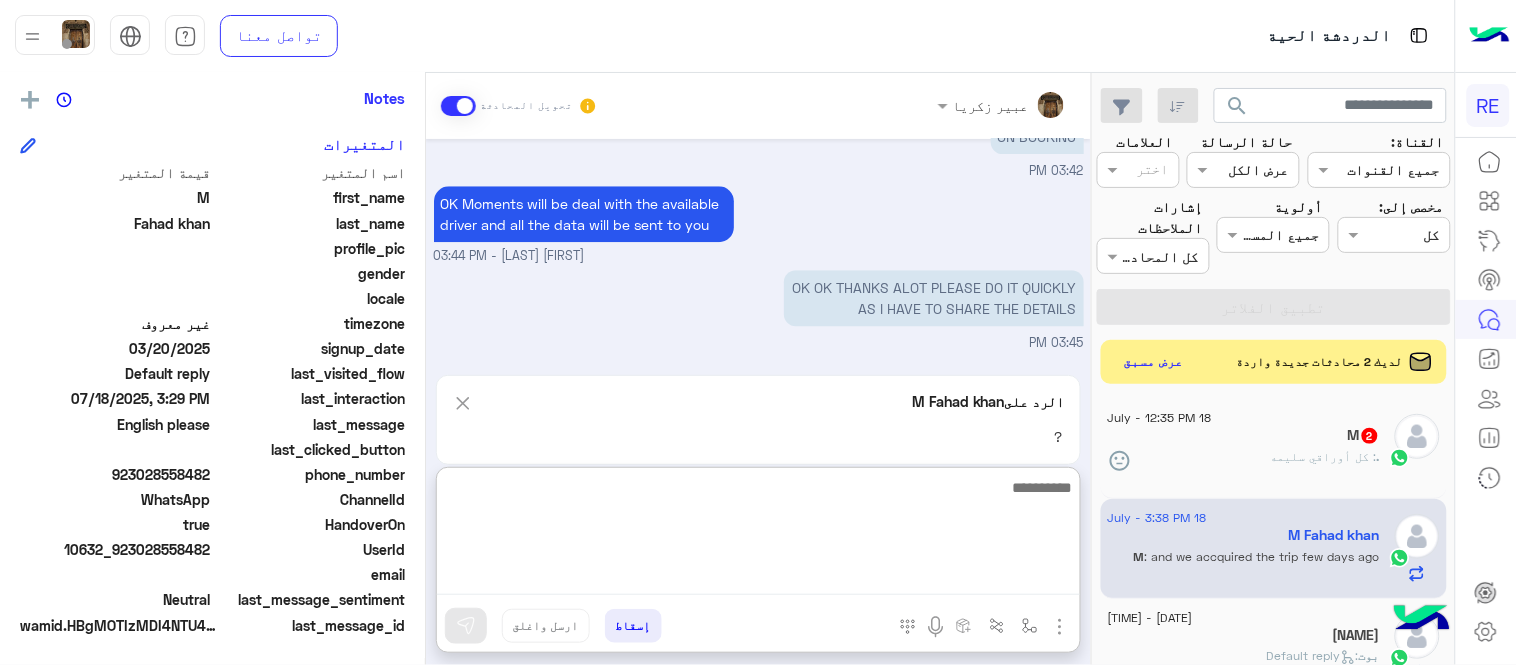 click at bounding box center [758, 535] 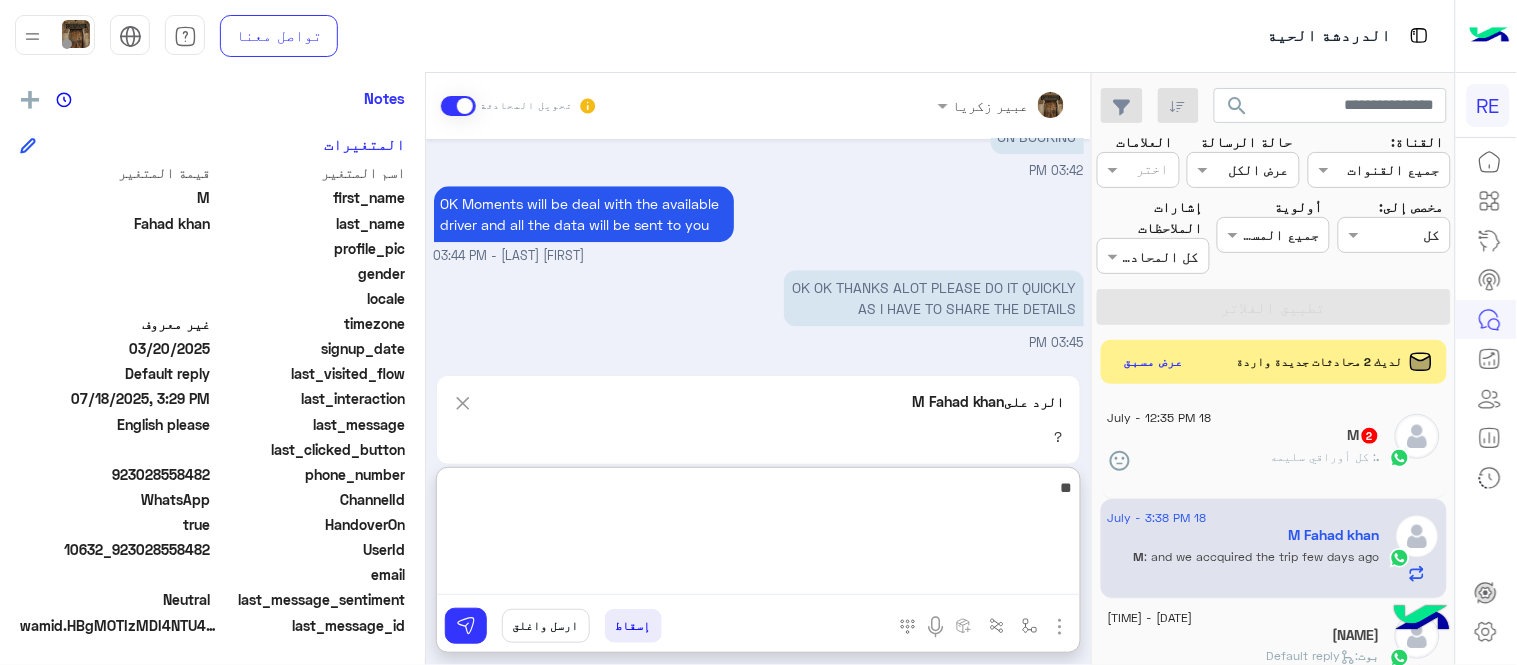 type on "*" 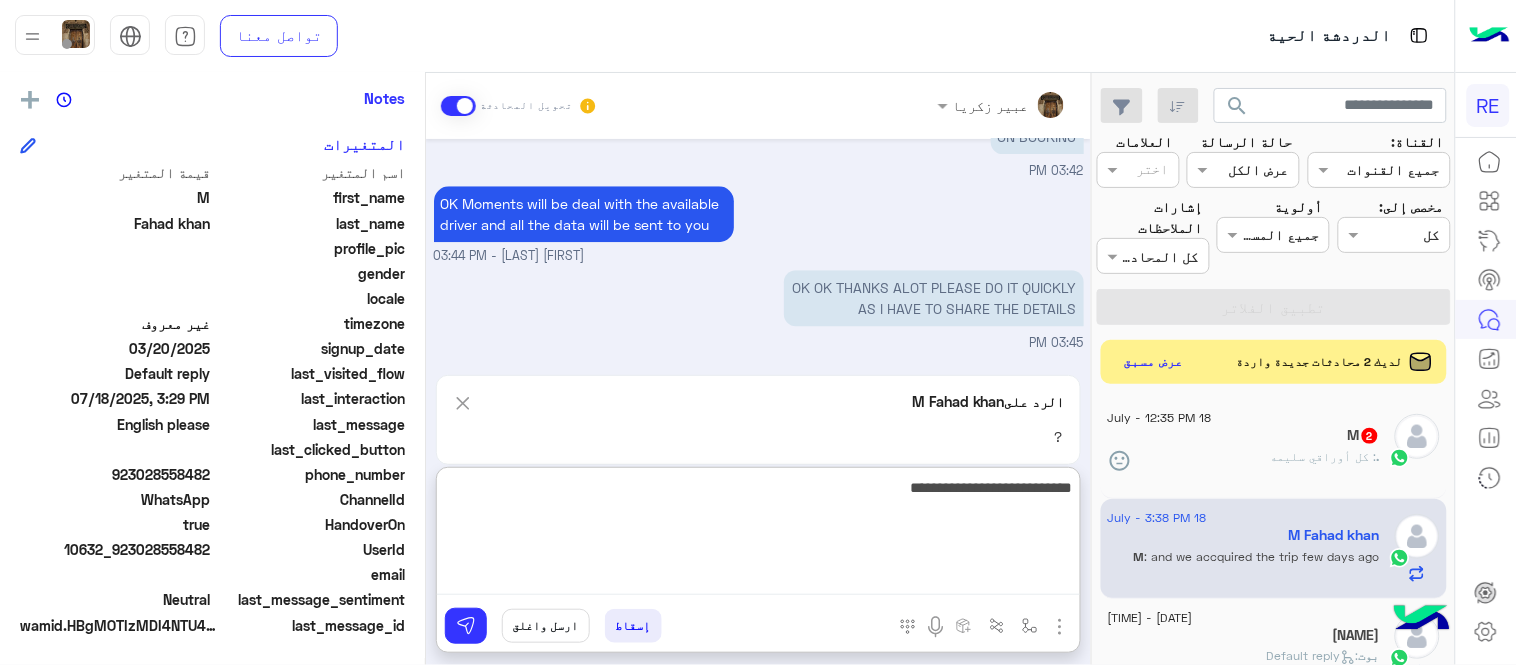 type on "**********" 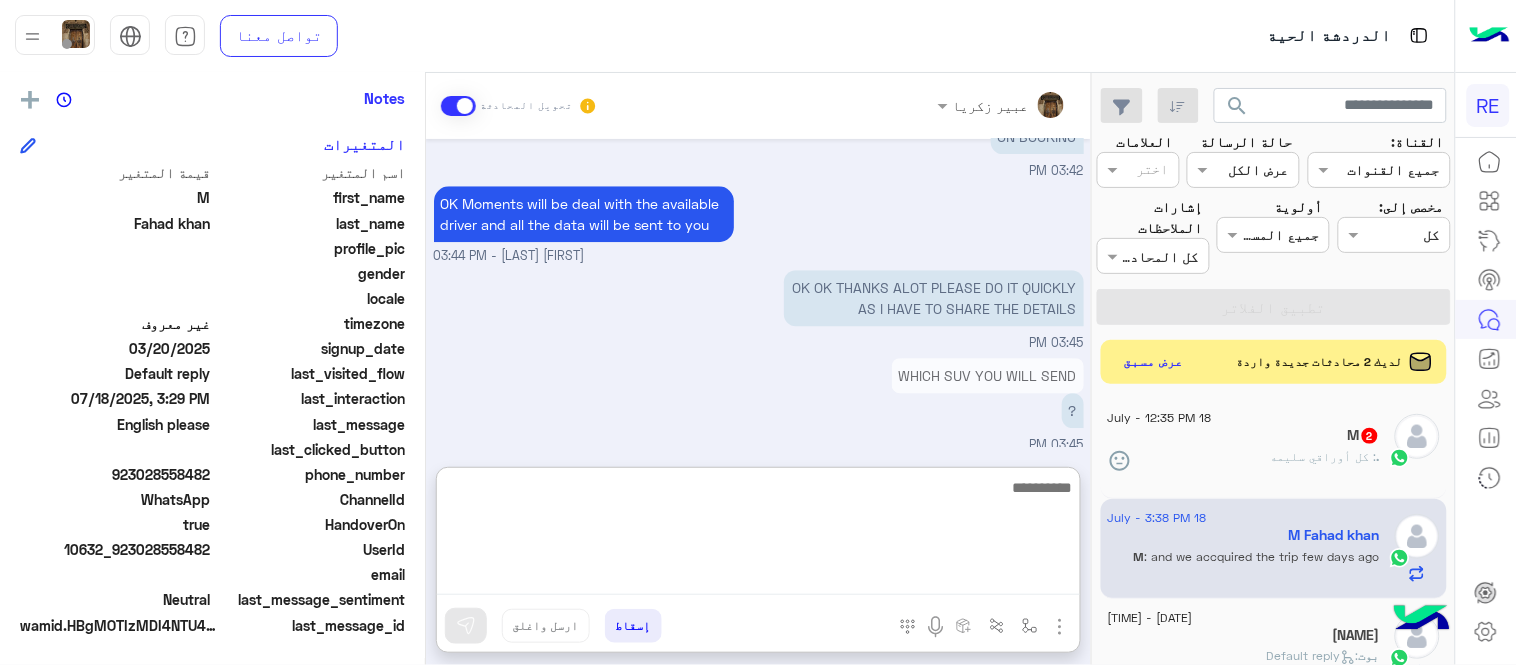scroll, scrollTop: 3432, scrollLeft: 0, axis: vertical 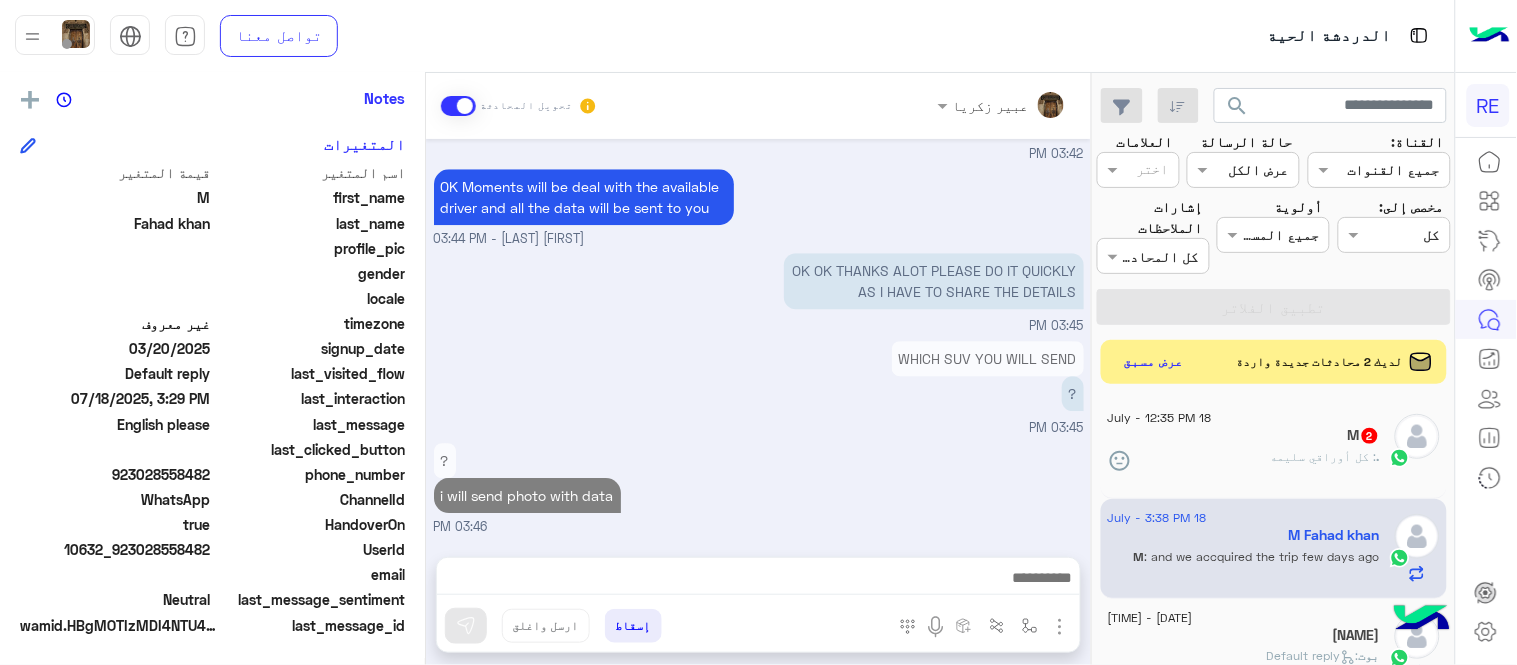 click on "[MONTH] [DAY], [YEAR]  How many bags? Around 10   [TIME]    [TIME]  Could you please tell who is he   [TIME]  As I was dealing with him before   [TIME]  Please Give rate for 19th trip GMC RATE IS 150 SAR FOR 19TH TRIP  [NAME] -  [TIME]  1 CAR WHAT ABOUT Ford Taurus OK ?  [NAME] -  [TIME]  1 CAR WHAT ABOUT Ford Taurus OK ? Picture please   [TIME]  Could you please tell who is he One of our employees  [NAME] -  [TIME]  Picture please WAIT PLEASE  [NAME] -  [TIME]  One of our employees oK OK HE,S A GOOD GUY VERY SUPPORTIVE HE TOLD ME SUPPORT WILL CALL ME   [TIME]  Picture please  [NAME] -  [TIME]  OK GIVE ME SOME TIME I,LL CONFIRM   [TIME]  AND PLEASE TELL WHOLE PAYMENT DETAILS FOR TOMMORROW TRI   [TIME]  COULD WE GET SMALL SUV TYPE   [TIME]  COULD WE GET SMALL SUV TYPE OK  [NAME] -  [TIME]  GMC RATE IS 150 SAR  SUV 100 SAR  TOTAL IS 250 SAR  [NAME] -  [TIME]  I NEED 2 GMCS AND 1 SUV   [TIME]  ?" at bounding box center (758, 338) 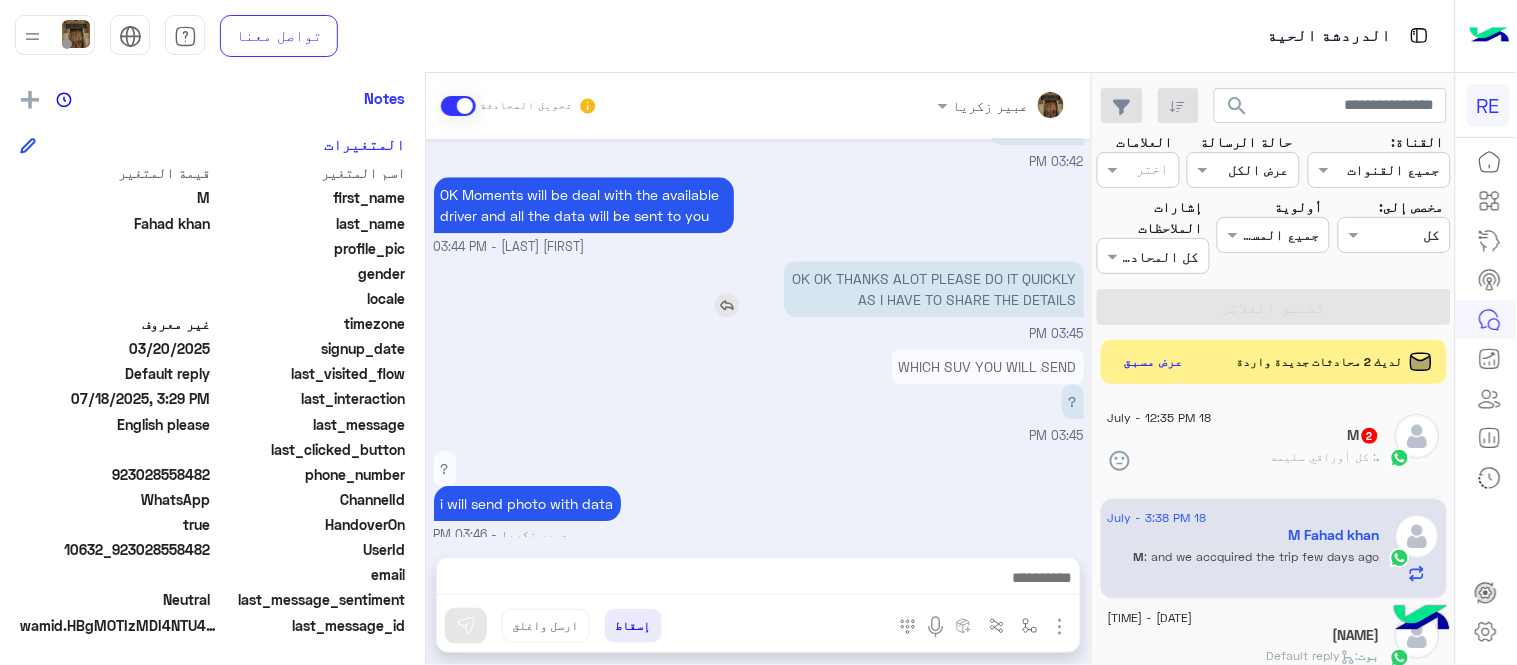 click at bounding box center (727, 305) 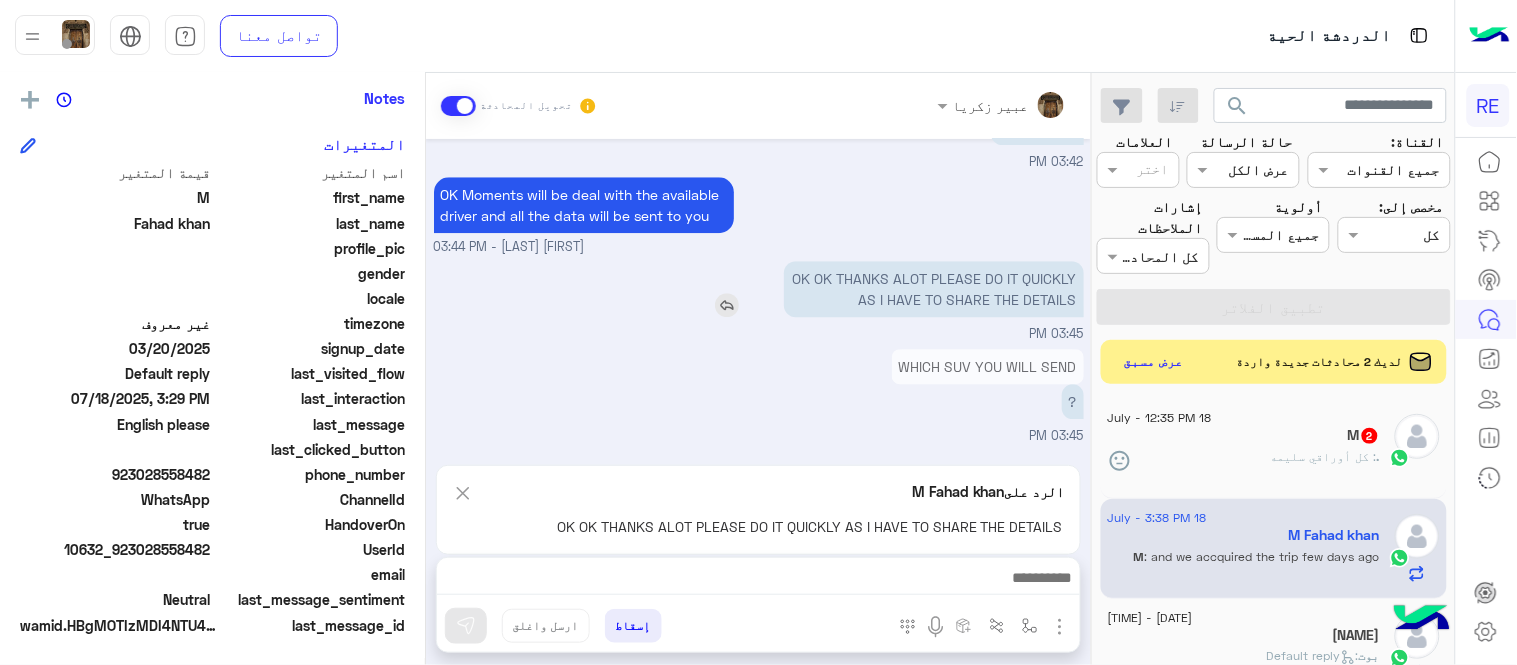 scroll, scrollTop: 3432, scrollLeft: 0, axis: vertical 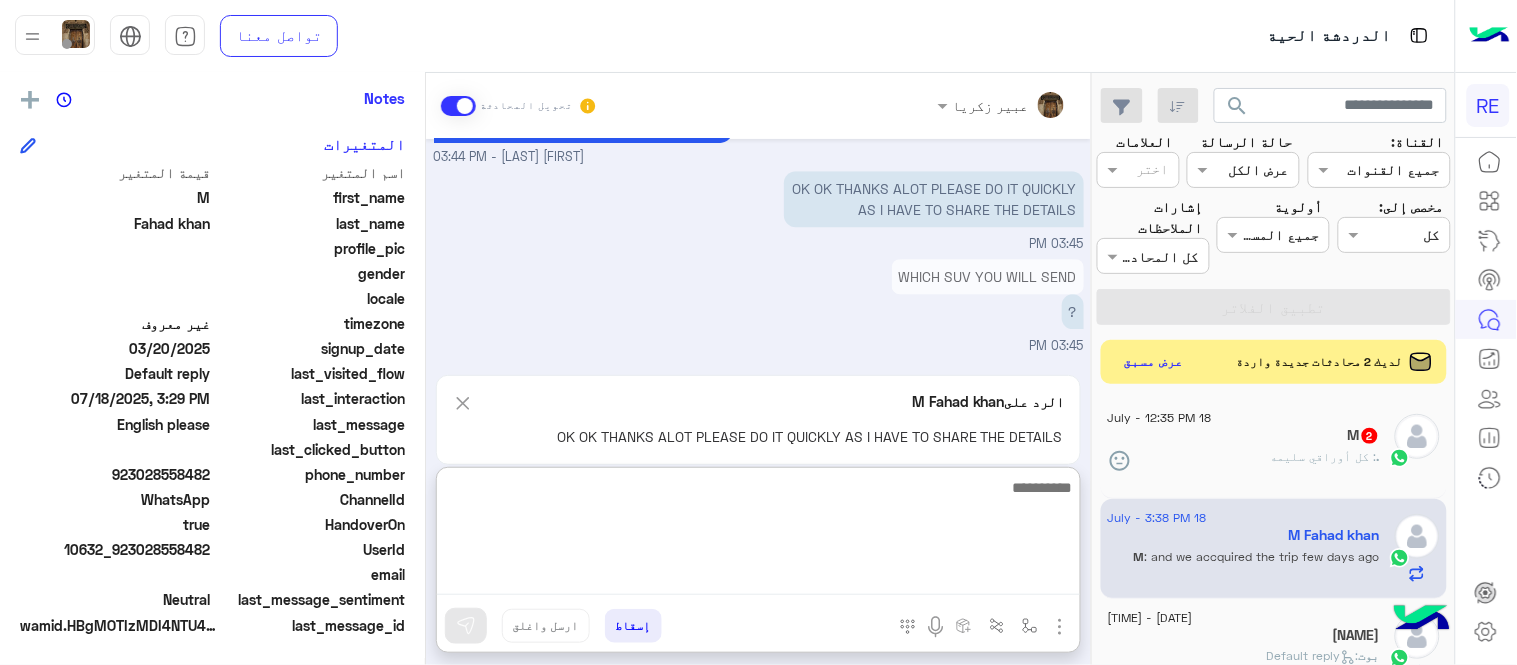 click at bounding box center [758, 535] 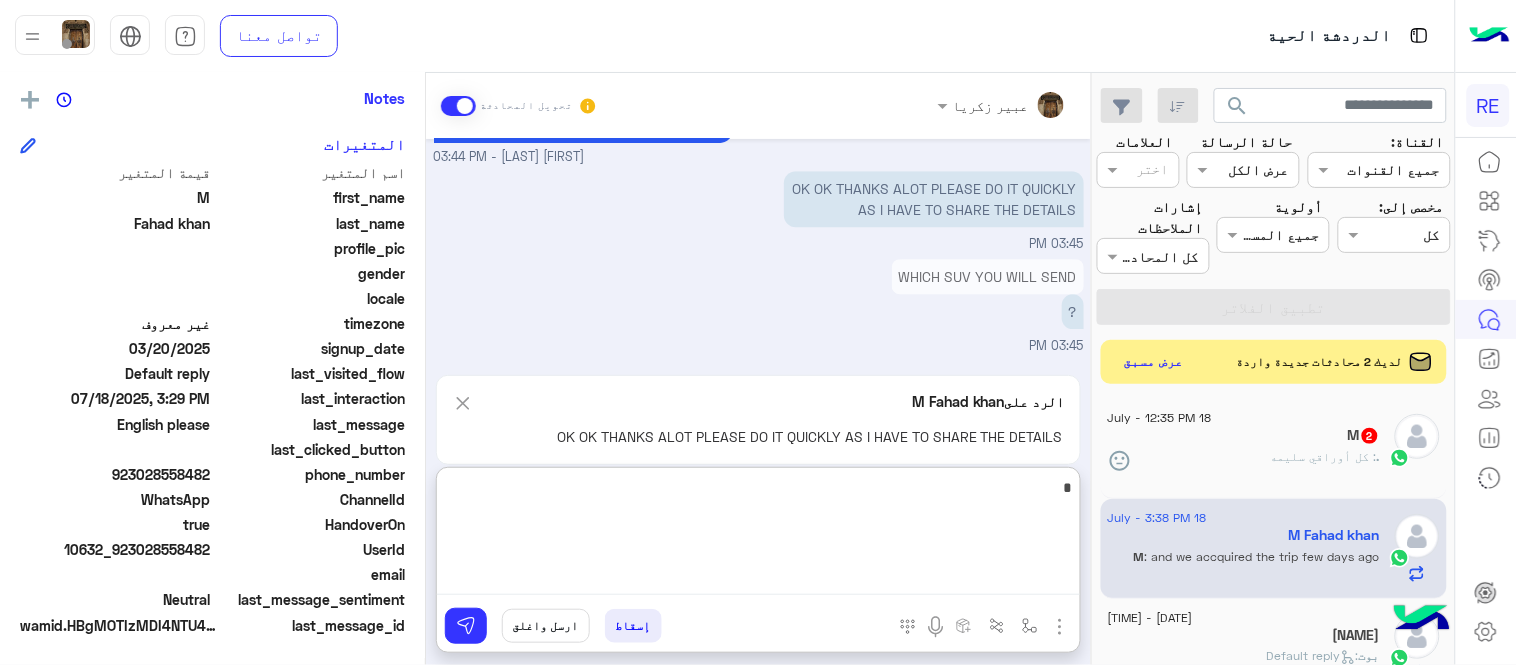 type on "**" 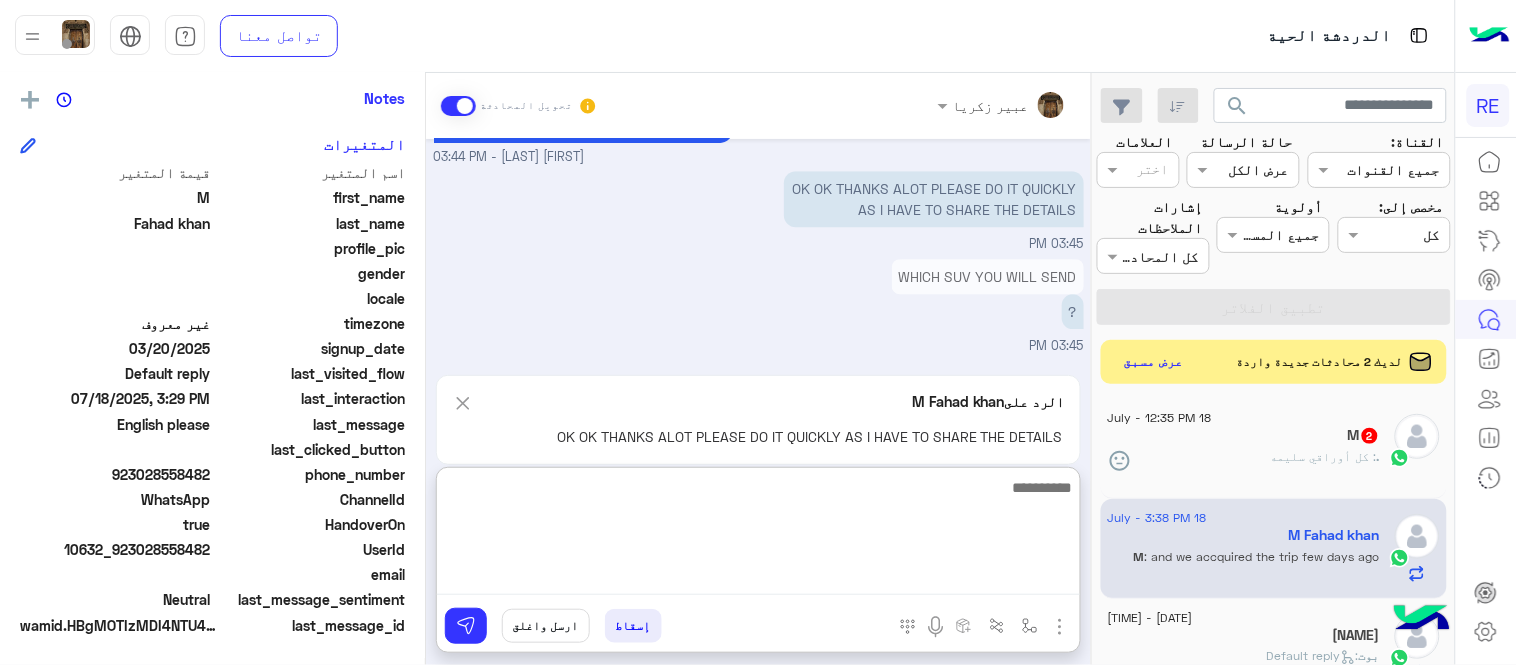scroll, scrollTop: 3552, scrollLeft: 0, axis: vertical 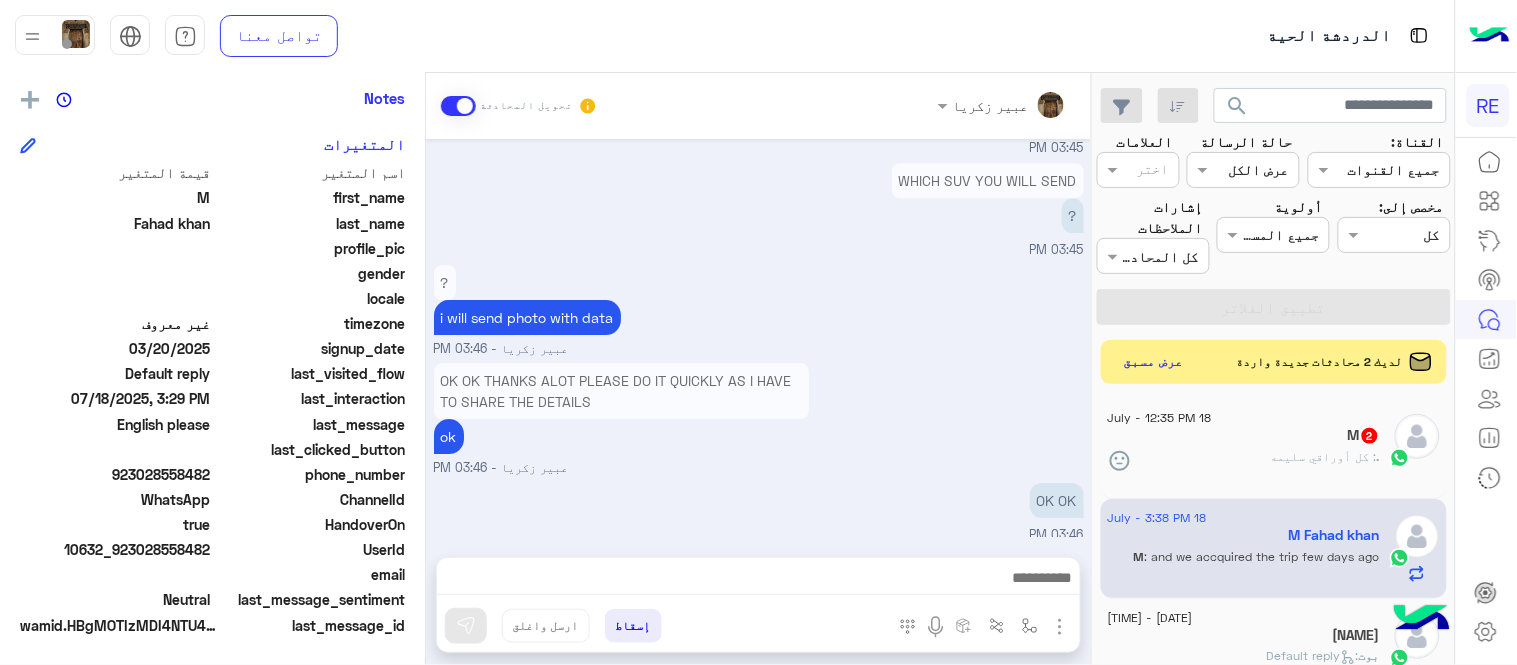 click on "[MONTH] [DAY], [YEAR]  How many bags? Around 10   [TIME]    [TIME]  Could you please tell who is he   [TIME]  As I was dealing with him before   [TIME]  Please Give rate for 19th trip GMC RATE IS 150 SAR FOR 19TH TRIP  [NAME] -  [TIME]  1 CAR WHAT ABOUT Ford Taurus OK ?  [NAME] -  [TIME]  1 CAR WHAT ABOUT Ford Taurus OK ? Picture please   [TIME]  Could you please tell who is he One of our employees  [NAME] -  [TIME]  Picture please WAIT PLEASE  [NAME] -  [TIME]  One of our employees oK OK HE,S A GOOD GUY VERY SUPPORTIVE HE TOLD ME SUPPORT WILL CALL ME   [TIME]  Picture please  [NAME] -  [TIME]  OK GIVE ME SOME TIME I,LL CONFIRM   [TIME]  AND PLEASE TELL WHOLE PAYMENT DETAILS FOR TOMMORROW TRI   [TIME]  COULD WE GET SMALL SUV TYPE   [TIME]  COULD WE GET SMALL SUV TYPE OK  [NAME] -  [TIME]  GMC RATE IS 150 SAR  SUV 100 SAR  TOTAL IS 250 SAR  [NAME] -  [TIME]  I NEED 2 GMCS AND 1 SUV   [TIME]  ?" at bounding box center [758, 338] 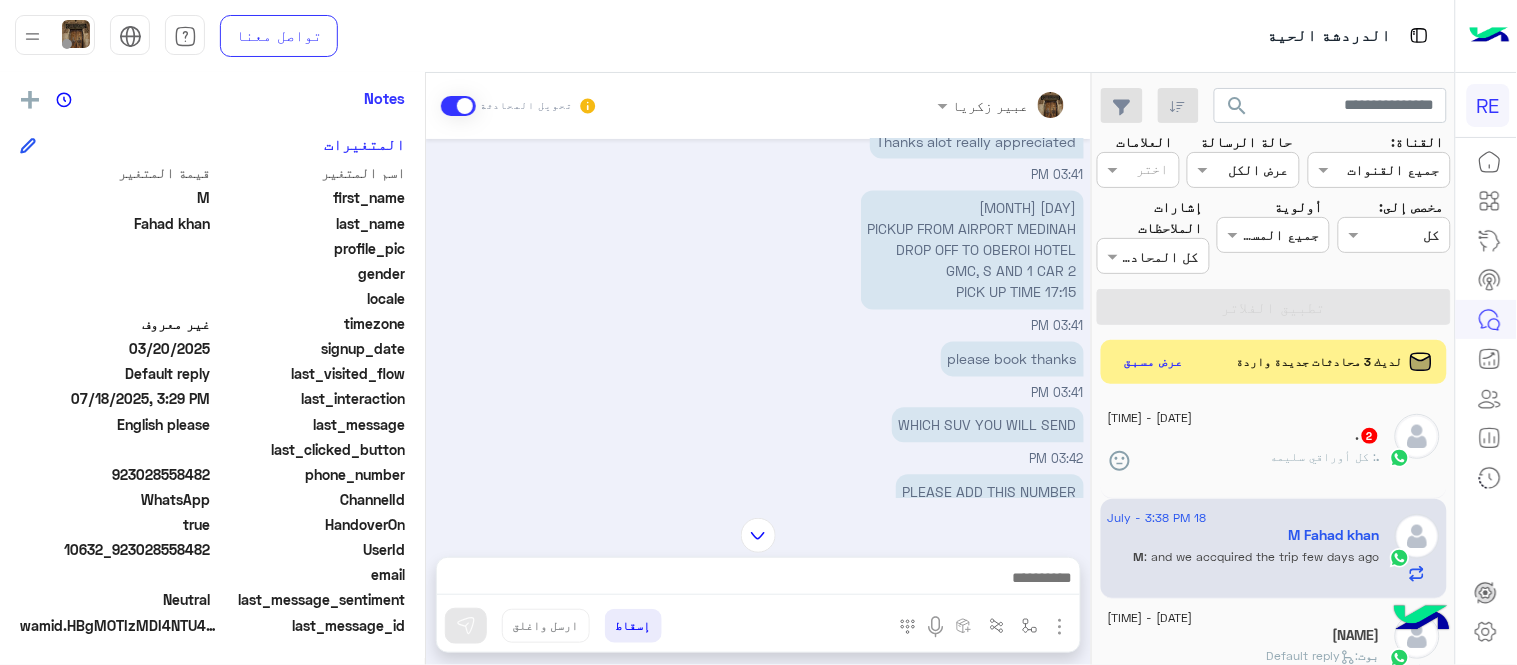 scroll, scrollTop: 2861, scrollLeft: 0, axis: vertical 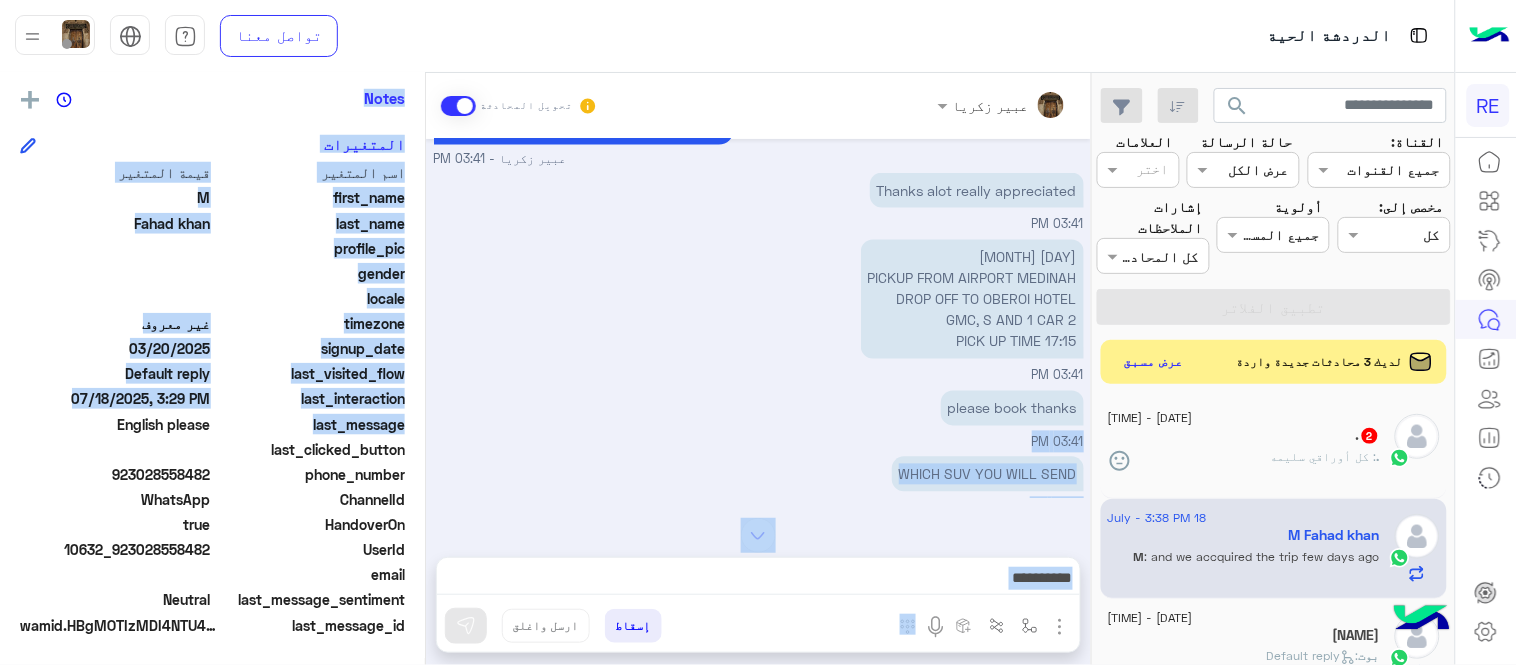 click on "[NAME] transfer conversation     [DATE]  How many bags? Around 10   [TIME]    [TIME]  Could you please tell who is he   [TIME]  As I was dealing with him before   [TIME]  Please Give rate for 19th trip GMC RATE IS 150 SAR FOR 19TH TRIP  [NAME] -  [TIME]  1 CAR WHAT ABOUT Ford Taurus OK ?  [NAME] -  [TIME]  1 CAR WHAT ABOUT Ford Taurus OK ? Picture please   [TIME]  Could you please tell who is he One of our employees  [NAME] -  [TIME]  Picture please WAIT PLEASE  [NAME] -  [TIME]  One of our employees oK OK HE,S A GOOD GUY VERY SUPPORTIVE HE TOLD ME SUPPORT WILL CALL ME   [TIME]  Picture please  [NAME] -  [TIME]  OK GIVE ME SOME TIME I,LL CONFIRM   [TIME]  AND PLEASE TELL WHOLE PAYMENT DETAILS FOR TOMMORROW TRI   [TIME]  COULD WE GET SMALL SUV TYPE   [TIME]  COULD WE GET SMALL SUV TYPE OK  [NAME] -  [TIME]  GMC RATE IS 150 SAR  SUV 100 SAR  TOTAL IS 250 SAR   [TIME]  RIGHT ? ?" 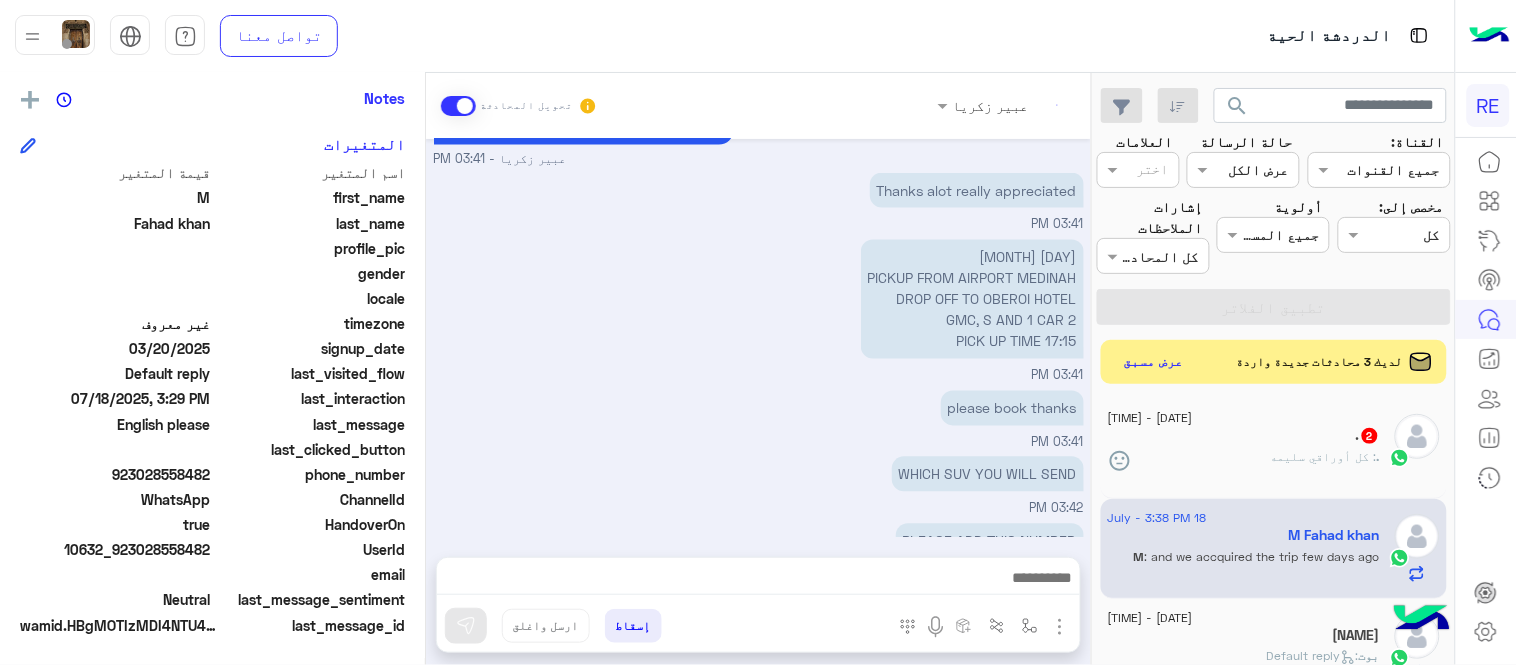 scroll, scrollTop: 4120, scrollLeft: 0, axis: vertical 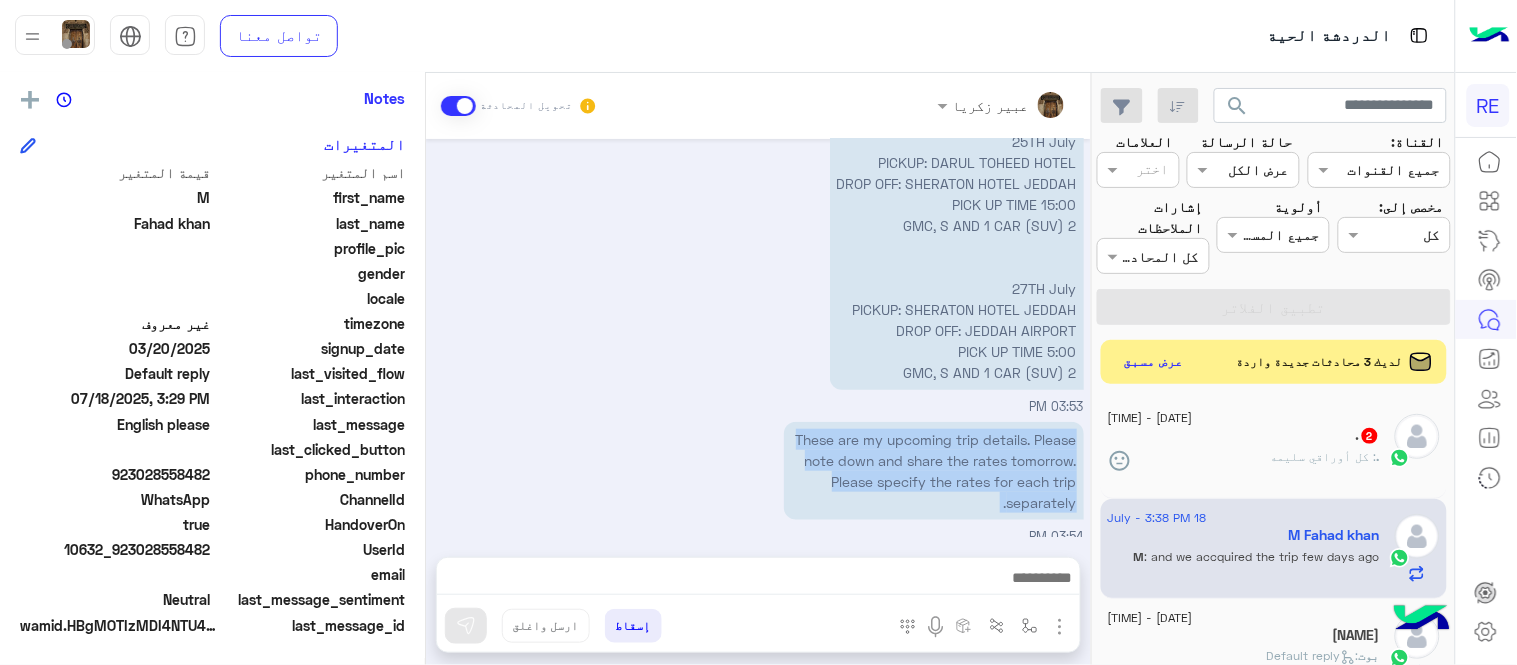 drag, startPoint x: 432, startPoint y: 514, endPoint x: 431, endPoint y: 496, distance: 18.027756 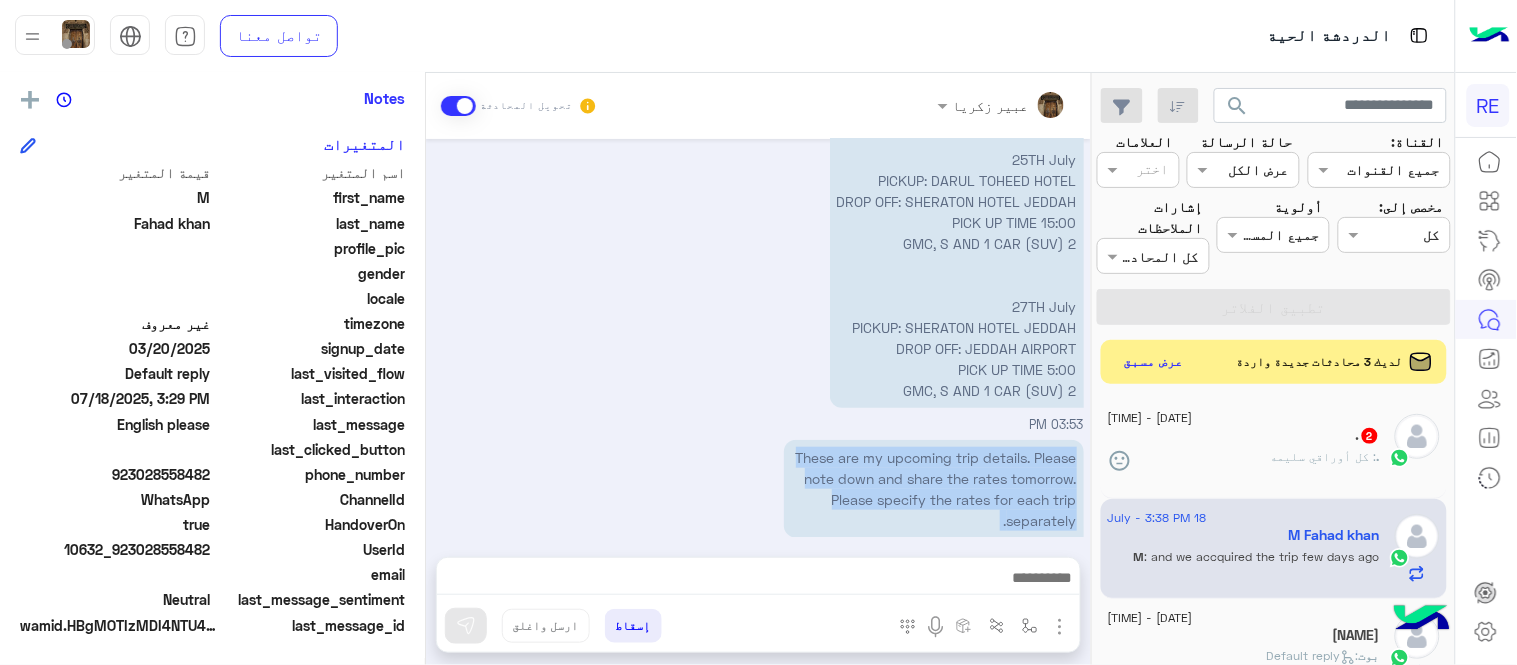 scroll, scrollTop: 4248, scrollLeft: 0, axis: vertical 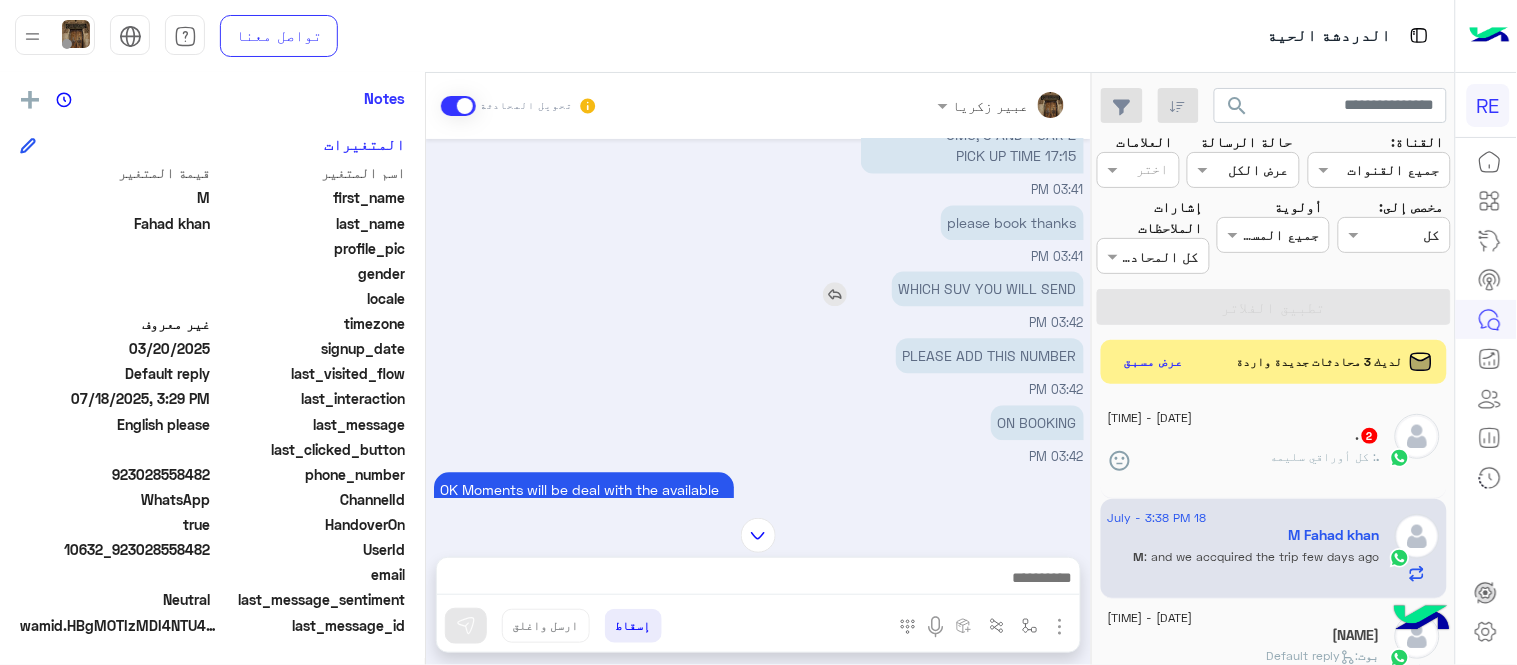click at bounding box center [835, 295] 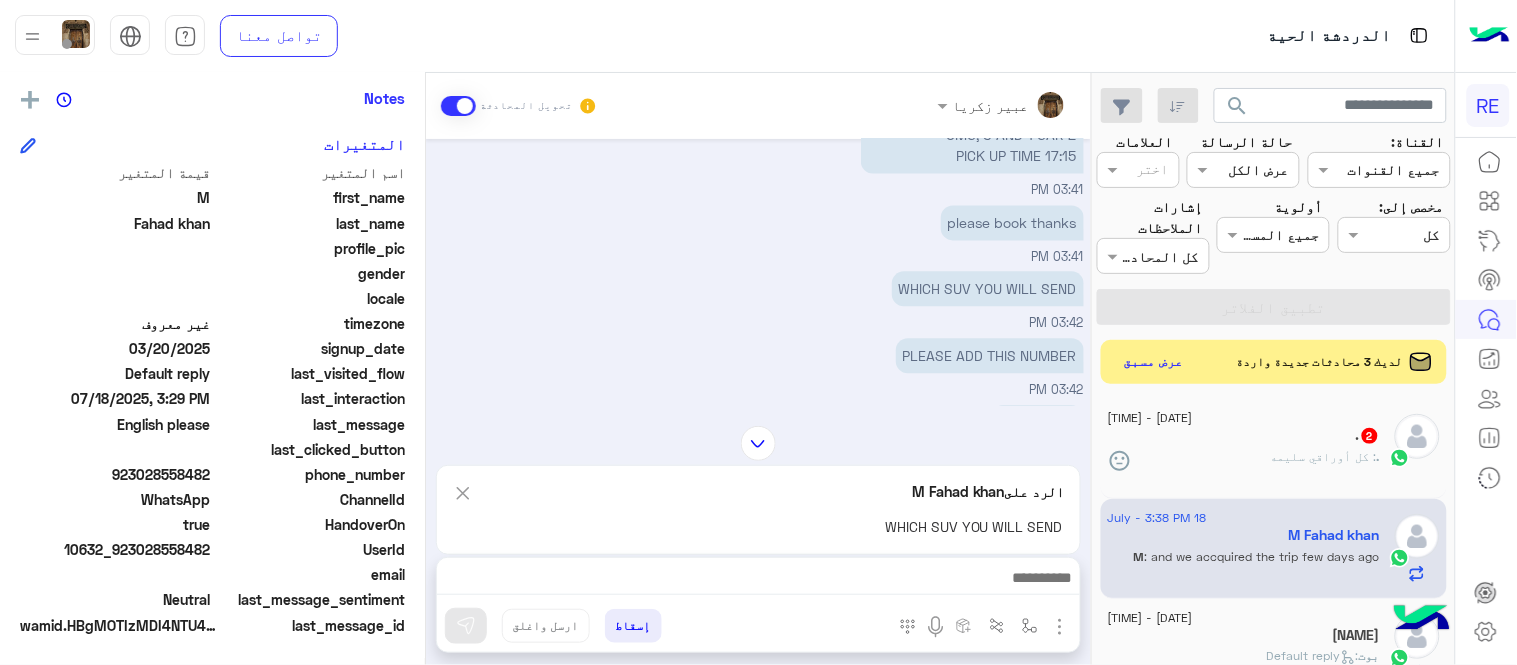 click at bounding box center (1060, 627) 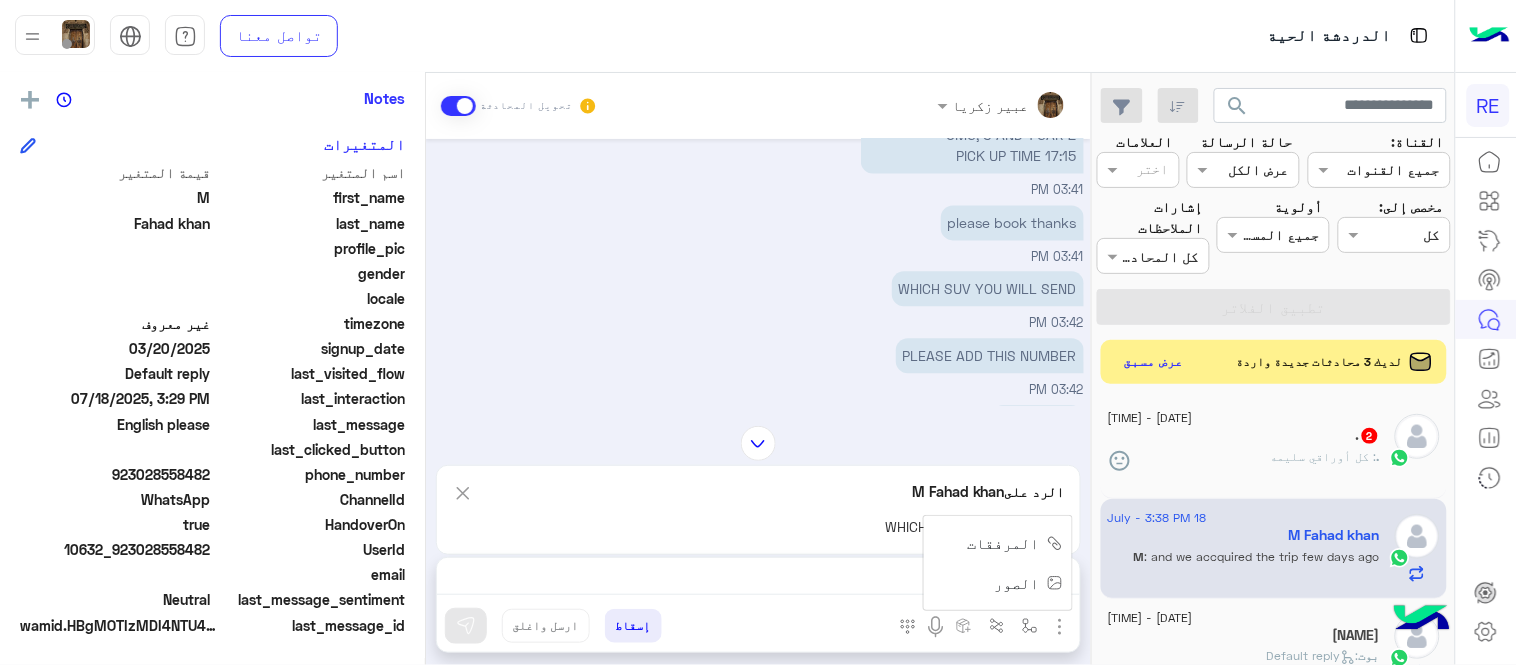 click on "الصور" at bounding box center (1025, 583) 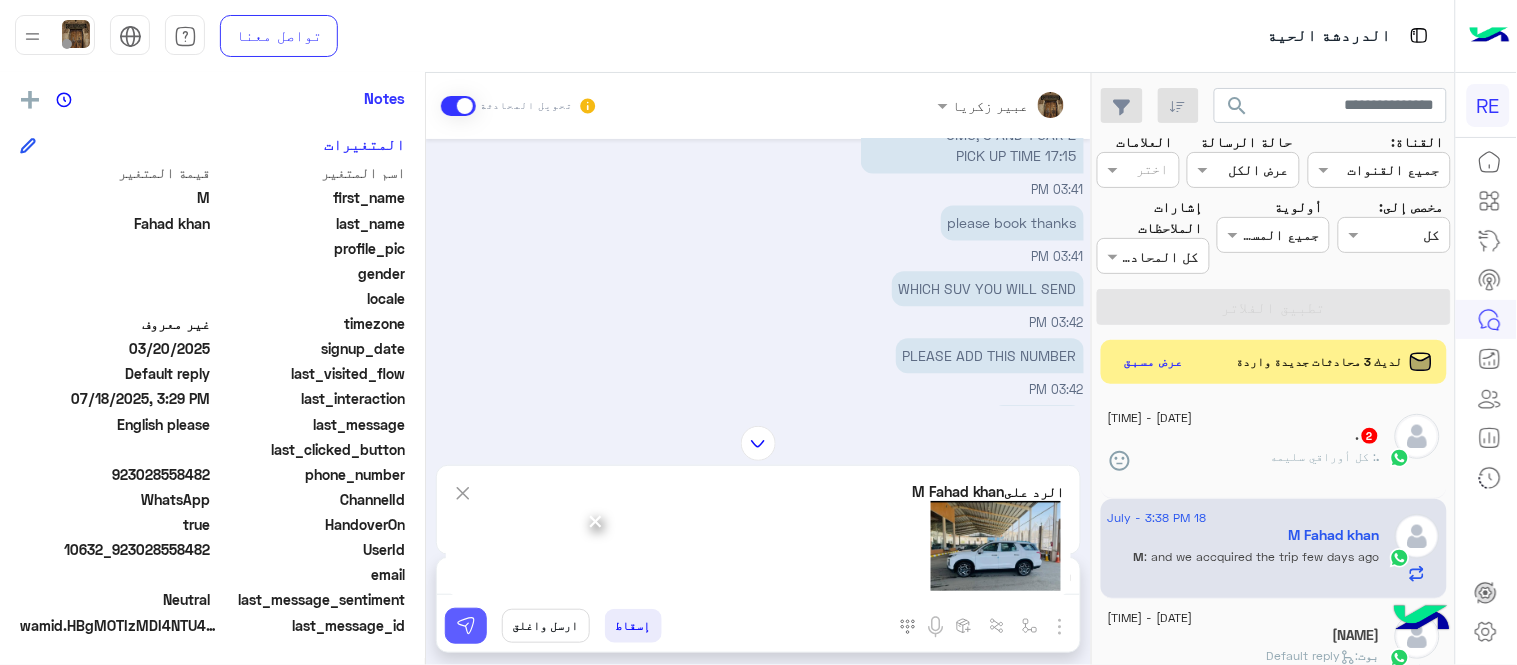 click at bounding box center (466, 626) 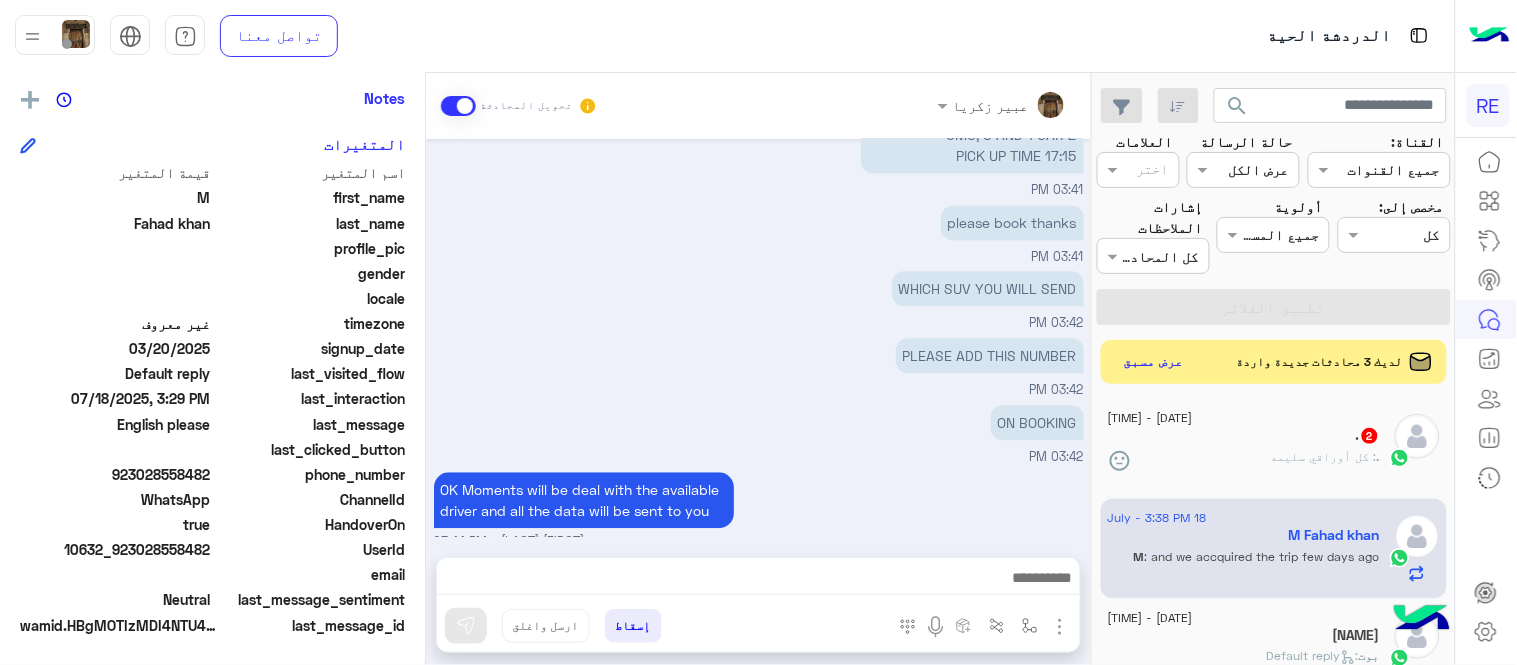 scroll, scrollTop: 4248, scrollLeft: 0, axis: vertical 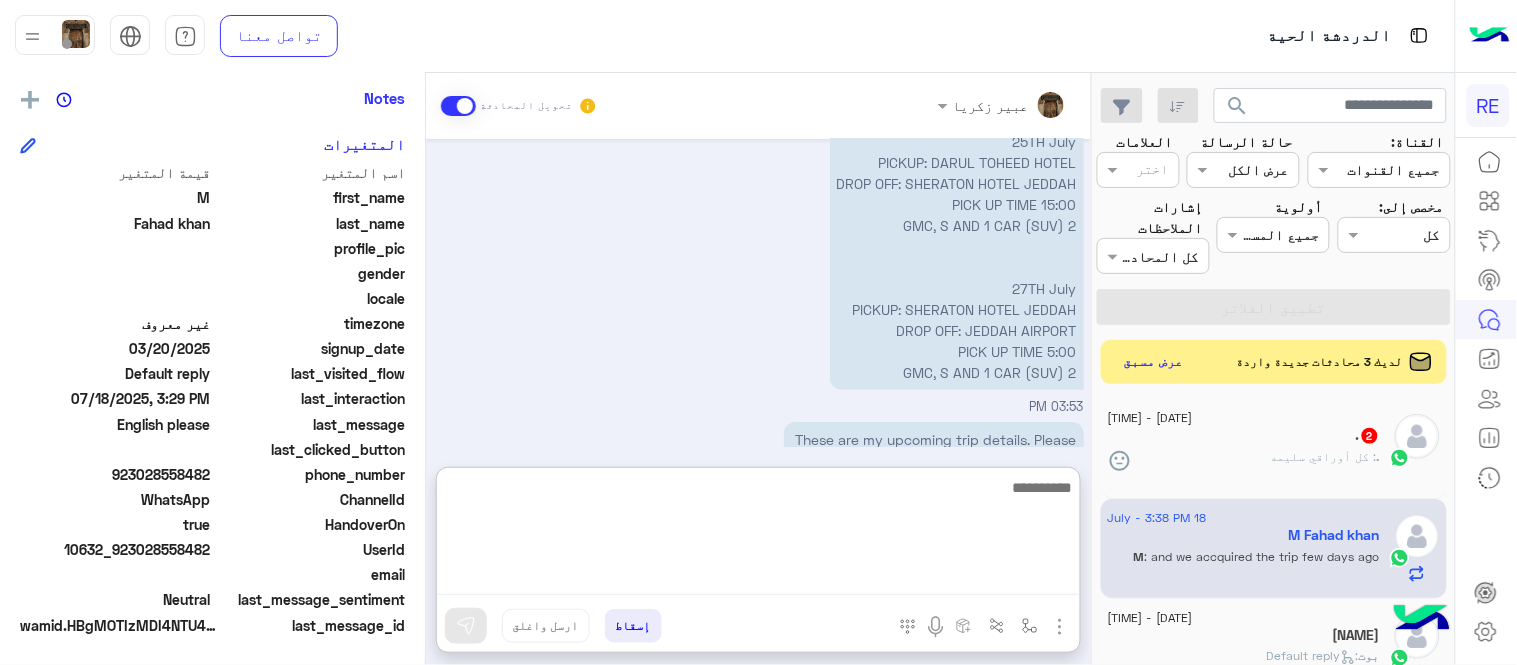 click at bounding box center (758, 535) 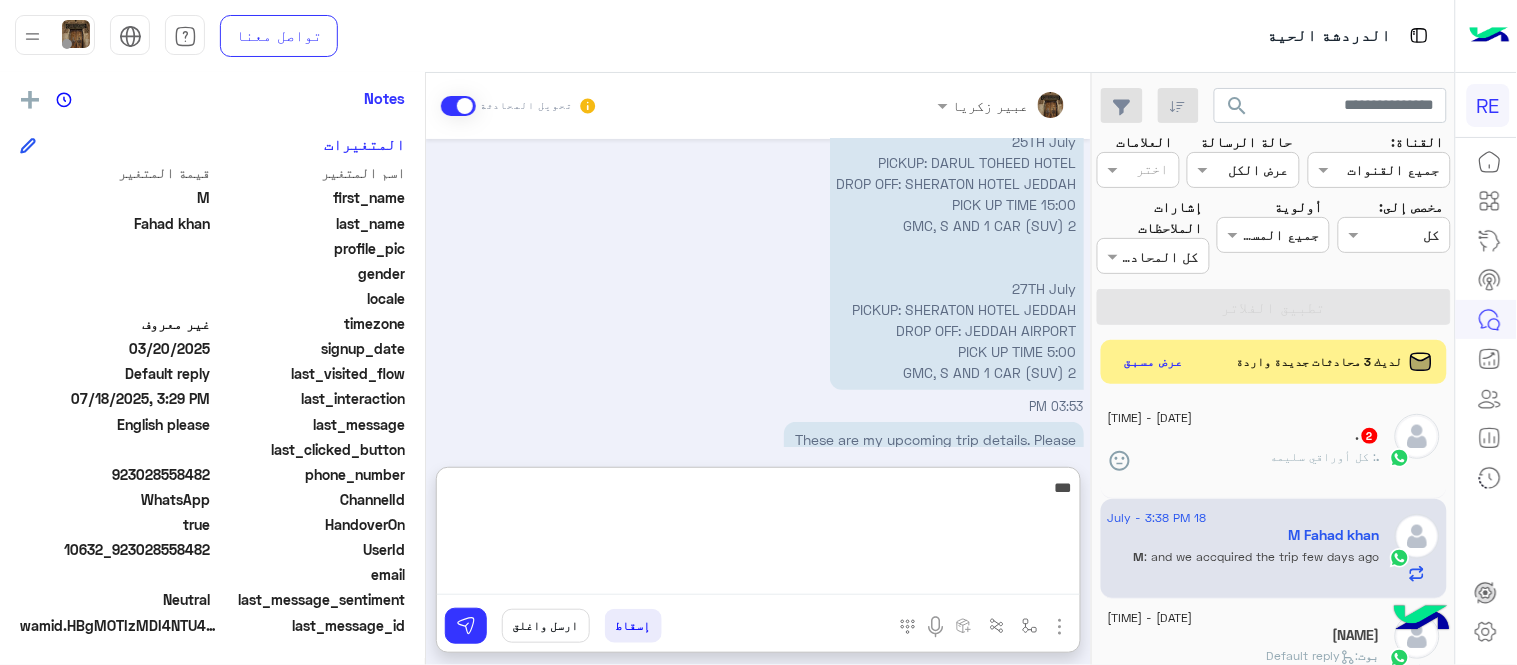 type on "***" 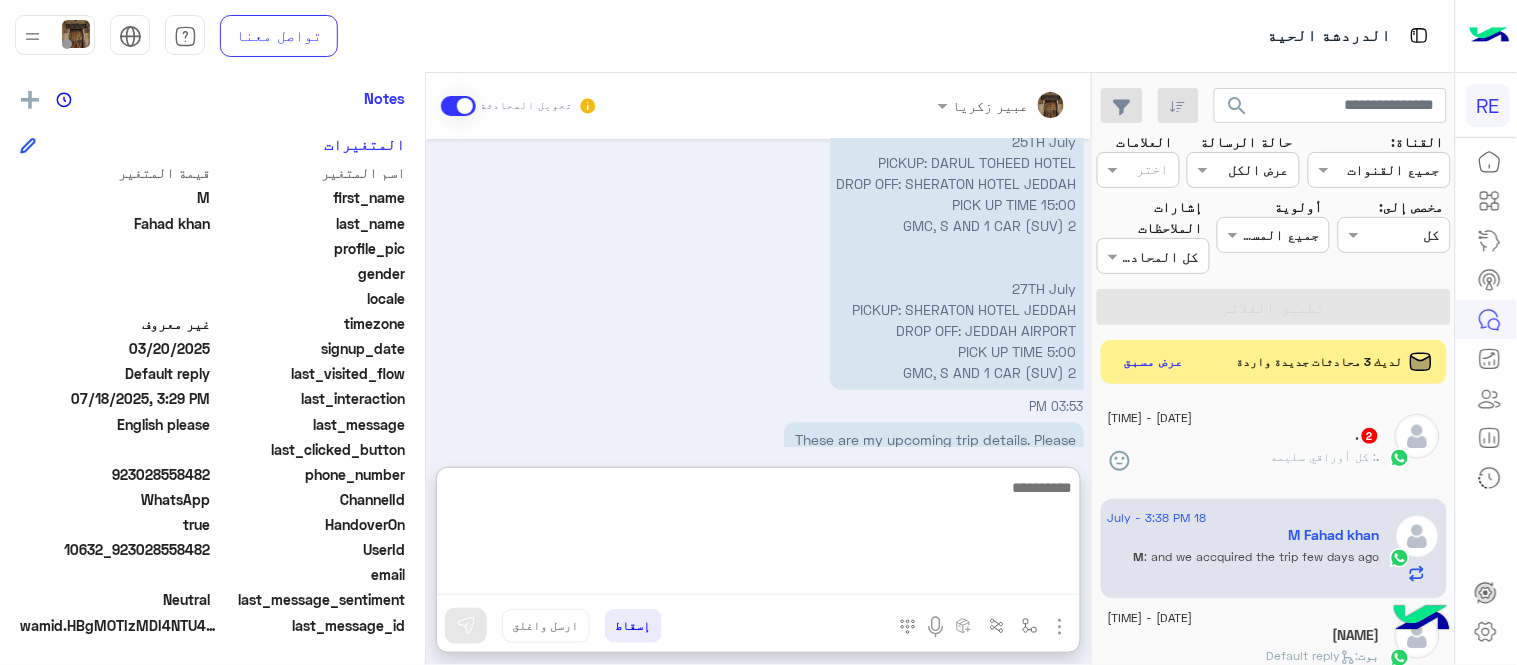 scroll, scrollTop: 4402, scrollLeft: 0, axis: vertical 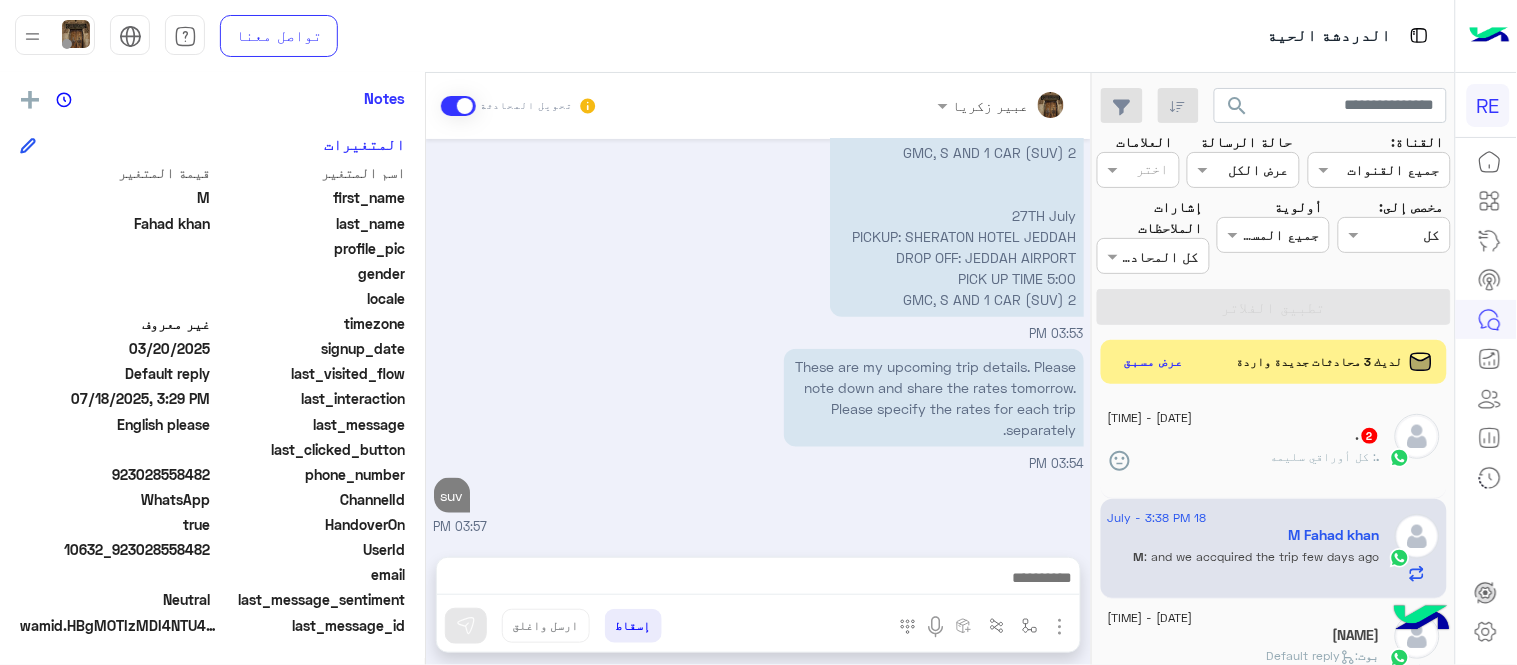 click on "[NAME] transfer conversation     [DATE]  How many bags? Around 10   [TIME]    [TIME]  Could you please tell who is he   [TIME]  As I was dealing with him before   [TIME]  Please Give rate for 19th trip GMC RATE IS 150 SAR FOR 19TH TRIP  [NAME] -  [TIME]  1 CAR WHAT ABOUT Ford Taurus OK ?  [NAME] -  [TIME]  1 CAR WHAT ABOUT Ford Taurus OK ? Picture please   [TIME]  Could you please tell who is he One of our employees  [NAME] -  [TIME]  Picture please WAIT PLEASE  [NAME] -  [TIME]  One of our employees oK OK HE,S A GOOD GUY VERY SUPPORTIVE HE TOLD ME SUPPORT WILL CALL ME   [TIME]  Picture please  [NAME] -  [TIME]  OK GIVE ME SOME TIME I,LL CONFIRM   [TIME]  AND PLEASE TELL WHOLE PAYMENT DETAILS FOR TOMMORROW TRI   [TIME]  COULD WE GET SMALL SUV TYPE   [TIME]  COULD WE GET SMALL SUV TYPE OK  [NAME] -  [TIME]  GMC RATE IS 150 SAR  SUV 100 SAR  TOTAL IS 250 SAR   [TIME]  RIGHT ? ?" at bounding box center [758, 373] 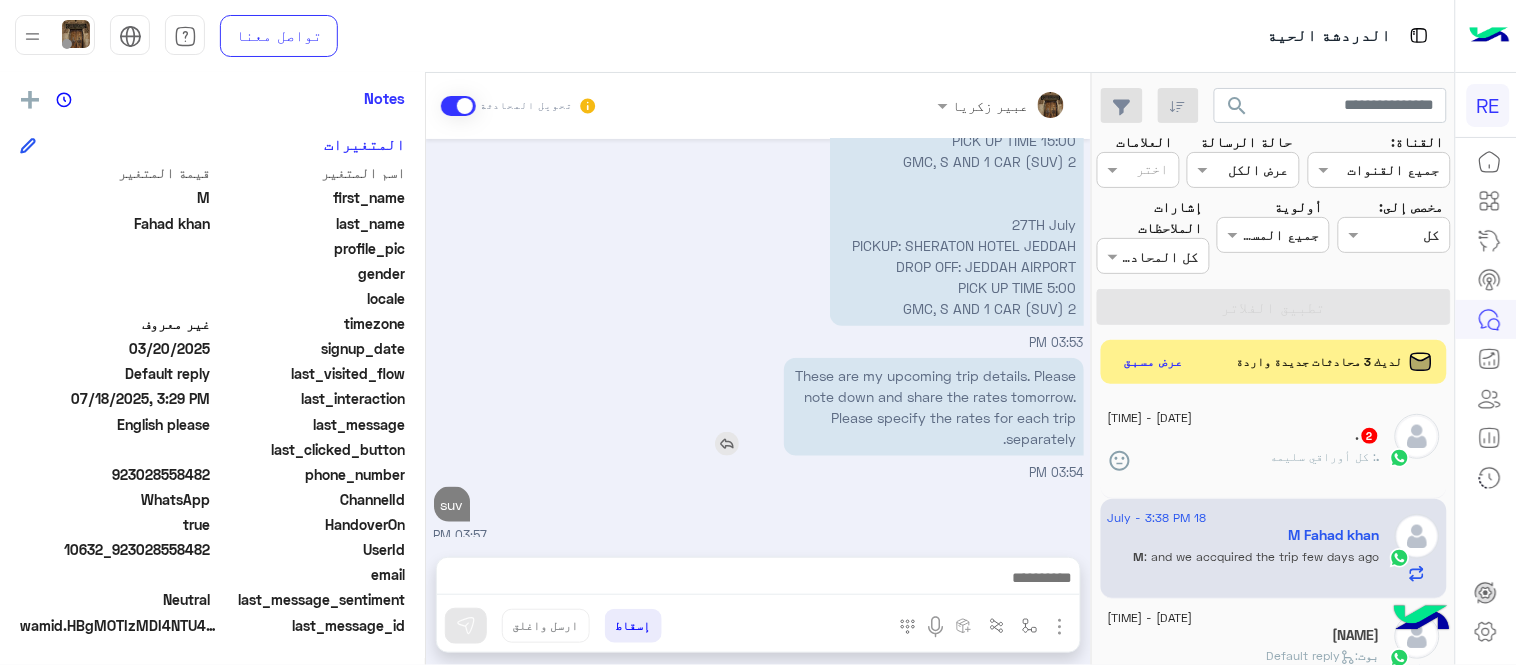 click at bounding box center (727, 444) 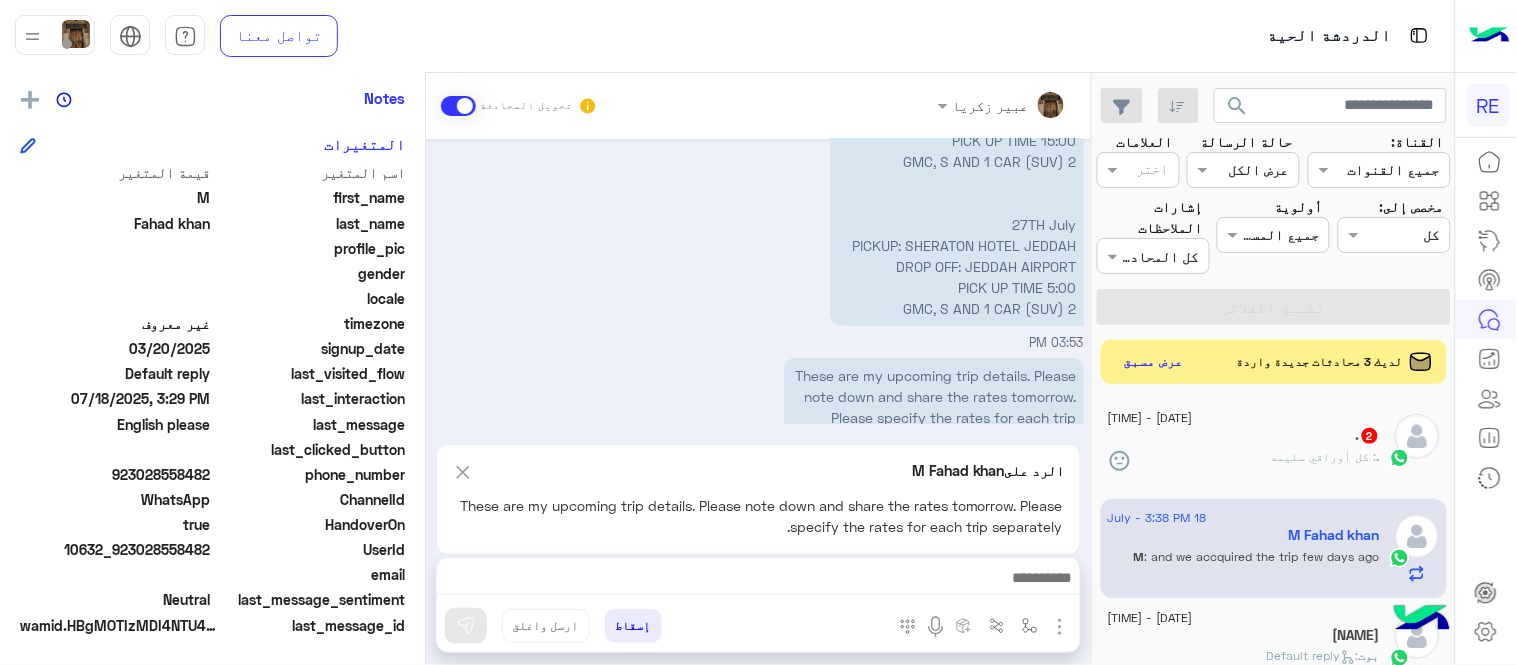scroll, scrollTop: 4402, scrollLeft: 0, axis: vertical 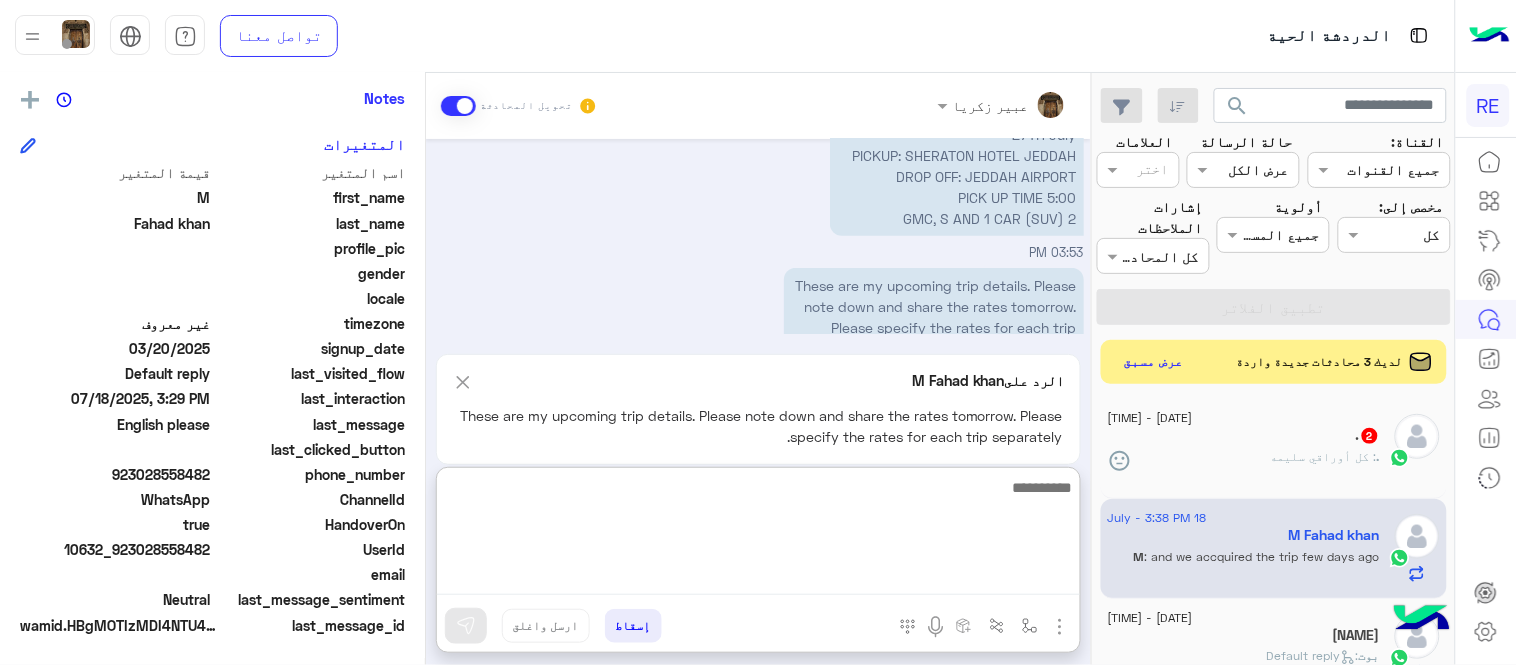 click at bounding box center (758, 535) 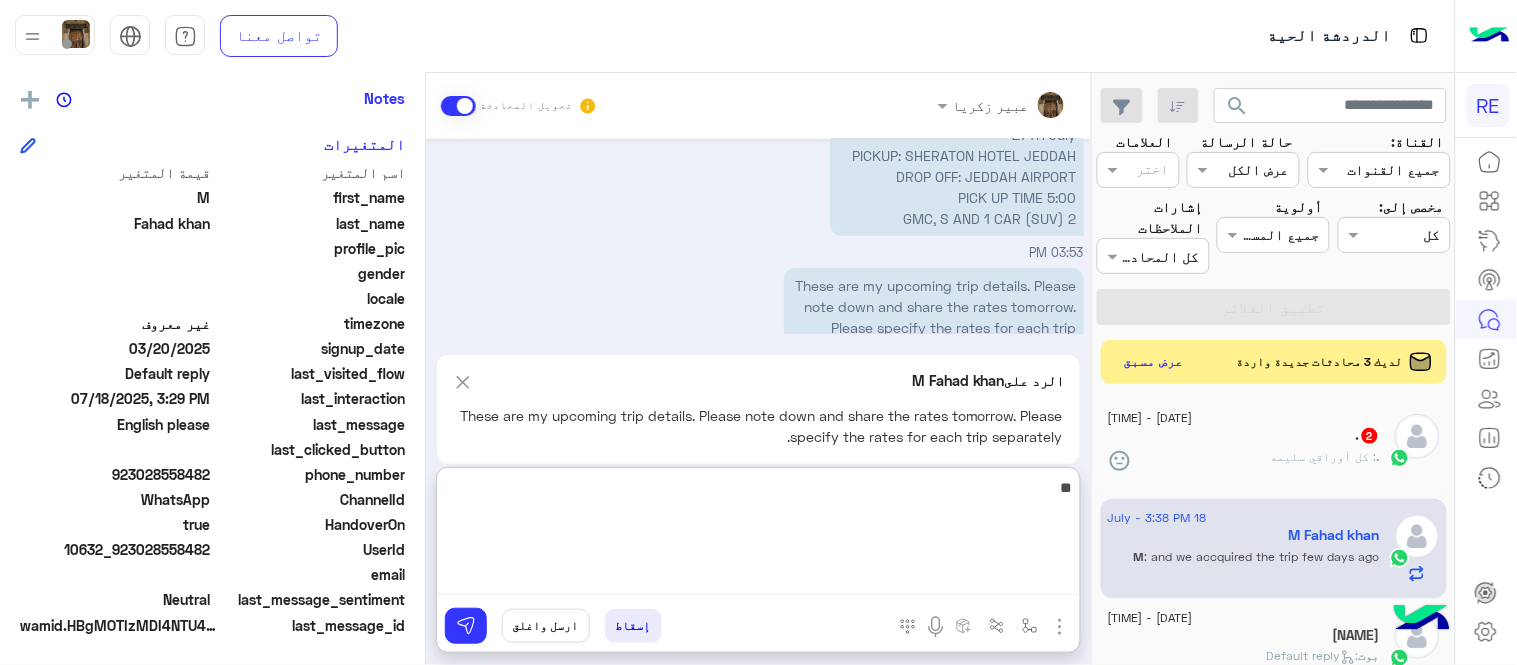 type on "**" 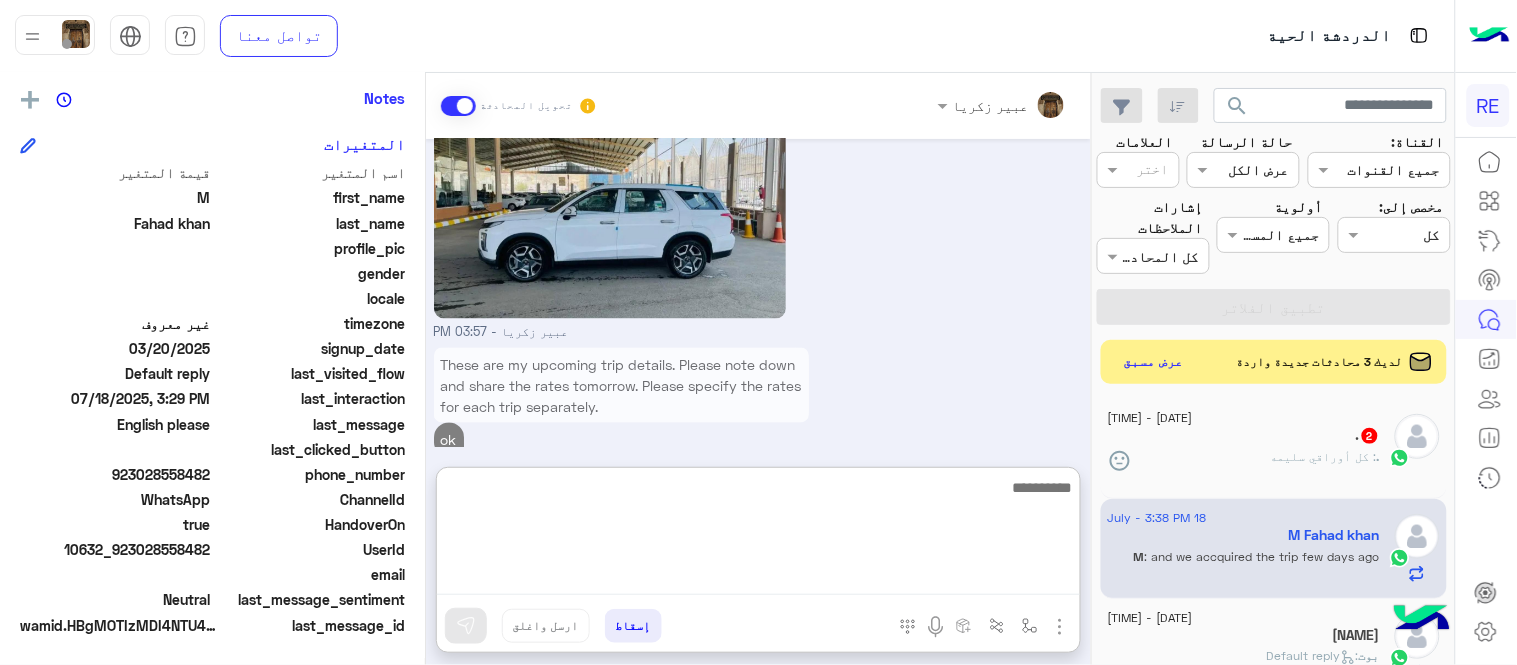 scroll, scrollTop: 4848, scrollLeft: 0, axis: vertical 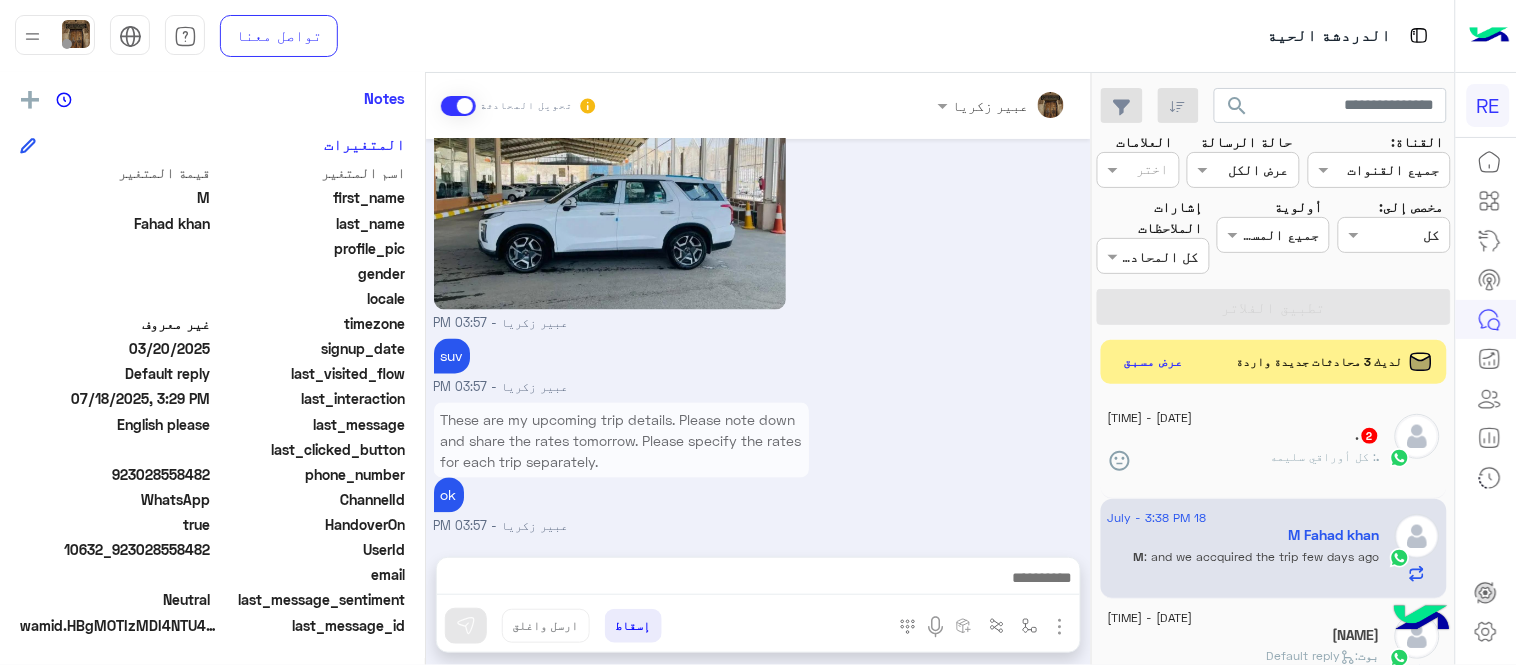 click on "These are my upcoming trip details. Please note down and share the rates tomorrow. Please specify the rates for each trip separately. ok  [NAME] -  [TIME]" at bounding box center (759, 467) 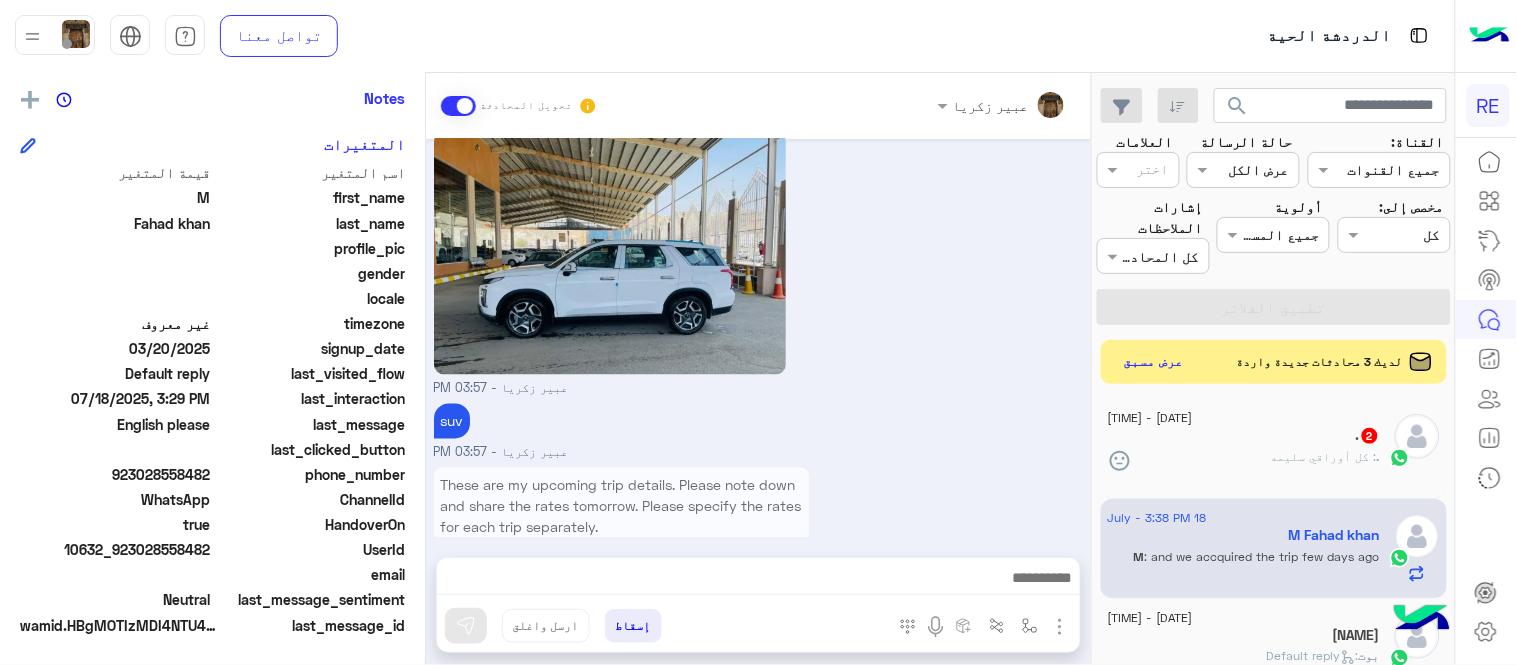 scroll, scrollTop: 4758, scrollLeft: 0, axis: vertical 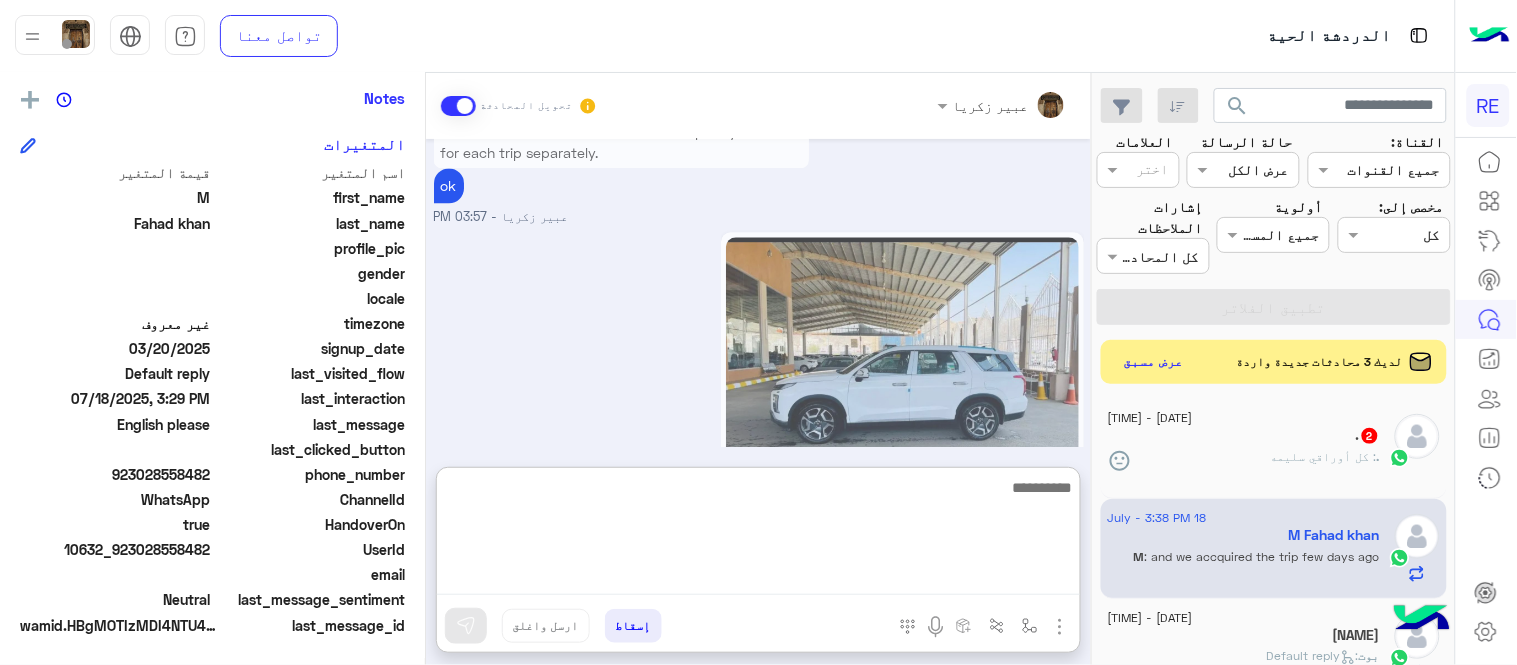 click at bounding box center [758, 535] 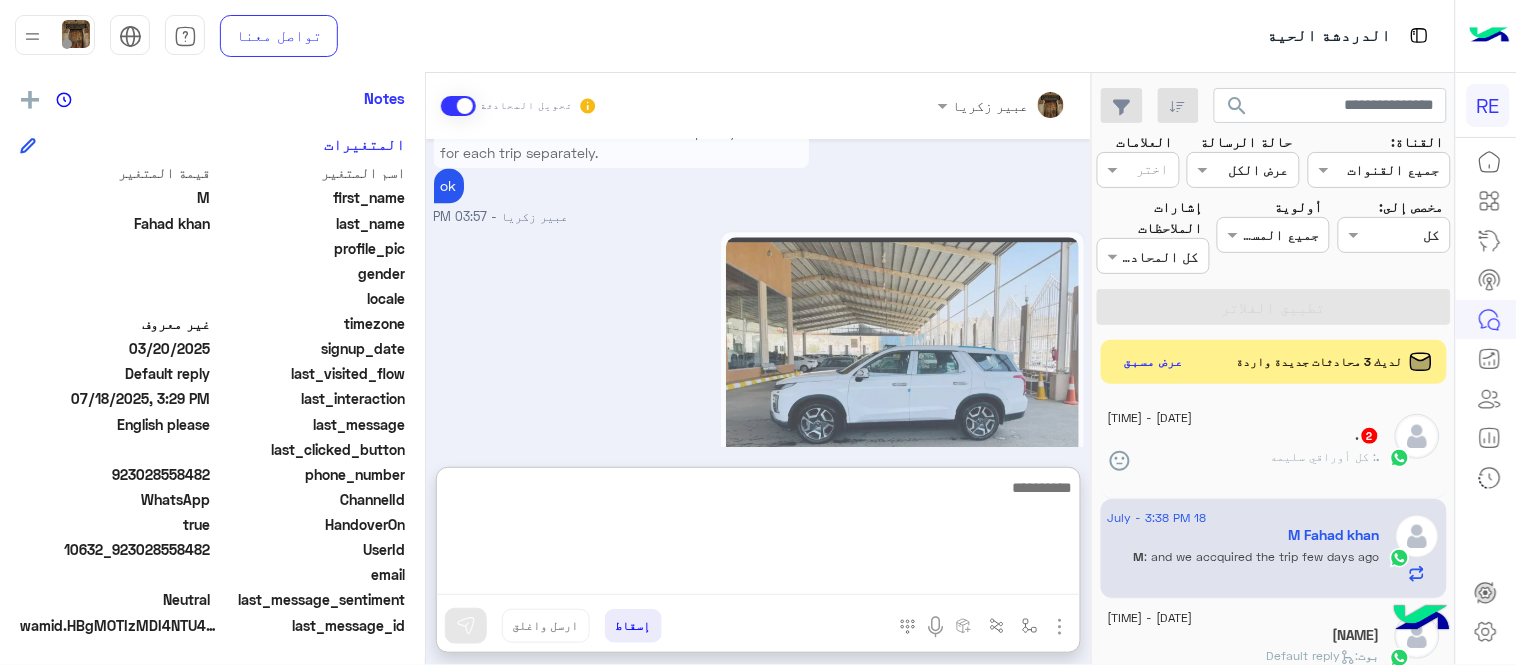 click at bounding box center (758, 535) 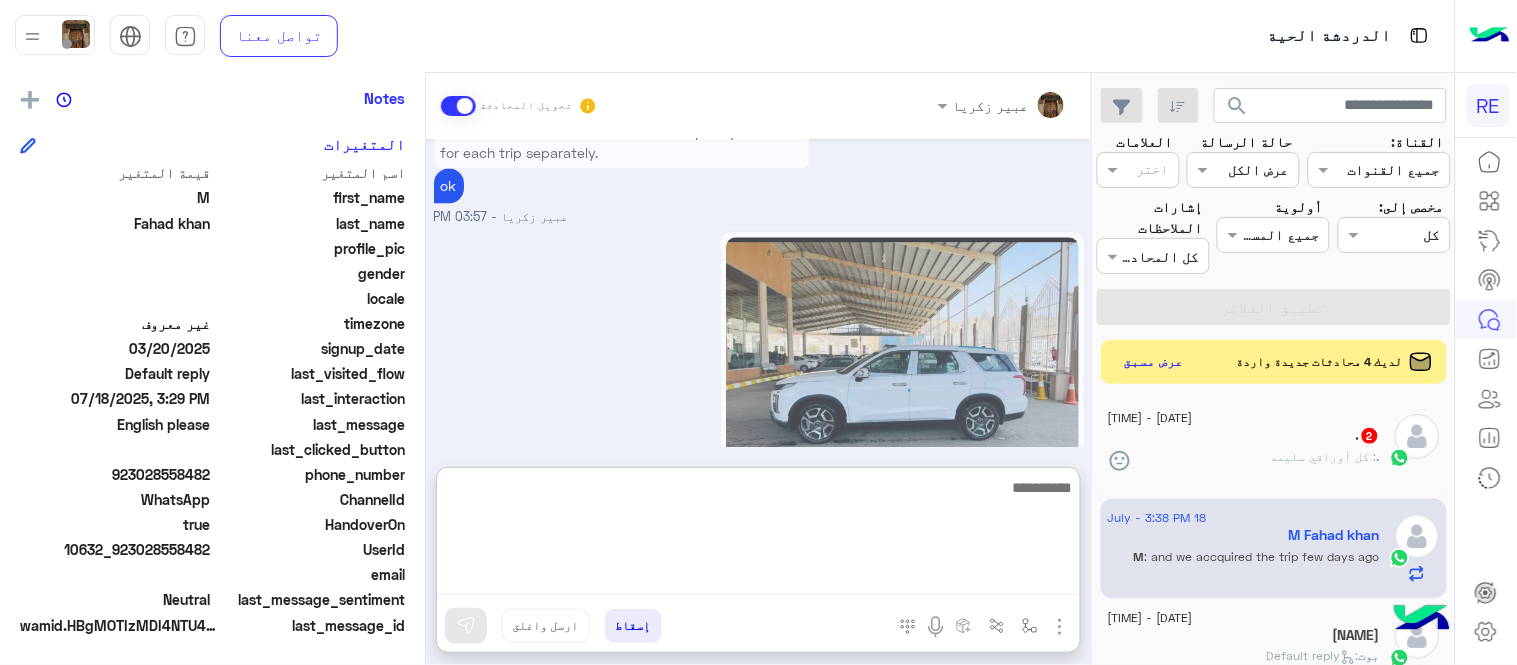 click at bounding box center [758, 535] 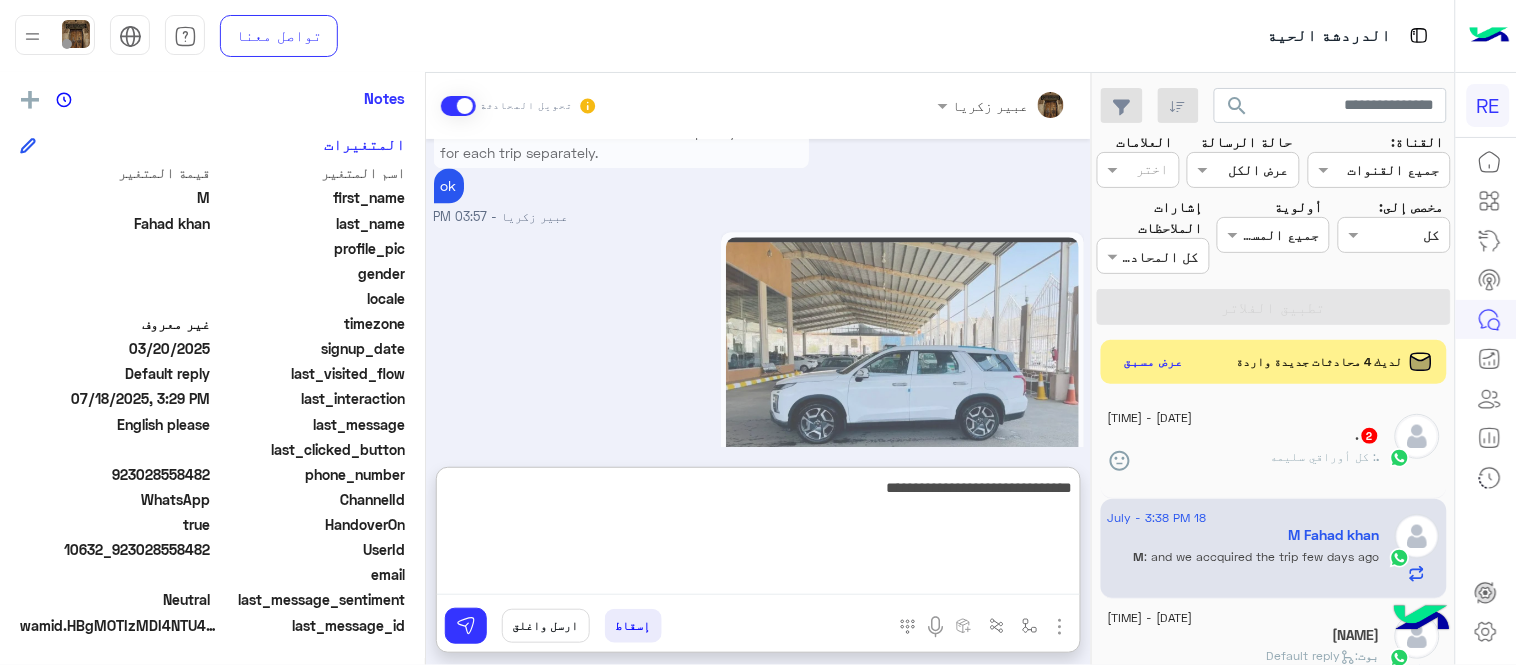 drag, startPoint x: 1013, startPoint y: 498, endPoint x: 1063, endPoint y: 511, distance: 51.662365 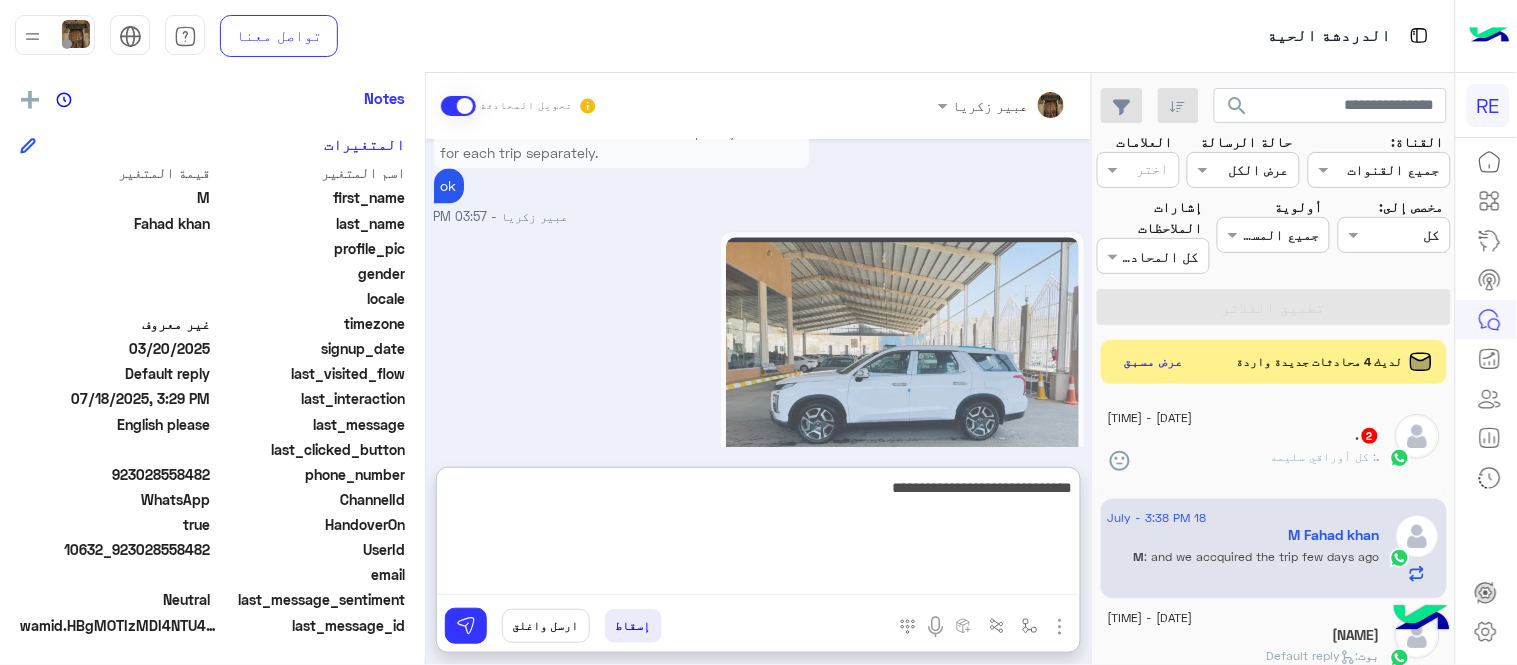 drag, startPoint x: 895, startPoint y: 492, endPoint x: 865, endPoint y: 495, distance: 30.149628 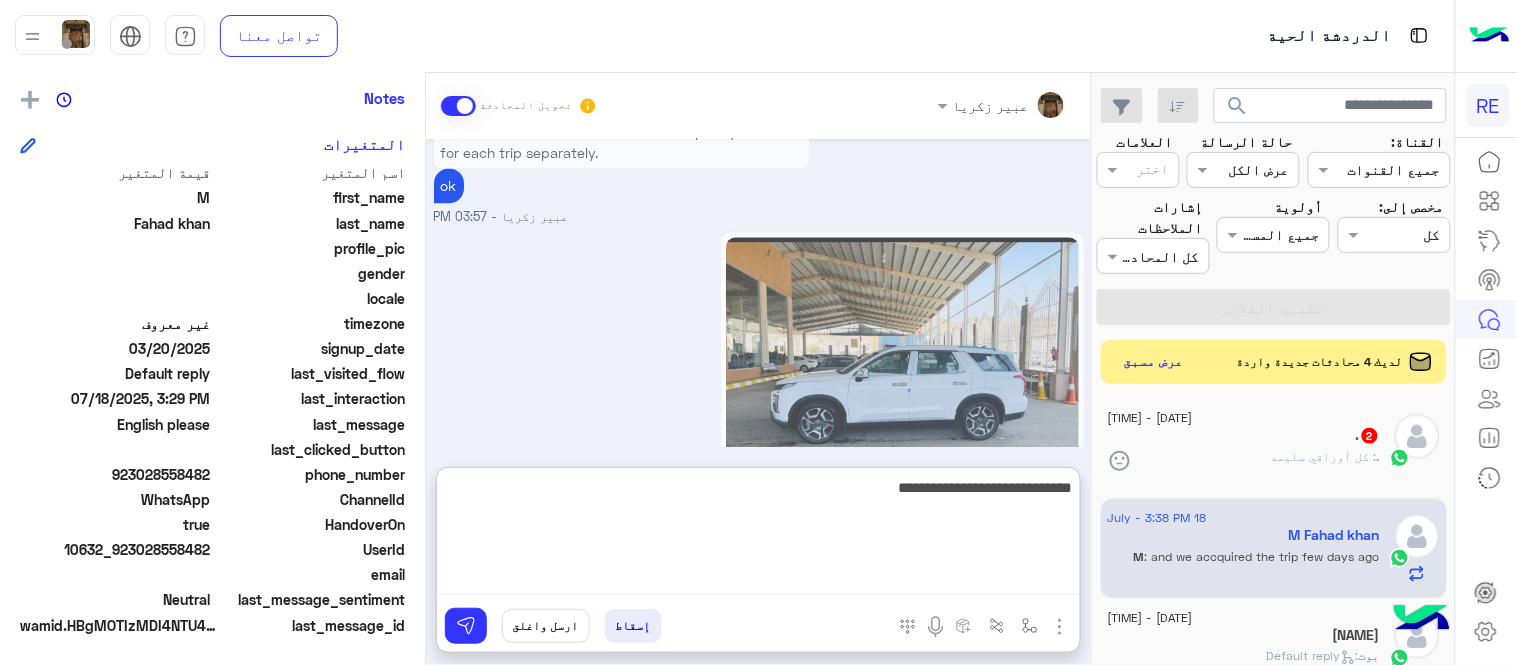 type on "**********" 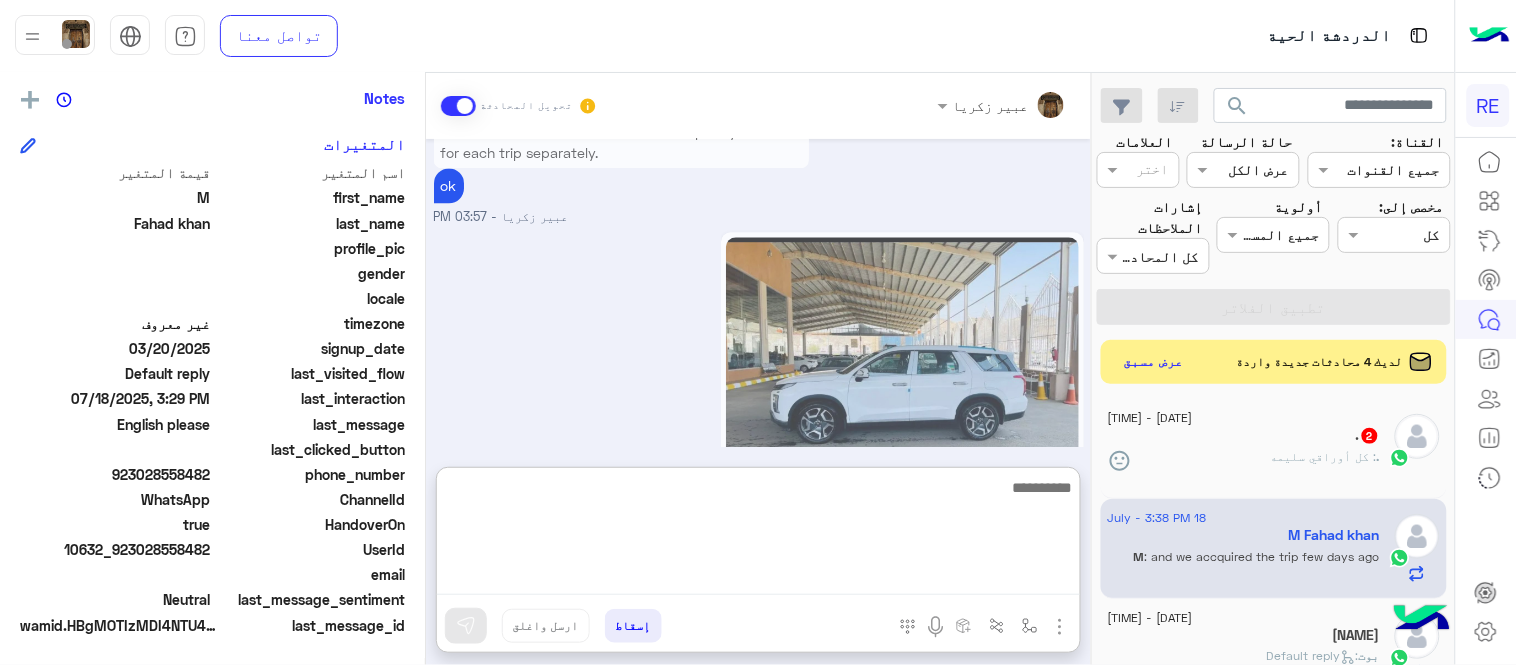 scroll, scrollTop: 5231, scrollLeft: 0, axis: vertical 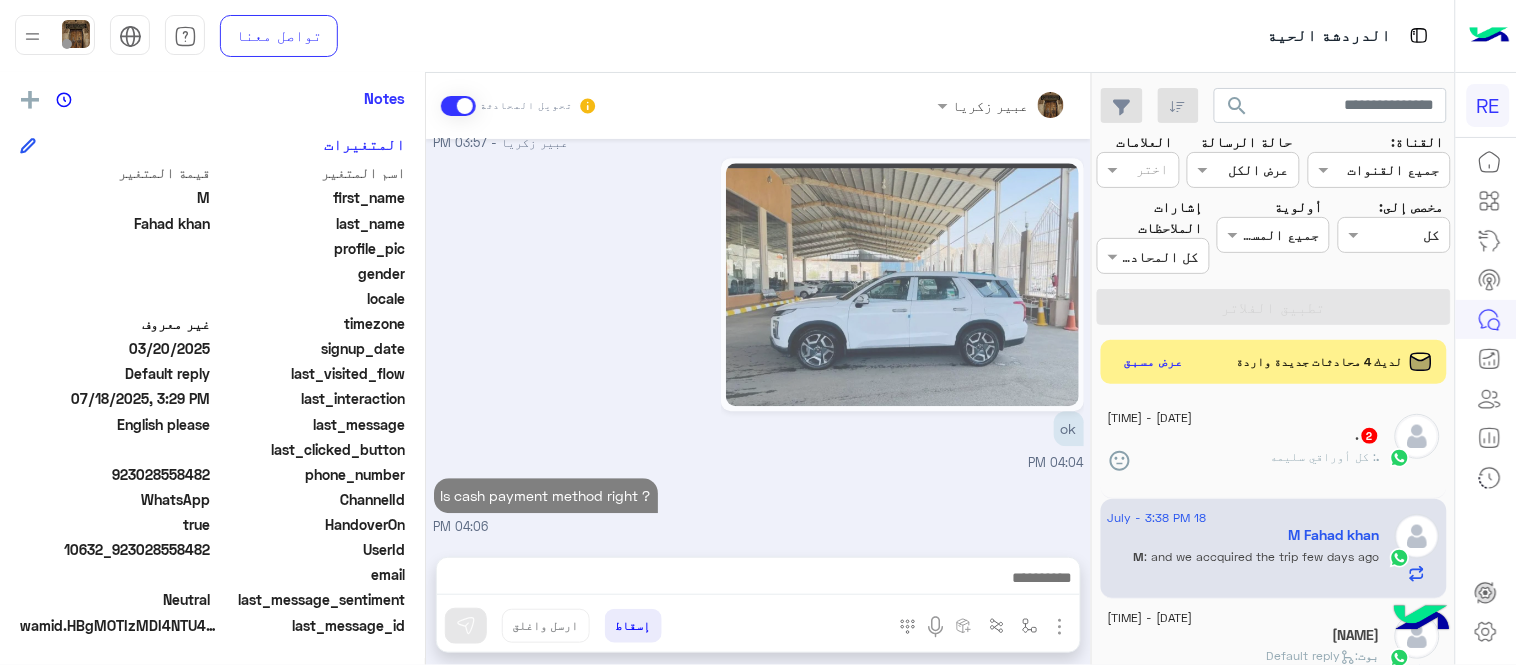 click on "[NAME] transfer conversation     [DATE]  How many bags? Around 10   [TIME]    [TIME]  Could you please tell who is he   [TIME]  As I was dealing with him before   [TIME]  Please Give rate for 19th trip GMC RATE IS 150 SAR FOR 19TH TRIP  [NAME] -  [TIME]  1 CAR WHAT ABOUT Ford Taurus OK ?  [NAME] -  [TIME]  1 CAR WHAT ABOUT Ford Taurus OK ? Picture please   [TIME]  Could you please tell who is he One of our employees  [NAME] -  [TIME]  Picture please WAIT PLEASE  [NAME] -  [TIME]  One of our employees oK OK HE,S A GOOD GUY VERY SUPPORTIVE HE TOLD ME SUPPORT WILL CALL ME   [TIME]  Picture please  [NAME] -  [TIME]  OK GIVE ME SOME TIME I,LL CONFIRM   [TIME]  AND PLEASE TELL WHOLE PAYMENT DETAILS FOR TOMMORROW TRI   [TIME]  COULD WE GET SMALL SUV TYPE   [TIME]  COULD WE GET SMALL SUV TYPE OK  [NAME] -  [TIME]  GMC RATE IS 150 SAR  SUV 100 SAR  TOTAL IS 250 SAR   [TIME]  RIGHT ? ?" at bounding box center (758, 373) 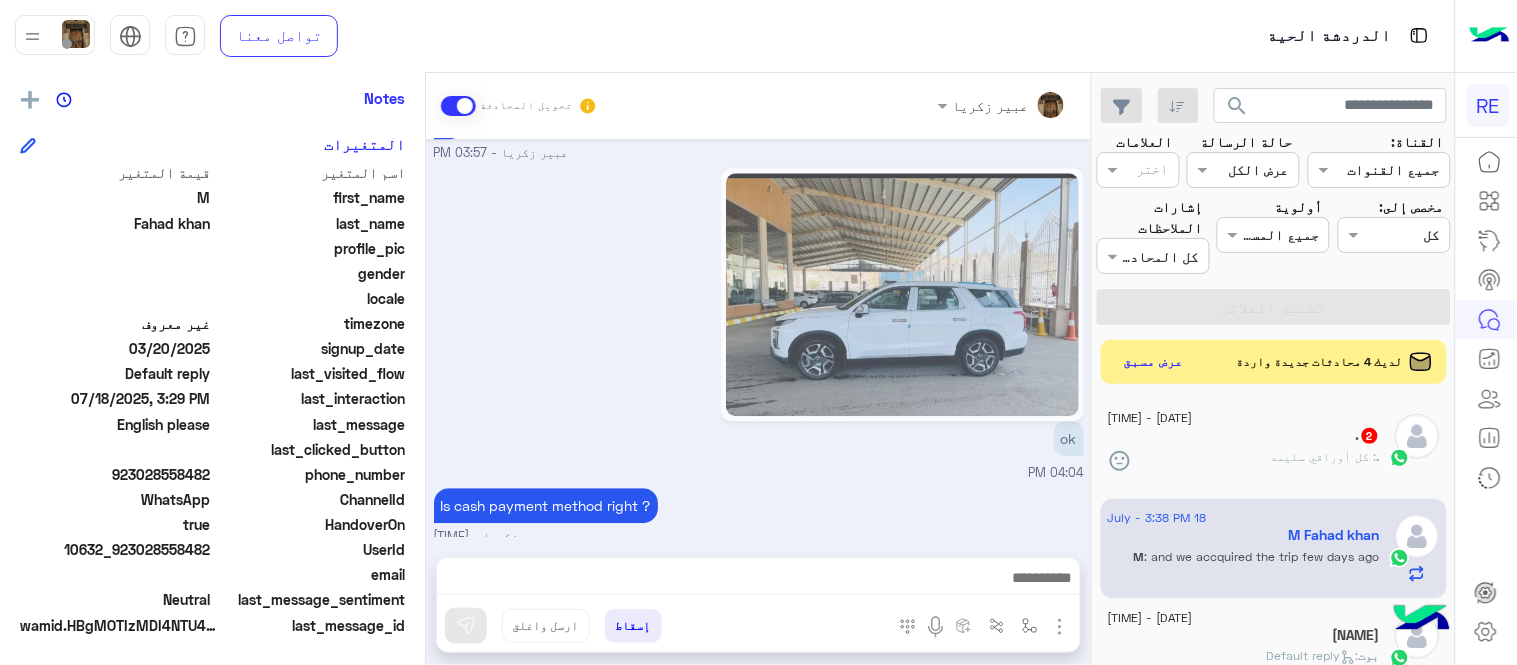 click on "923028558482" 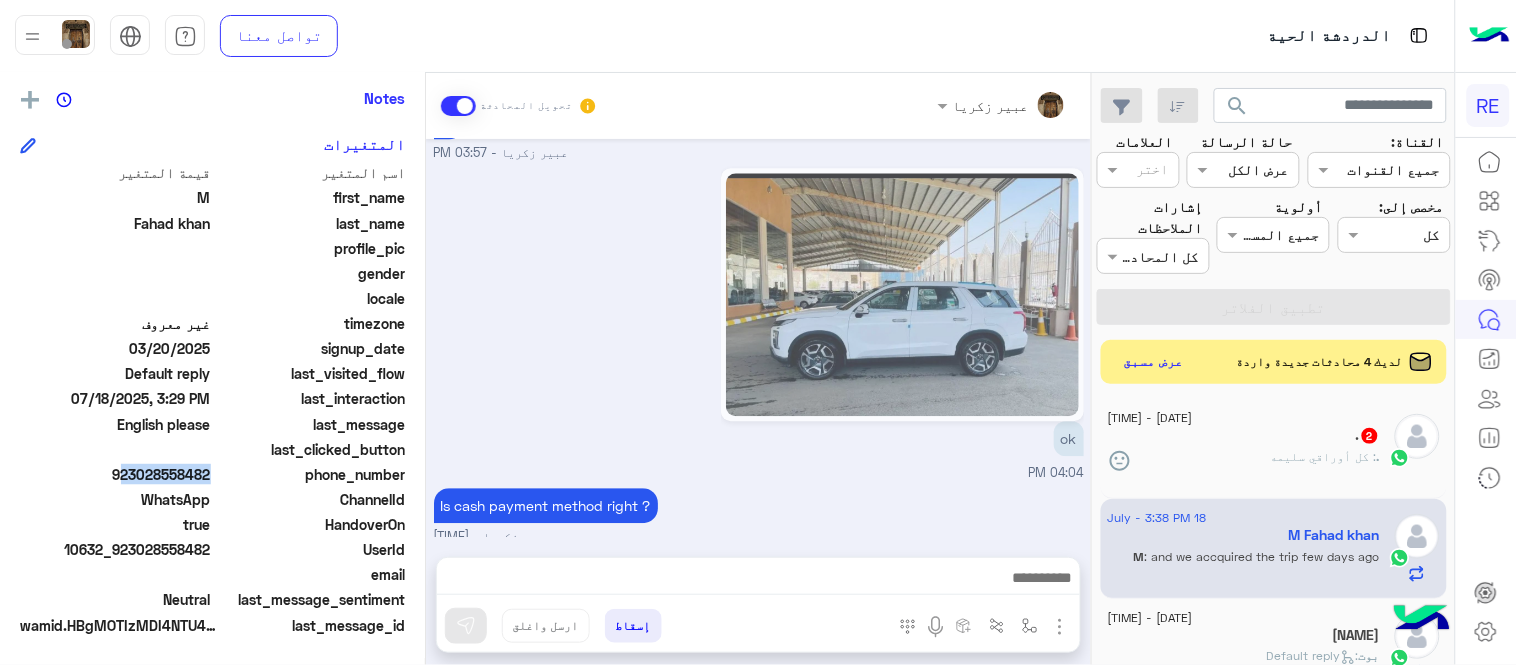 click on "923028558482" 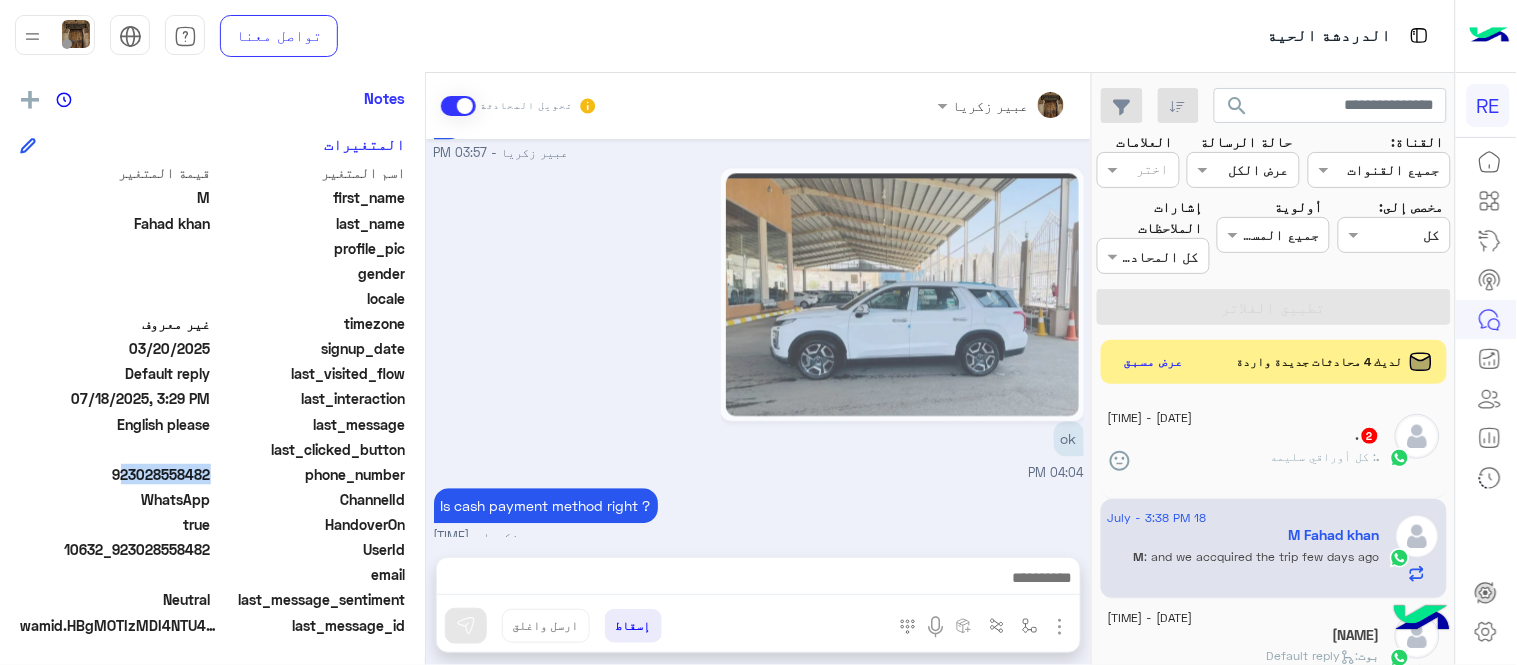 scroll, scrollTop: 5207, scrollLeft: 0, axis: vertical 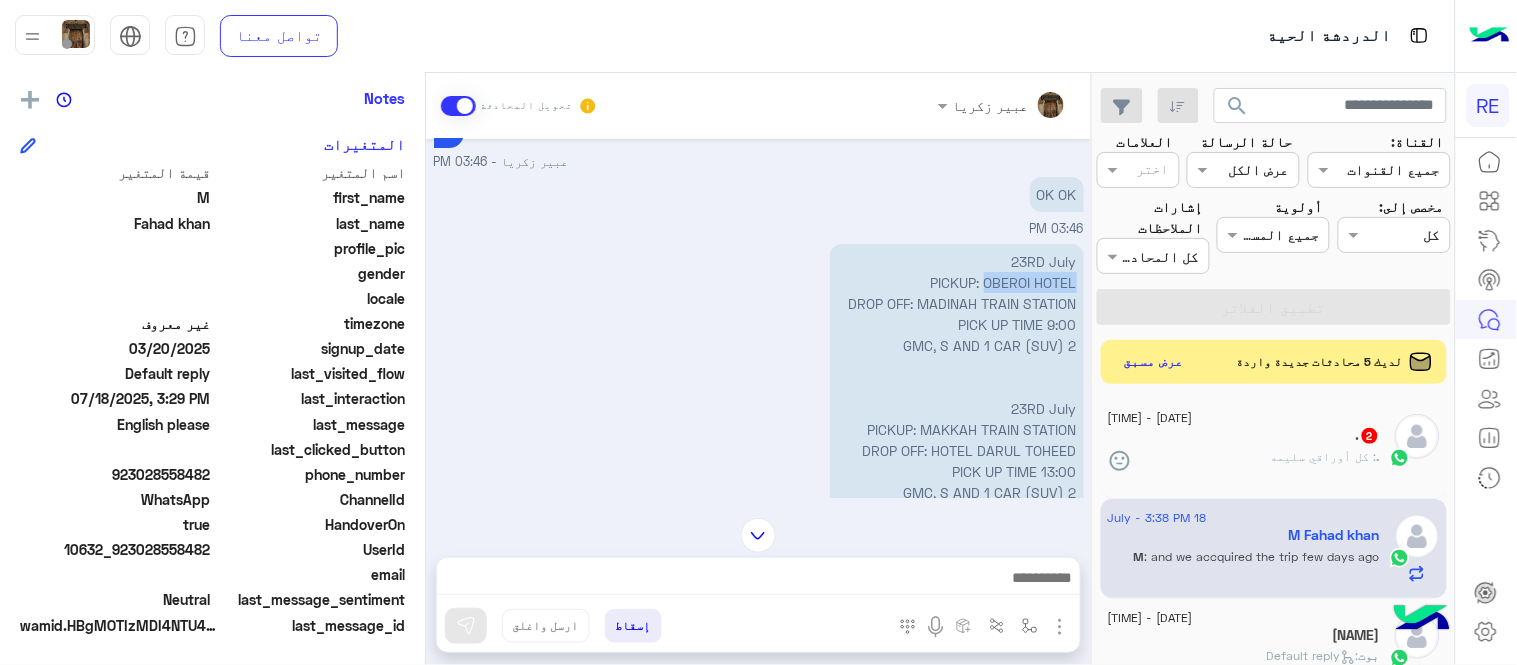 drag, startPoint x: 984, startPoint y: 268, endPoint x: 1074, endPoint y: 273, distance: 90.13878 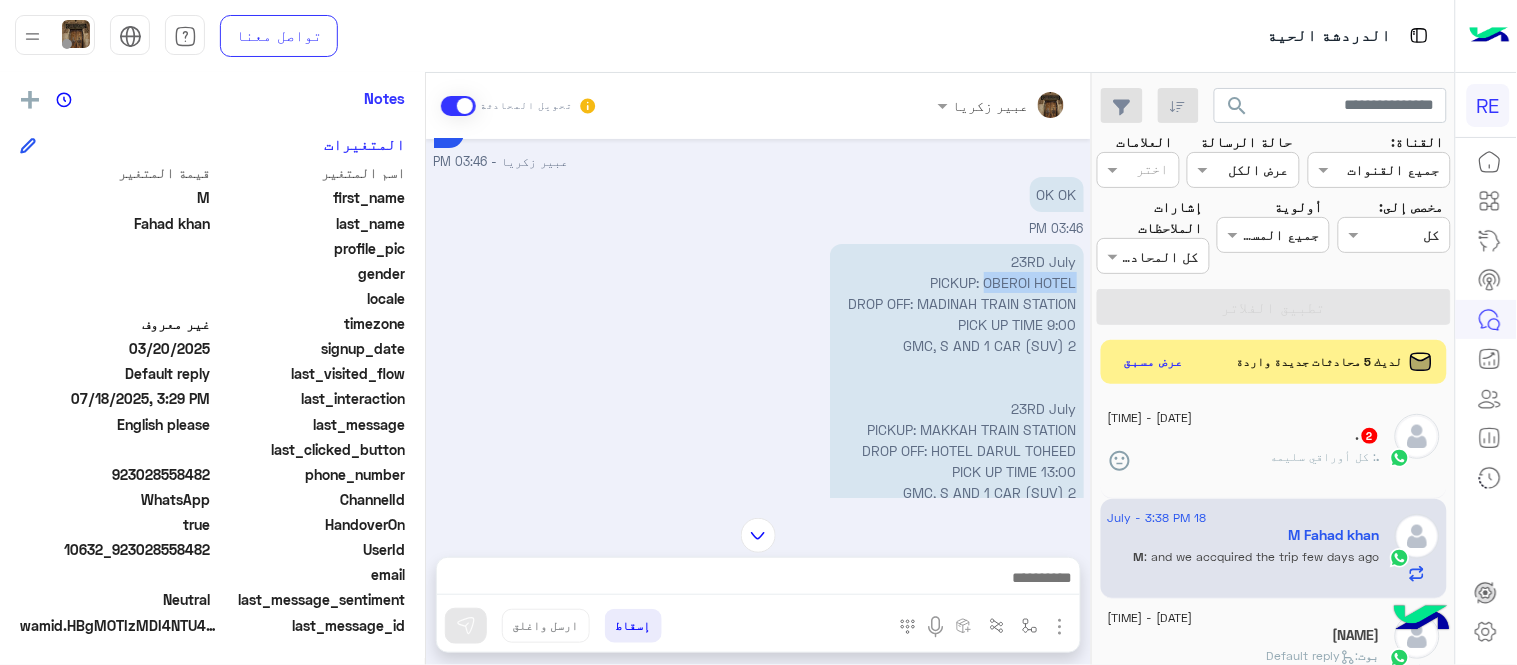 click at bounding box center (758, 535) 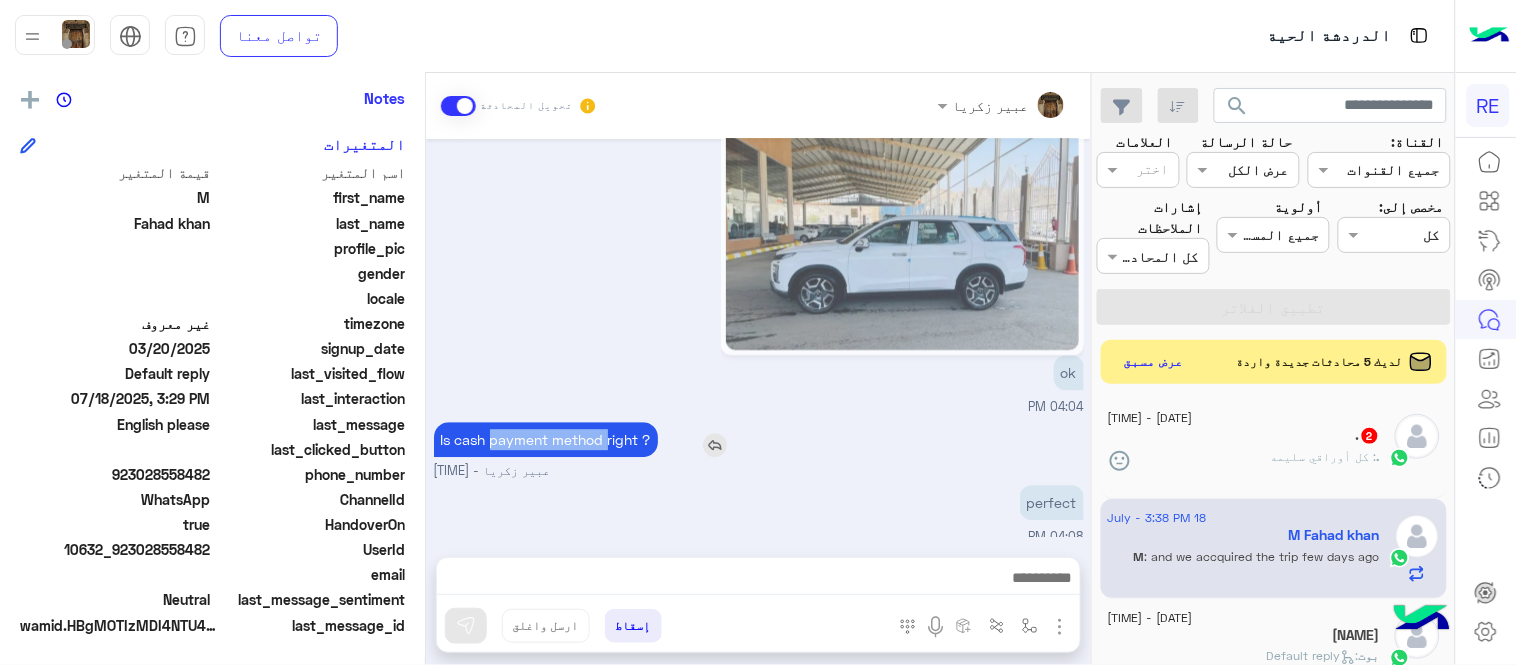 drag, startPoint x: 614, startPoint y: 427, endPoint x: 503, endPoint y: 435, distance: 111.28792 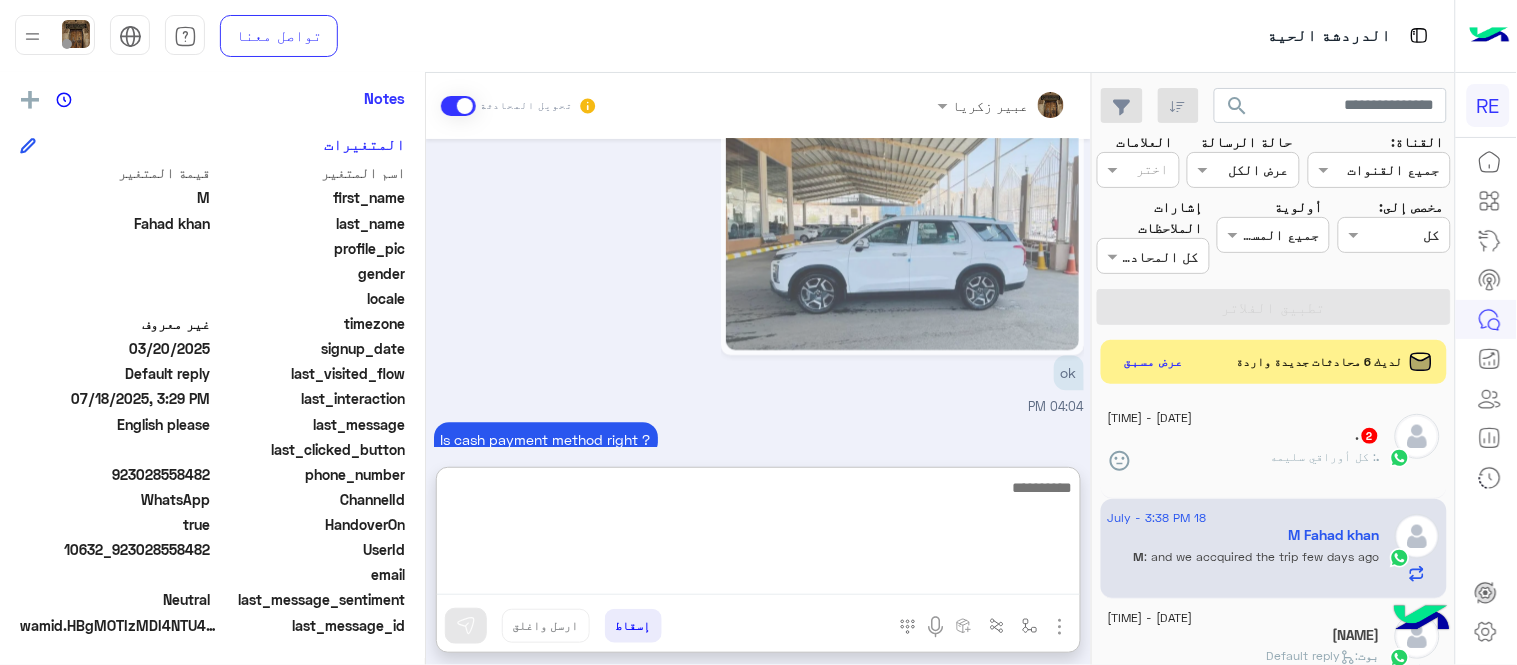 click at bounding box center [758, 535] 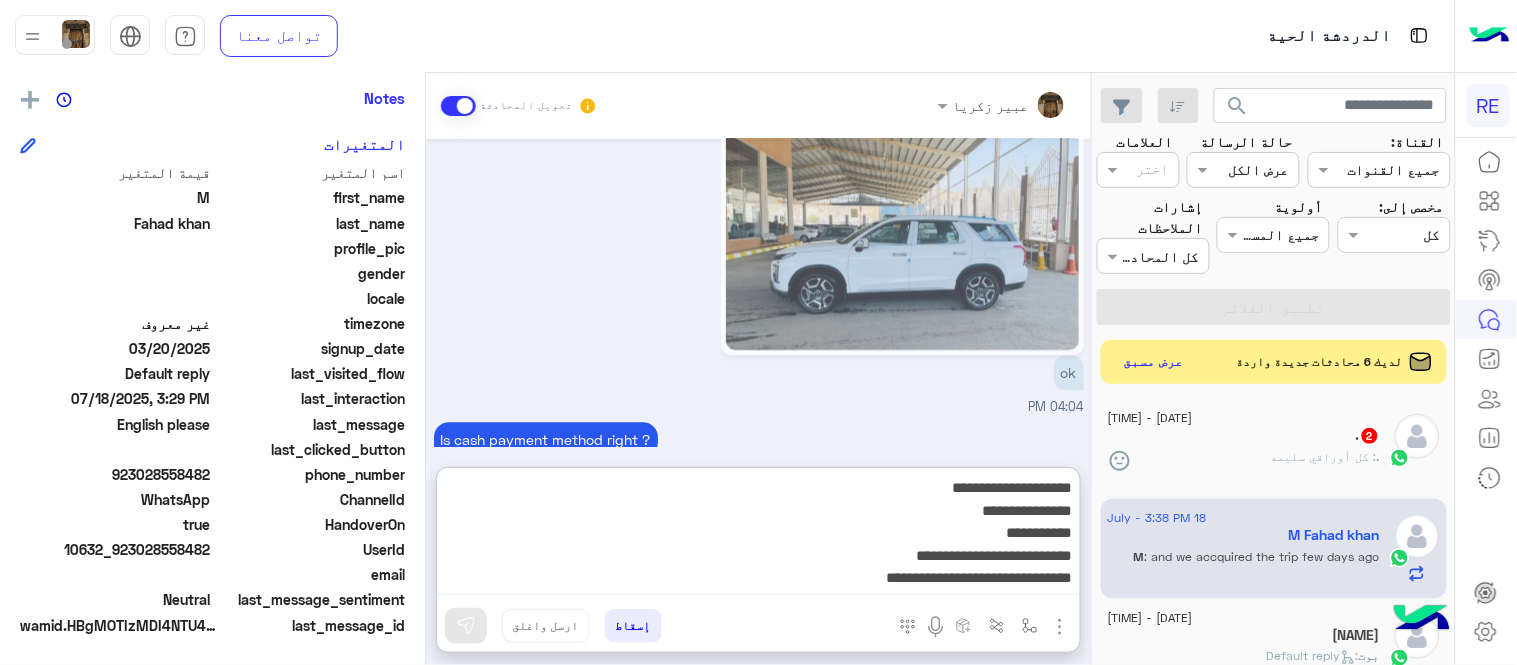 scroll, scrollTop: 308, scrollLeft: 0, axis: vertical 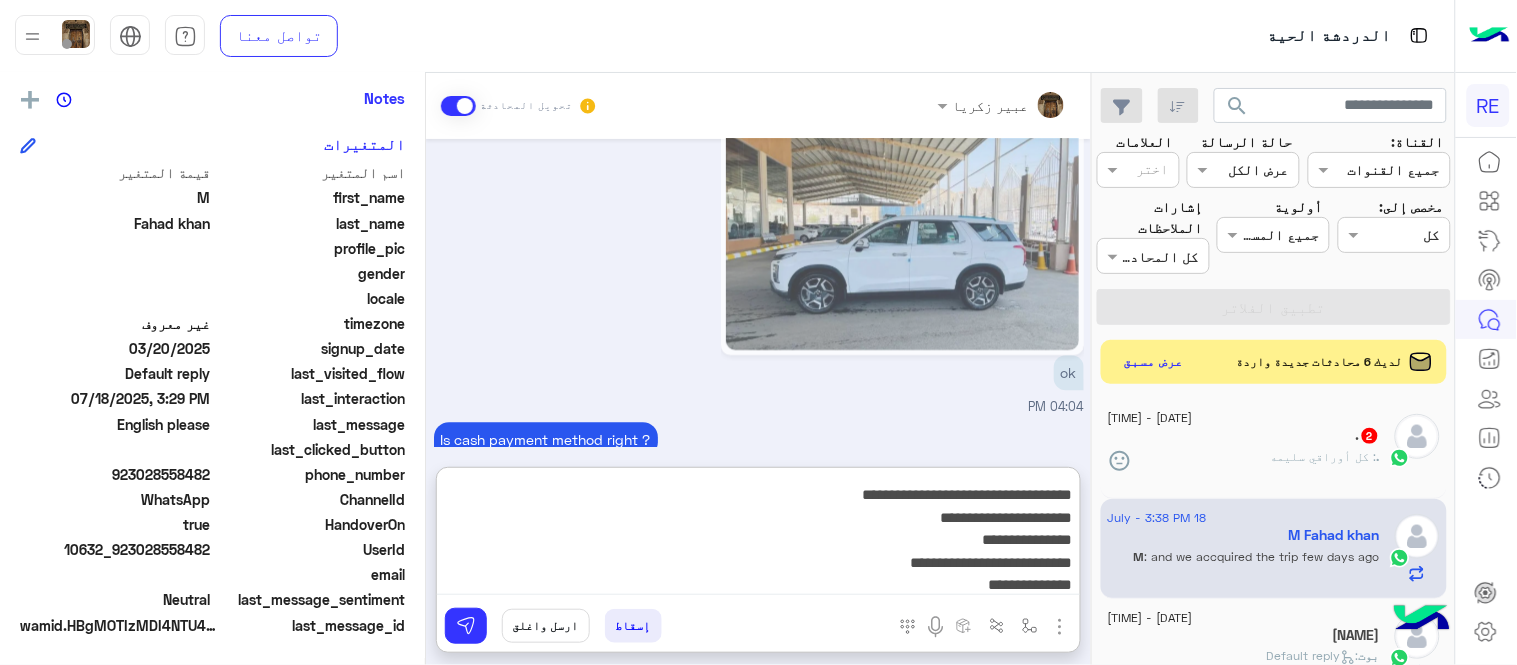 type on "**********" 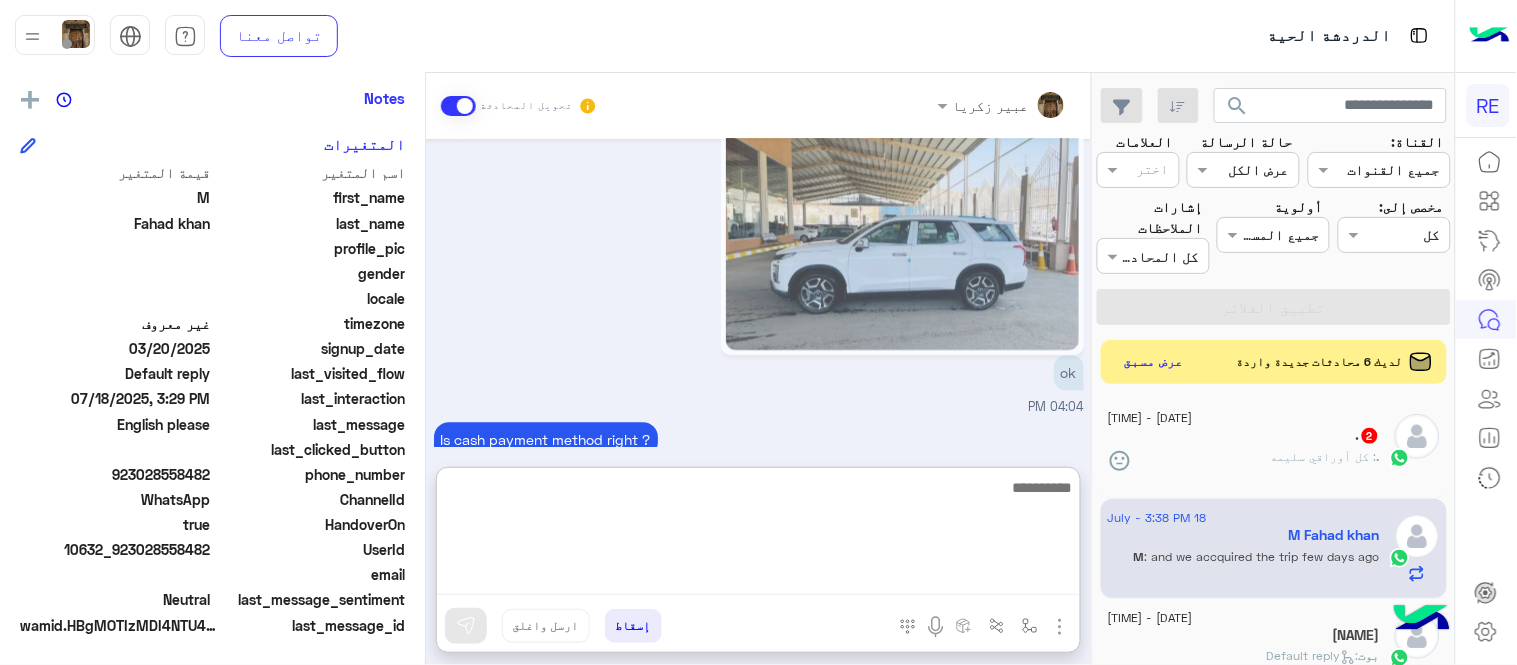 scroll, scrollTop: 0, scrollLeft: 0, axis: both 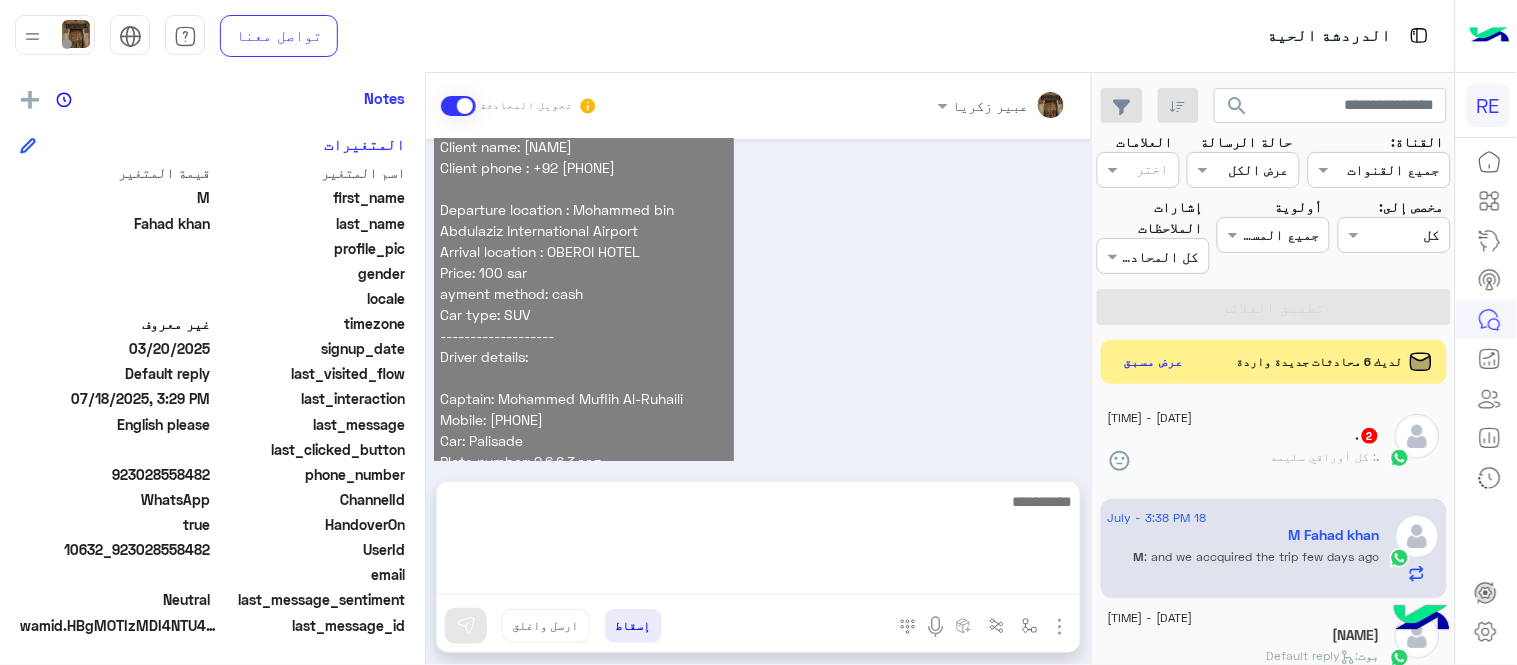 click on "Advance reservations Date: 19/7/2025 Time: 17:15 Client name: m fahad khan  Client  phone : +92 [PHONE] Departure location : Mohammed bin Abdulaziz International Airport Arrival location : OBEROI HOTEL Price: 100 sar  ayment method: cash Car type: SUV ------------------- Driver details: Captain: Mohammed Muflih Al-Ruhaili Mobile: 00966[PHONE] Car:  Palisade  Plate number: 2,6,6,3,r,r,z  color: white   04:17 PM" at bounding box center (759, 292) 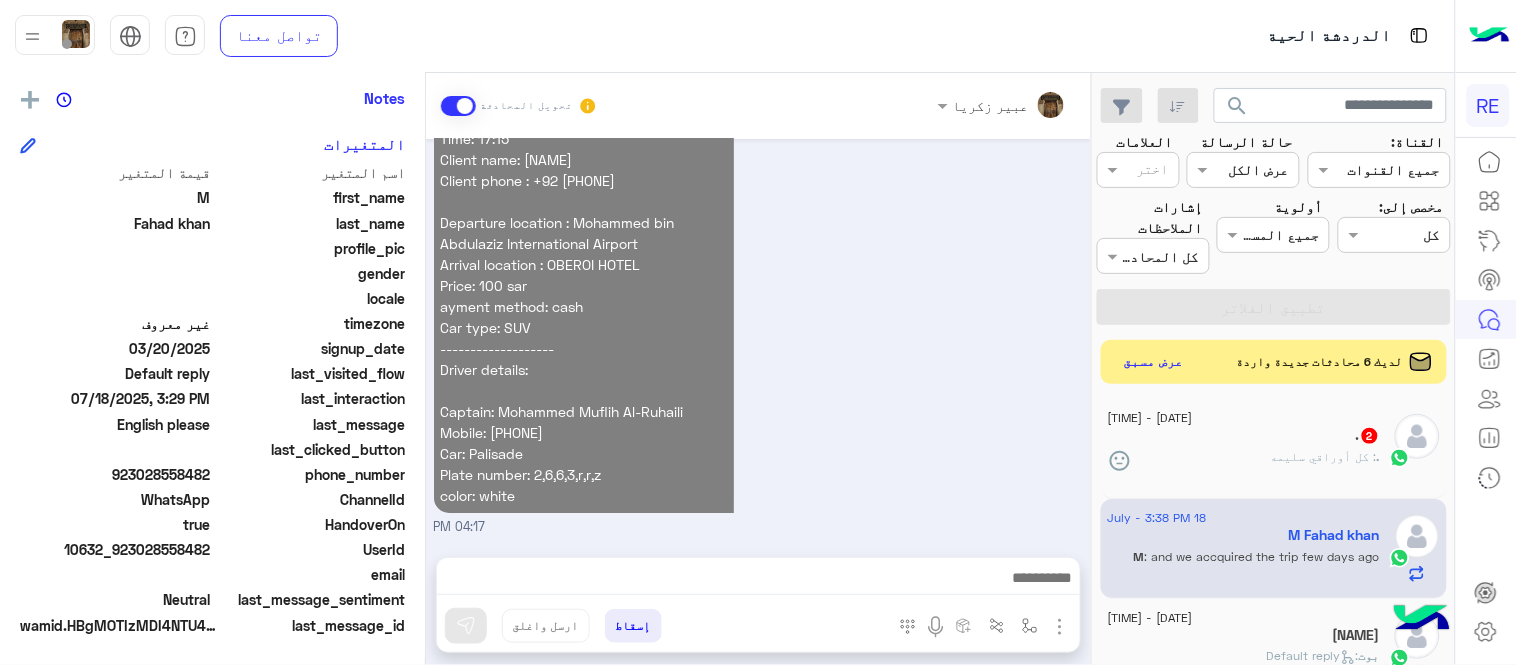 scroll, scrollTop: 5670, scrollLeft: 0, axis: vertical 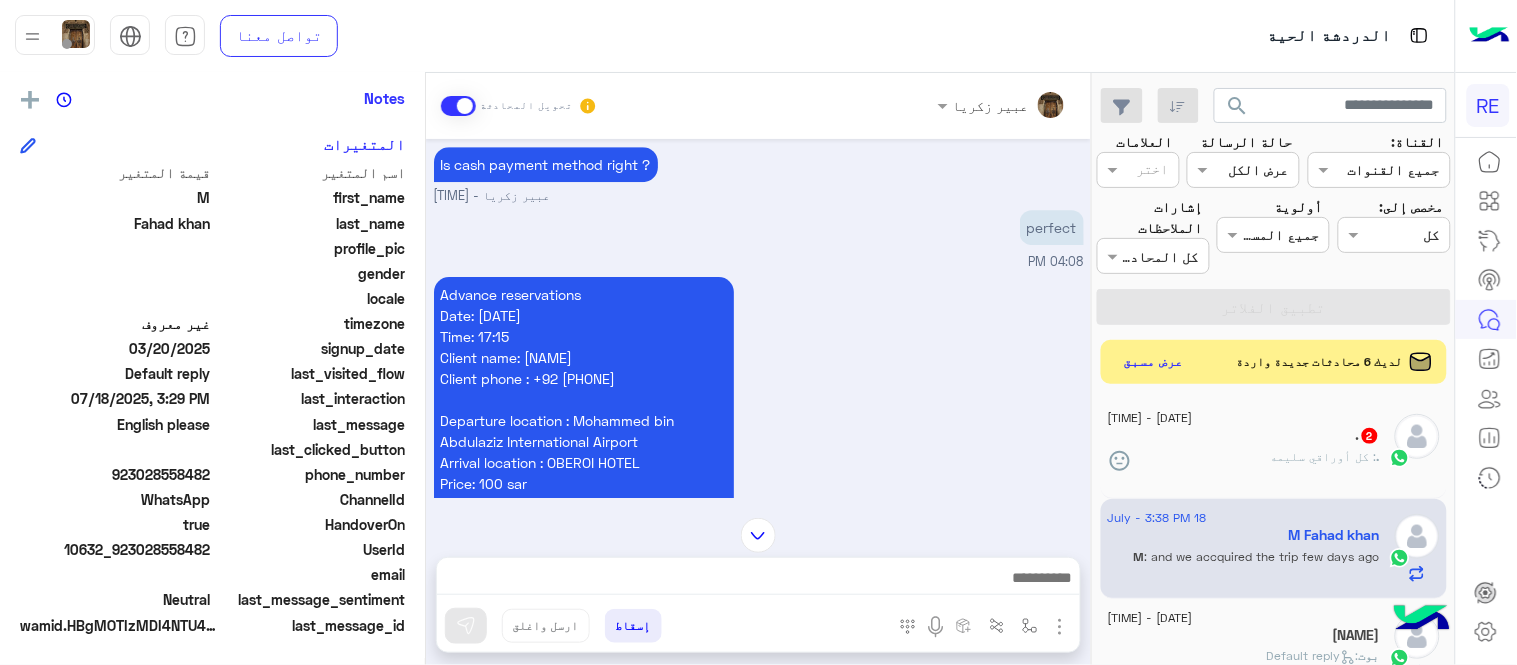 click on "Advance reservations Date: [DATE] Time: [TIME] Client name: [FIRST] [LAST]  Client  phone : [COUNTRY_CODE] [PHONE] Departure location : Mohammed bin Abdulaziz International Airport Arrival location : OBEROI HOTEL Price: 100 sar  ayment method: cash Car type: SUV ------------------- Driver details: Captain:[FIRST] [LAST] [LAST] Mobile: [COUNTRY_CODE][PHONE] Car:  Palisade  Plate number: 2,6,6,3,r,r,z  color: white" at bounding box center [584, 494] 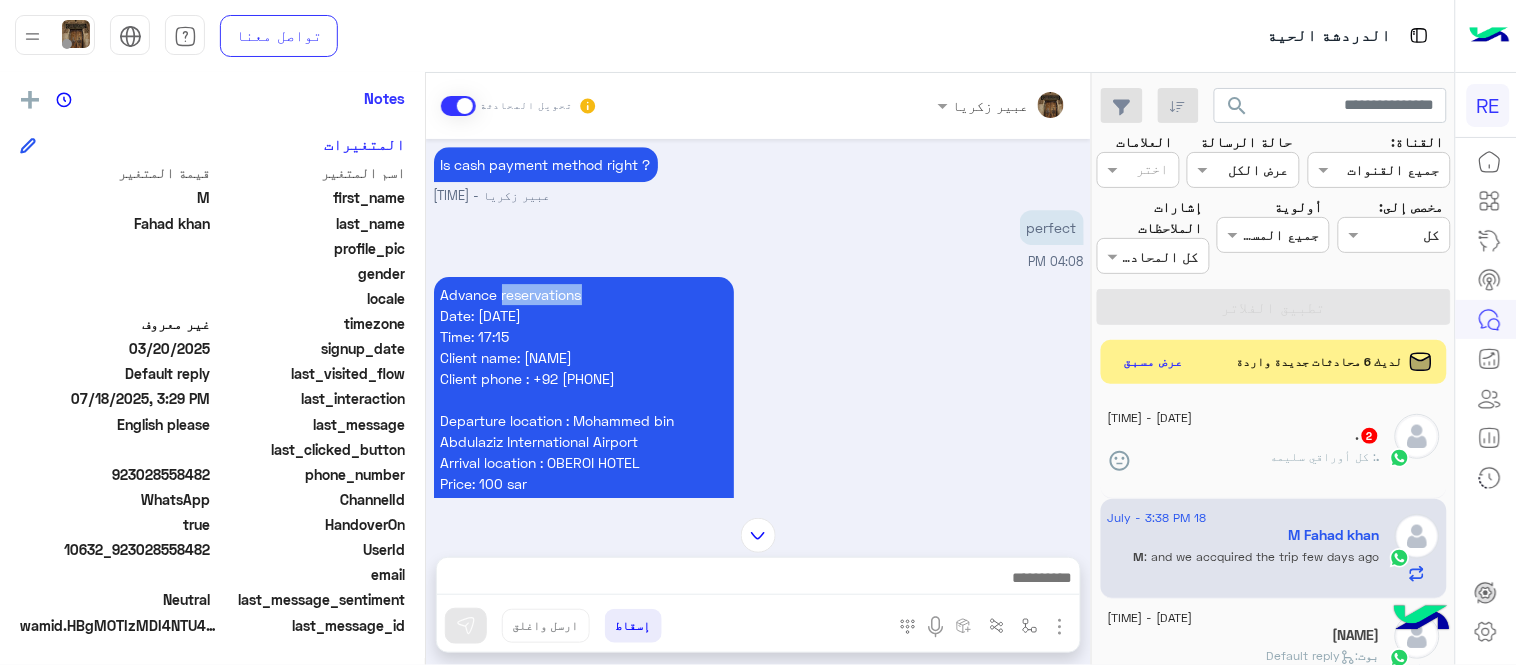 click on "Advance reservations Date: [DATE] Time: [TIME] Client name: [FIRST] [LAST]  Client  phone : [COUNTRY_CODE] [PHONE] Departure location : Mohammed bin Abdulaziz International Airport Arrival location : OBEROI HOTEL Price: 100 sar  ayment method: cash Car type: SUV ------------------- Driver details: Captain:[FIRST] [LAST] [LAST] Mobile: [COUNTRY_CODE][PHONE] Car:  Palisade  Plate number: 2,6,6,3,r,r,z  color: white" at bounding box center [584, 494] 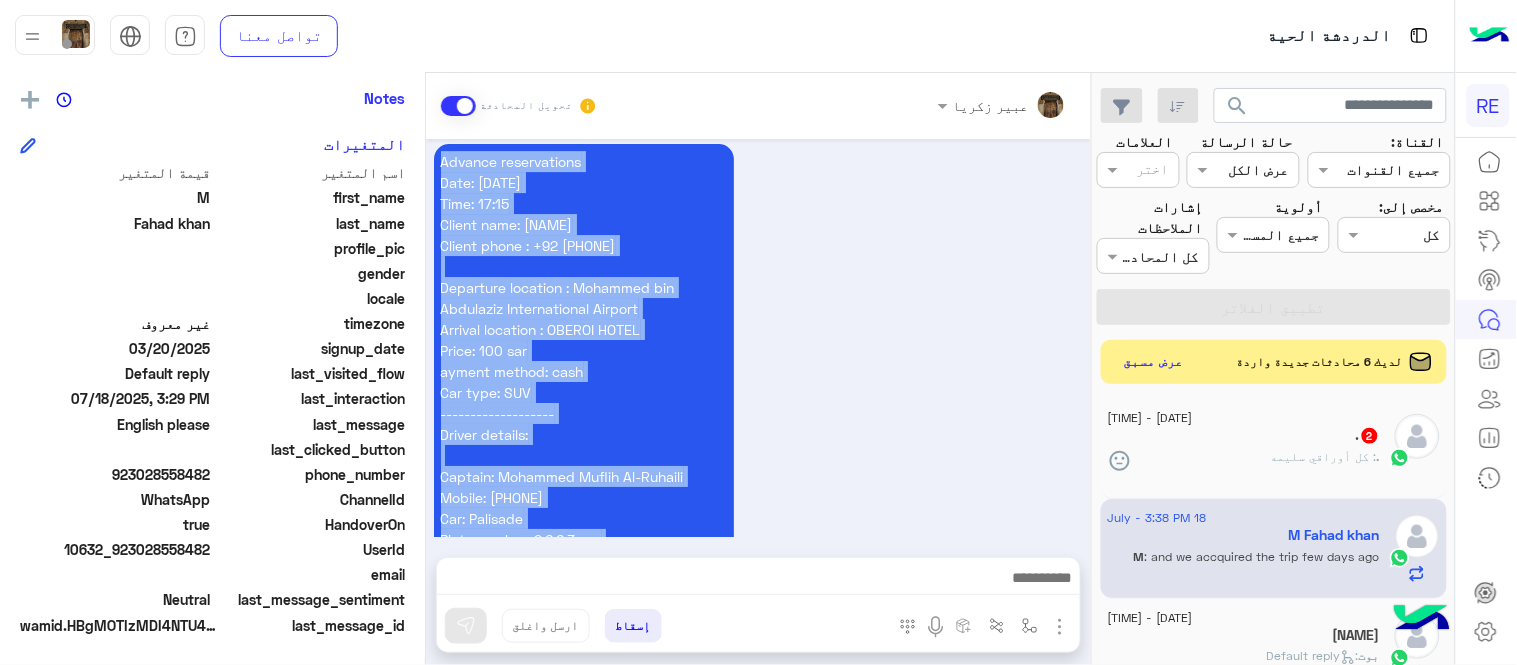scroll, scrollTop: 5670, scrollLeft: 0, axis: vertical 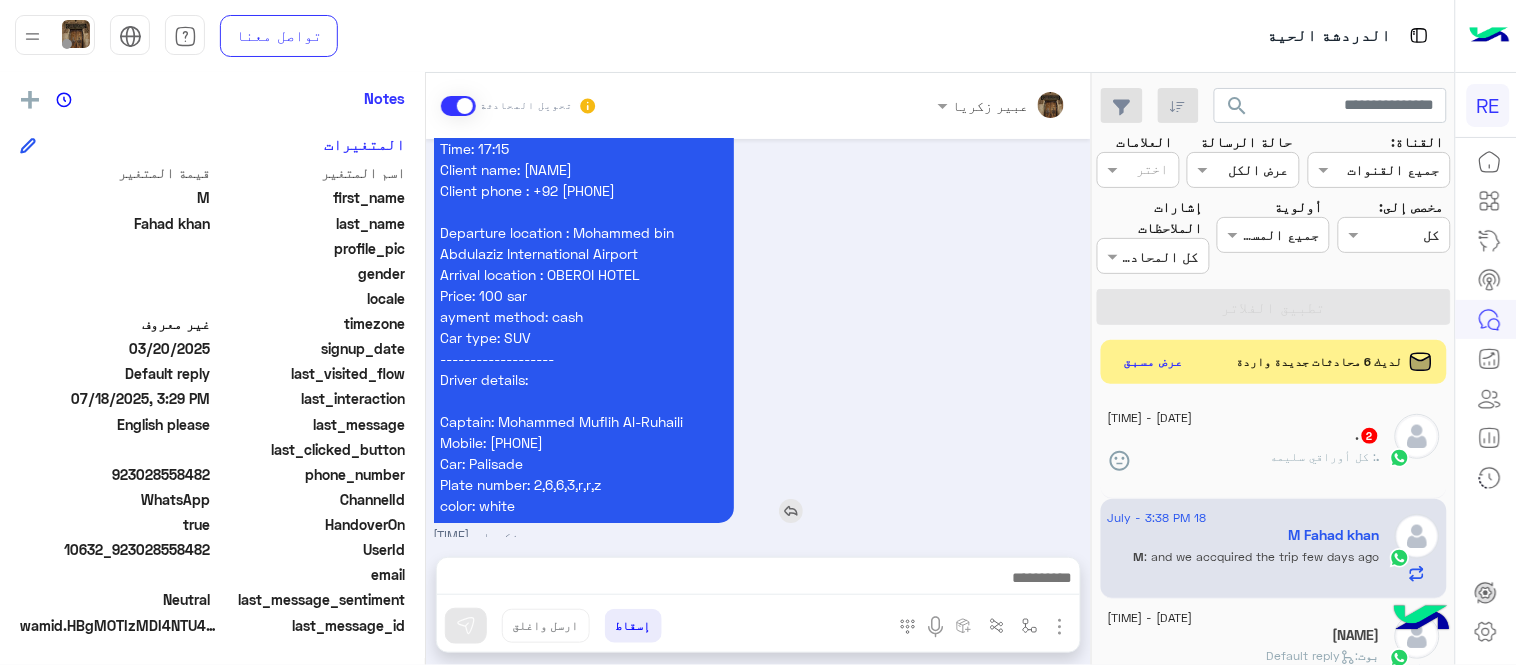 drag, startPoint x: 550, startPoint y: 281, endPoint x: 587, endPoint y: 490, distance: 212.24985 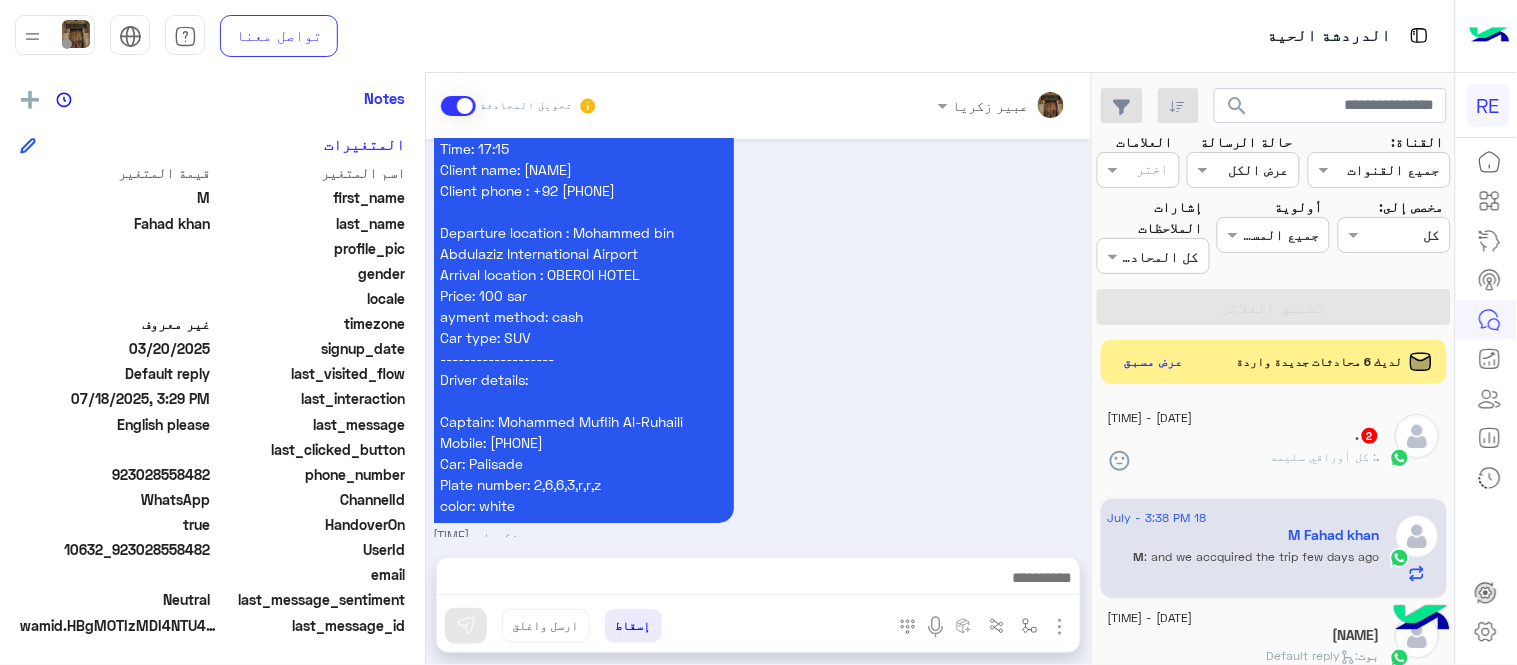 scroll, scrollTop: 5778, scrollLeft: 0, axis: vertical 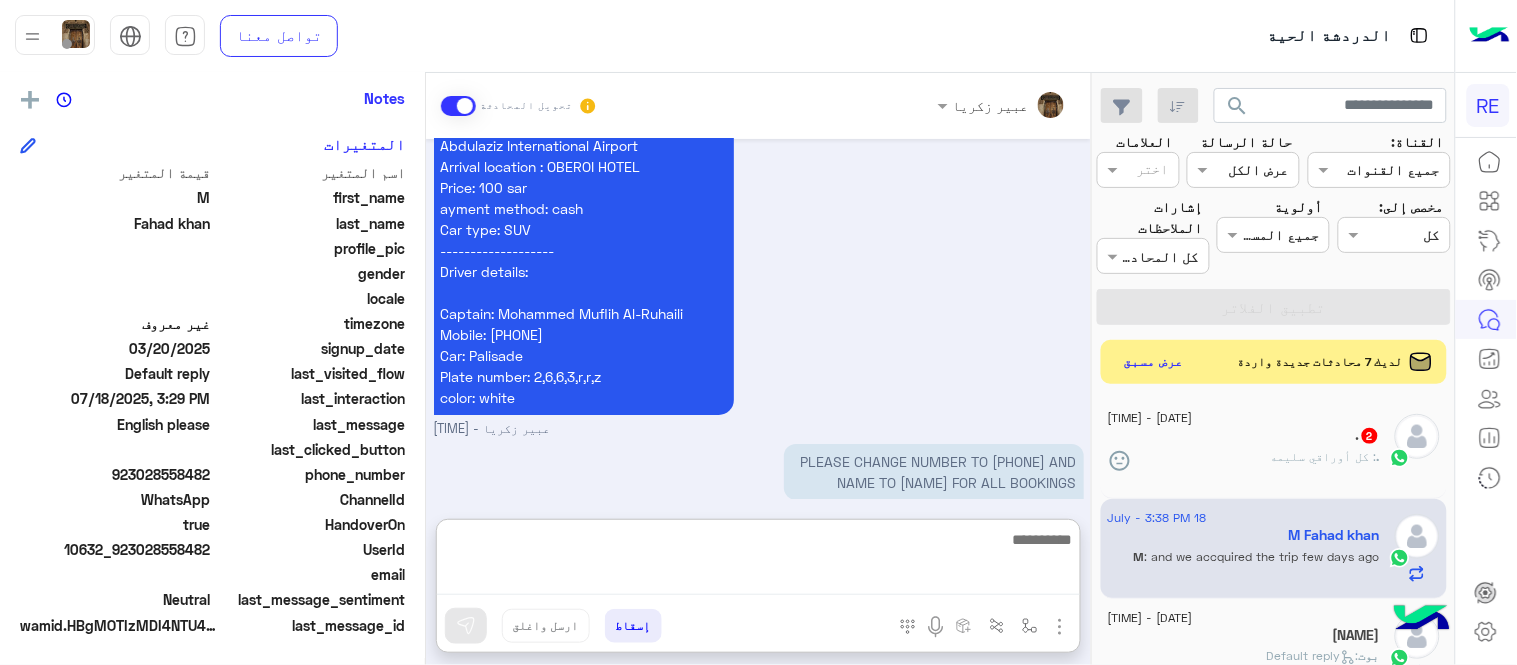 click at bounding box center (758, 561) 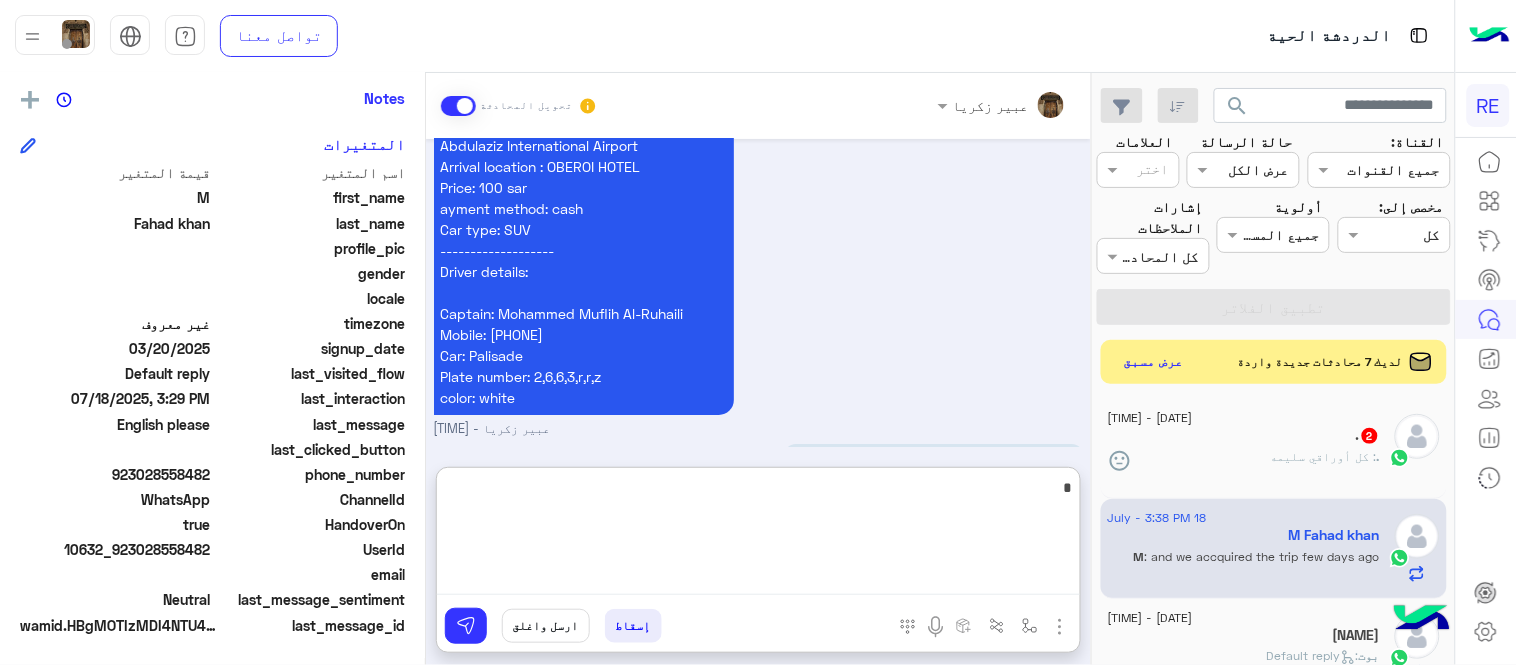 type on "**" 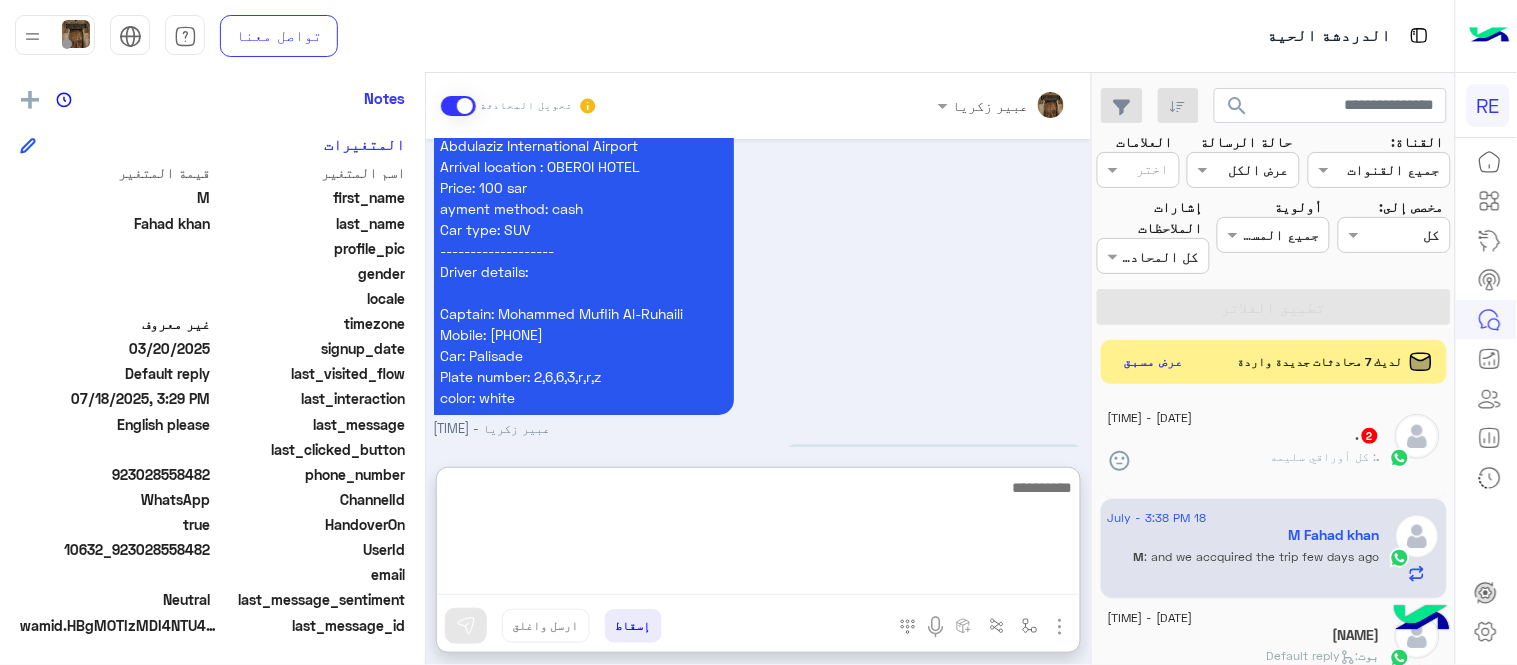 scroll, scrollTop: 5932, scrollLeft: 0, axis: vertical 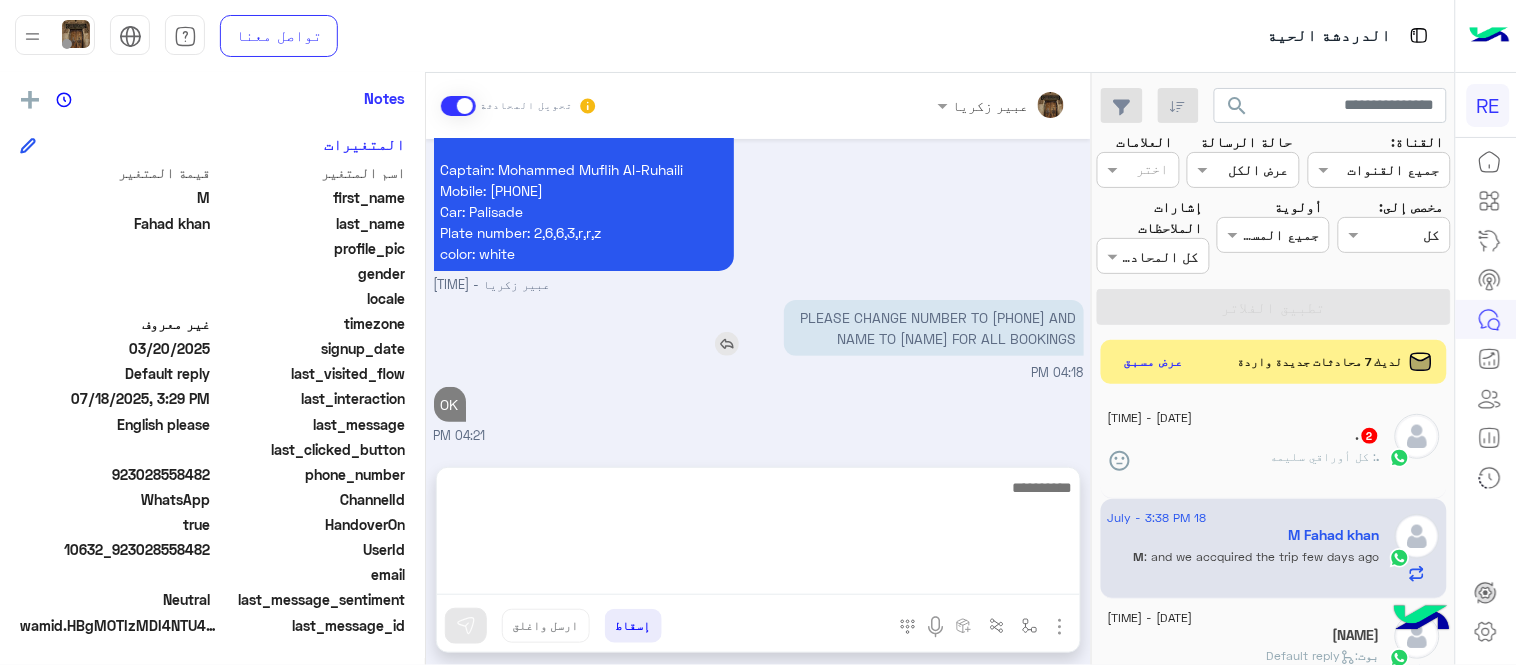 click on "[MONTH] [DAY], [YEAR]  How many bags? Around 10   [TIME]    [TIME]  Could you please tell who is he   [TIME]  As I was dealing with him before   [TIME]  Please Give rate for 19th trip GMC RATE IS 150 SAR FOR 19TH TRIP  [NAME] -  [TIME]  1 CAR WHAT ABOUT Ford Taurus OK ?  [NAME] -  [TIME]  1 CAR WHAT ABOUT Ford Taurus OK ? Picture please   [TIME]  Could you please tell who is he One of our employees  [NAME] -  [TIME]  Picture please WAIT PLEASE  [NAME] -  [TIME]  One of our employees oK OK HE,S A GOOD GUY VERY SUPPORTIVE HE TOLD ME SUPPORT WILL CALL ME   [TIME]  Picture please  [NAME] -  [TIME]  OK GIVE ME SOME TIME I,LL CONFIRM   [TIME]  AND PLEASE TELL WHOLE PAYMENT DETAILS FOR TOMMORROW TRI   [TIME]  COULD WE GET SMALL SUV TYPE   [TIME]  COULD WE GET SMALL SUV TYPE OK  [NAME] -  [TIME]  GMC RATE IS 150 SAR  SUV 100 SAR  TOTAL IS 250 SAR  [NAME] -  [TIME]  I NEED 2 GMCS AND 1 SUV   [TIME]  ?" at bounding box center (758, 293) 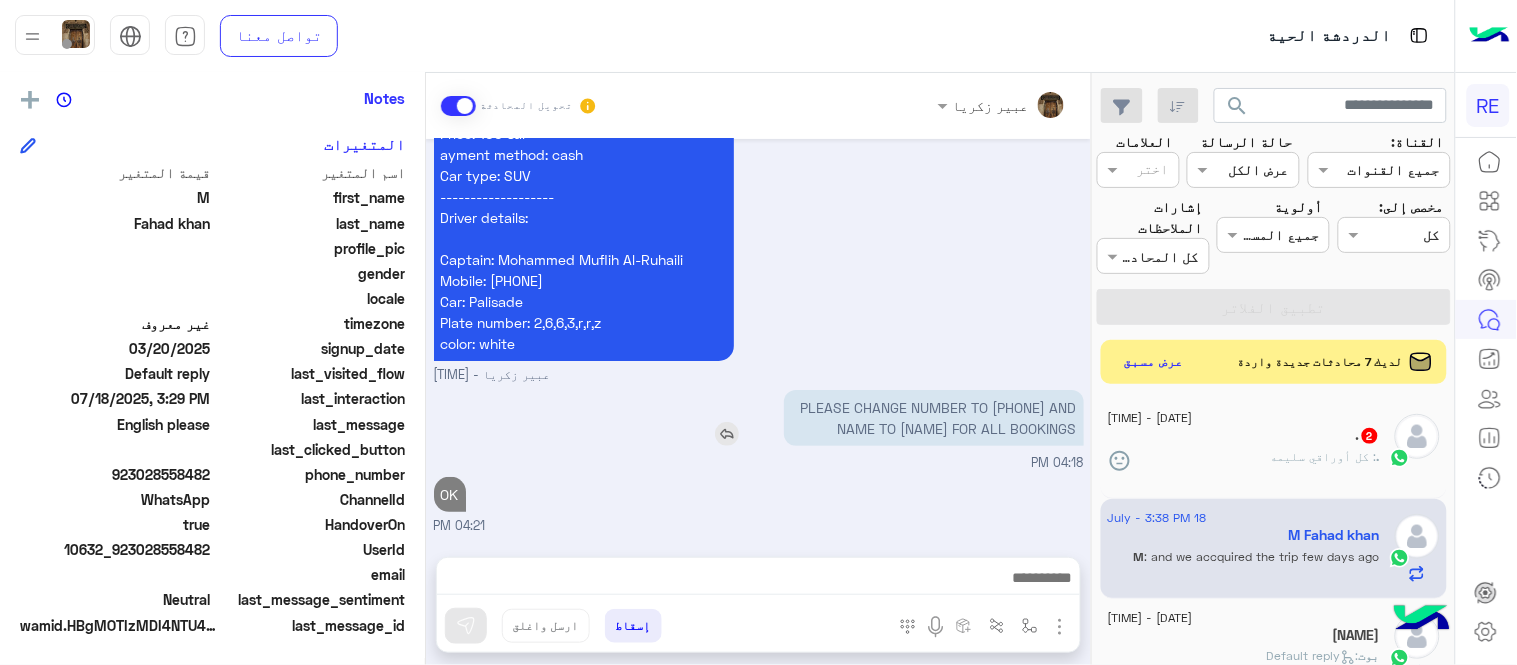 scroll, scrollTop: 5842, scrollLeft: 0, axis: vertical 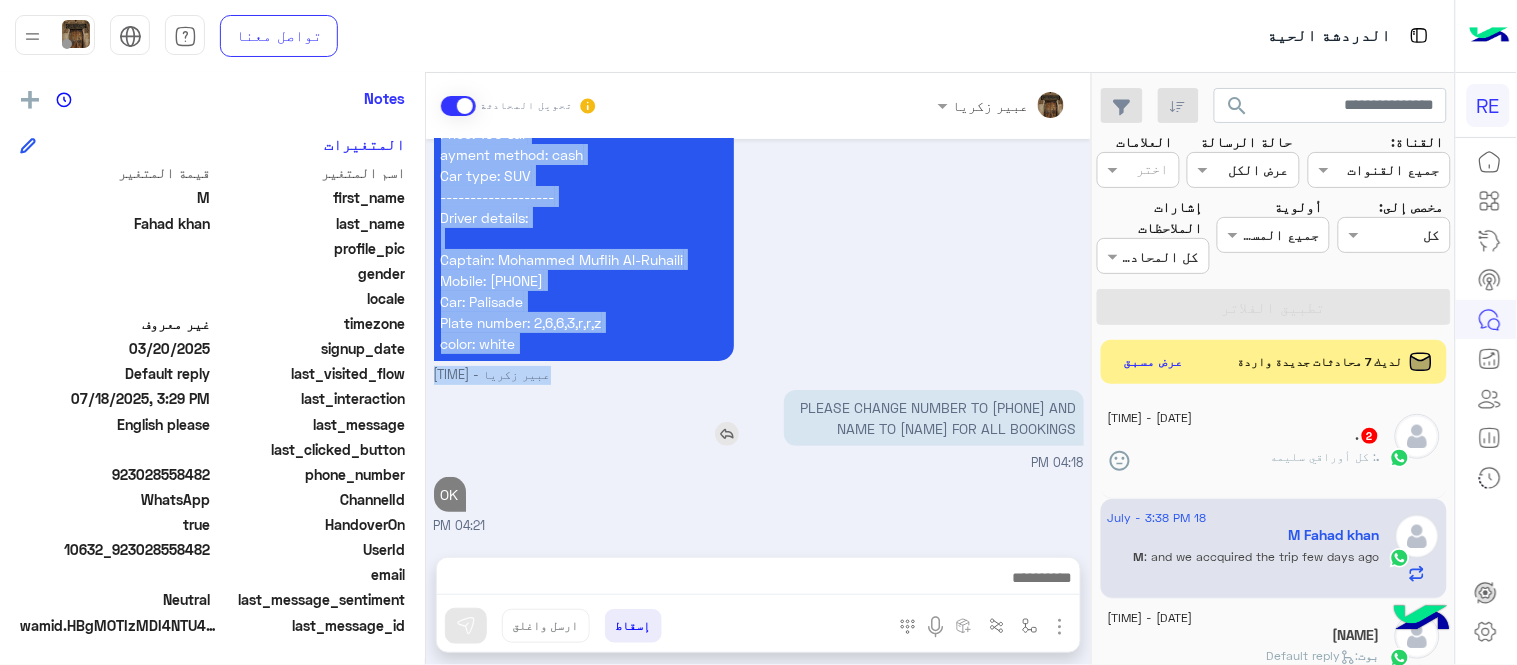 drag, startPoint x: 936, startPoint y: 294, endPoint x: 954, endPoint y: 393, distance: 100.62306 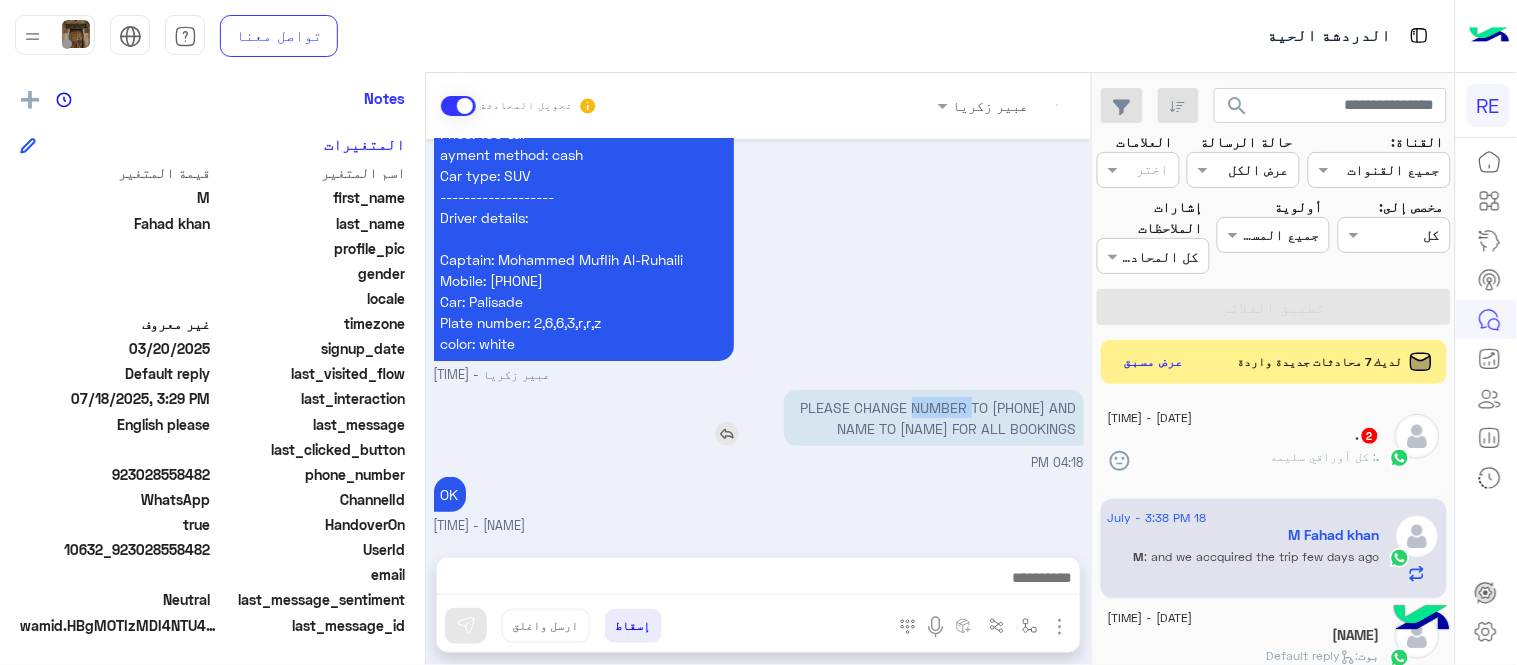 click on "PLEASE CHANGE NUMBER TO [PHONE] AND NAME TO [NAME] FOR ALL BOOKINGS" at bounding box center (934, 418) 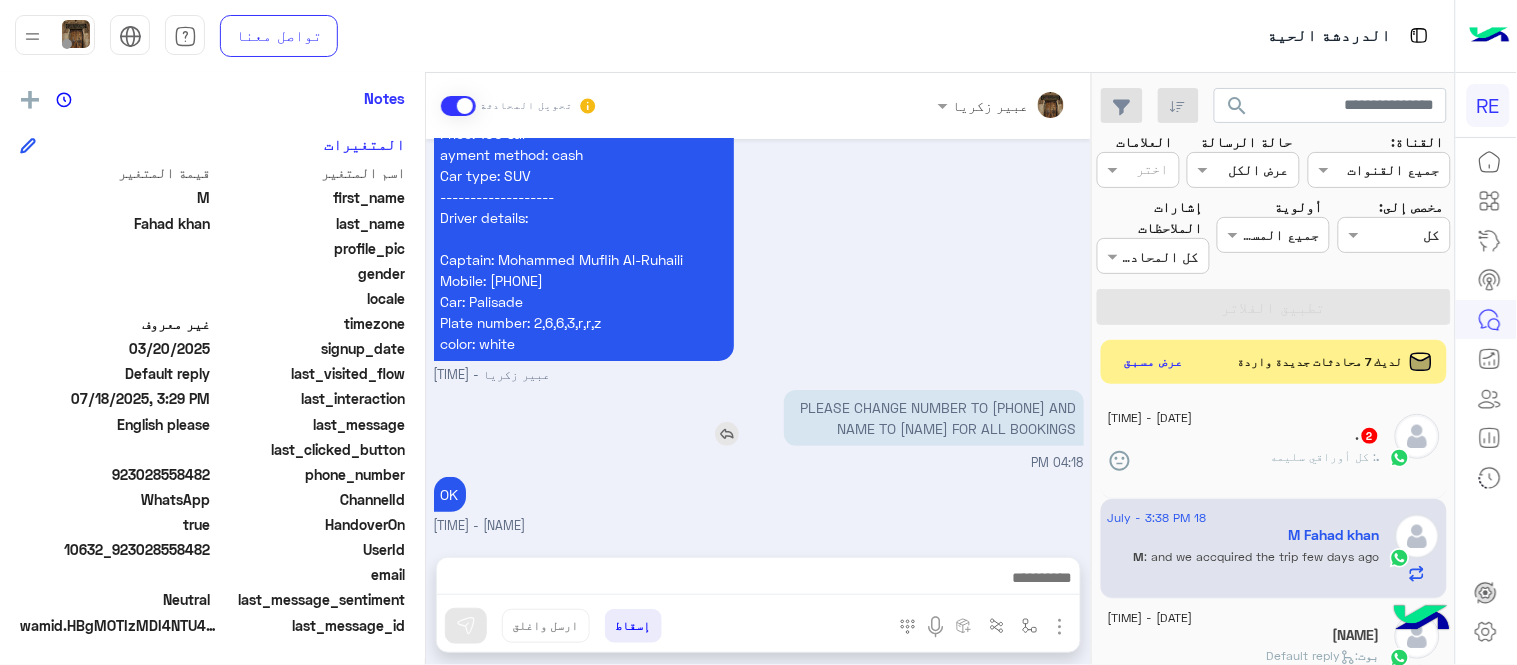 click on "PLEASE CHANGE NUMBER TO [PHONE] AND NAME TO [NAME] FOR ALL BOOKINGS" at bounding box center [934, 418] 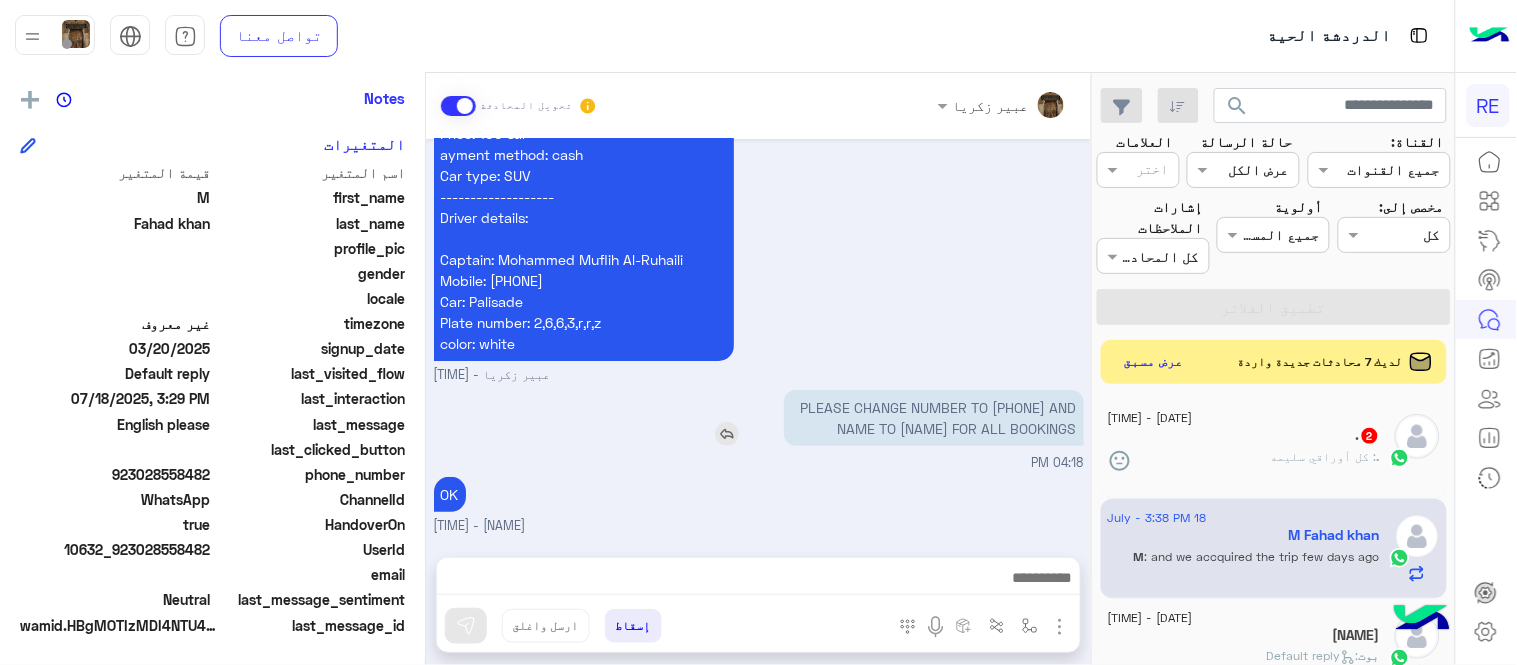 click on "PLEASE CHANGE NUMBER TO [PHONE] AND NAME TO [NAME] FOR ALL BOOKINGS" at bounding box center [934, 418] 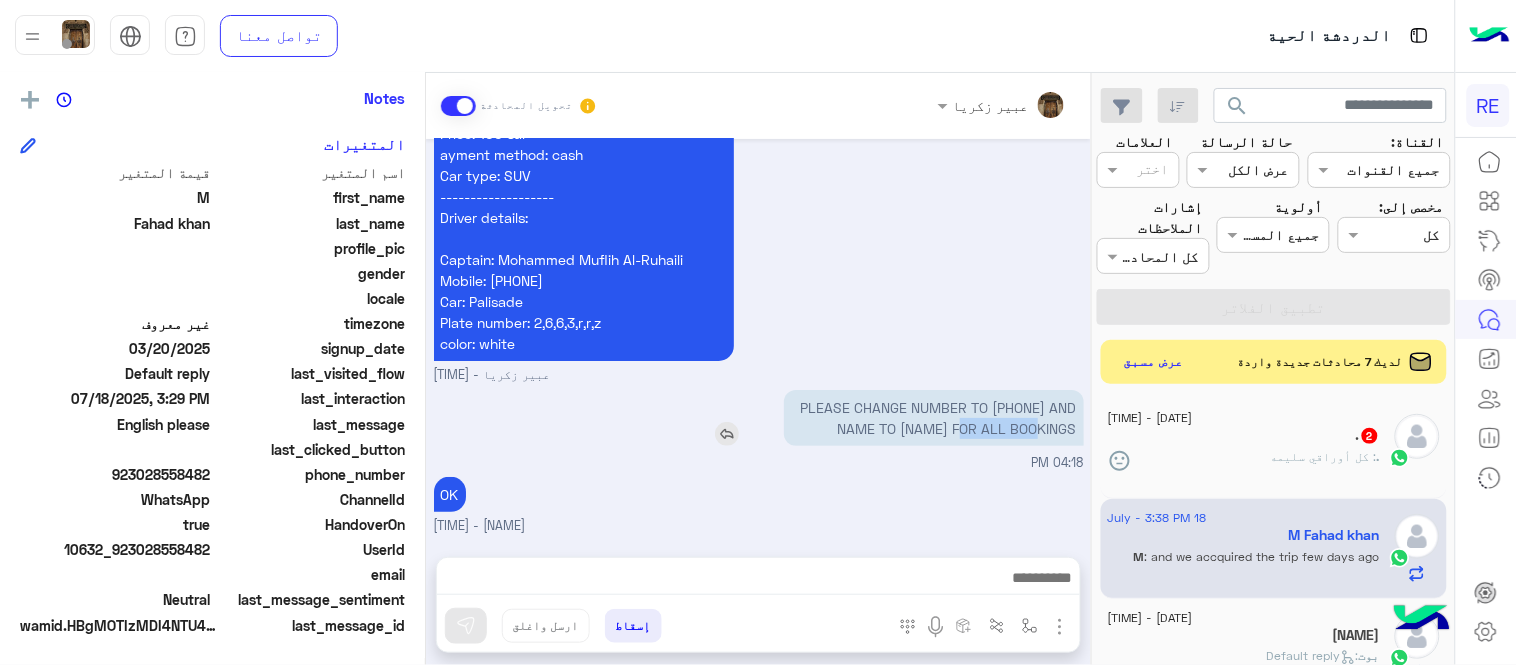 drag, startPoint x: 968, startPoint y: 406, endPoint x: 1041, endPoint y: 414, distance: 73.43705 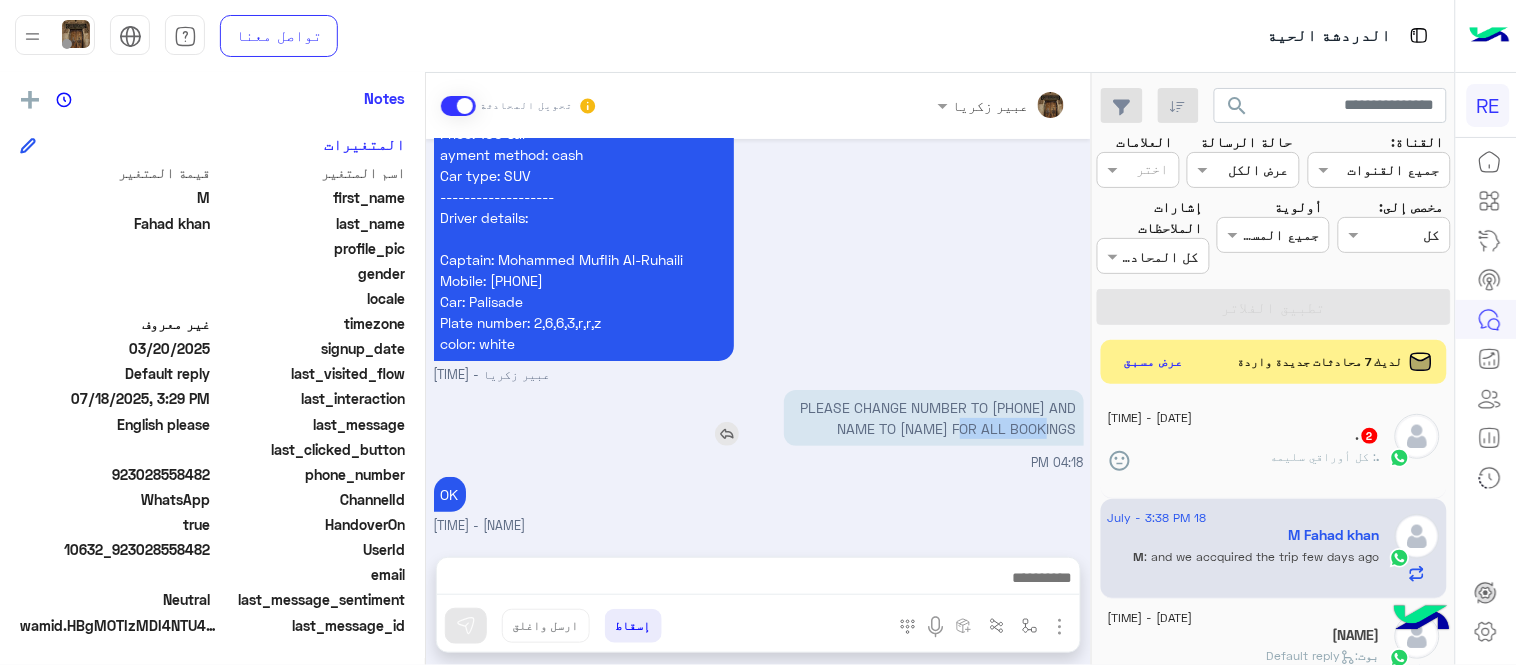 drag, startPoint x: 1045, startPoint y: 414, endPoint x: 964, endPoint y: 406, distance: 81.394104 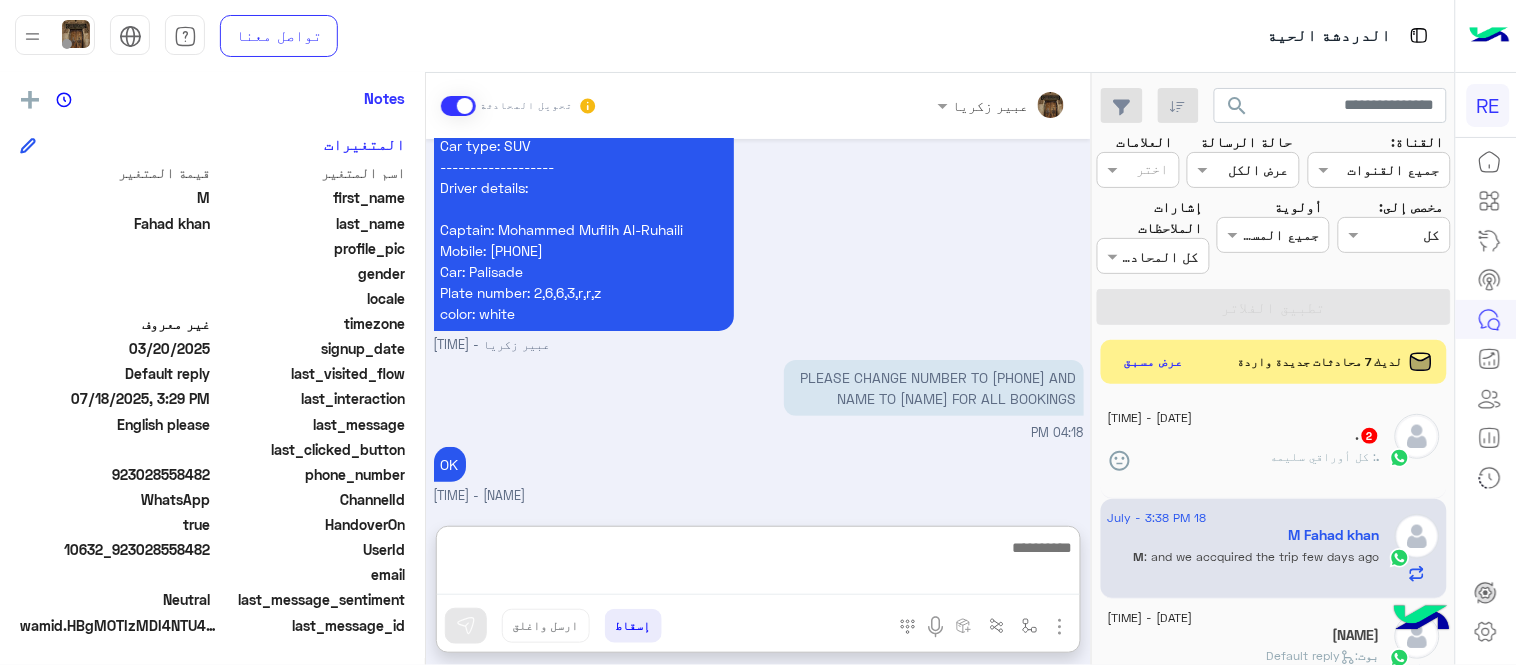 click at bounding box center [758, 565] 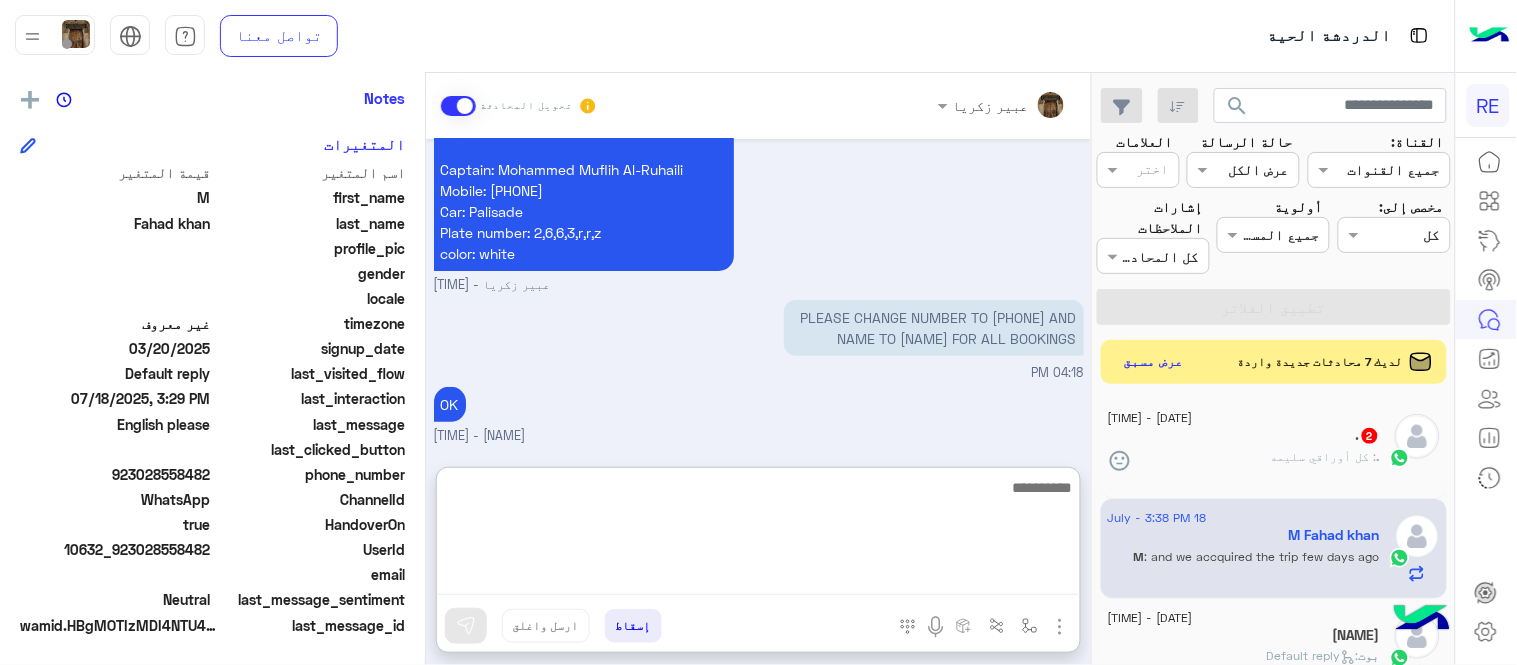 scroll, scrollTop: 5932, scrollLeft: 0, axis: vertical 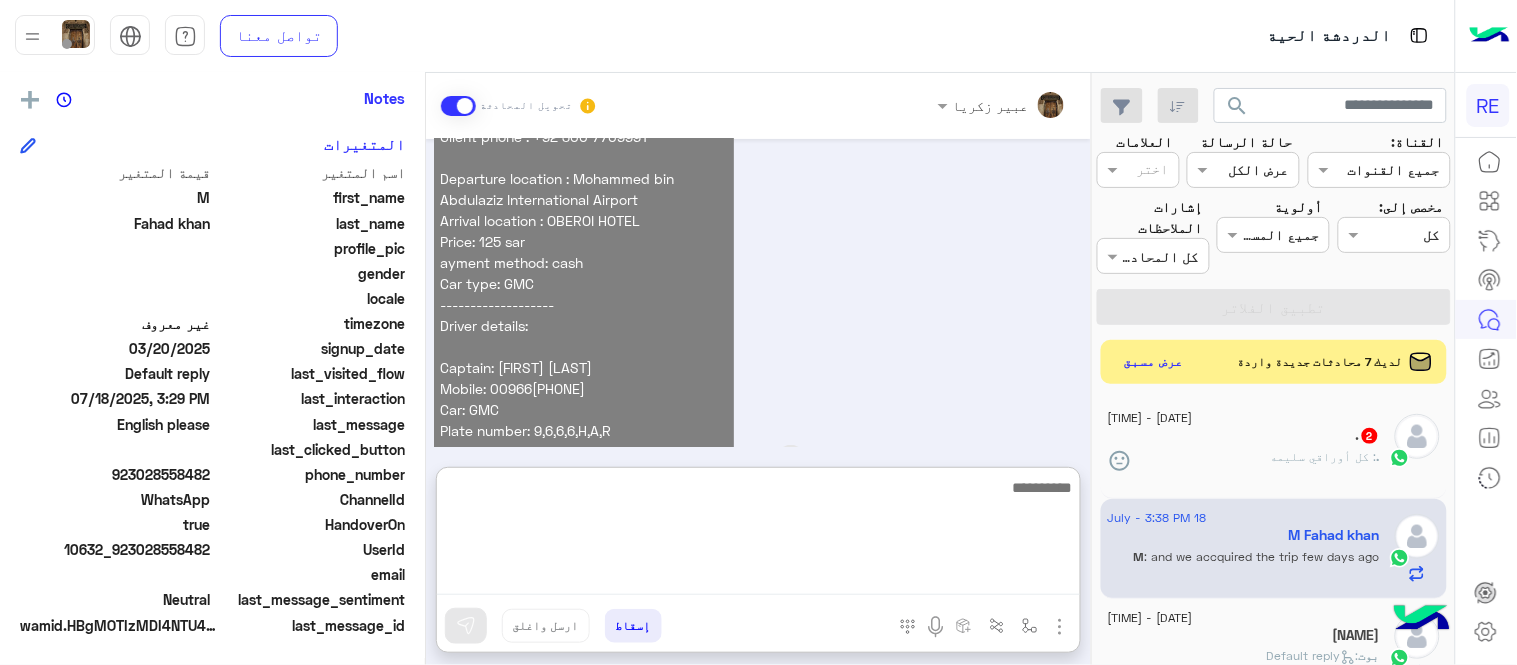 click on "Advance reservations Date: [DATE] Time: [TIME] Client name: [FIRST] [LAST] Client phone : [PHONE] Departure location : Mohammed bin Abdulaziz International Airport Arrival location : OBEROI HOTEL Price: 125 sar ayment method: cash Car type: GMC ------------------- Driver details: Captain: [FIRST] [LAST] Mobile: [PHONE] Car: GMC Plate number: 9,6,6,6,H,A,R color: BLACK" at bounding box center [641, 252] 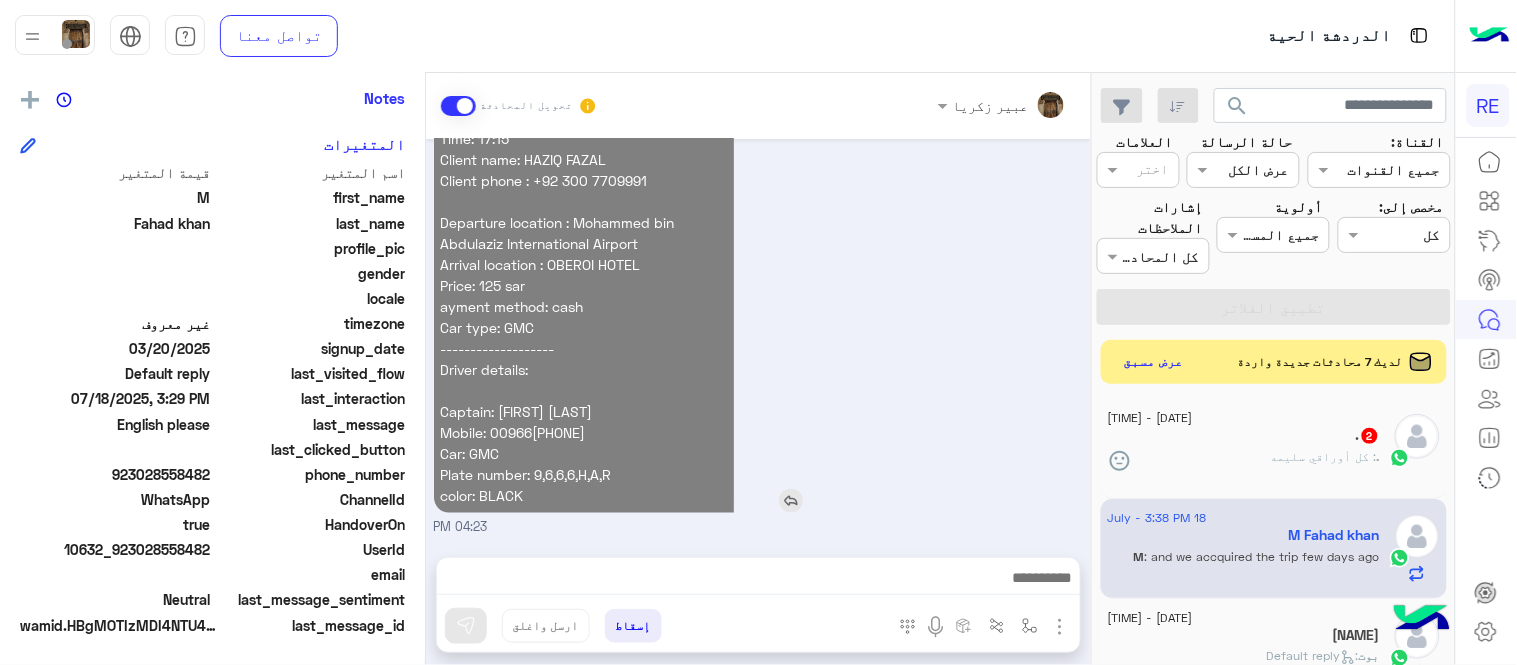 scroll, scrollTop: 6304, scrollLeft: 0, axis: vertical 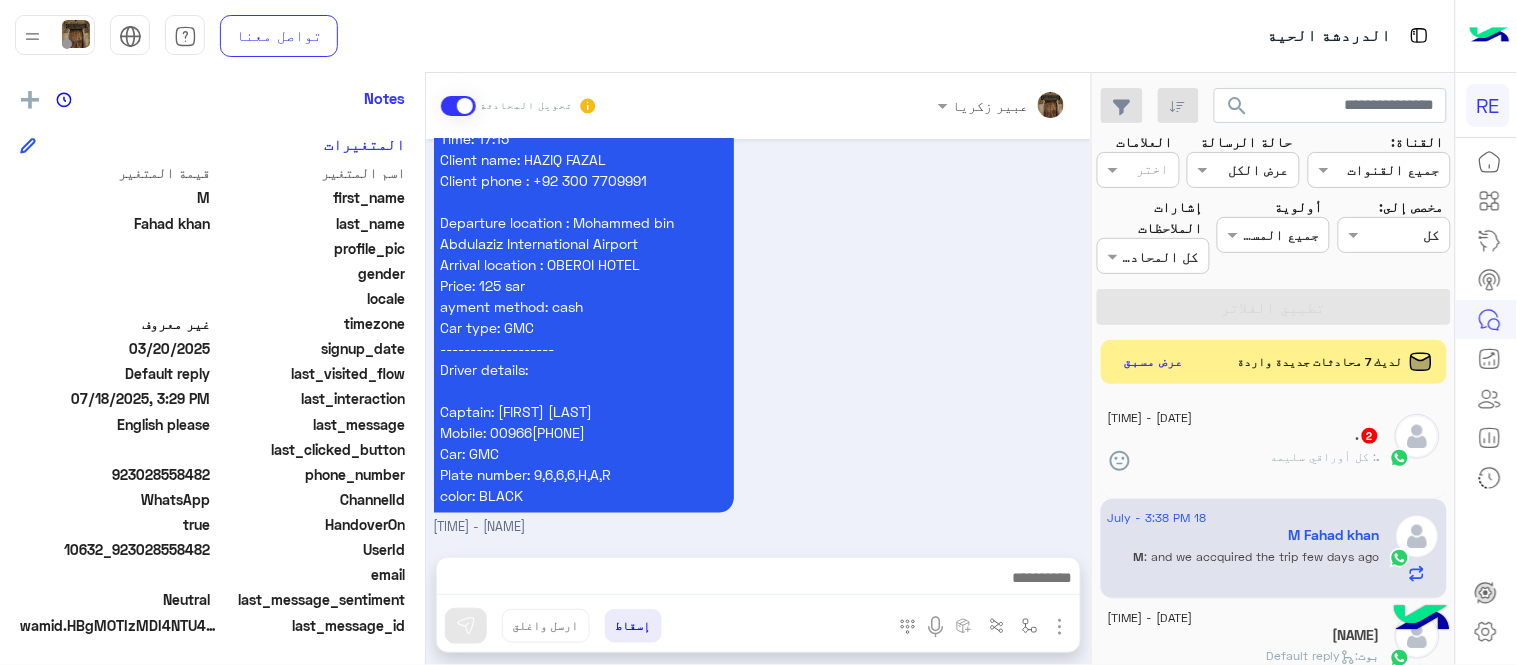 drag, startPoint x: 666, startPoint y: 561, endPoint x: 672, endPoint y: 574, distance: 14.3178215 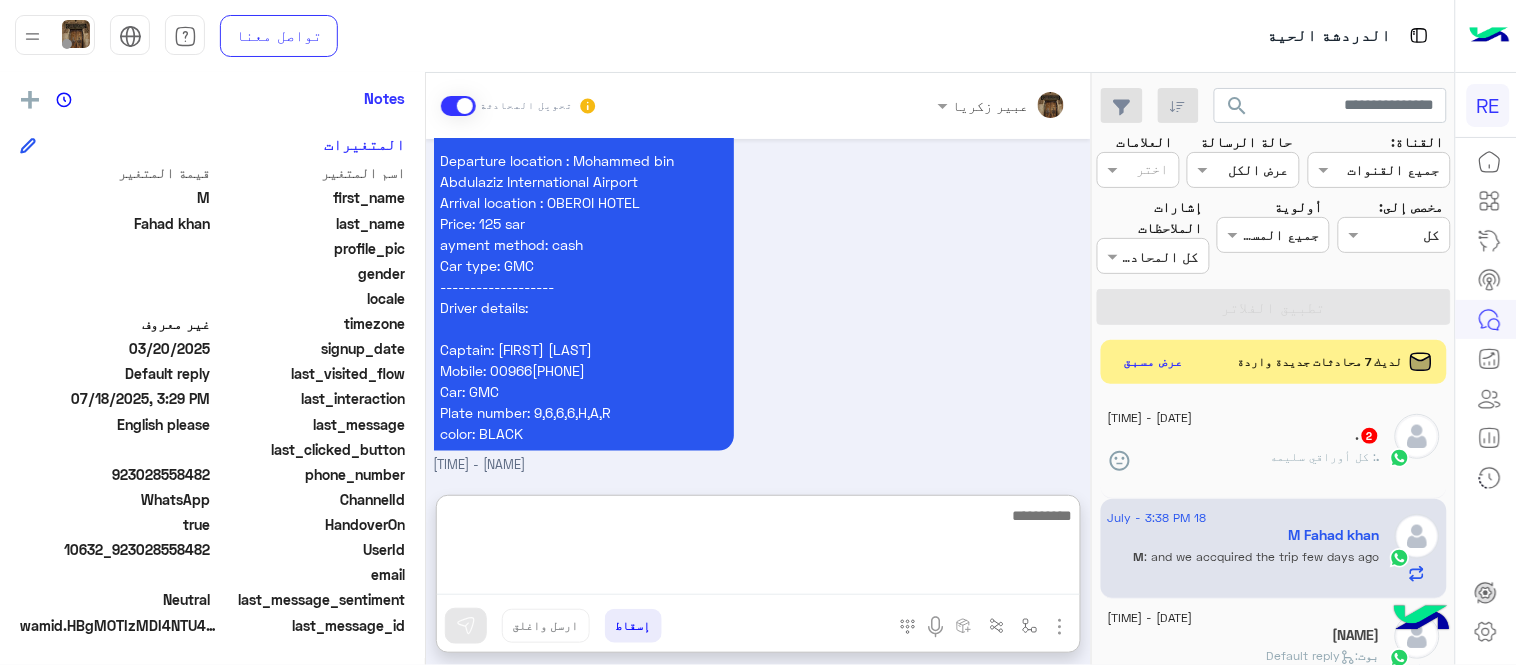 click at bounding box center [758, 549] 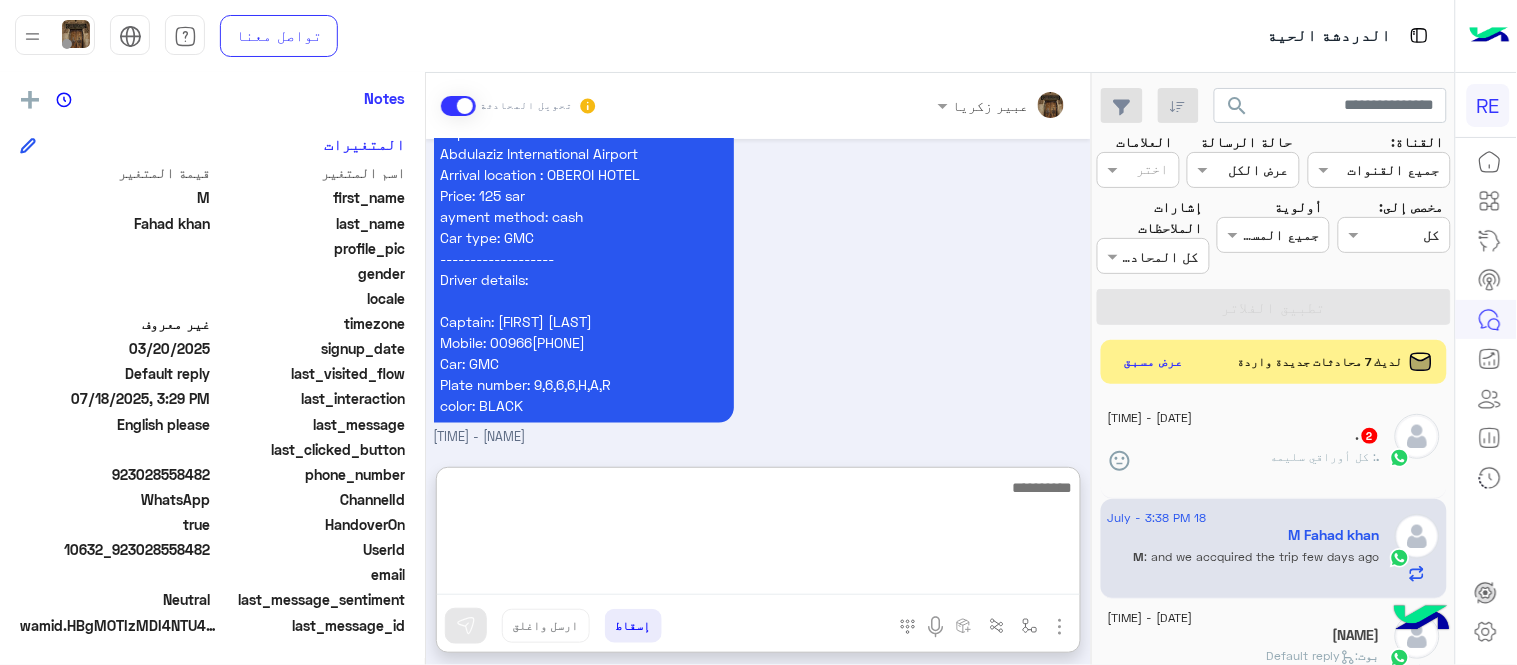 paste on "**********" 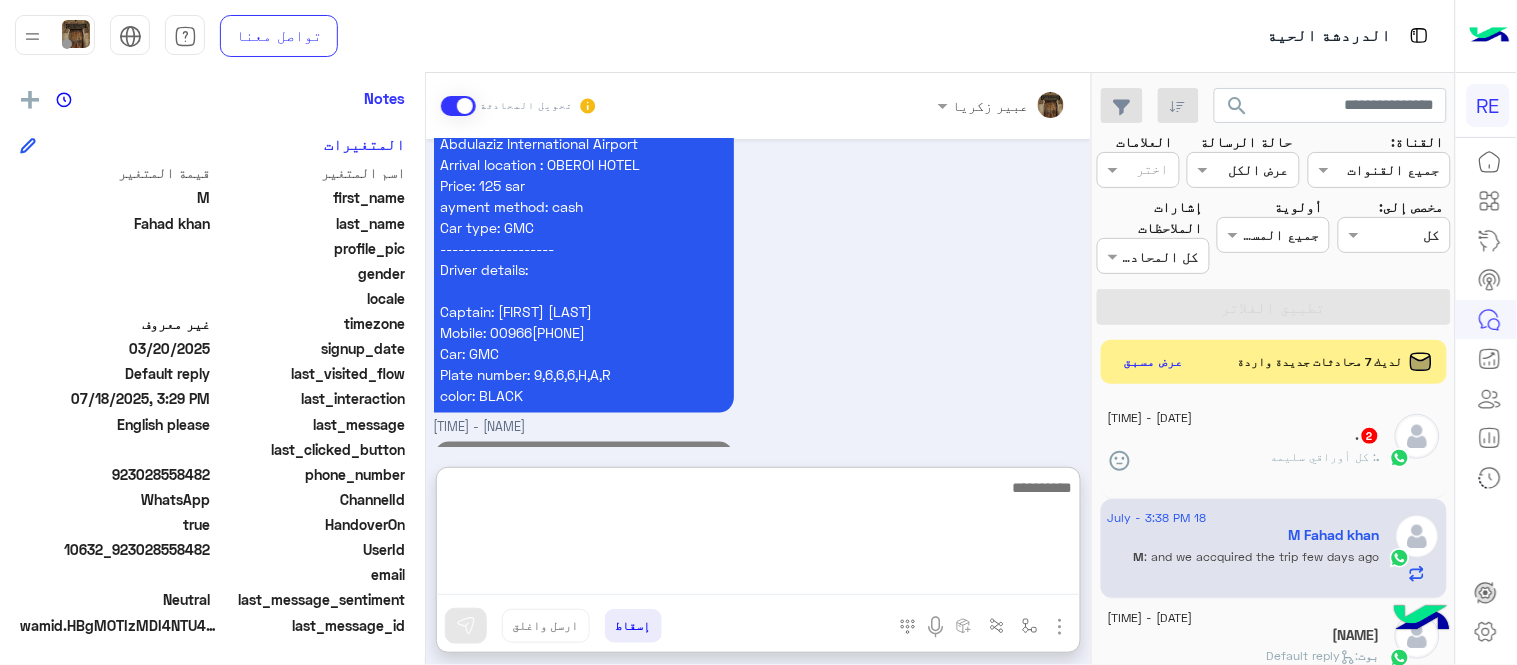 scroll, scrollTop: 0, scrollLeft: 0, axis: both 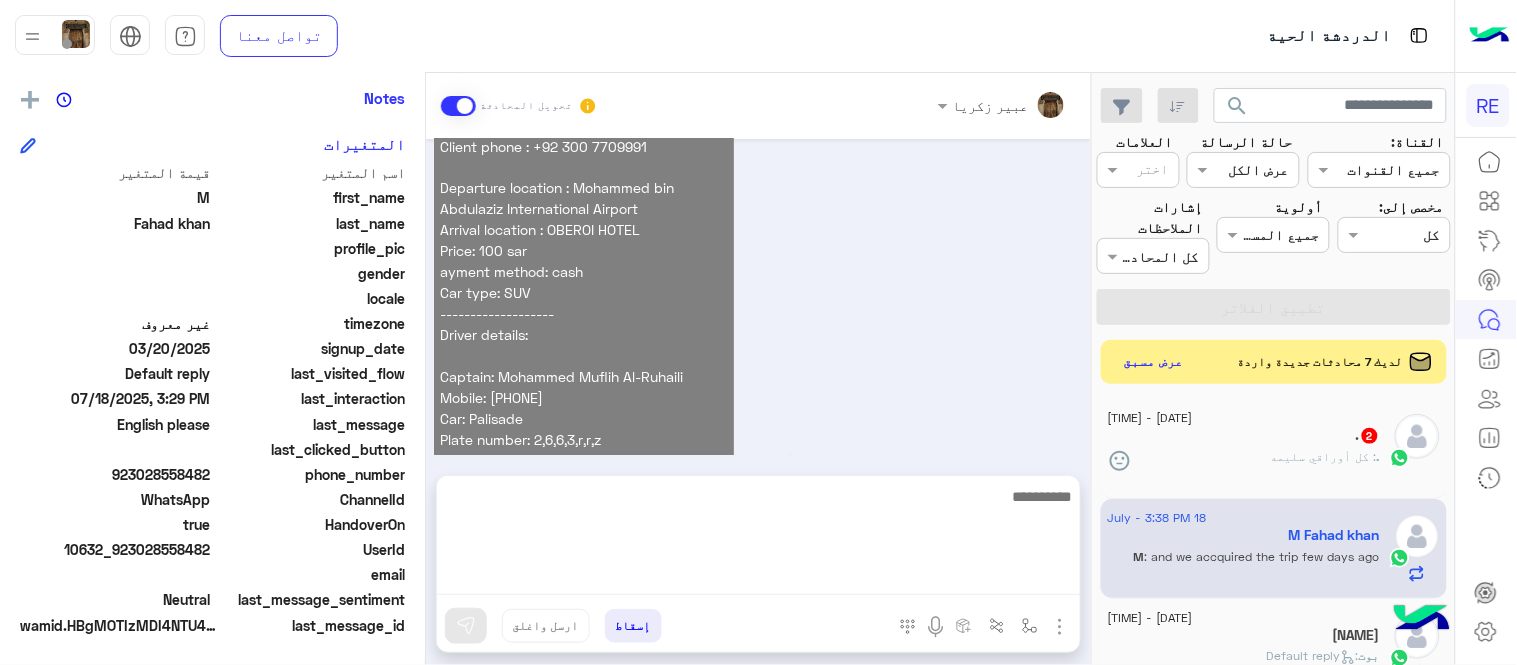 click on "Advance reservations Date: [DAY]/[MONTH]/[YEAR] Time: [TIME] Client name: [NAME] Client phone : [PHONE] Departure location : Mohammed bin Abdulaziz International Airport Arrival location : OBEROI HOTEL Price: 100 sar  ayment method: cash Car type: SUV ------------------- Driver details: Captain: [NAME] Mobile: [PHONE] Car:  Palisade  Plate number: 2,6,6,3,r,r,z  color: white" at bounding box center [641, 262] 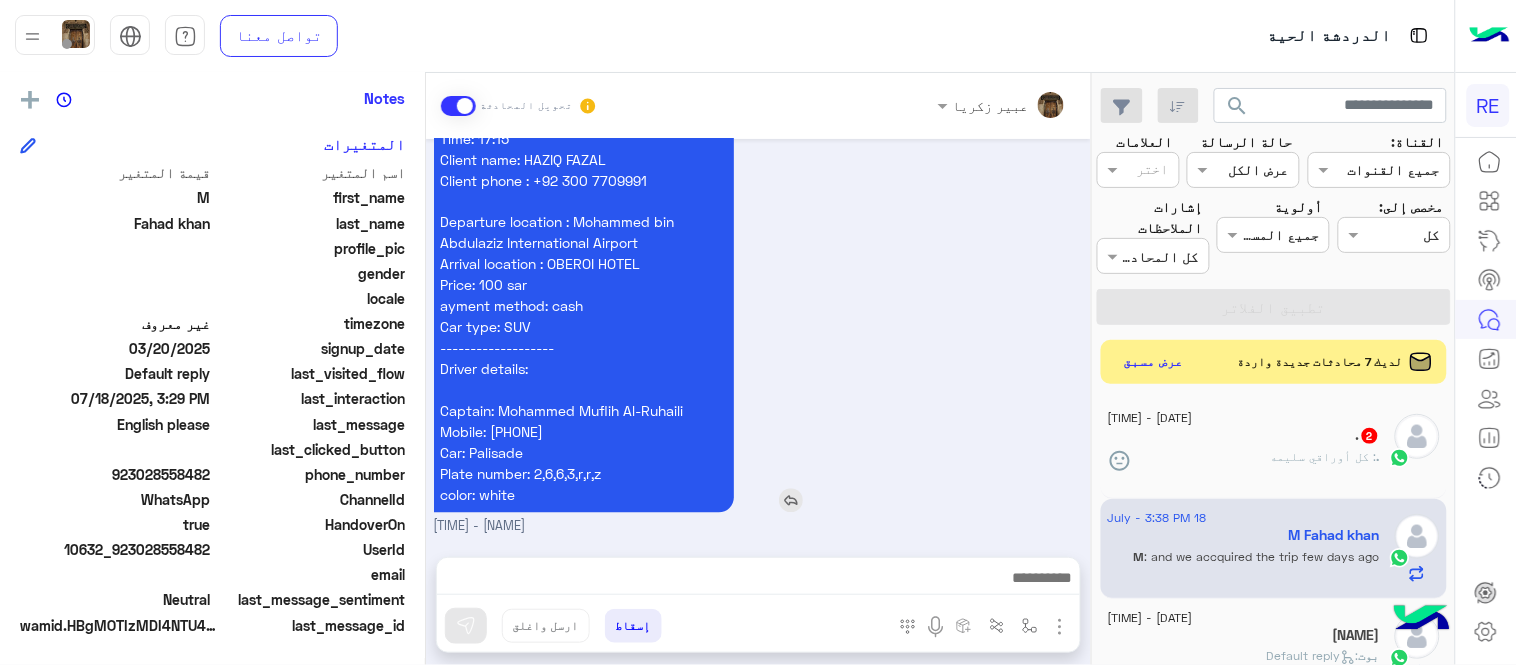 click at bounding box center [791, 501] 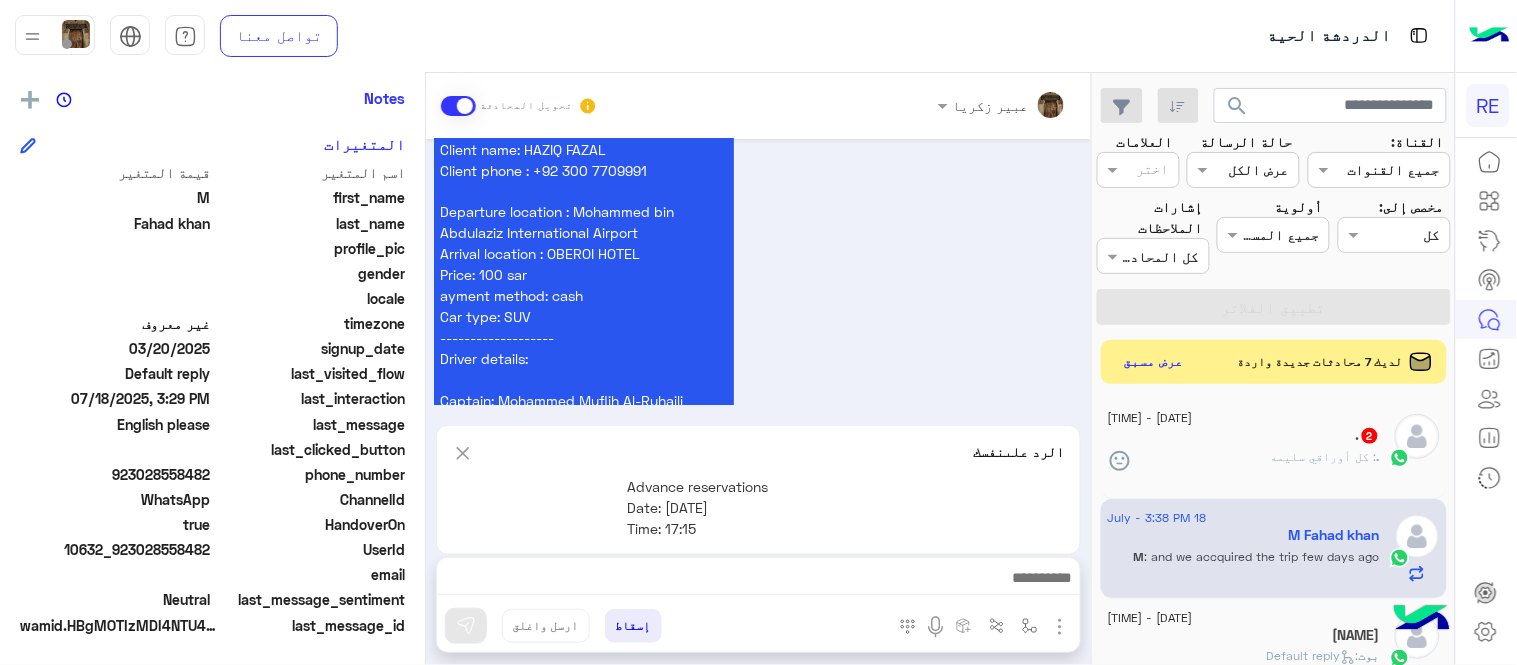 scroll, scrollTop: 6857, scrollLeft: 0, axis: vertical 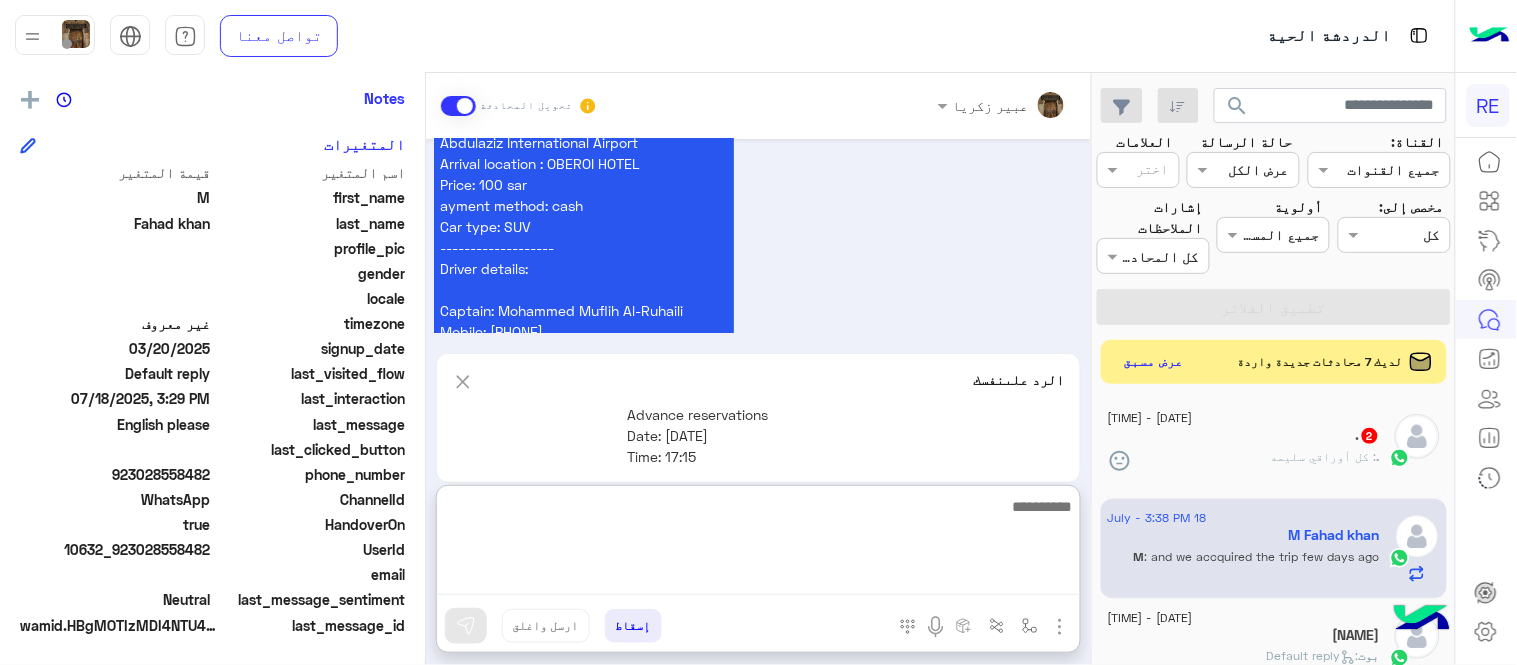 click at bounding box center (758, 545) 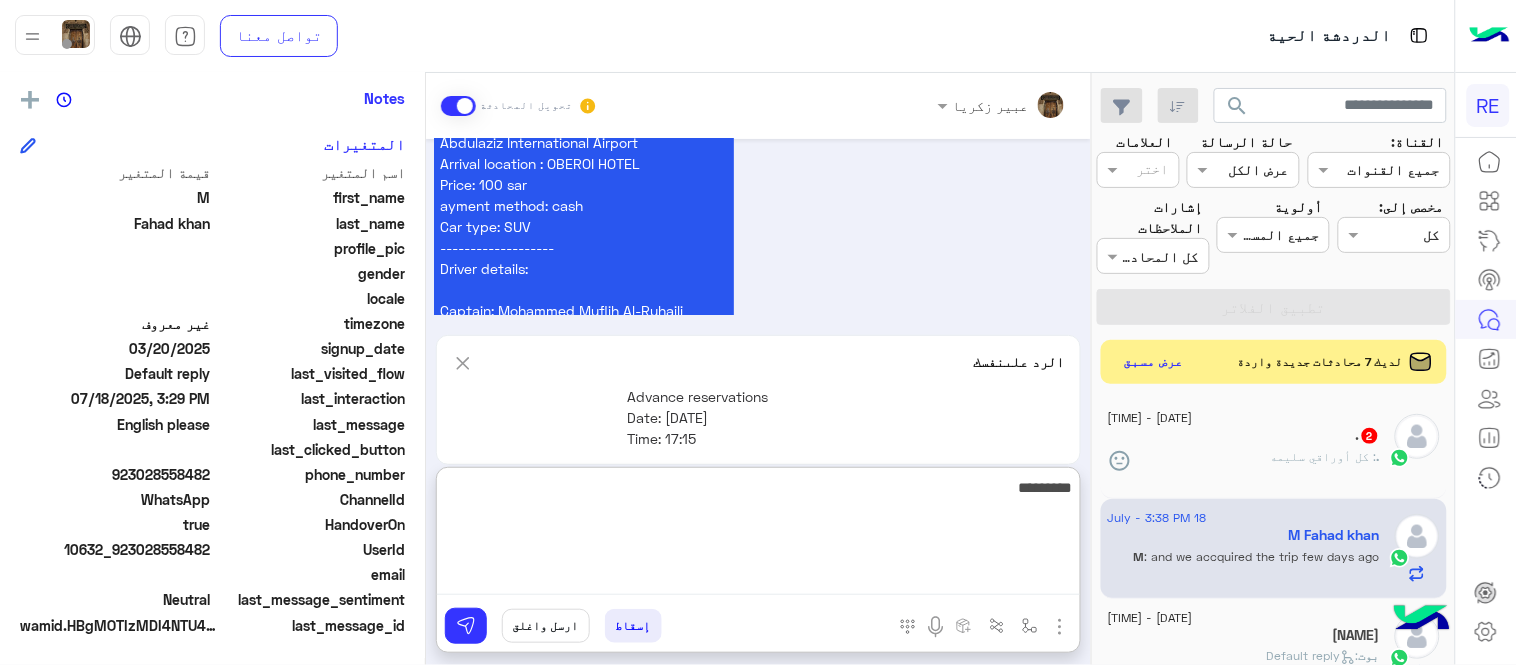 type on "**********" 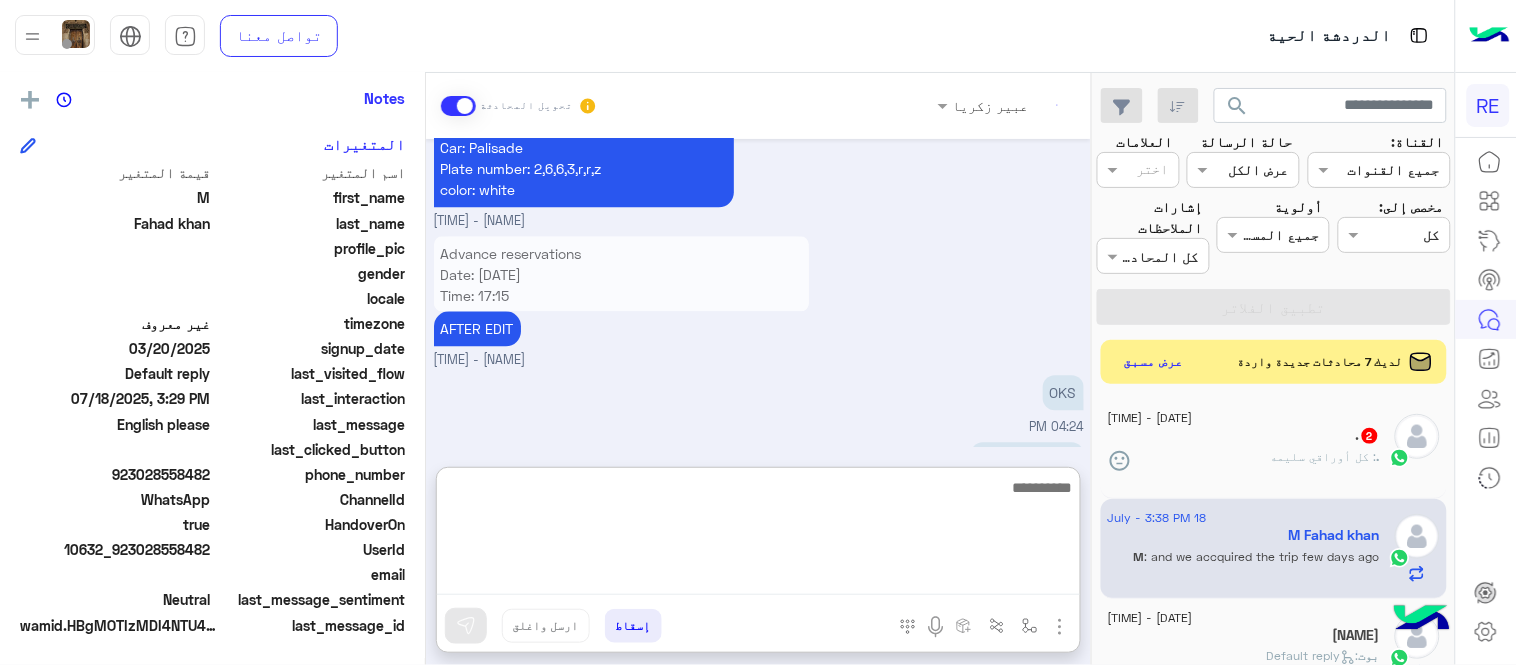 scroll, scrollTop: 7128, scrollLeft: 0, axis: vertical 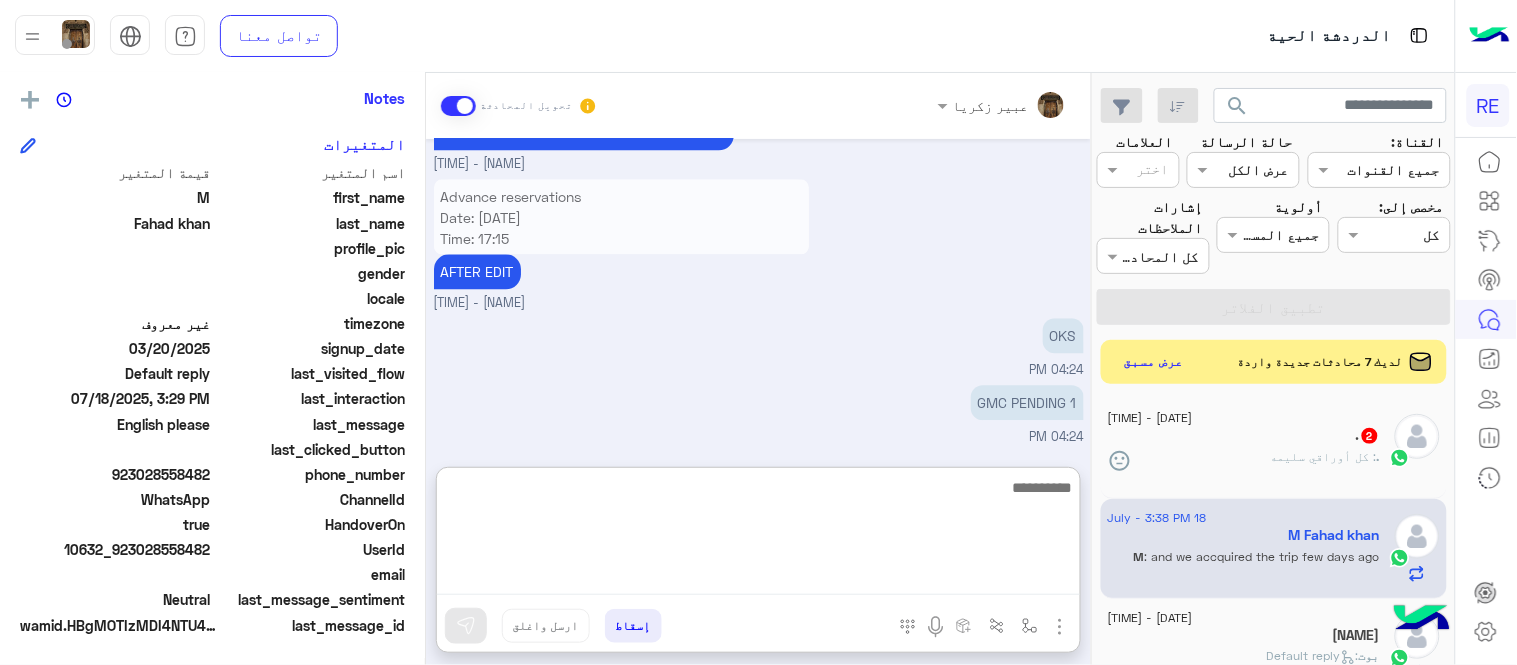 click at bounding box center [758, 535] 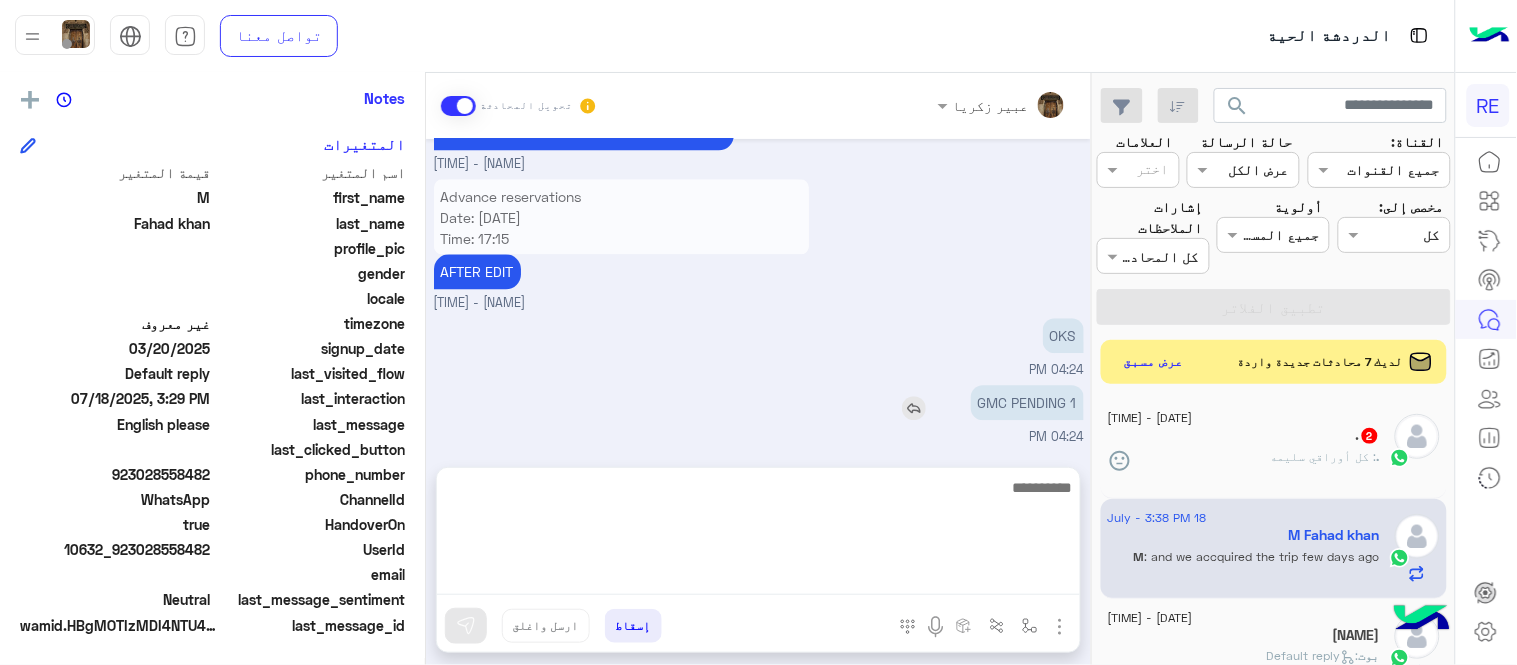 scroll, scrollTop: 7038, scrollLeft: 0, axis: vertical 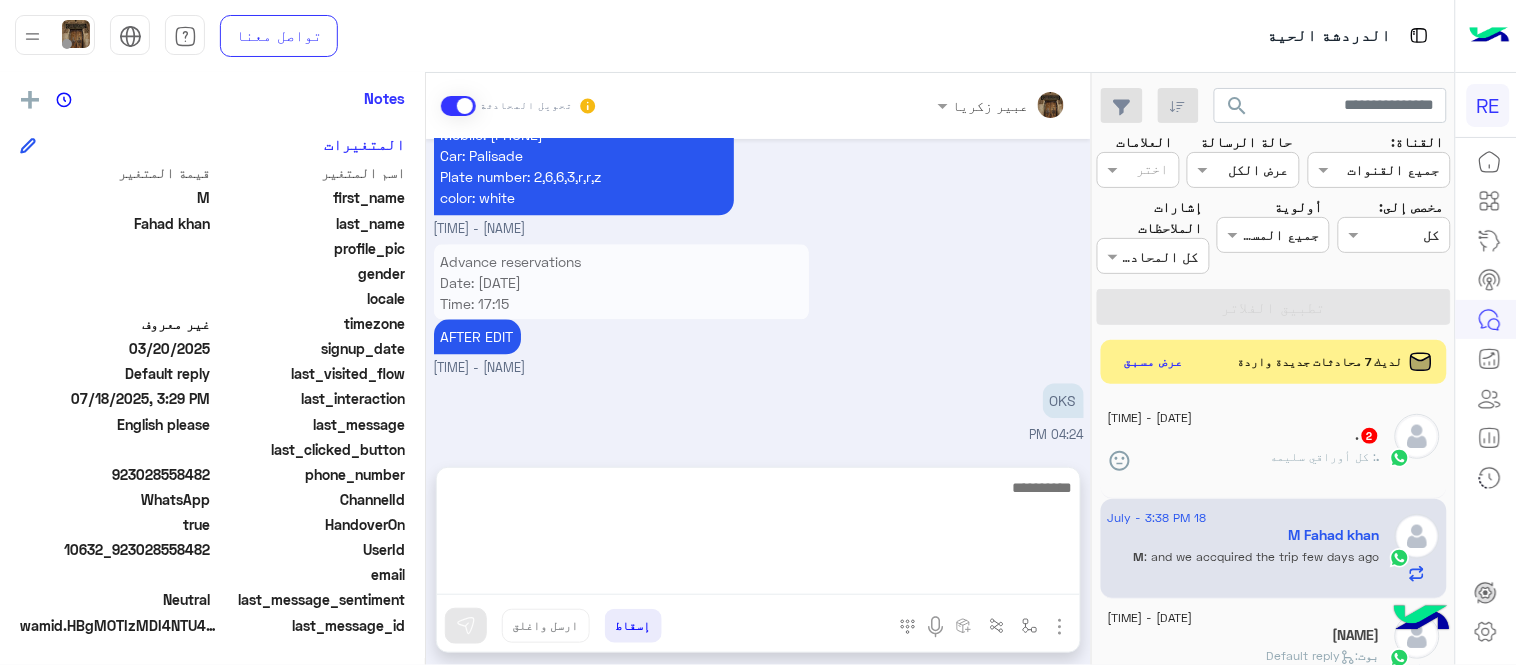 click on "[MONTH] [DAY], [YEAR]  How many bags? Around 10   [TIME]    [TIME]  Could you please tell who is he   [TIME]  As I was dealing with him before   [TIME]  Please Give rate for 19th trip GMC RATE IS 150 SAR FOR 19TH TRIP  [NAME] -  [TIME]  1 CAR WHAT ABOUT Ford Taurus OK ?  [NAME] -  [TIME]  1 CAR WHAT ABOUT Ford Taurus OK ? Picture please   [TIME]  Could you please tell who is he One of our employees  [NAME] -  [TIME]  Picture please WAIT PLEASE  [NAME] -  [TIME]  One of our employees oK OK HE,S A GOOD GUY VERY SUPPORTIVE HE TOLD ME SUPPORT WILL CALL ME   [TIME]  Picture please  [NAME] -  [TIME]  OK GIVE ME SOME TIME I,LL CONFIRM   [TIME]  AND PLEASE TELL WHOLE PAYMENT DETAILS FOR TOMMORROW TRI   [TIME]  COULD WE GET SMALL SUV TYPE   [TIME]  COULD WE GET SMALL SUV TYPE OK  [NAME] -  [TIME]  GMC RATE IS 150 SAR  SUV 100 SAR  TOTAL IS 250 SAR  [NAME] -  [TIME]  I NEED 2 GMCS AND 1 SUV   [TIME]  ?" at bounding box center [758, 293] 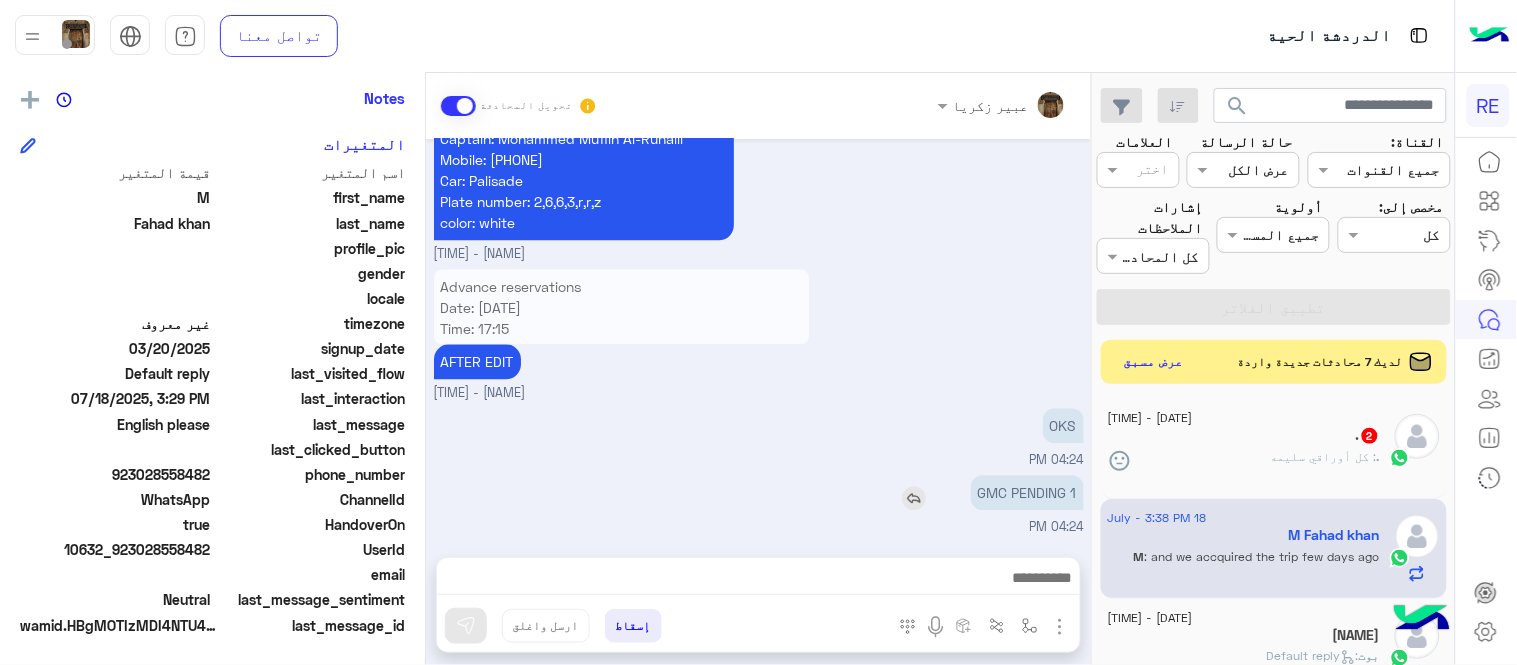 click at bounding box center [914, 498] 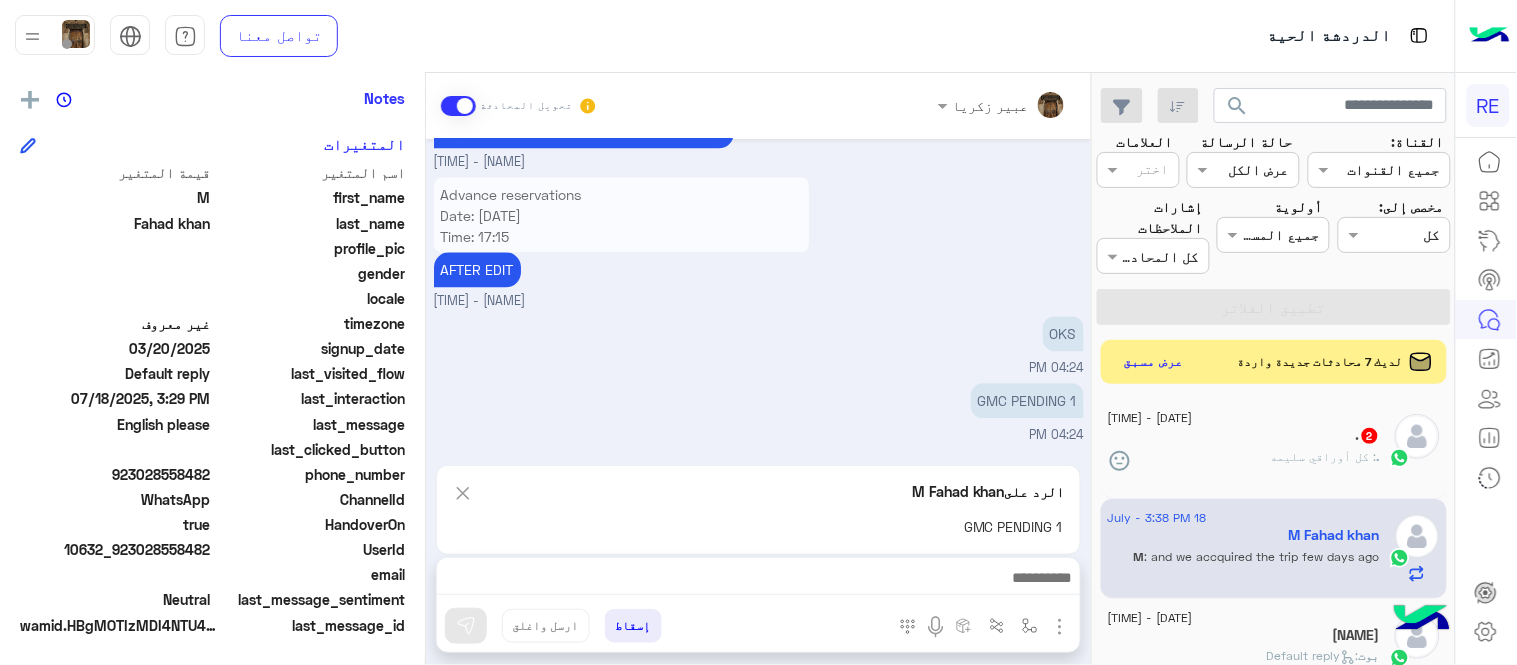 click at bounding box center (758, 580) 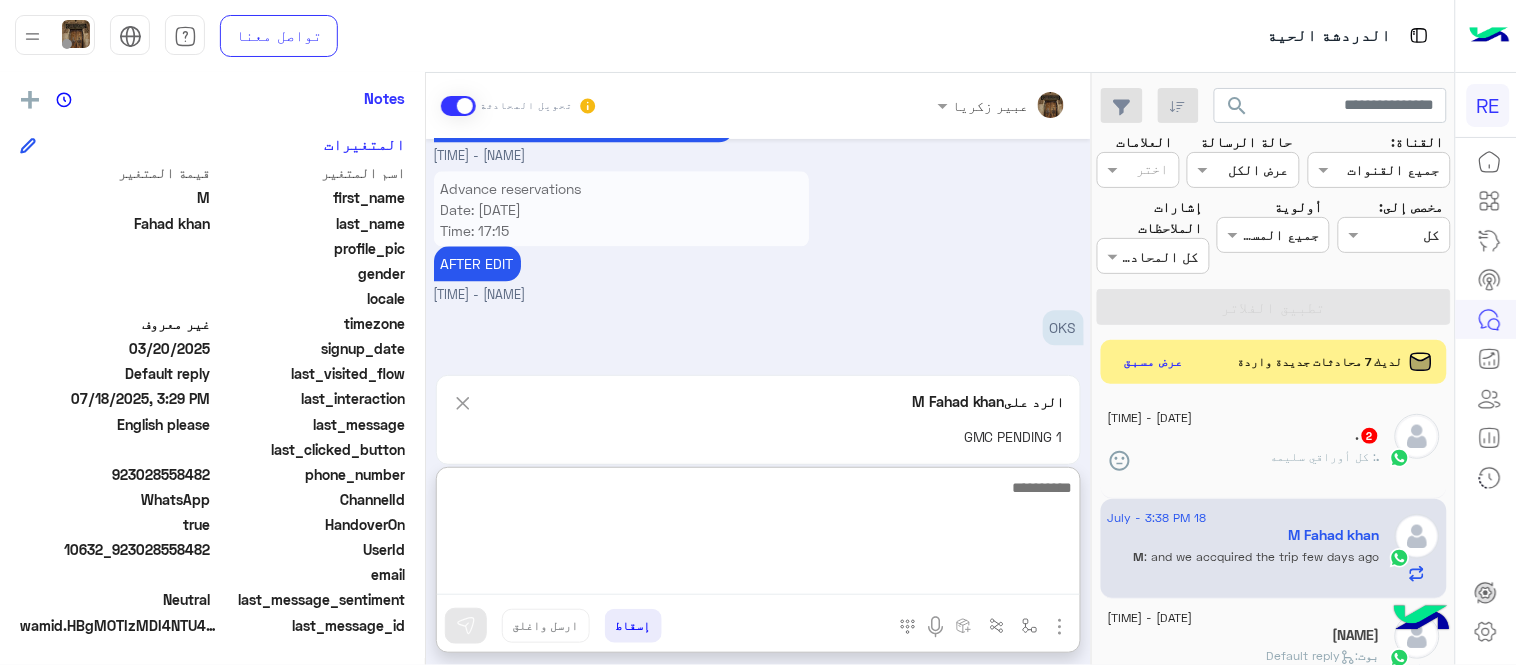 type on "*" 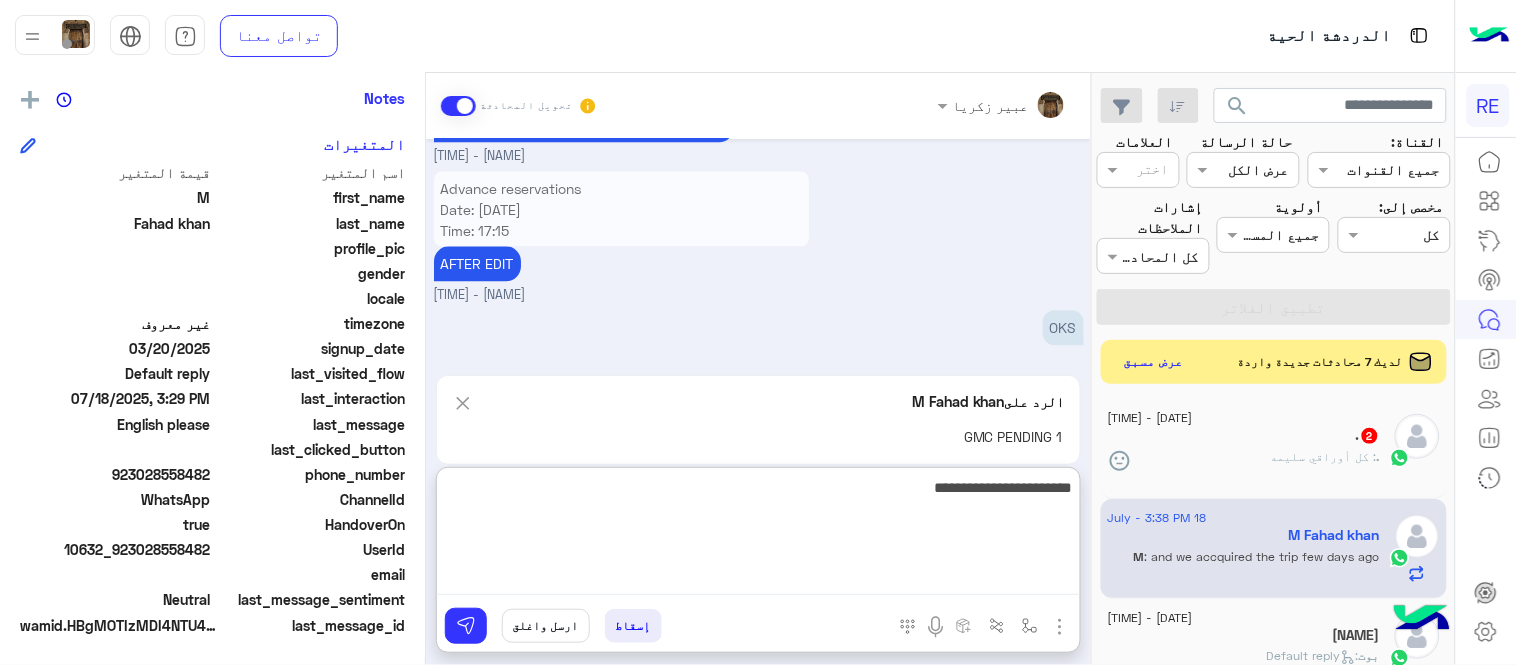 click on "**********" at bounding box center (758, 535) 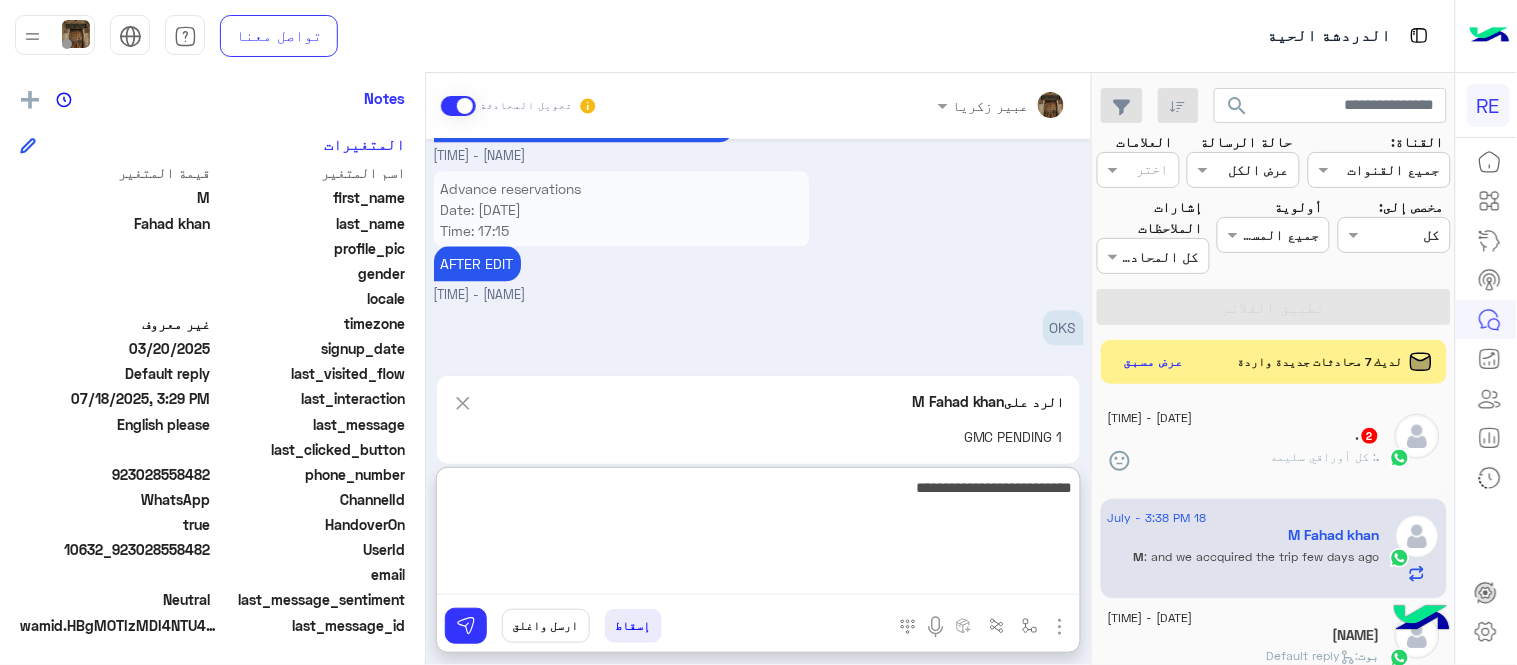 type on "**********" 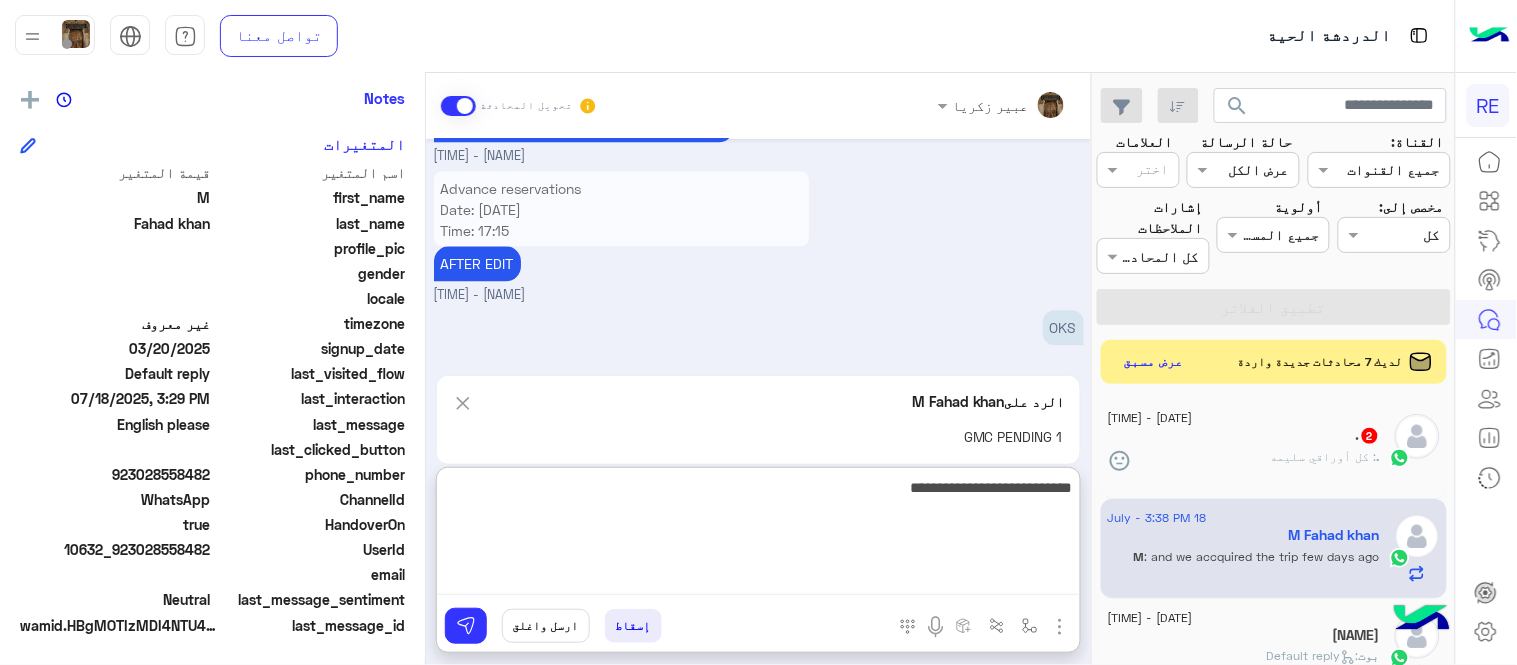 click on "**********" at bounding box center (758, 535) 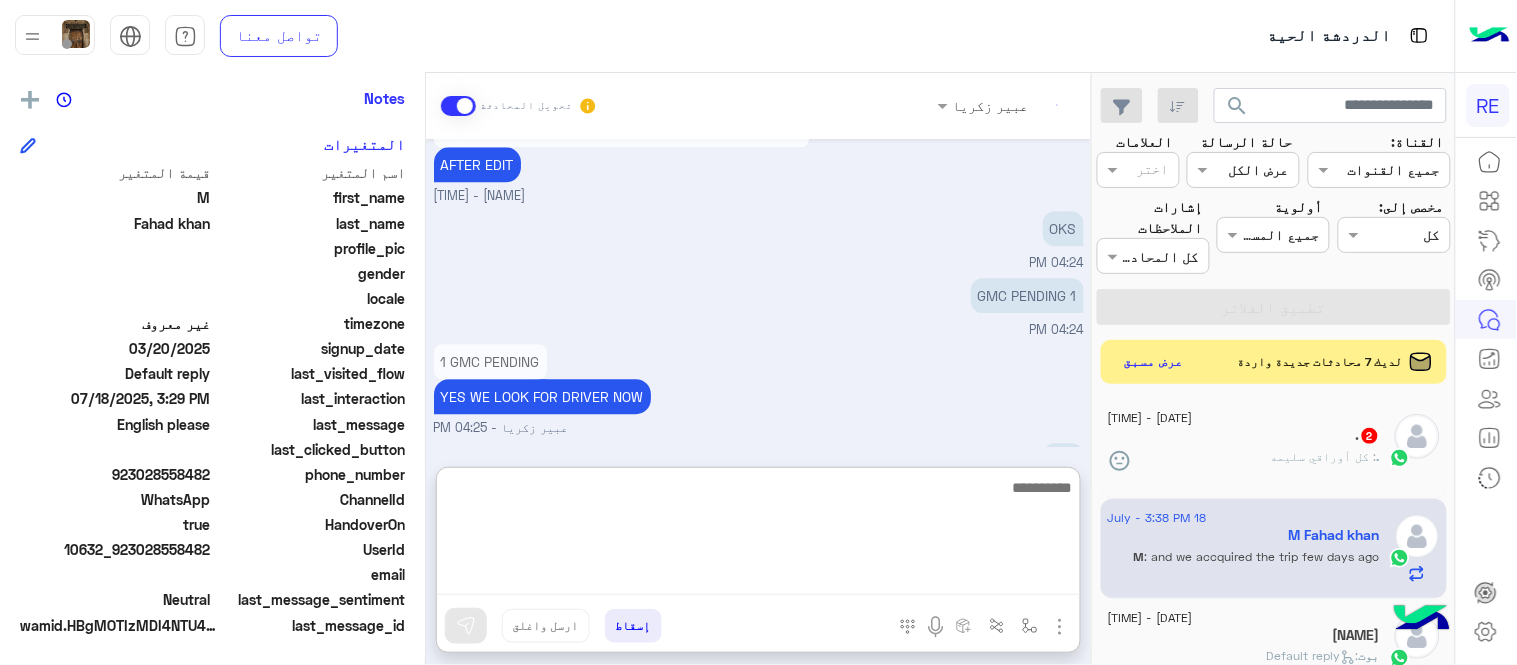 scroll, scrollTop: 7294, scrollLeft: 0, axis: vertical 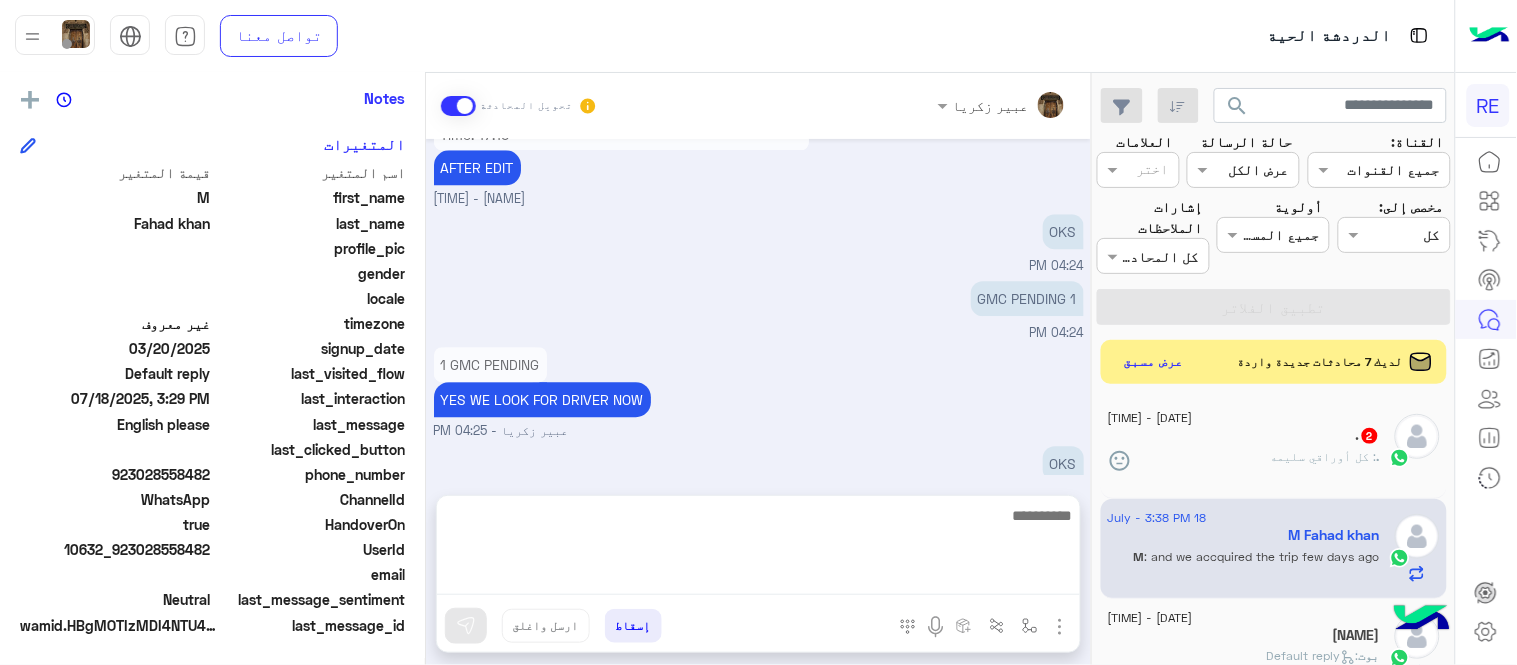 click on "[MONTH] [DAY], [YEAR]  How many bags? Around 10   [TIME]    [TIME]  Could you please tell who is he   [TIME]  As I was dealing with him before   [TIME]  Please Give rate for 19th trip GMC RATE IS 150 SAR FOR 19TH TRIP  [NAME] -  [TIME]  1 CAR WHAT ABOUT Ford Taurus OK ?  [NAME] -  [TIME]  1 CAR WHAT ABOUT Ford Taurus OK ? Picture please   [TIME]  Could you please tell who is he One of our employees  [NAME] -  [TIME]  Picture please WAIT PLEASE  [NAME] -  [TIME]  One of our employees oK OK HE,S A GOOD GUY VERY SUPPORTIVE HE TOLD ME SUPPORT WILL CALL ME   [TIME]  Picture please  [NAME] -  [TIME]  OK GIVE ME SOME TIME I,LL CONFIRM   [TIME]  AND PLEASE TELL WHOLE PAYMENT DETAILS FOR TOMMORROW TRI   [TIME]  COULD WE GET SMALL SUV TYPE   [TIME]  COULD WE GET SMALL SUV TYPE OK  [NAME] -  [TIME]  GMC RATE IS 150 SAR  SUV 100 SAR  TOTAL IS 250 SAR  [NAME] -  [TIME]  I NEED 2 GMCS AND 1 SUV   [TIME]  ?" at bounding box center [758, 307] 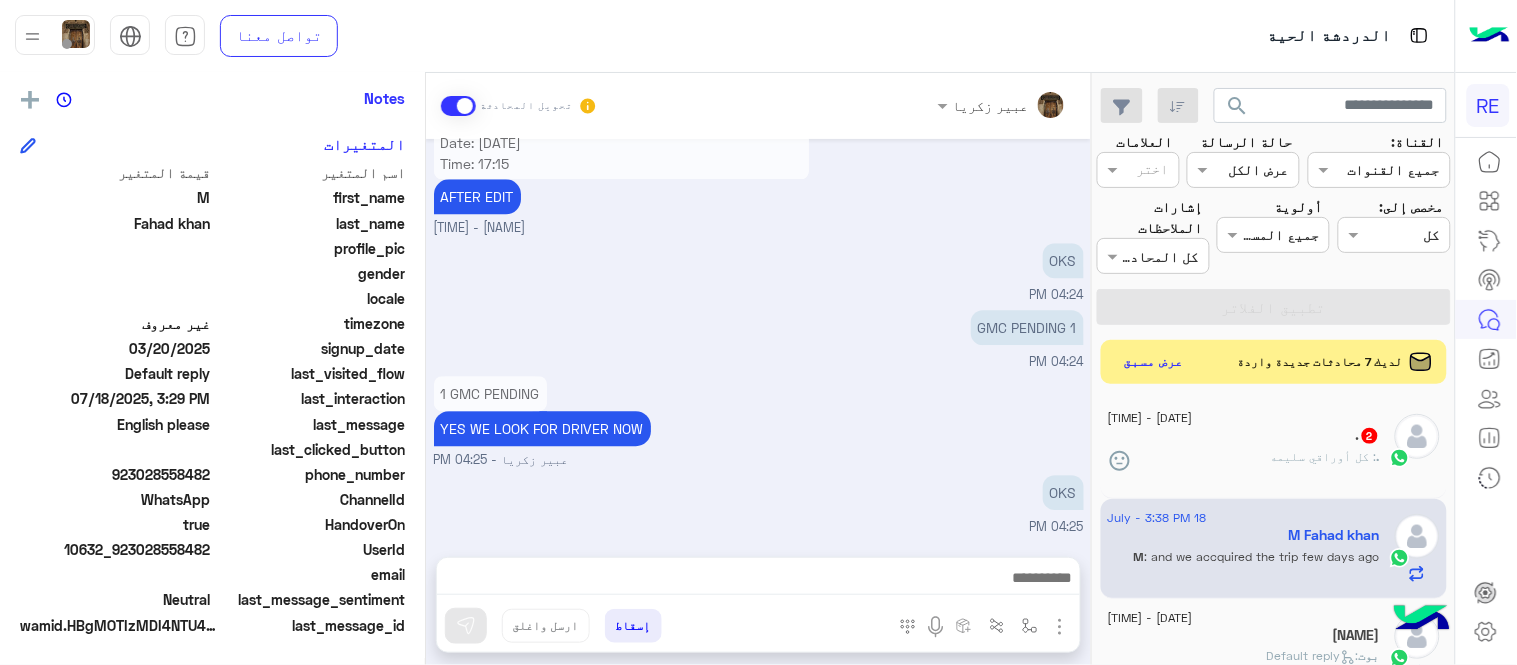 click on "اسم المتغير قيمة المتغير" 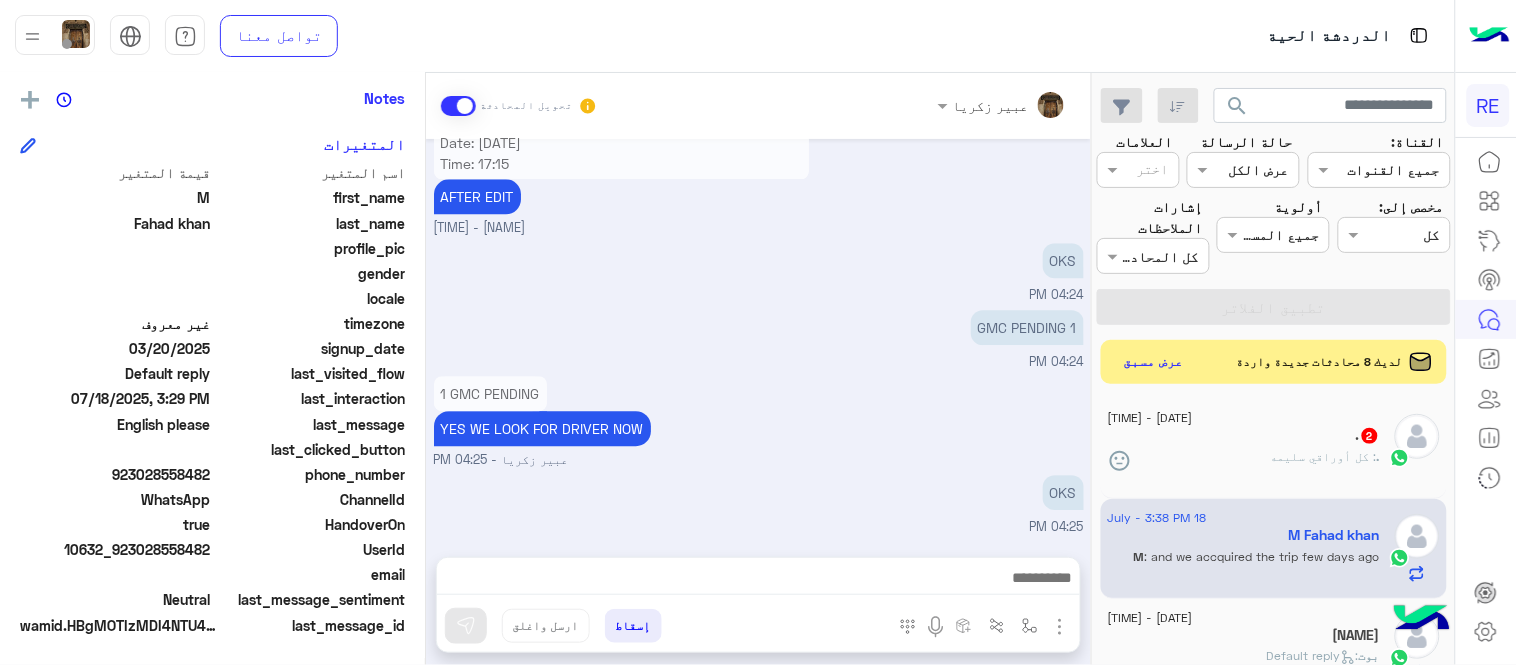 click on "1 GMC PENDING YES  WE LOOK FOR DRIVER NOW  [FIRST] [LAST] -  04:25 PM" at bounding box center [759, 420] 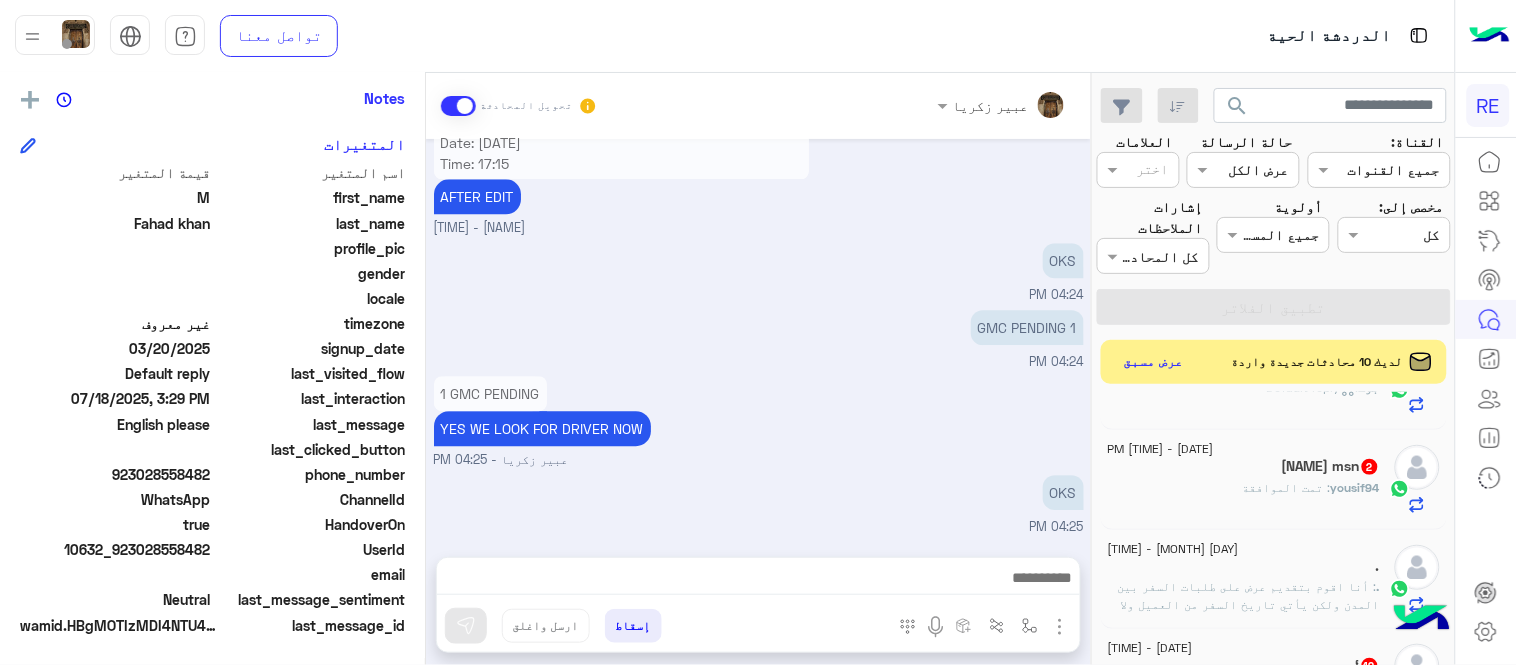 scroll, scrollTop: 277, scrollLeft: 0, axis: vertical 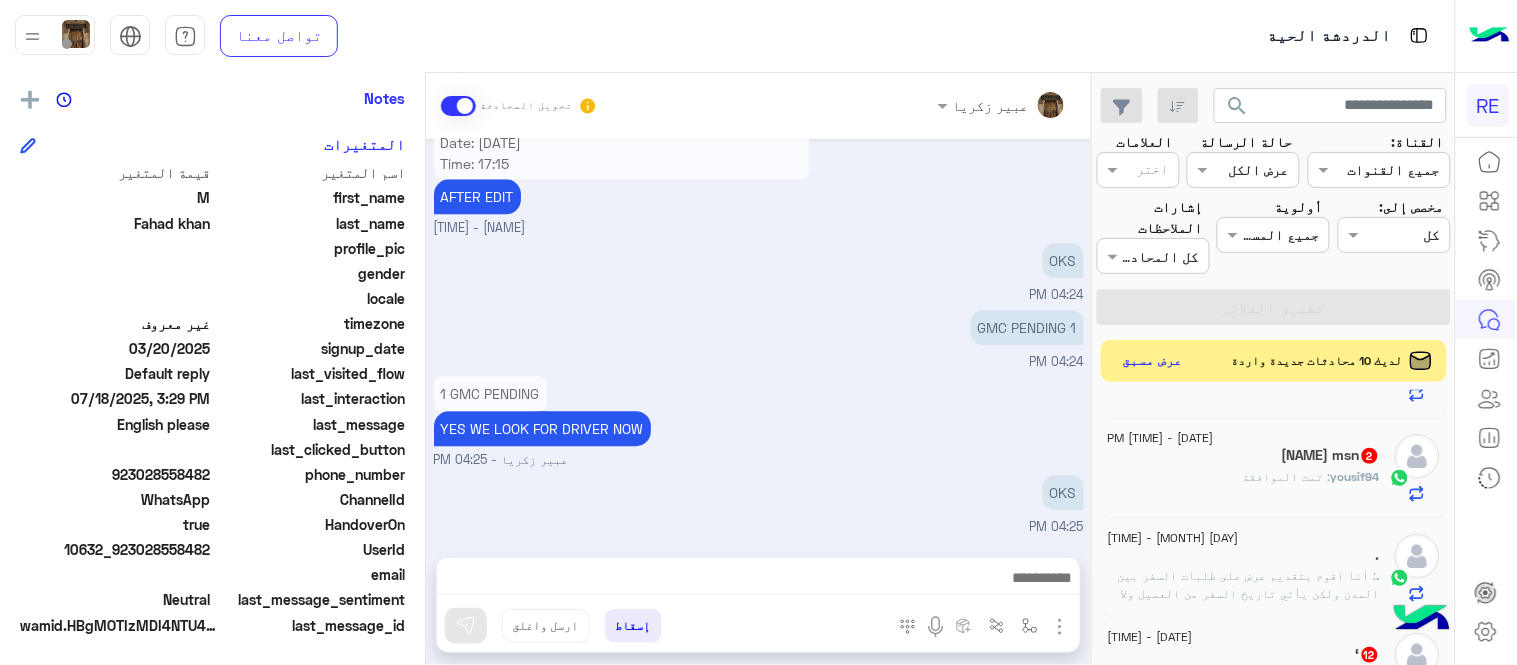 click on "عرض مسبق" 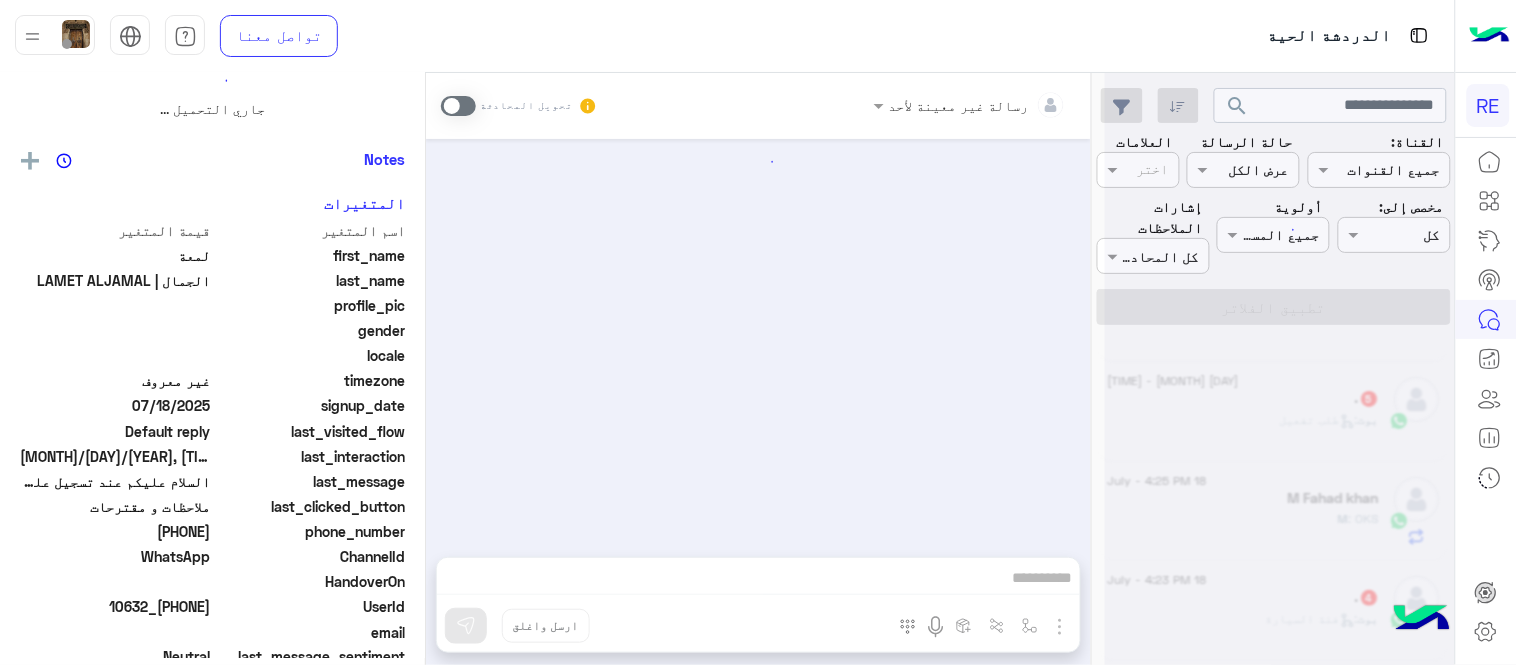scroll, scrollTop: 0, scrollLeft: 0, axis: both 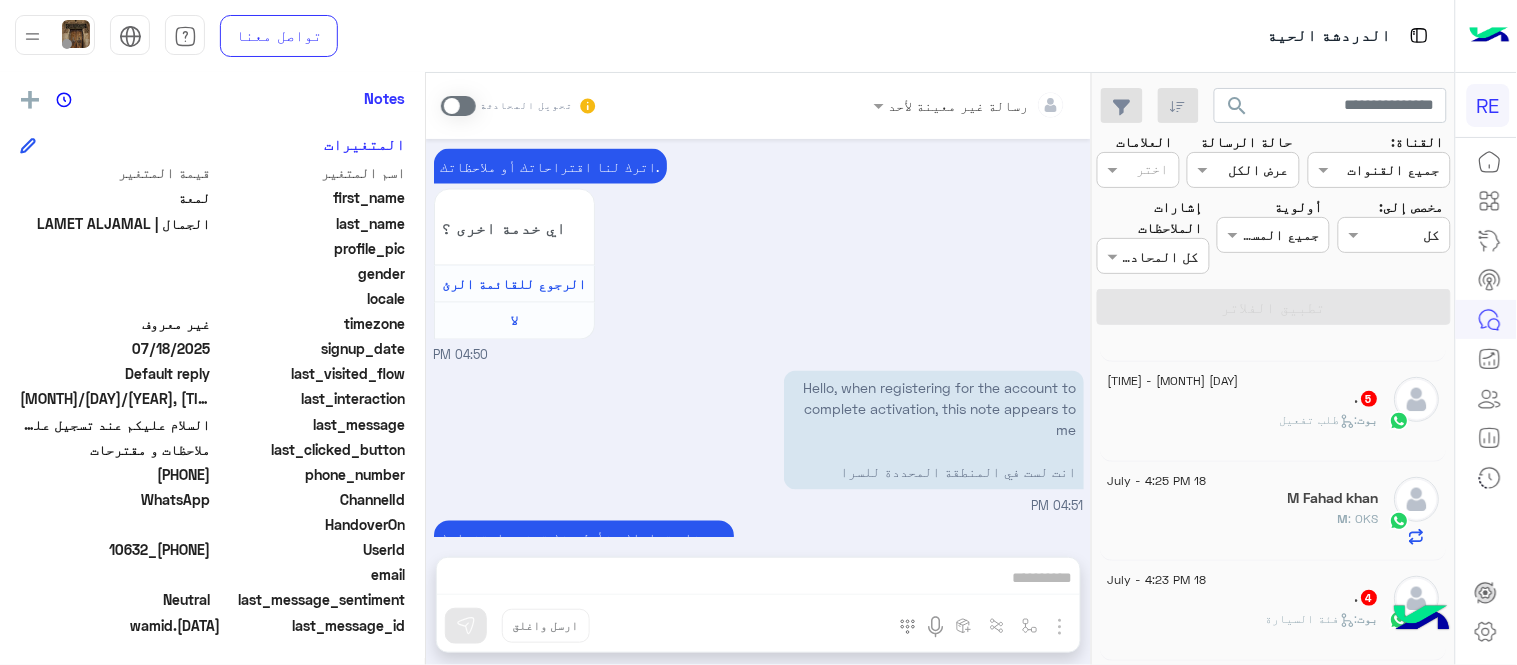 click at bounding box center [458, 106] 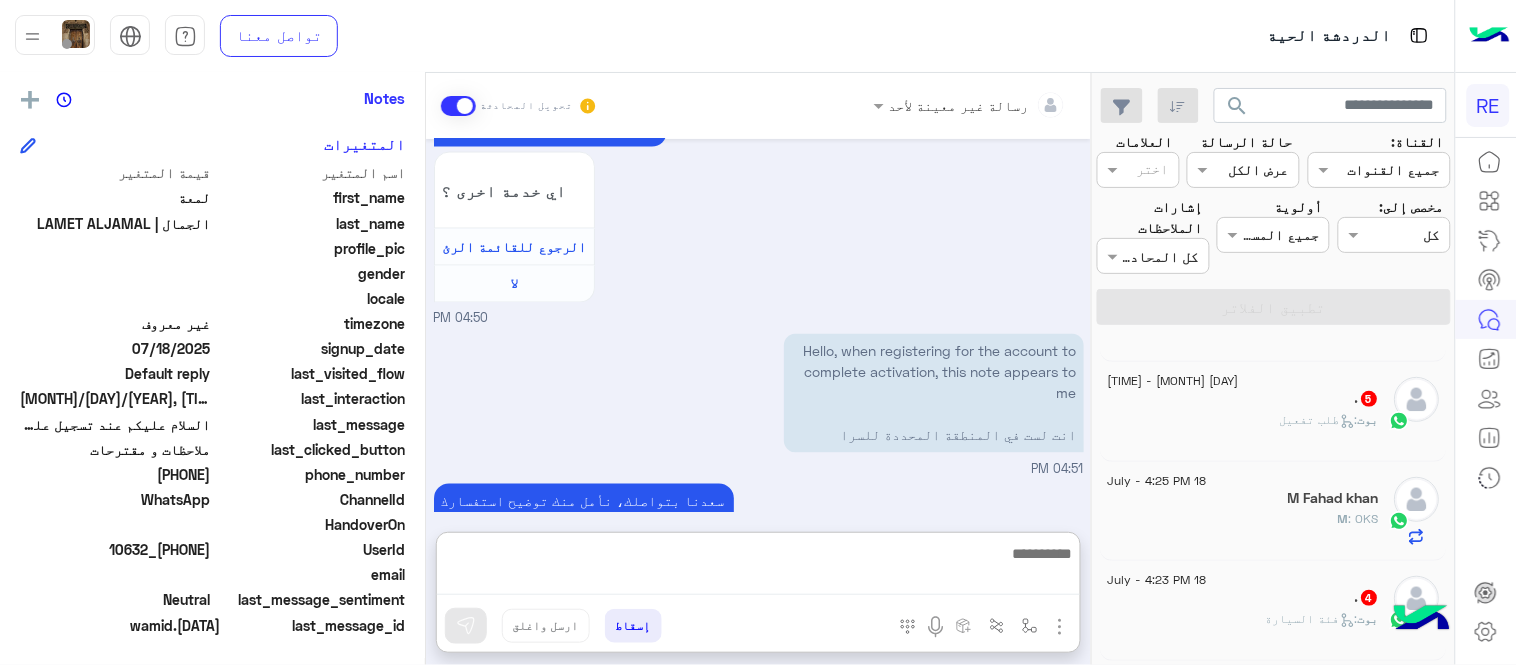 click at bounding box center [758, 568] 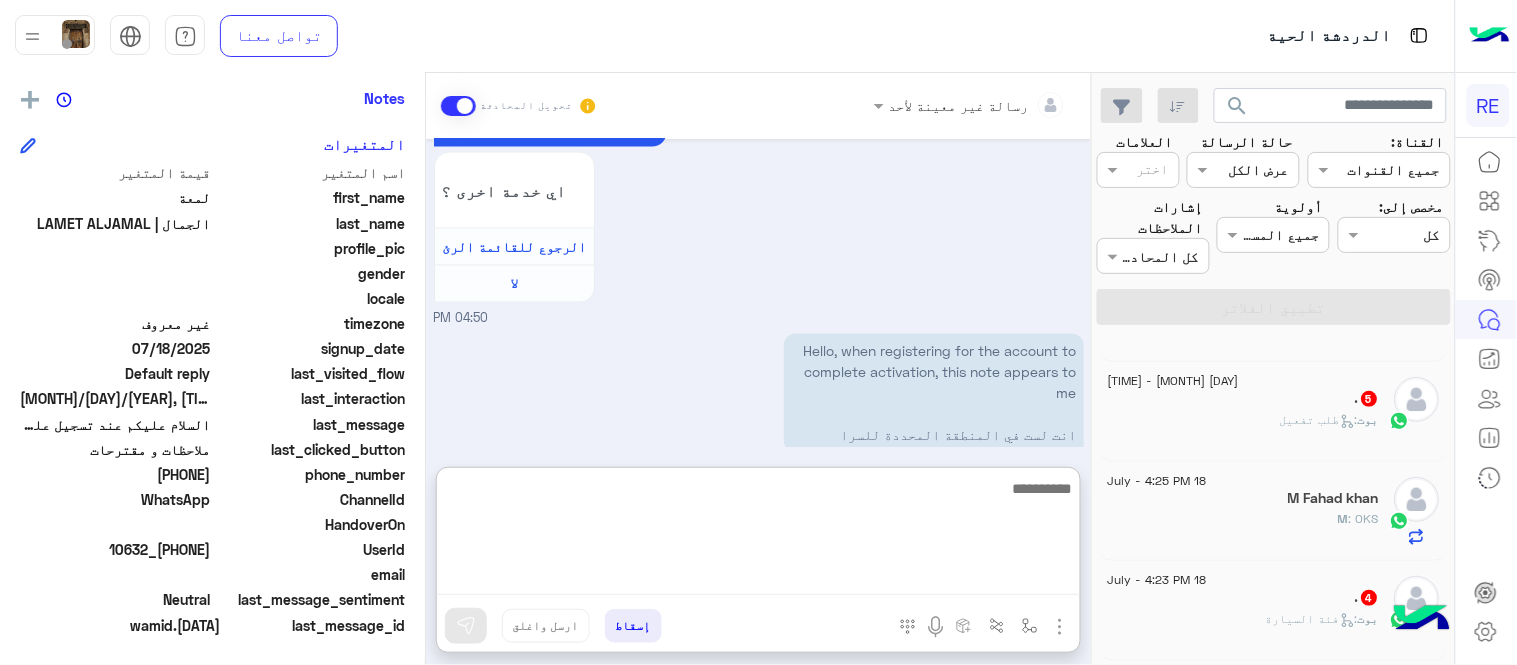 click at bounding box center (758, 535) 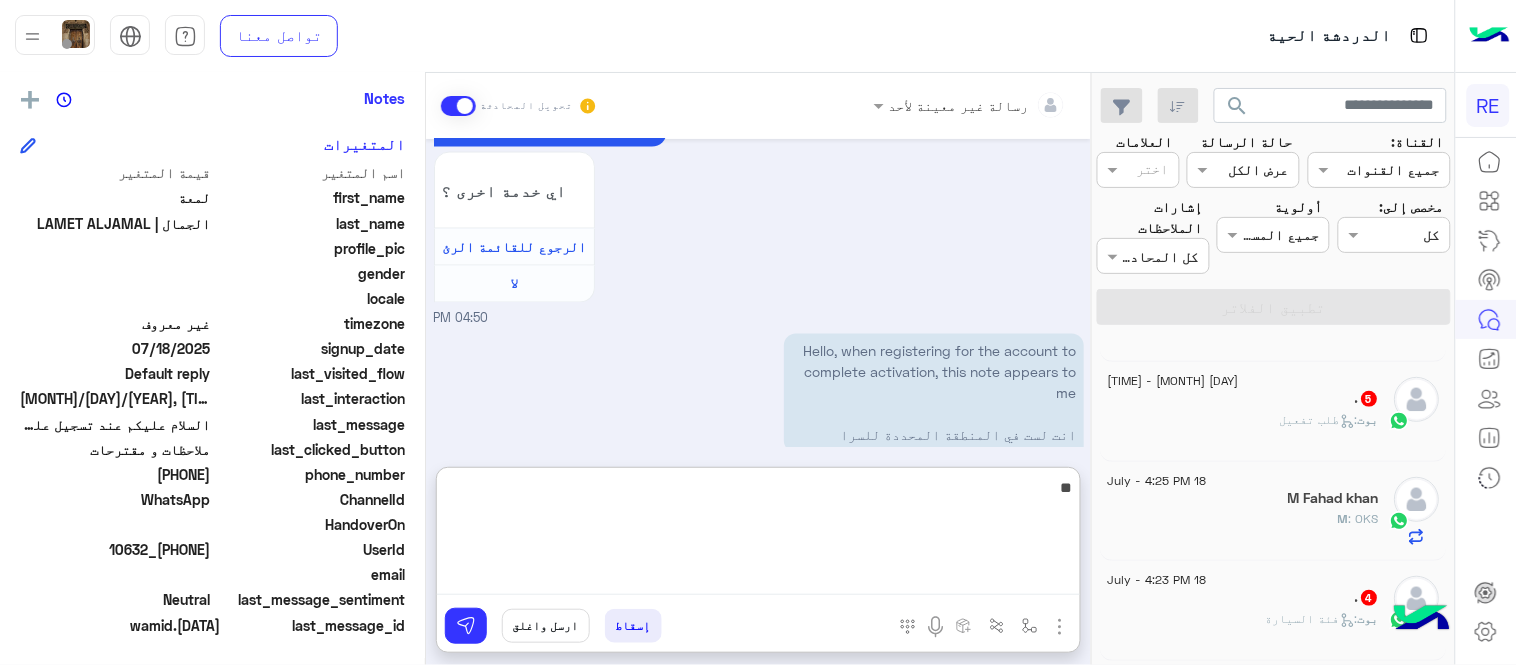 type on "*" 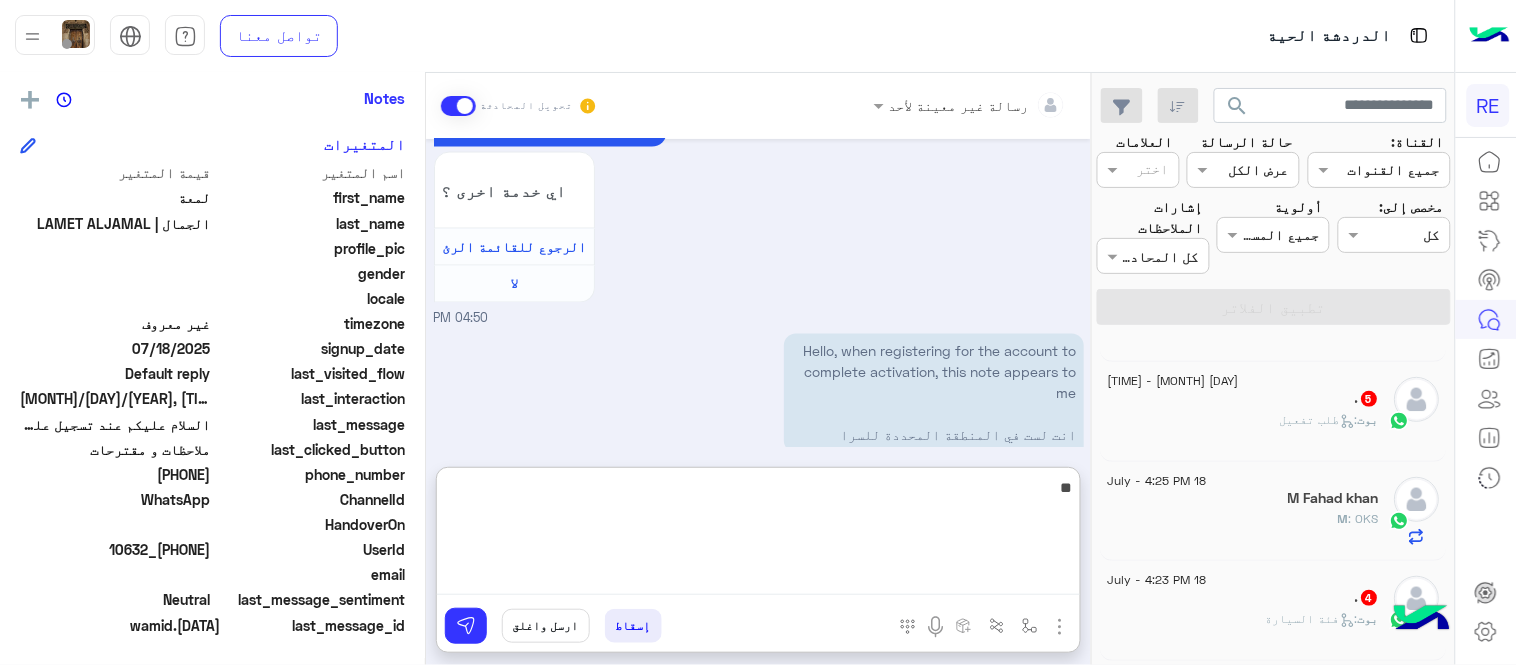 type on "*" 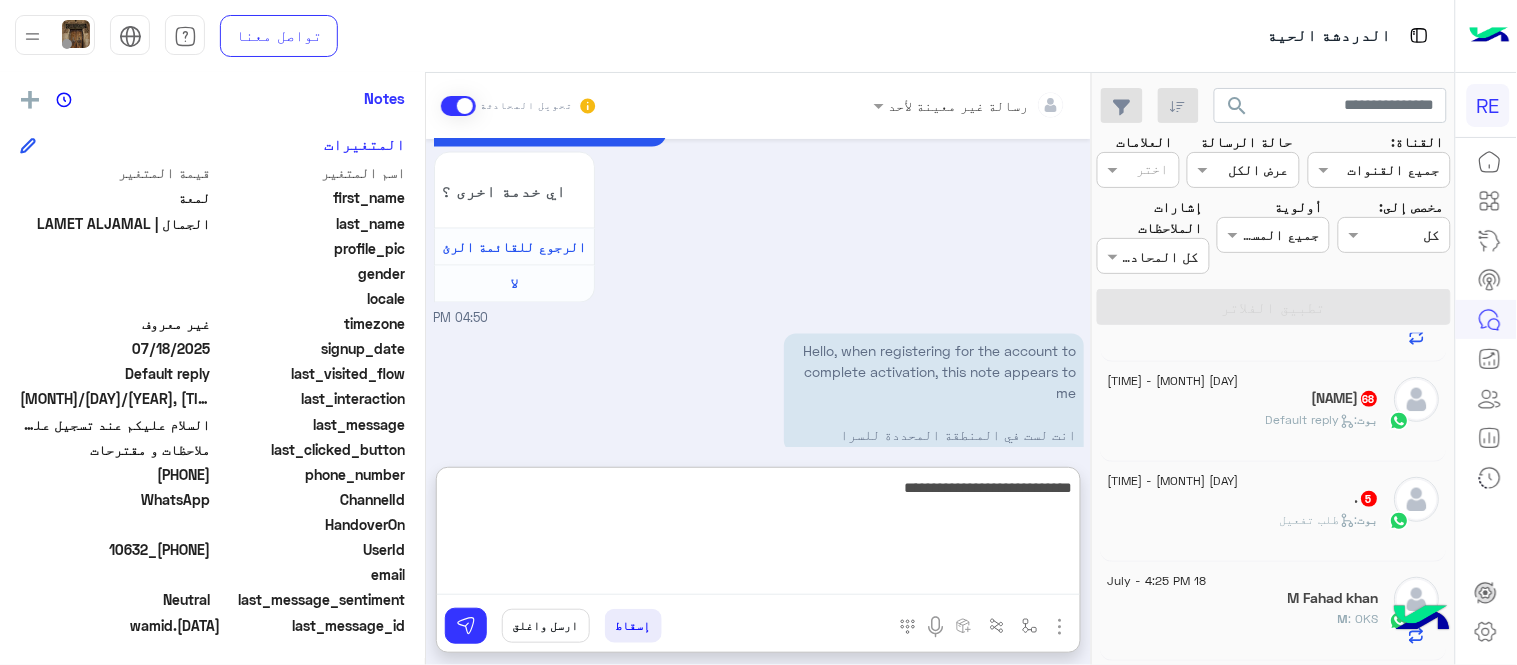 type on "**********" 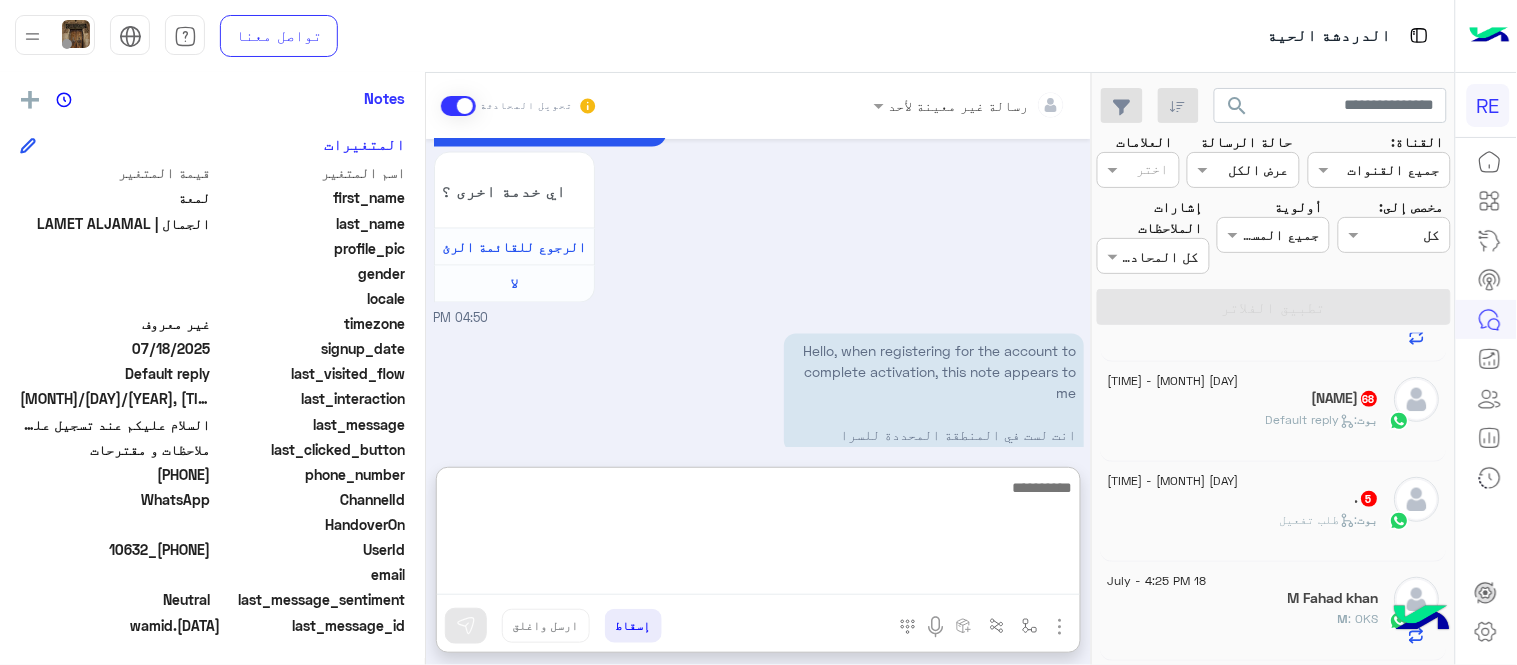 scroll, scrollTop: 1008, scrollLeft: 0, axis: vertical 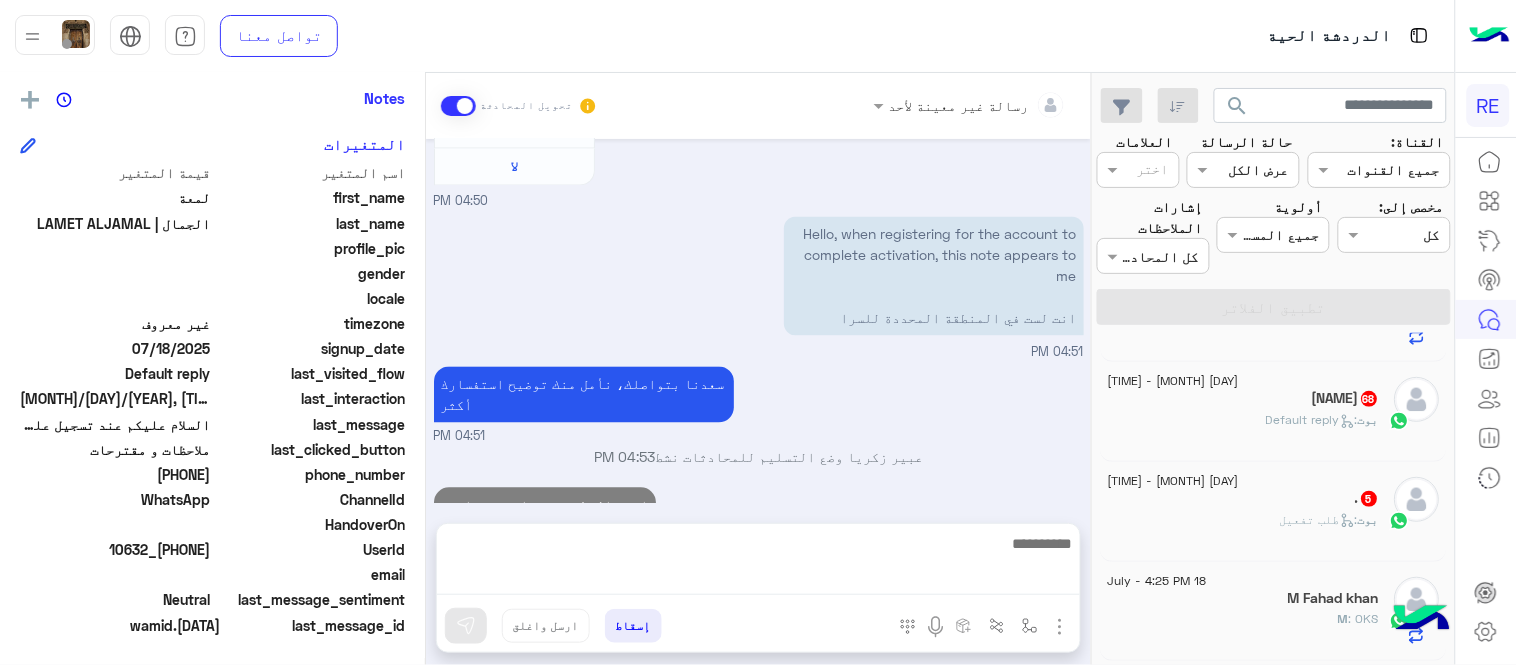 click on "[MONTH] [DAY], [YEAR]   الرجوع للقائمة الرئ    [TIME]  اختر احد الخدمات التالية:    [TIME]   الملاحظات والشكاوى    [TIME]  اختيار أي:    [TIME]    [TIME]  سعدنا بتواصلك، نأمل منك توضيح استفسارك أكثر    [TIME]   ملاحظات و مقترحات     [TIME]  اترك لنا اقتراحاتك أو ملاحظاتك. اي خدمة اخرى ؟  الرجوع للقائمة الرئ   لا     [TIME]  السلام عليكم عند تسجيل على الحساب من أجل استكمال التفعيل تظهر لدي هاذي الملاحظة  انت لست في المنطقة المحددة للسرا   [TIME]  سعدنا بتواصلك، نأمل منك توضيح استفسارك أكثر    [TIME]   [NAME] وضع التسليم للمحادثات نشط   [TIME]      احذف  التطبيق وحمله مرة ثانية   [TIME]" at bounding box center [758, 321] 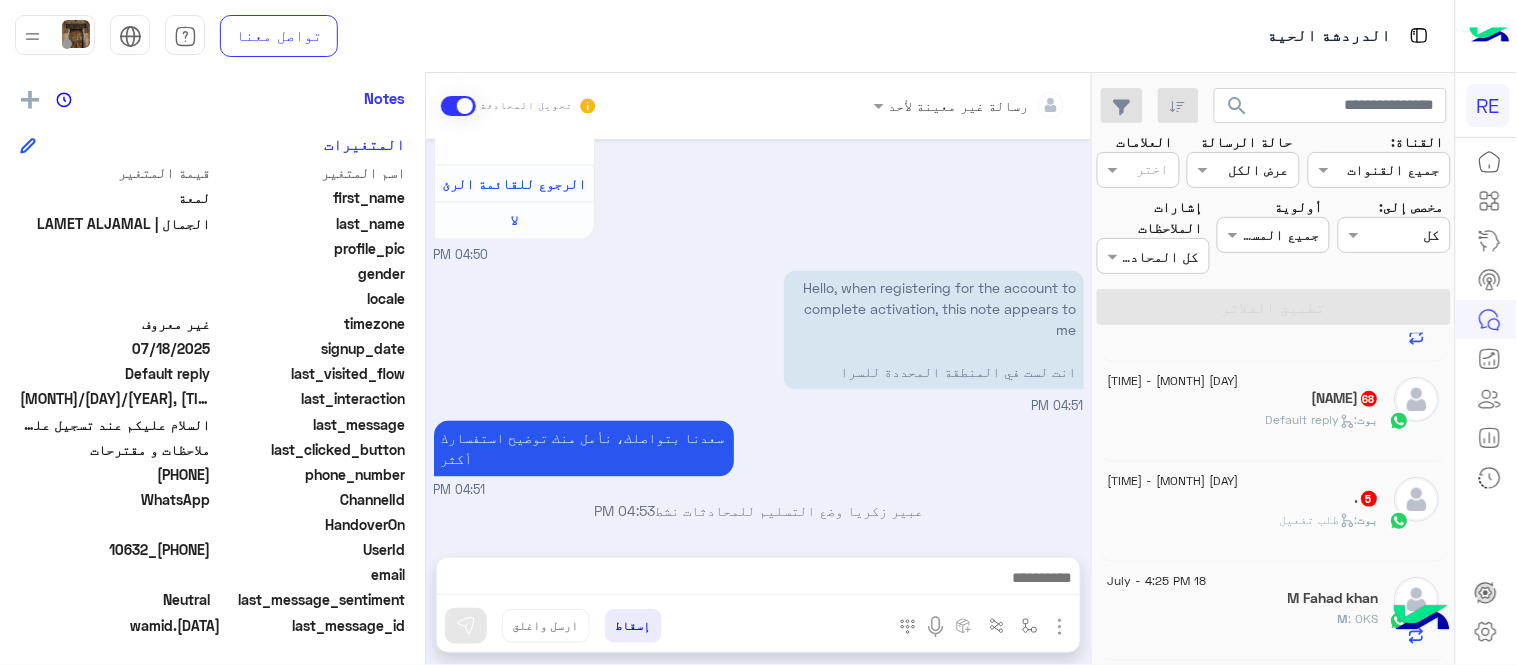 scroll, scrollTop: 955, scrollLeft: 0, axis: vertical 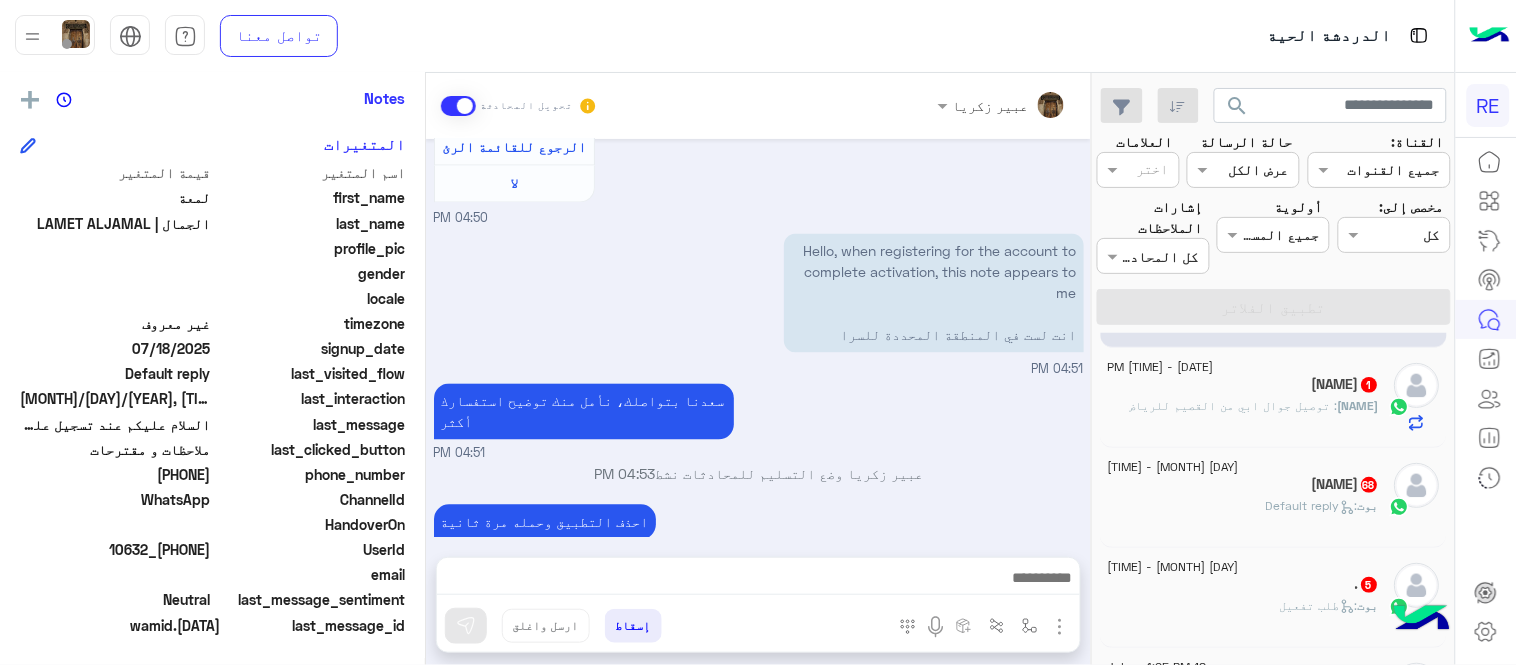 click on ": توصيل جوال ابي من القصيم للرياض" 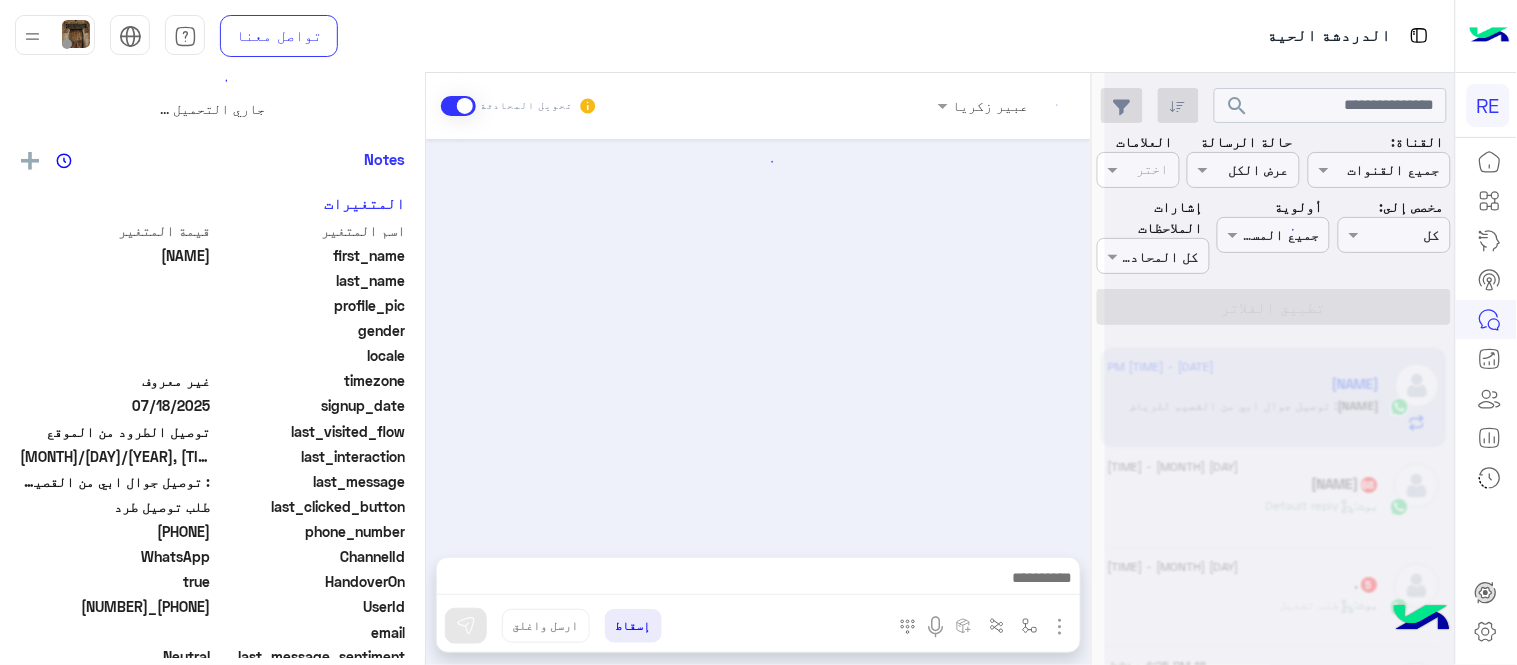 scroll, scrollTop: 0, scrollLeft: 0, axis: both 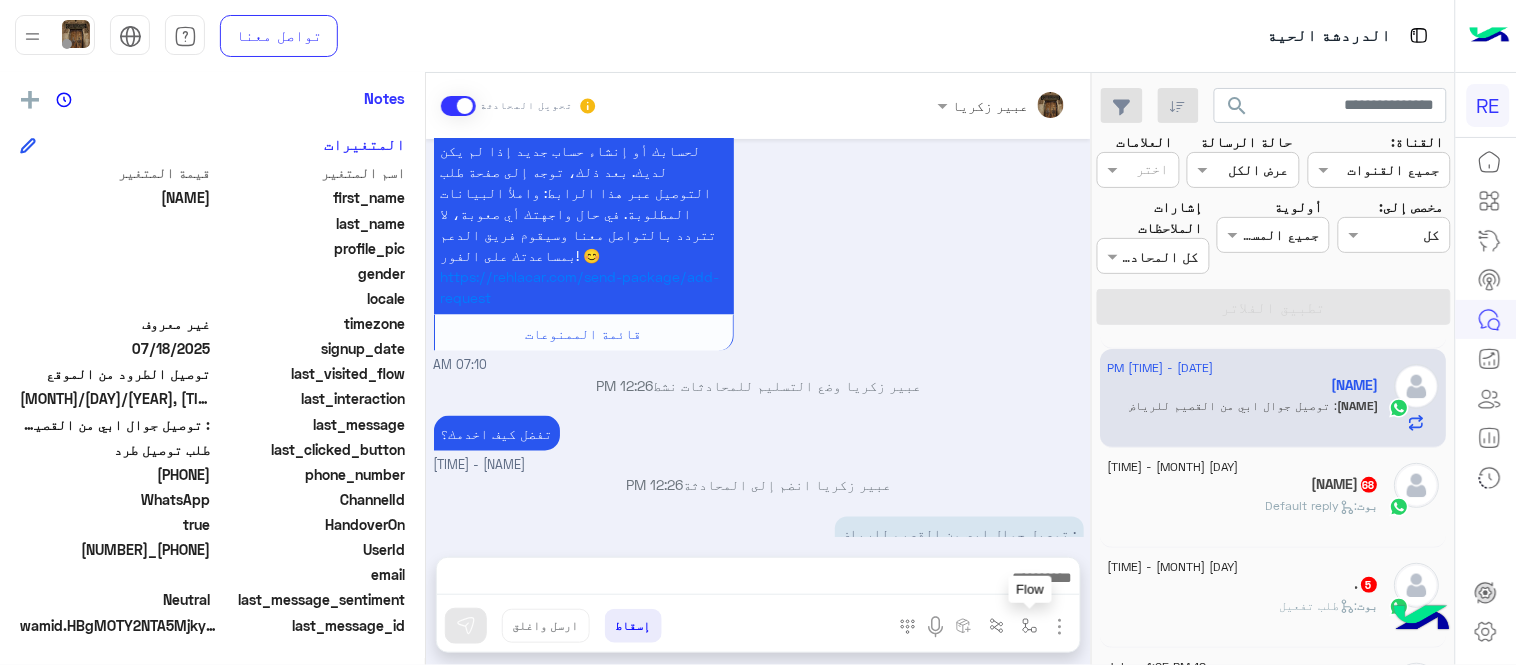 click at bounding box center (1030, 625) 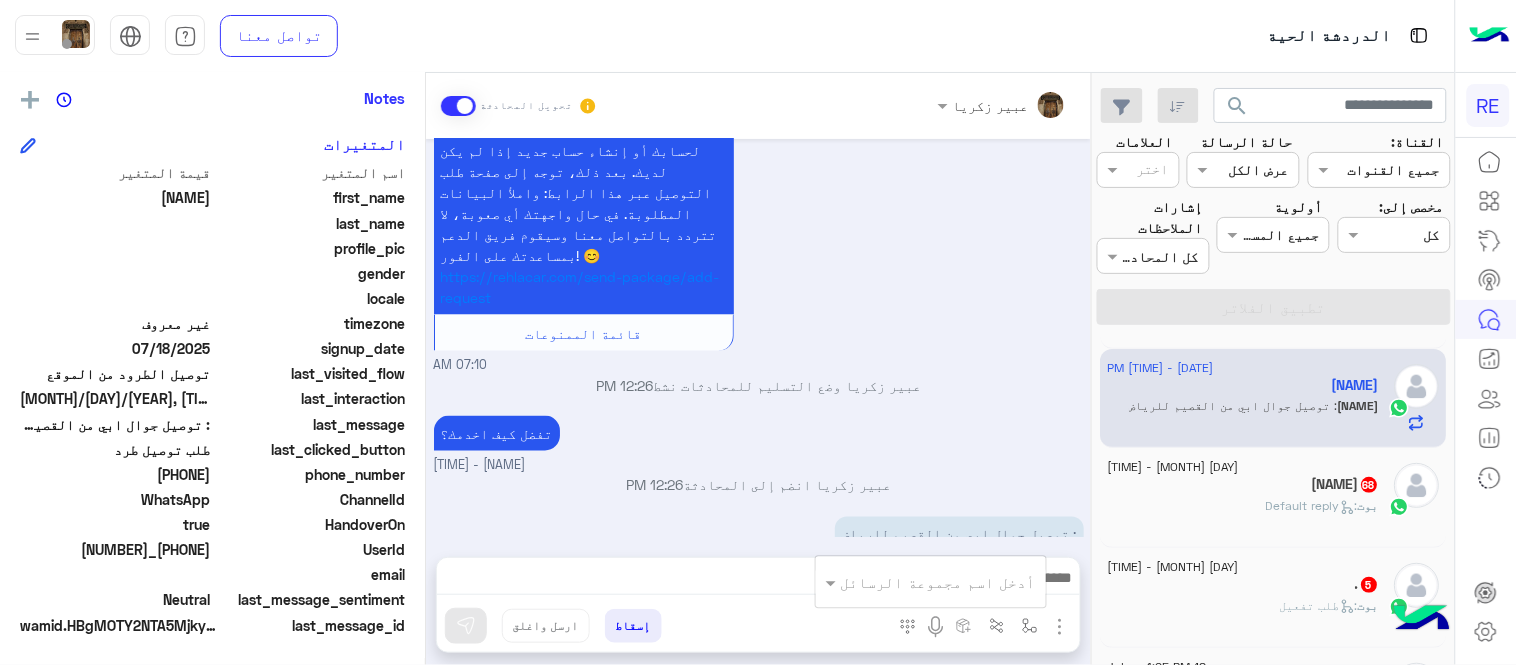 click on "بوت :   Default reply" 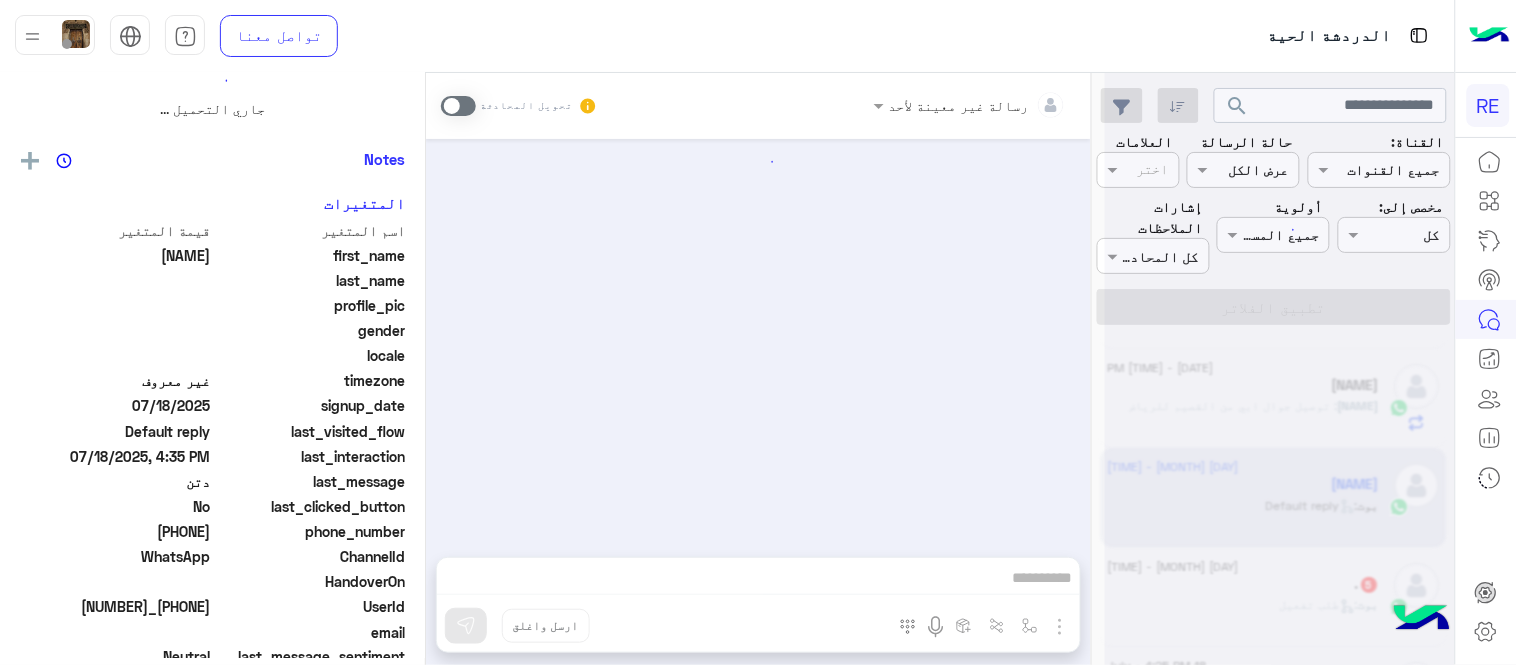 scroll, scrollTop: 0, scrollLeft: 0, axis: both 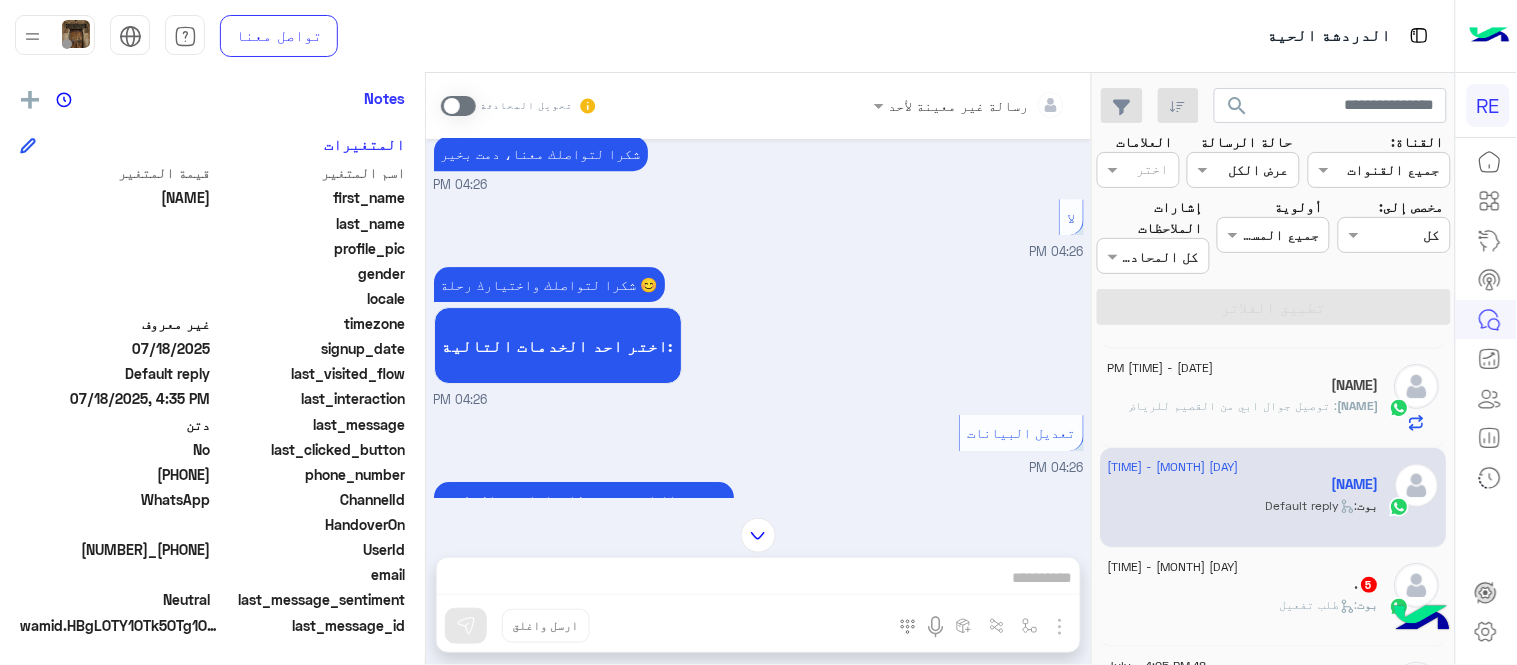 click at bounding box center (458, 106) 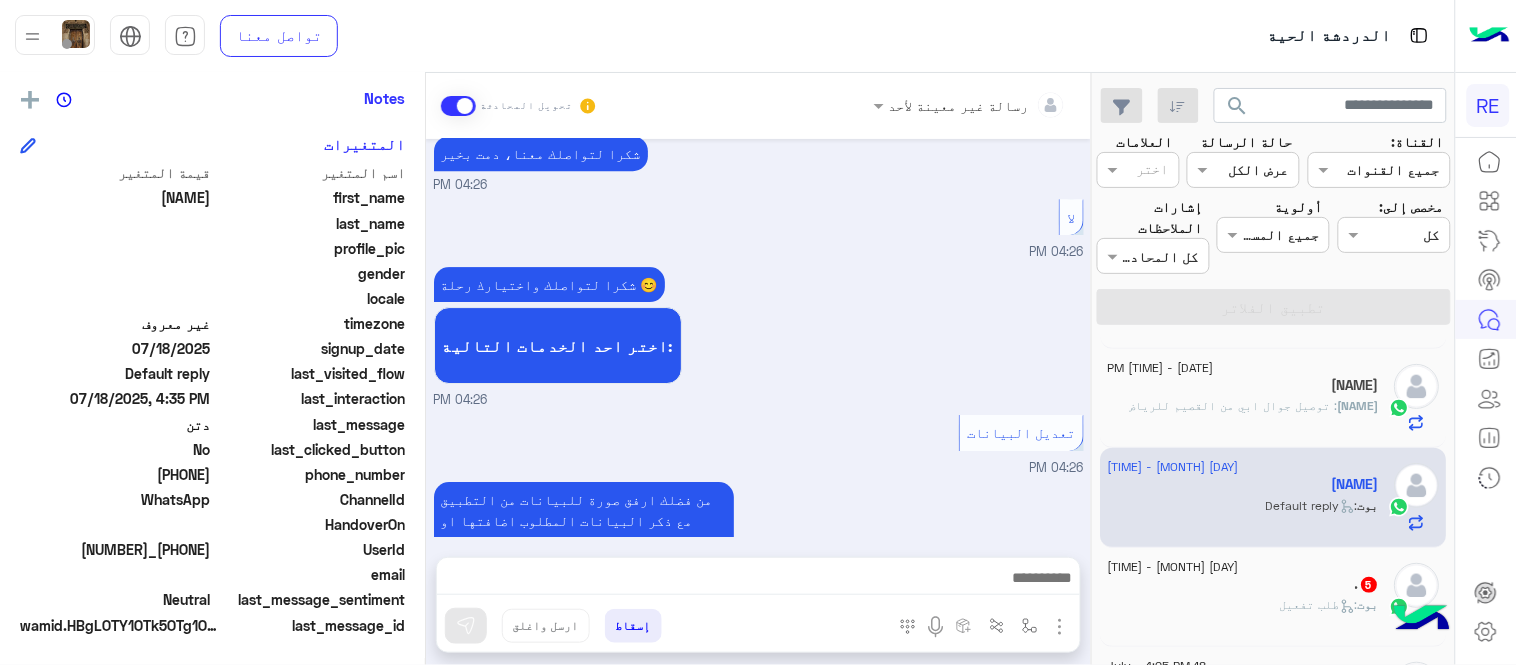 scroll, scrollTop: 6292, scrollLeft: 0, axis: vertical 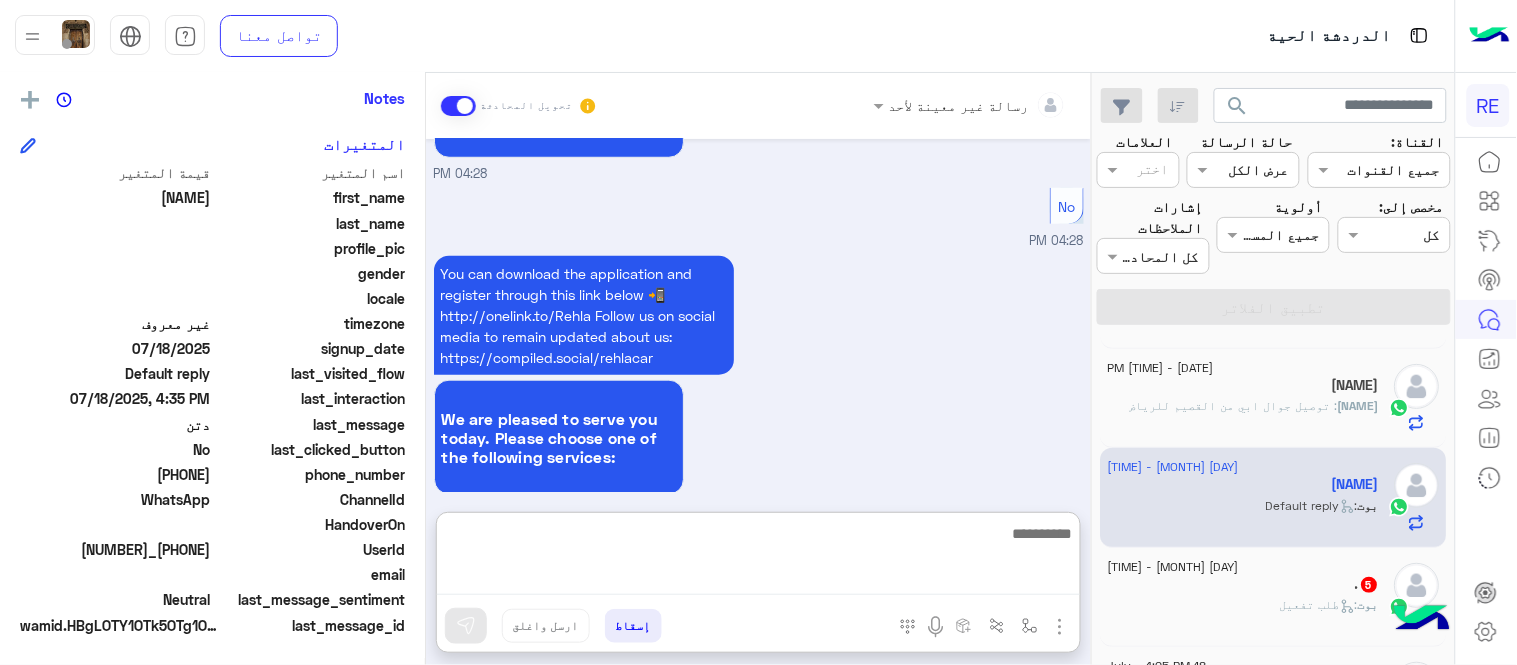 click at bounding box center [758, 558] 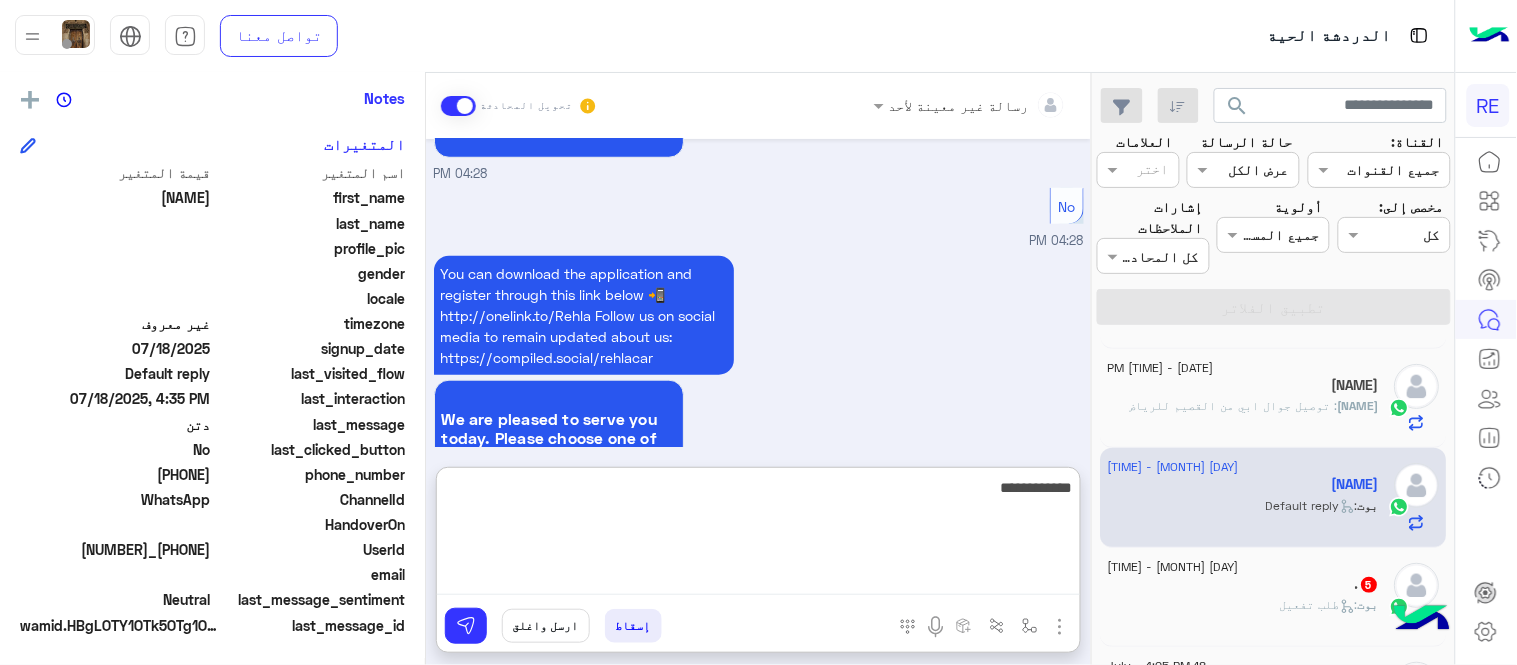 type on "**********" 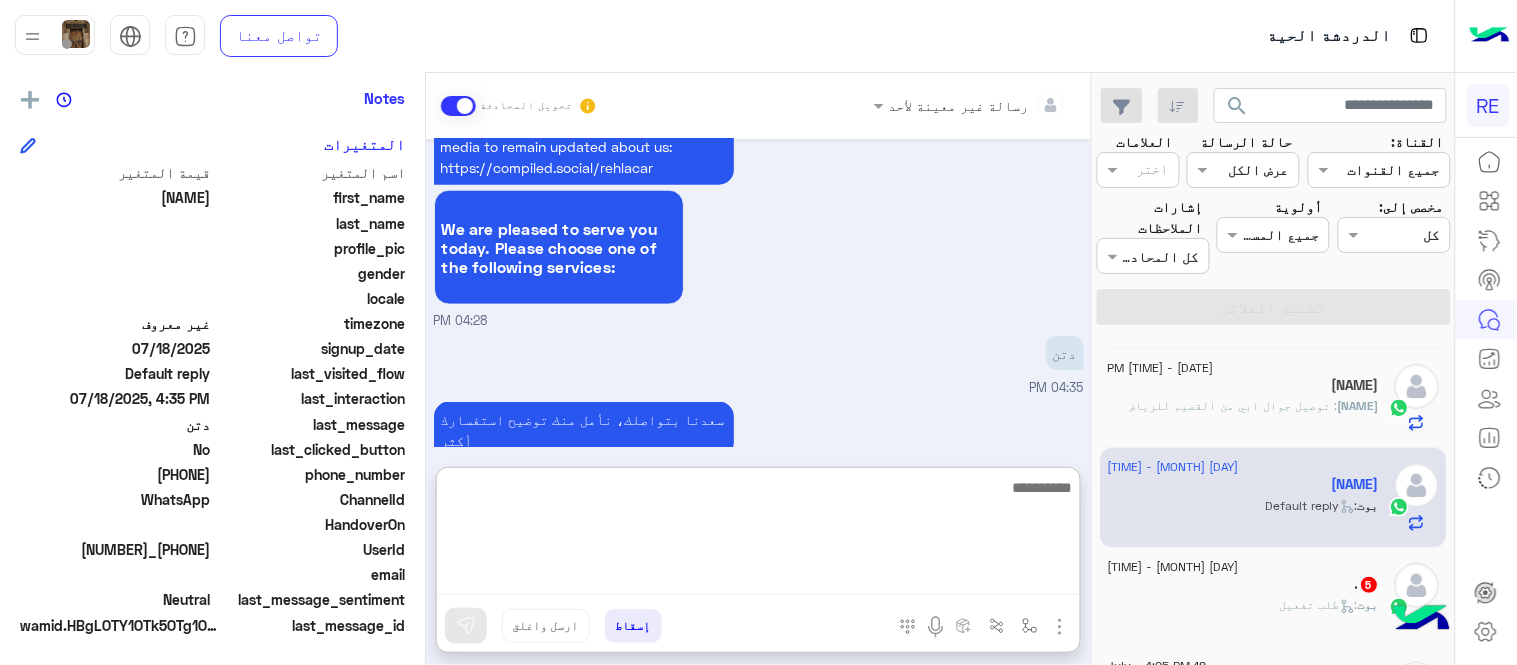 scroll, scrollTop: 6517, scrollLeft: 0, axis: vertical 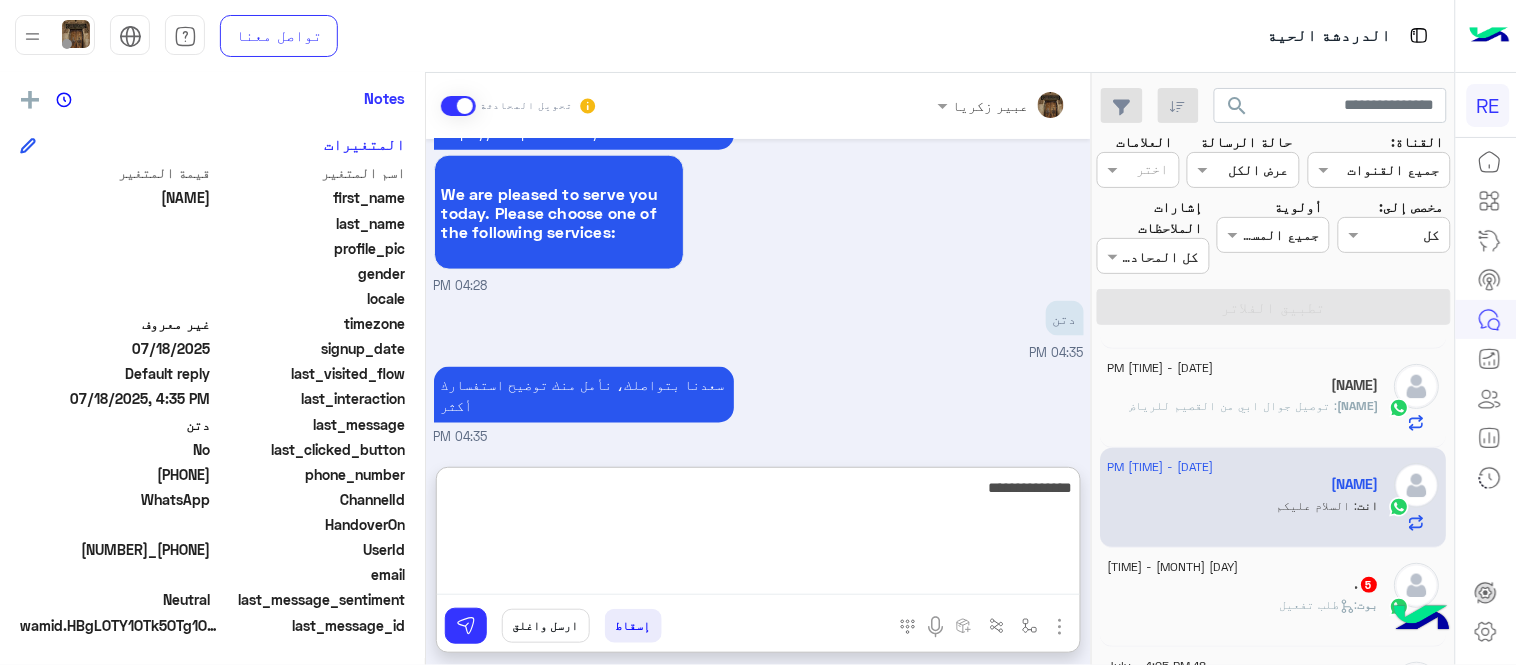 type on "**********" 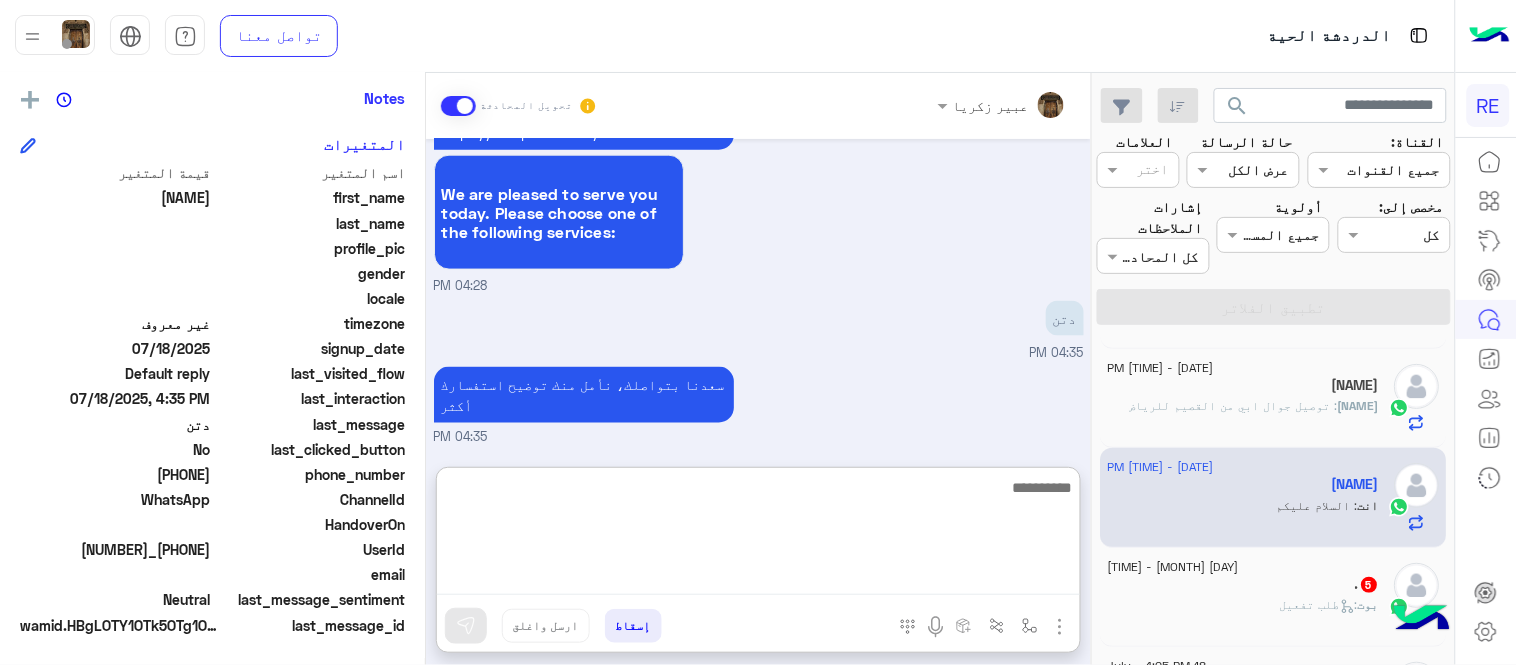 scroll, scrollTop: 6582, scrollLeft: 0, axis: vertical 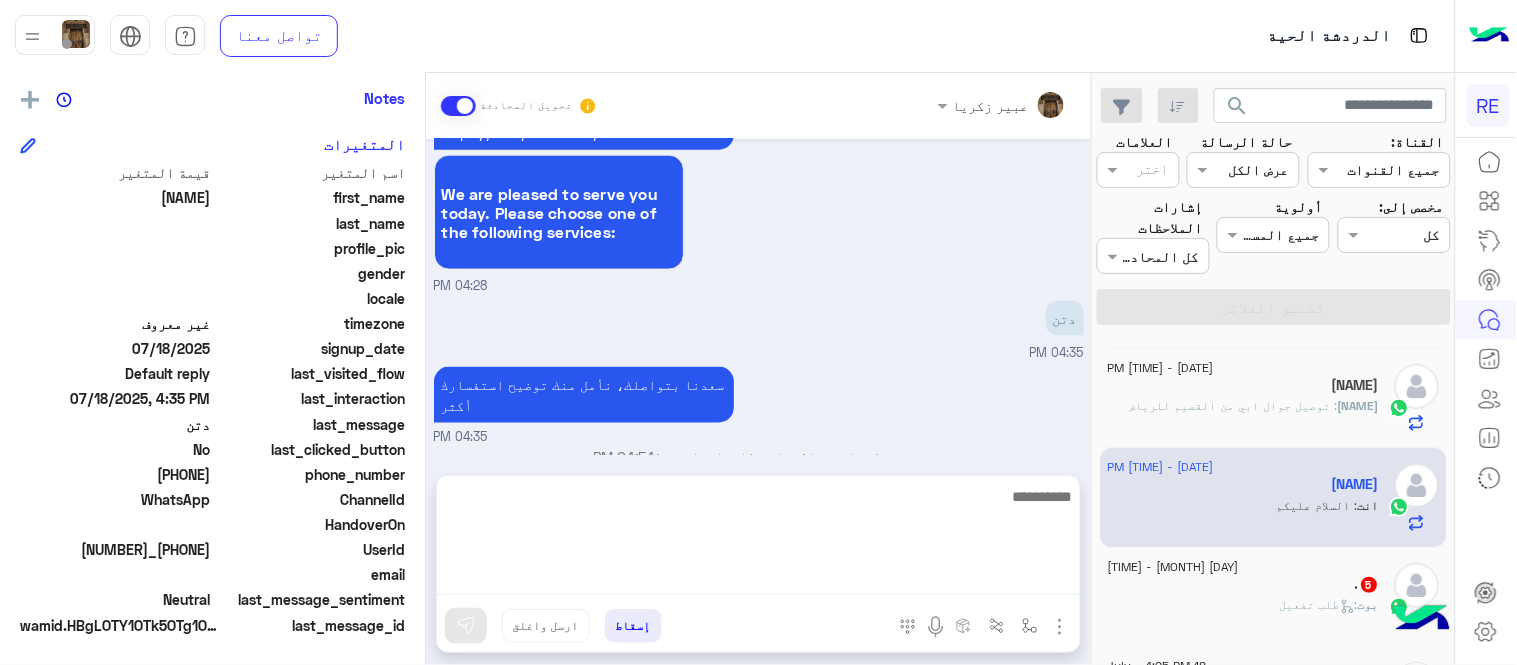 click on "[DATE]  اختر احد الخدمات التالية:    [TIME]   تفعيل حساب    [TIME]  يمكنك الاطلاع على شروط الانضمام لرحلة ك (كابتن ) الموجودة بالصورة أعلاه،
لتحميل التطبيق عبر الرابط التالي : 📲
http://onelink.to/Rehla    يسعدنا انضمامك لتطبيق رحلة يمكنك اتباع الخطوات الموضحة لتسجيل بيانات سيارتك بالفيديو التالي  : عزيزي الكابتن، فضلًا ، للرغبة بتفعيل الحساب قم برفع البيانات عبر التطبيق والتواصل معنا  تم تسجيل السيارة   اواجه صعوبة بالتسجيل  اي خدمة اخرى ؟  الرجوع للقائمة الرئ   لا     [TIME]   الملاحظات والشكاوى    [TIME]  اختيار أي:    [TIME]   الرجوع للقائمة الرئ    [TIME]  اختر احد الخدمات التالية:    [TIME]  ئ" at bounding box center (758, 297) 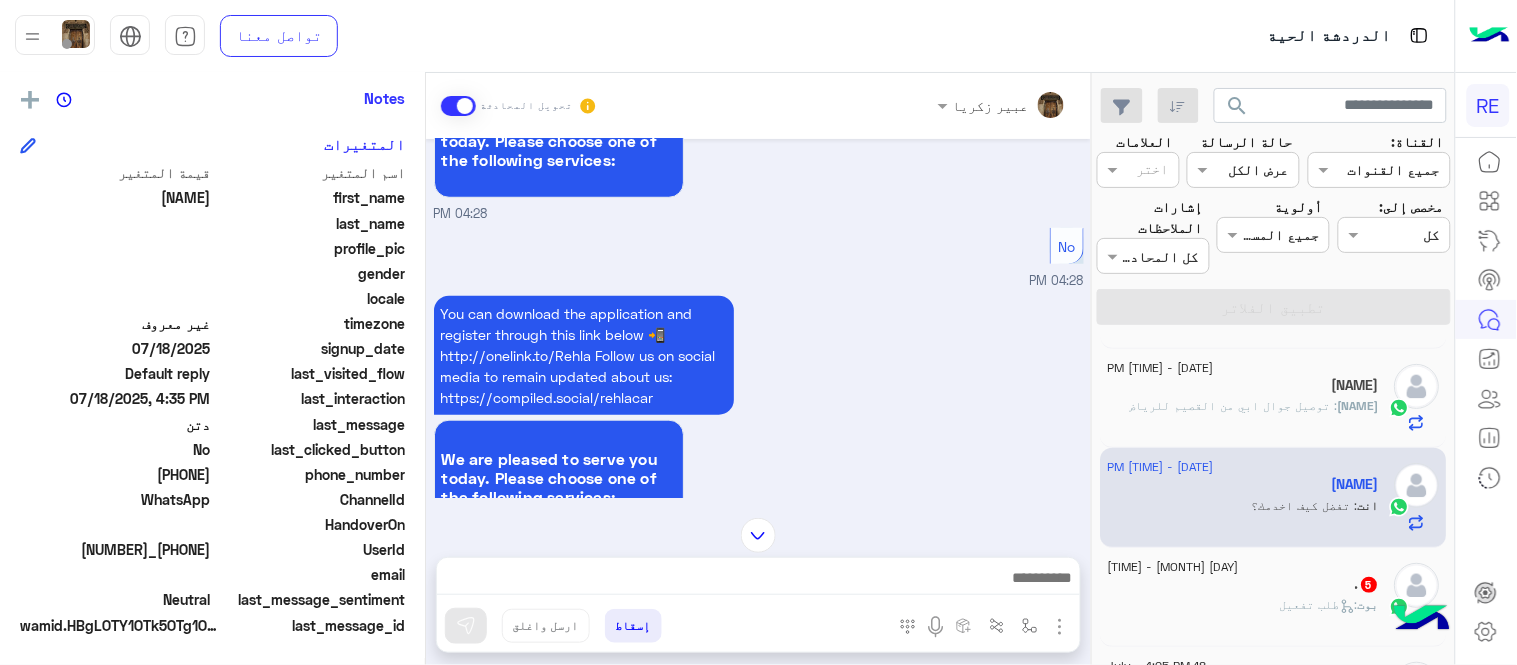 scroll, scrollTop: 6210, scrollLeft: 0, axis: vertical 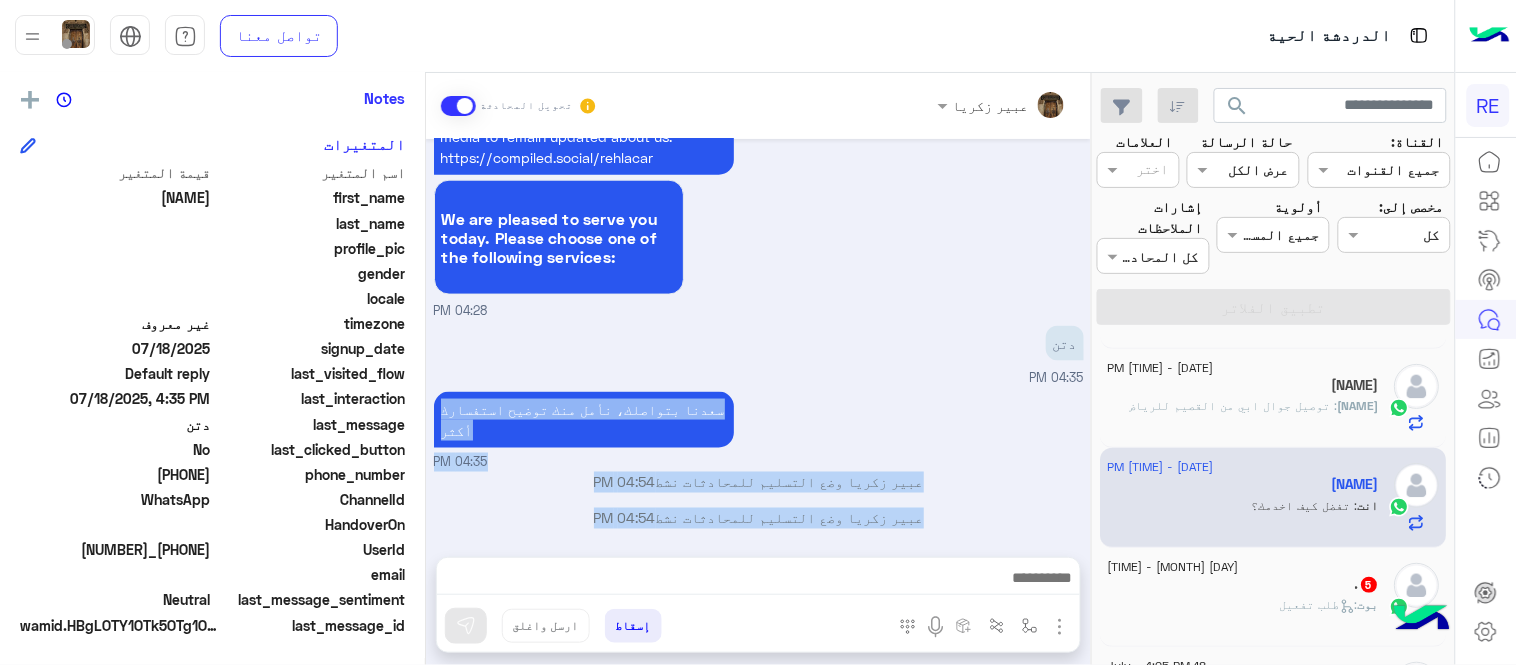 drag, startPoint x: 1092, startPoint y: 383, endPoint x: 1086, endPoint y: 254, distance: 129.13947 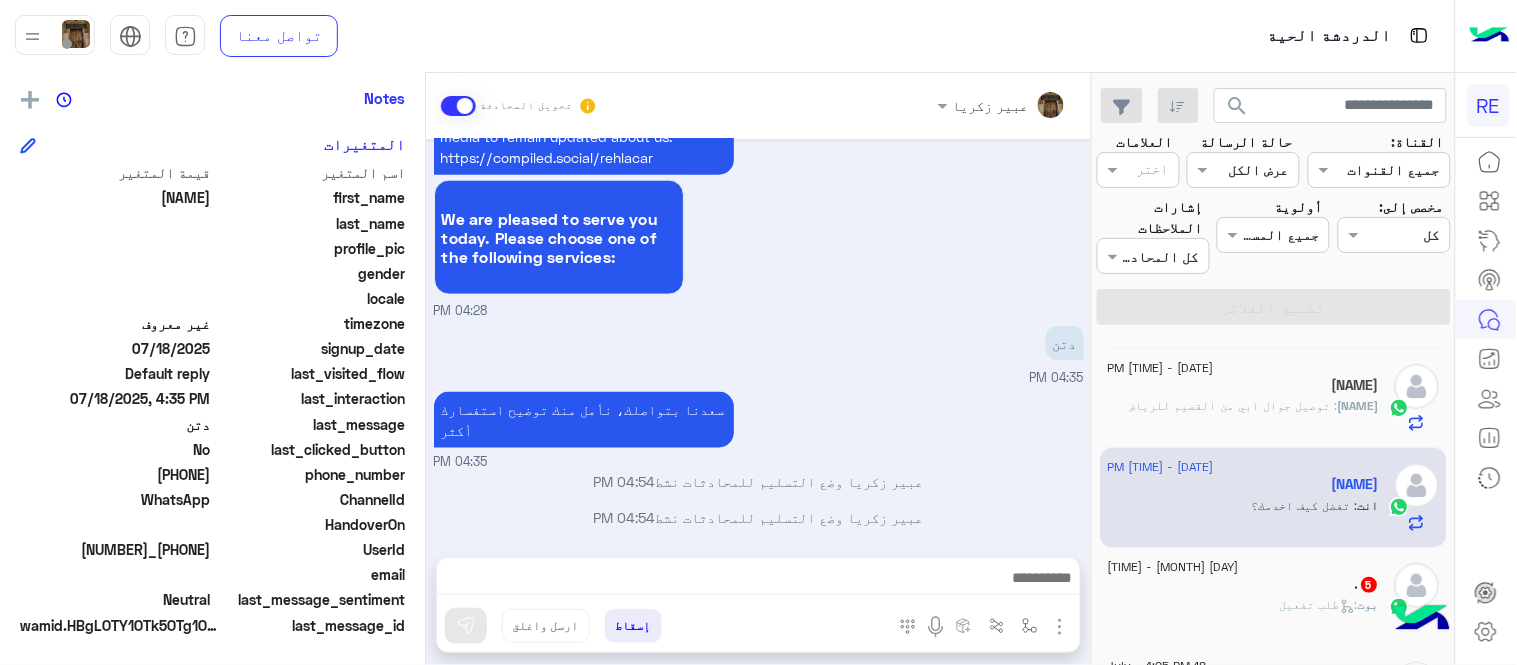 click on ".   5" 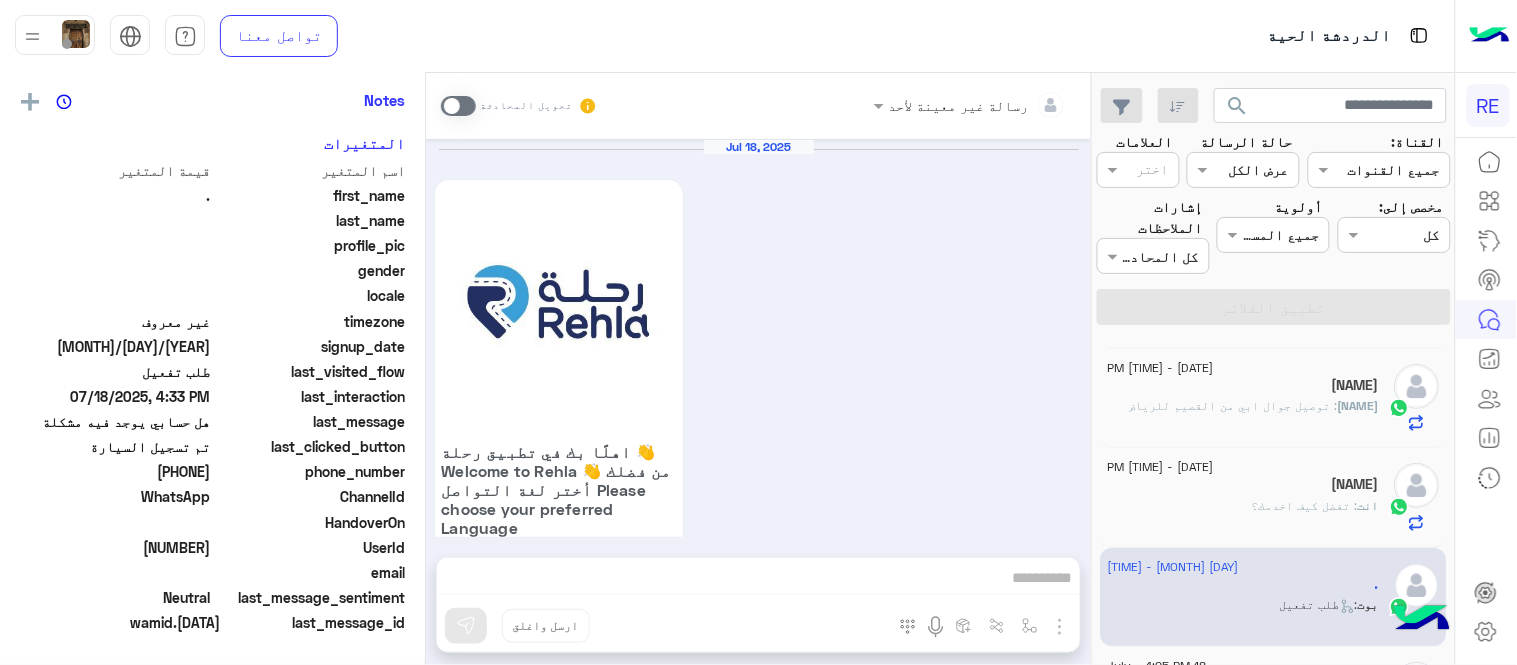 scroll, scrollTop: 405, scrollLeft: 0, axis: vertical 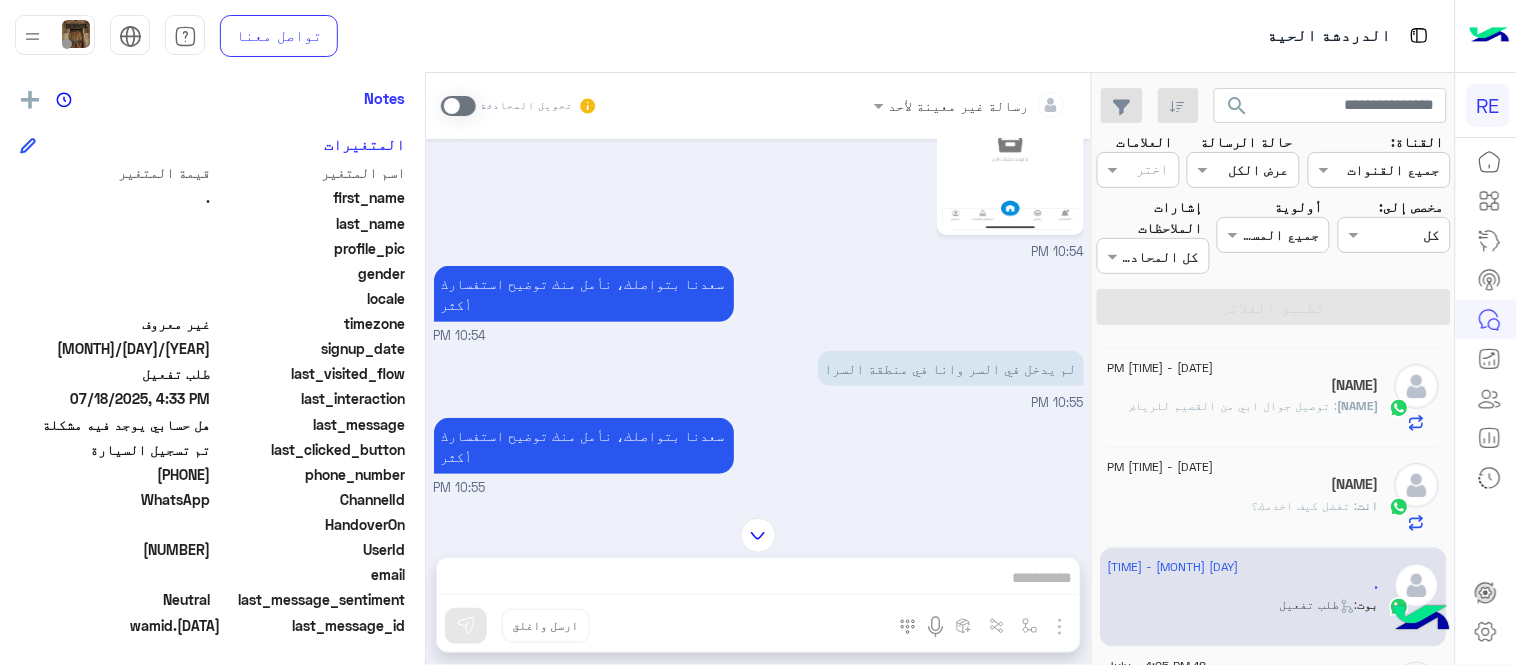 click on "رسالة غير معينة لأحد تحويل المحادثة     [DATE]  يمكنك الاطلاع على شروط الانضمام لرحلة ك (كابتن ) الموجودة بالصورة أعلاه،
لتحميل التطبيق عبر الرابط التالي : 📲
http://onelink.to/Rehla    يسعدنا انضمامك لتطبيق رحلة يمكنك اتباع الخطوات الموضحة لتسجيل بيانات سيارتك بالفيديو التالي  : عزيزي الكابتن، فضلًا ، للرغبة بتفعيل الحساب قم برفع البيانات عبر التطبيق والتواصل معنا  تم تسجيل السيارة   اواجه صعوبة بالتسجيل  اي خدمة اخرى ؟  الرجوع للقائمة الرئ   لا     [TIME]   الرجوع للقائمة الرئ    [TIME]  اختر احد الخدمات التالية:    [TIME]   الملاحظات والشكاوى    [TIME]  اختيار أي:    [TIME]   شكاوى    [TIME]" at bounding box center (758, 373) 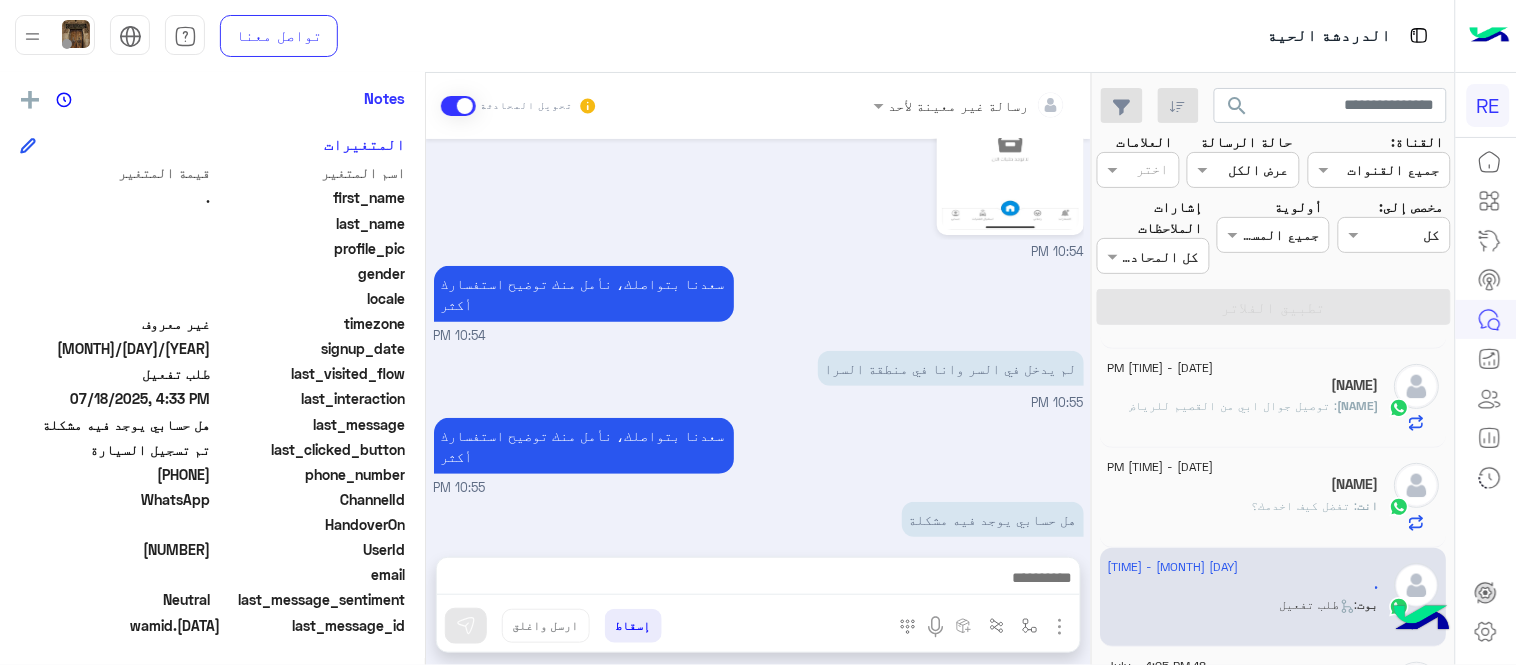 scroll, scrollTop: 4916, scrollLeft: 0, axis: vertical 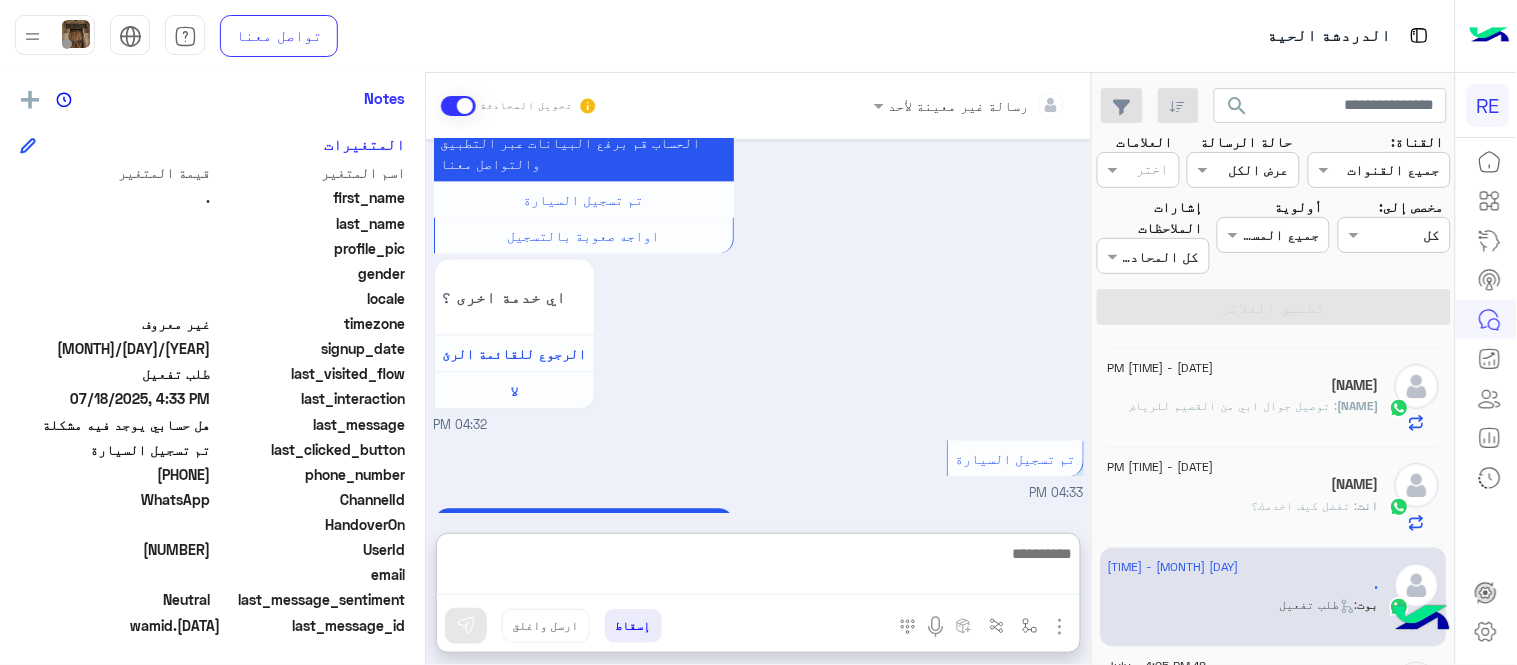 click at bounding box center (758, 568) 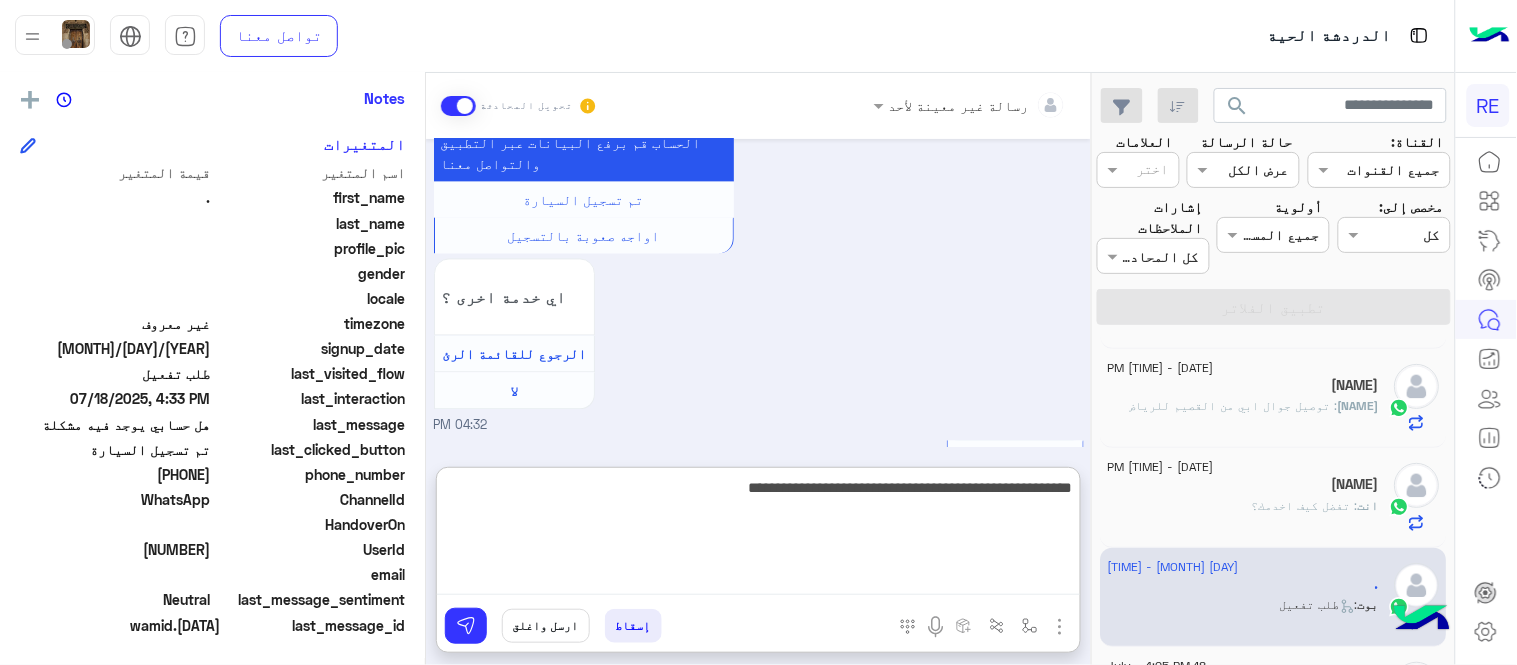 type on "**********" 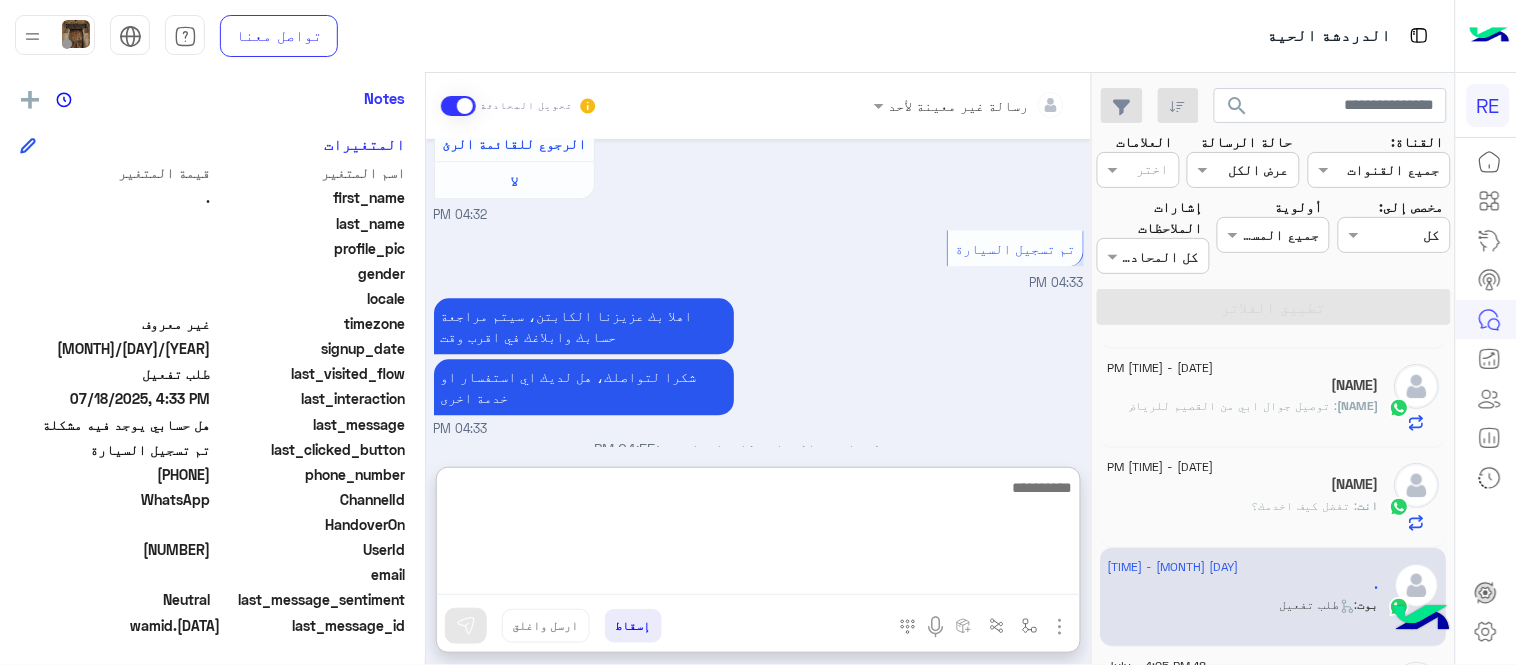 scroll, scrollTop: 5163, scrollLeft: 0, axis: vertical 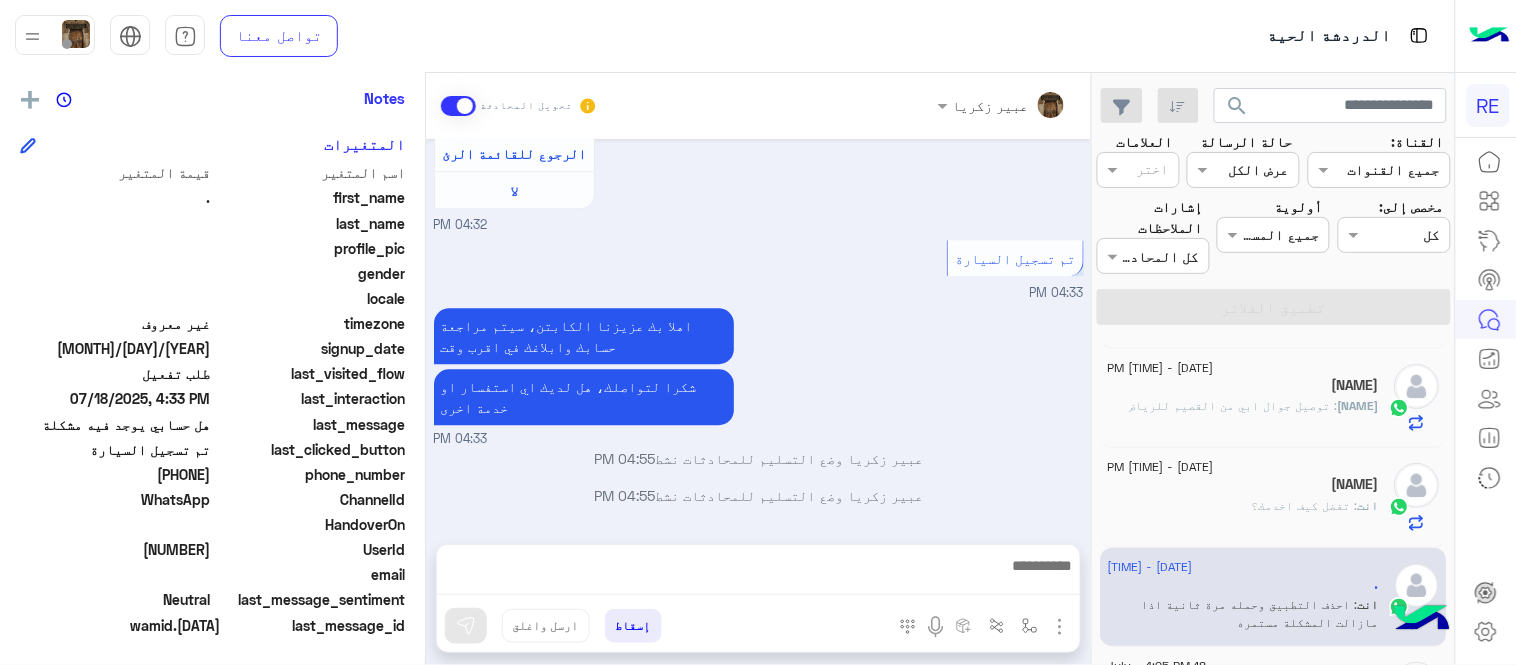 click on "[DATE]  You can view the terms of joining Rehla as a (Captain) in the image above,
To download the app via the following link: 📲
http://onelink.to/Rehla    We are pleased to join Rehla app, you can follow the steps shown to register your car details in the following video: Dear Captain, please, to activate the account, upload the data through the app and contact us. Car registered   I have difficulty registering  Any other service ?  Back to main menu   No     [TIME]  Back to main menu    [TIME]  Choose one of the following services:    [TIME]  Notes and Complaints    [TIME]  Choose any:    [TIME]  Complaints    [TIME]  Please choose the type of complaint  Financial   Technical   No" at bounding box center [758, 332] 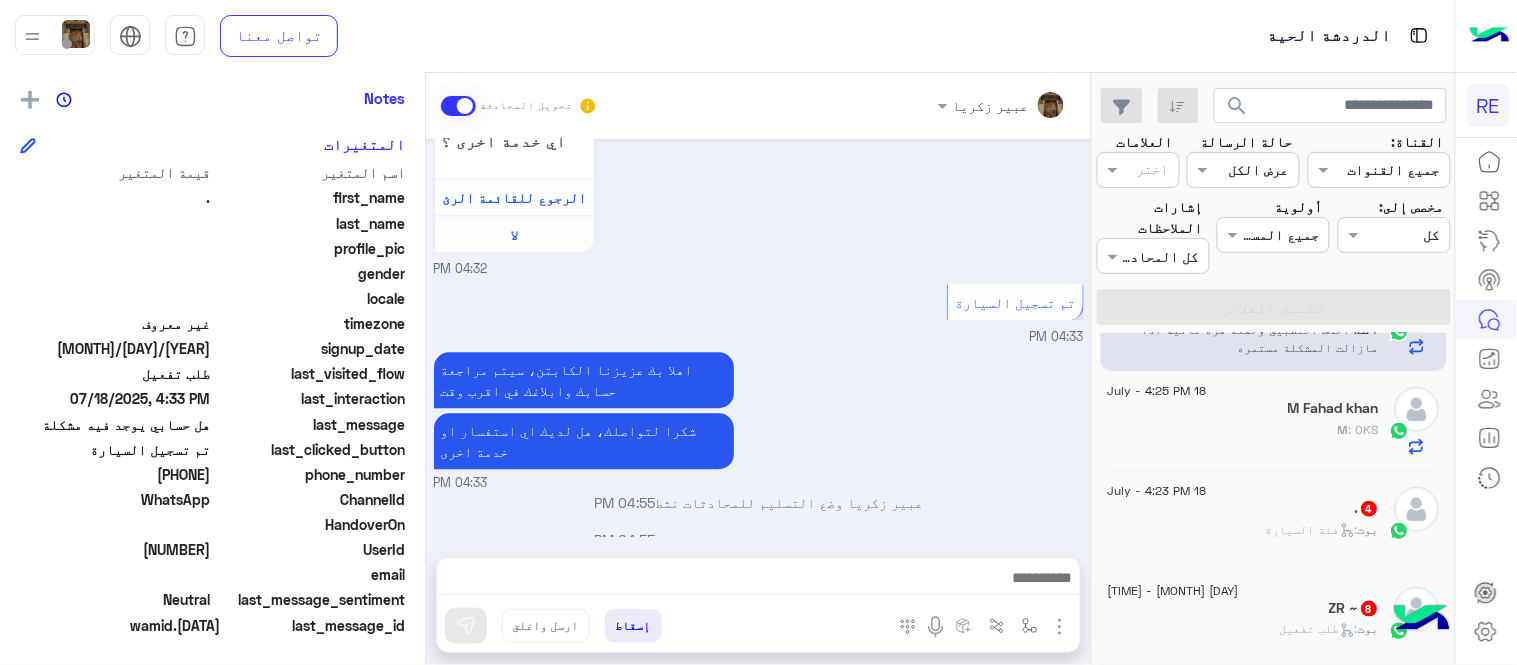 scroll, scrollTop: 486, scrollLeft: 0, axis: vertical 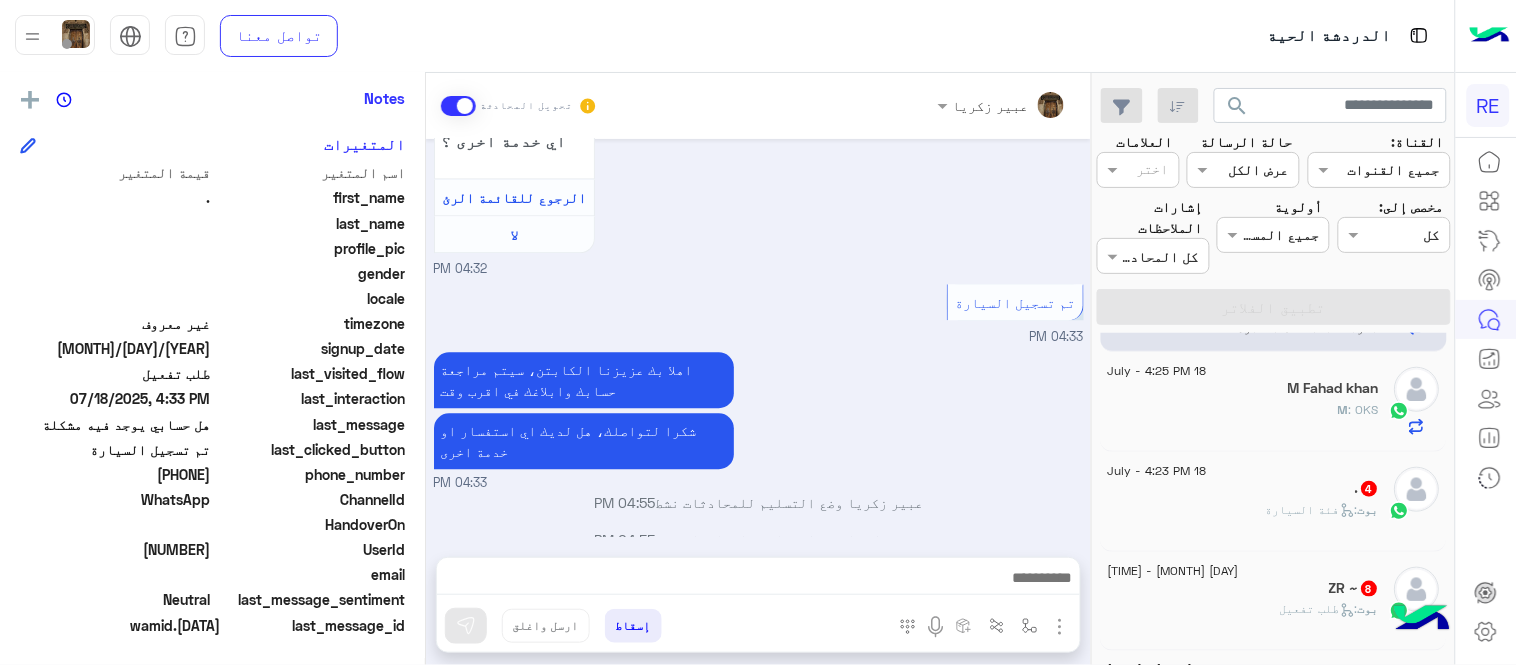 click on "بوت :   فئة السيارة" 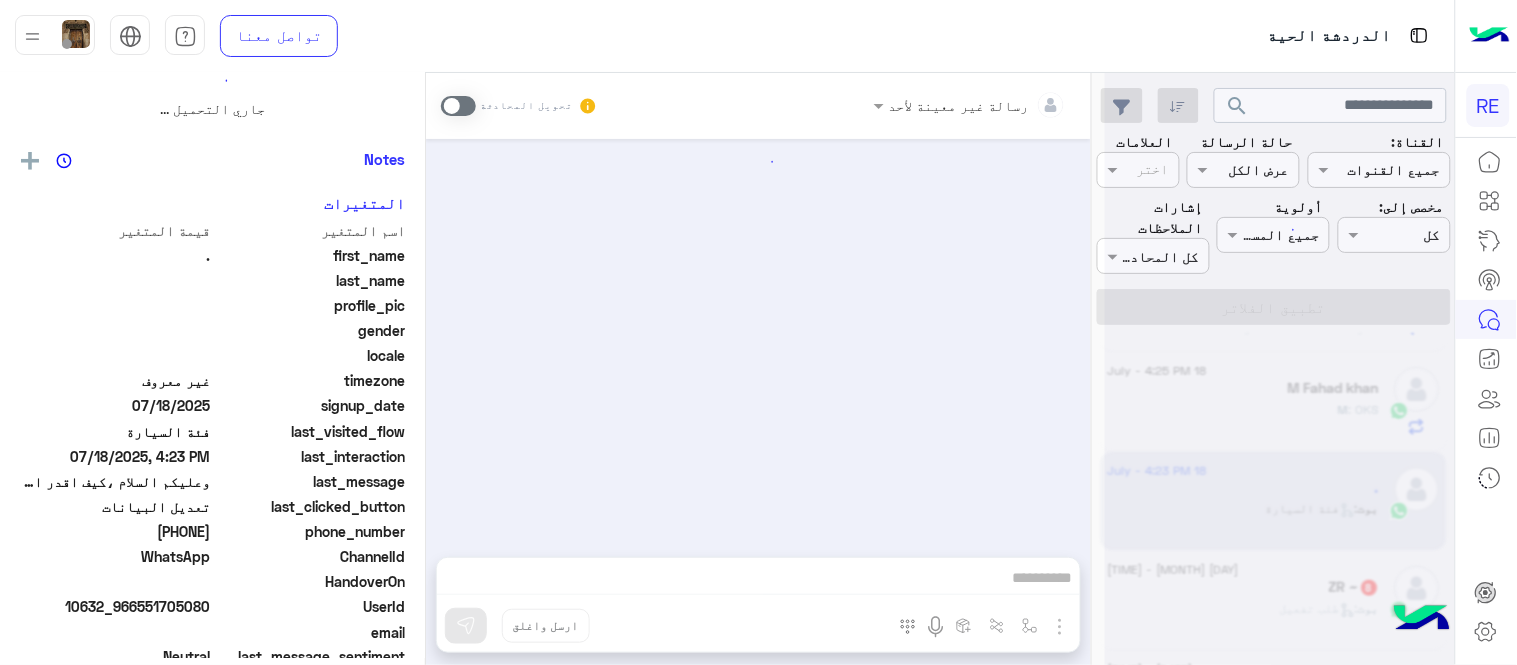scroll, scrollTop: 0, scrollLeft: 0, axis: both 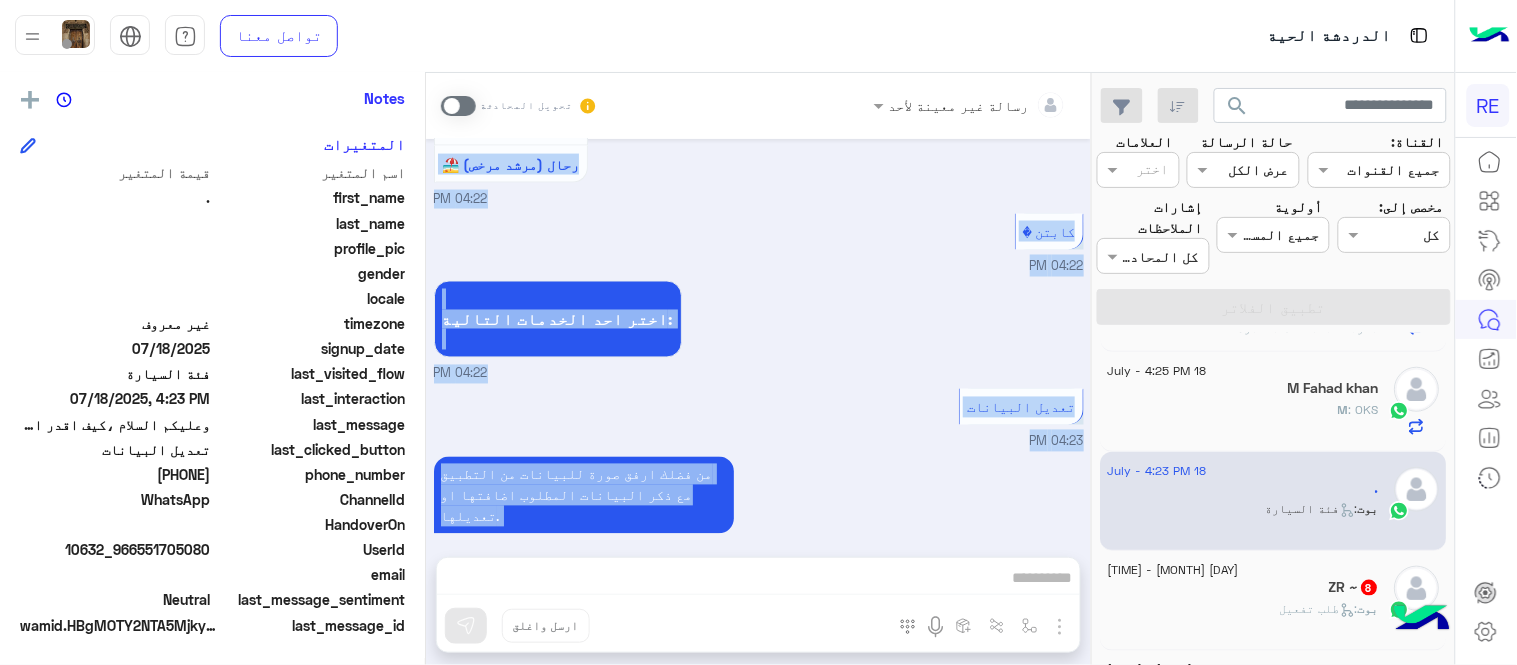 drag, startPoint x: 453, startPoint y: 103, endPoint x: 861, endPoint y: 602, distance: 644.56573 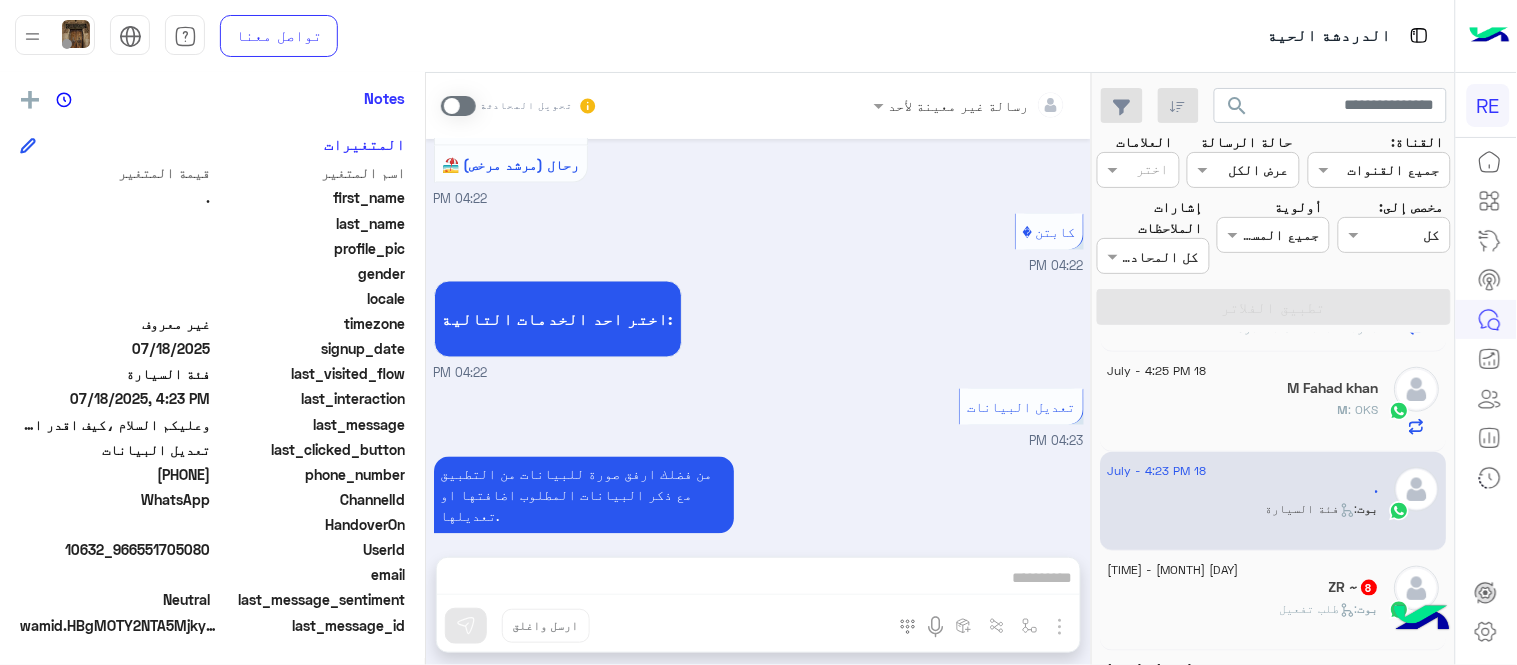 click at bounding box center (458, 106) 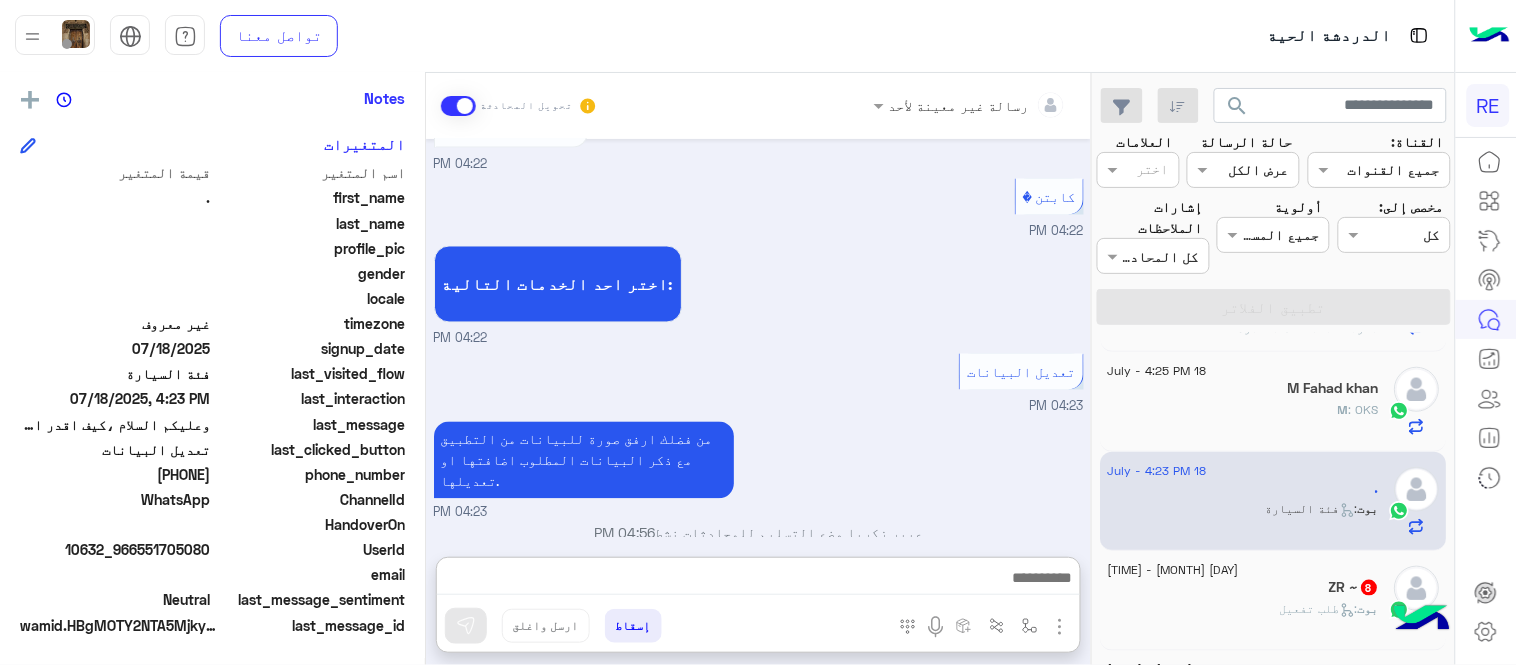 click at bounding box center (758, 580) 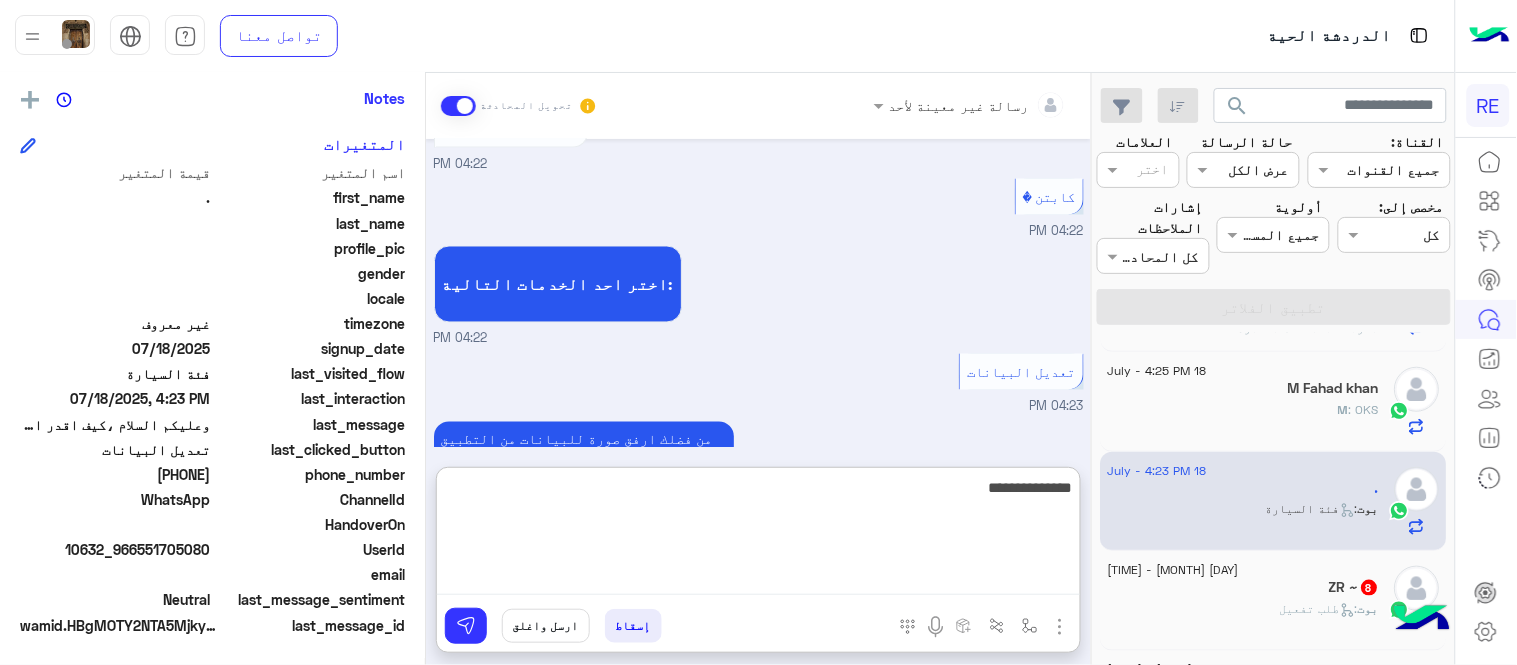 type on "**********" 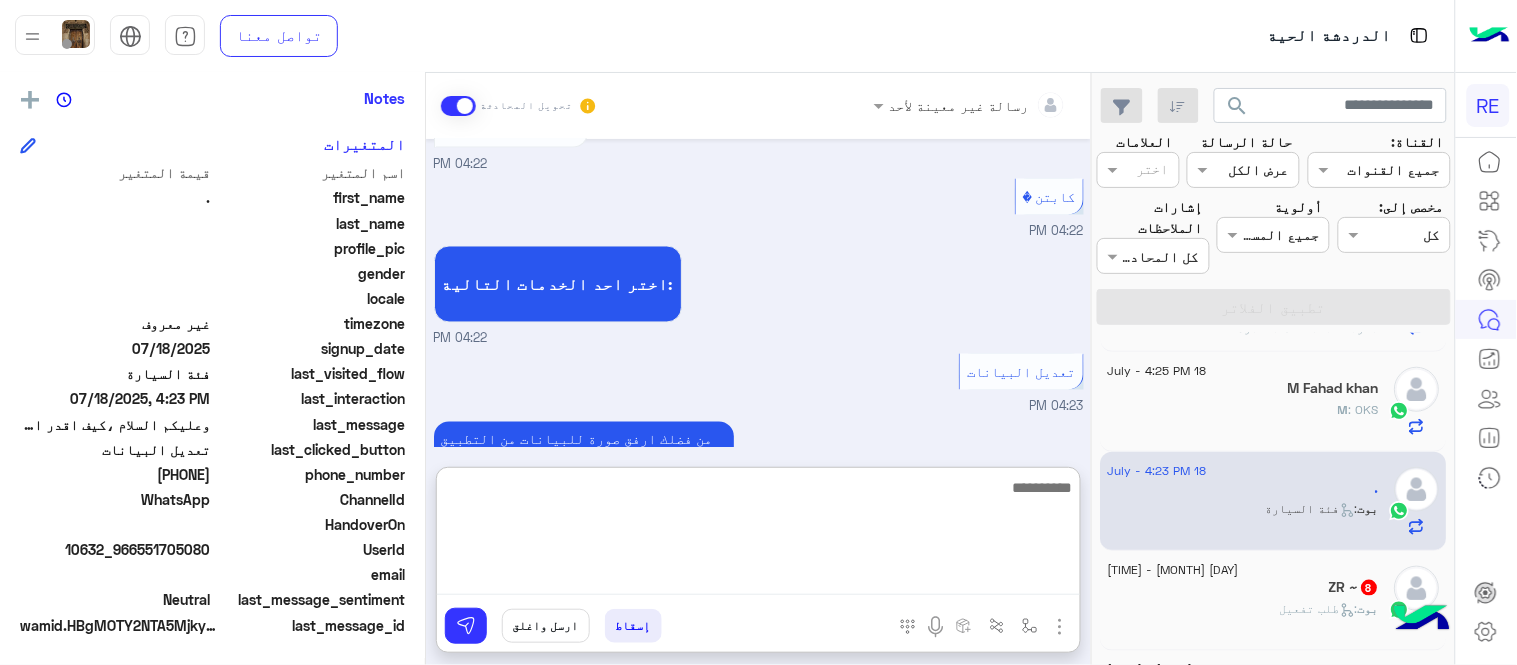 scroll, scrollTop: 1040, scrollLeft: 0, axis: vertical 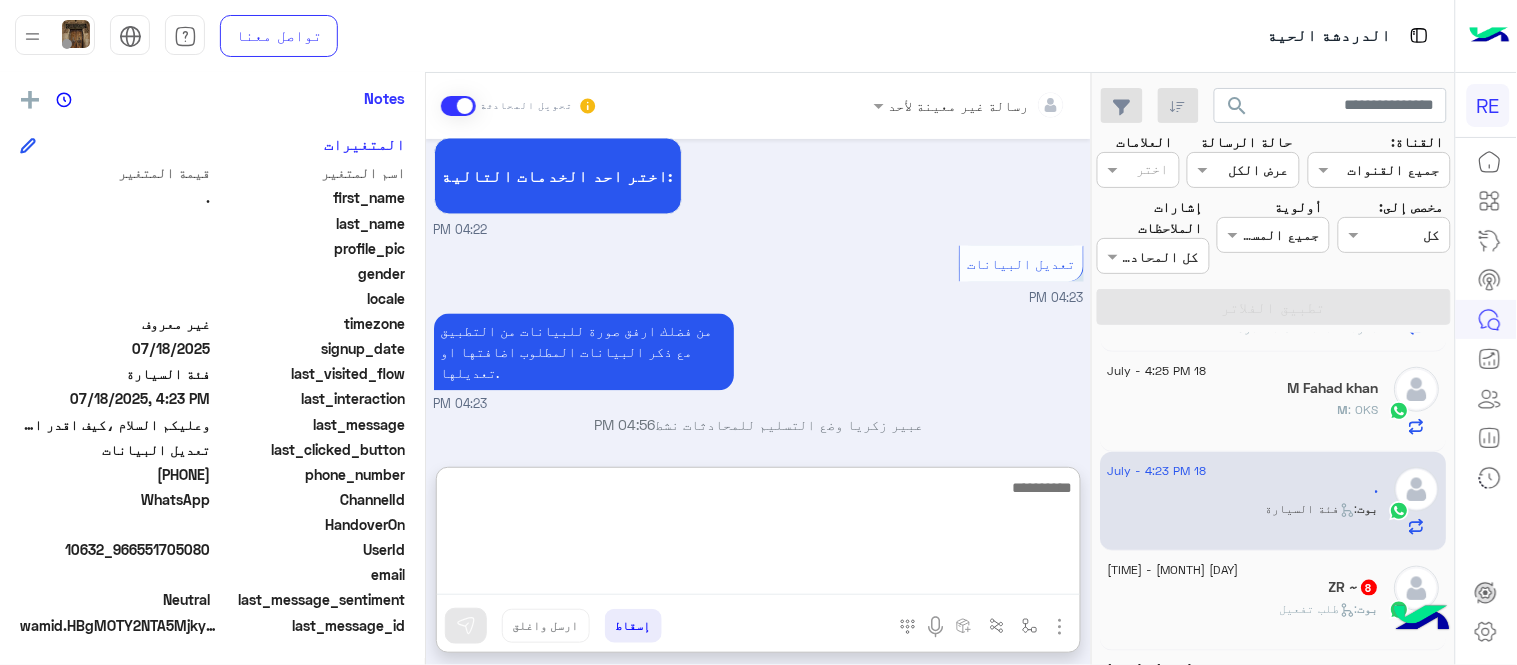 click on "Unspecified message for someone to transfer the conversation     [DATE]  Hello   [TIME]  Hello, how can I help you
Welcome to Rehla  👋
Please choose your preferred Language
English   عربي     [TIME]   عربي    [TIME]  Are you?   Captain 👨🏻‍✈️   Client 🧳   Tour Guide (Licensed Guide) 🏖️     [TIME]   Captain     [TIME]  Choose one of the following services:    [TIME]   Edit Data    [TIME]  Please attach a picture of the data from the app and mention the data to be added or modified.    [TIME]   [NAME] Delivery mode for conversations is active   [TIME]      How can I serve you?   [TIME]  Attachments Images Enter message group name  Drop" at bounding box center (758, 373) 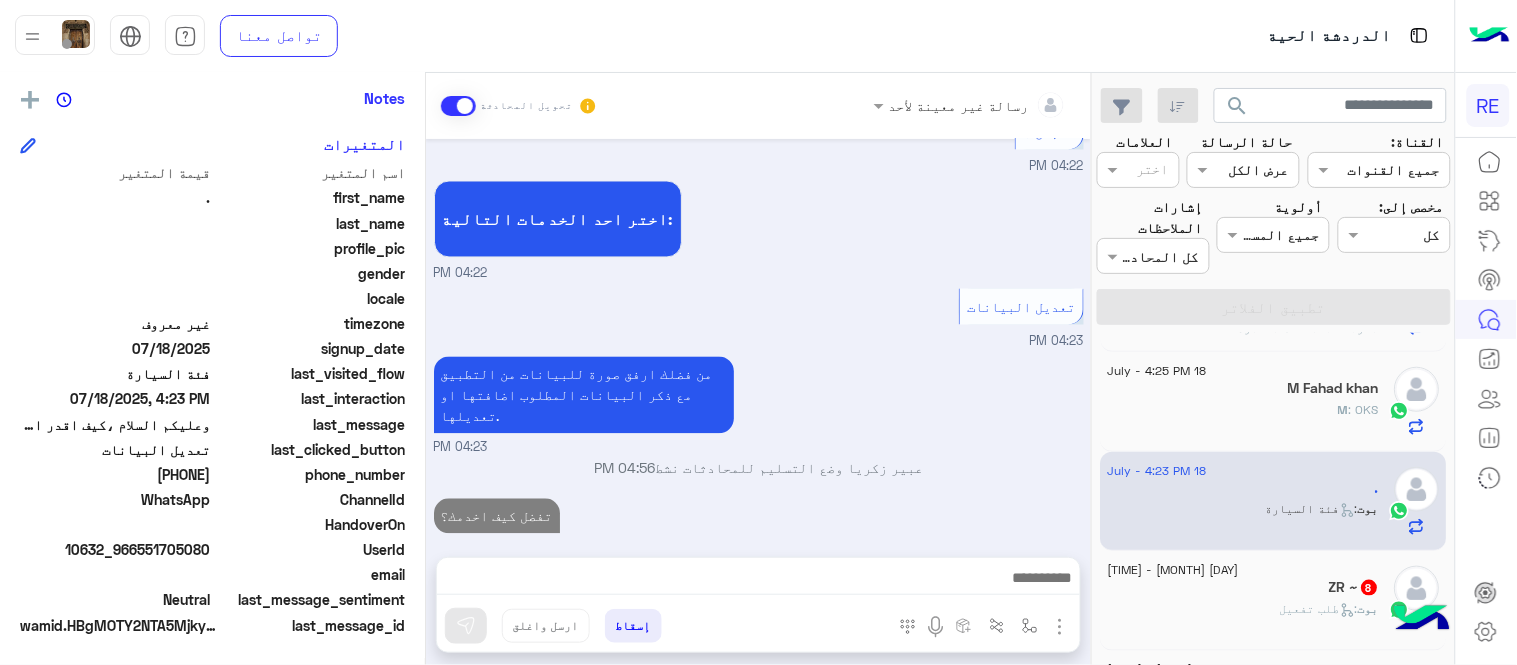scroll, scrollTop: 986, scrollLeft: 0, axis: vertical 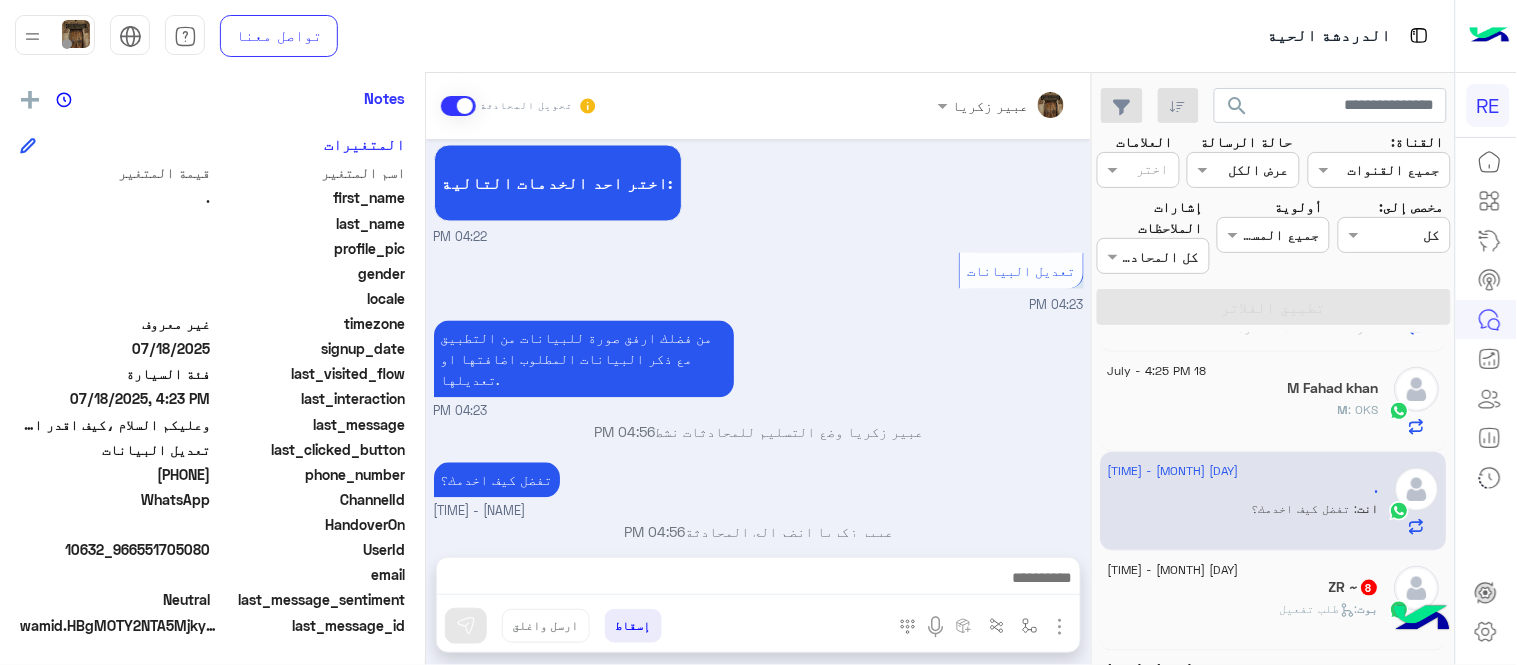 click on ":   طلب تفعيل" 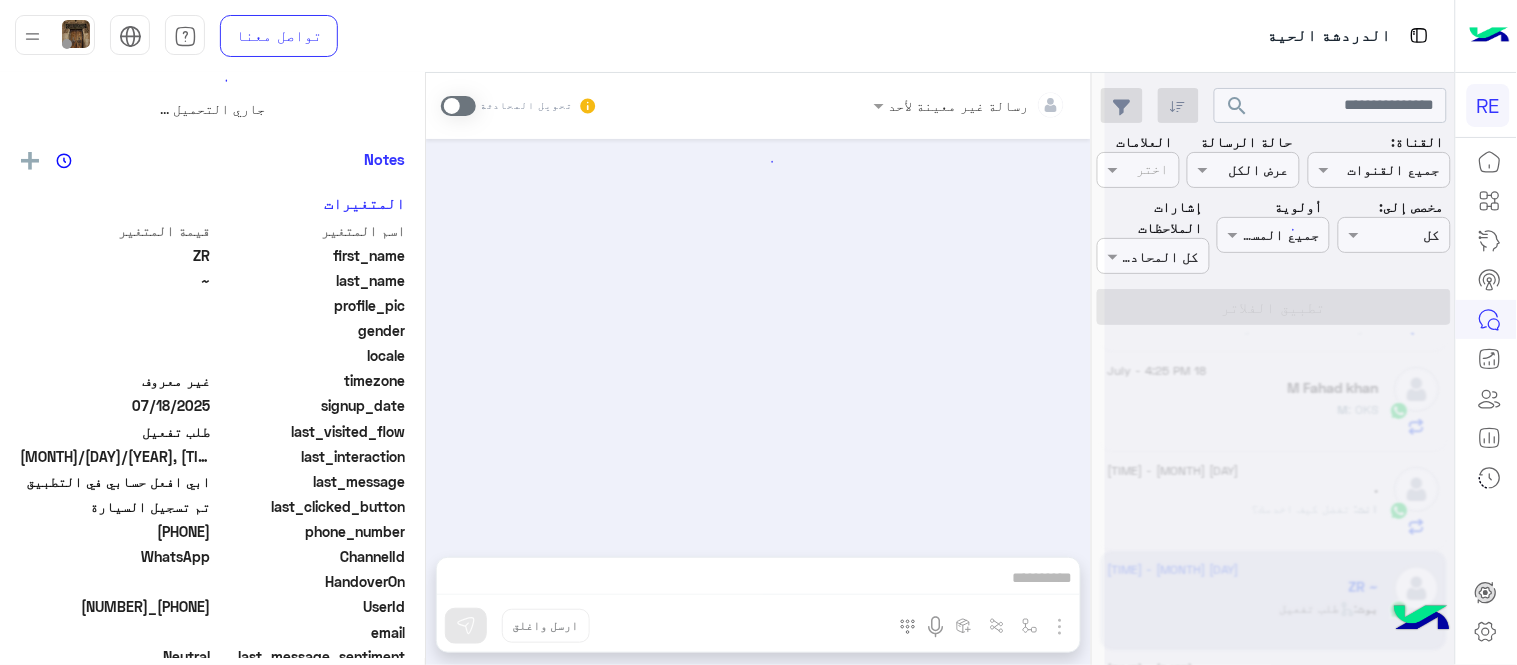 scroll, scrollTop: 0, scrollLeft: 0, axis: both 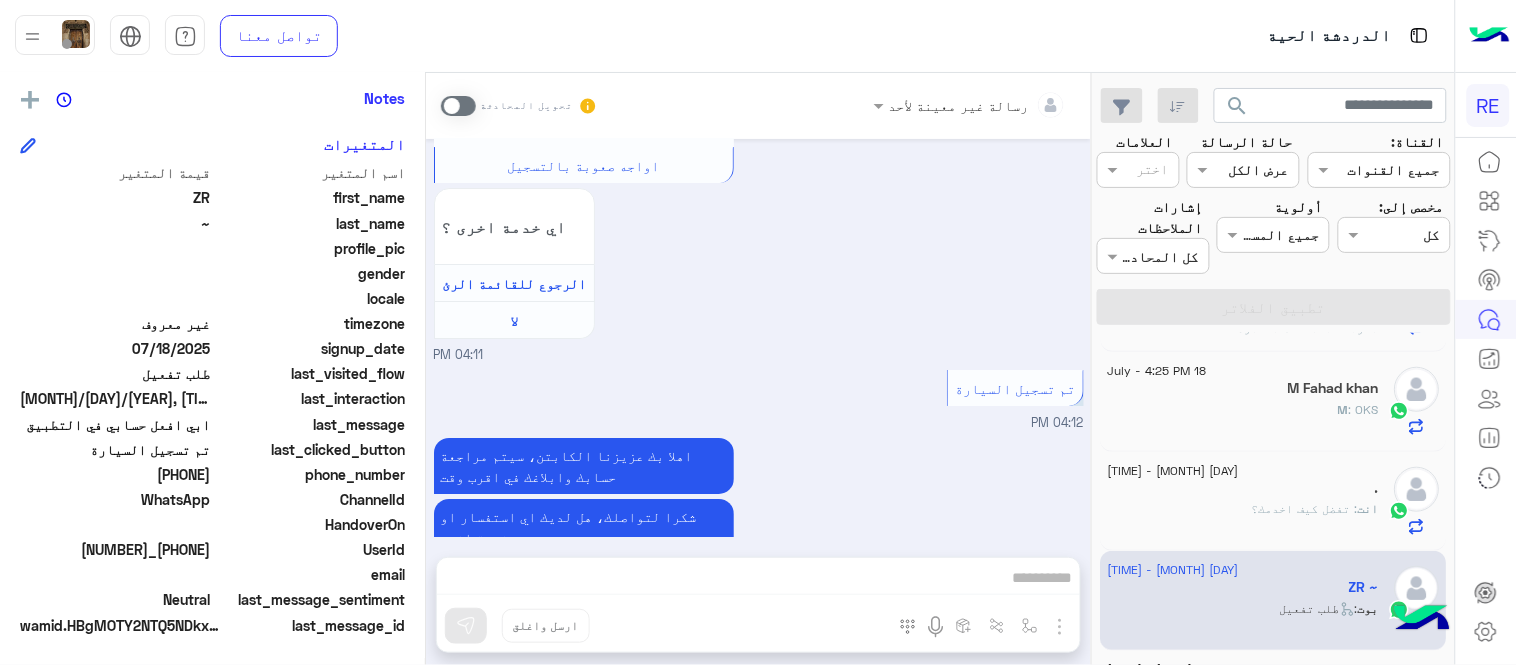 click at bounding box center [458, 106] 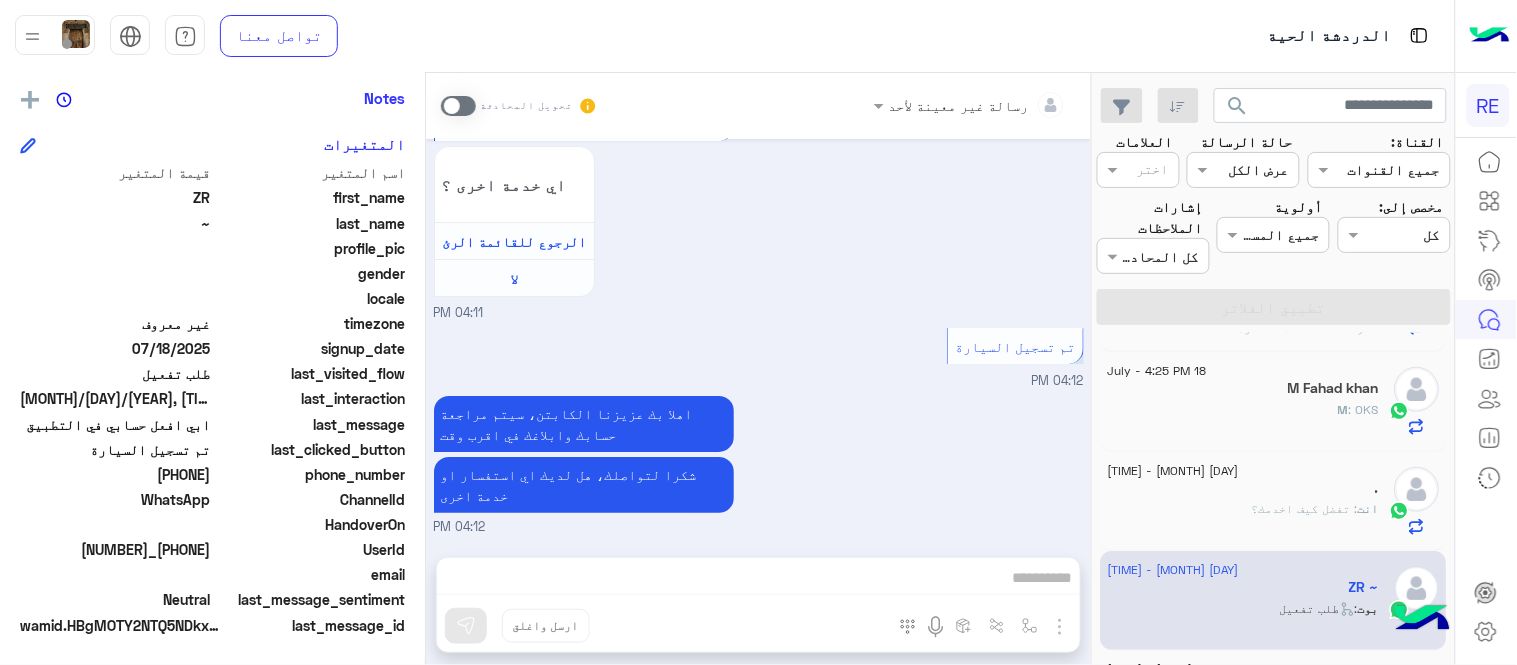 click at bounding box center (758, 580) 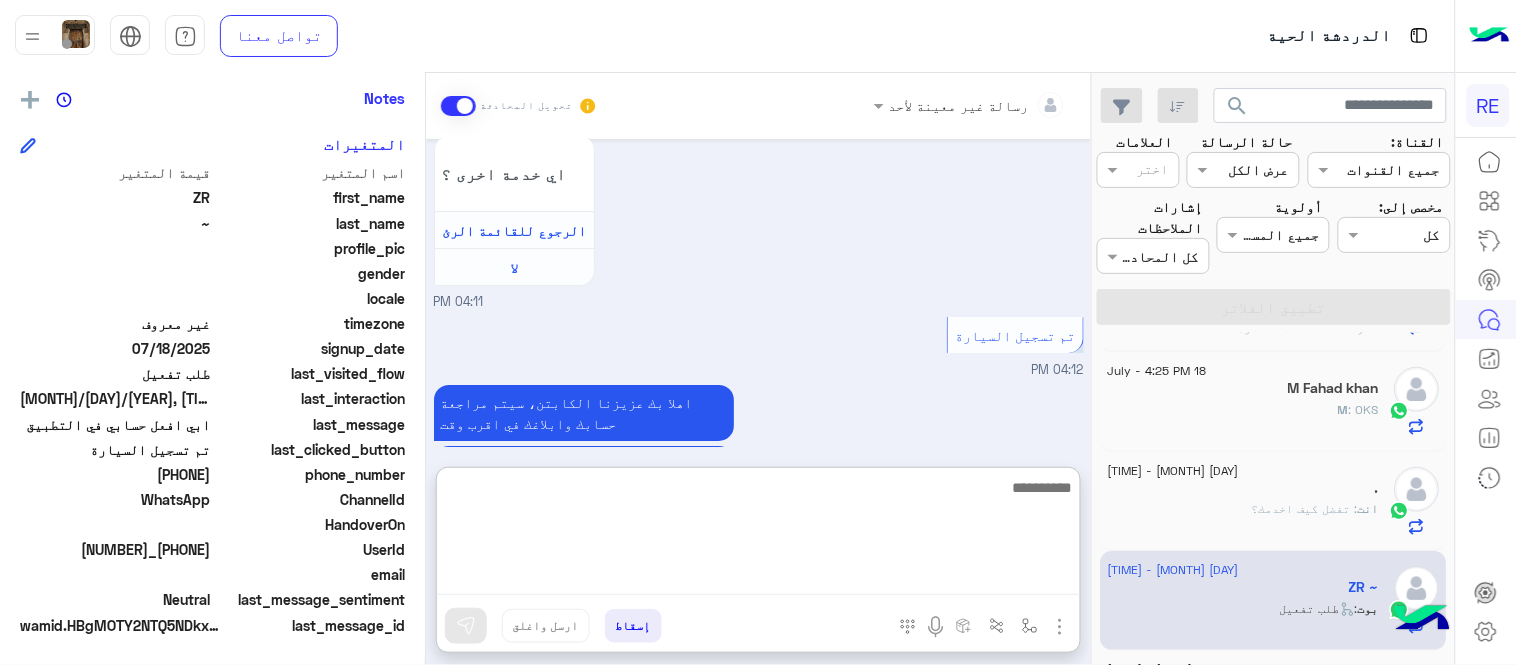 click at bounding box center (758, 535) 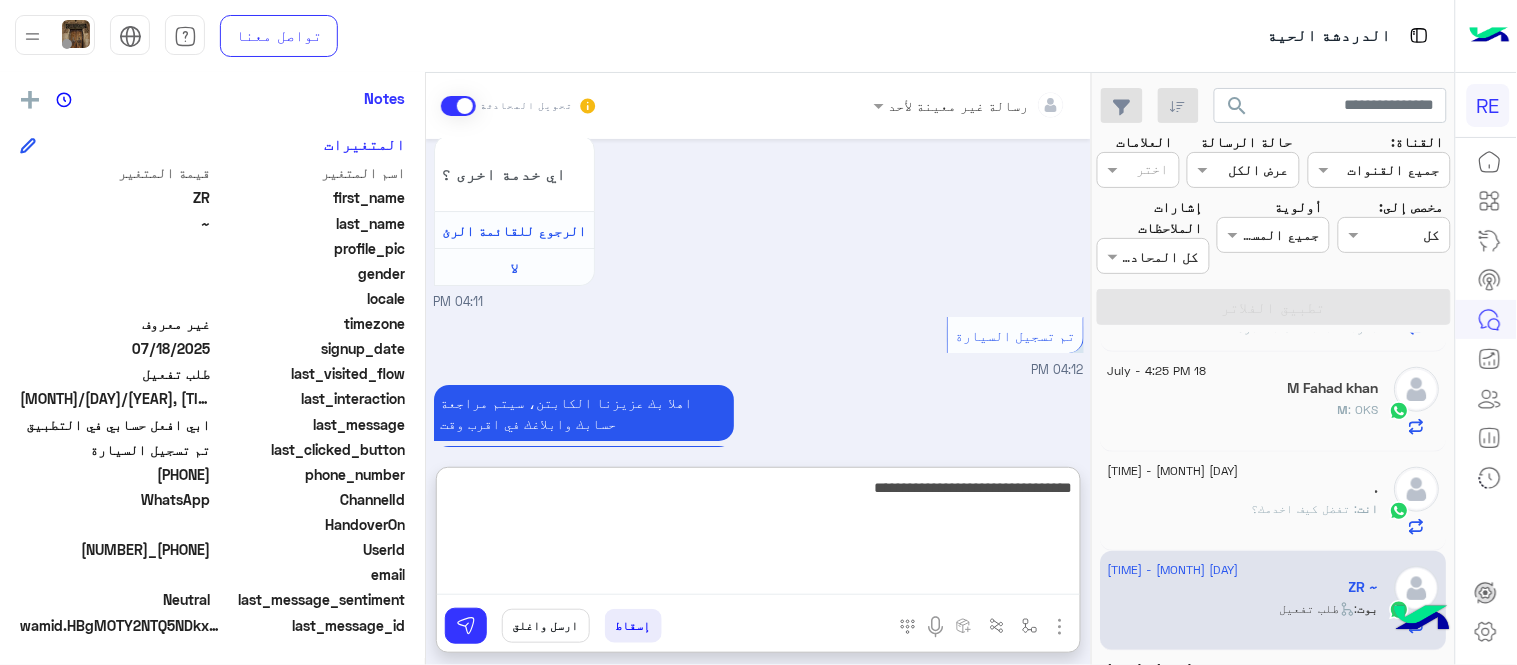 type on "**********" 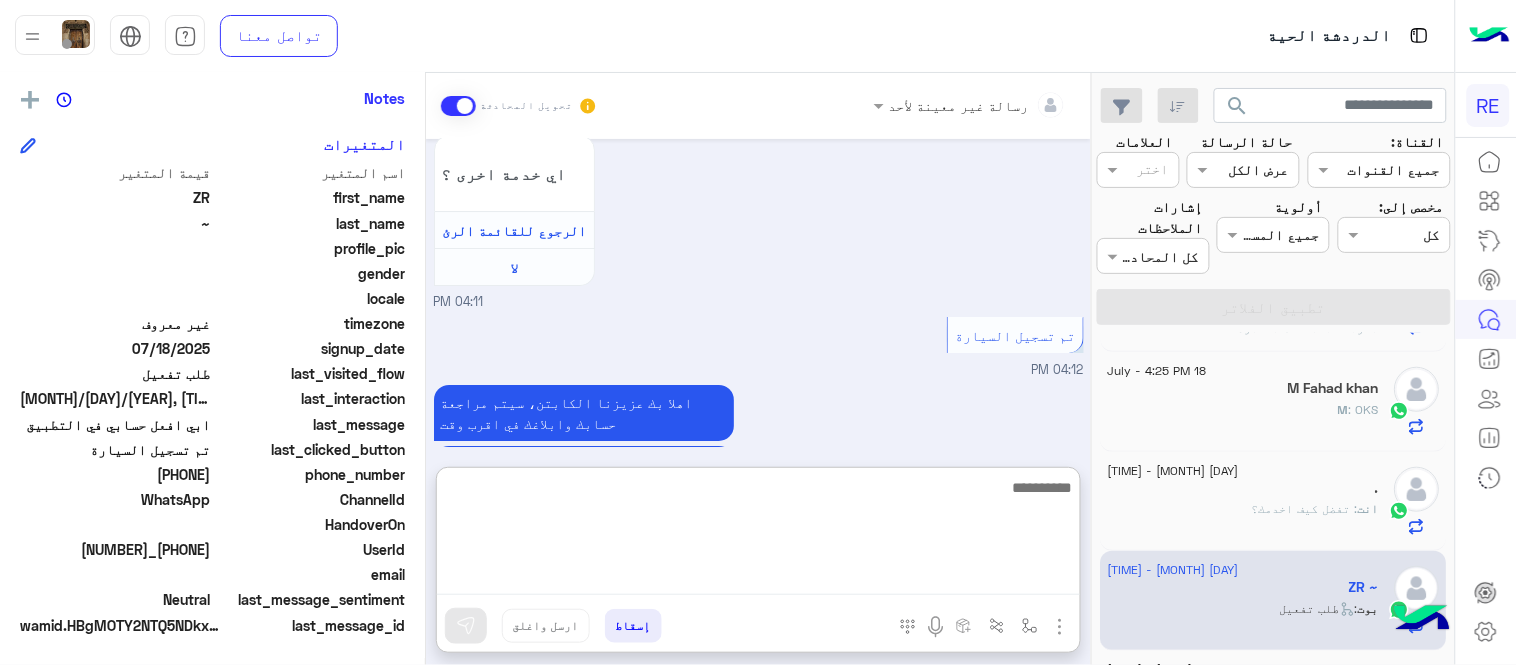 scroll, scrollTop: 1980, scrollLeft: 0, axis: vertical 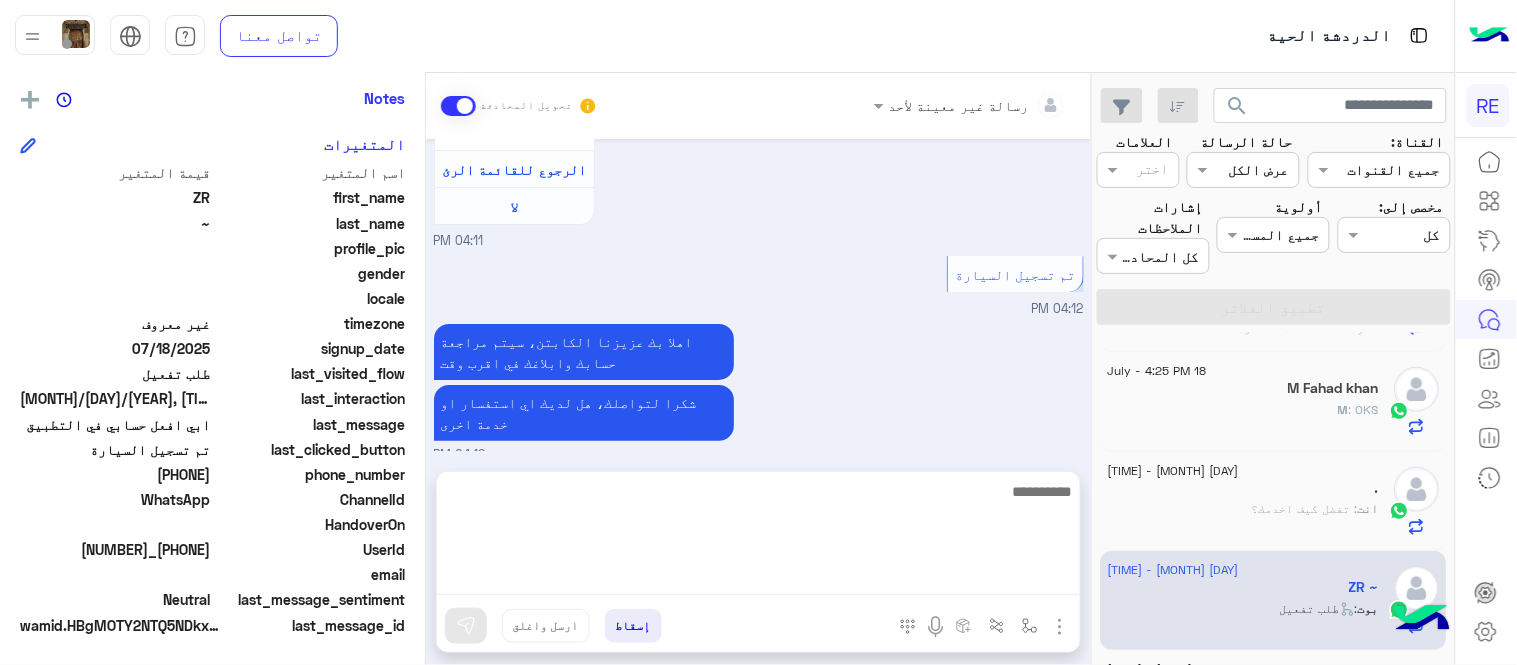 click on "[DATE]
Welcome to Rehla  👋
Please choose your preferred Language
English   عربي     [TIME]   عربي    [TIME]  Are you?   Captain 👨🏻‍✈️   Client 🧳   Tour Guide (Licensed Guide) 🏖️     [TIME]   Captain     [TIME]  Choose one of the following services:    [TIME]   Account Activation    [TIME]  You can view the terms of joining Rehla as a (Captain) in the image above,
To download the app via the following link: 📲
http://onelink.to/Rehla    We are pleased to join Rehla app, you can follow the steps shown to register your car details in the following video: Car registered   I have difficulty registering  Any other service ?  No" at bounding box center [758, 295] 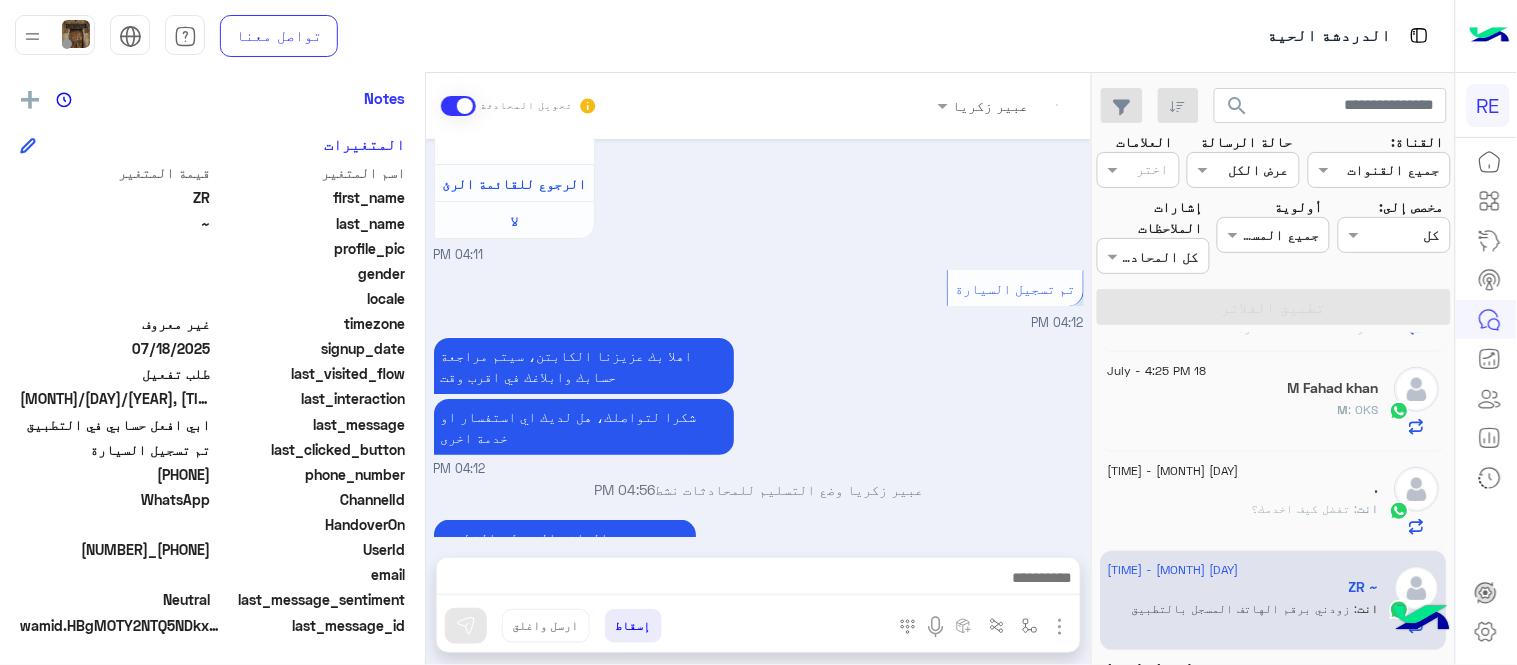 scroll, scrollTop: 1926, scrollLeft: 0, axis: vertical 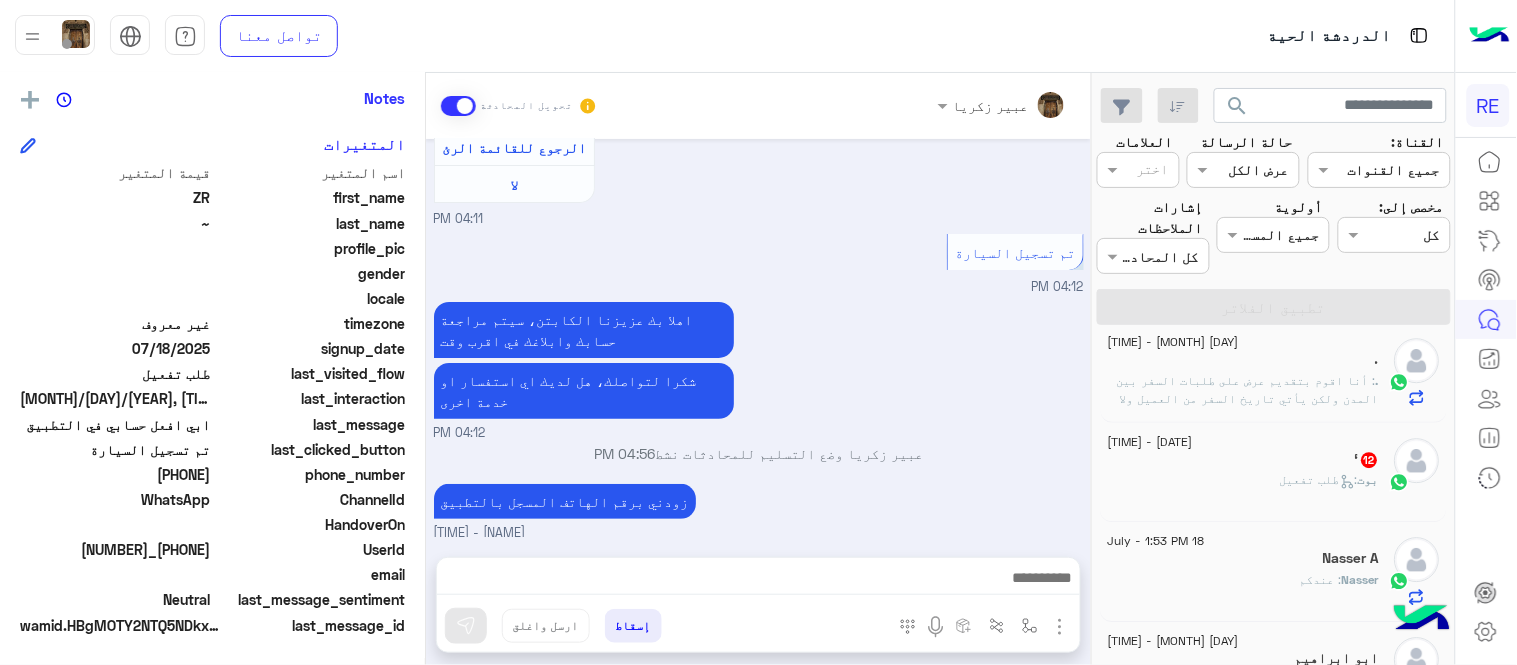 click on "‘  12" 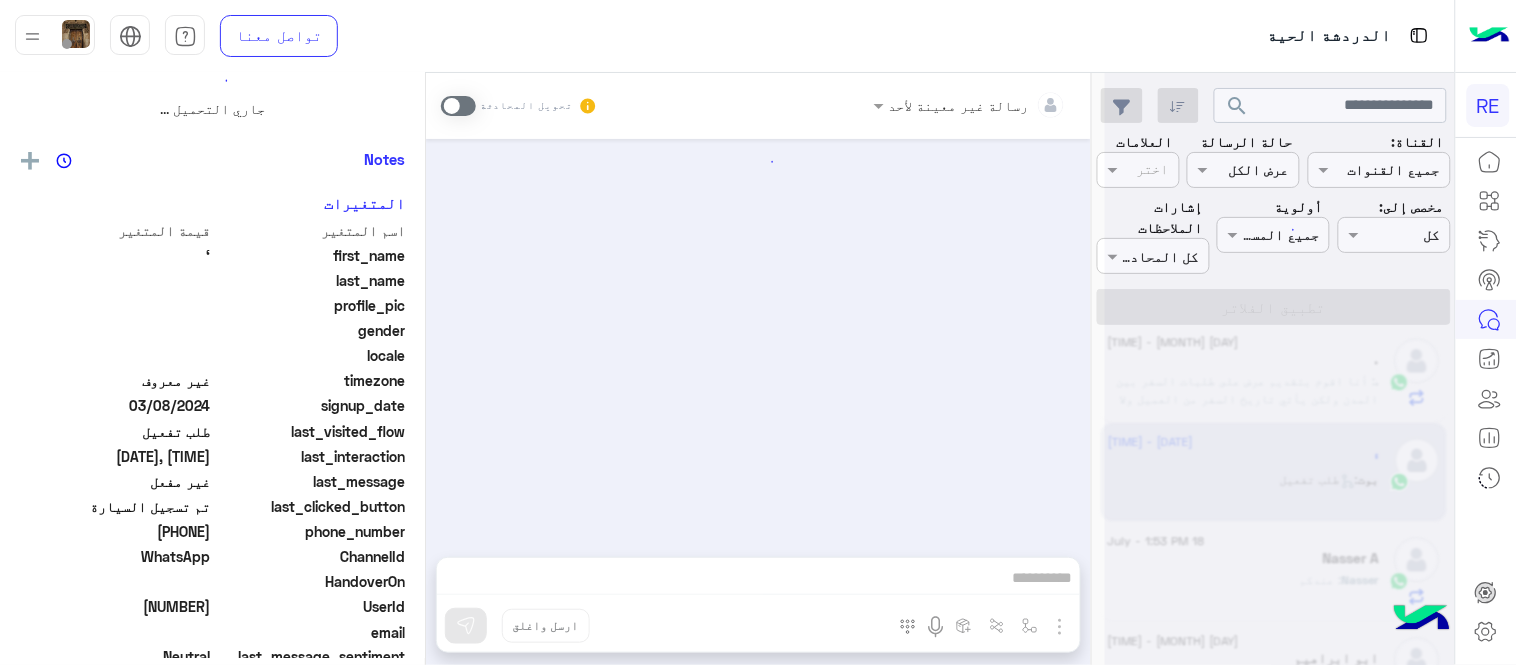 scroll, scrollTop: 0, scrollLeft: 0, axis: both 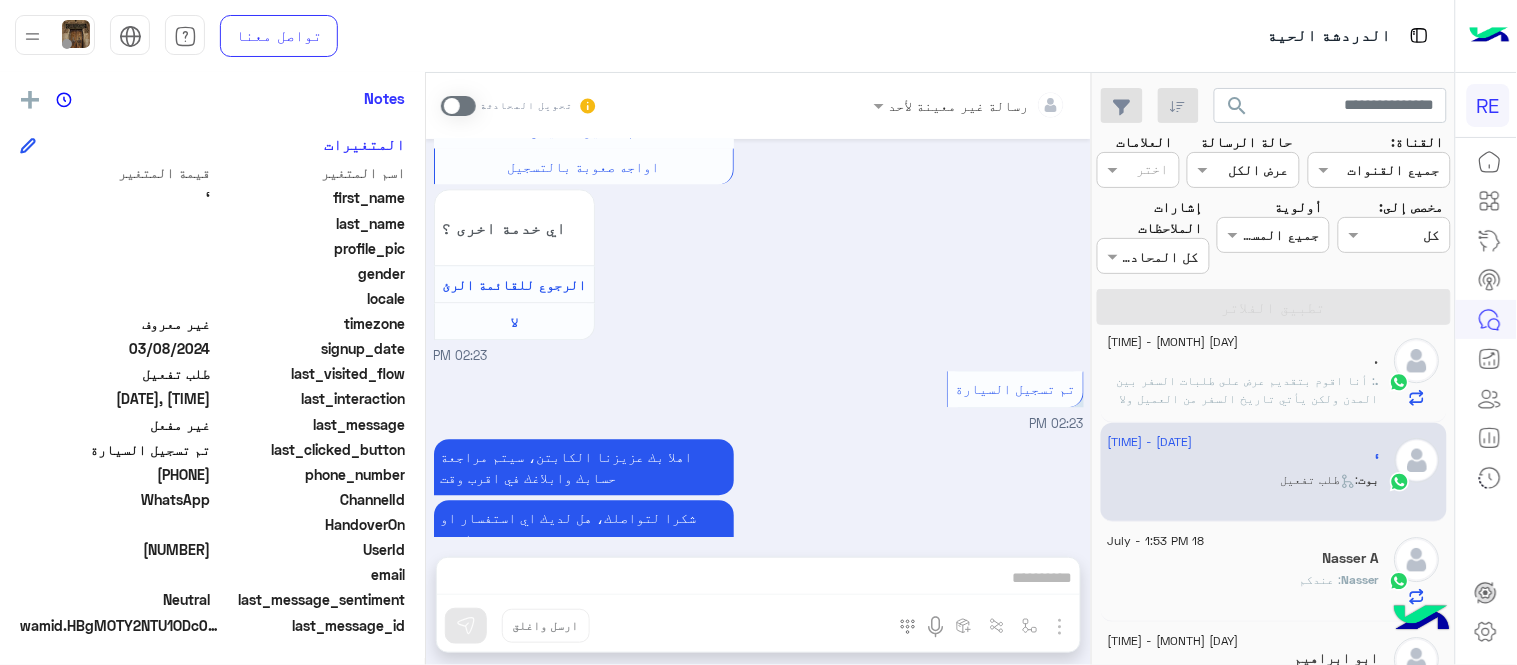 click at bounding box center (458, 106) 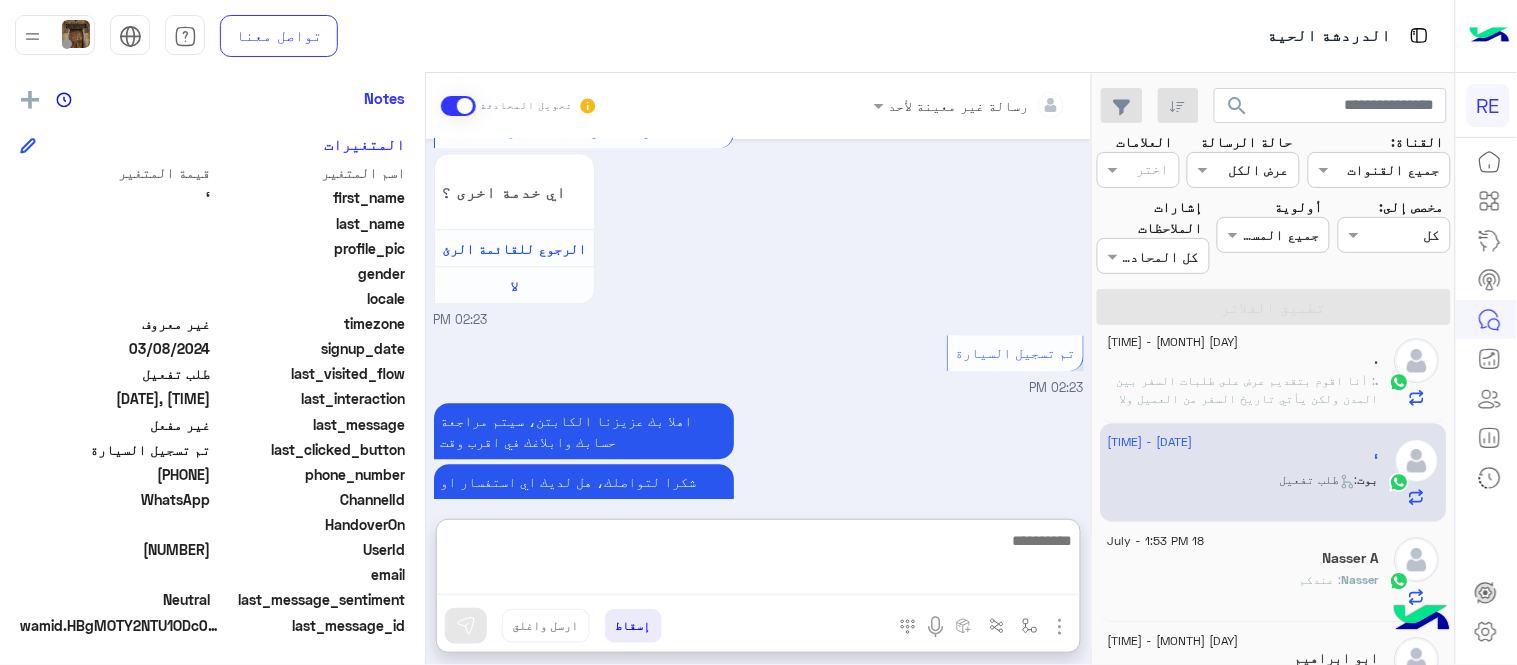 click at bounding box center (758, 561) 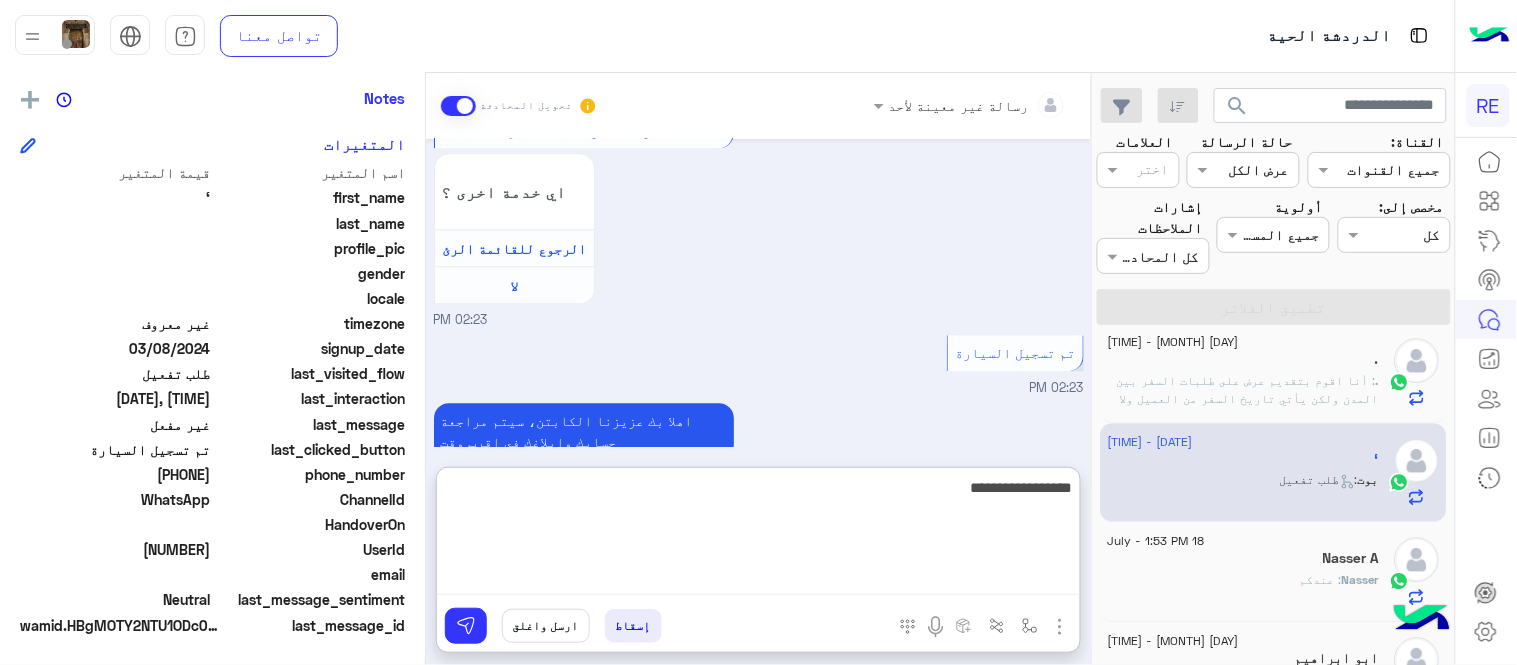 type on "**********" 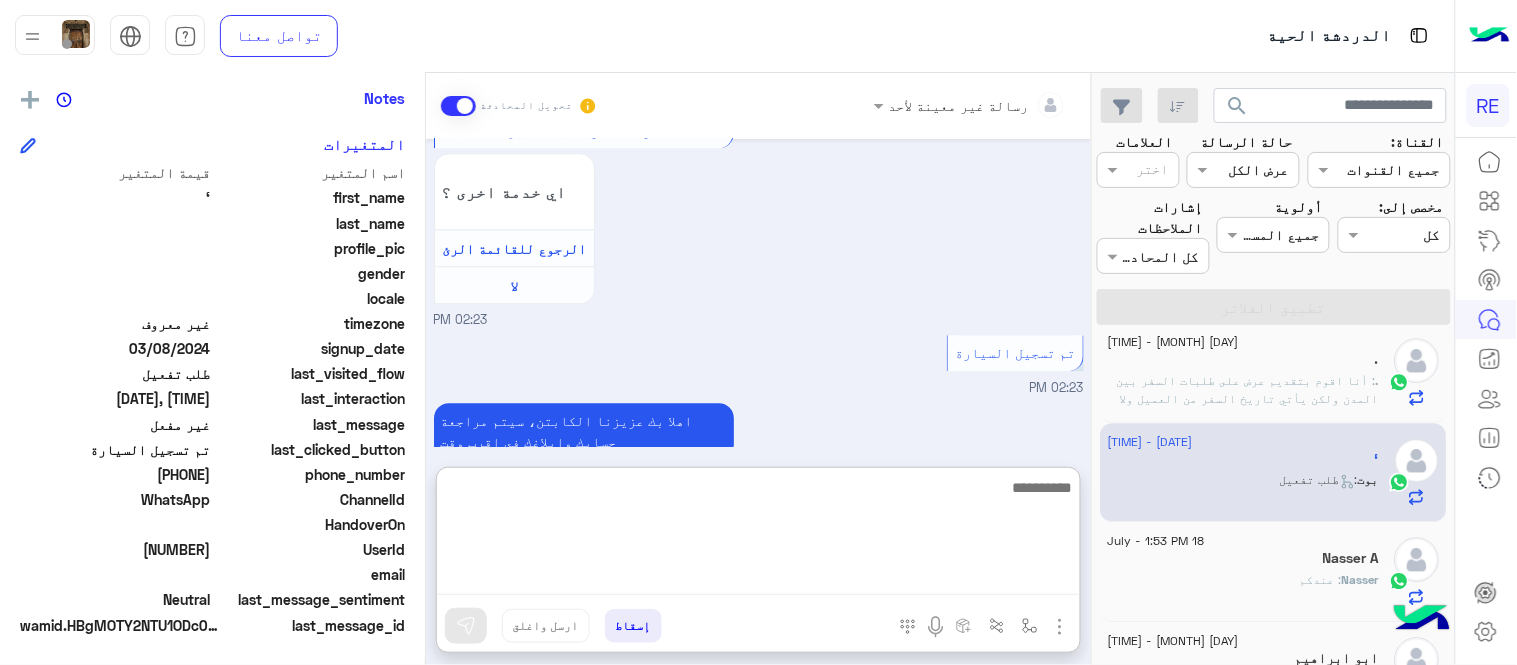 scroll, scrollTop: 1487, scrollLeft: 0, axis: vertical 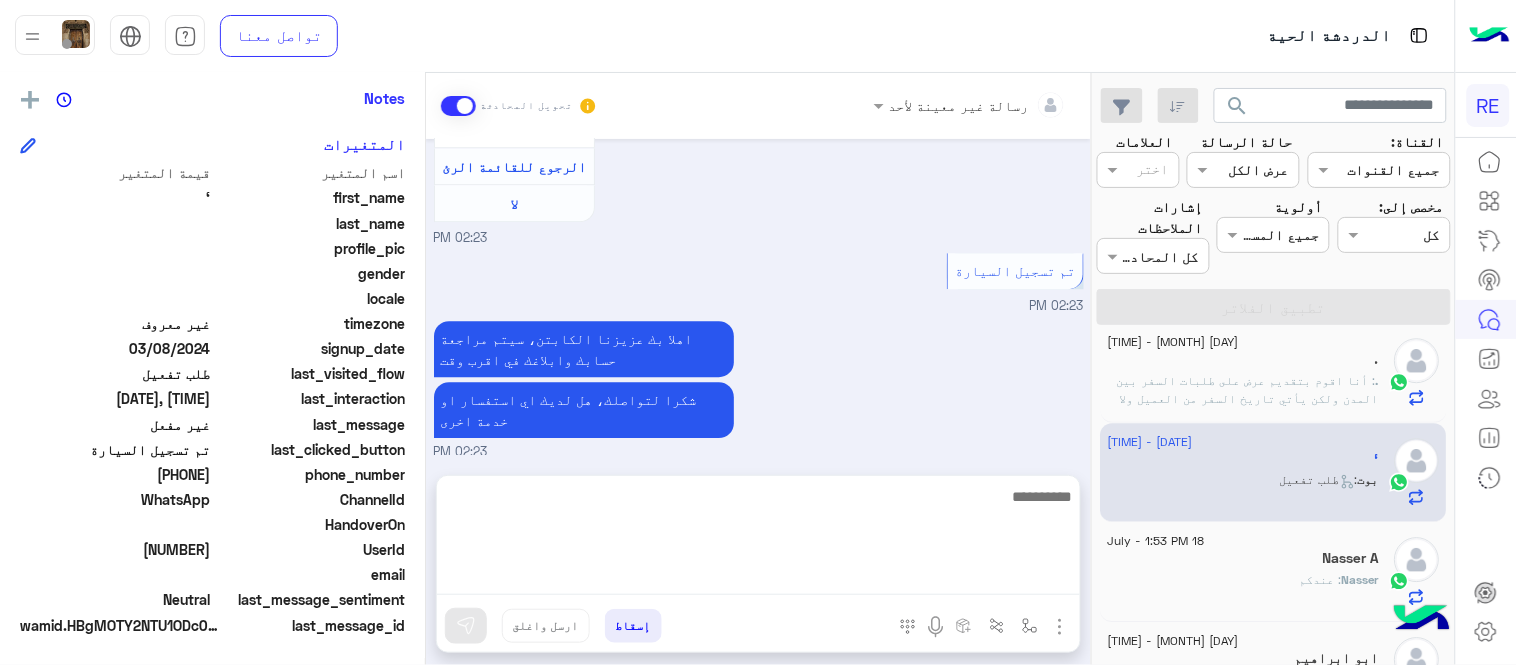 click on "Jul 18, 2025   ‘  طلب التحدث إلى مسؤول بشري   02:23 PM       Return to Bot    02:23 PM  اي خدمة اخرى ؟  الرجوع للقائمة الرئ   لا     02:23 PM   ‘  غادر المحادثة   02:23 PM       الرجوع للقائمة الرئ    02:23 PM  اختر احد الخدمات التالية:    02:23 PM   تفعيل حساب    02:23 PM  يمكنك الاطلاع على شروط الانضمام لرحلة ك (كابتن ) الموجودة بالصورة أعلاه،
لتحميل التطبيق عبر الرابط التالي : 📲
http://onelink.to/Rehla    يسعدنا انضمامك لتطبيق رحلة يمكنك اتباع الخطوات الموضحة لتسجيل بيانات سيارتك بالفيديو التالي  : عزيزي الكابتن، فضلًا ، للرغبة بتفعيل الحساب قم برفع البيانات عبر التطبيق والتواصل معنا  تم تسجيل السيارة   اواجه صعوبة بالتسجيل" at bounding box center [758, 297] 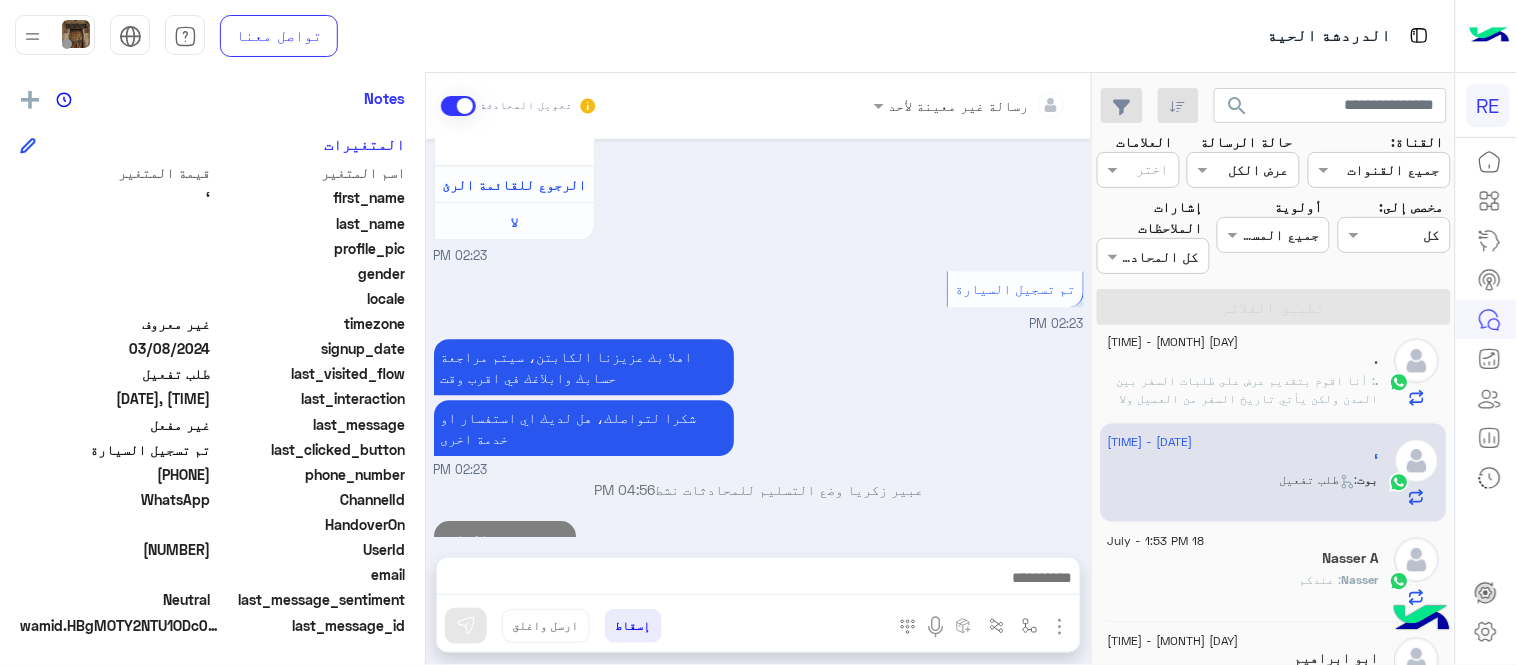 click on "." 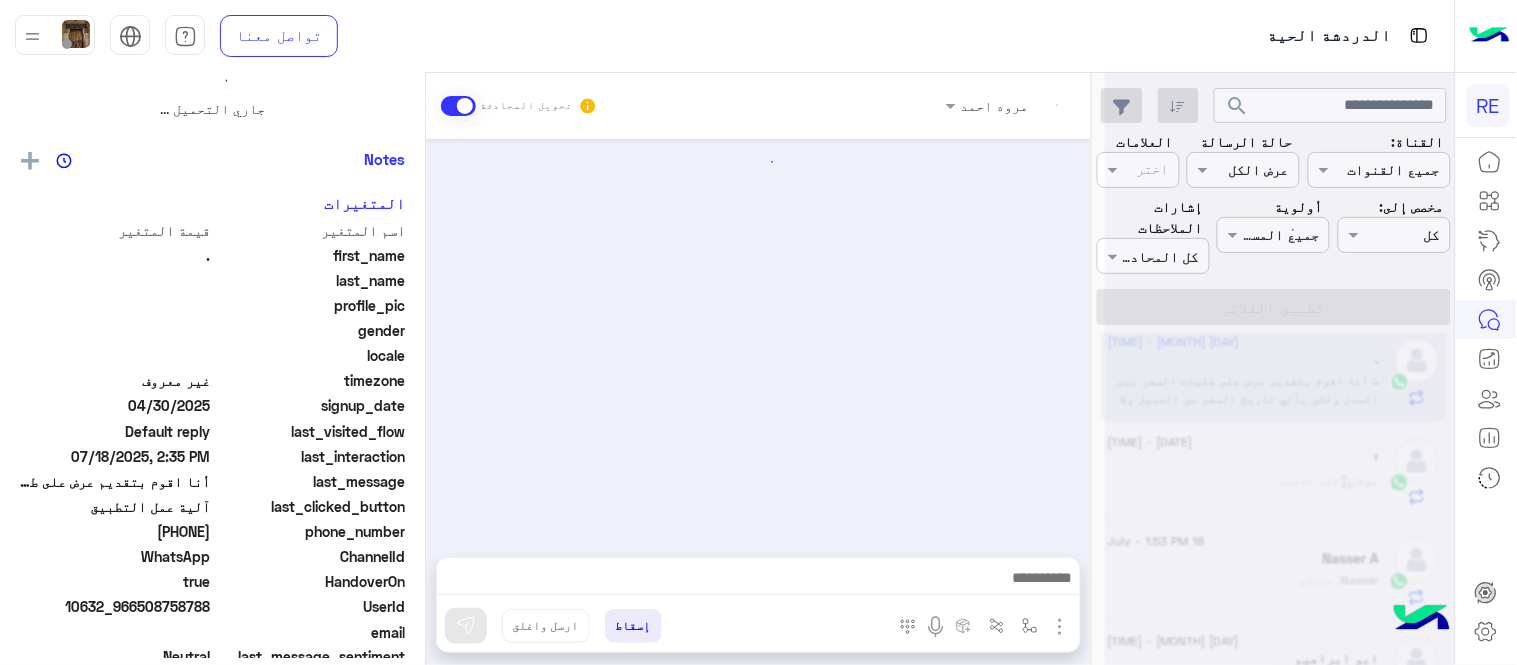 scroll, scrollTop: 0, scrollLeft: 0, axis: both 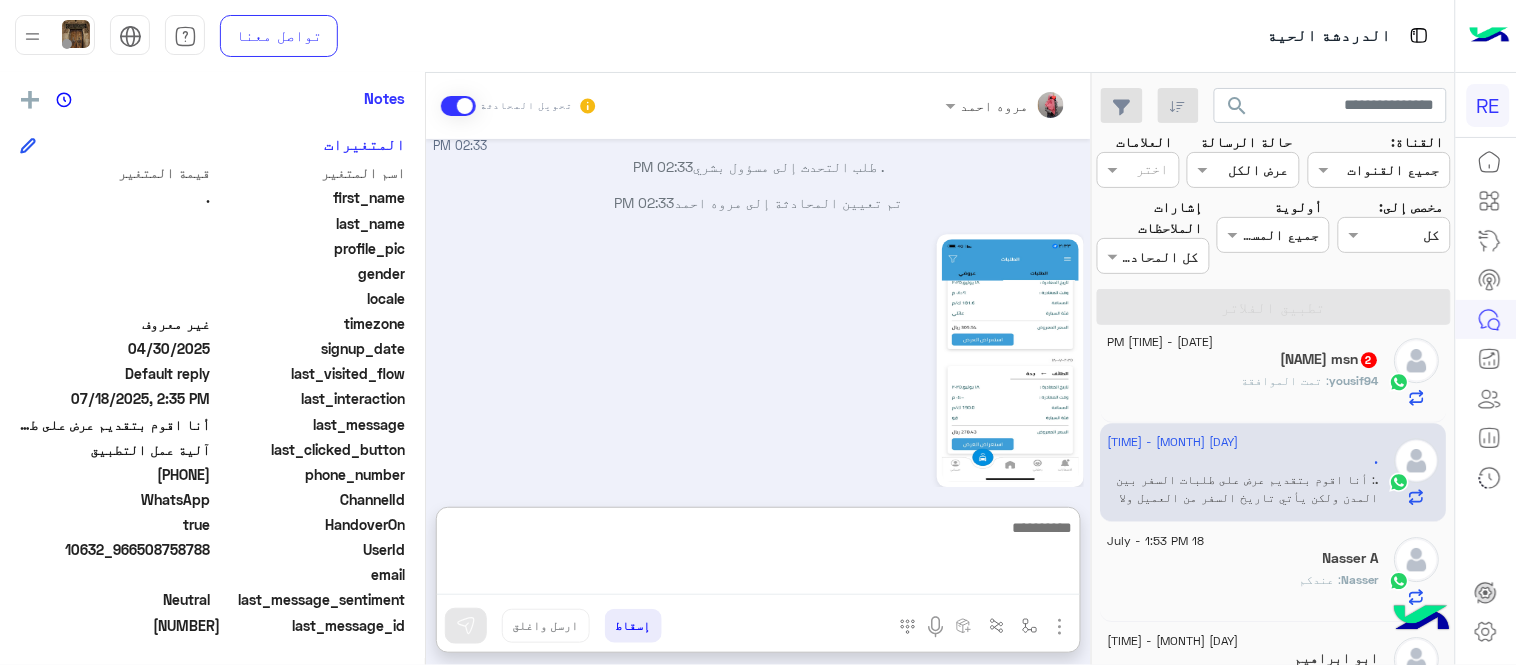 click at bounding box center [758, 555] 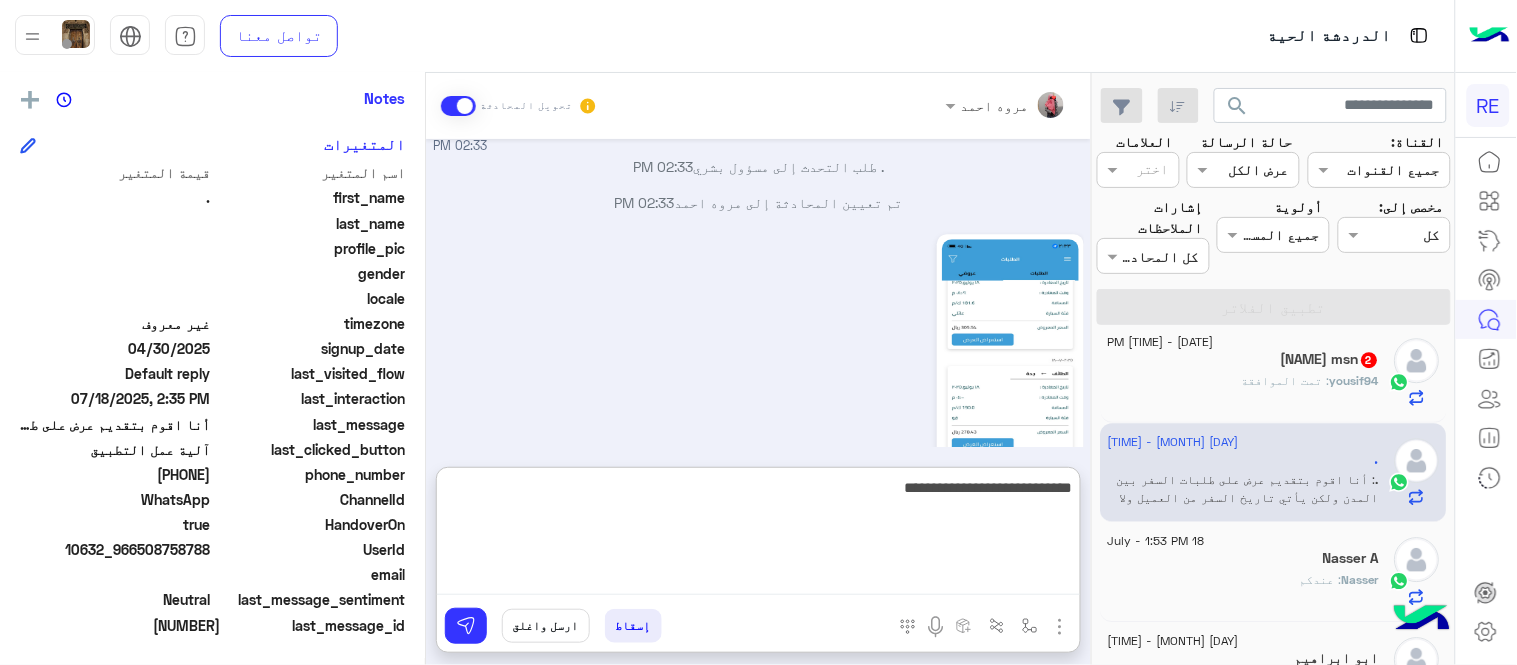 type on "**********" 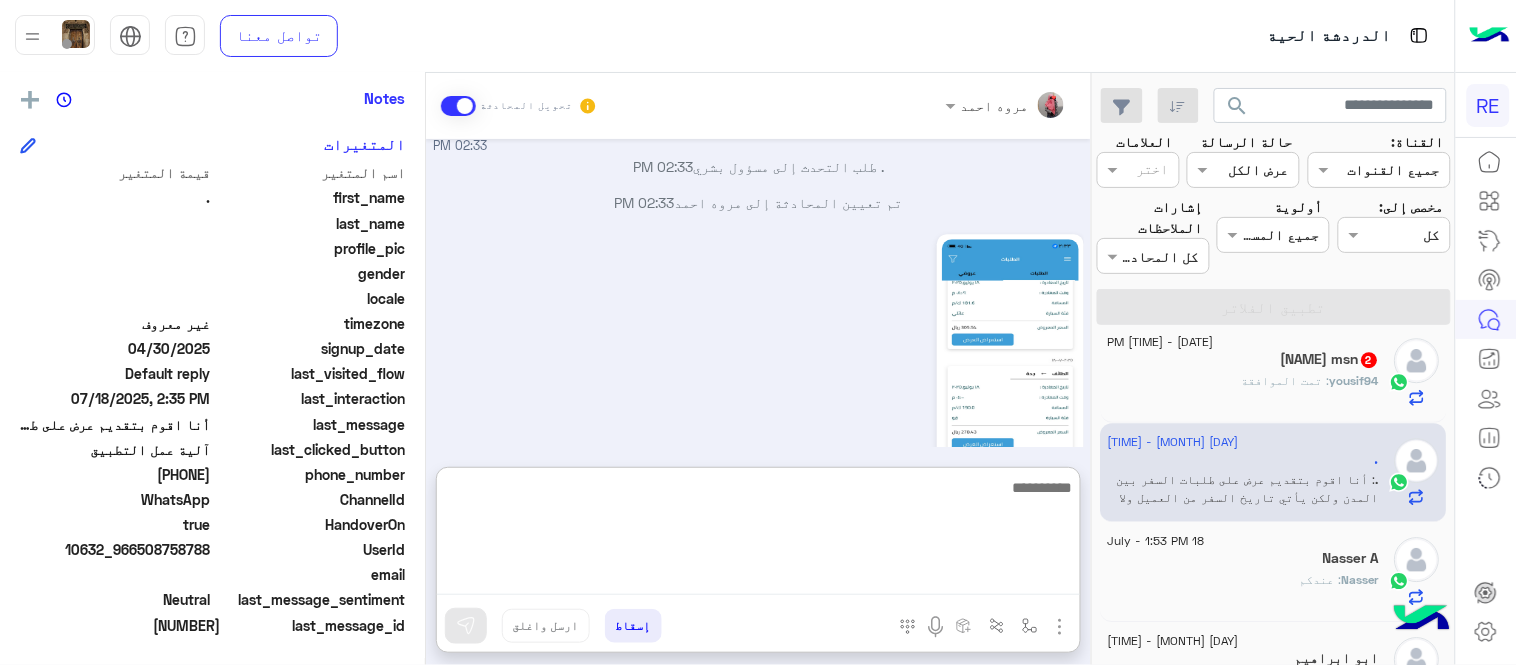 scroll, scrollTop: 1523, scrollLeft: 0, axis: vertical 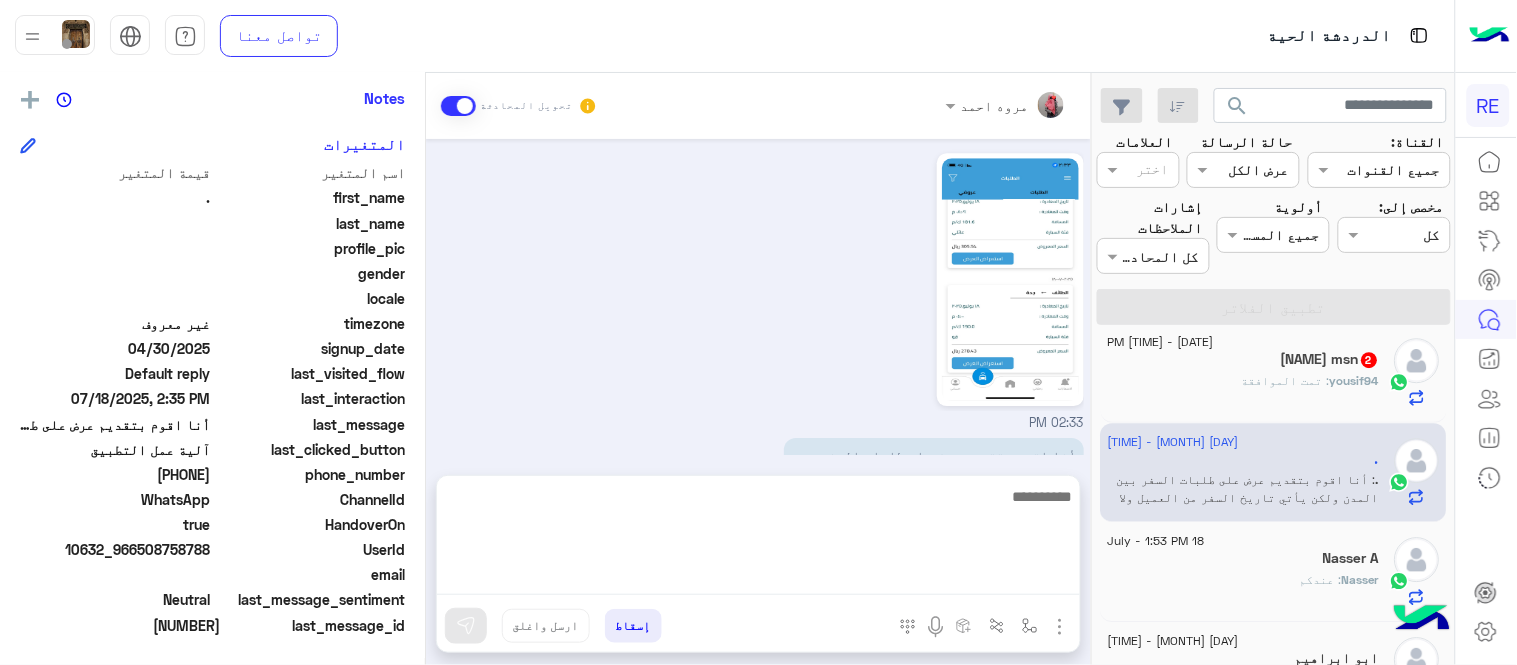 click on "[MONTH] [DAY], [YEAR]   آلية عمل التطبيق    [TIME]  سعداء بانضمامك، ونتطلع لأن تكون أحد شركائنا المميزين. 🔑 لتبدأ العمل ككابتن، يجب أولاً تفعيل حسابك بعد قبول بياناتك من هيئة النقل. خطوات البدء والدخول في السرا: 1️⃣ حمّل التطبيق وسجل بيانات سيارتك. 2️⃣ بعد قبول بياناتك من هيئة النقل وتفعيل حسابك، توجه إلى أقرب مطار أو محطة قطار. 3️⃣ عند الوصول، فعّل خيار "متاح" ثم اضغط على "الدخول في السرا". 4️⃣ بعد دخولك في السرا، ستبدأ في استقبال طلبات العملاء الموجهة من المرحلين المتواجدين في الموقع. لتفادي مشاكل السرا: ✅ تأكد من الدخول في السرا. ✅ التواجد داخل زون المطار أو محطة القطار." at bounding box center [758, 297] 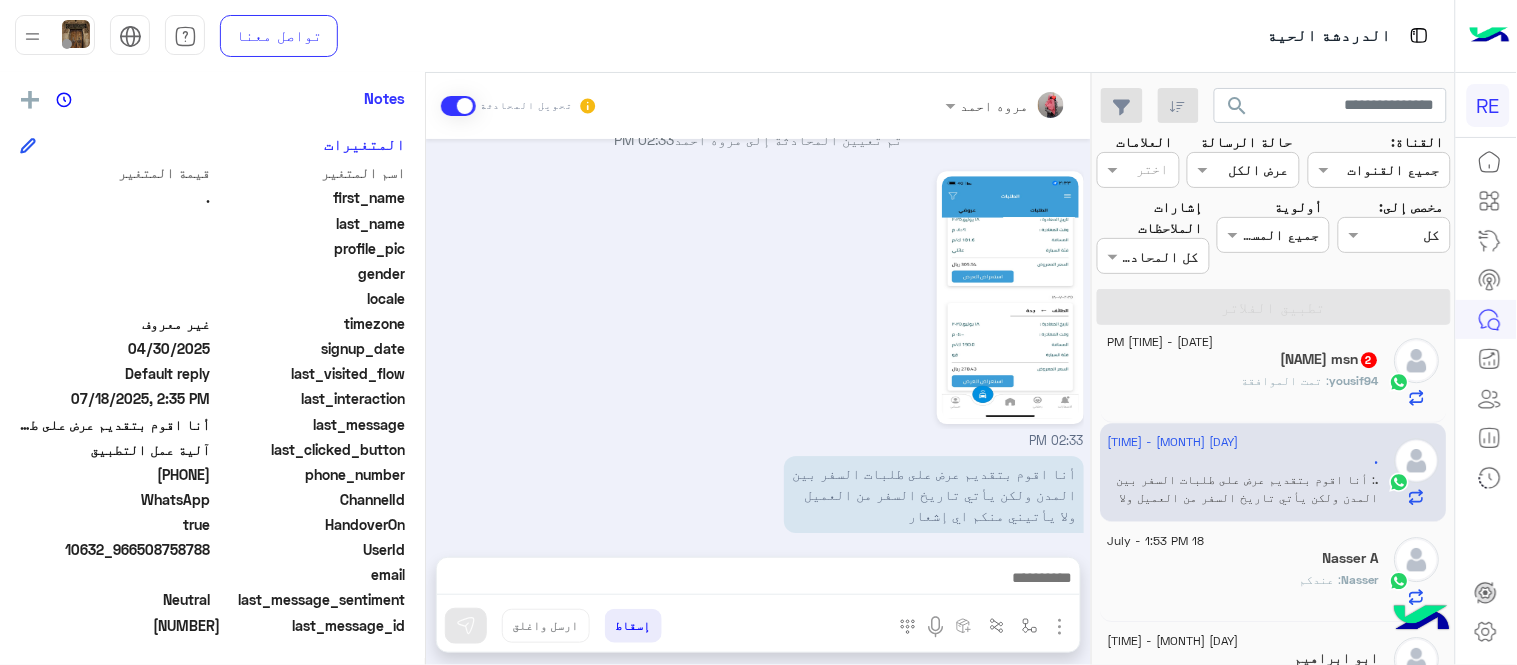 scroll, scrollTop: 1470, scrollLeft: 0, axis: vertical 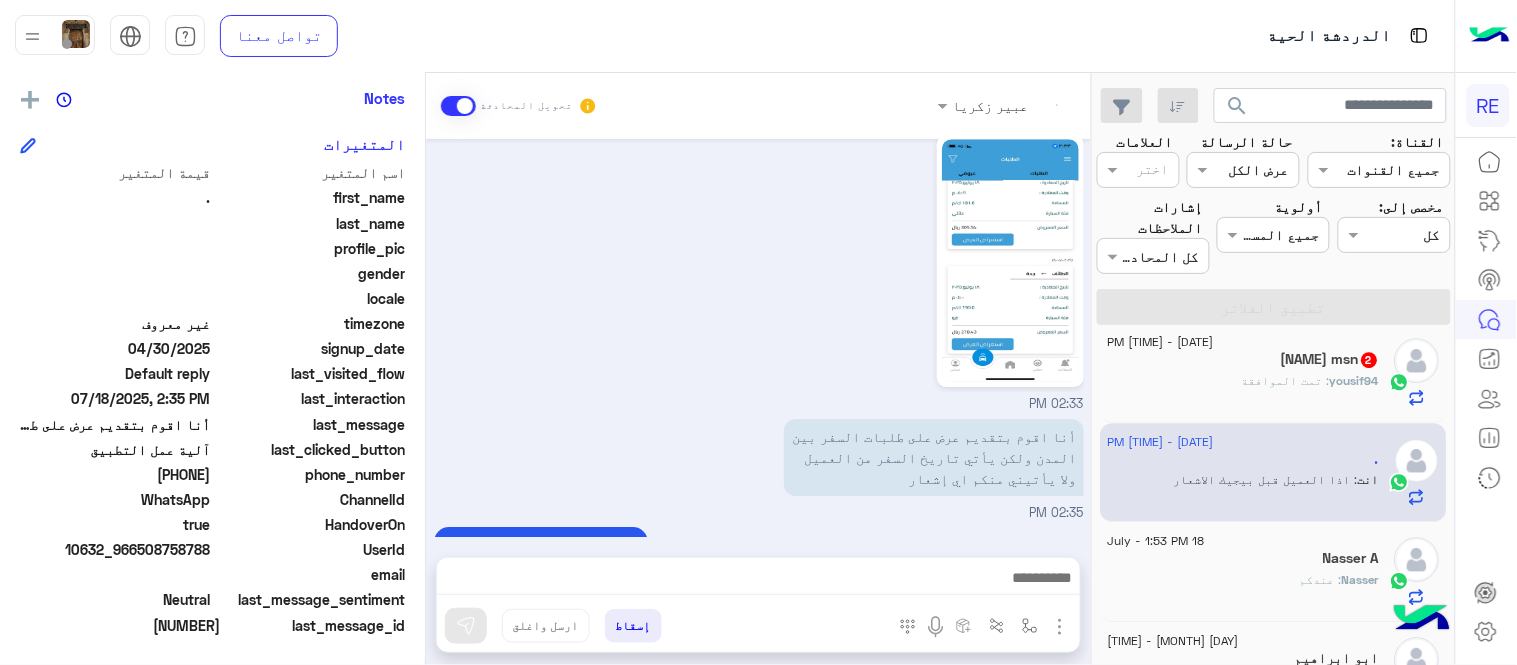 click on "[DATE] - [TIME] PM" 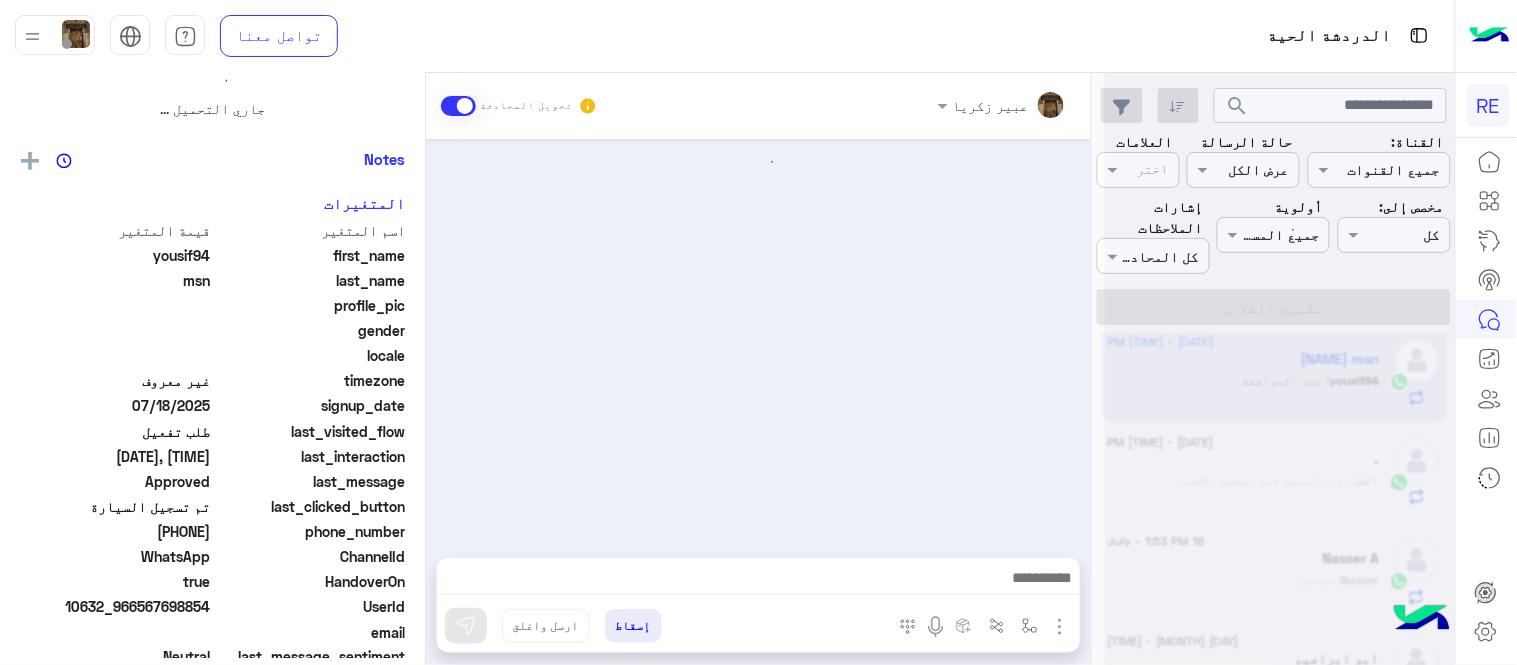 scroll, scrollTop: 0, scrollLeft: 0, axis: both 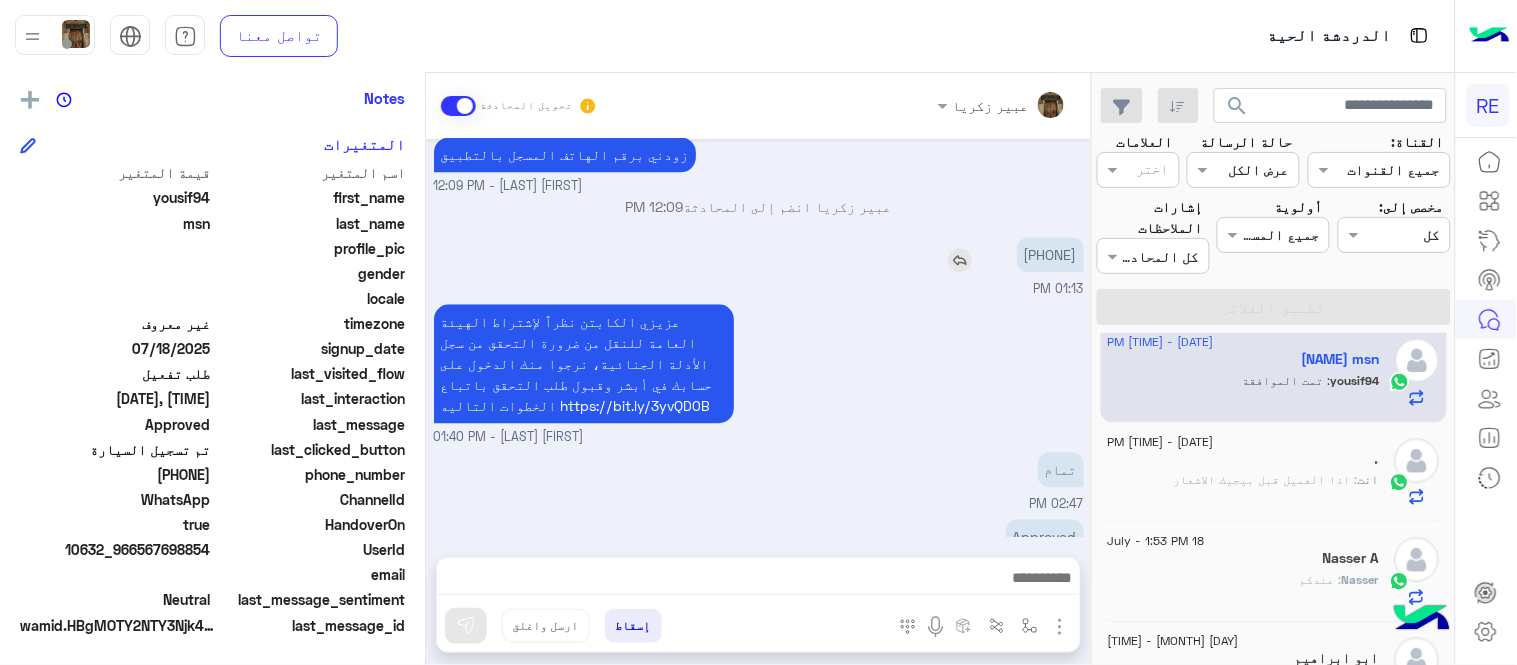 click on "[PHONE]" at bounding box center [1050, 254] 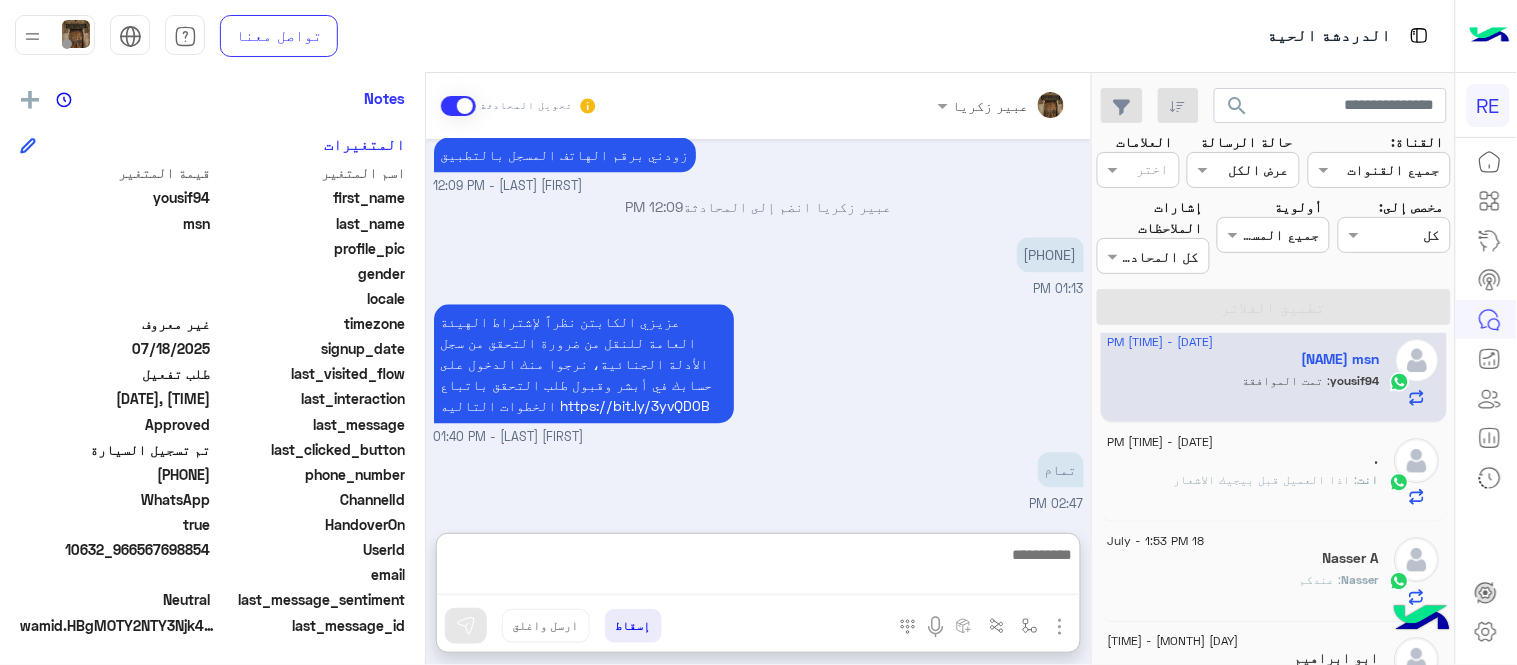 click at bounding box center [758, 569] 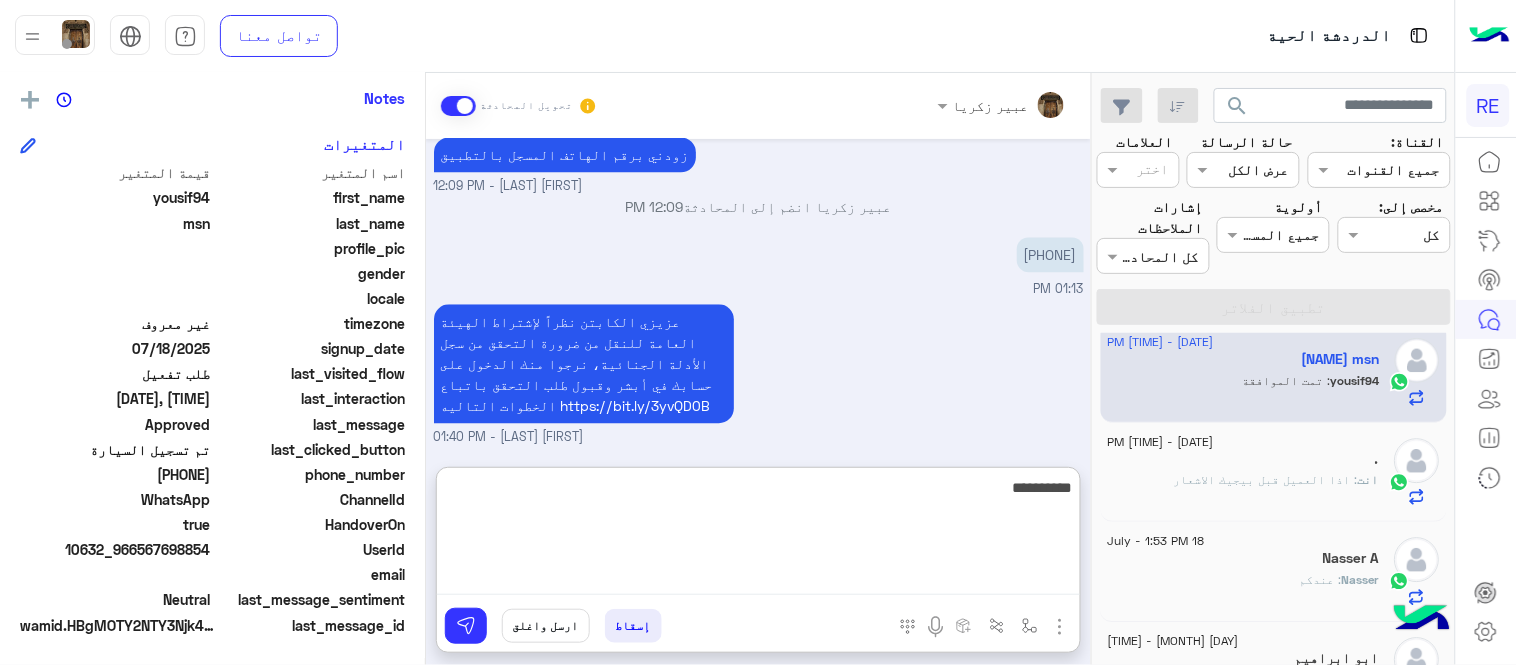 type on "**********" 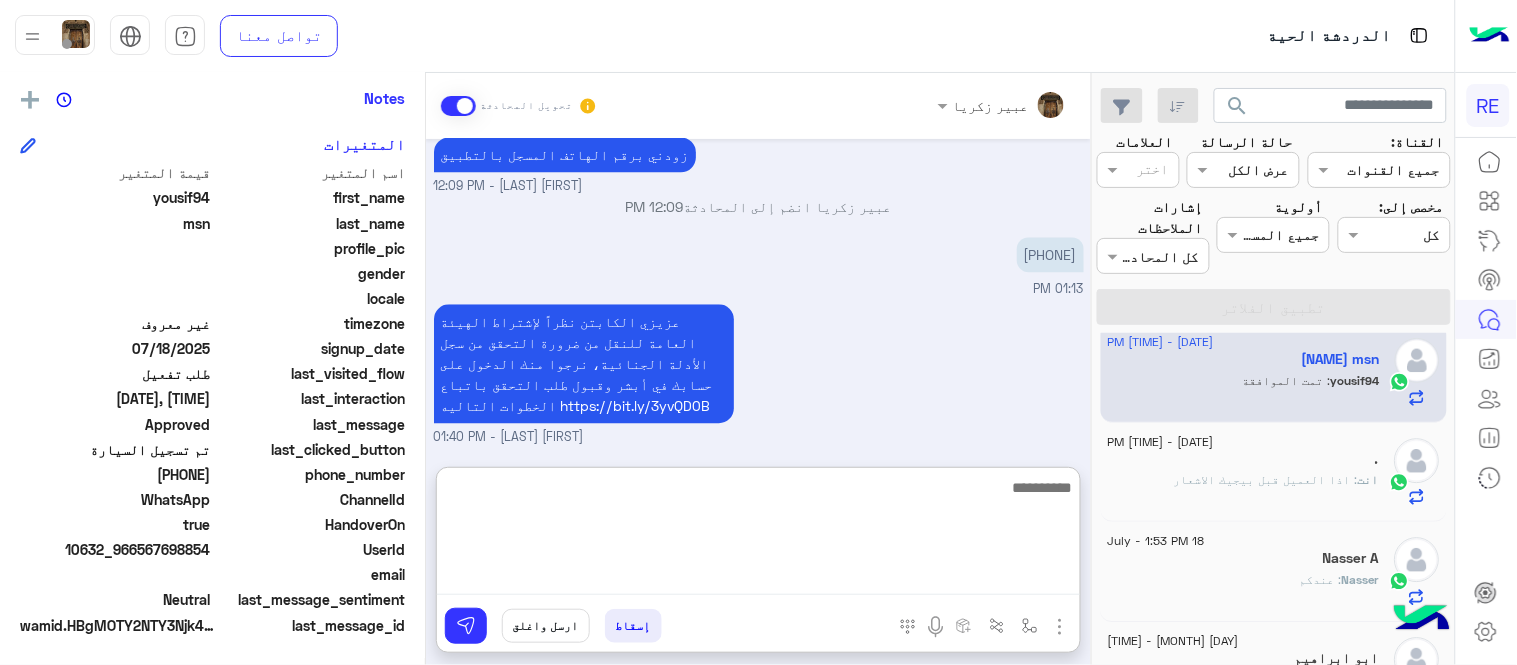 scroll, scrollTop: 1370, scrollLeft: 0, axis: vertical 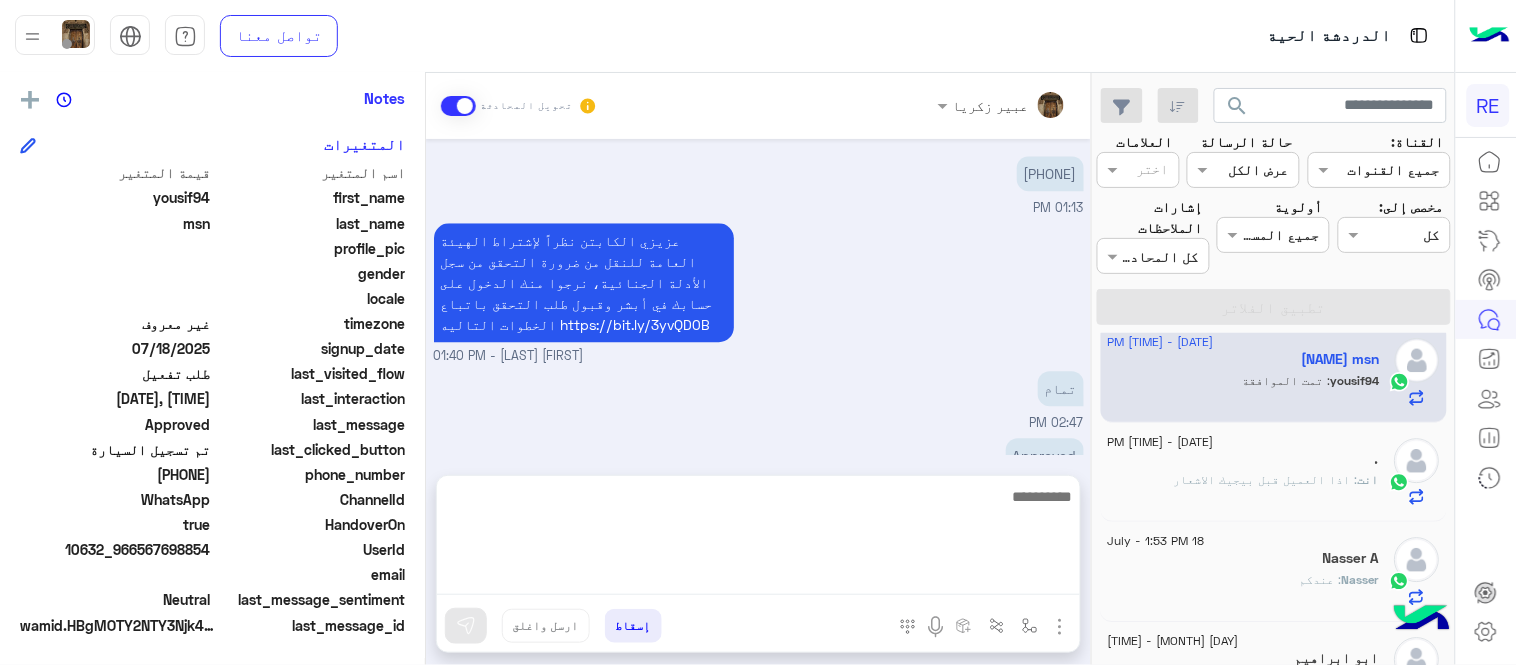 click on "[MONTH] [DAY], [YEAR]  يمكنك الاطلاع على شروط الانضمام لرحلة ك (كابتن ) الموجودة بالصورة أعلاه،
لتحميل التطبيق عبر الرابط التالي : 📲
http://onelink.to/Rehla    يسعدنا انضمامك لتطبيق رحلة يمكنك اتباع الخطوات الموضحة لتسجيل بيانات سيارتك بالفيديو التالي  : عزيزي الكابتن، فضلًا ، للرغبة بتفعيل الحساب قم برفع البيانات عبر التطبيق والتواصل معنا  تم تسجيل السيارة   اواجه صعوبة بالتسجيل  اي خدمة اخرى ؟  الرجوع للقائمة الرئ   لا     [TIME]   تم تسجيل السيارة    [TIME]  اهلا بك عزيزنا الكابتن، سيتم مراجعة حسابك وابلاغك في اقرب وقت شكرا لتواصلك، هل لديك اي استفسار او خدمة اخرى    [TIME]       [TIME]" at bounding box center (758, 297) 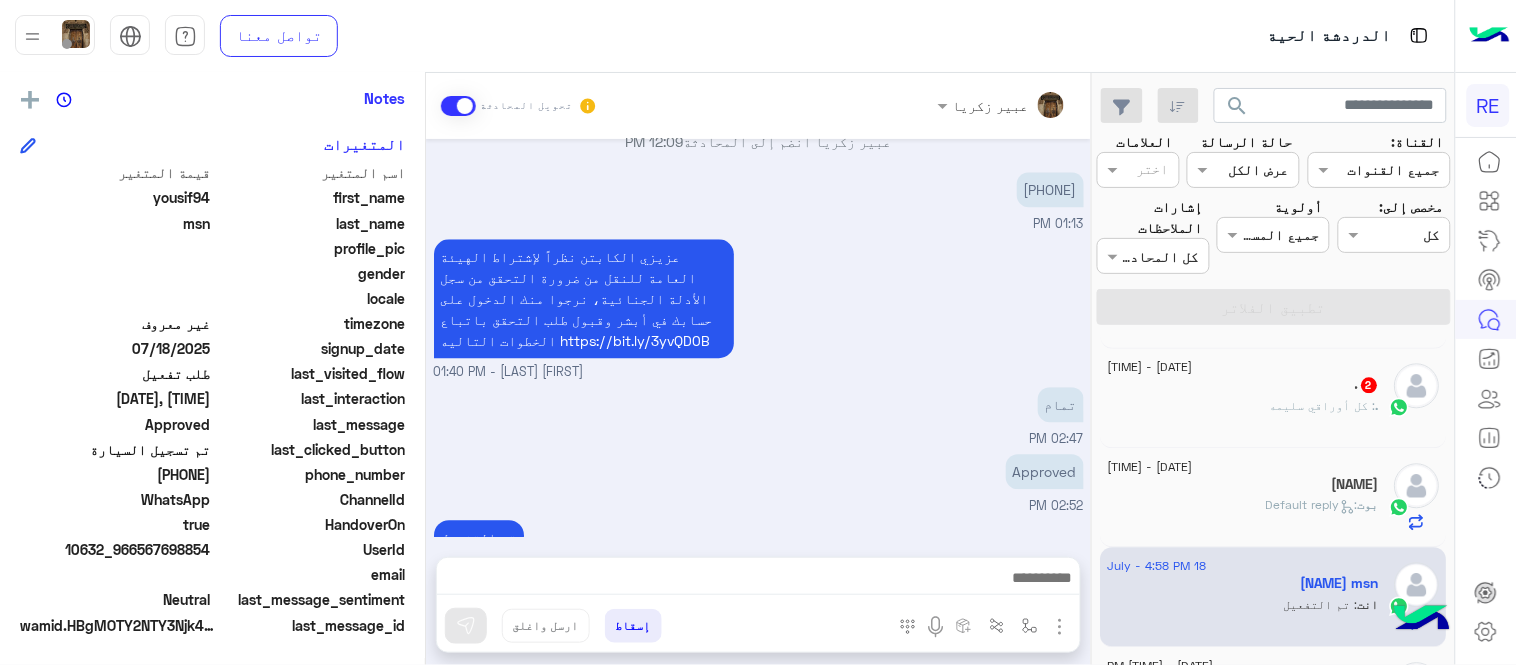 scroll, scrollTop: 1275, scrollLeft: 0, axis: vertical 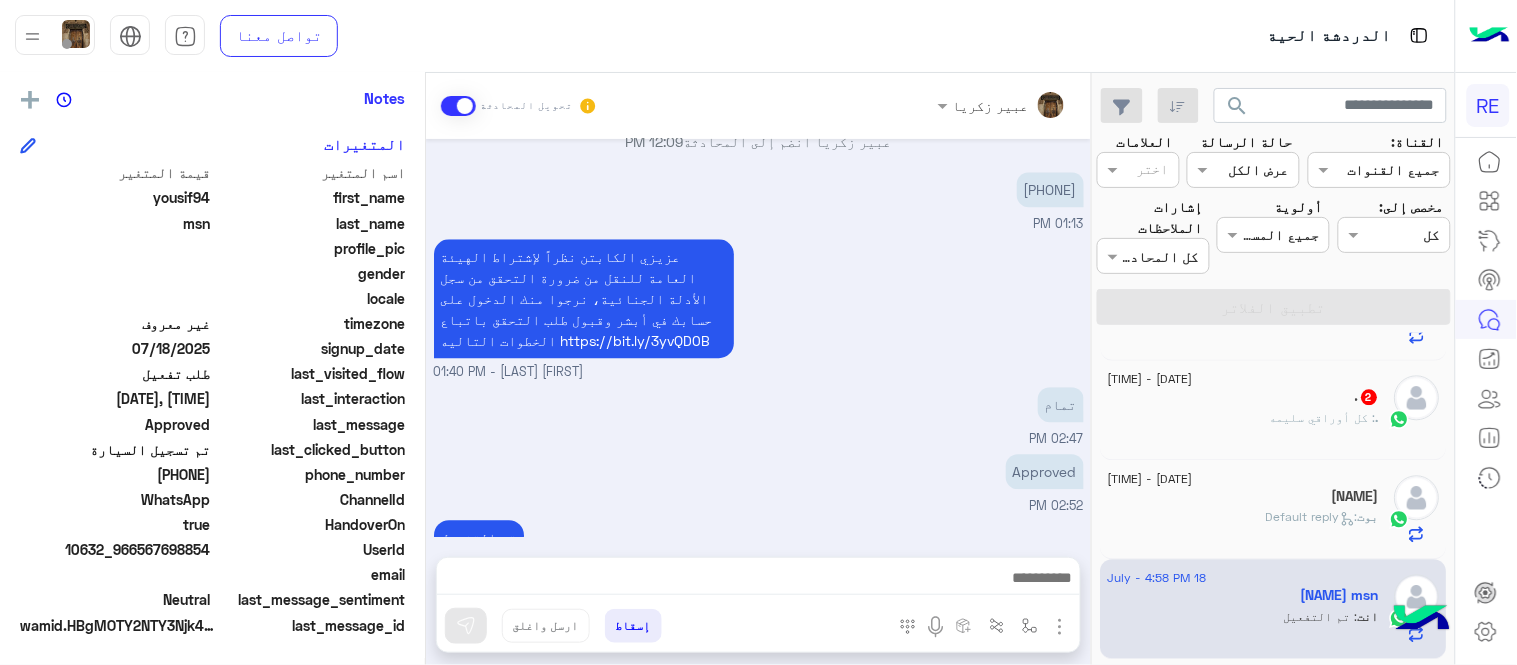 click on ":   Default reply" 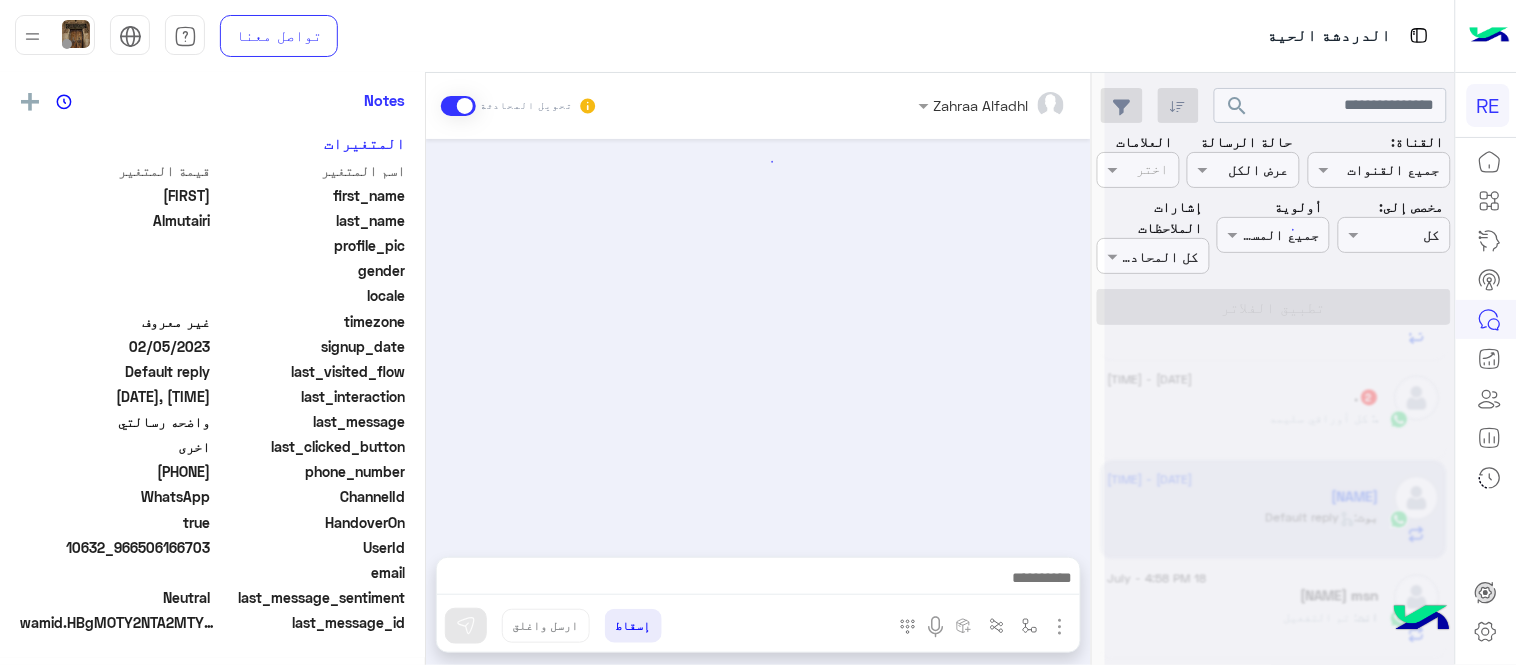 scroll, scrollTop: 405, scrollLeft: 0, axis: vertical 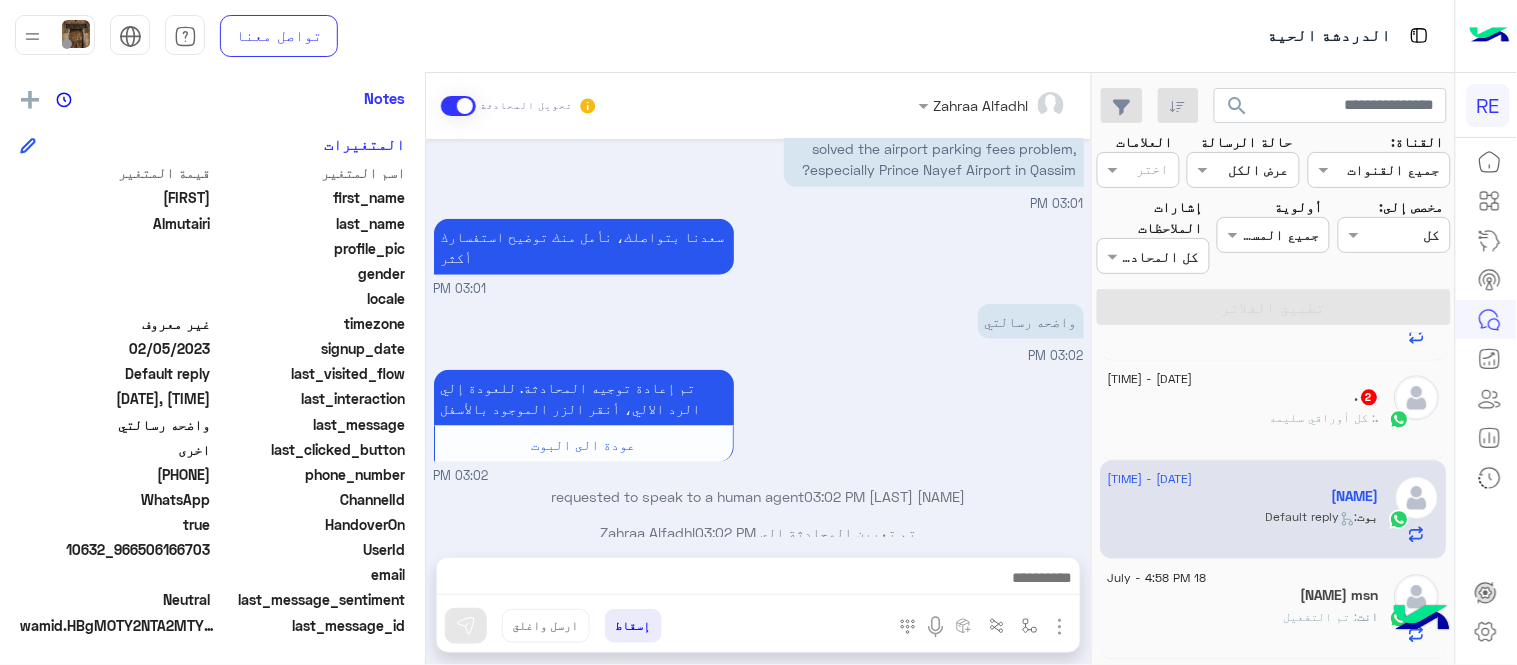 click on ".   2" 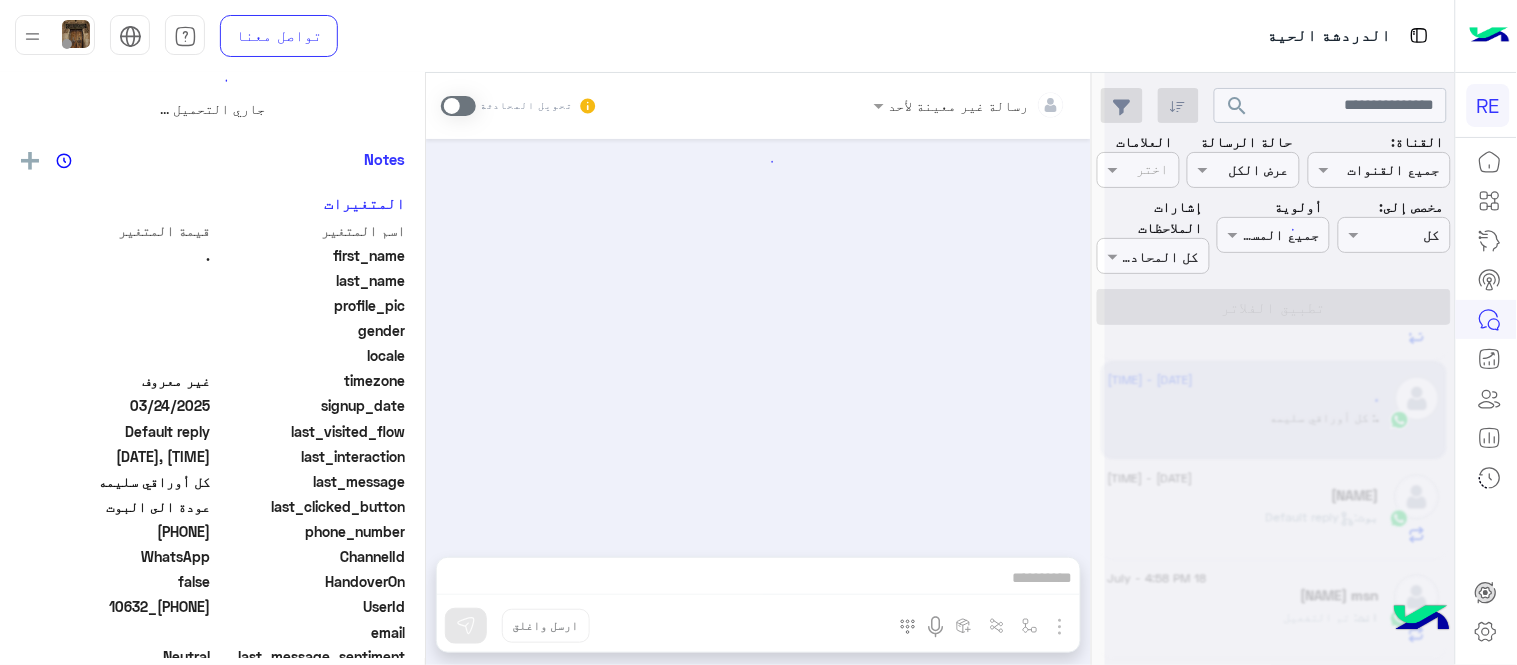 scroll, scrollTop: 0, scrollLeft: 0, axis: both 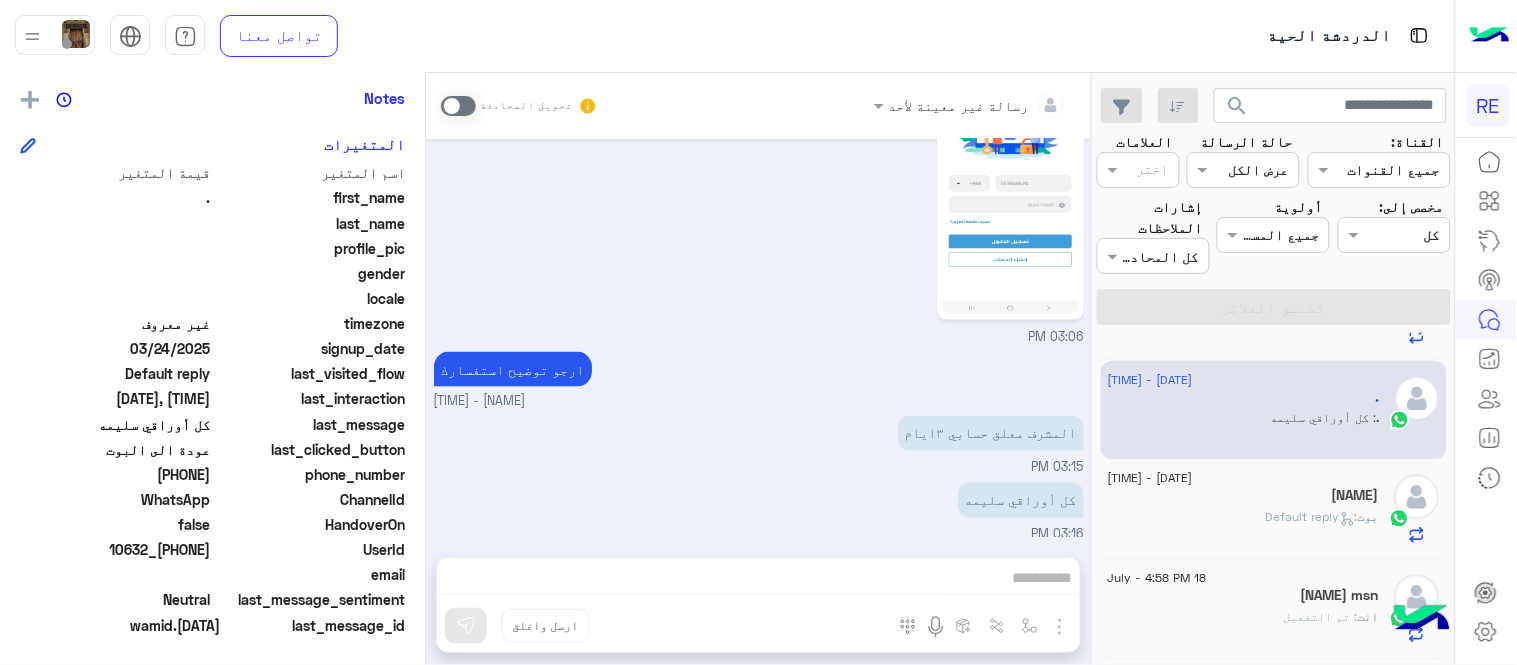 click on "رسالة غير معينة لأحد تحويل المحادثة     Jul 17, 2025  حتا سيارت المشرف مضلله اخر وحد نزل منها   08:06 PM  السلام عليكم ورحمة الله وبركاته  معكم الكابتن  محمد  ذهبت إلى المطار وقفت في السراء  المهم جاء سراي  جوني ركاب إلى الاردن  قام المشرف في تحميلهم  وقالي اعوضك برحلات بدون انشاء بلغت مشرف ثاني  وكلمه وزعل مني ليش أبلغ  ثاني يوم ذهبت إلى المطار لطلب الرزق صور سيارتي  لحظر حسابي لحجت التظليل  مع اغلب الي الكباتن مظللين خصني انا من بينهم فقط وحظرحسابي  وبلغ المرور على   11:21 PM  يعني اخذ ركابي الي مقسومي لي بسراي وحظرني حسبي الله ونعم الوكيل على كل ظالم   11:25 PM   مروه احمد -  11:33 PM" at bounding box center [758, 373] 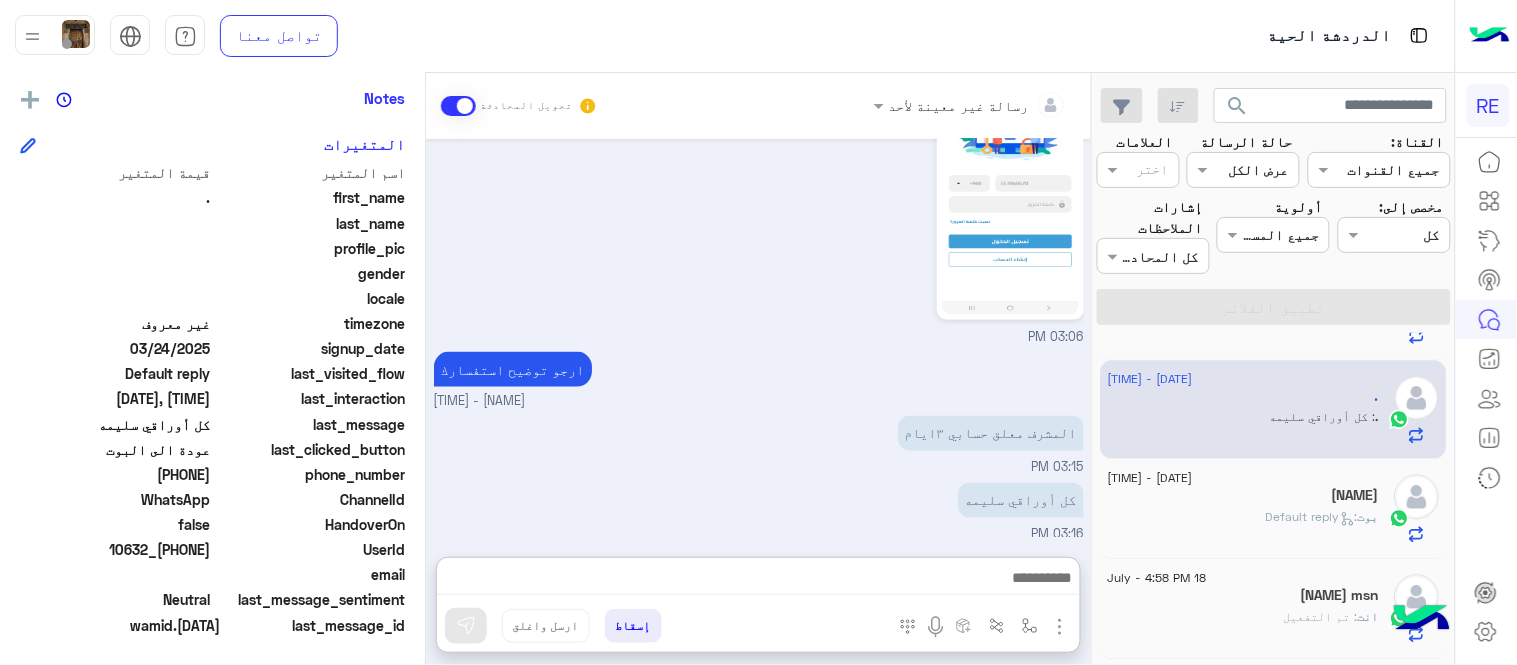 click at bounding box center (758, 580) 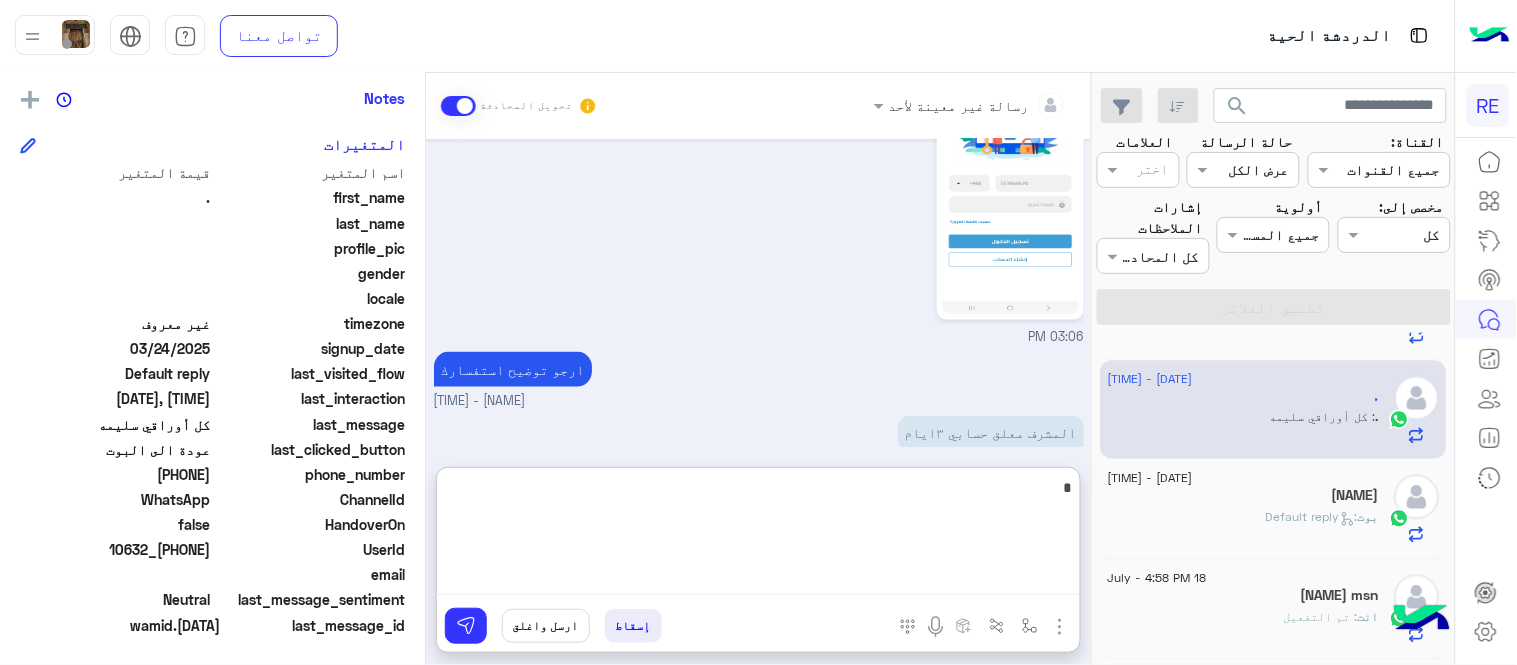 scroll, scrollTop: 804, scrollLeft: 0, axis: vertical 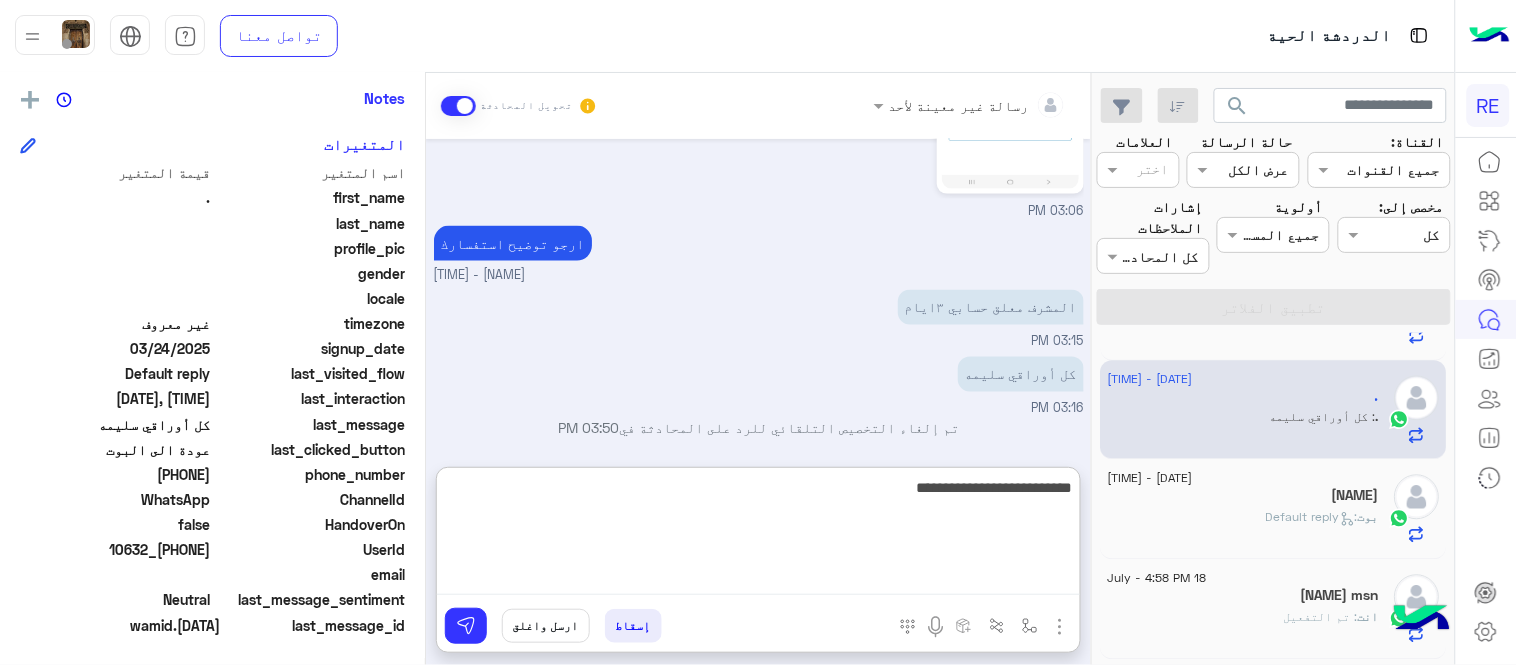 type on "**********" 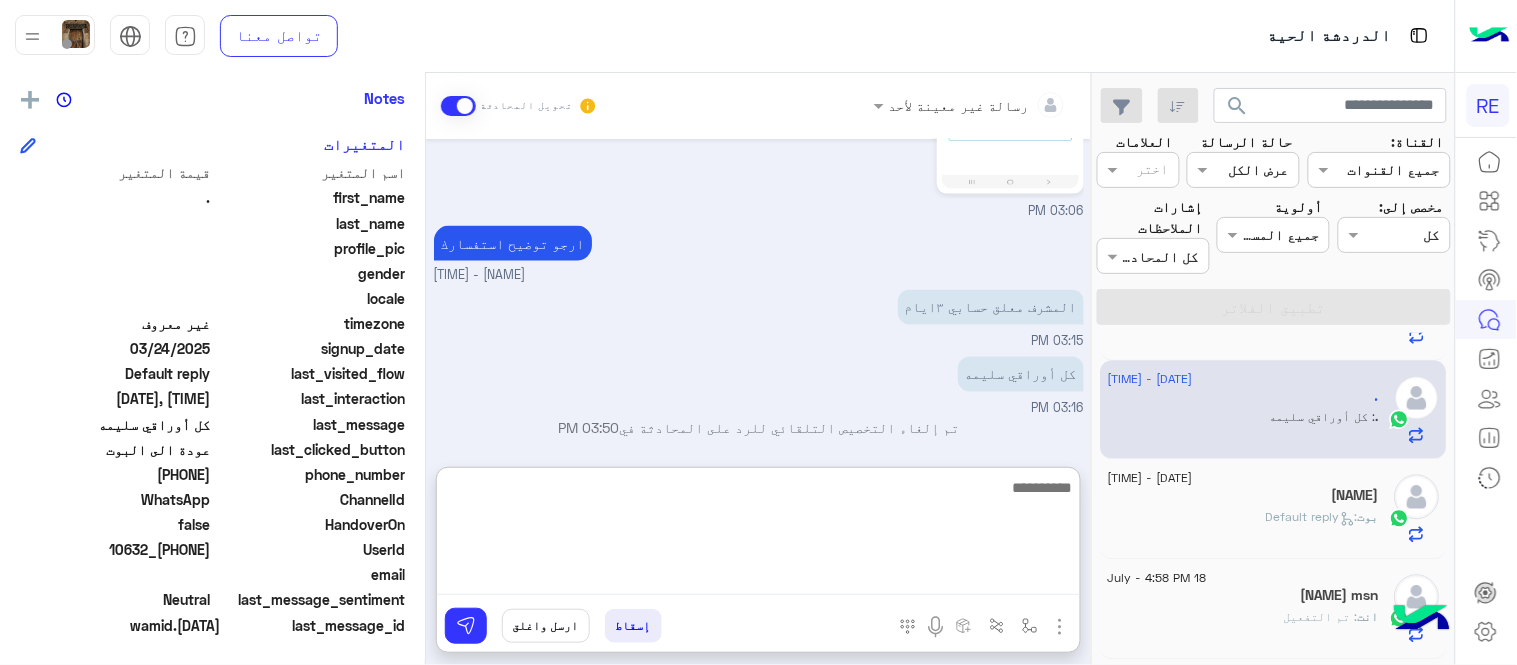 scroll, scrollTop: 868, scrollLeft: 0, axis: vertical 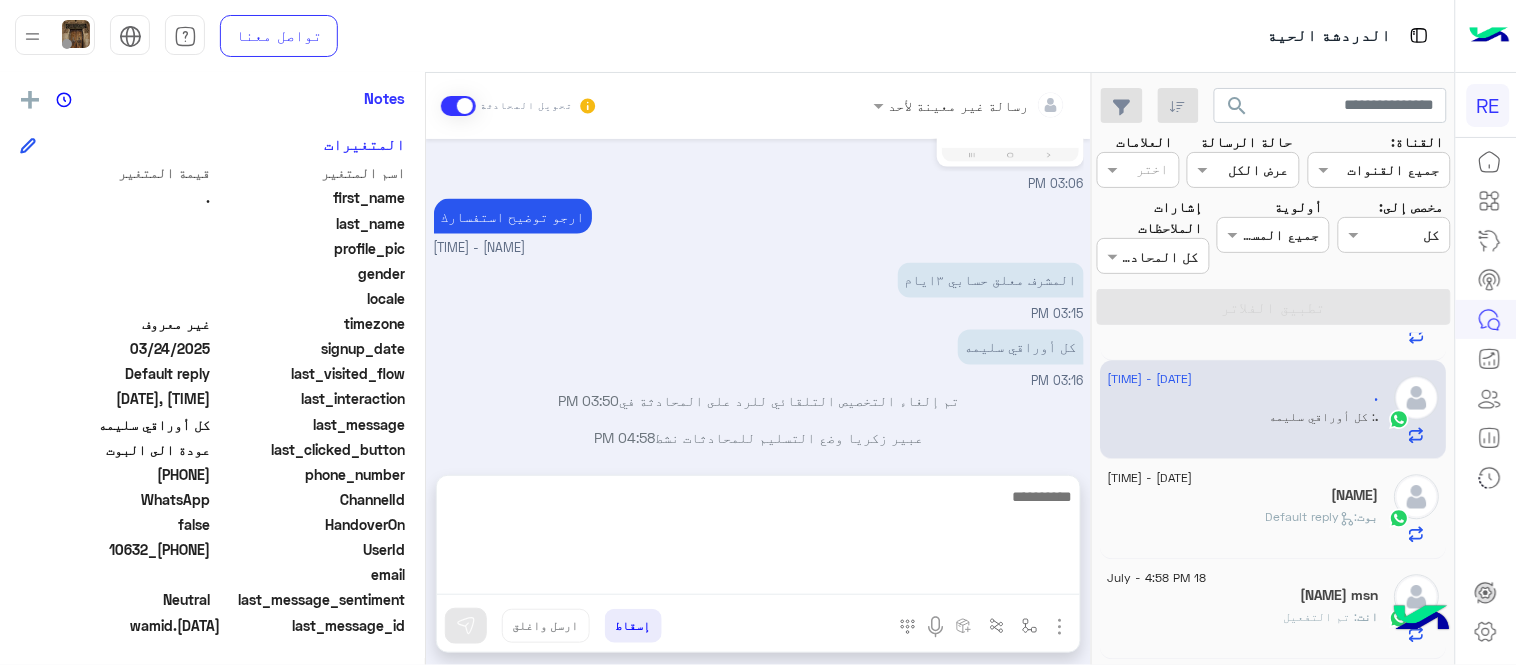 click on "[DATE]  حتا سيارت المشرف مضلله اخر وحد نزل منها   [TIME]  السلام عليكم ورحمة الله وبركاته  معكم الكابتن  محمد  ذهبت إلى المطار وقفت في السراء  المهم جاء سراي  جوني ركاب إلى الاردن  قام المشرف في تحميلهم  وقالي اعوضك برحلات بدون انشاء بلغت مشرف ثاني  وكلمه وزعل مني ليش أبلغ  ثاني يوم ذهبت إلى المطار لطلب الرزق صور سيارتي  لحظر حسابي لحجت التظليل  مع اغلب الي الكباتن مظللين خصني انا من بينهم فقط وحظرحسابي  وبلغ المرور على   [TIME]  يعني اخذ ركابي الي مقسومي لي بسراي وحظرني حسبي الله ونعم الوكيل على كل ظالم   [TIME]  تم رفع شكوتك للقسم المختص  مروه احمد -  [TIME]   [TIME]       [DATE]" at bounding box center (758, 297) 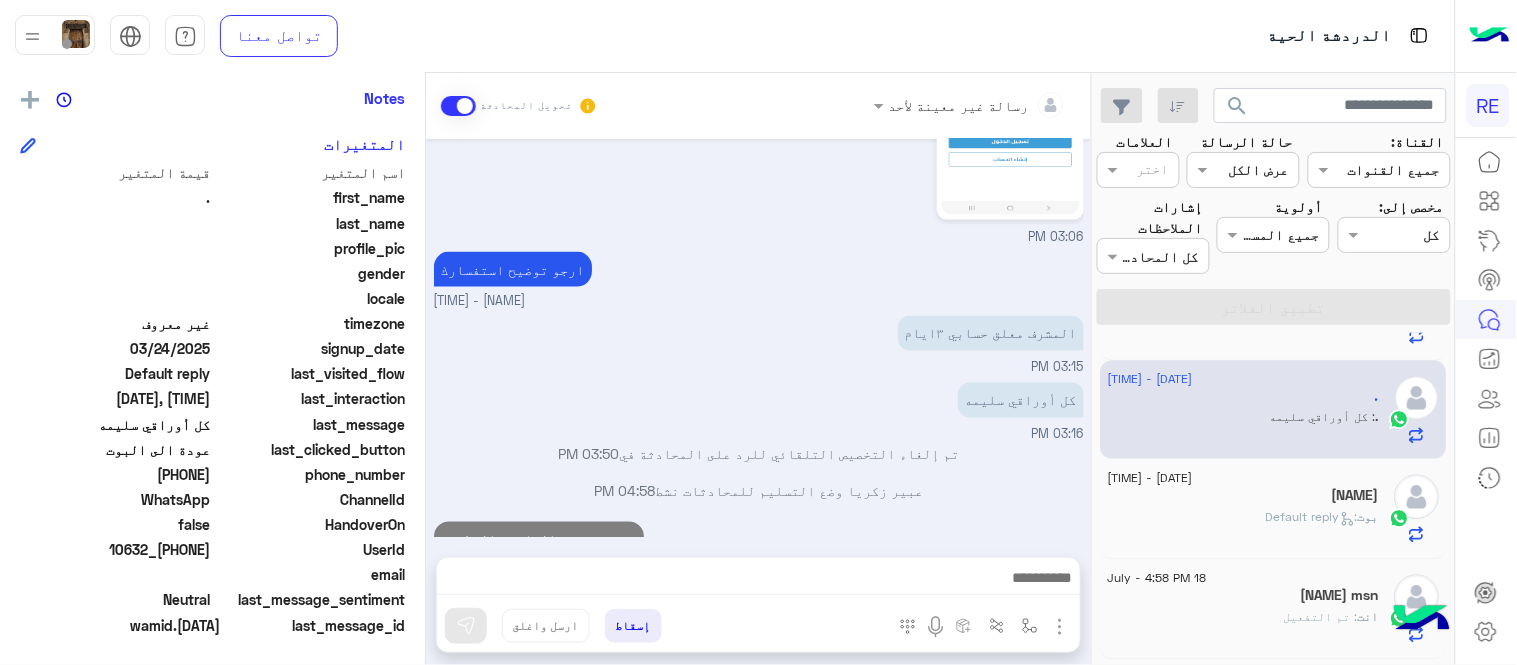 scroll, scrollTop: 814, scrollLeft: 0, axis: vertical 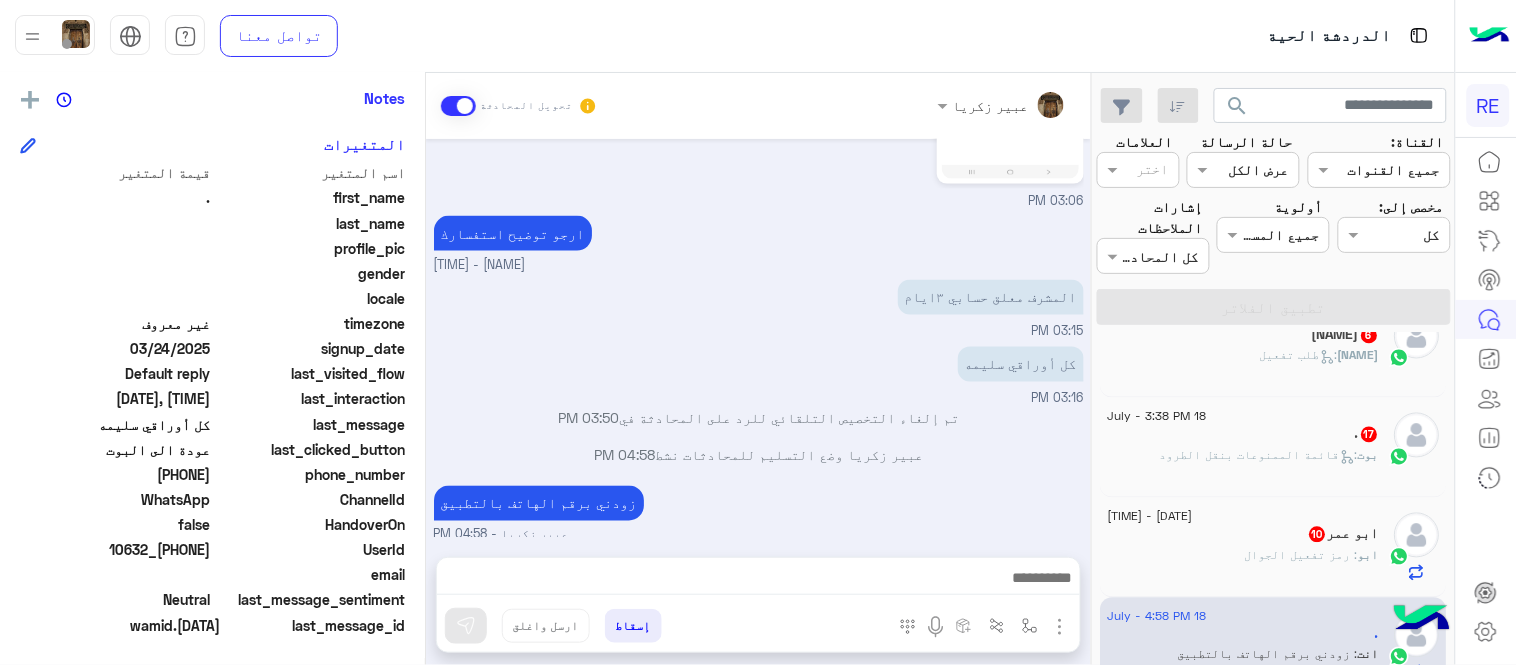 click on "[NICKNAME] 10" 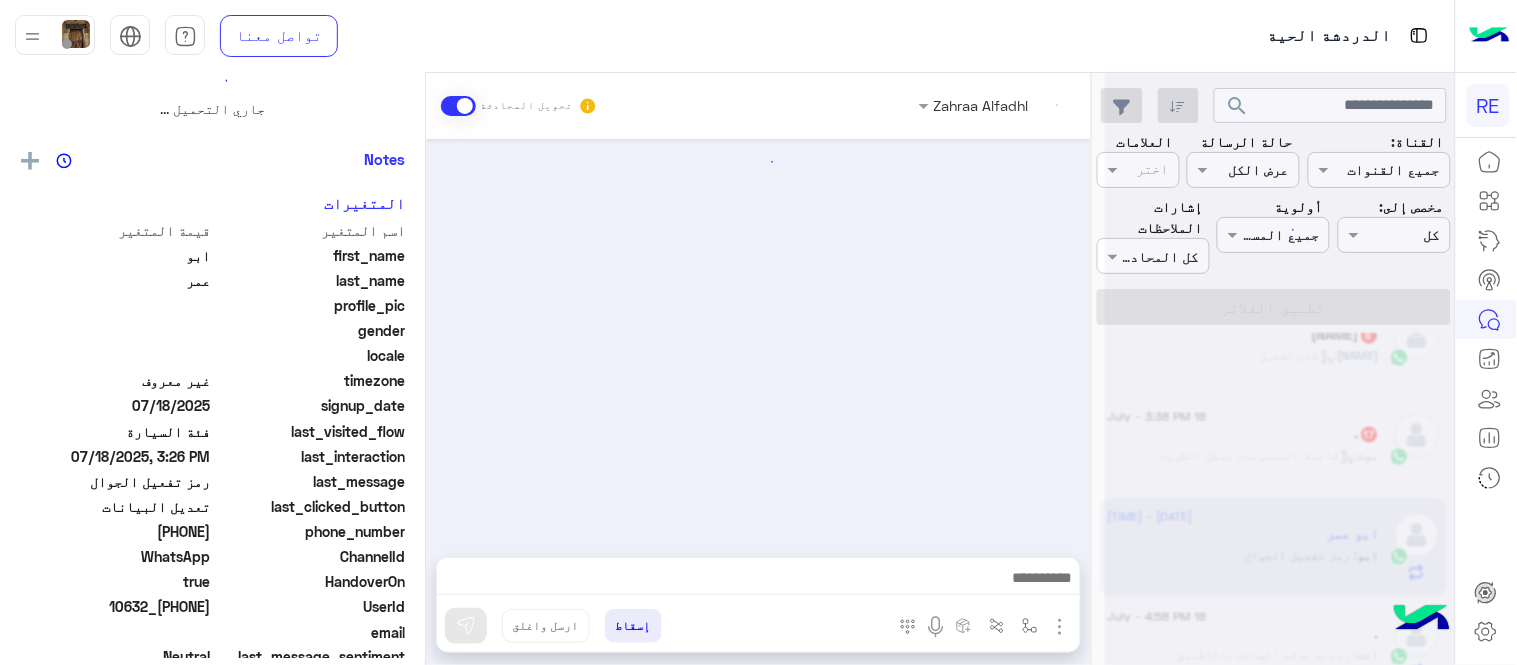 scroll, scrollTop: 0, scrollLeft: 0, axis: both 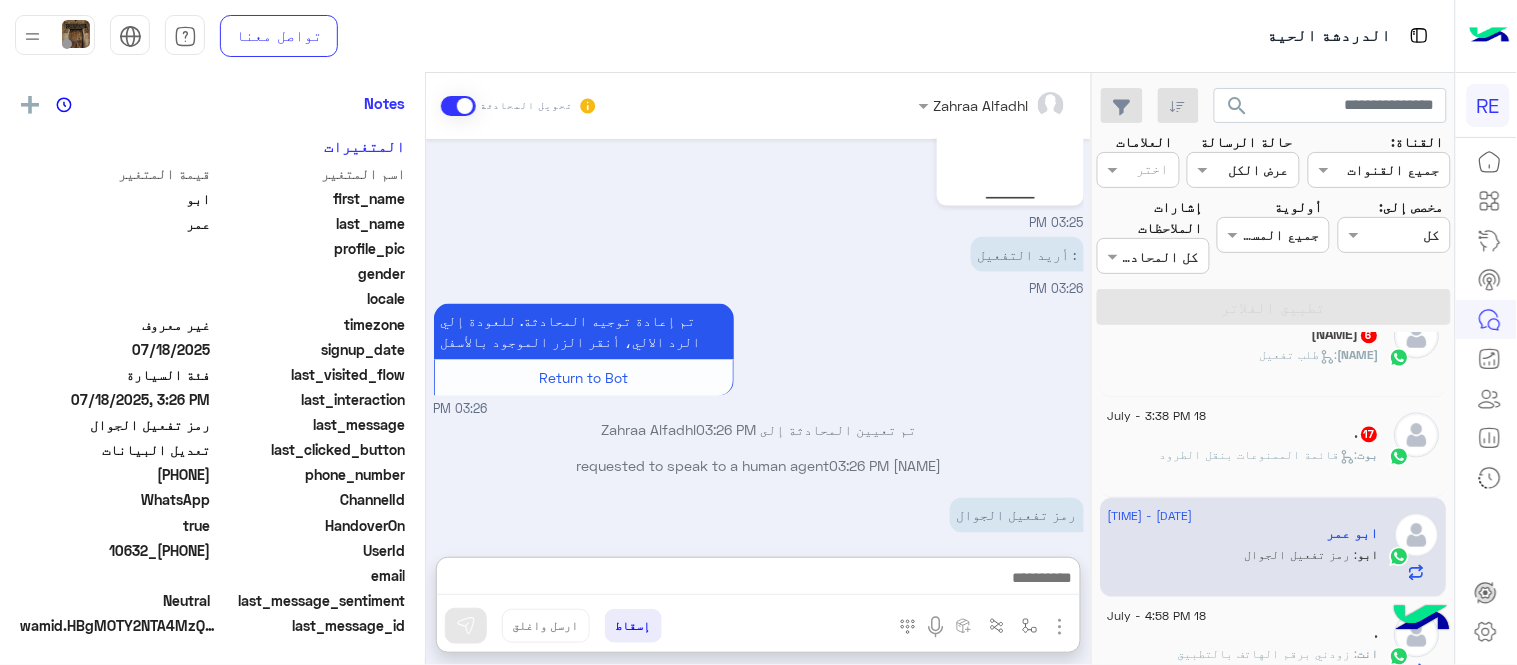 click at bounding box center (758, 580) 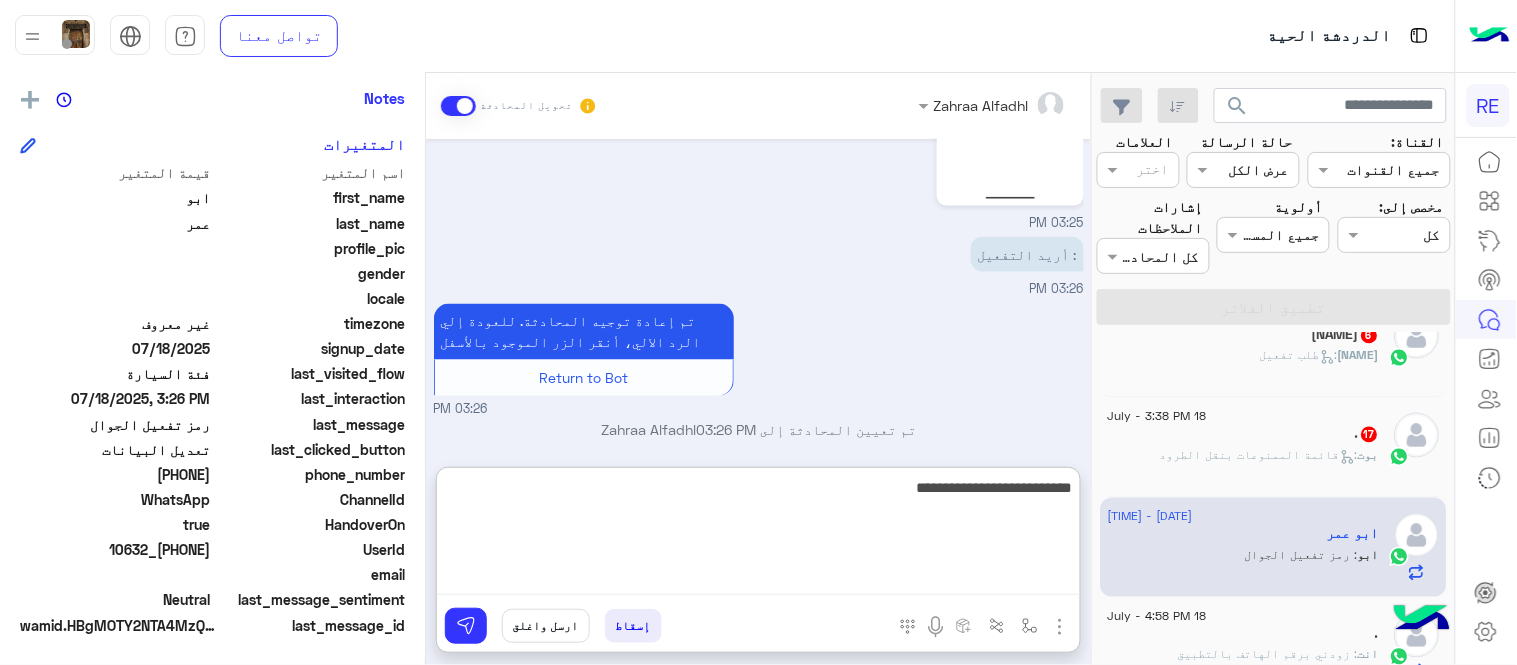 type on "**********" 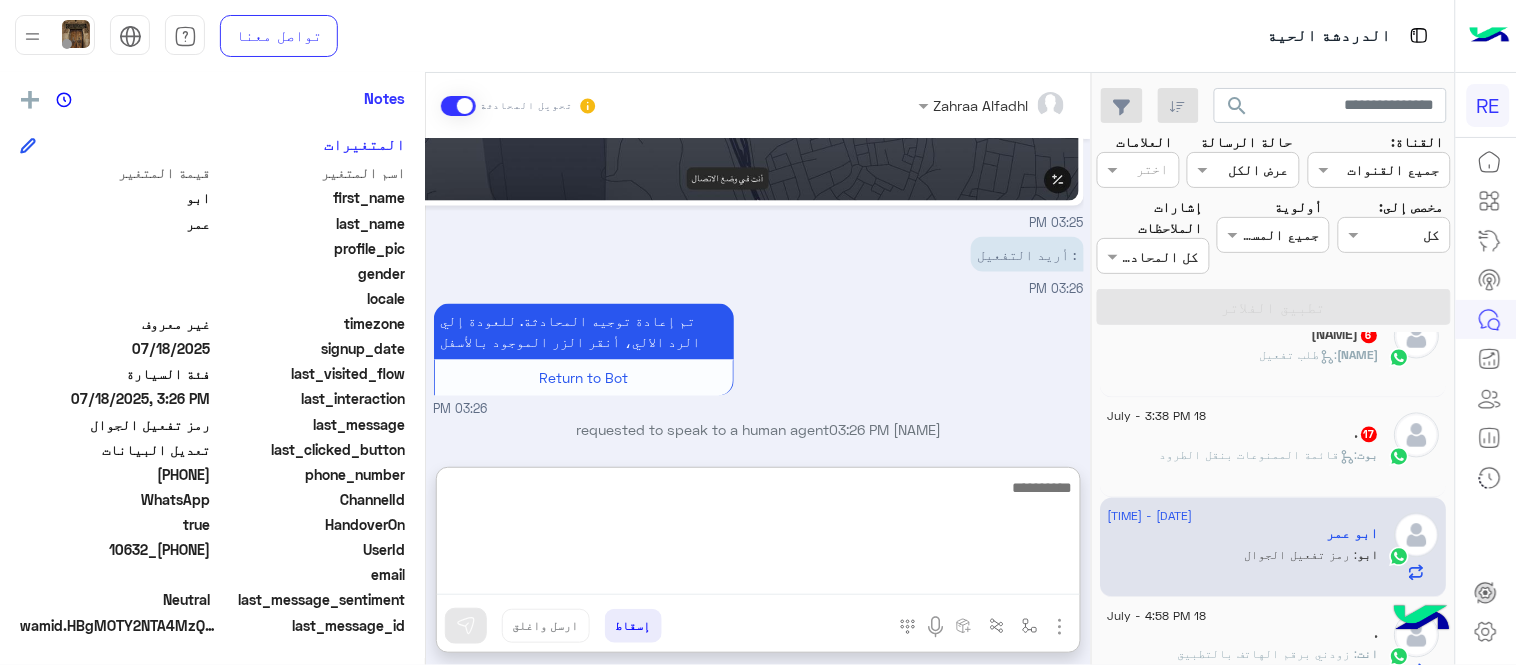 scroll, scrollTop: 946, scrollLeft: 0, axis: vertical 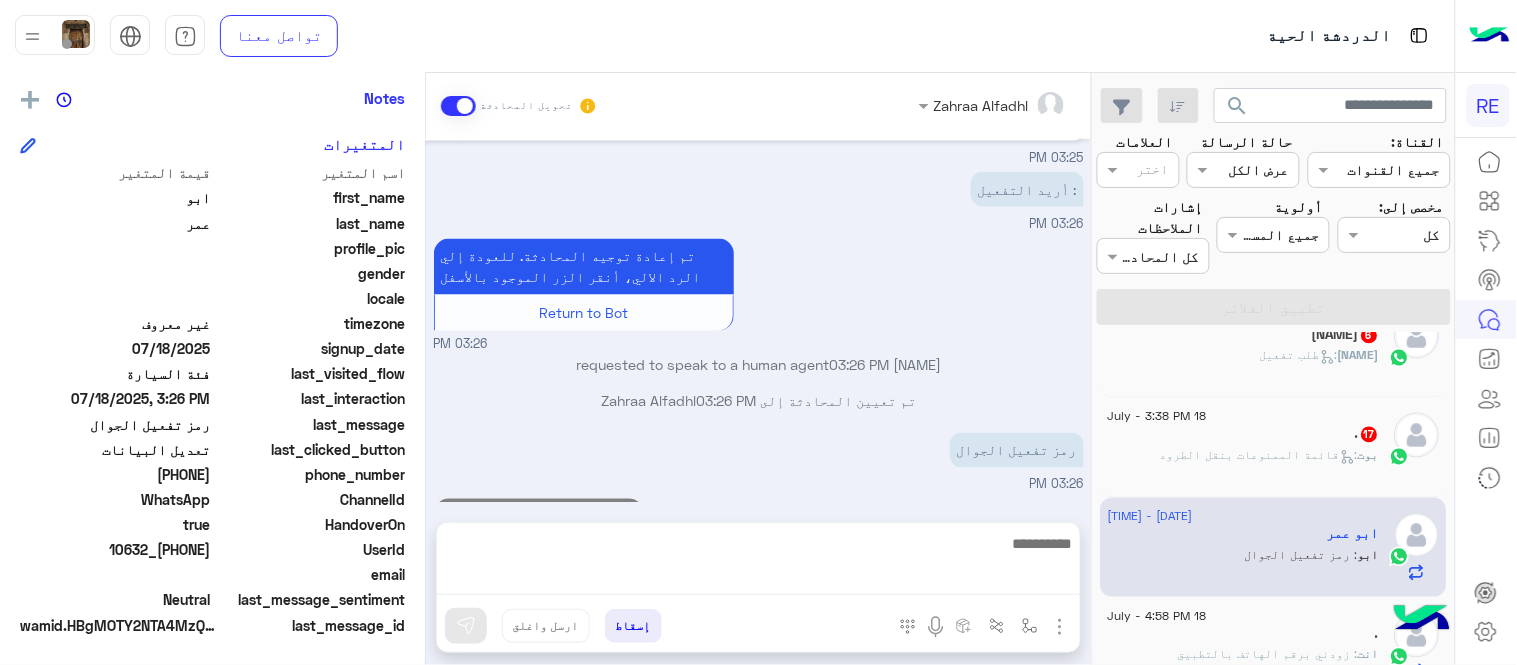 click on "بوت :   قائمة الممنوعات بنقل الطرود" 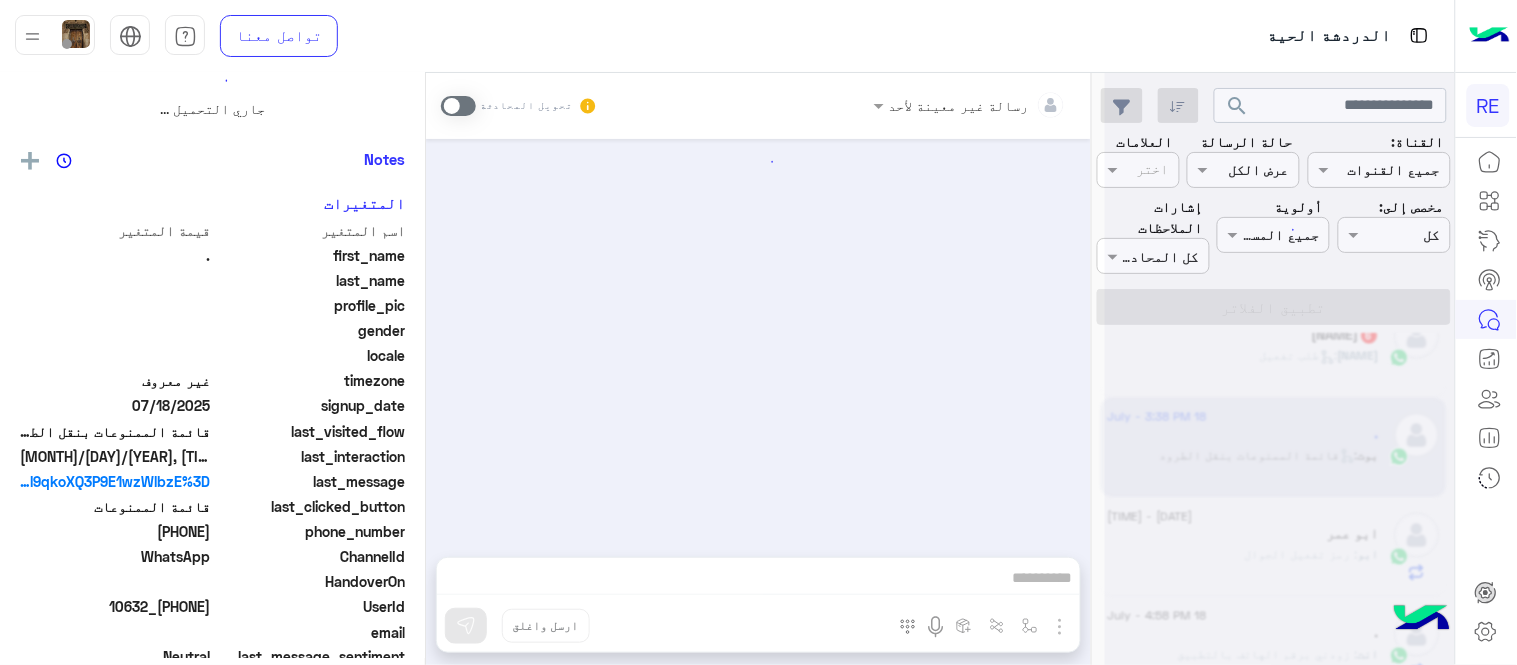 scroll, scrollTop: 0, scrollLeft: 0, axis: both 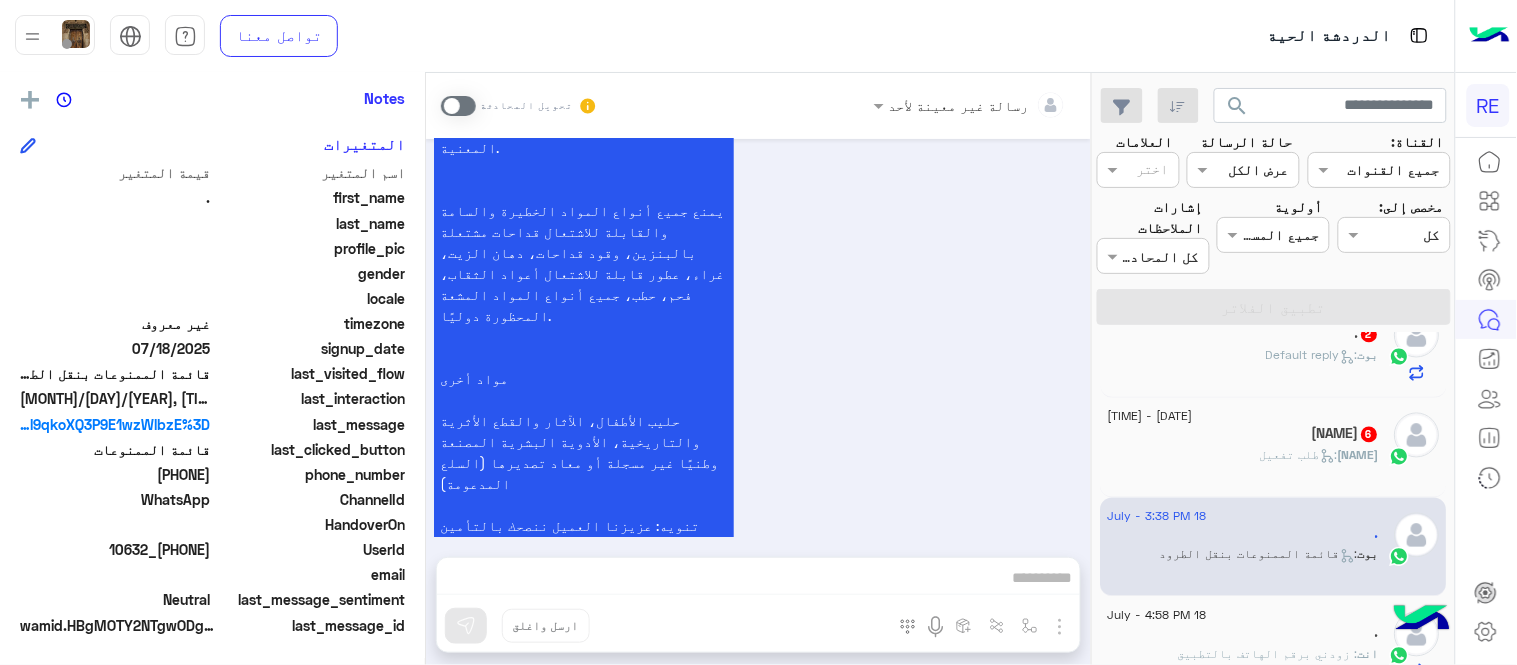 click at bounding box center [458, 106] 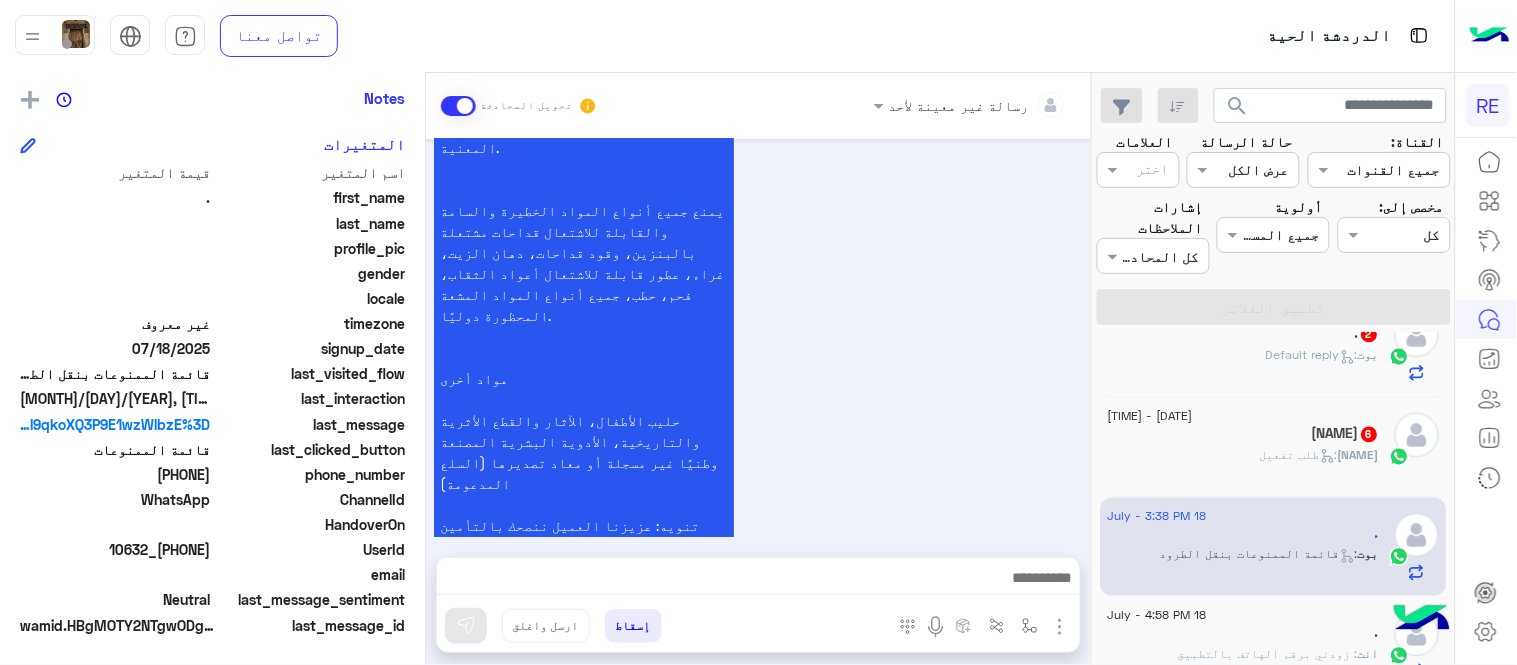 scroll, scrollTop: 2418, scrollLeft: 0, axis: vertical 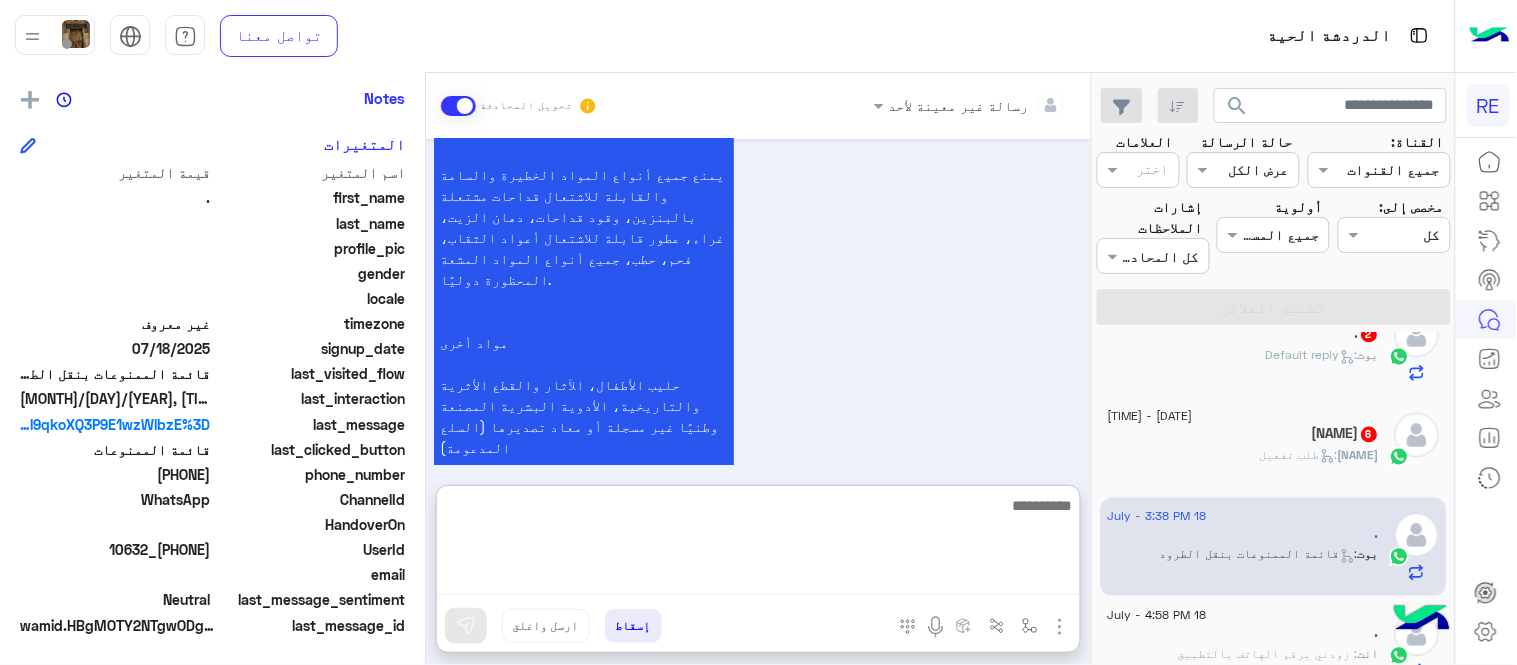 click at bounding box center (758, 544) 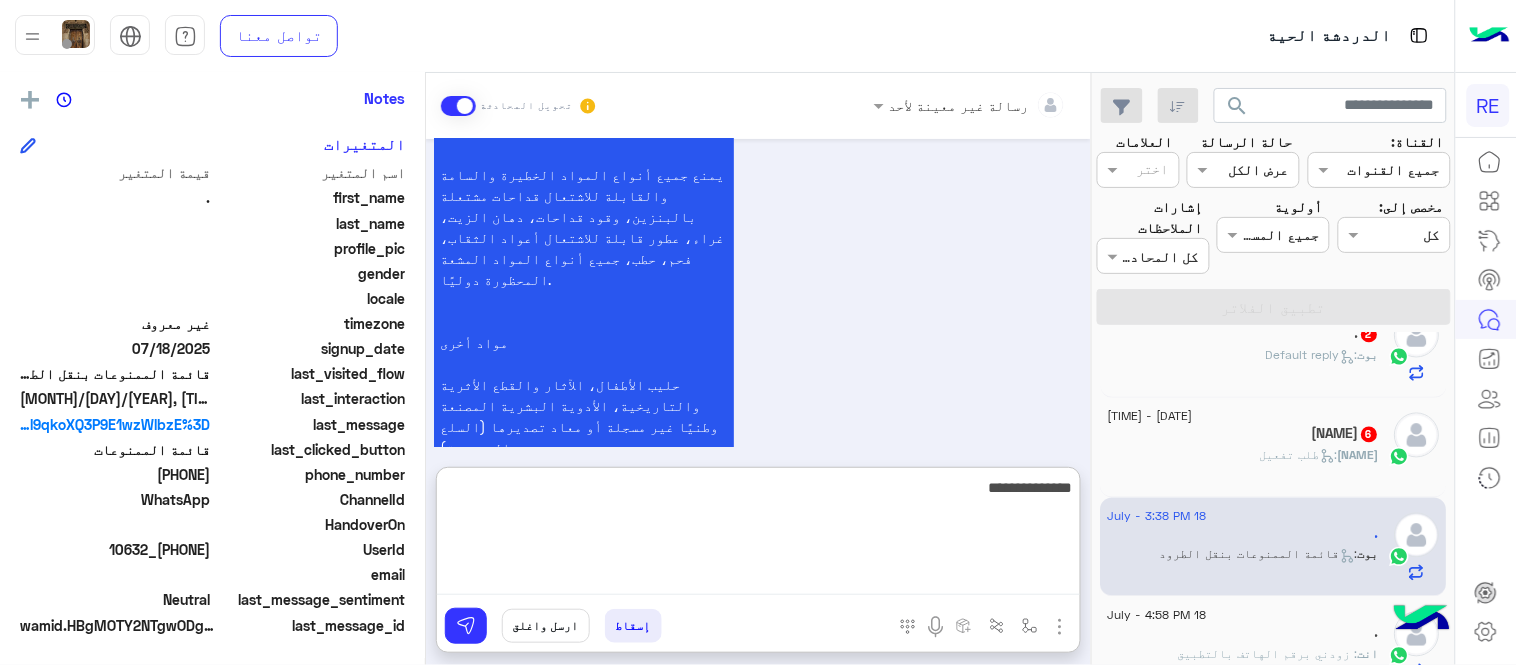 type on "**********" 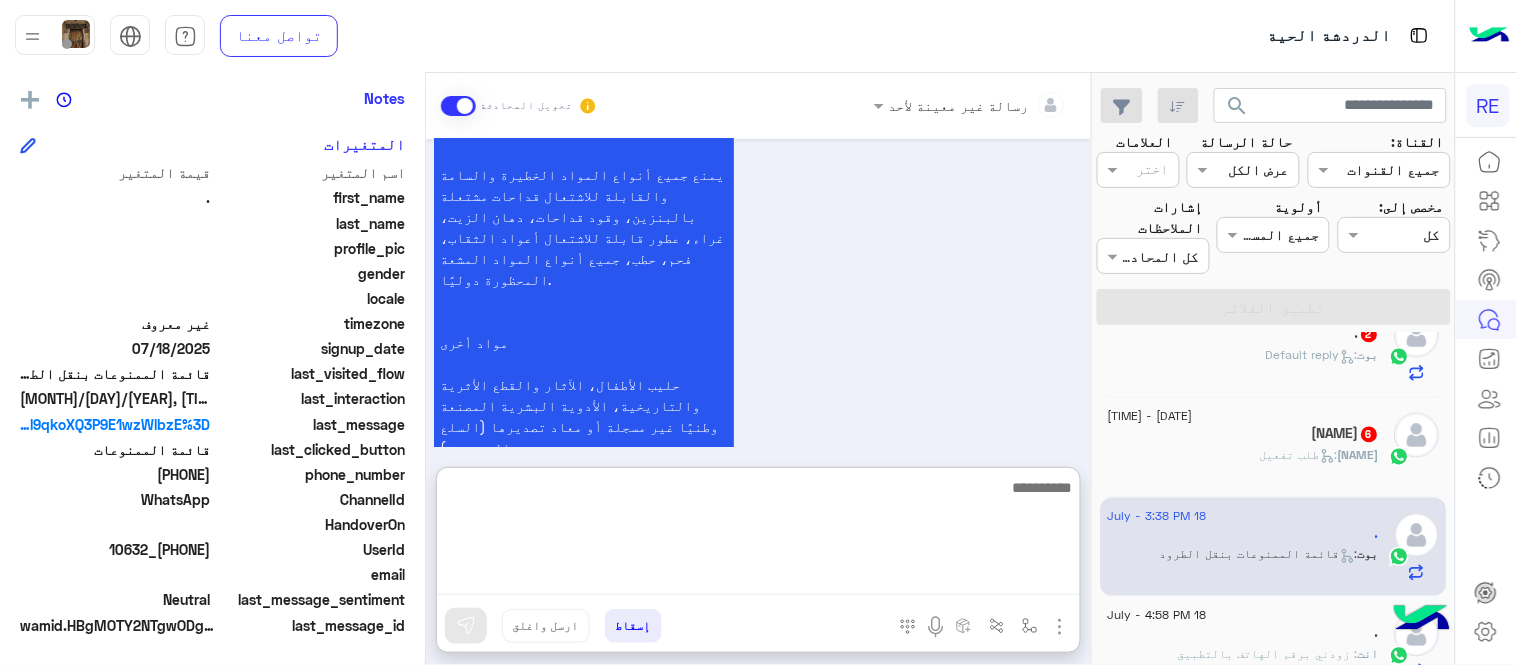 scroll, scrollTop: 2572, scrollLeft: 0, axis: vertical 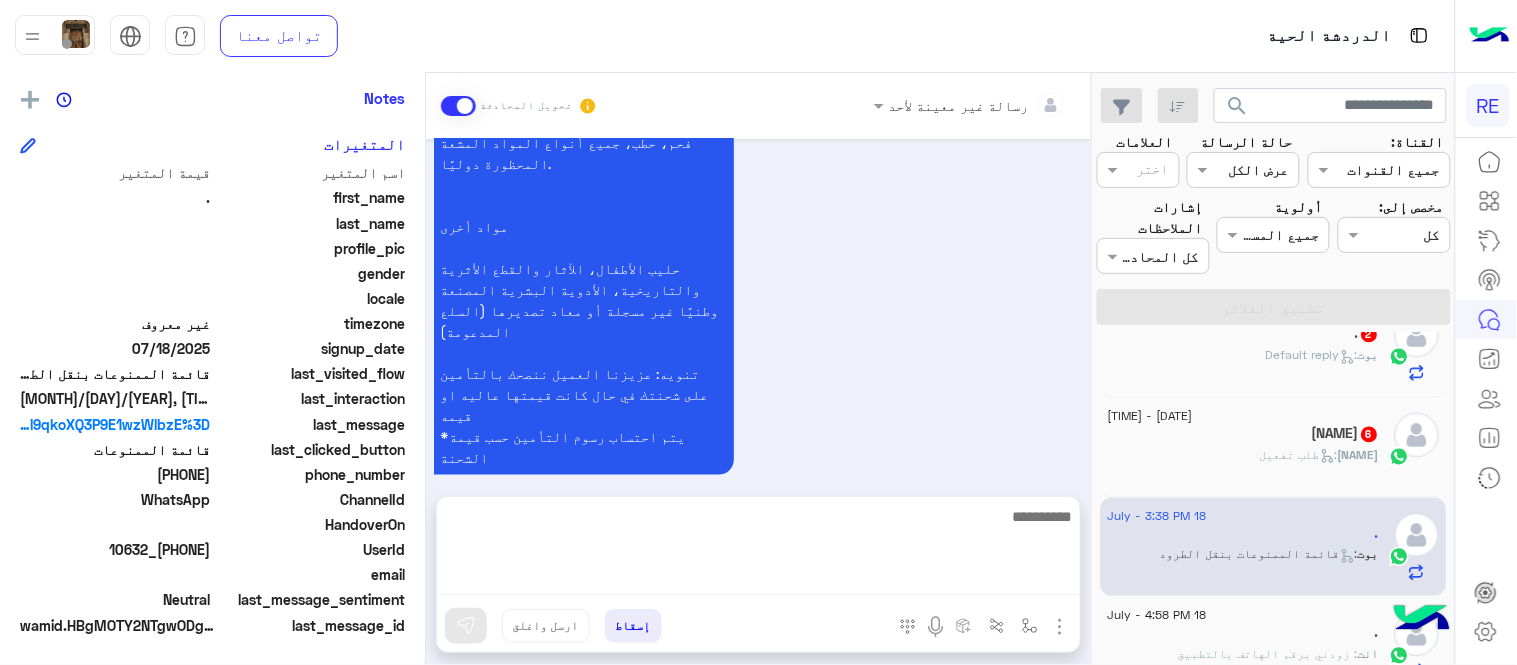 click on "[FIRST] [LAST]  6" 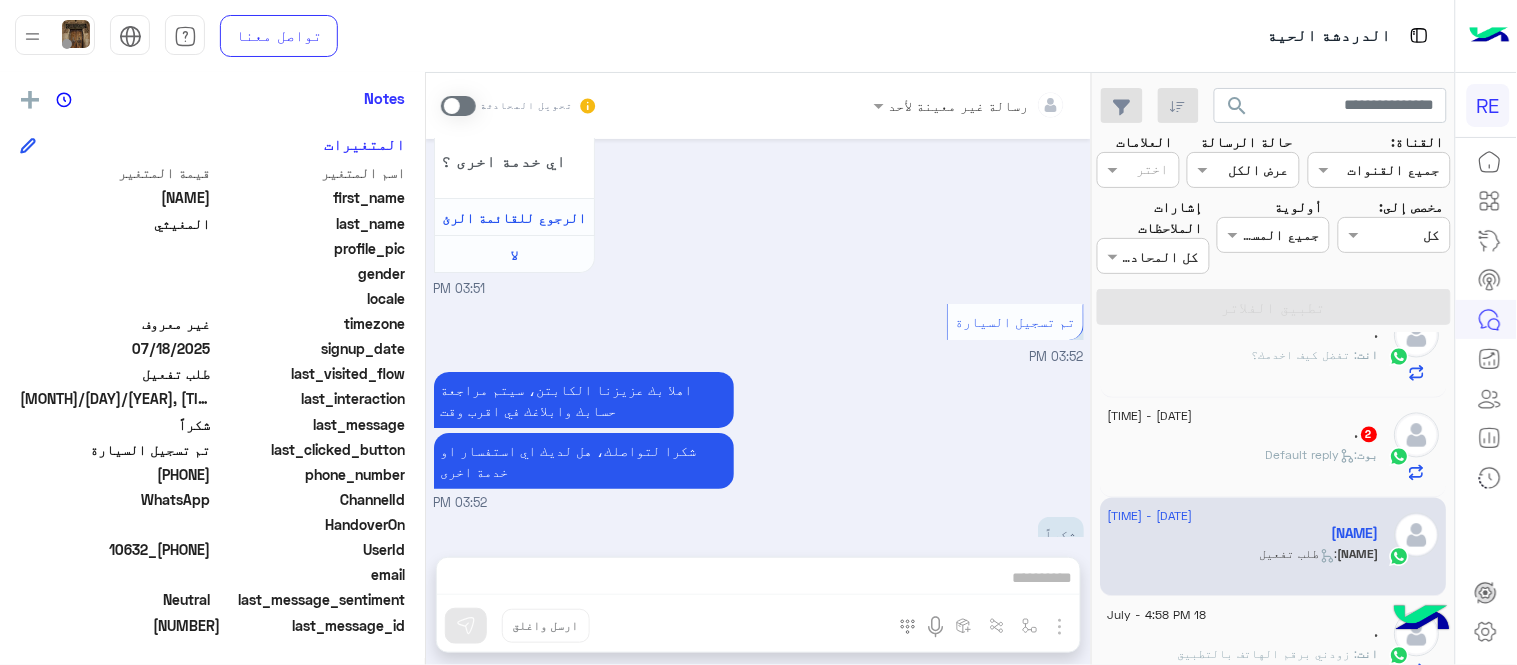 click at bounding box center [458, 106] 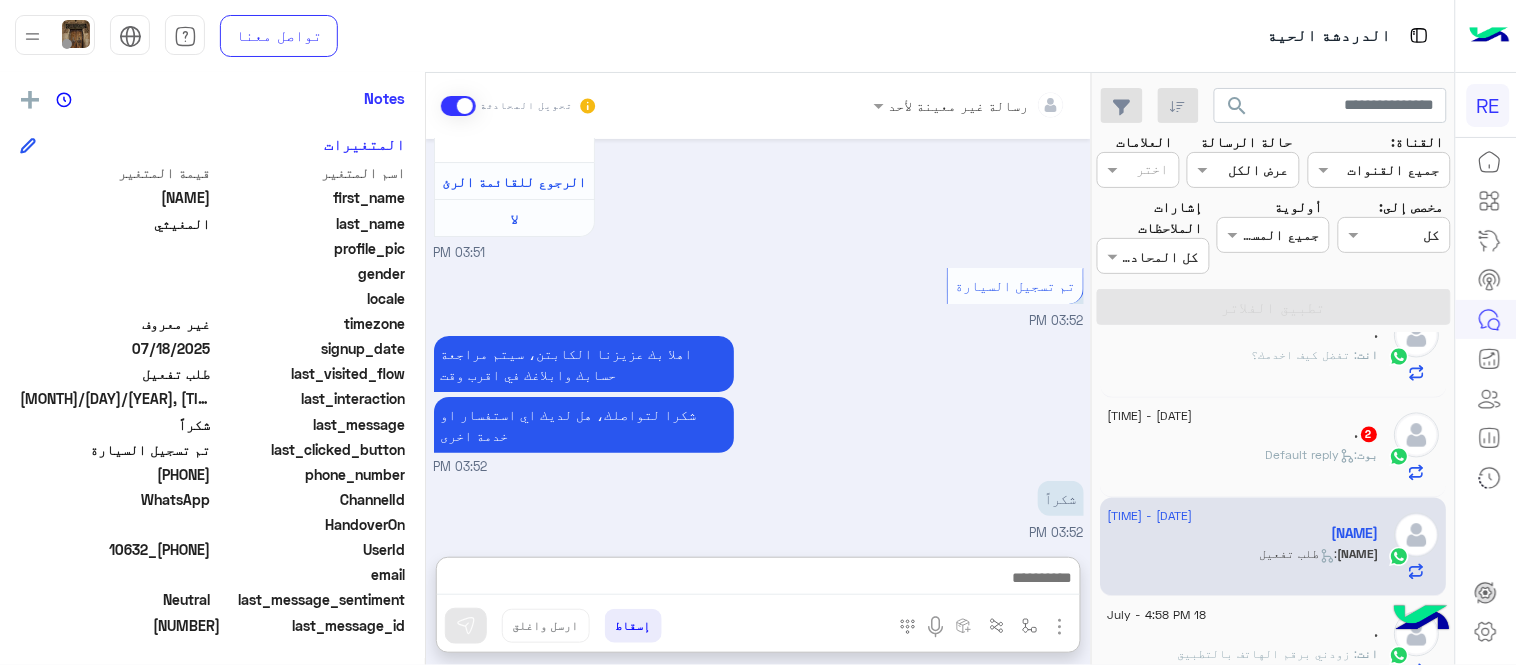 click at bounding box center [758, 580] 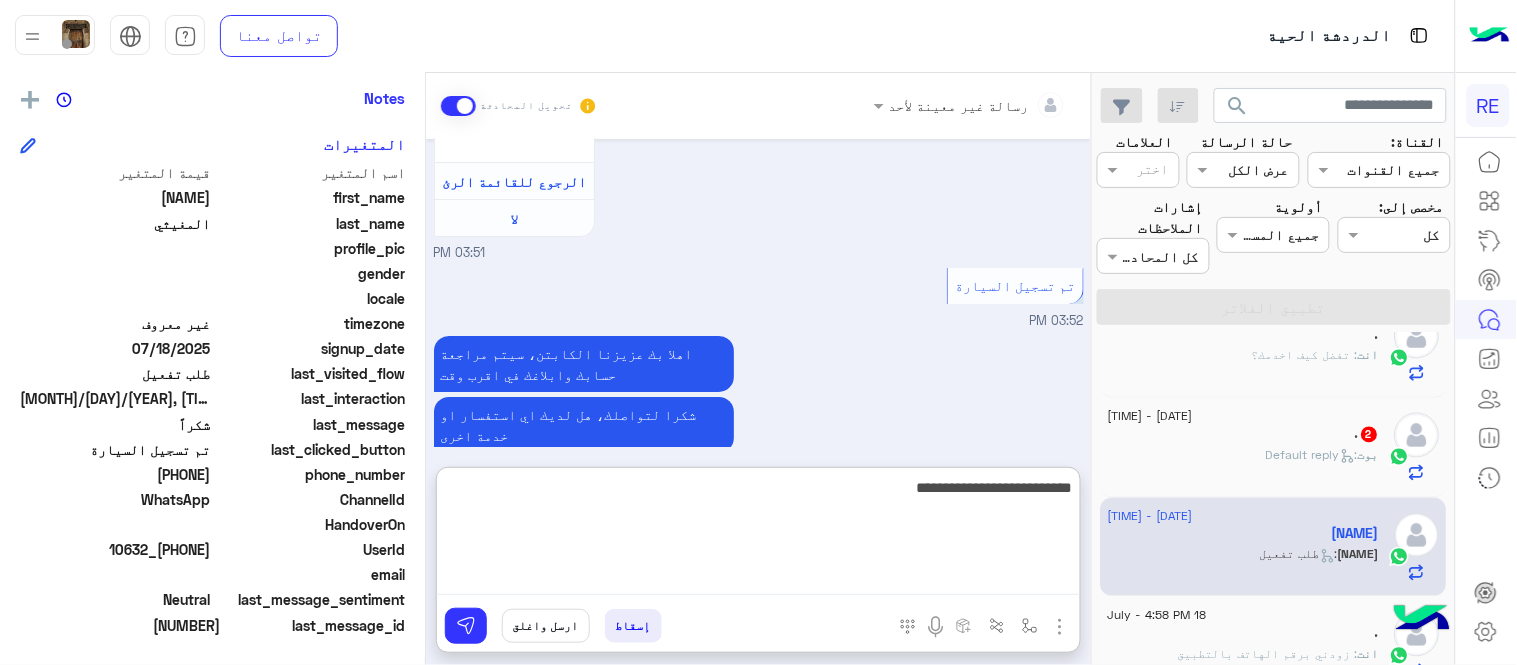 type on "**********" 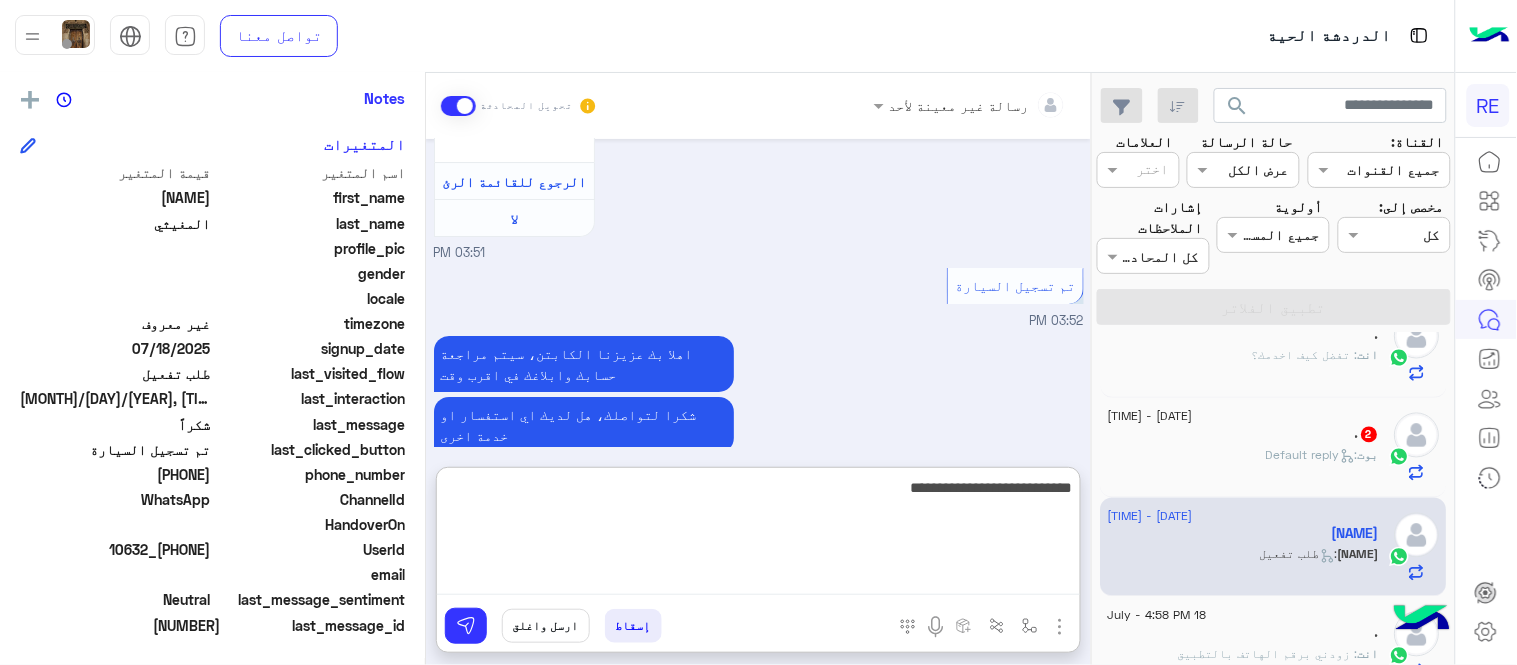 type 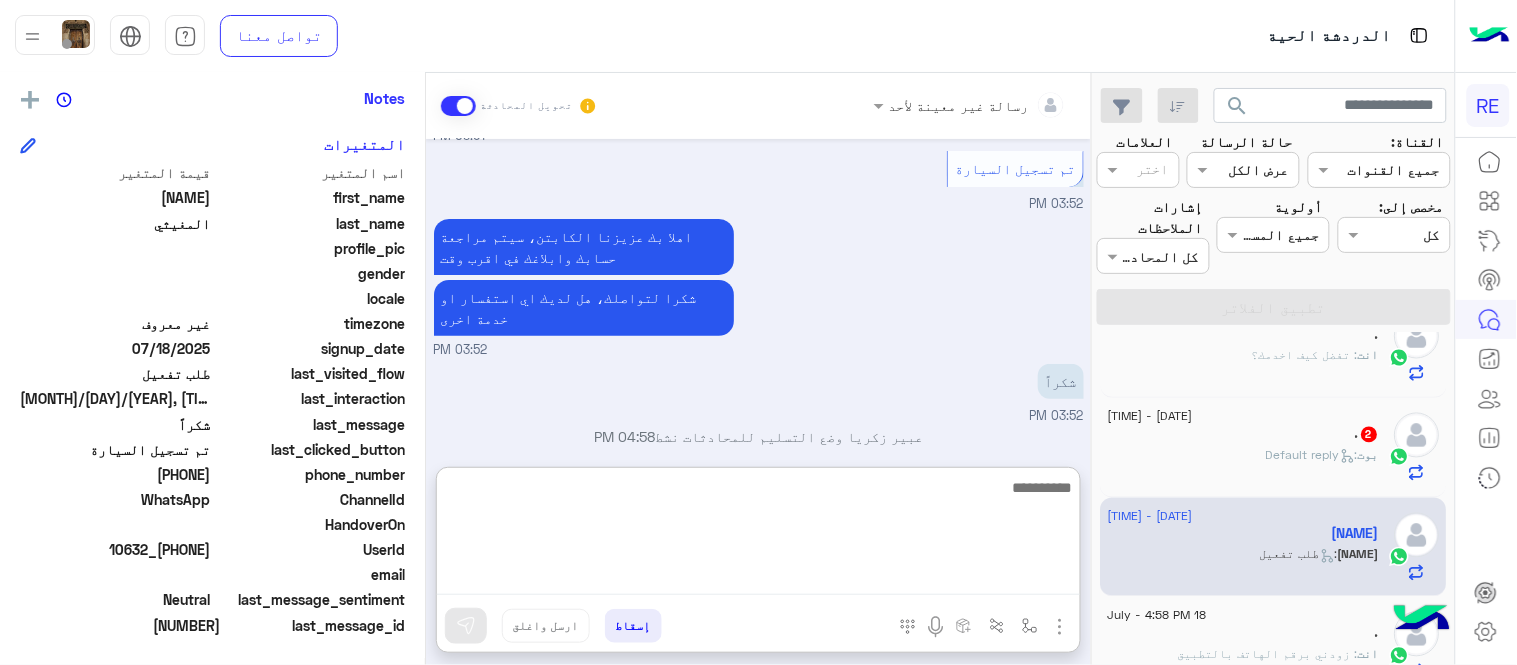 click on "[MONTH] [DAY], [YEAR]  وعليكم السلام ،كيف اقدر اساعدك
اهلًا بك في تطبيق رحلة 👋
Welcome to Rehla  👋
من فضلك أختر لغة التواصل
Please choose your preferred Language
English   عربي     [TIME]   عربي    [TIME]  هل أنت ؟   كابتن 👨🏻‍✈️   عميل 🧳   رحال (مرشد مرخص) 🏖️     [TIME]   كابتن     [TIME]  اختر احد الخدمات التالية:    [TIME]   تفعيل حساب    [TIME]  يمكنك الاطلاع على شروط الانضمام لرحلة ك (كابتن ) الموجودة بالصورة أعلاه،
لتحميل التطبيق عبر الرابط التالي : 📲
http://onelink.to/Rehla    يسعدنا انضمامك لتطبيق رحلة يمكنك اتباع الخطوات الموضحة لتسجيل بيانات سيارتك بالفيديو التالي  :  تم تسجيل السيارة   اواجه صعوبة بالتسجيل  اي خدمة اخرى ؟" at bounding box center [758, 293] 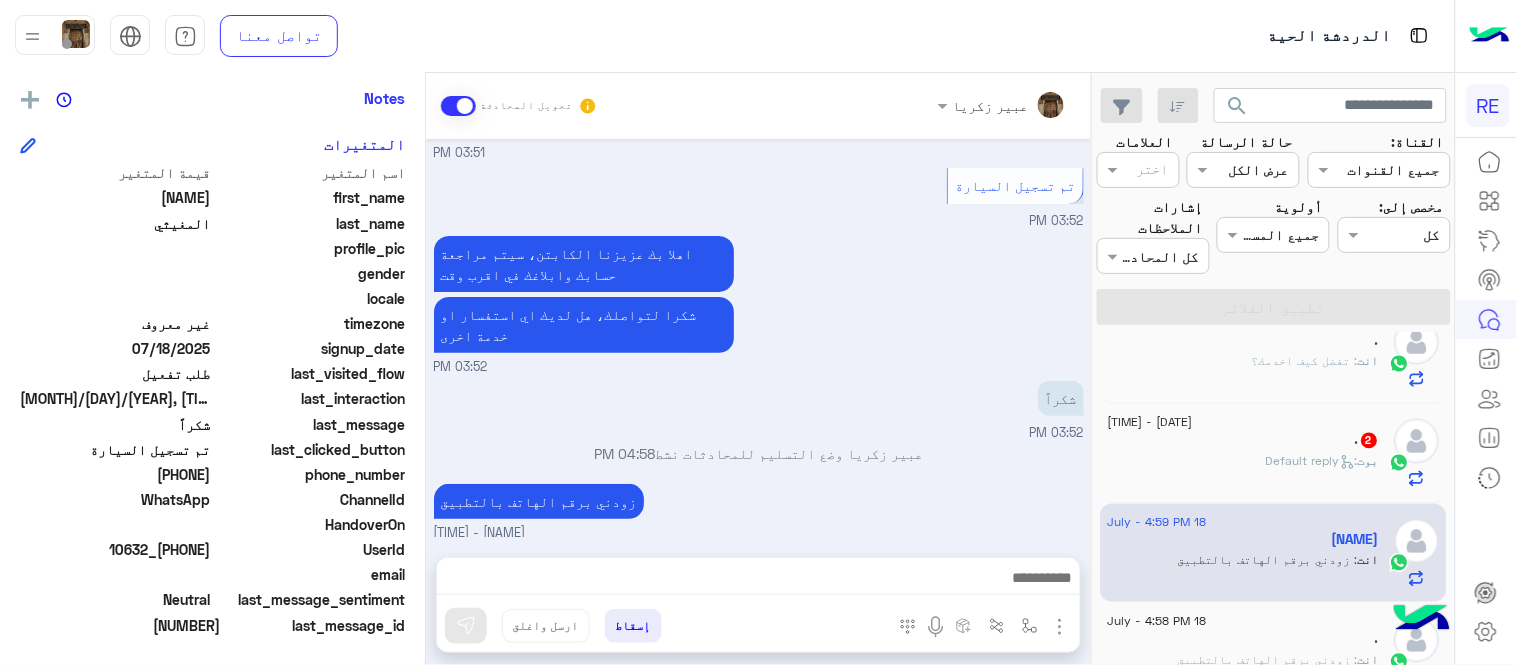 click on "بوت :   Default reply" 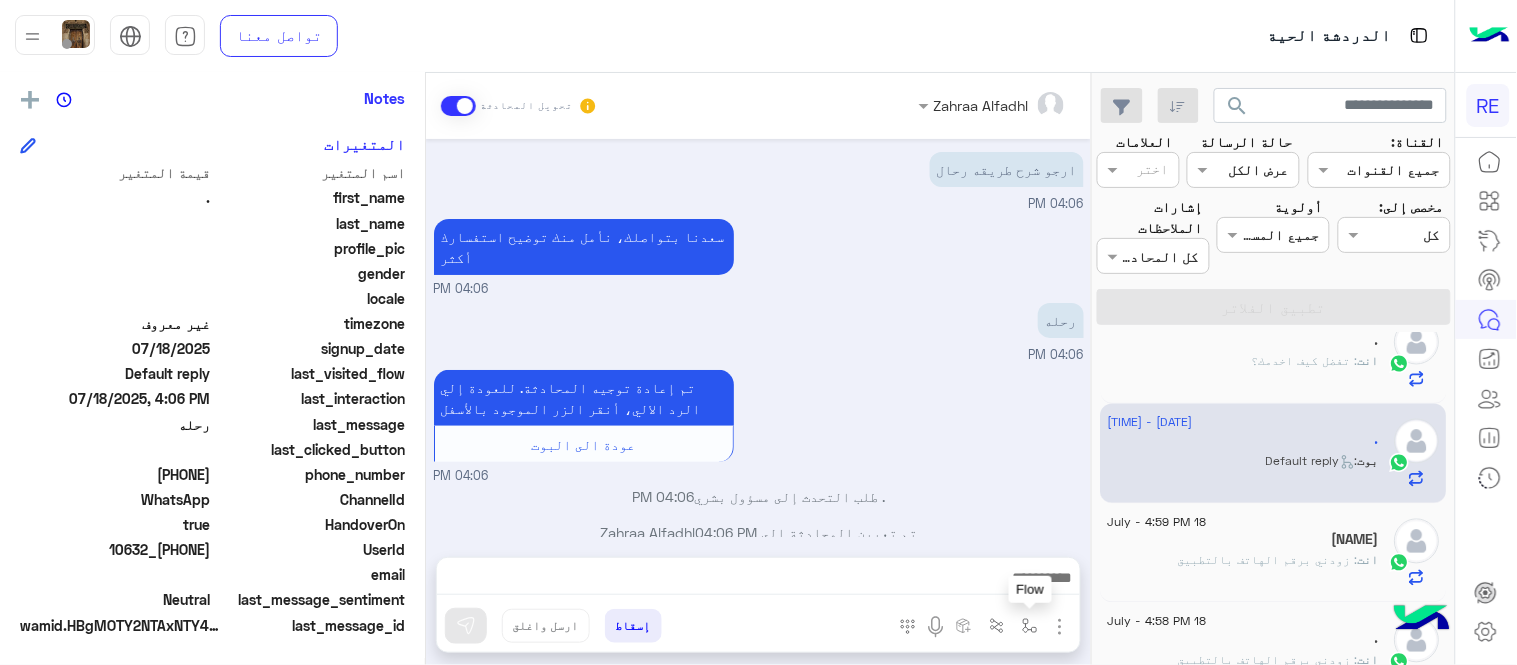 click at bounding box center (1030, 626) 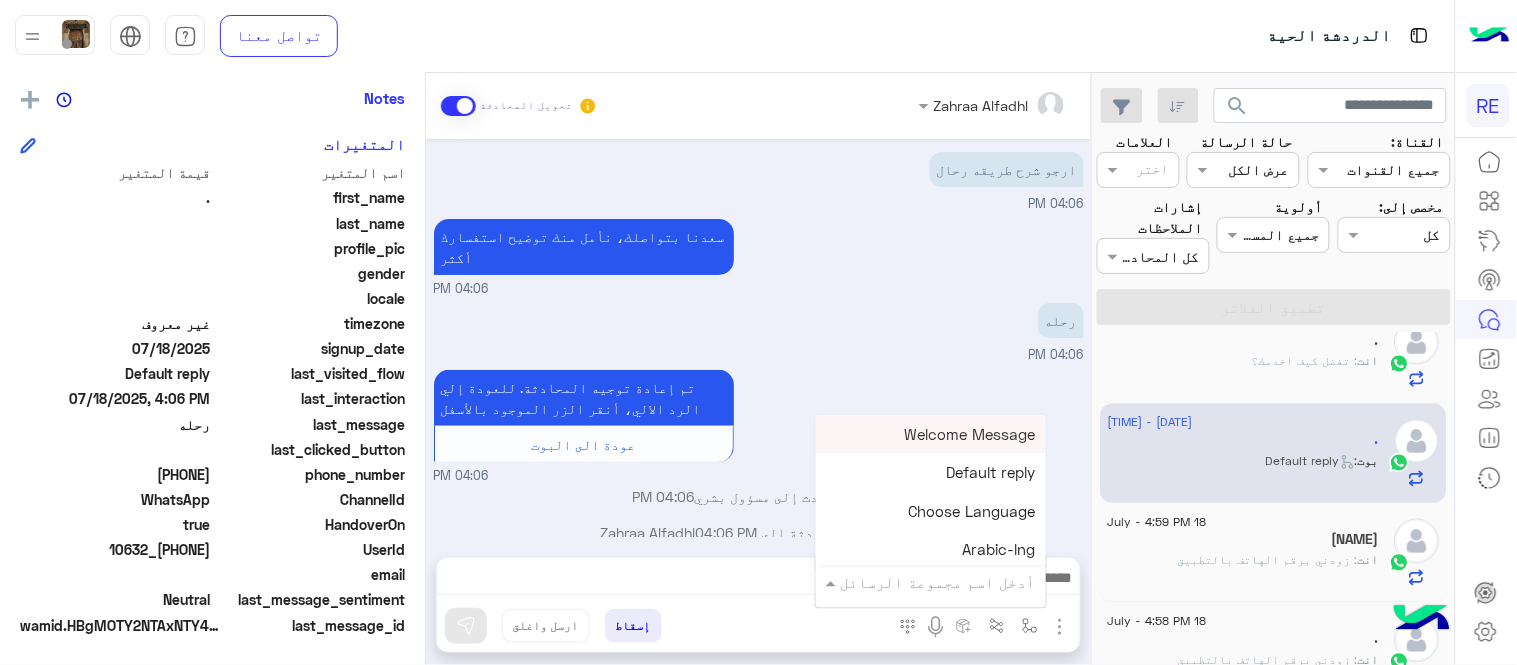 click at bounding box center (959, 582) 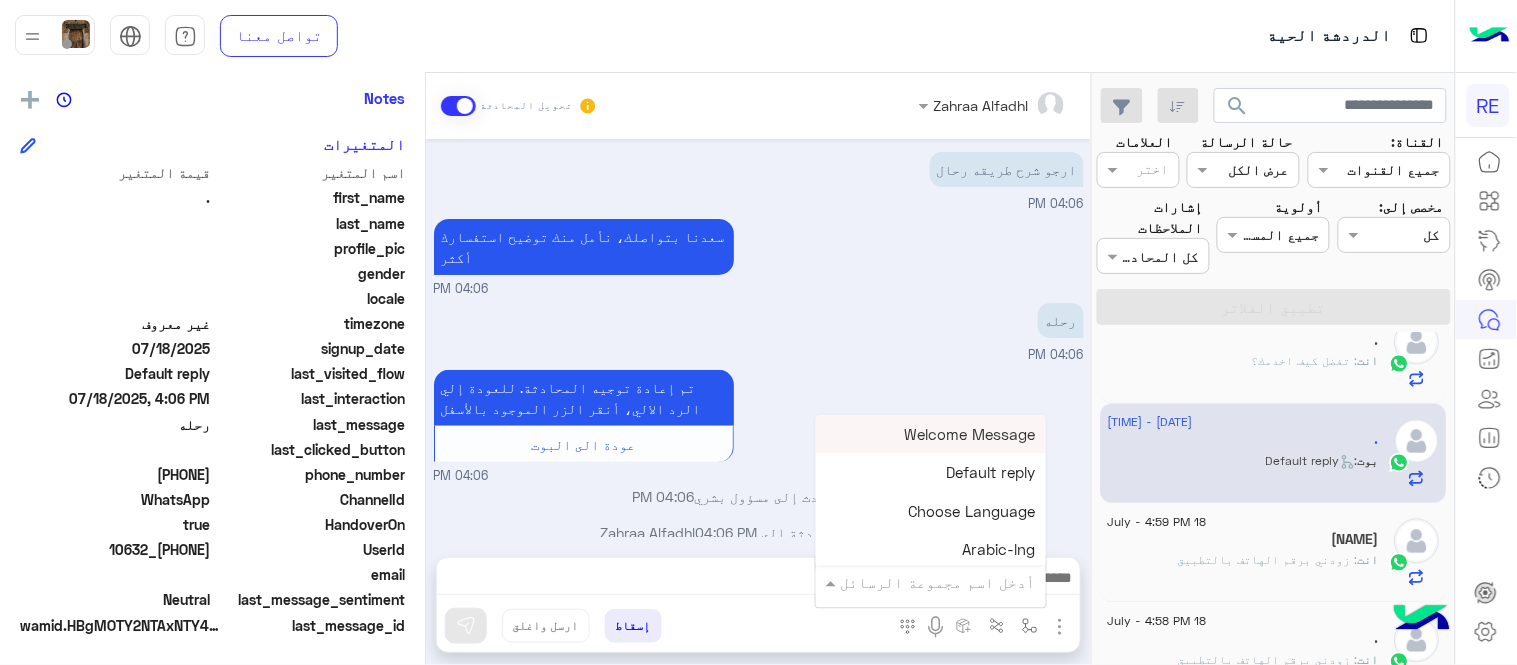 type on "*" 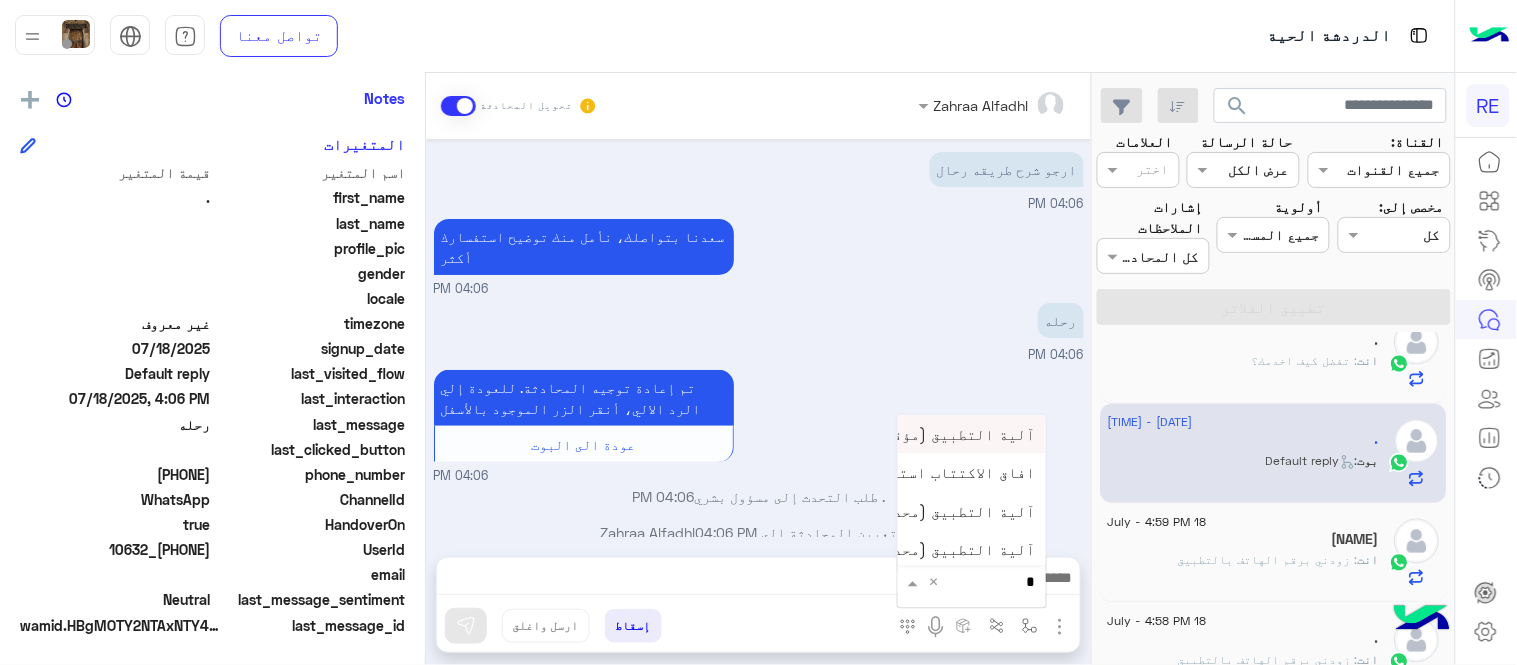 click on "آلية التطبيق (مؤقت)" at bounding box center (972, 434) 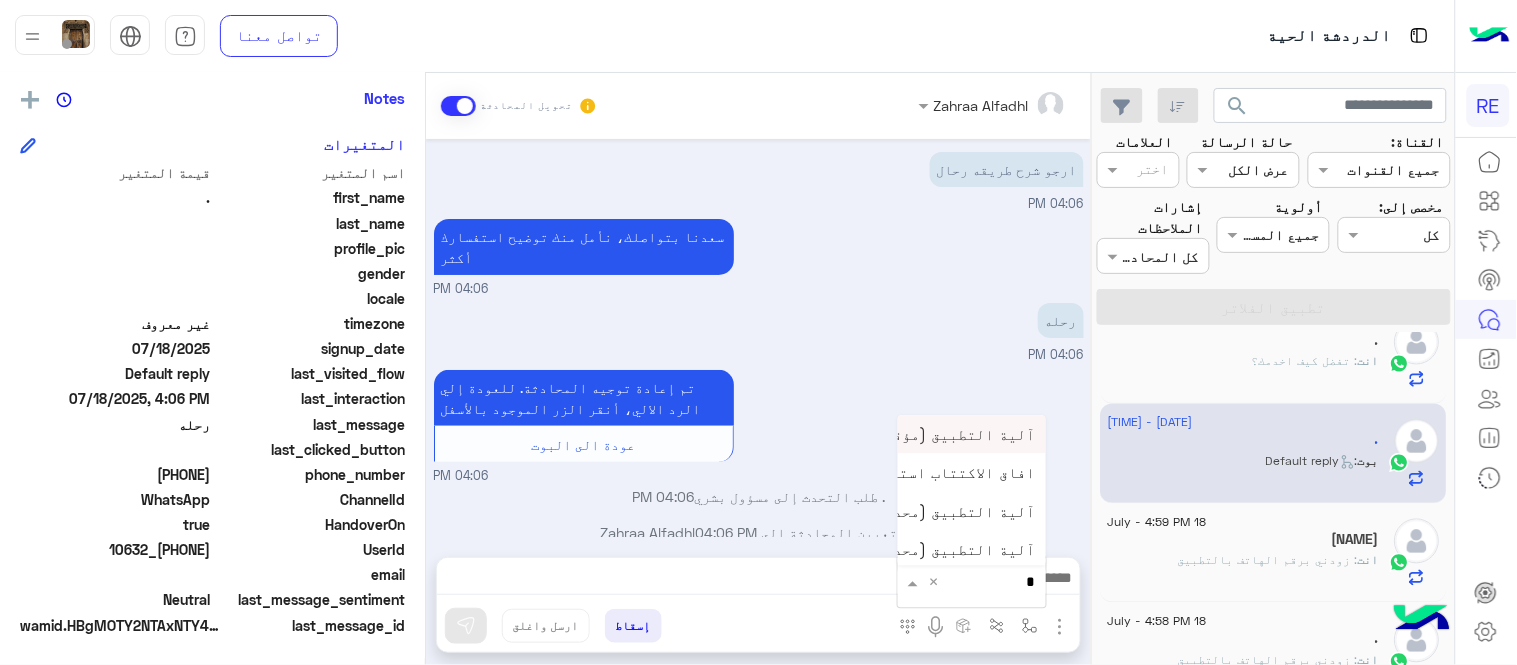 type 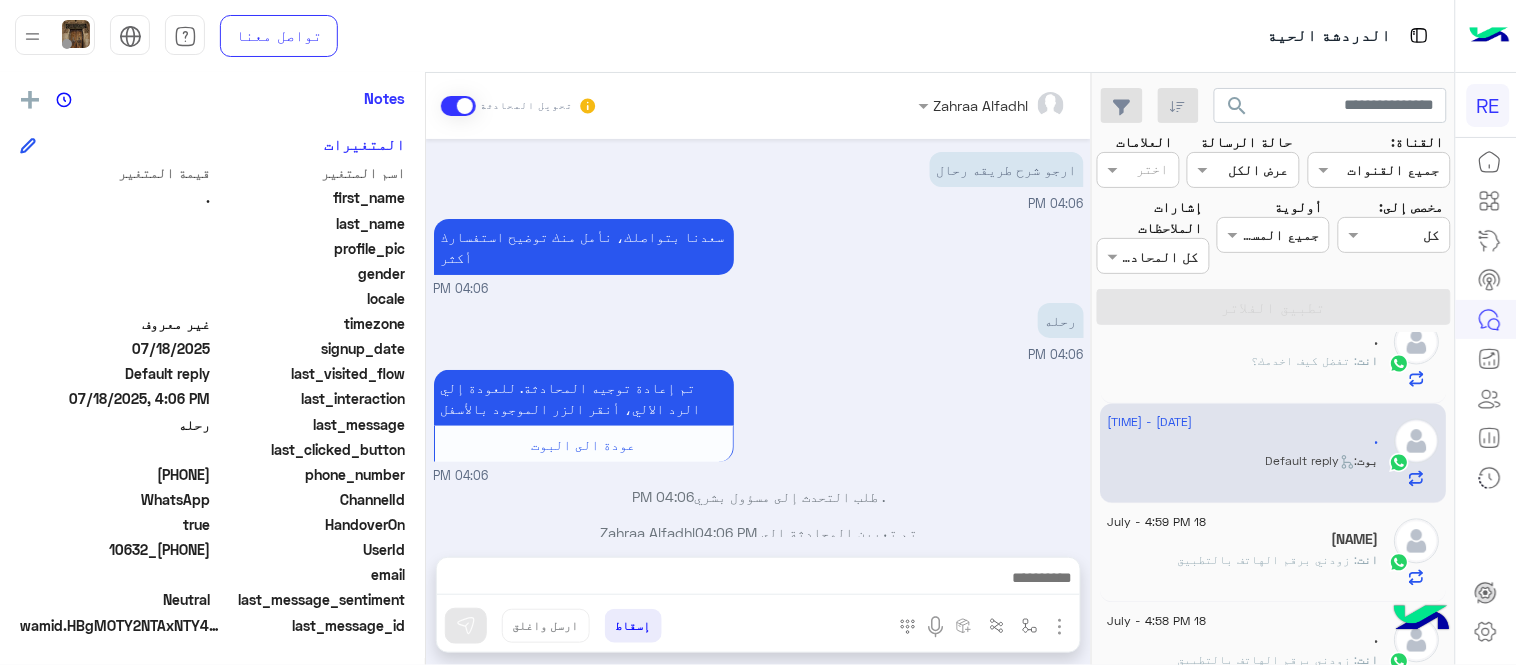 type on "**********" 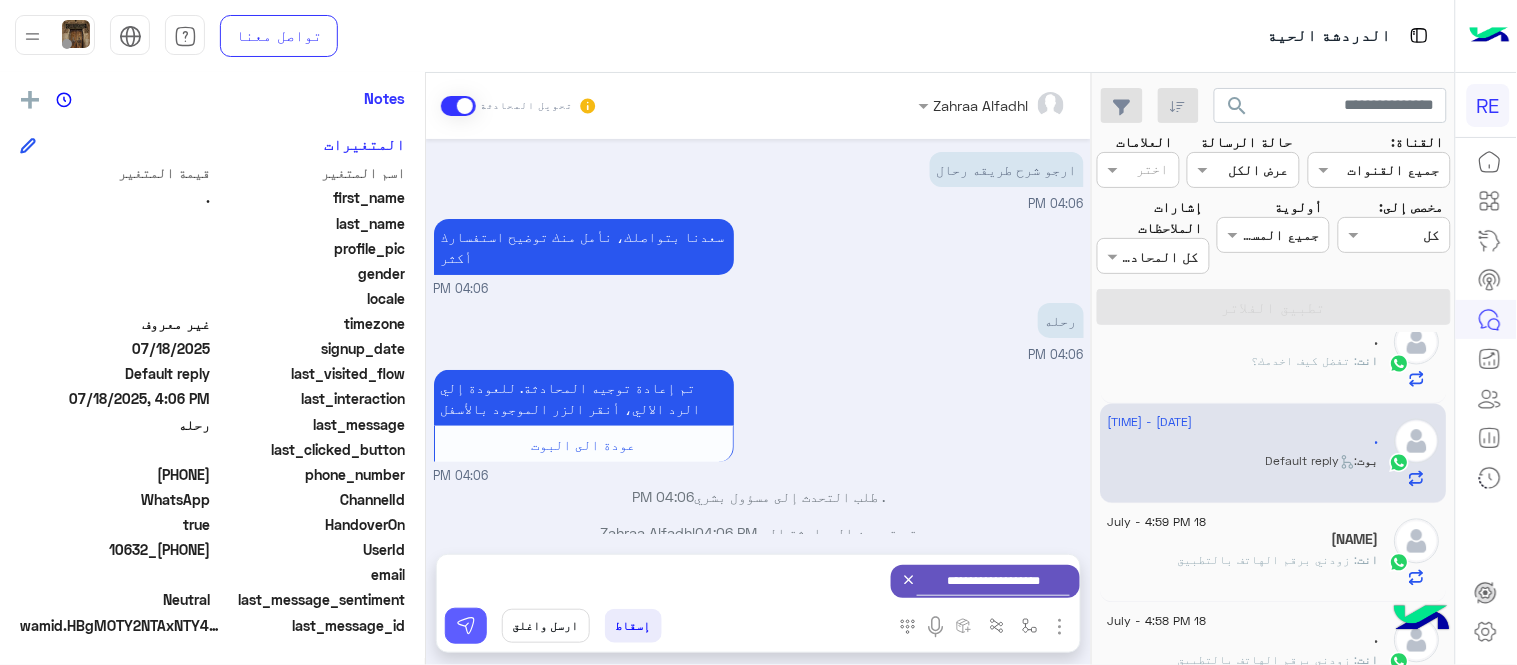click at bounding box center (466, 626) 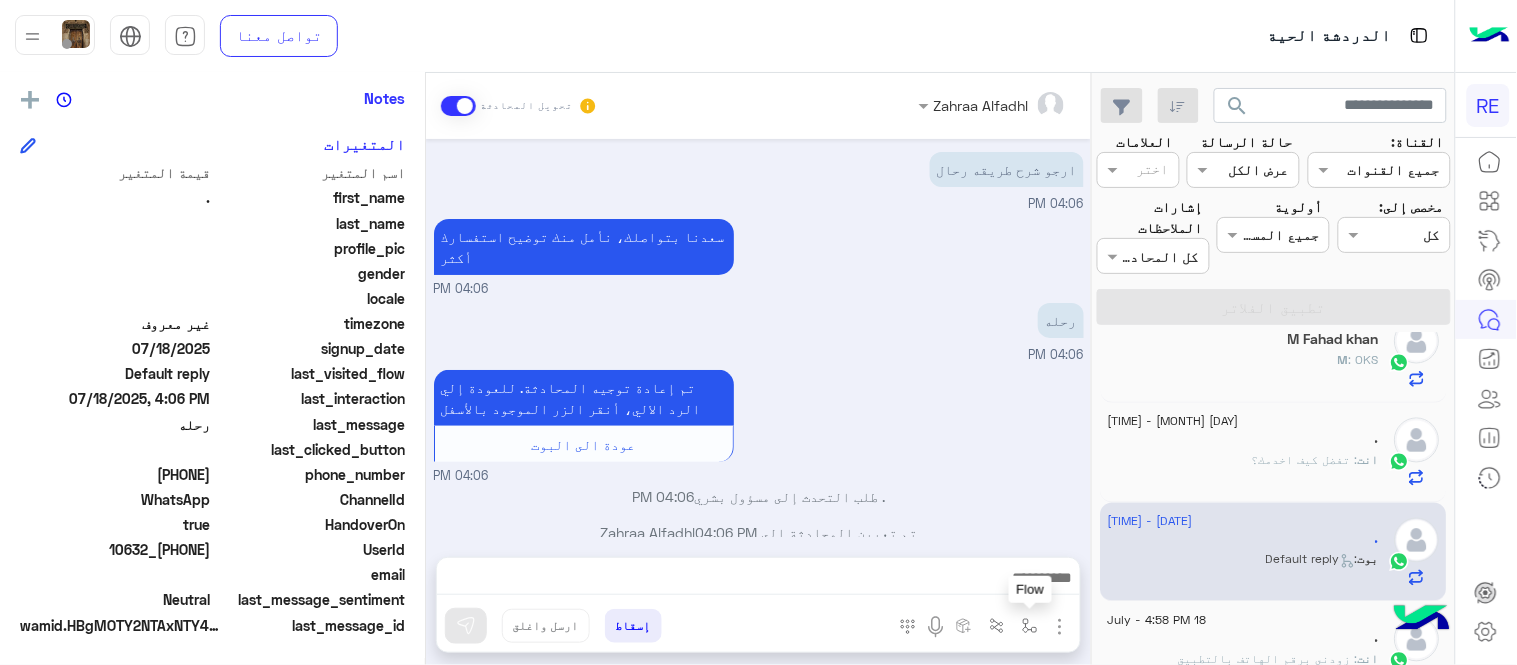 click at bounding box center [1030, 625] 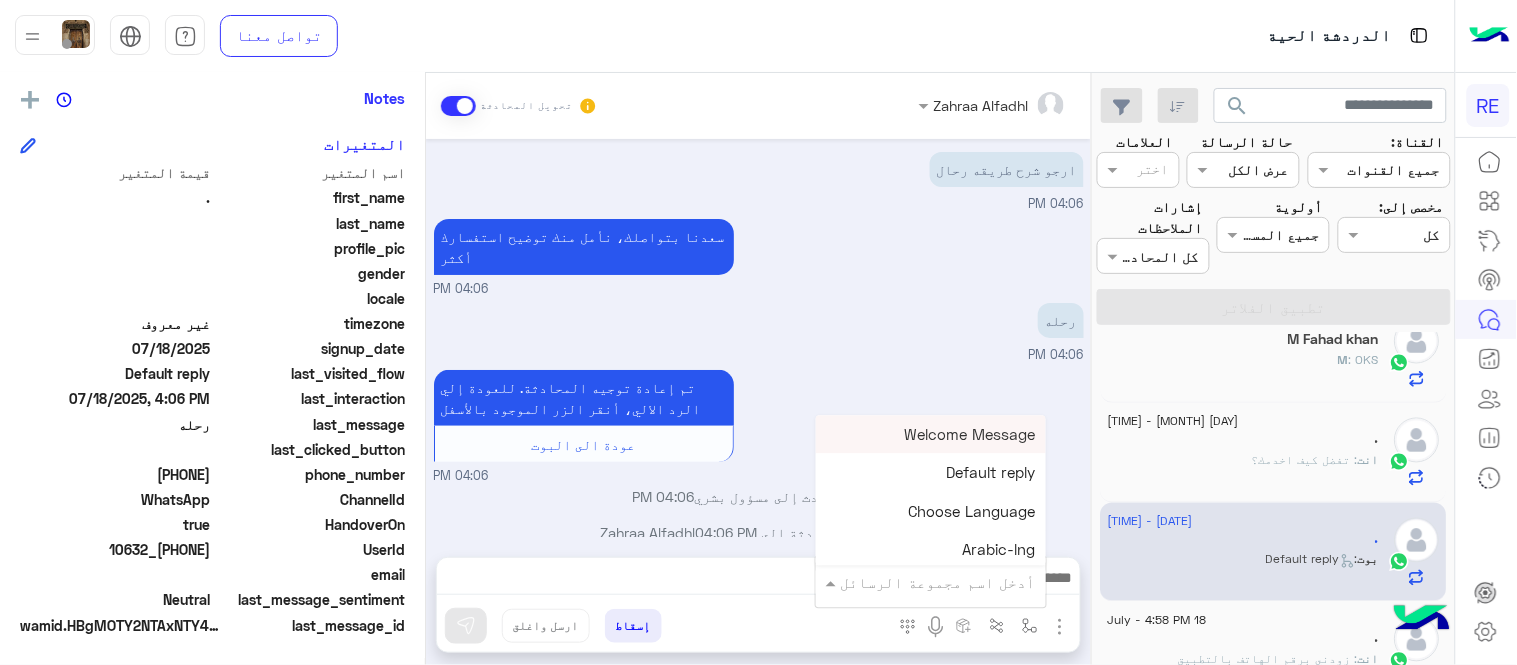 click at bounding box center [959, 582] 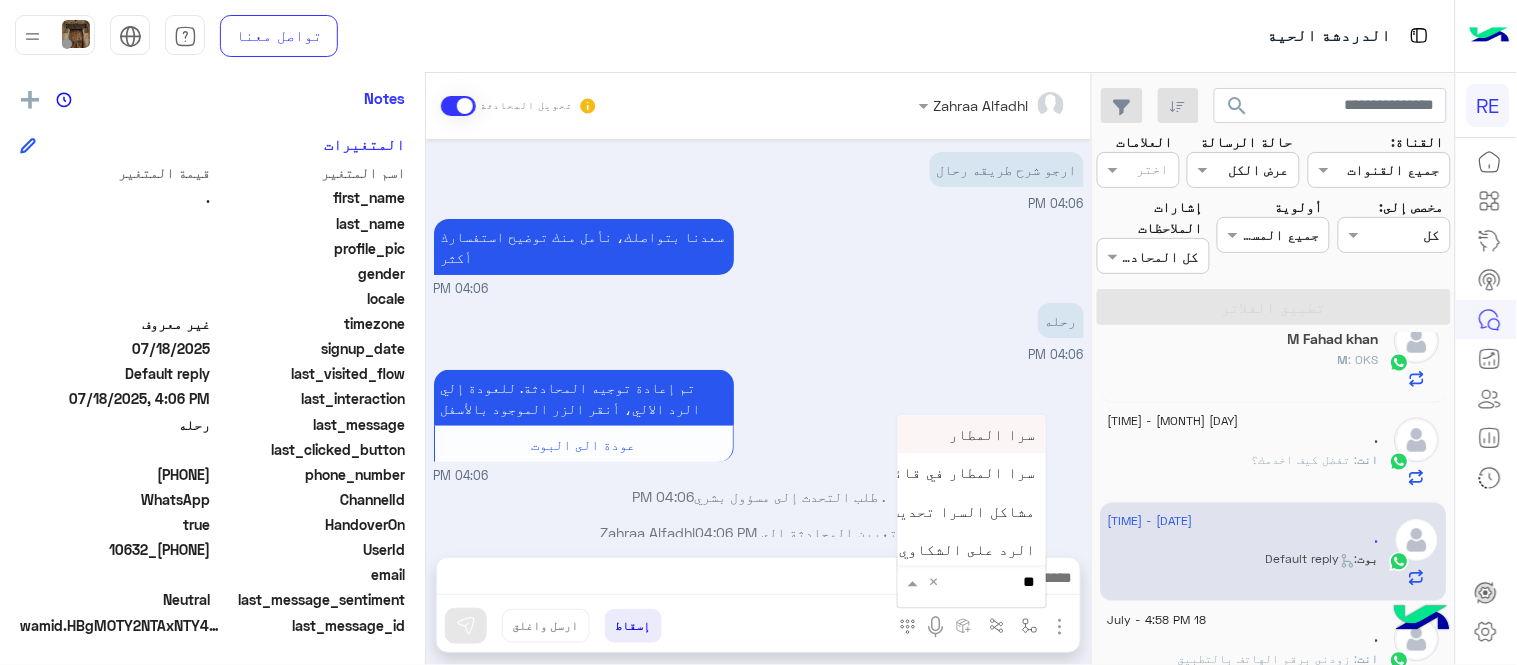 type on "***" 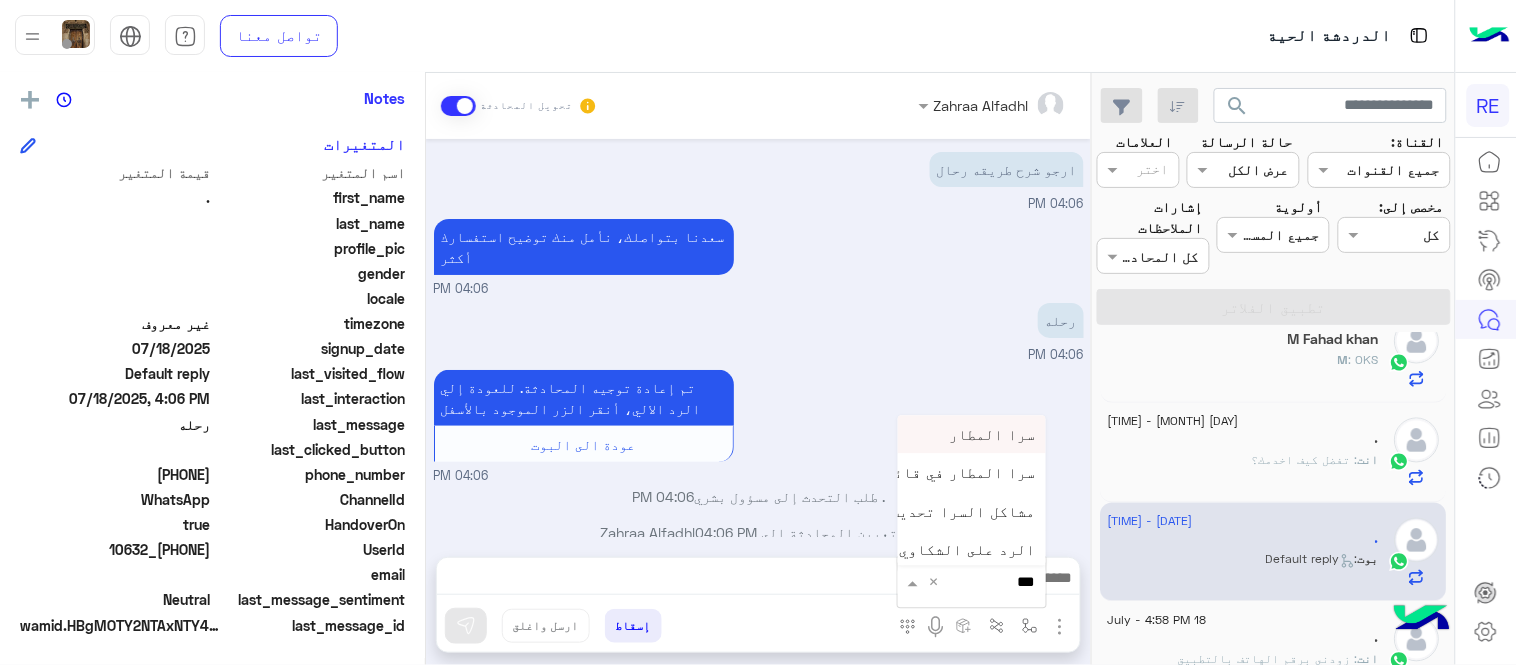 click on "سرا المطار" at bounding box center [972, 434] 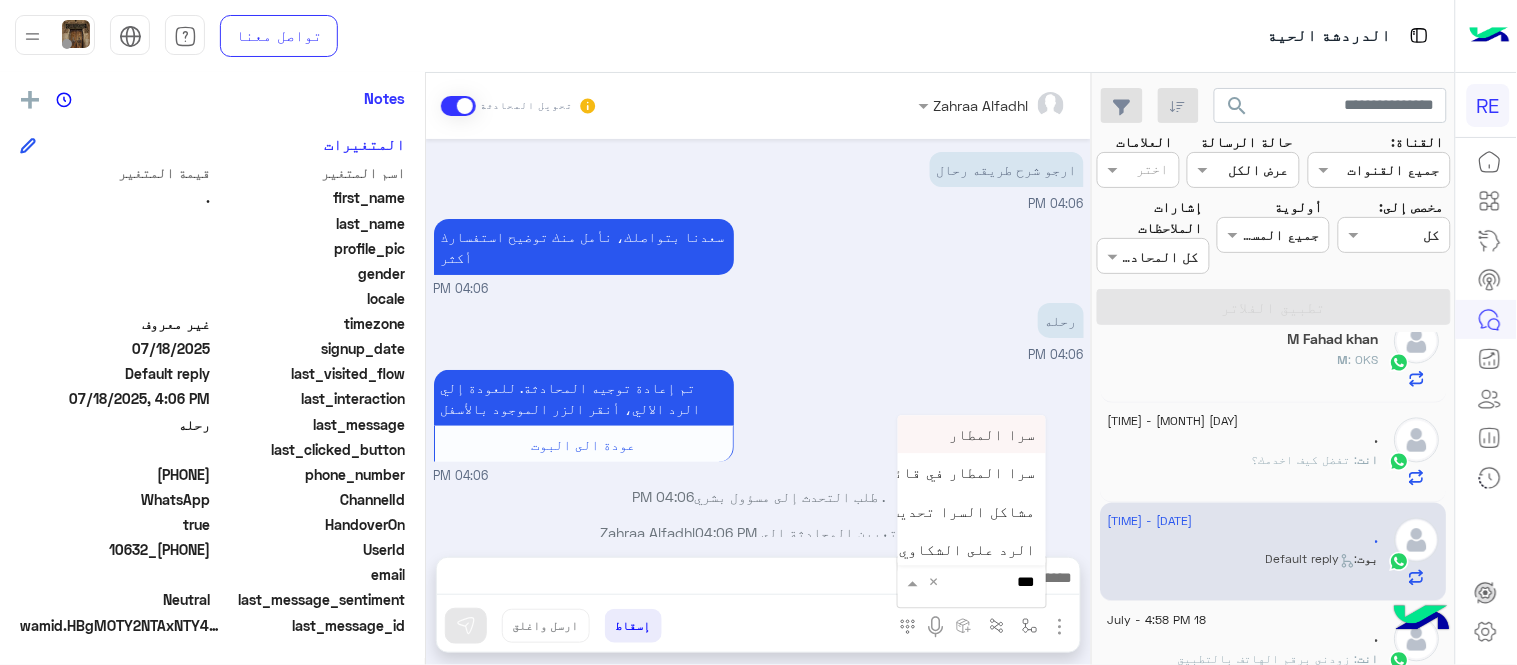 type 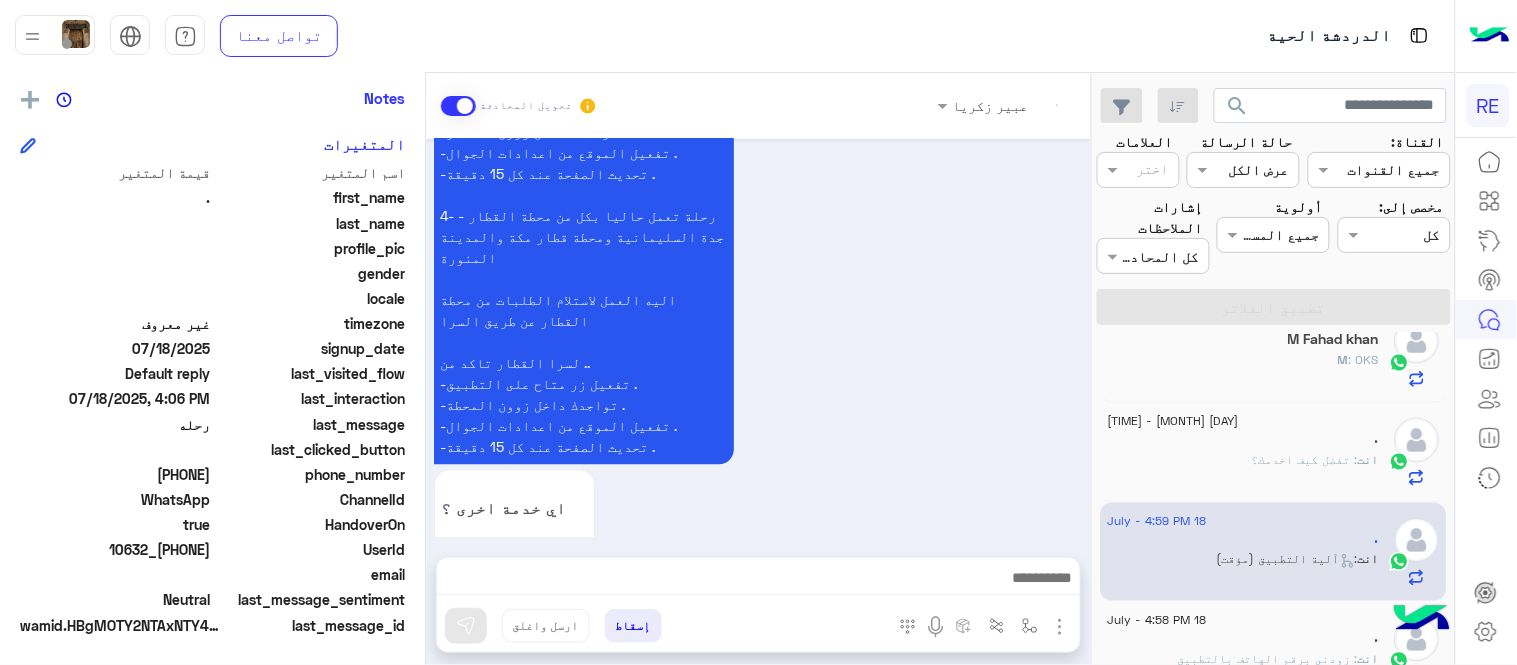 type on "**********" 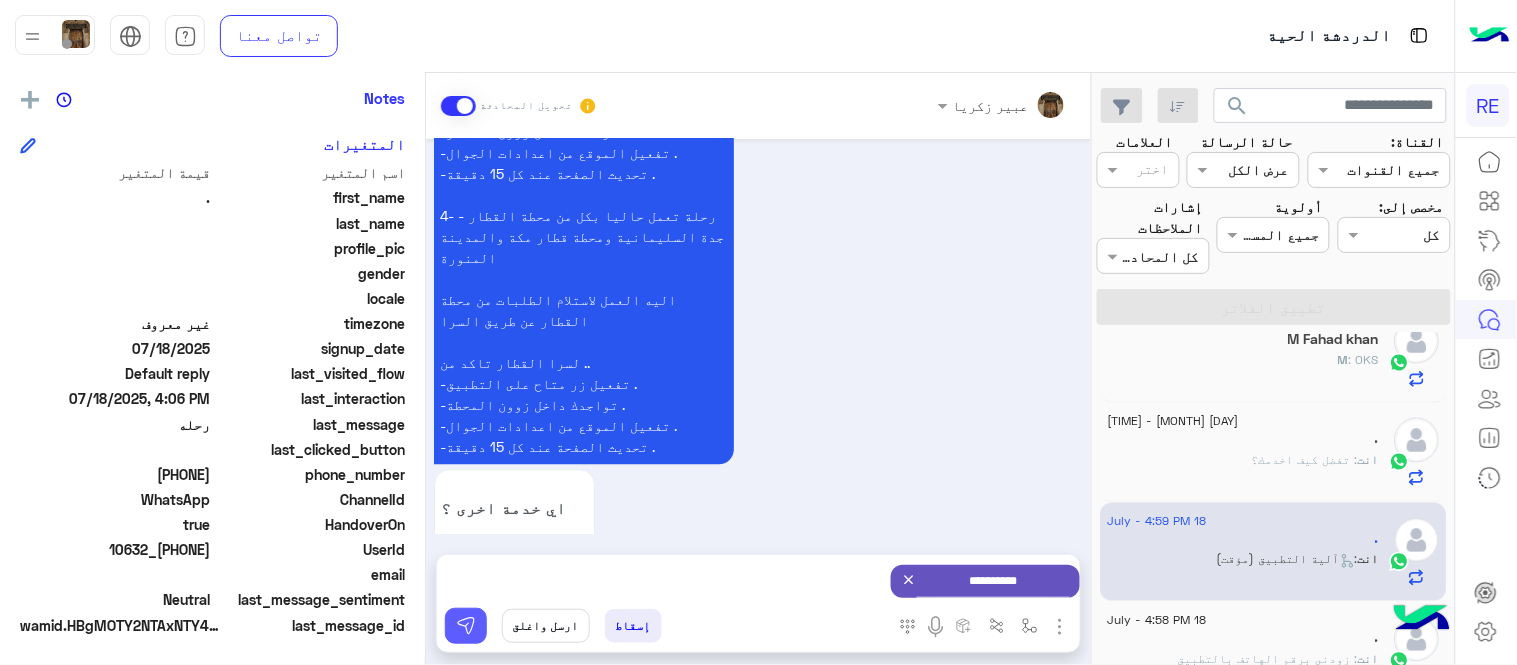 click at bounding box center (466, 626) 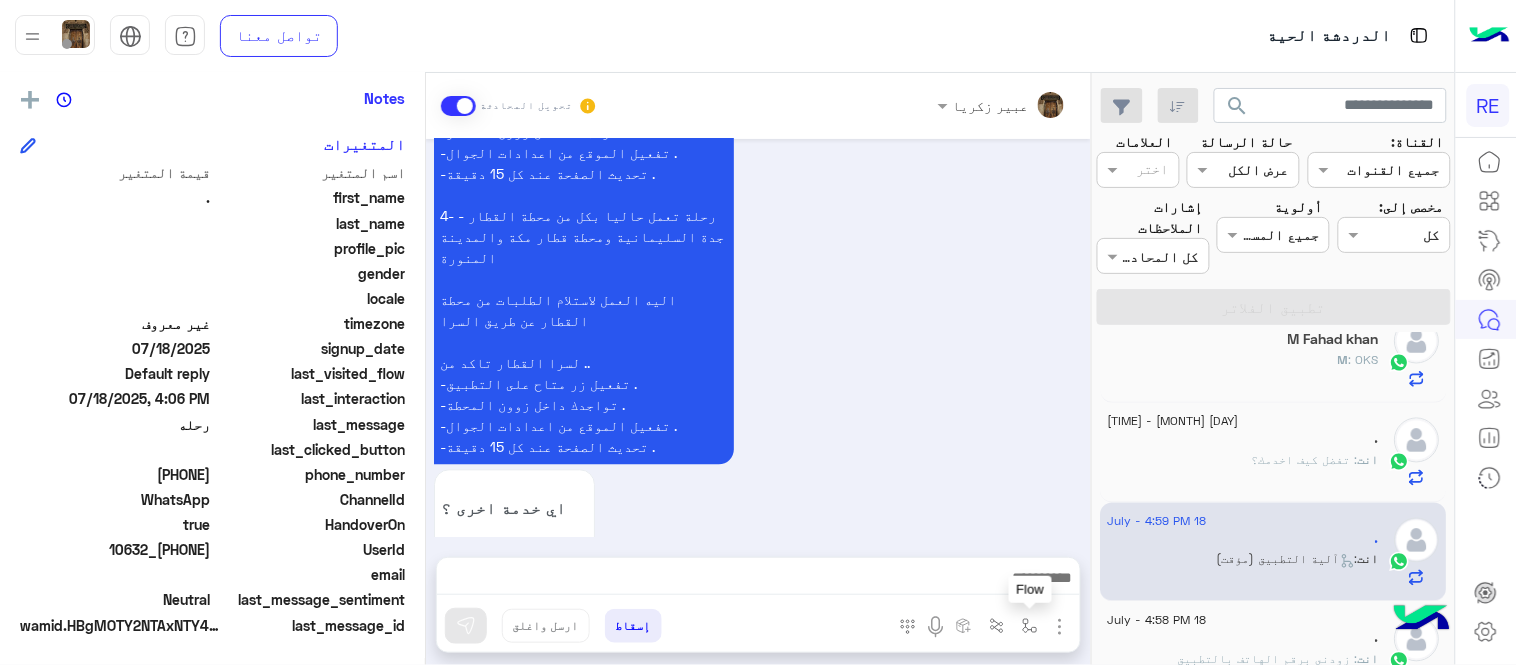 click at bounding box center [1030, 626] 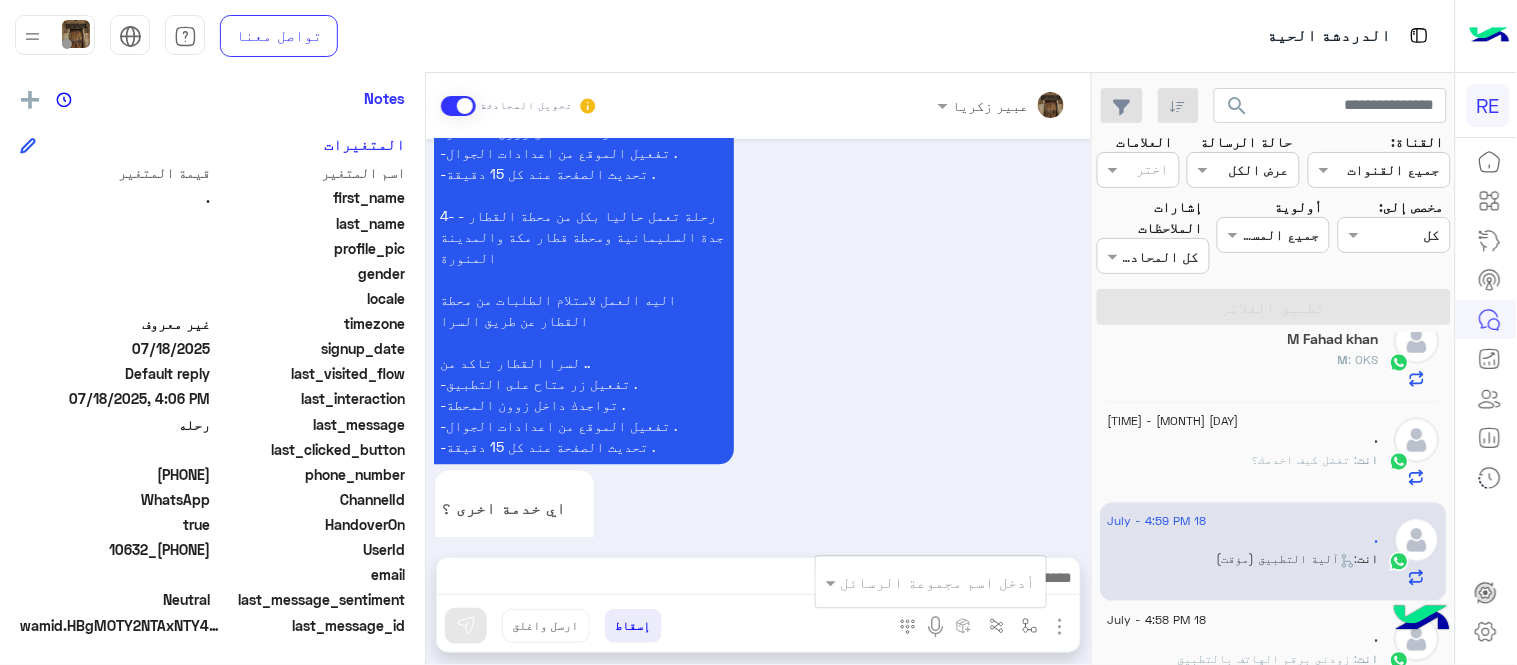 click on "أدخل اسم مجموعة الرسائل" at bounding box center [931, 582] 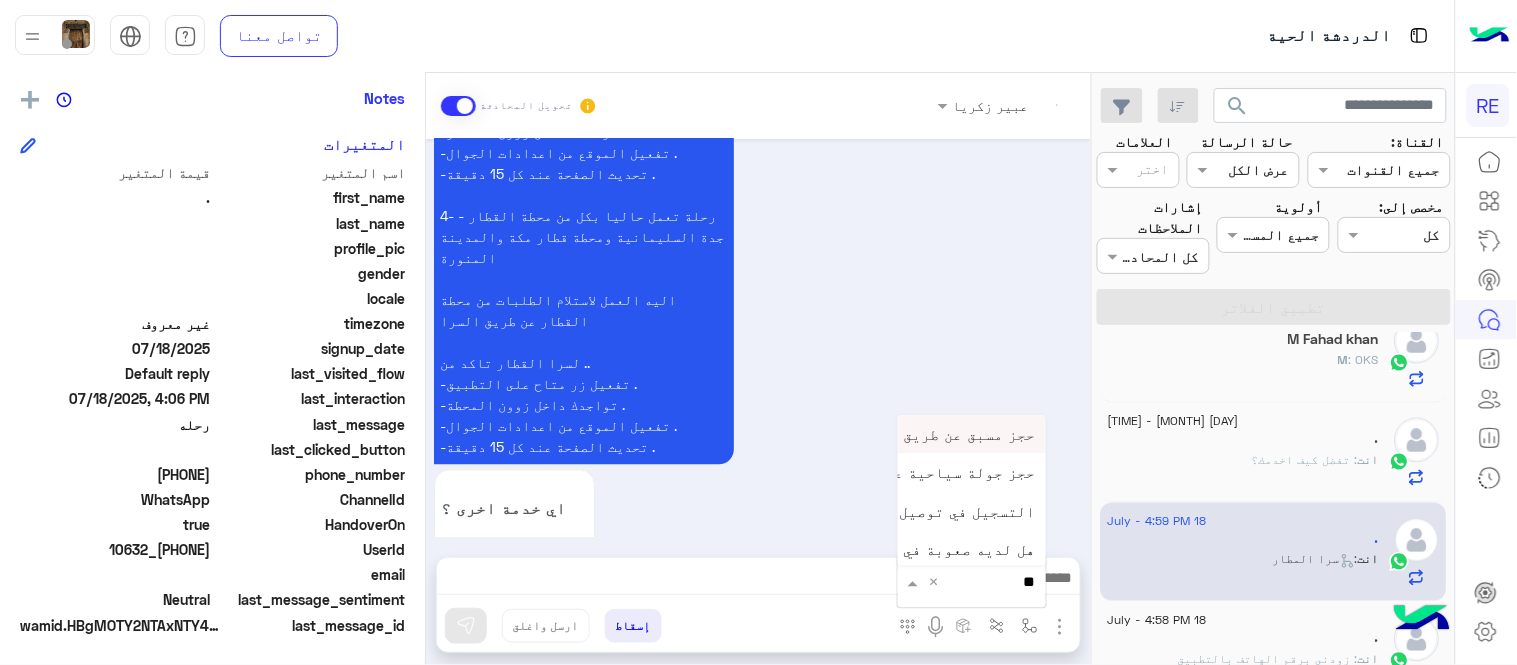 scroll, scrollTop: 1595, scrollLeft: 0, axis: vertical 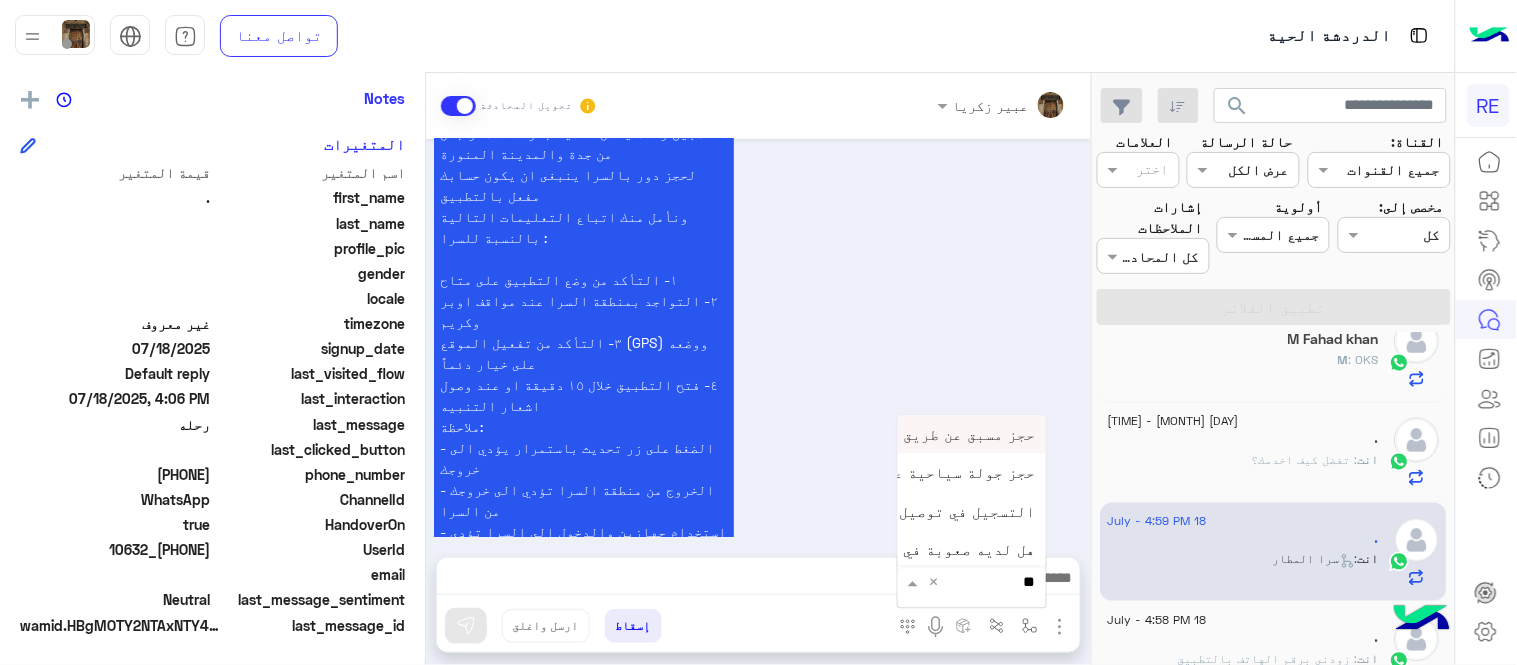 type on "*" 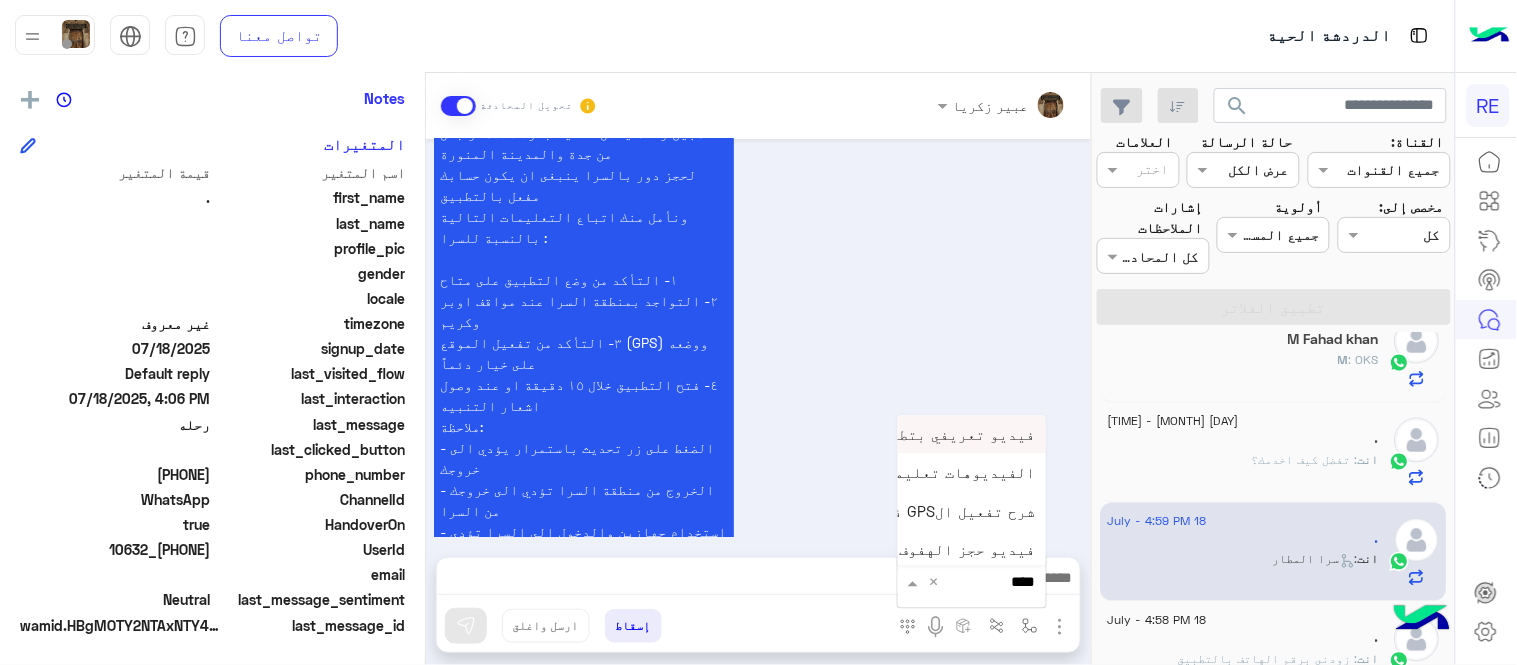 type on "*****" 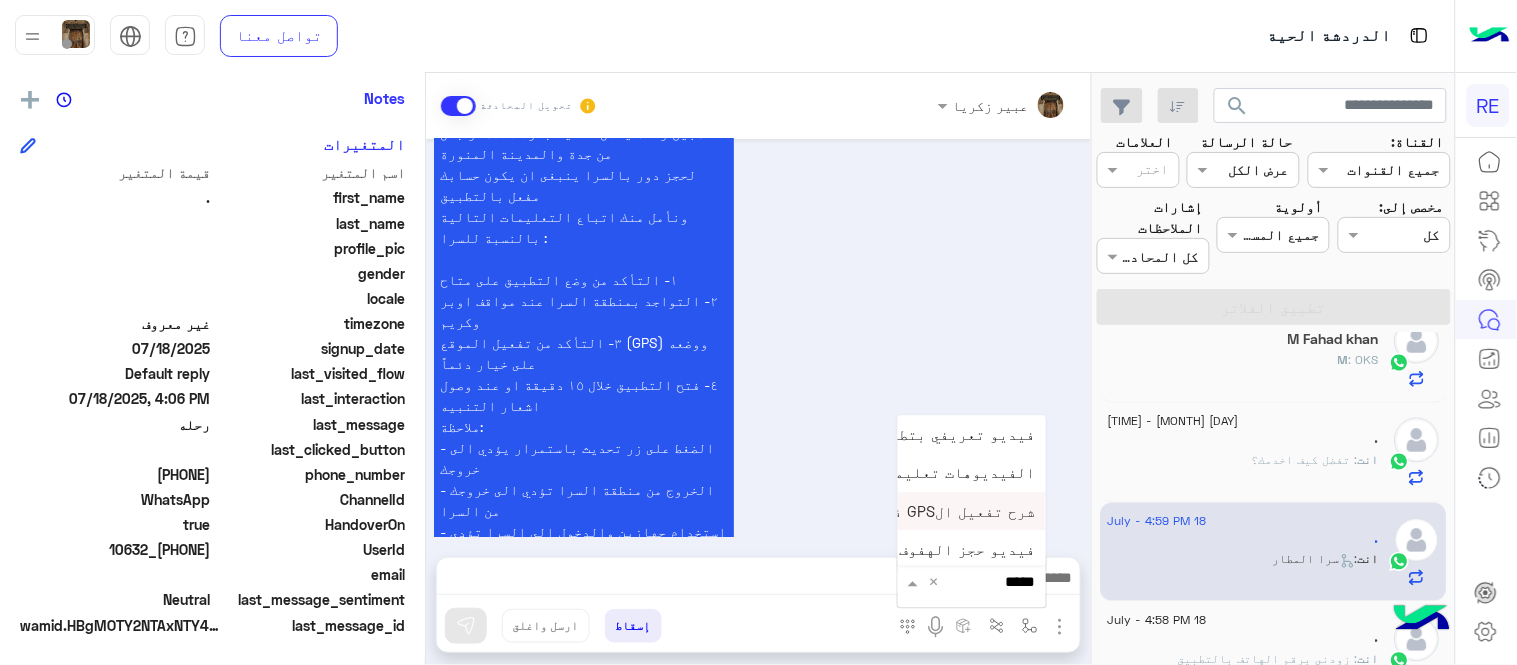 scroll, scrollTop: 81, scrollLeft: 0, axis: vertical 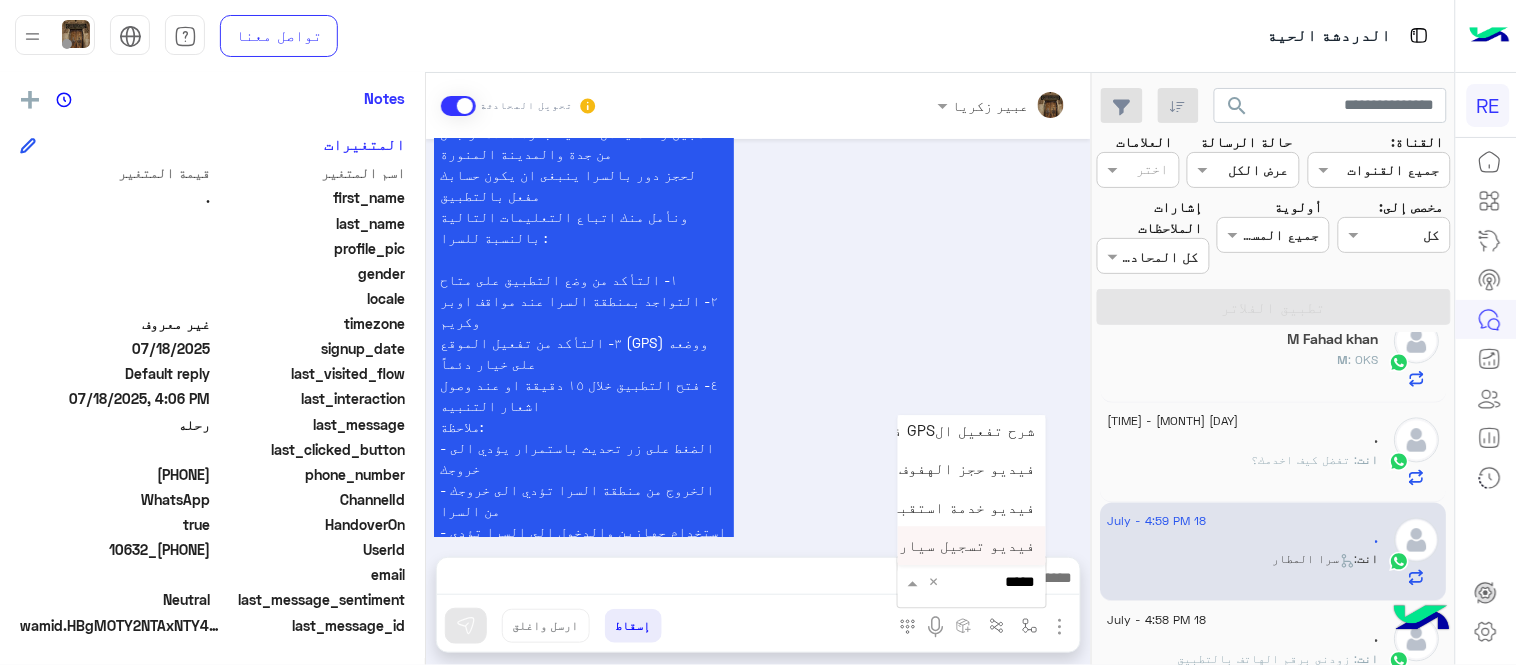 click on "فيديو تسجيل سيارة" at bounding box center [963, 546] 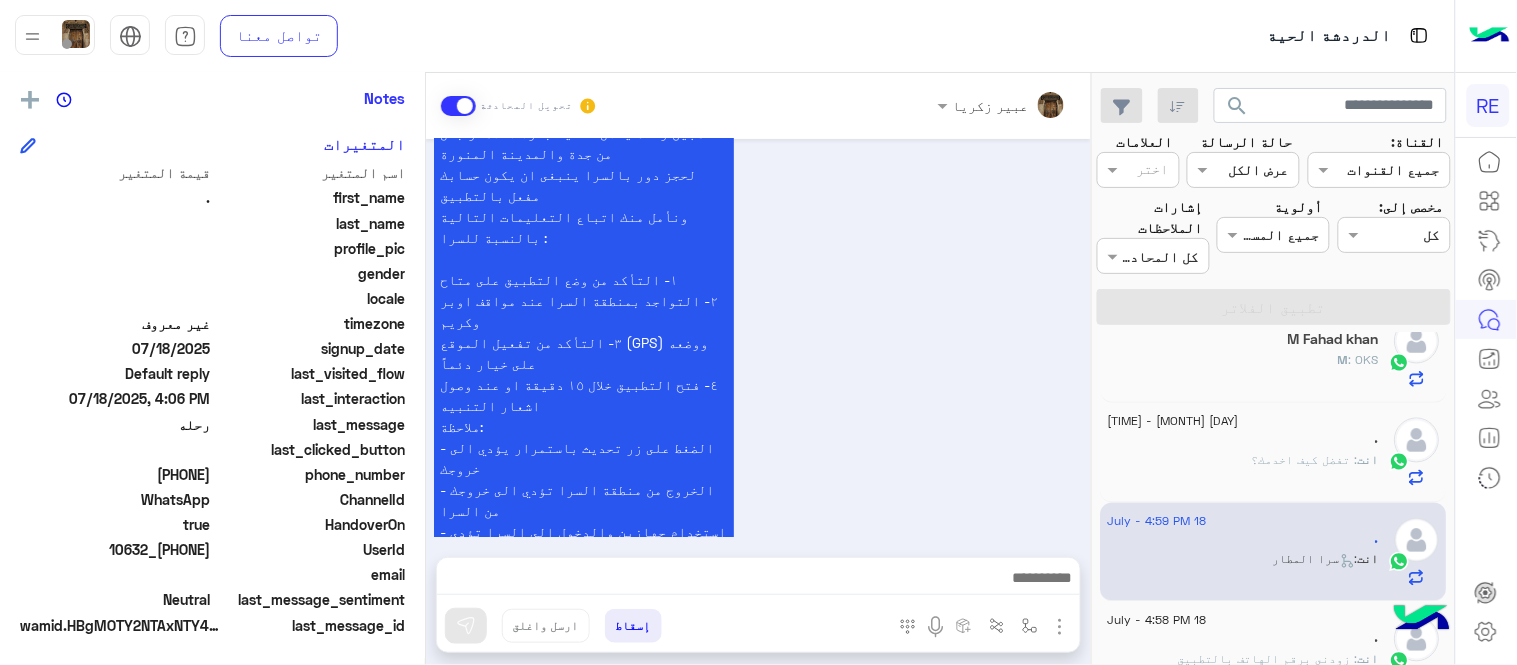 type on "**********" 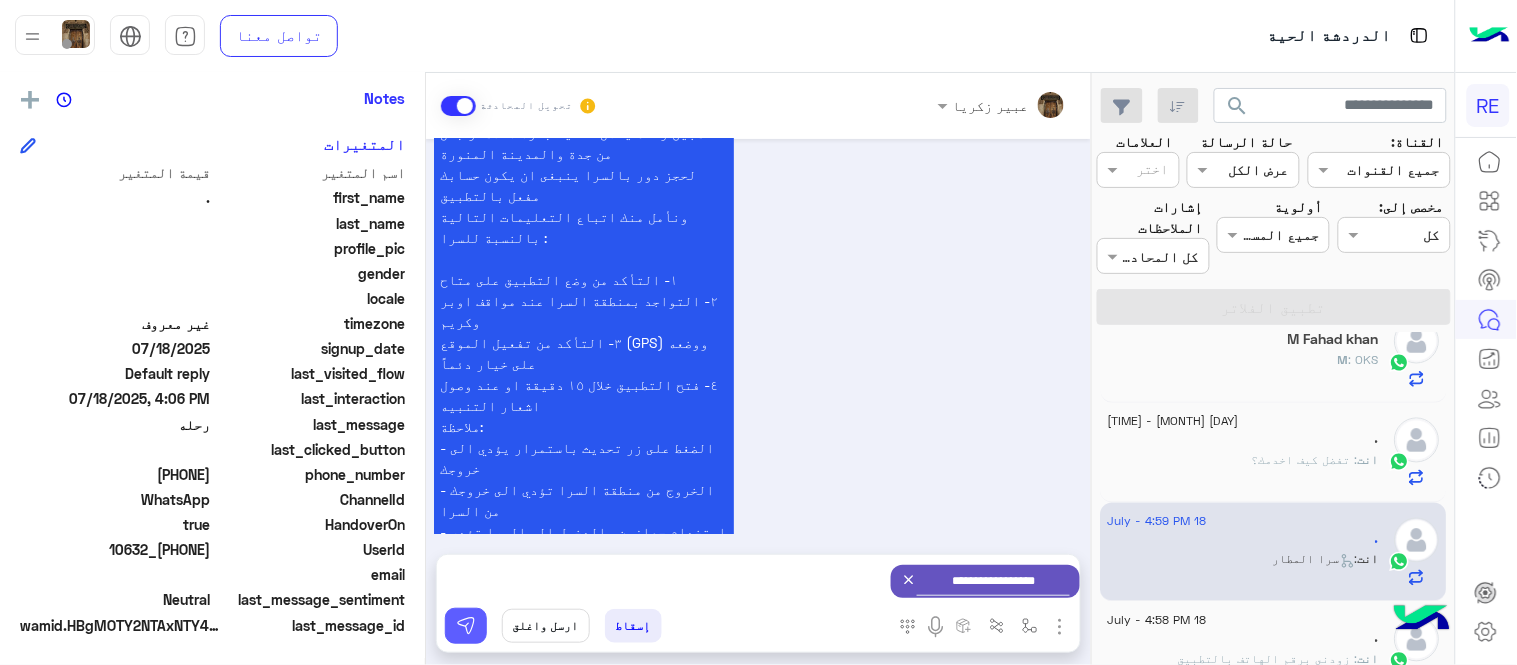 click at bounding box center (466, 626) 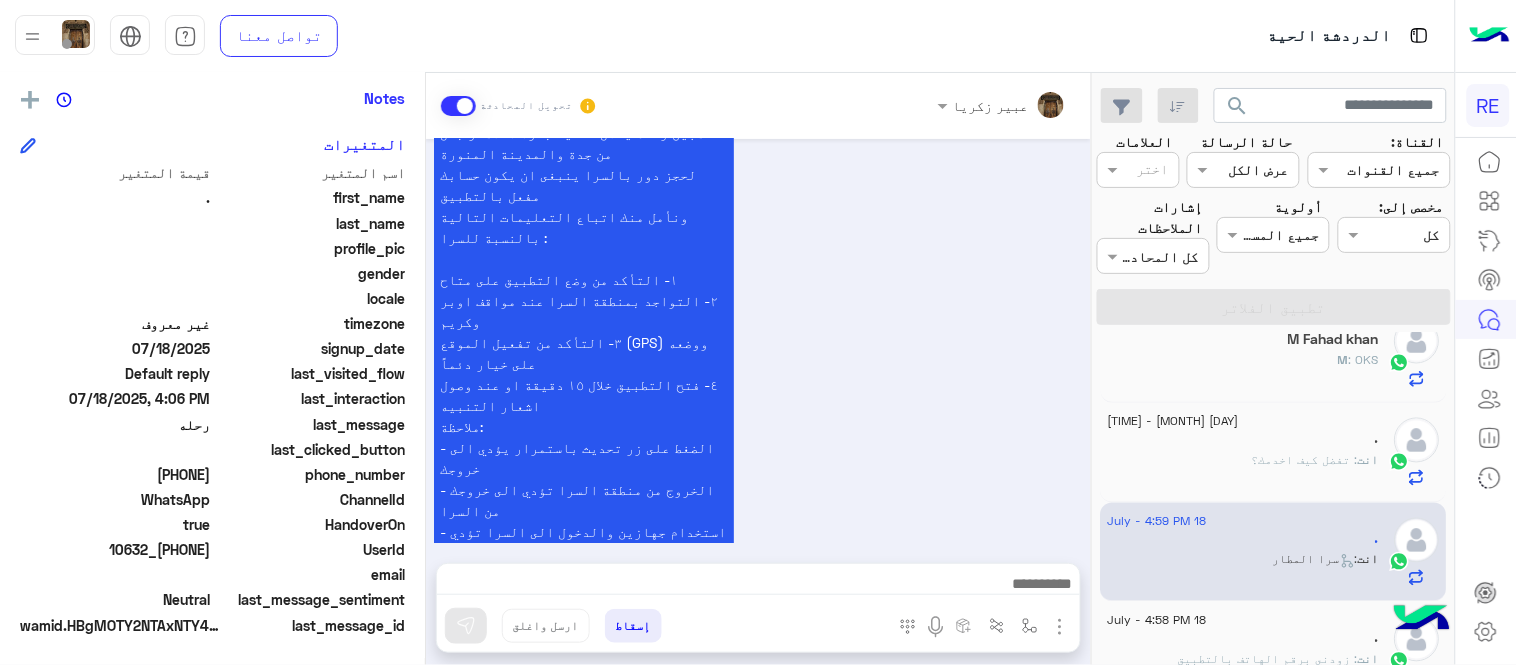 scroll, scrollTop: 1595, scrollLeft: 0, axis: vertical 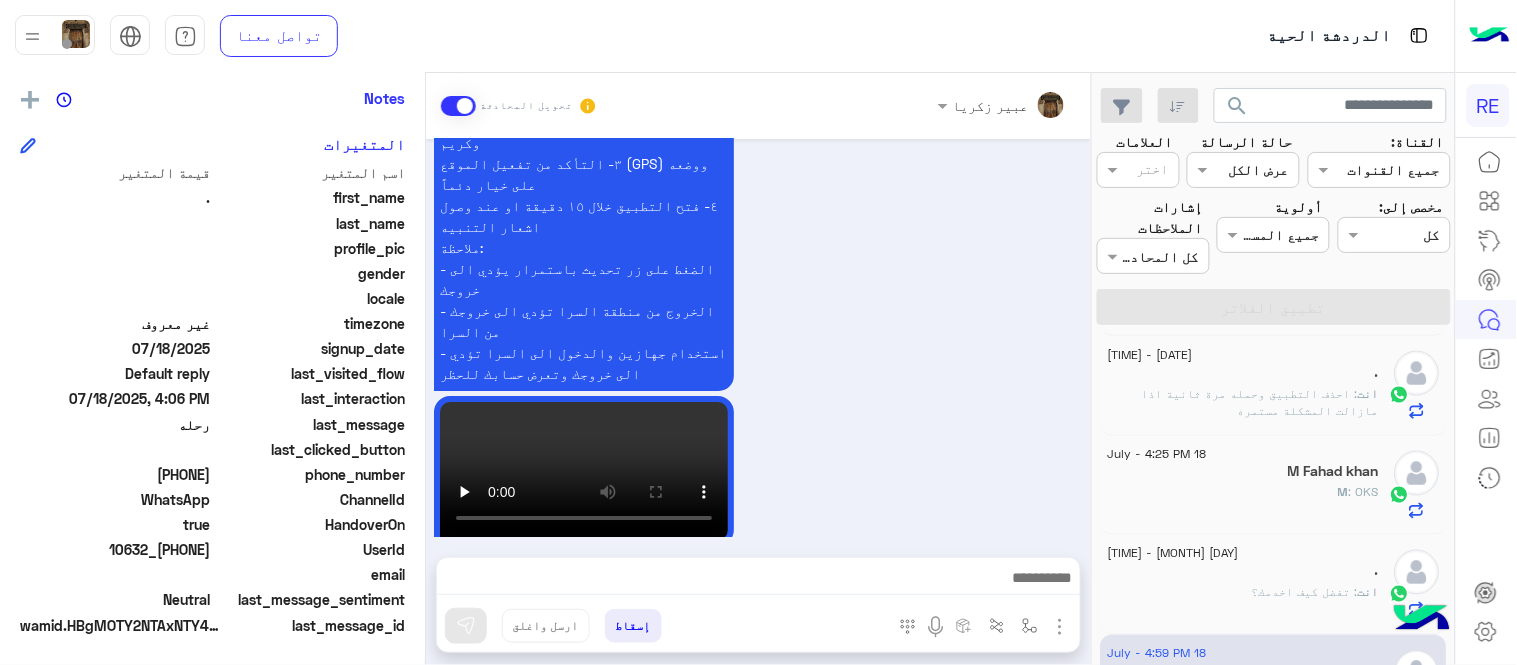 click on "M : OKS" 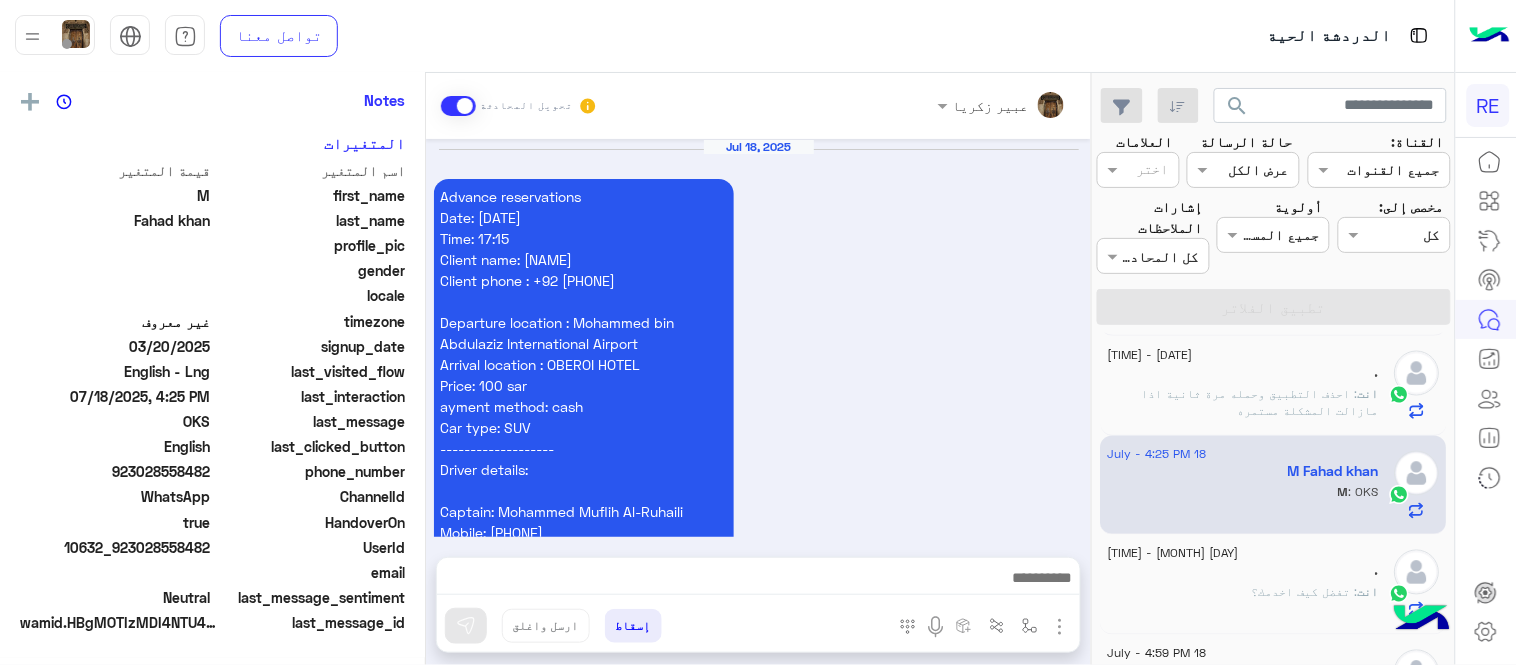 scroll, scrollTop: 405, scrollLeft: 0, axis: vertical 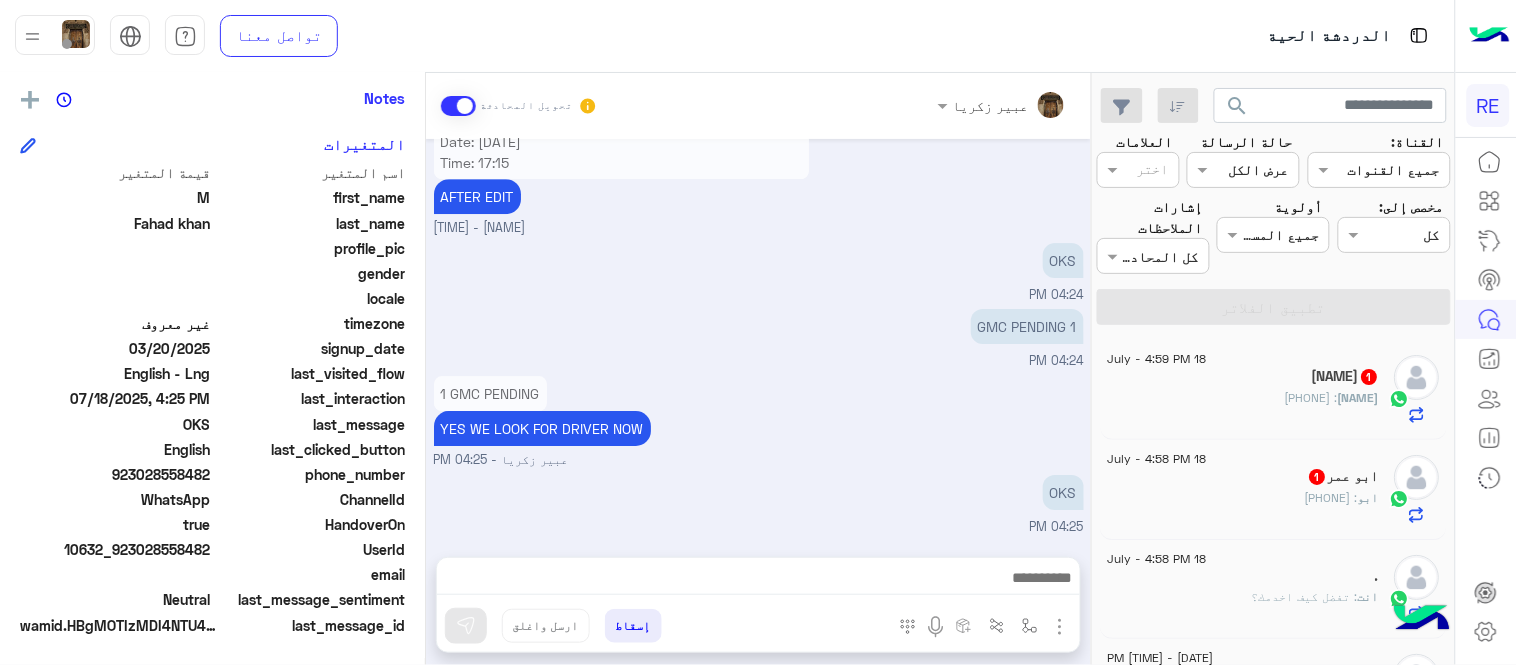 click on "1 GMC PENDING YES  WE LOOK FOR DRIVER NOW  [FIRST] [LAST] -  04:25 PM" at bounding box center [759, 420] 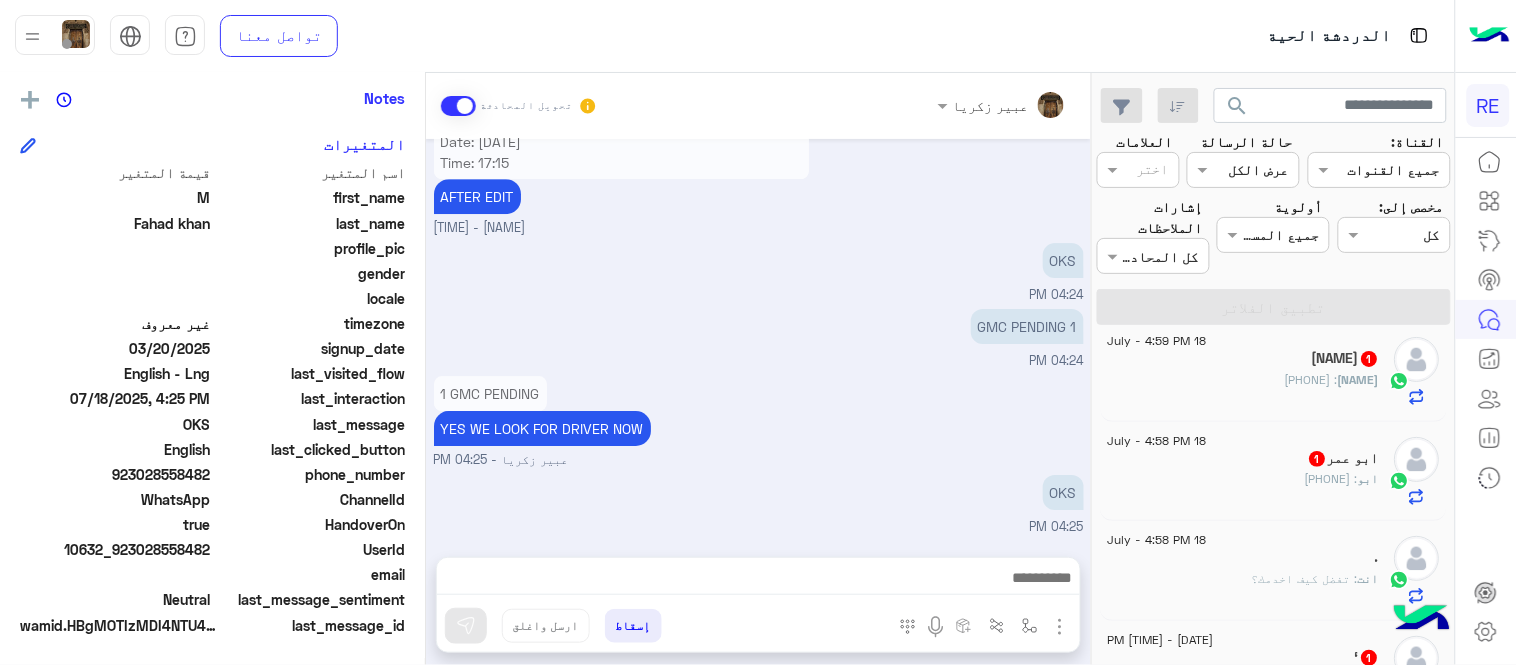 scroll, scrollTop: 0, scrollLeft: 0, axis: both 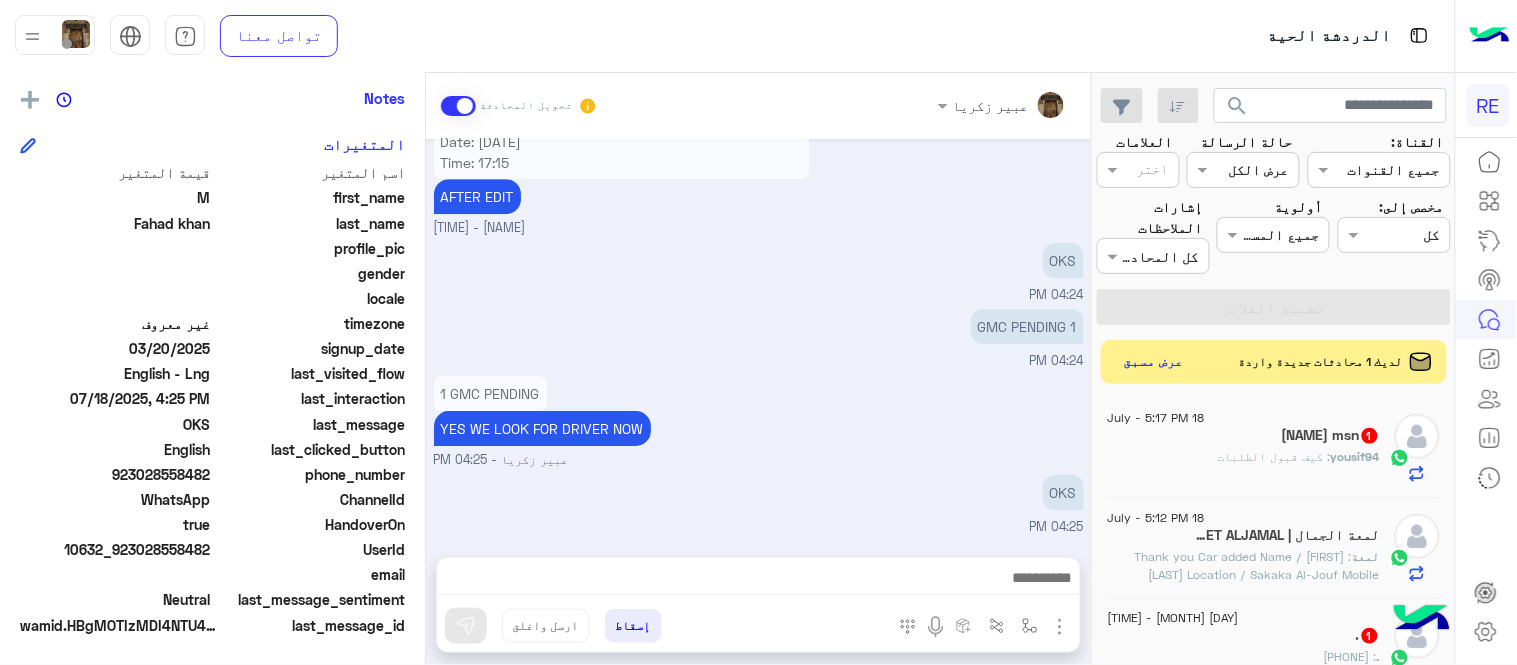 click at bounding box center (758, 583) 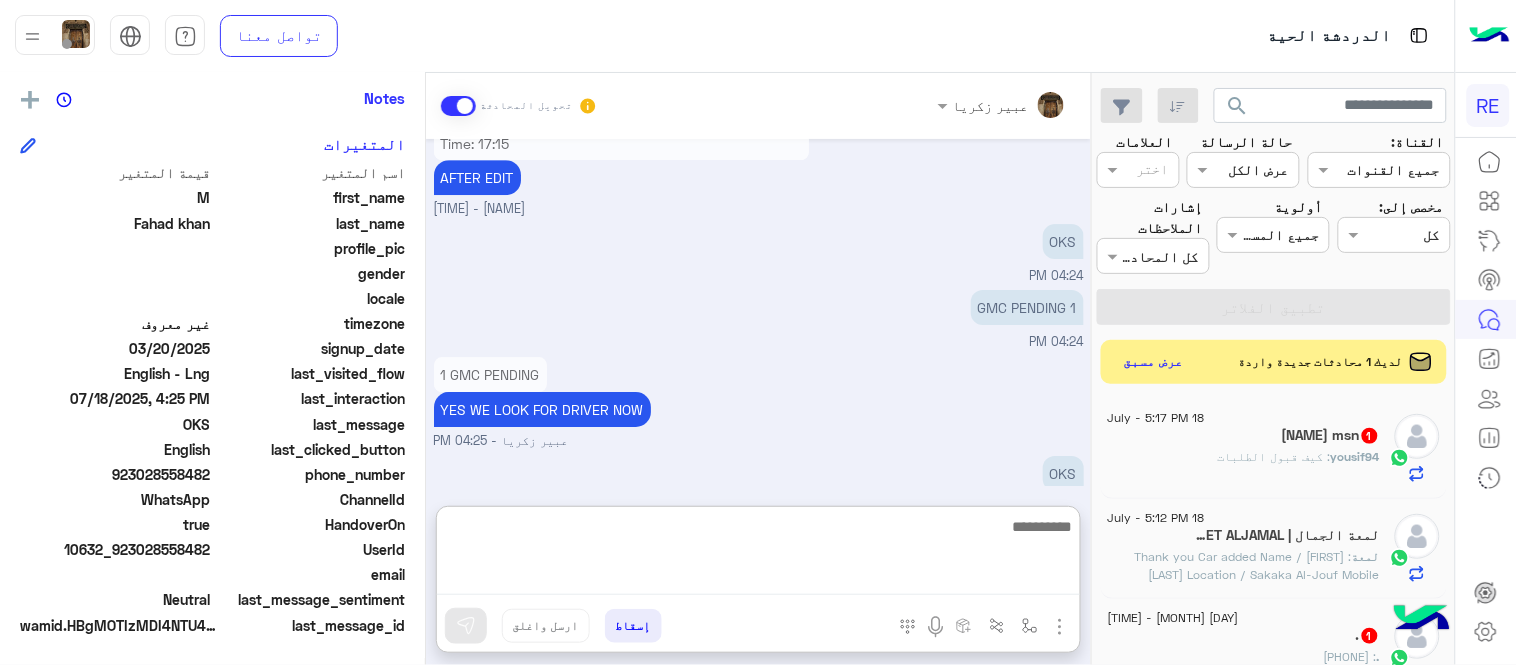 click at bounding box center [758, 554] 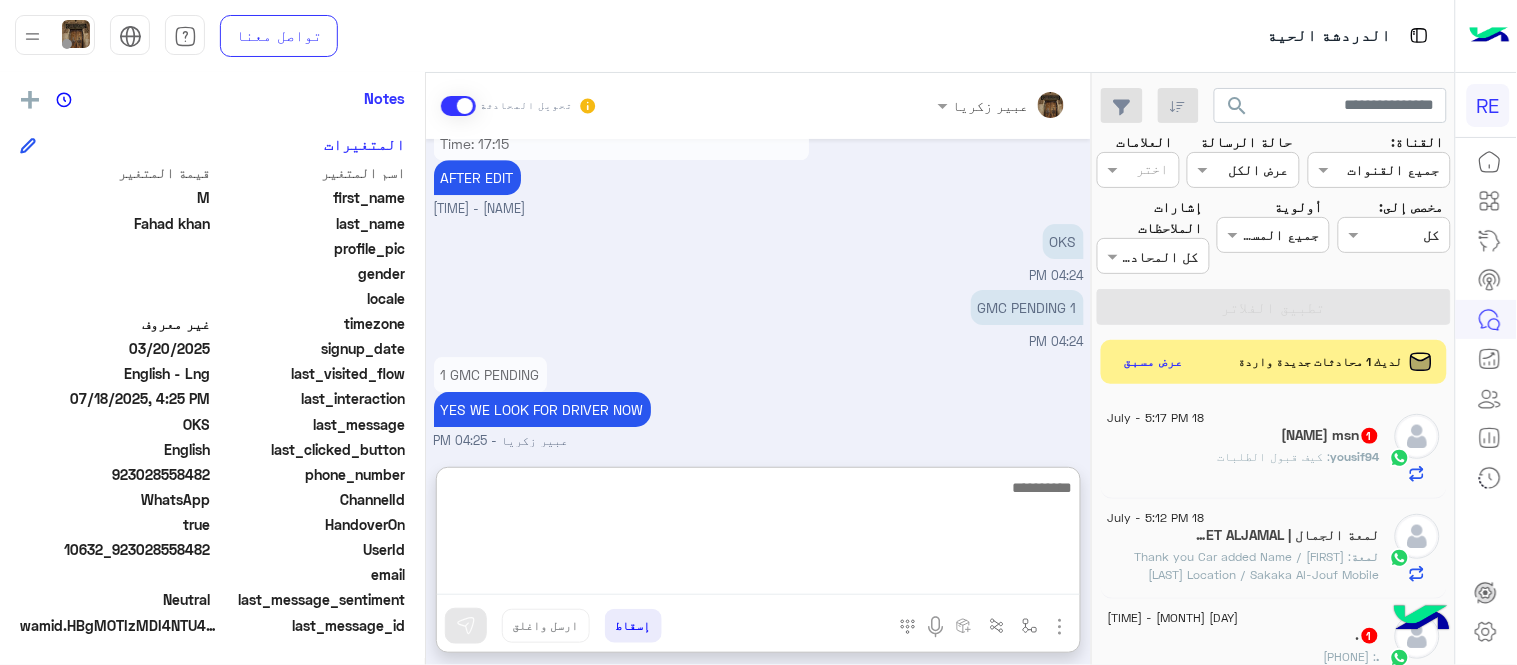 paste on "**********" 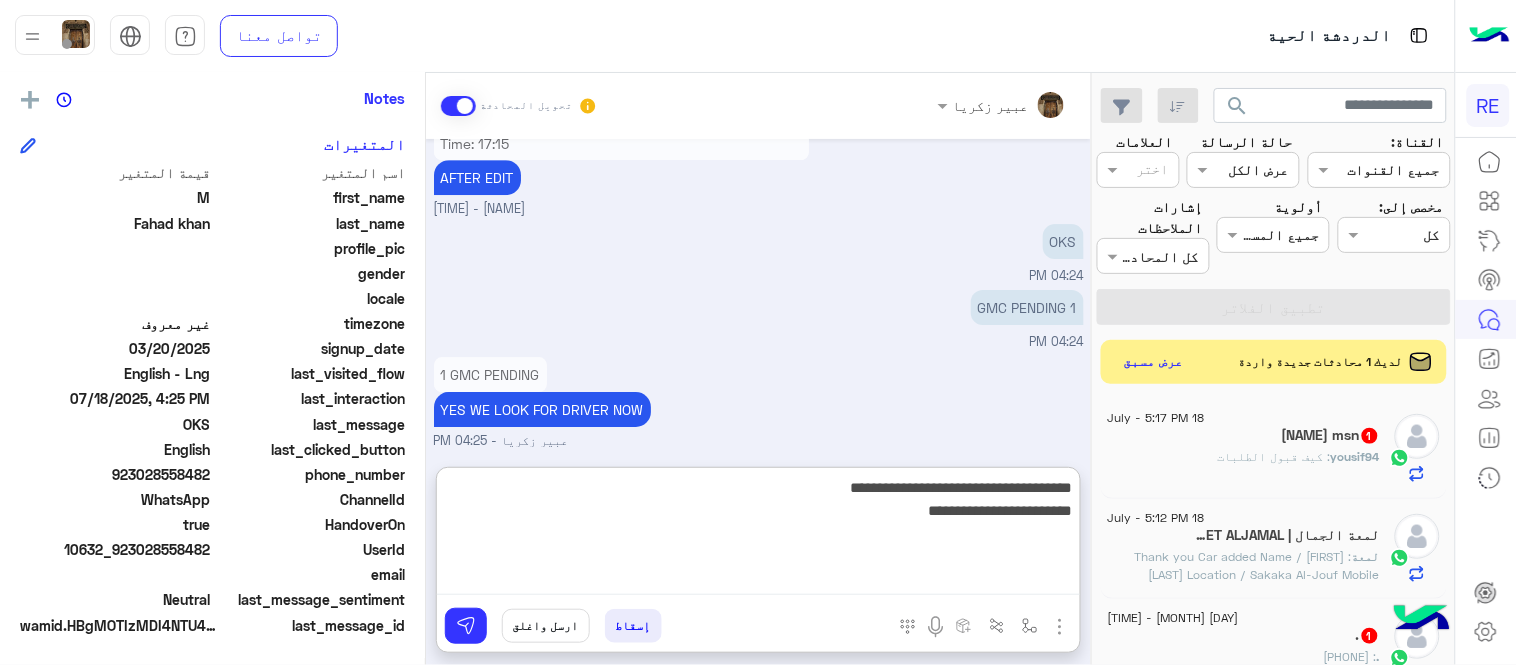 type on "**********" 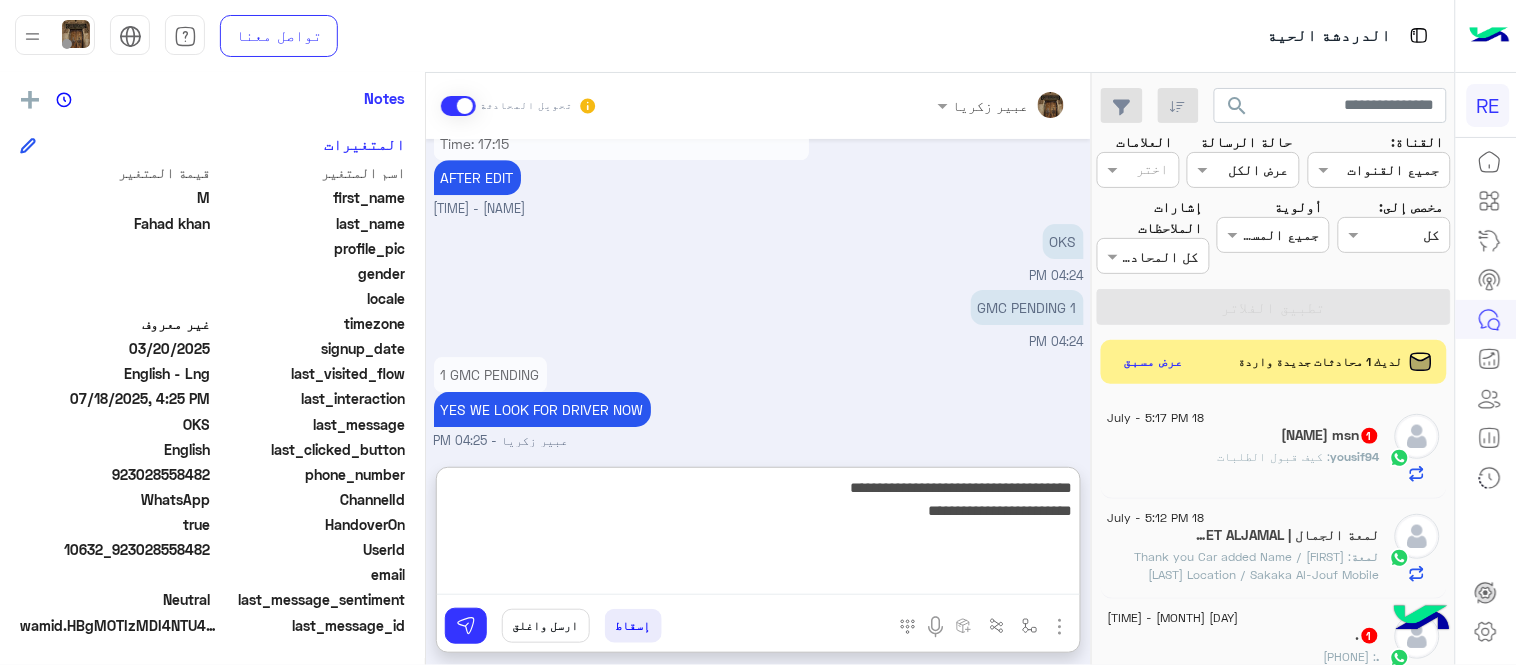 type 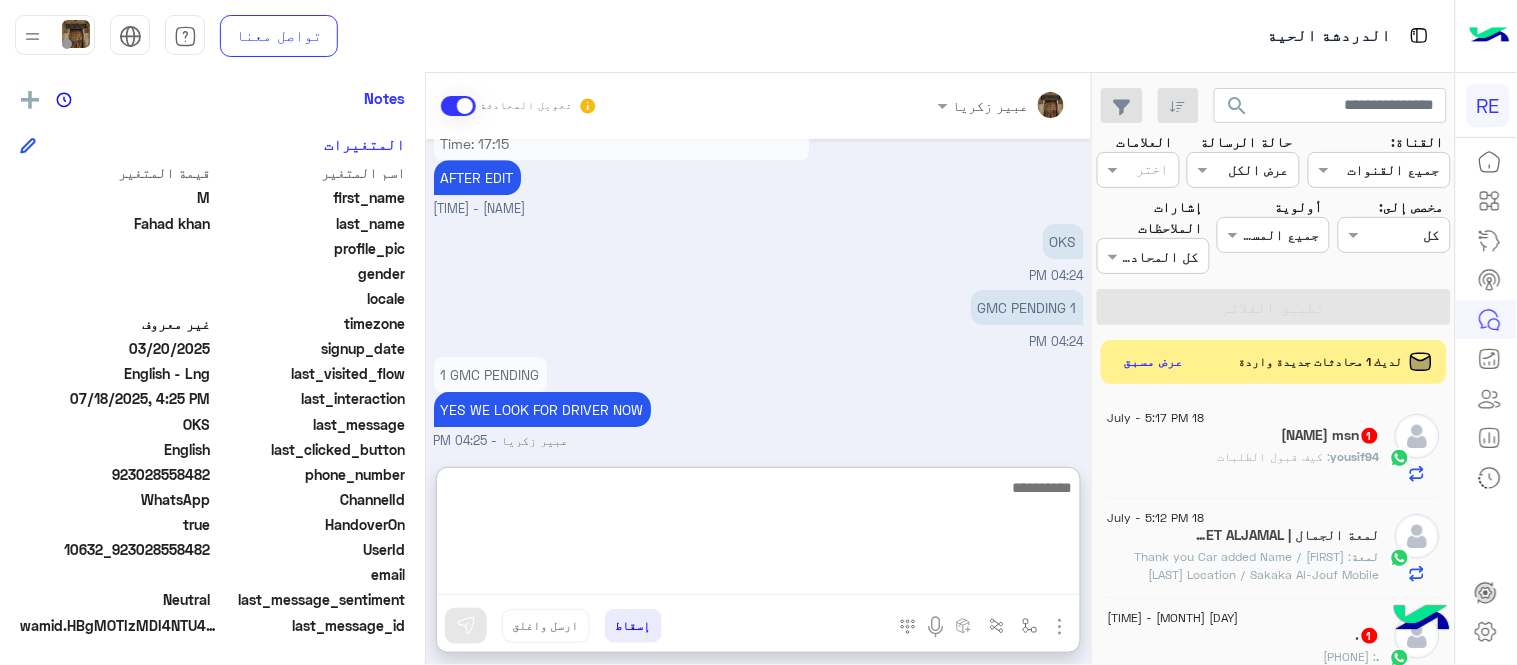 scroll, scrollTop: 1808, scrollLeft: 0, axis: vertical 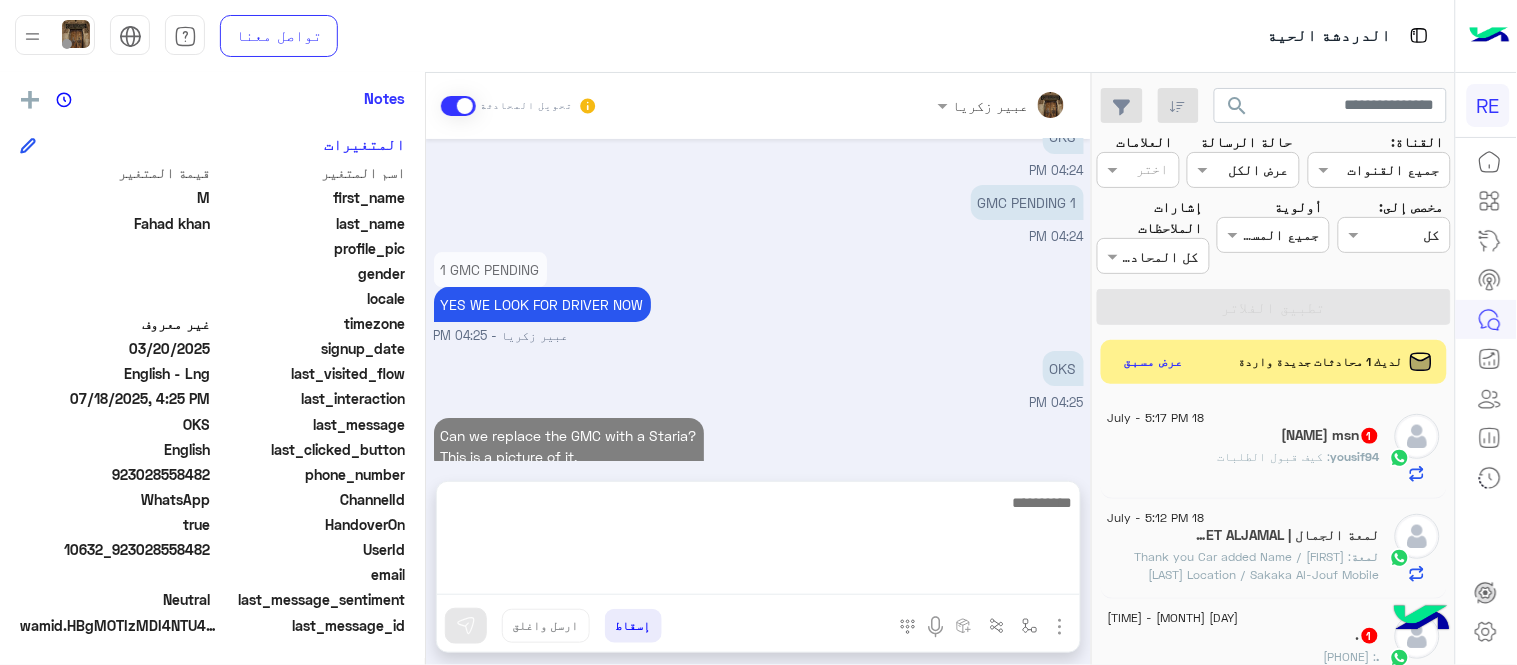 click at bounding box center (1060, 627) 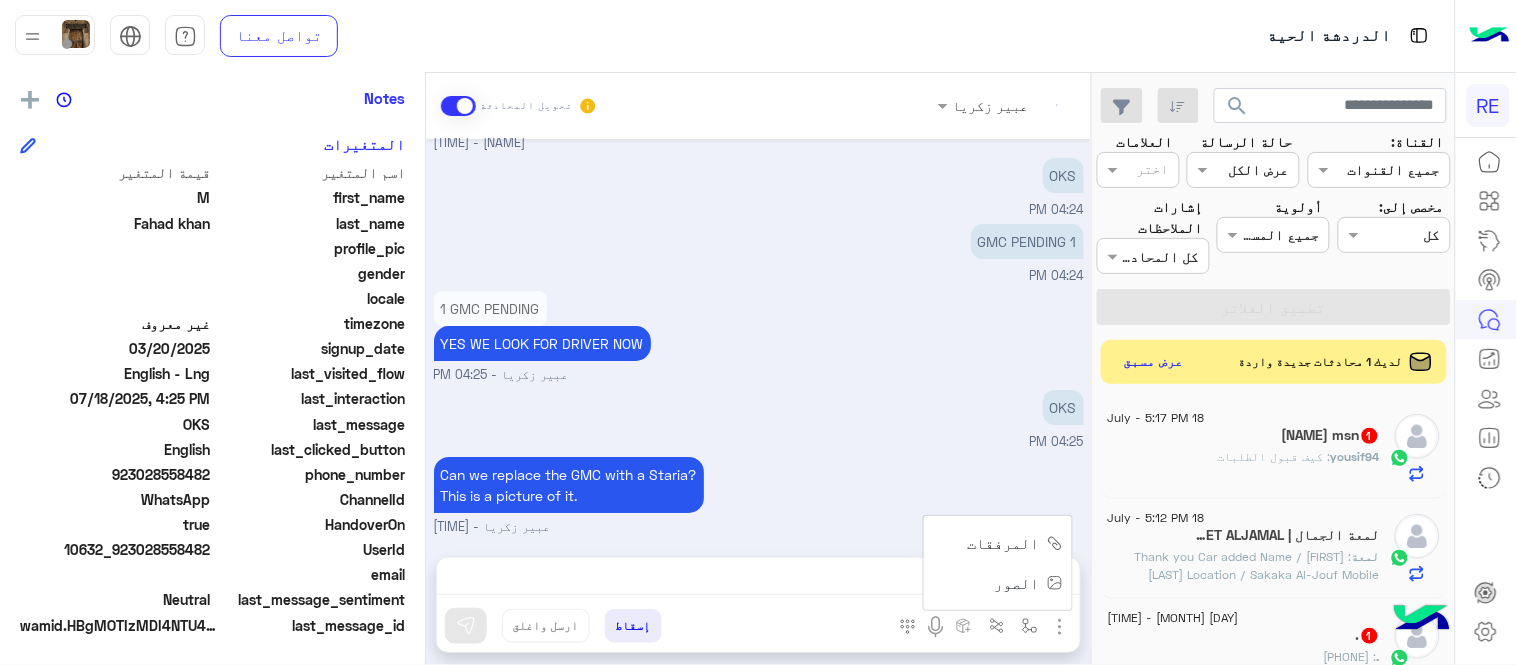 click on "الصور" at bounding box center [1017, 583] 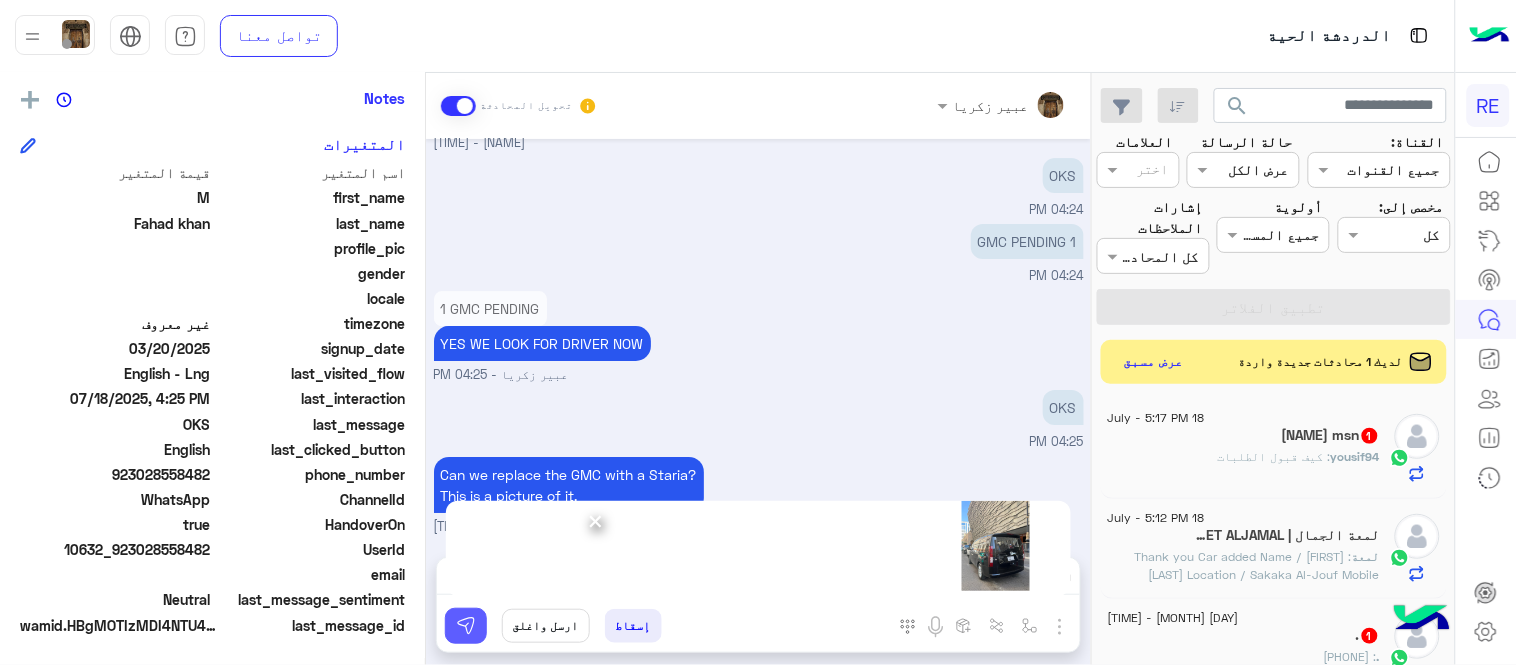 click at bounding box center (466, 626) 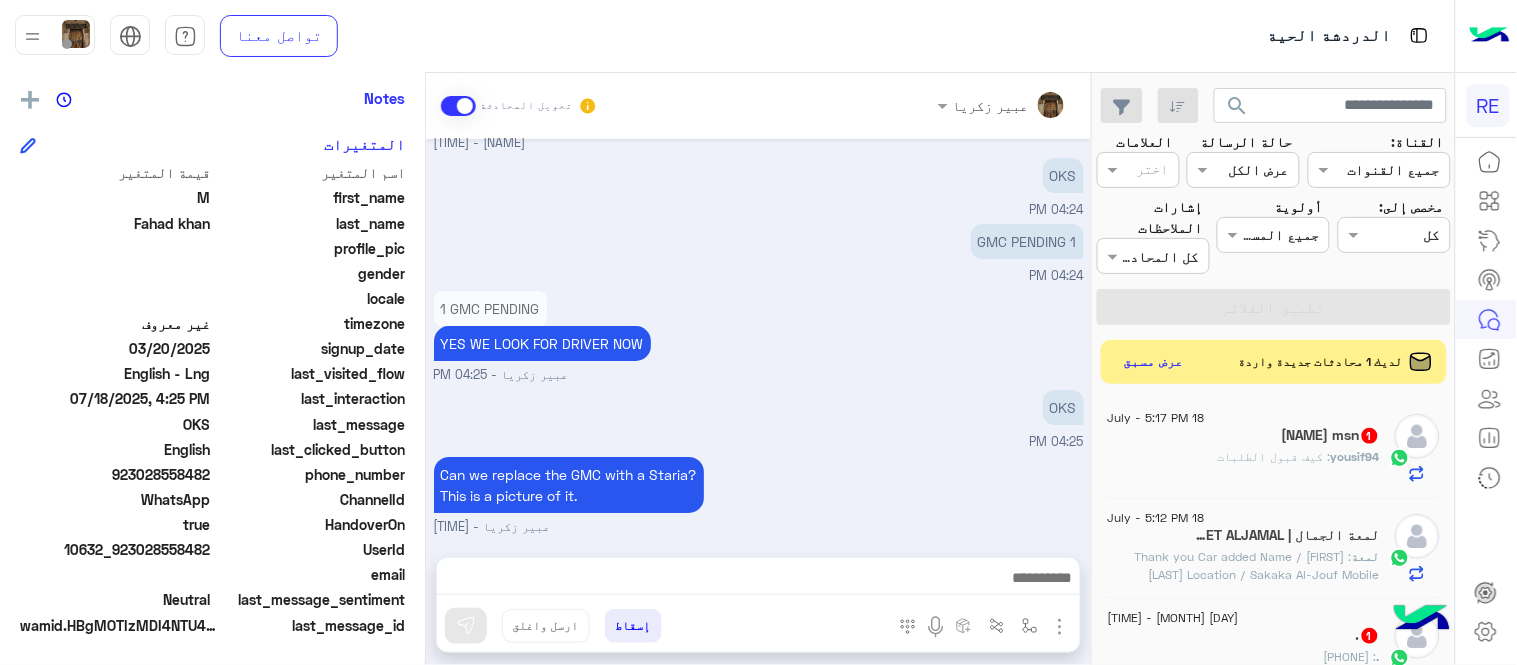click at bounding box center [1060, 627] 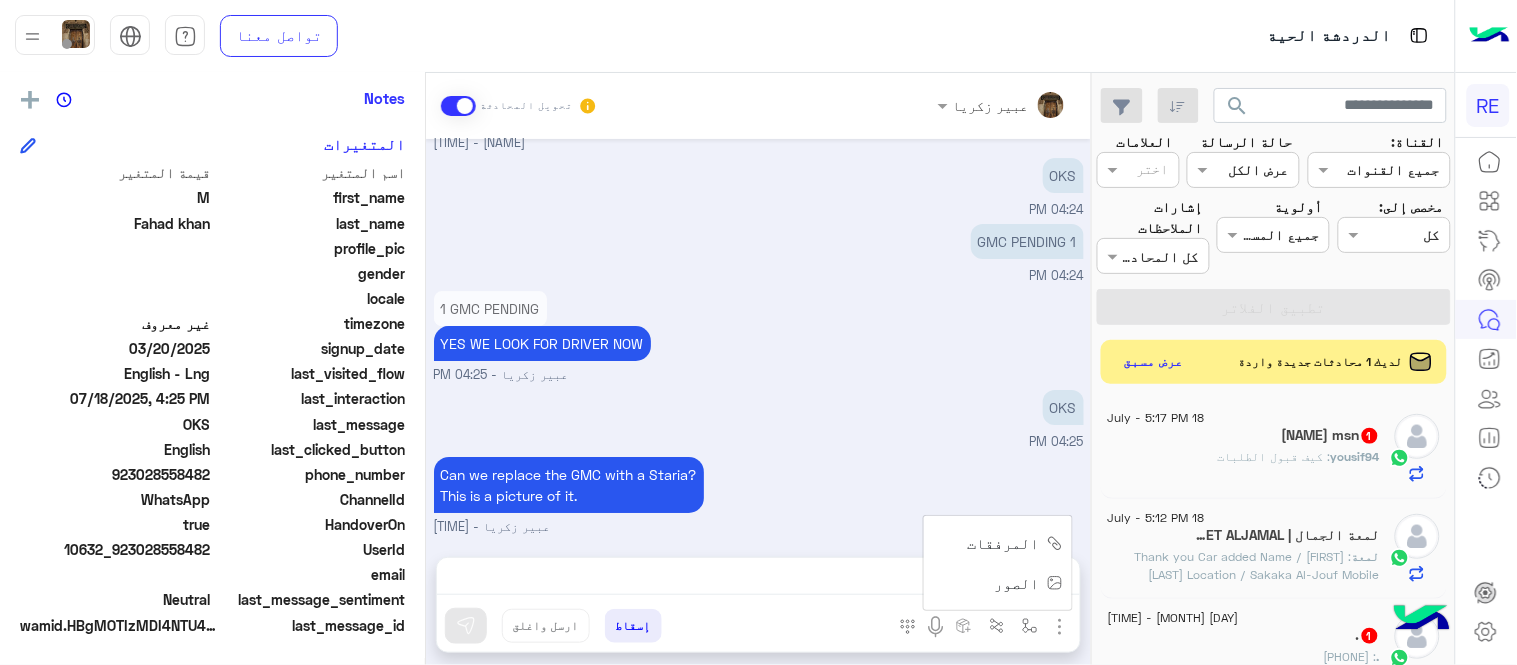 click on "الصور" at bounding box center (1025, 583) 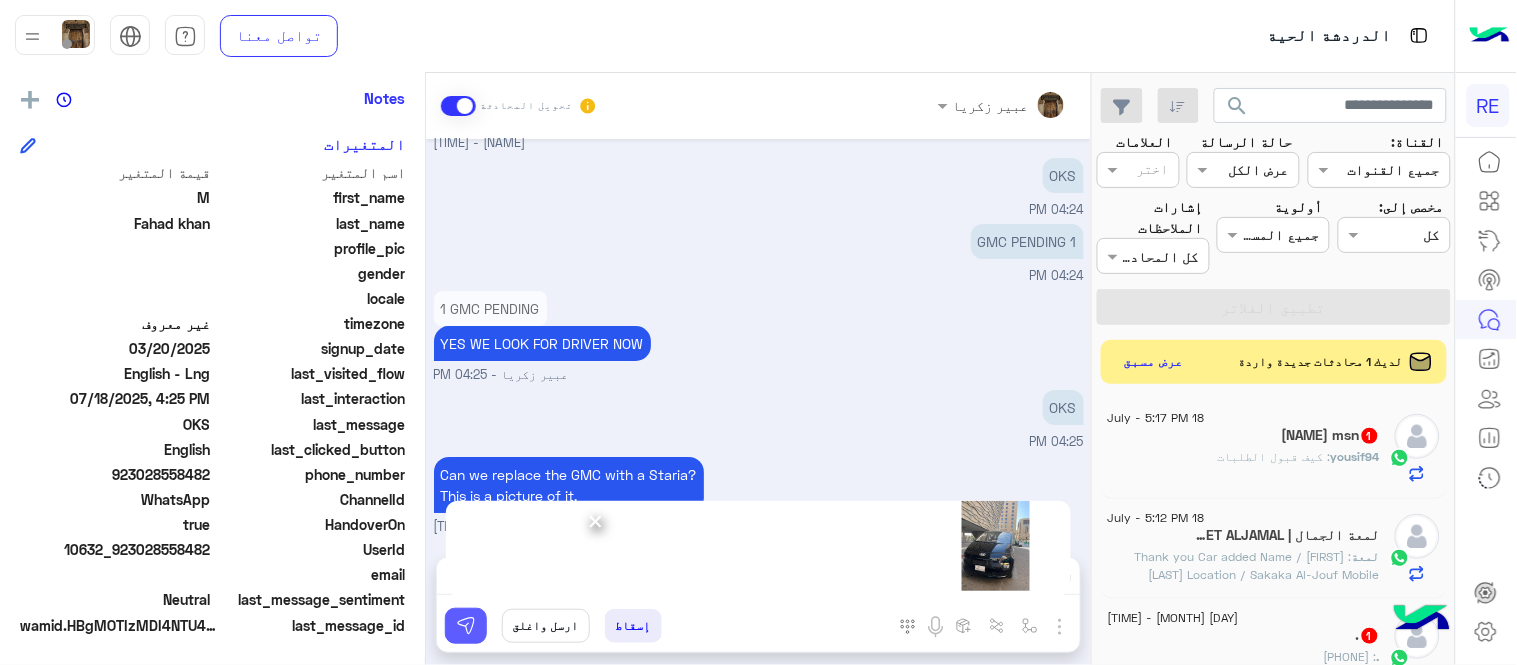 click at bounding box center (466, 626) 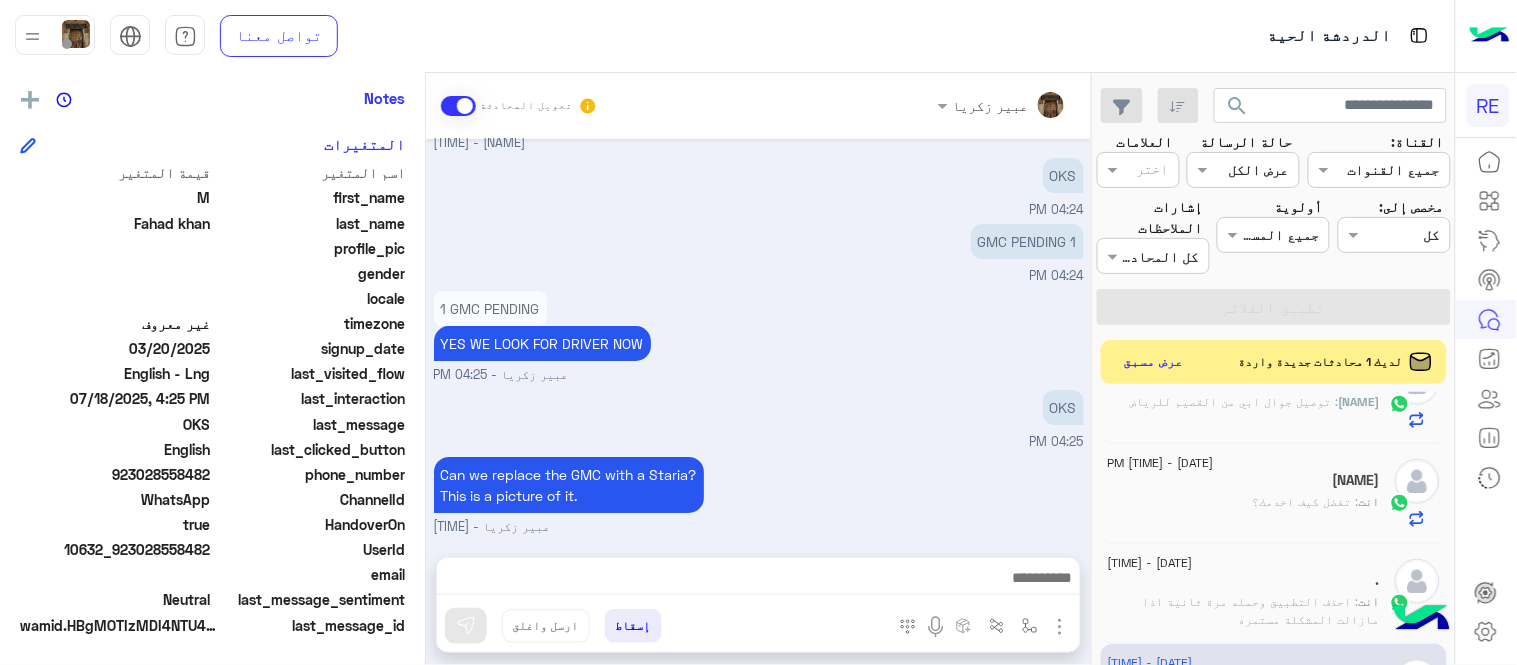 scroll, scrollTop: 958, scrollLeft: 0, axis: vertical 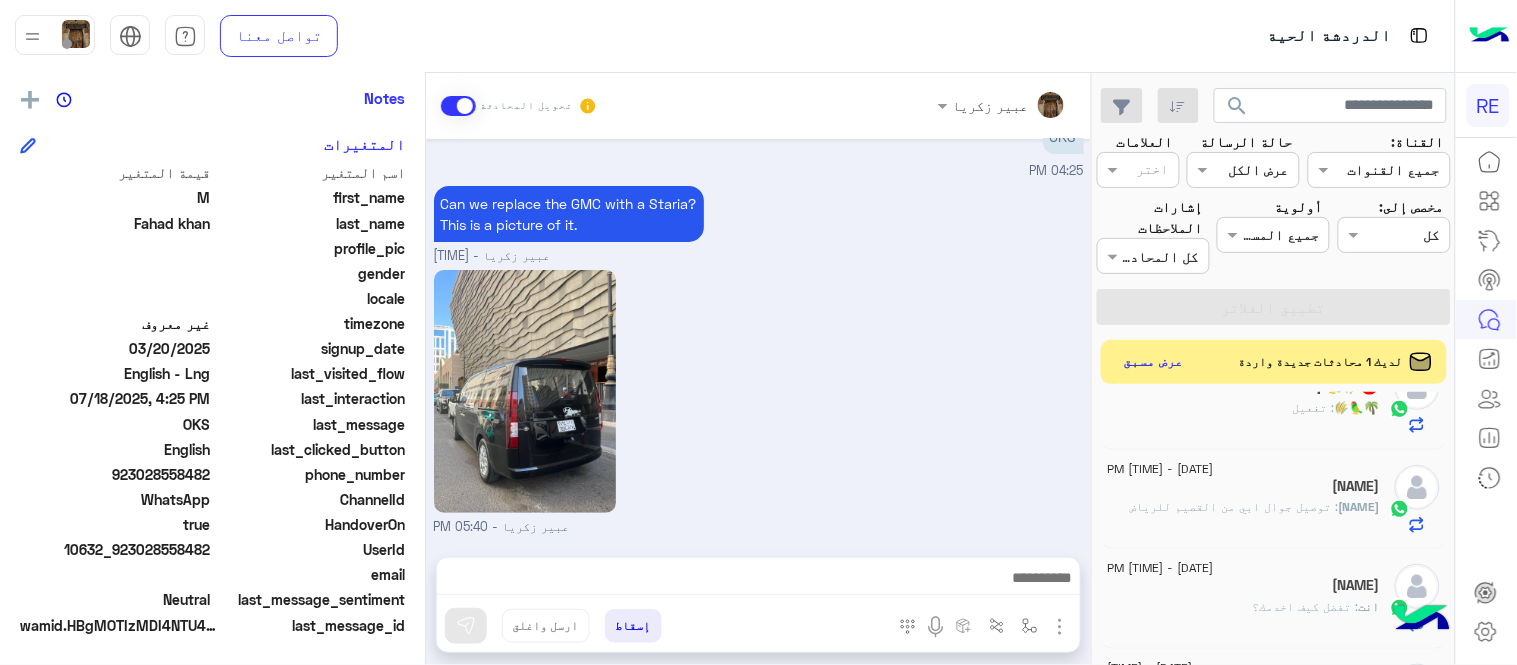 click on "Suliman : توصيل جوال ابي من القصيم للرياض" 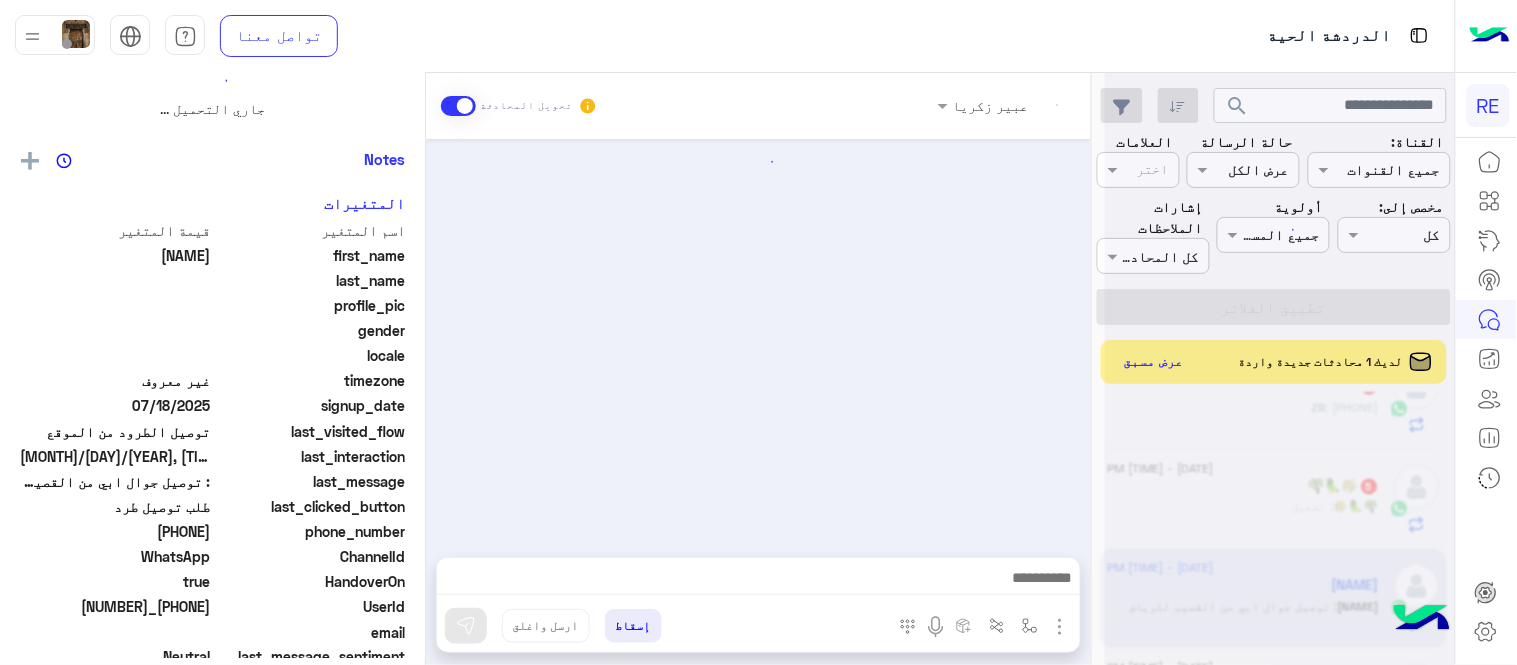 scroll, scrollTop: 0, scrollLeft: 0, axis: both 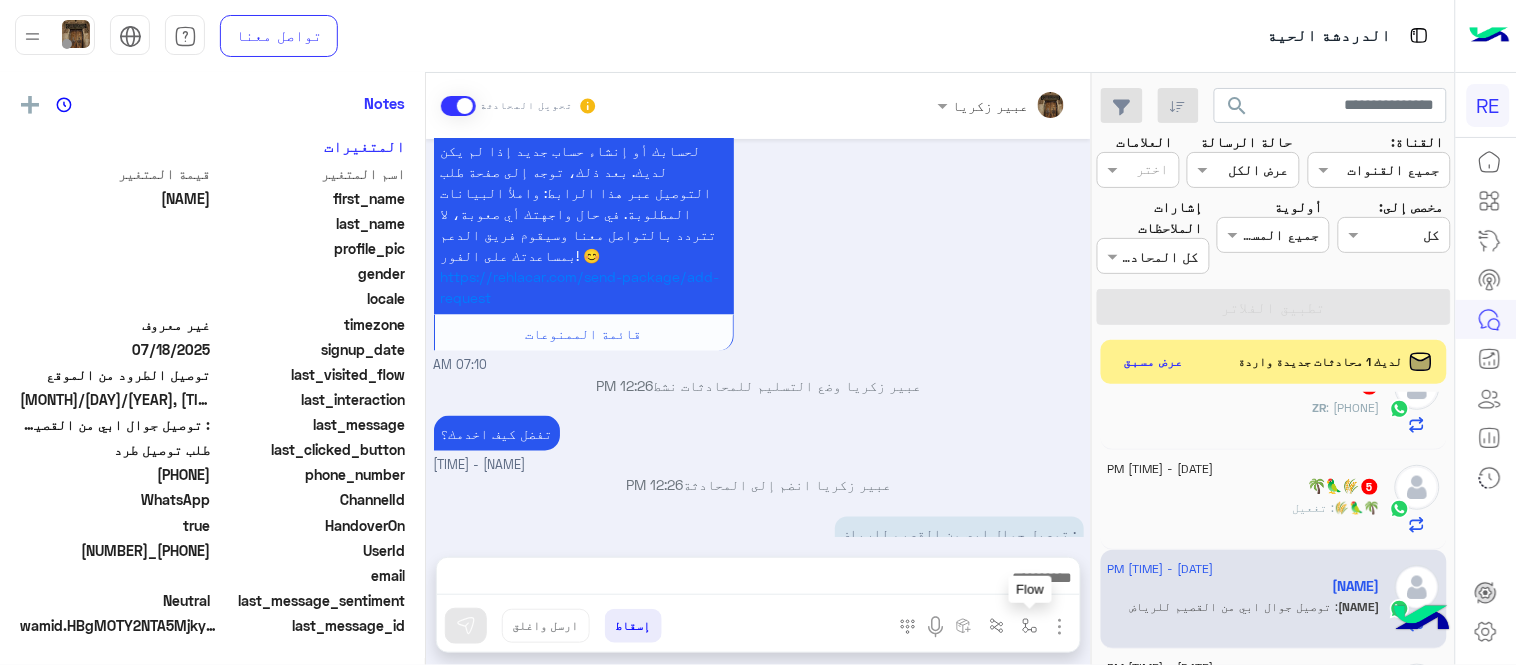 click at bounding box center [1030, 626] 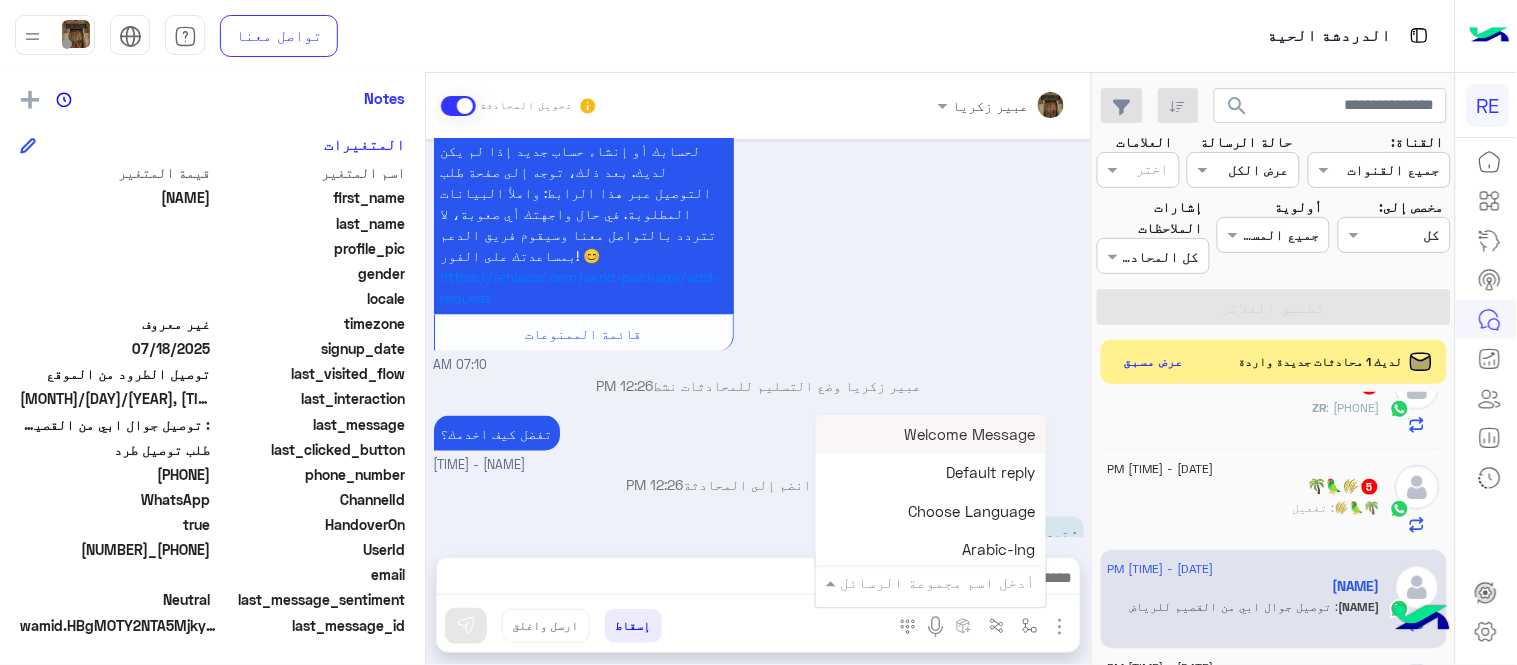 click at bounding box center [959, 582] 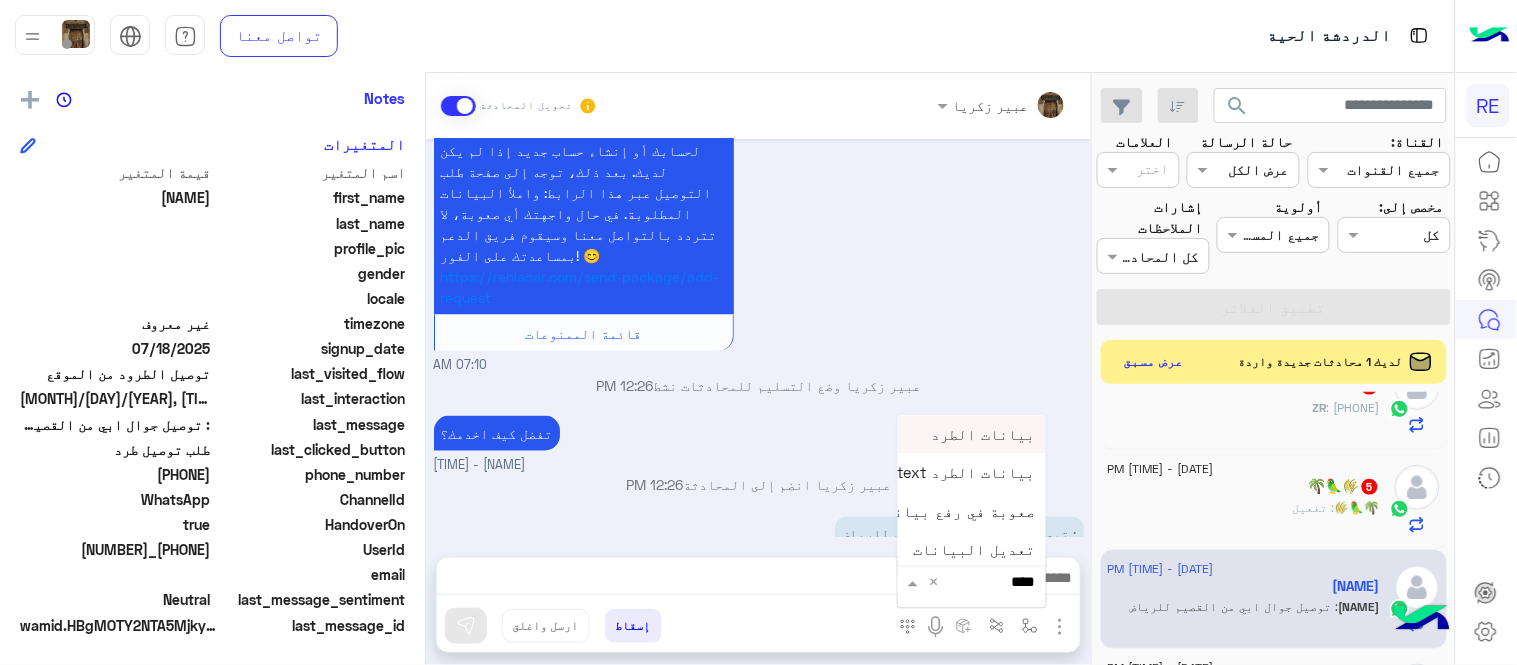 type on "*****" 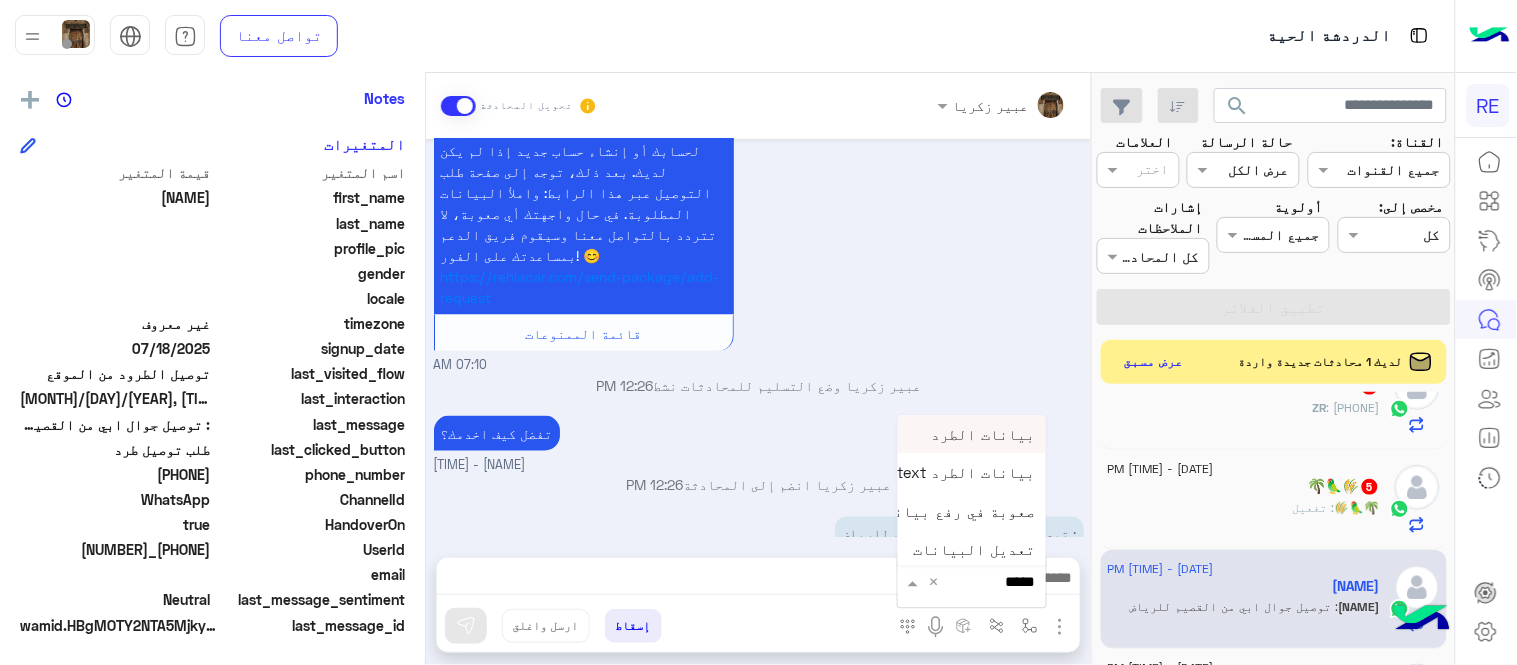 click on "بيانات الطرد" at bounding box center [972, 434] 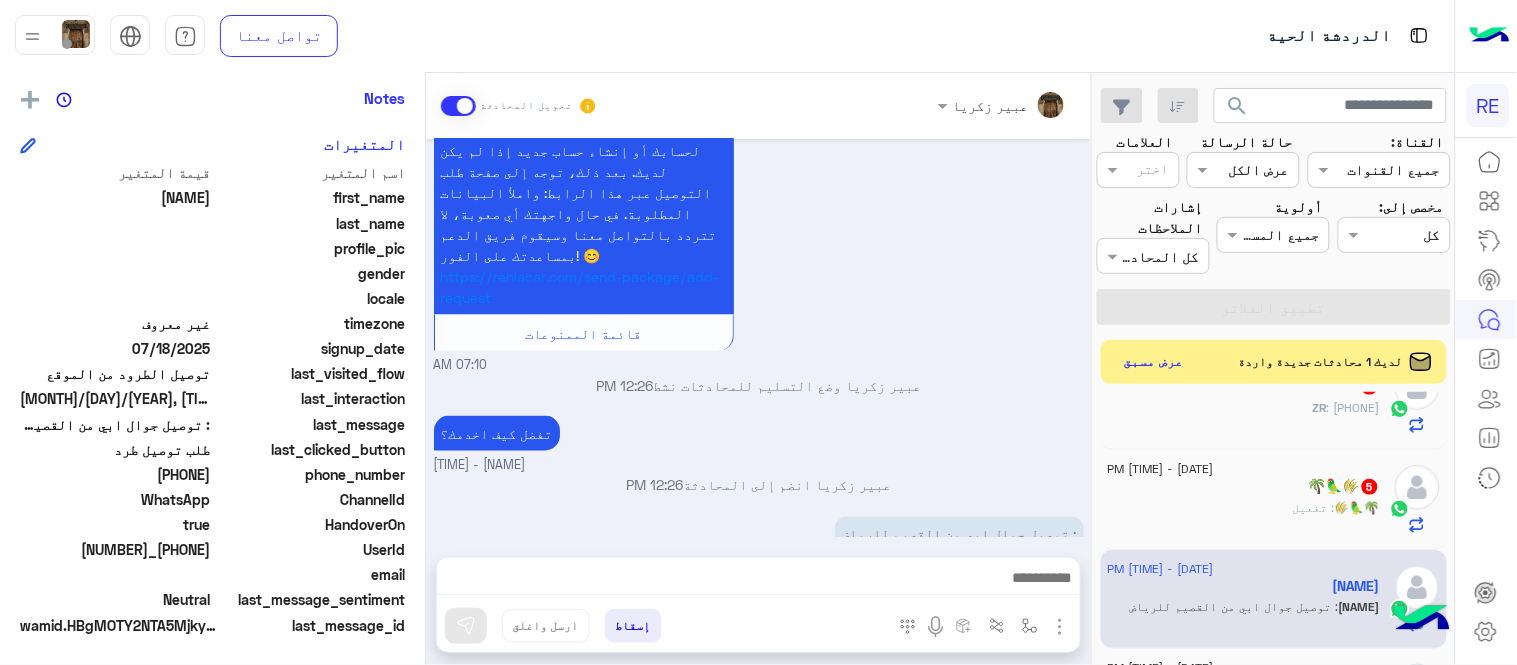 type on "**********" 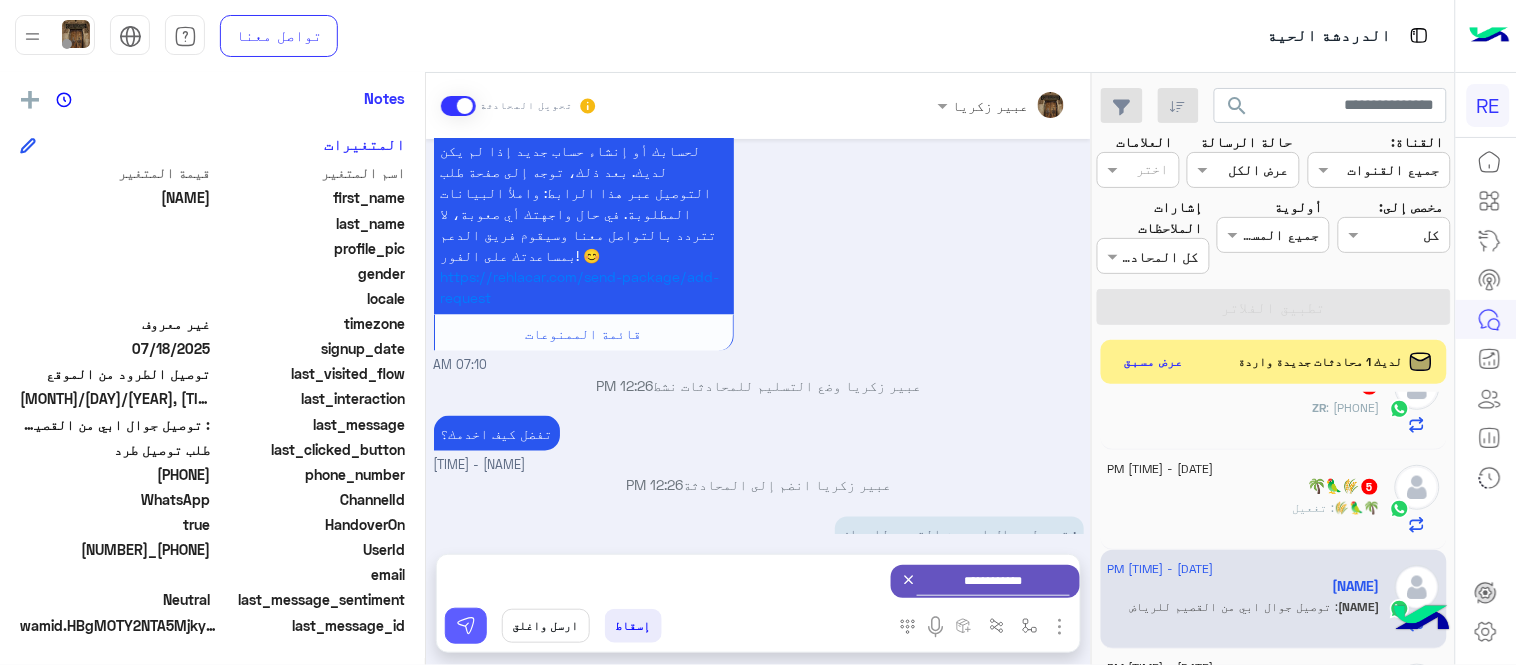 click at bounding box center (466, 626) 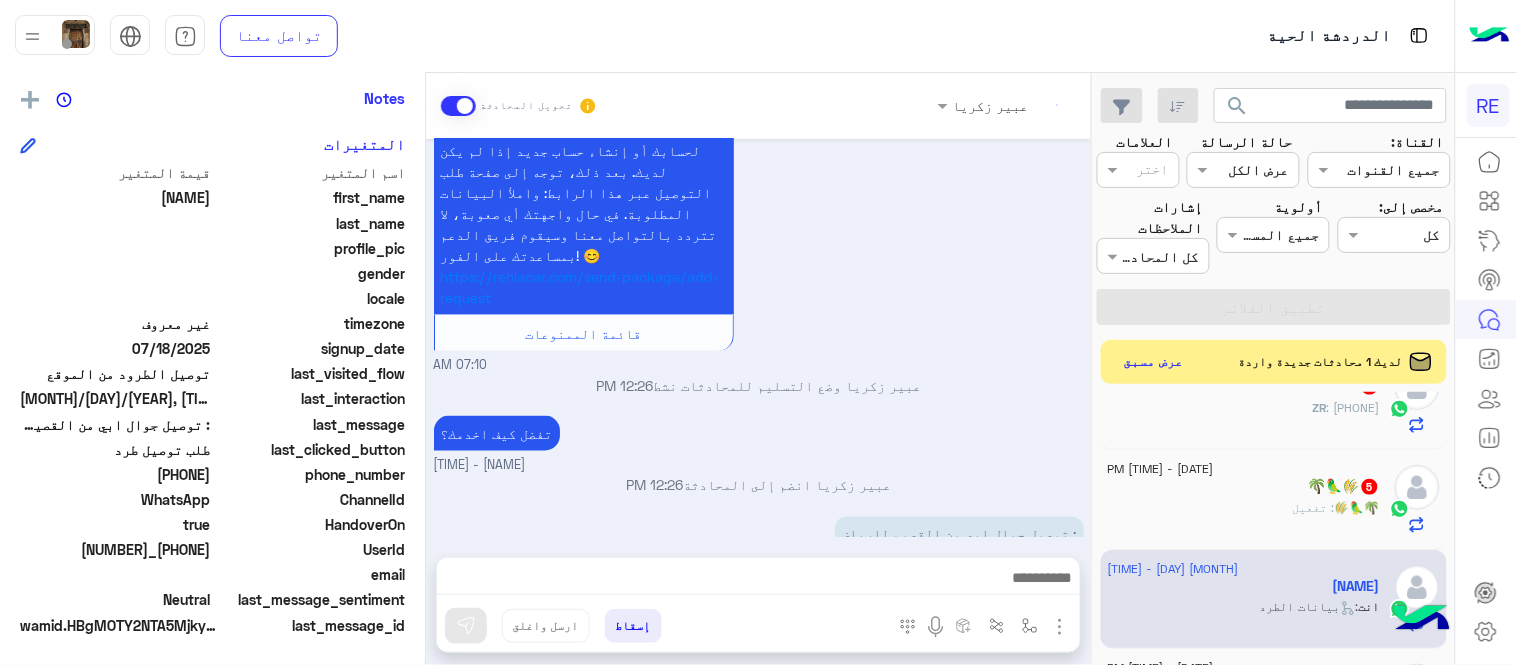 scroll, scrollTop: 1058, scrollLeft: 0, axis: vertical 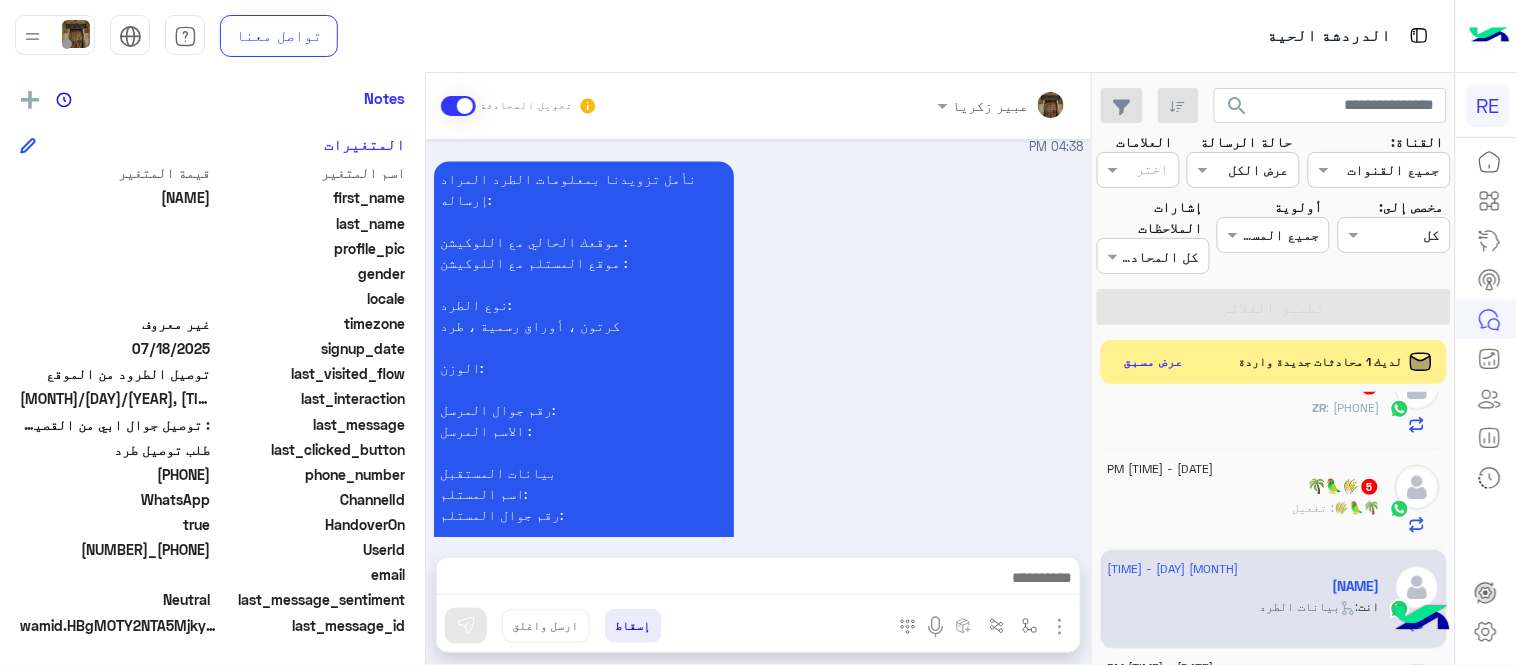 click at bounding box center [758, 580] 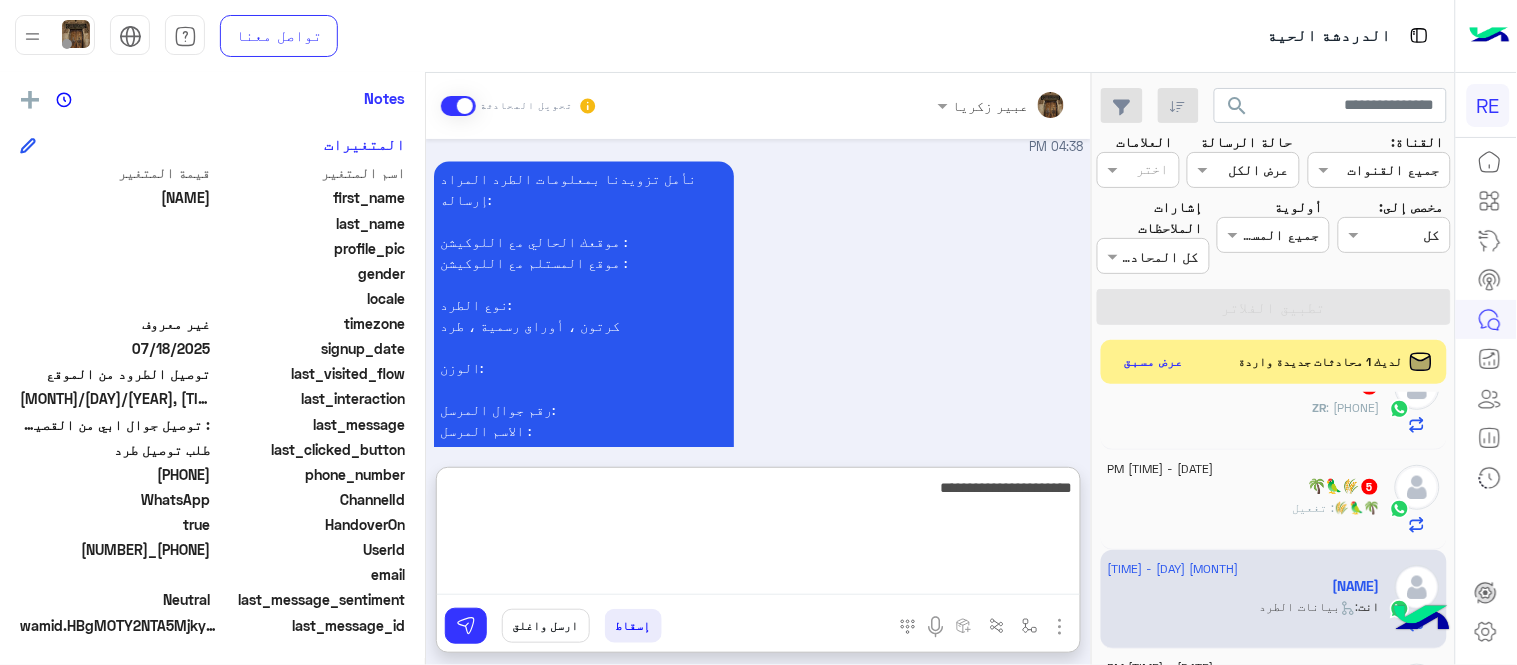 type on "**********" 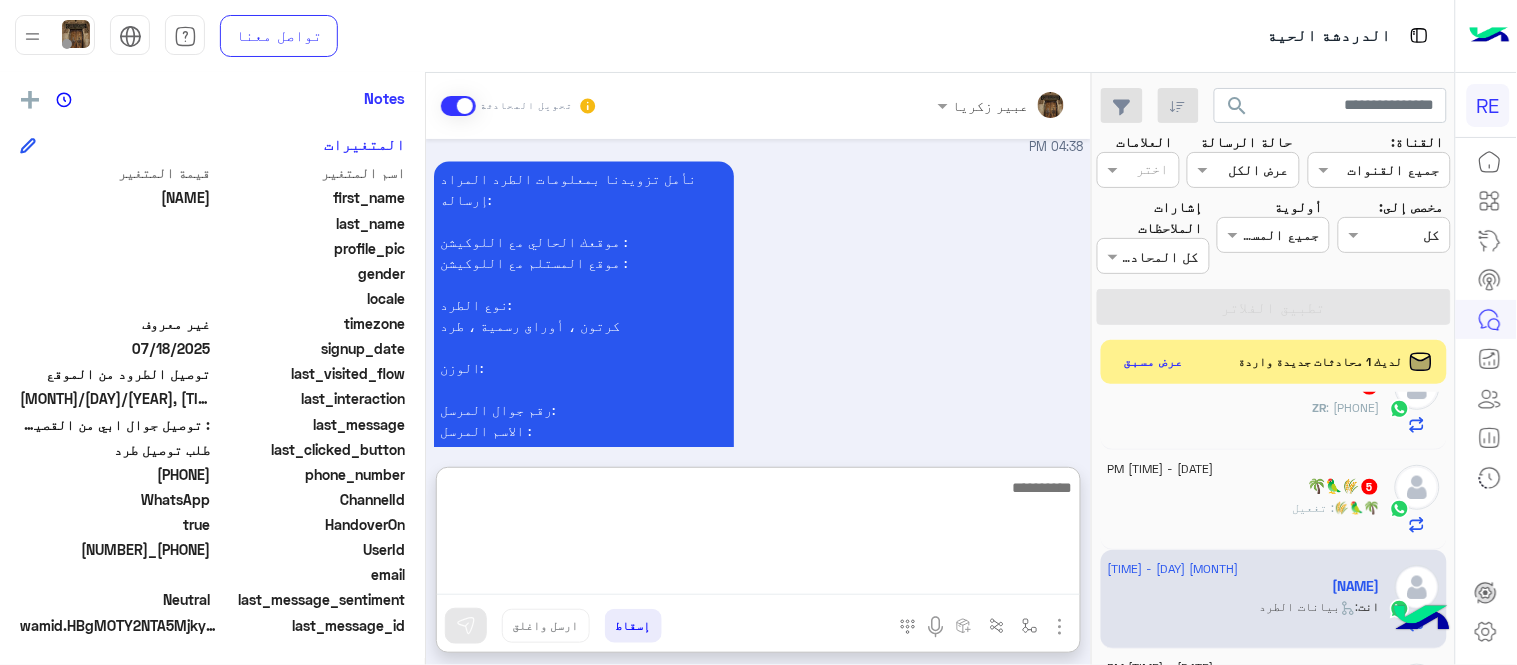 scroll, scrollTop: 1212, scrollLeft: 0, axis: vertical 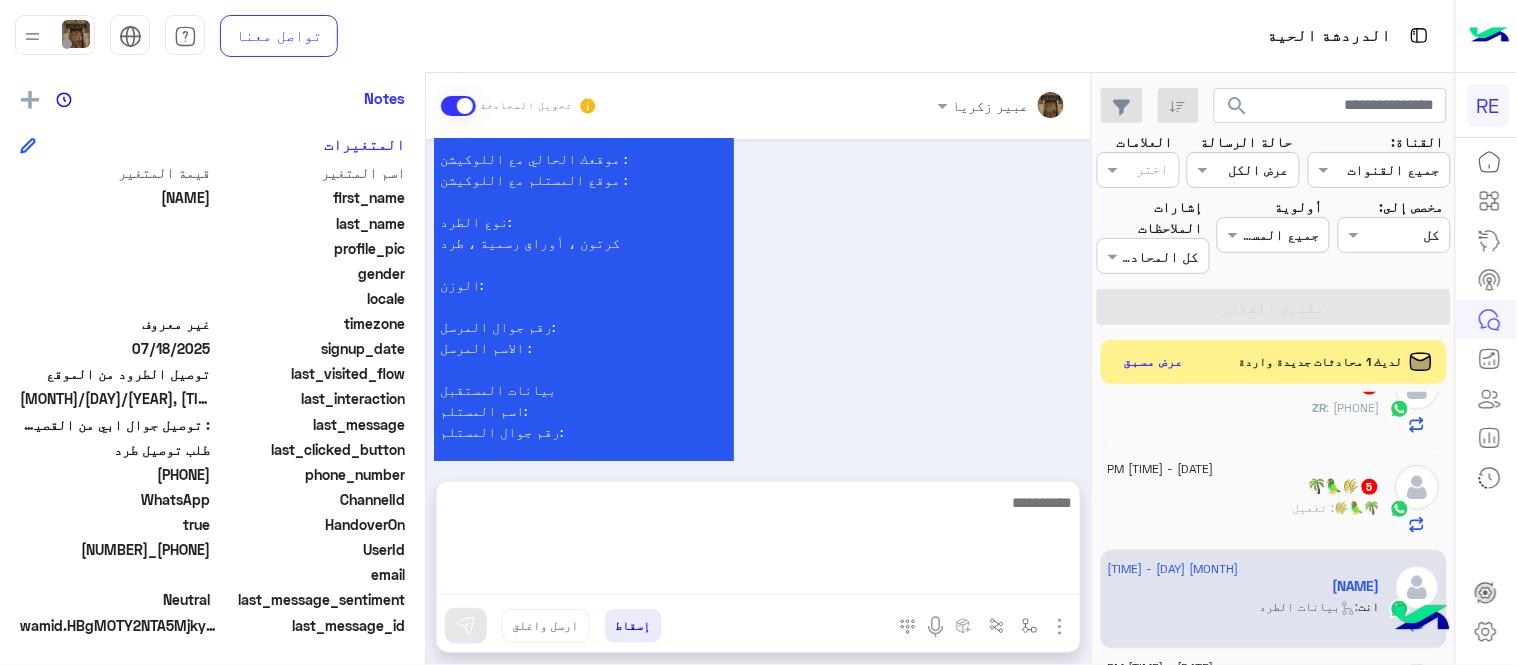click on "[MONTH] [DAY], [YEAR]   عميل     [TIME]  هل لديك حساب مسجل على التطبيق   لا   نعم     [TIME]   نعم    [TIME]  لمساعدتك بشكل افضل
الرجاء اختيار احد الخدمات التالية     [TIME]   طلب توصيل طرد    [TIME]  أهلاً بك في خدمة توصيل الطرود مع رحلة! 👋
لطلب توصيل طردك، ابدأ بتسجيل الدخول لحسابك أو إنشاء حساب جديد إذا لم يكن لديك.
بعد ذلك، توجه إلى صفحة طلب التوصيل عبر هذا الرابط:
واملأ البيانات المطلوبة. في حال واجهتك أي صعوبة، لا تتردد بالتواصل معنا وسيقوم فريق الدعم بمساعدتك على الفور! 😊   https://rehlacar.com/send-package/add-request  قائمة الممنوعات     [TIME]   [NAME] وضع التسليم للمحادثات نشط   [TIME]      تفضل كيف اخدمك؟" at bounding box center (758, 300) 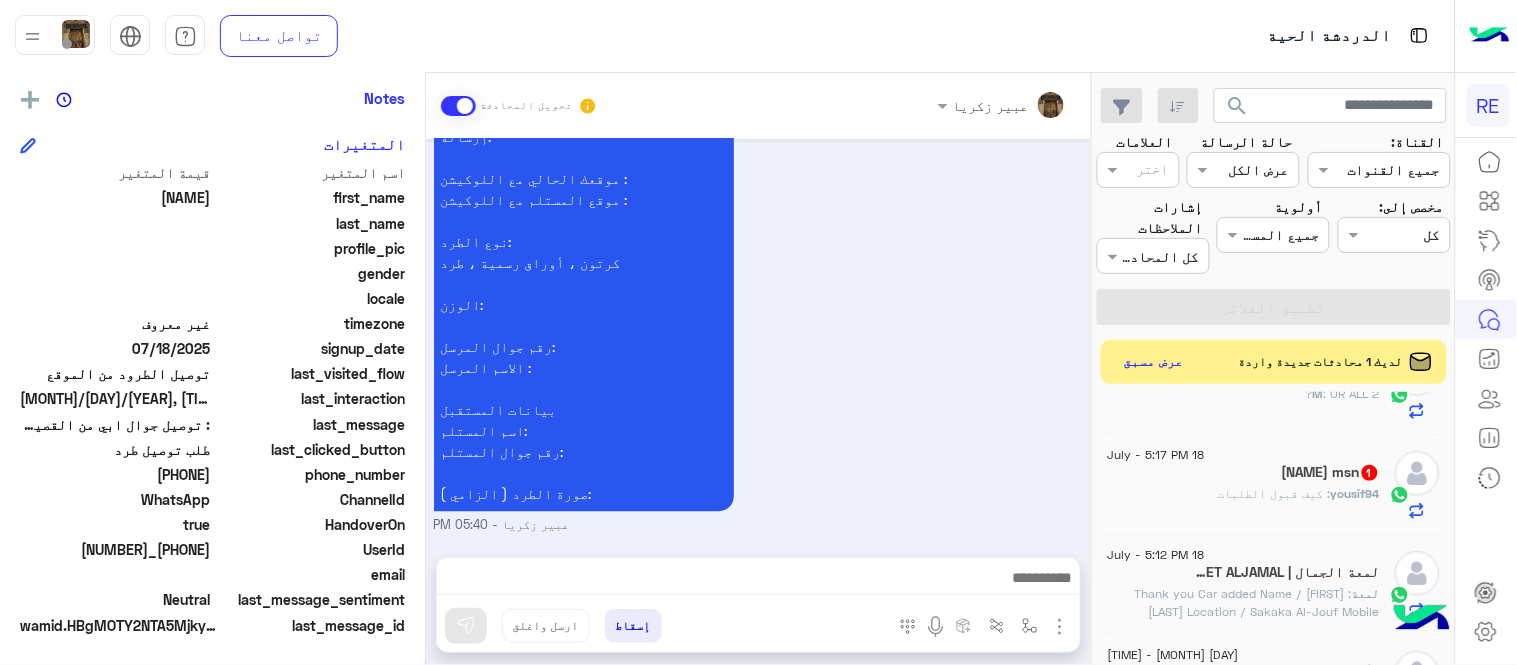 scroll, scrollTop: 0, scrollLeft: 0, axis: both 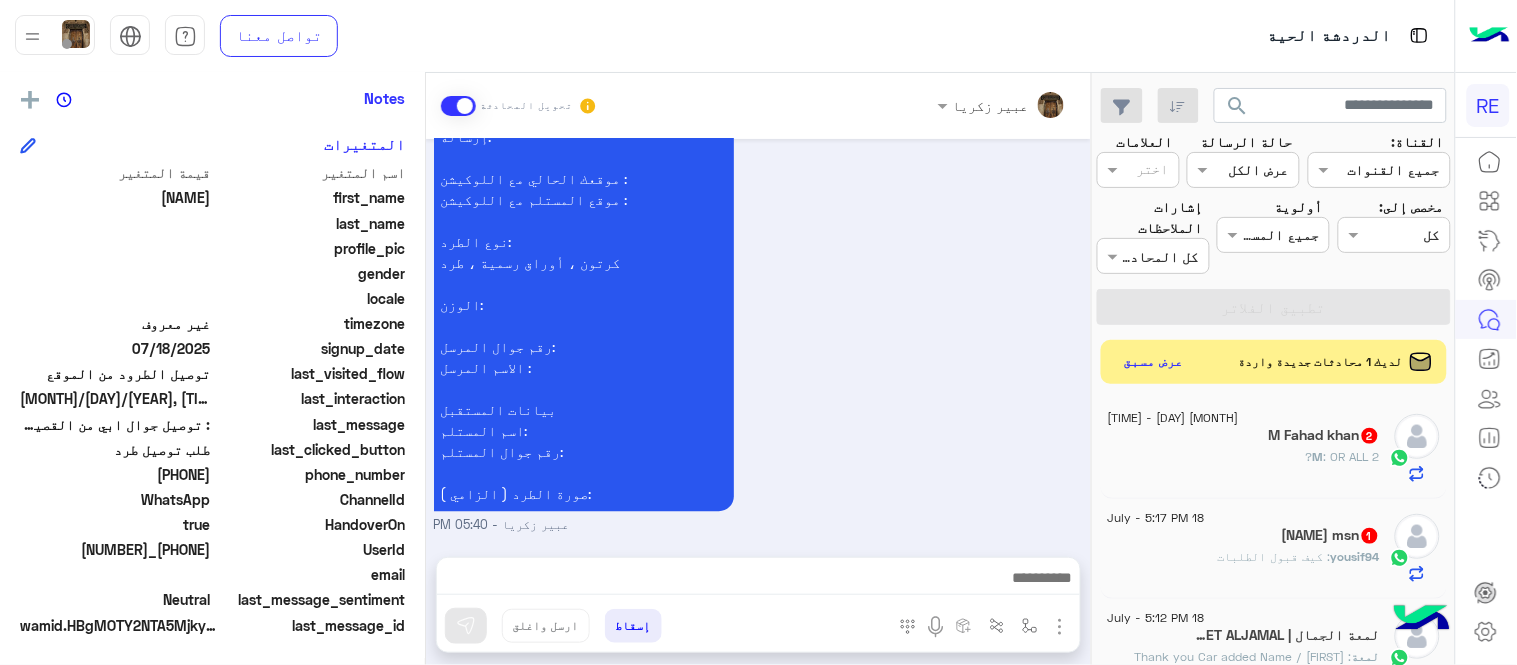 click on "M : OR ALL 2?" 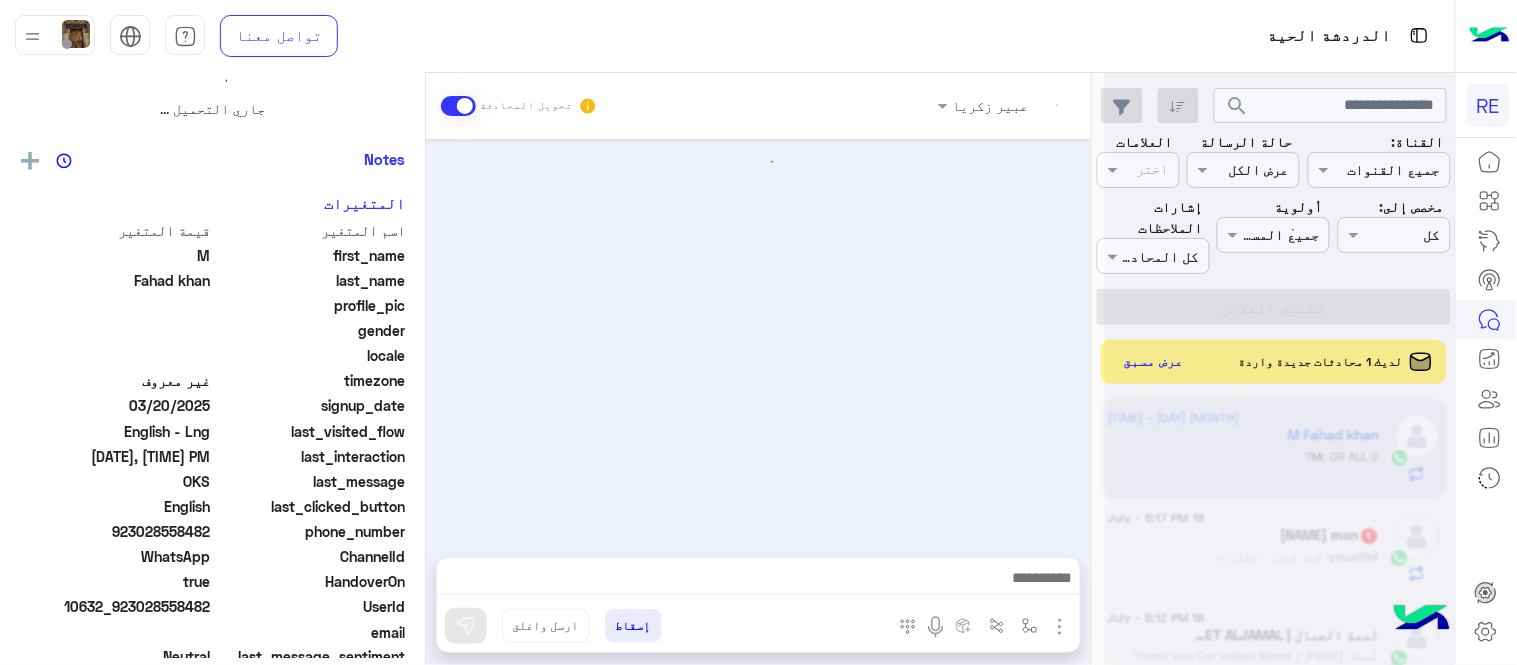 scroll, scrollTop: 0, scrollLeft: 0, axis: both 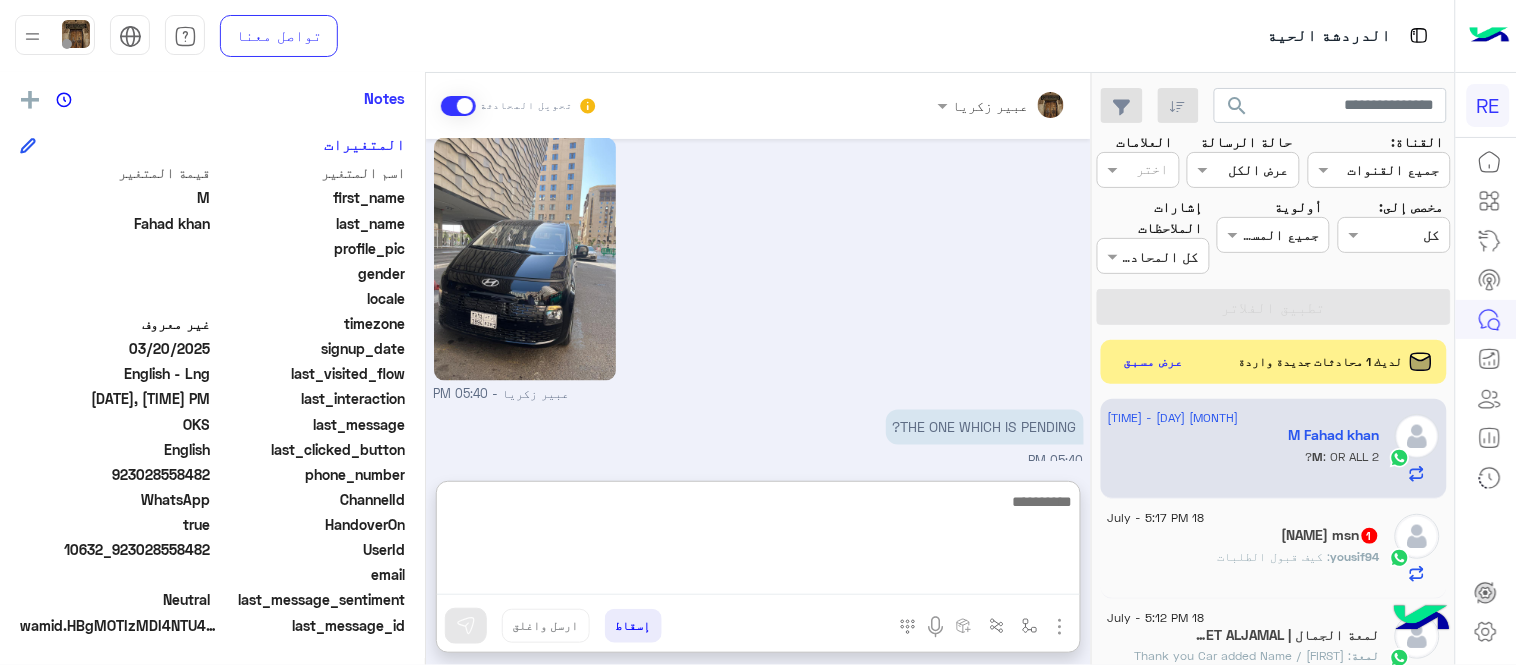 click at bounding box center [758, 542] 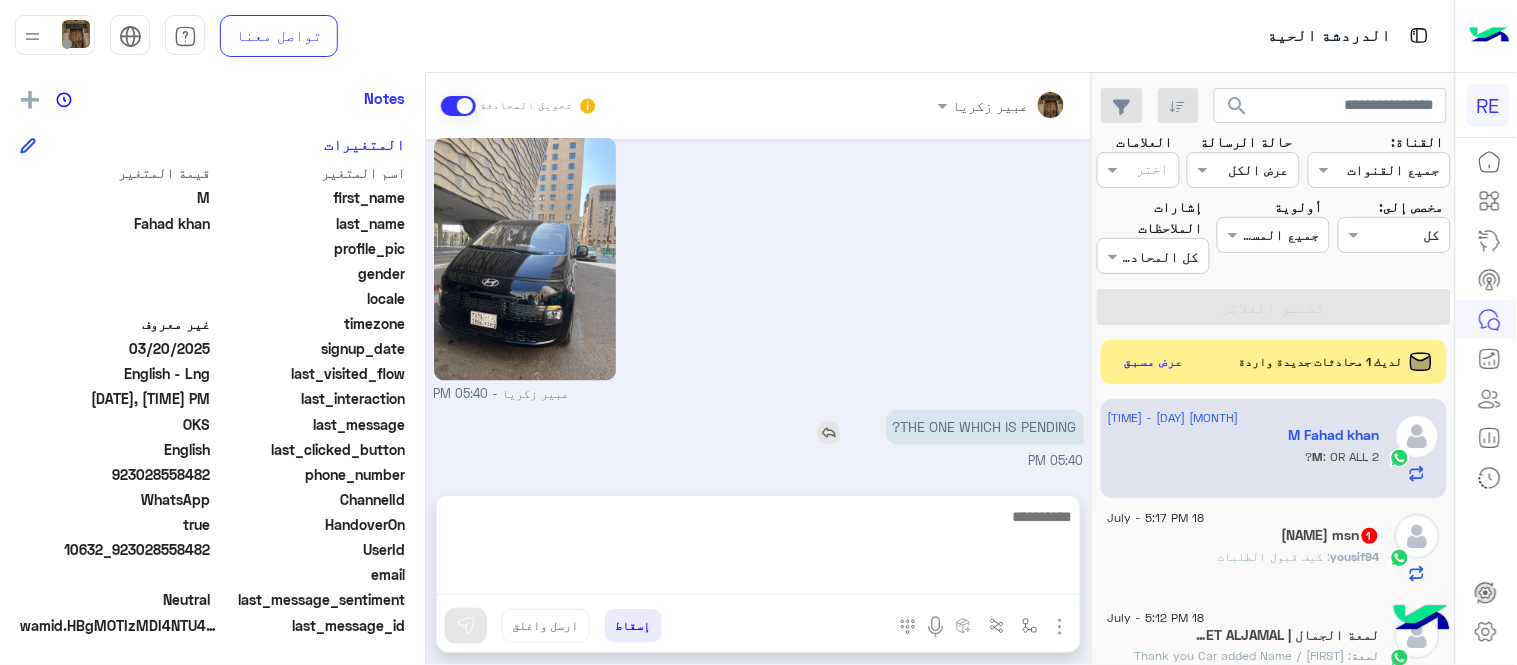 click on "THE ONE WHICH IS PENDING?" at bounding box center (985, 427) 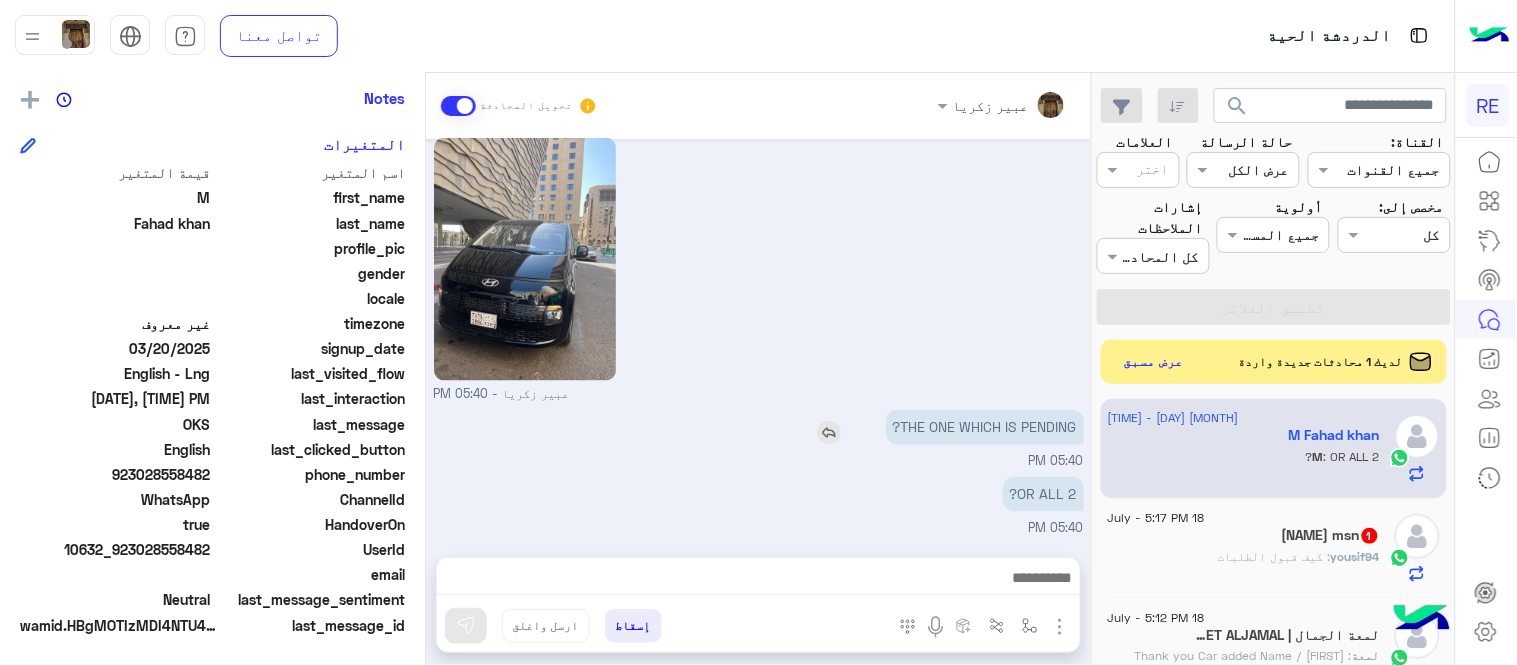 click on "THE ONE WHICH IS PENDING?" at bounding box center (985, 427) 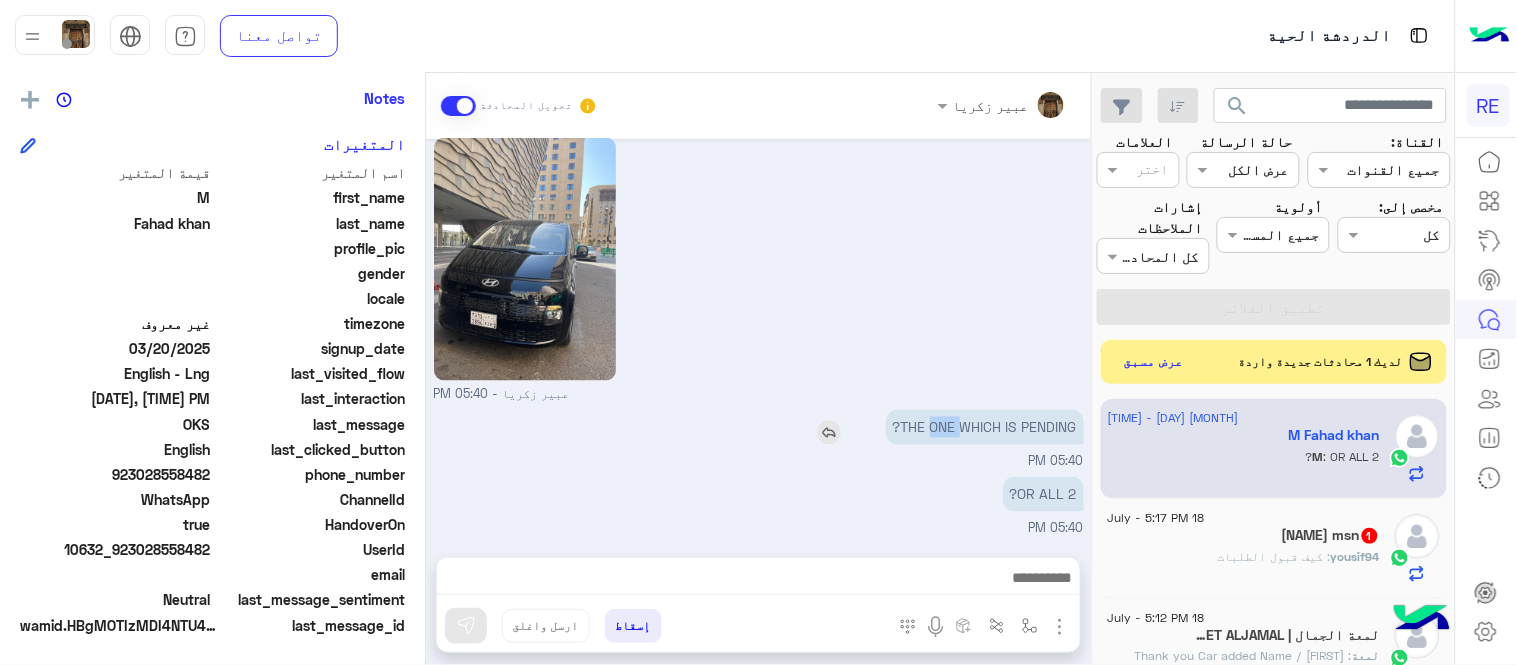 click on "THE ONE WHICH IS PENDING?" at bounding box center [985, 427] 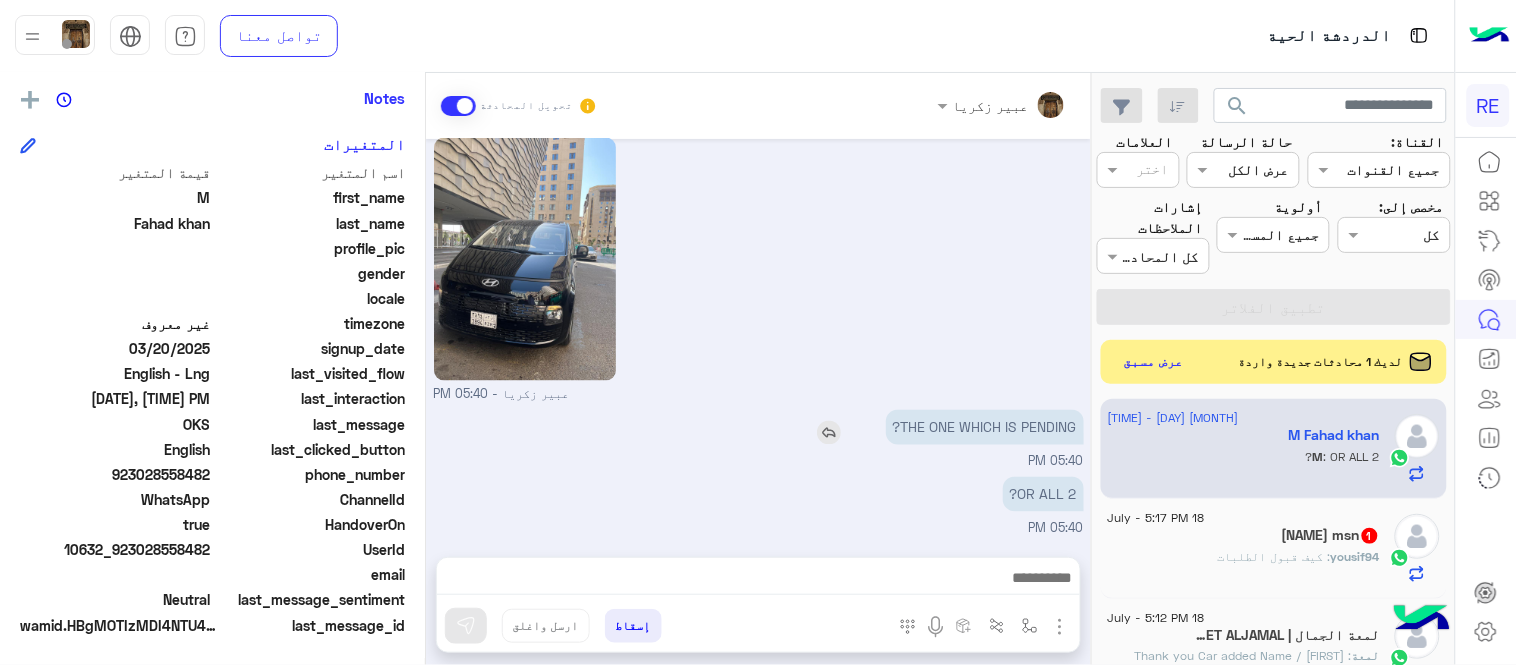 click on "THE ONE WHICH IS PENDING?" at bounding box center [985, 427] 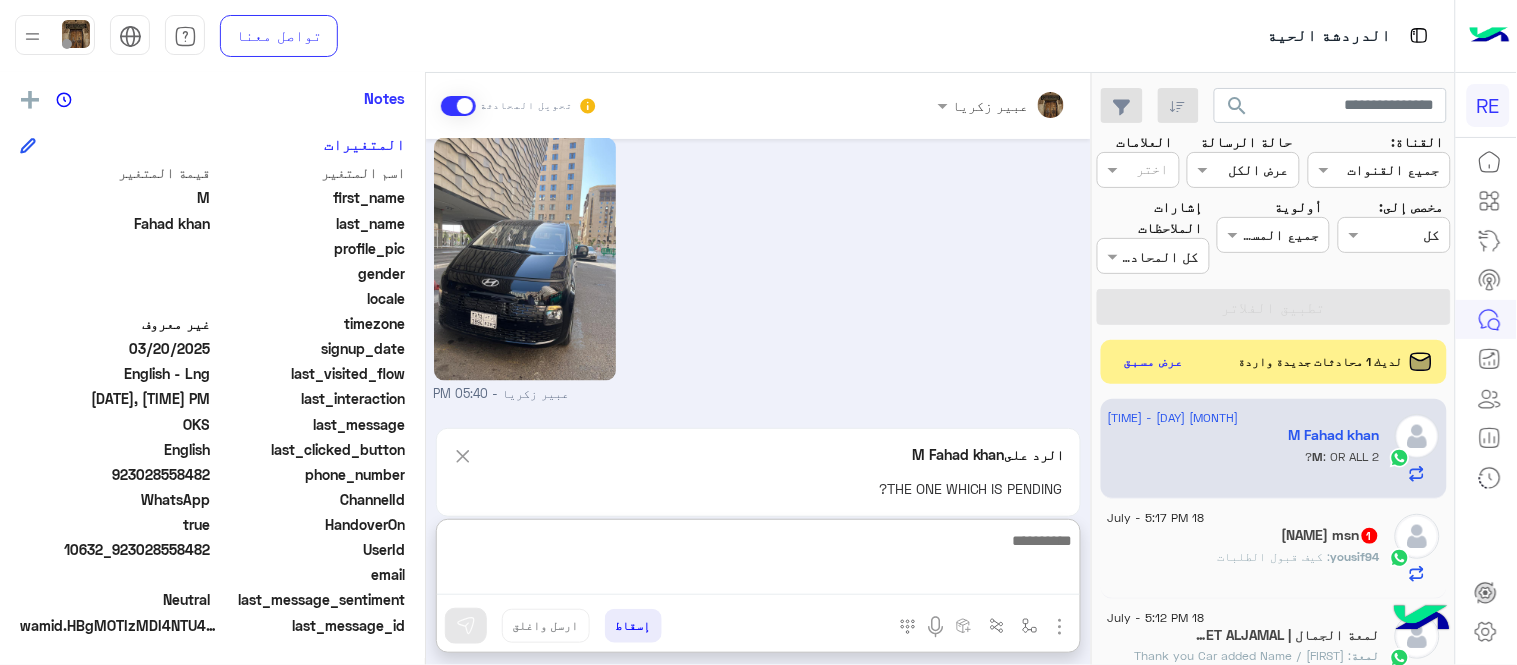click at bounding box center [758, 561] 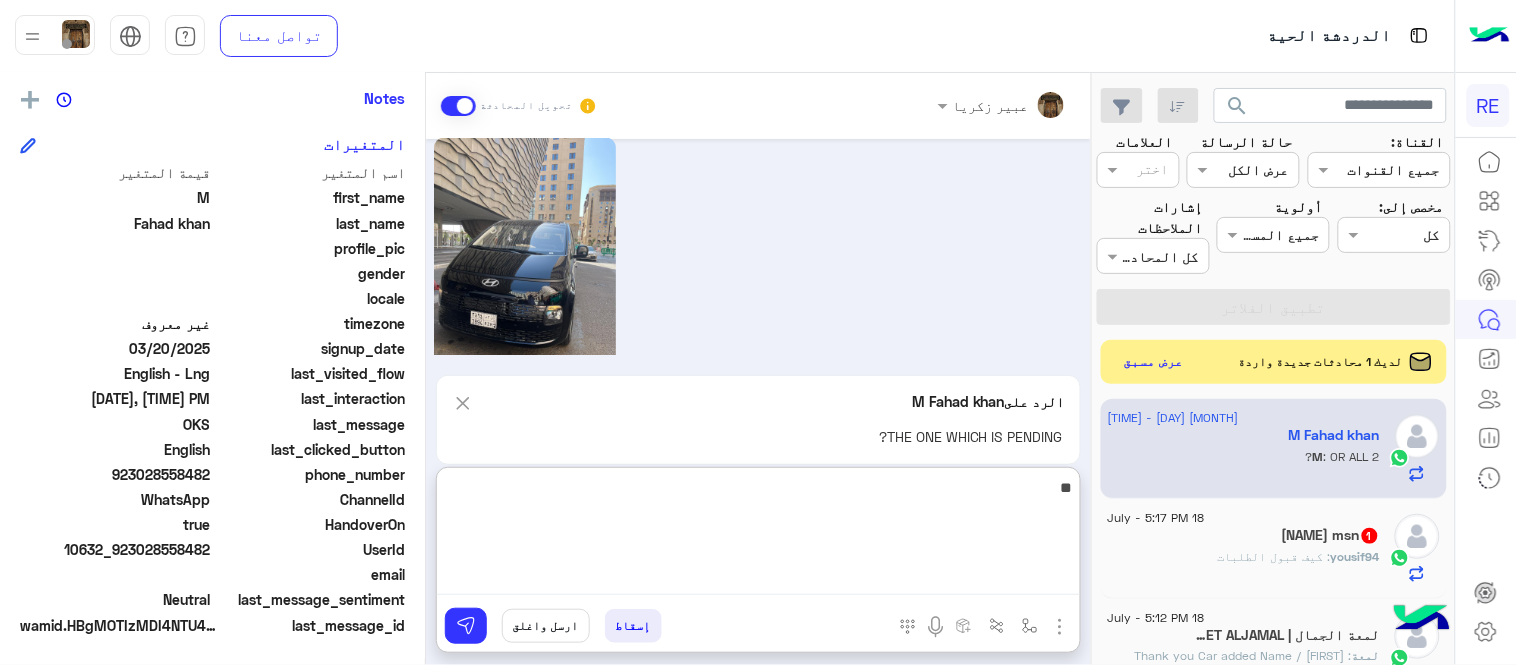 type on "*" 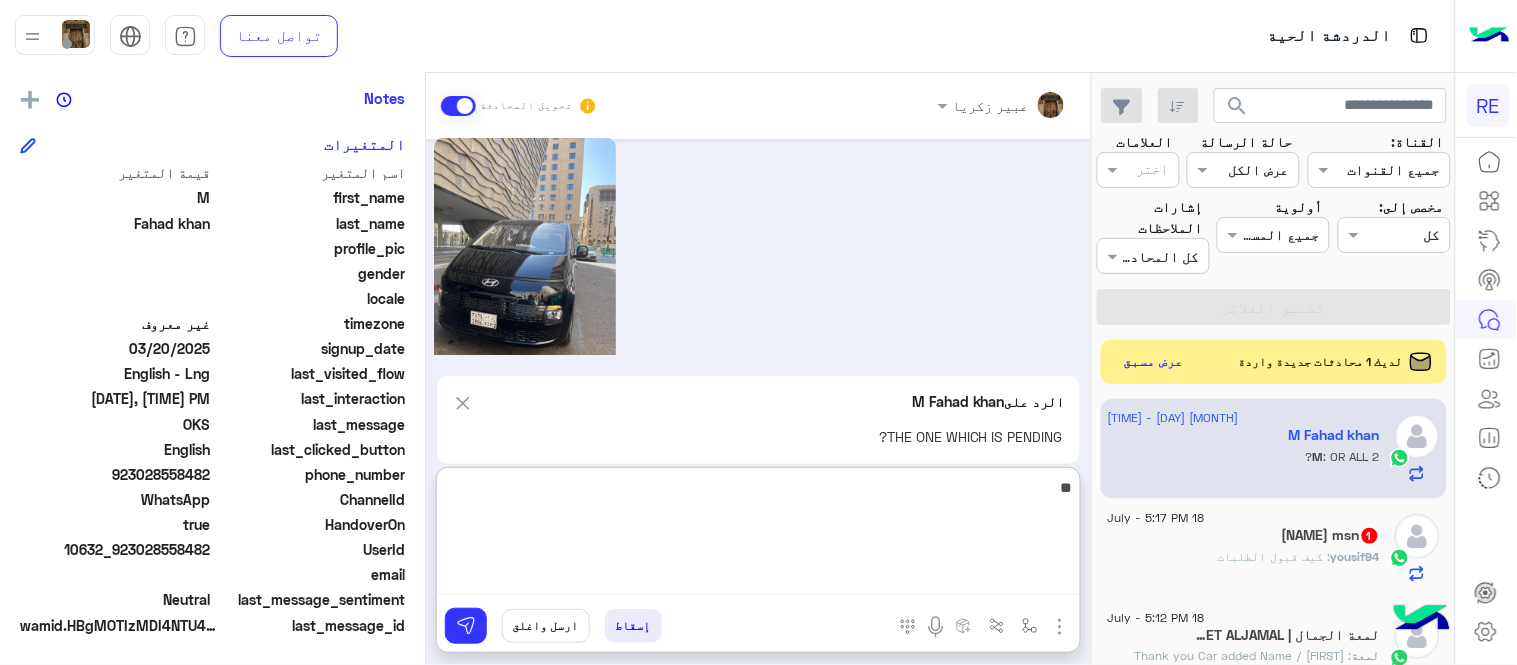 type on "***" 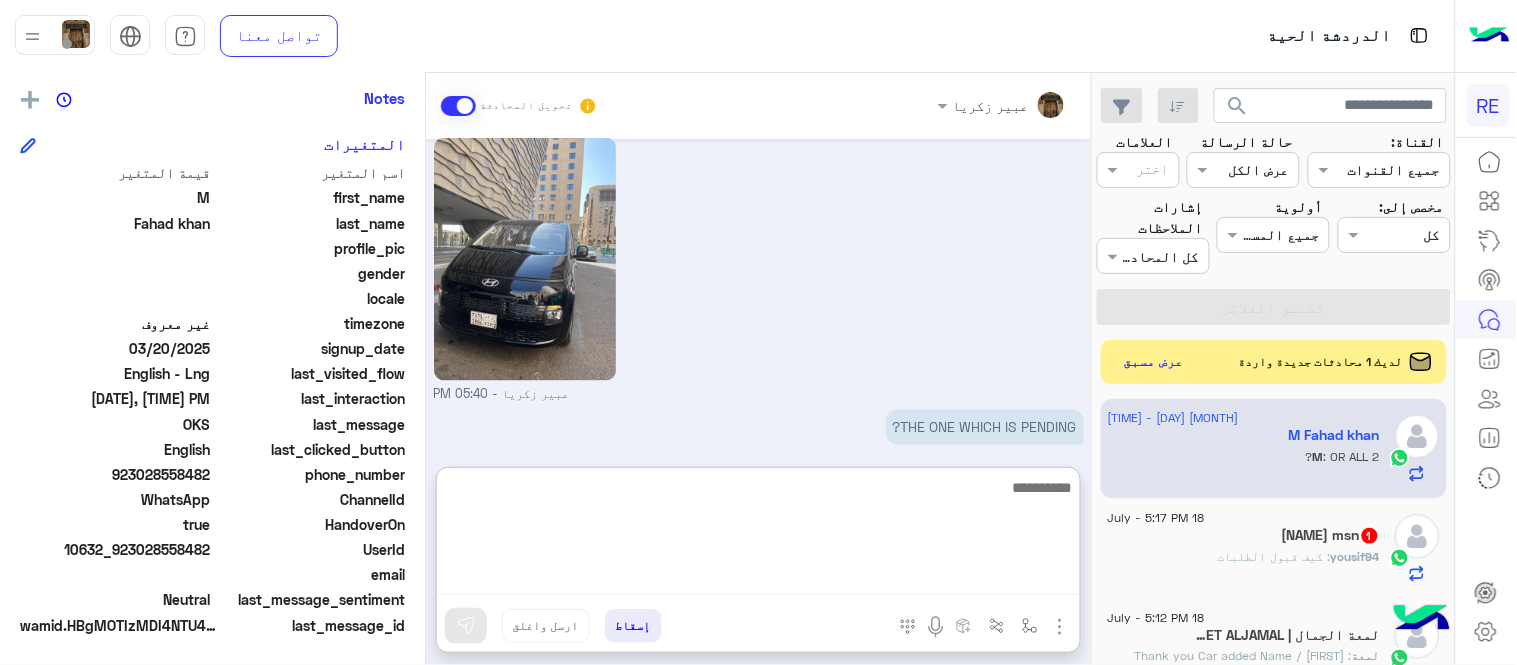 scroll, scrollTop: 1024, scrollLeft: 0, axis: vertical 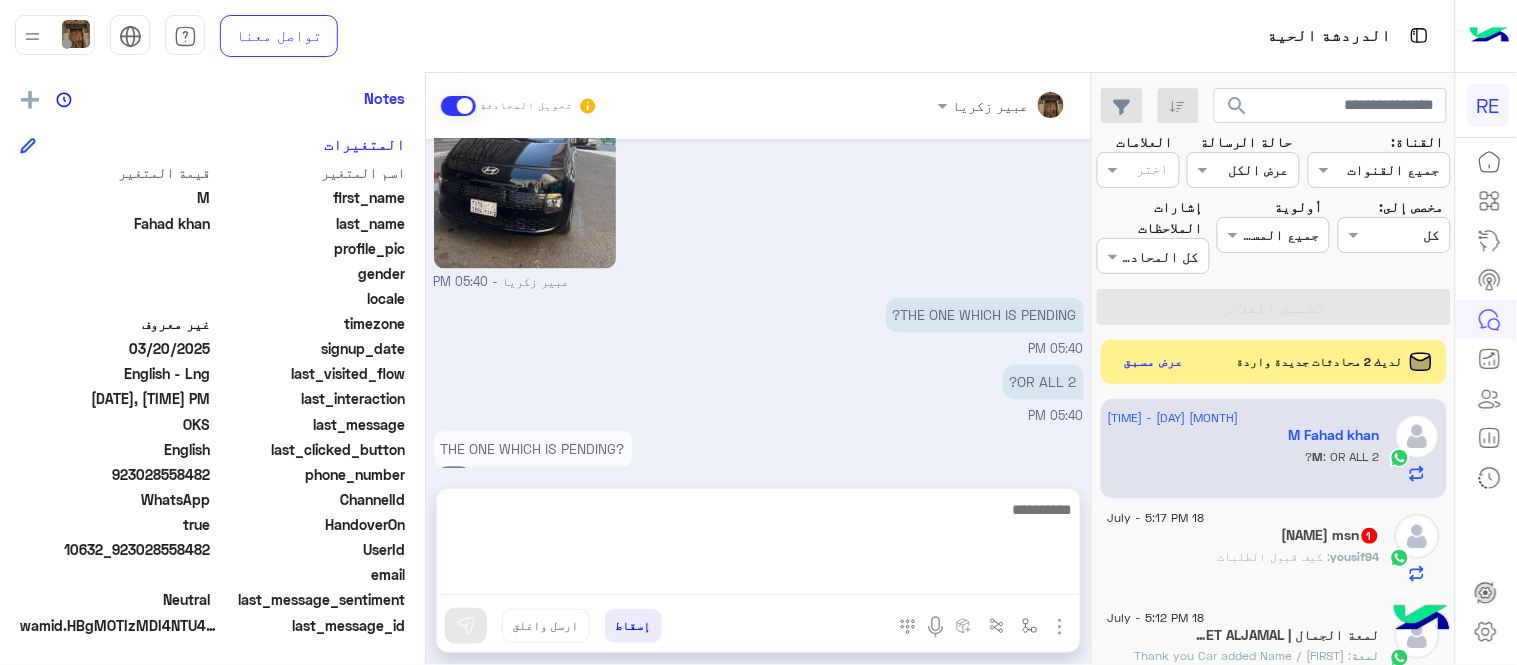 click on "THE ONE WHICH IS PENDING? YES   05:40 PM" at bounding box center [759, 476] 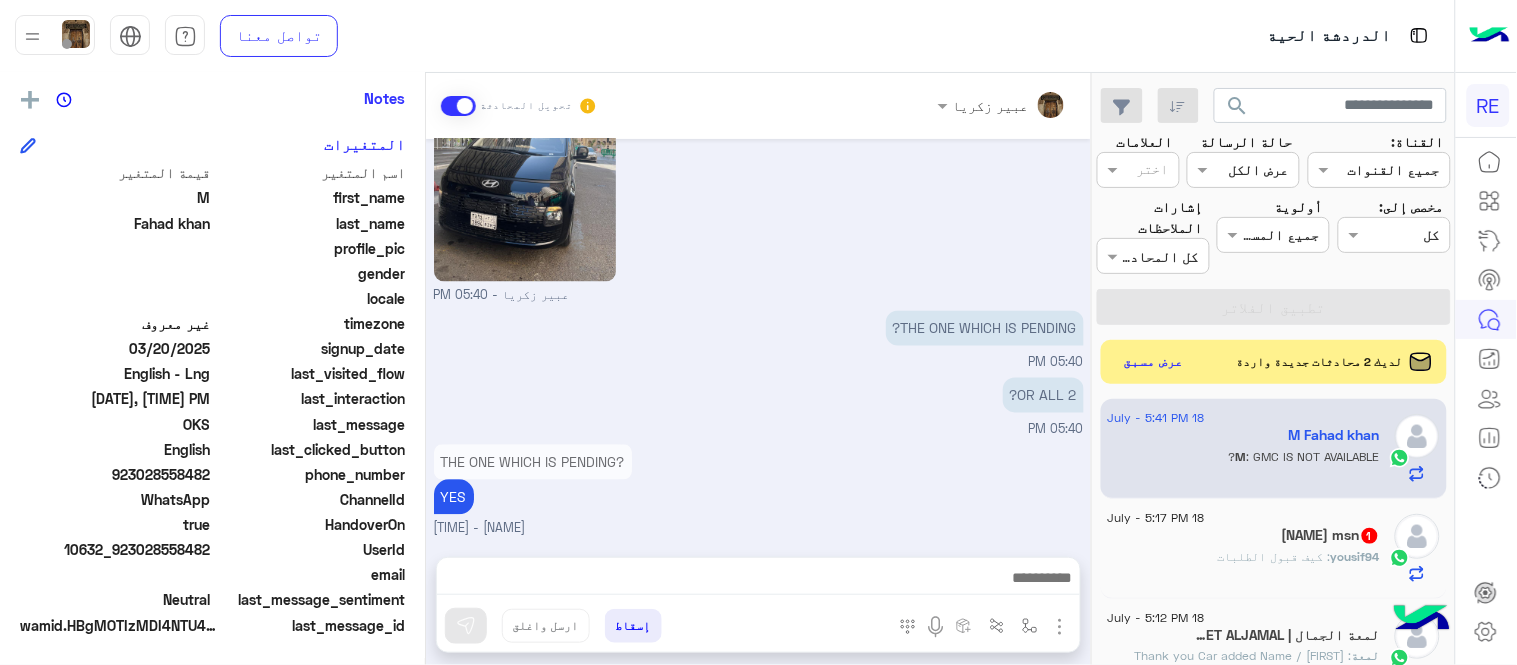 scroll, scrollTop: 1000, scrollLeft: 0, axis: vertical 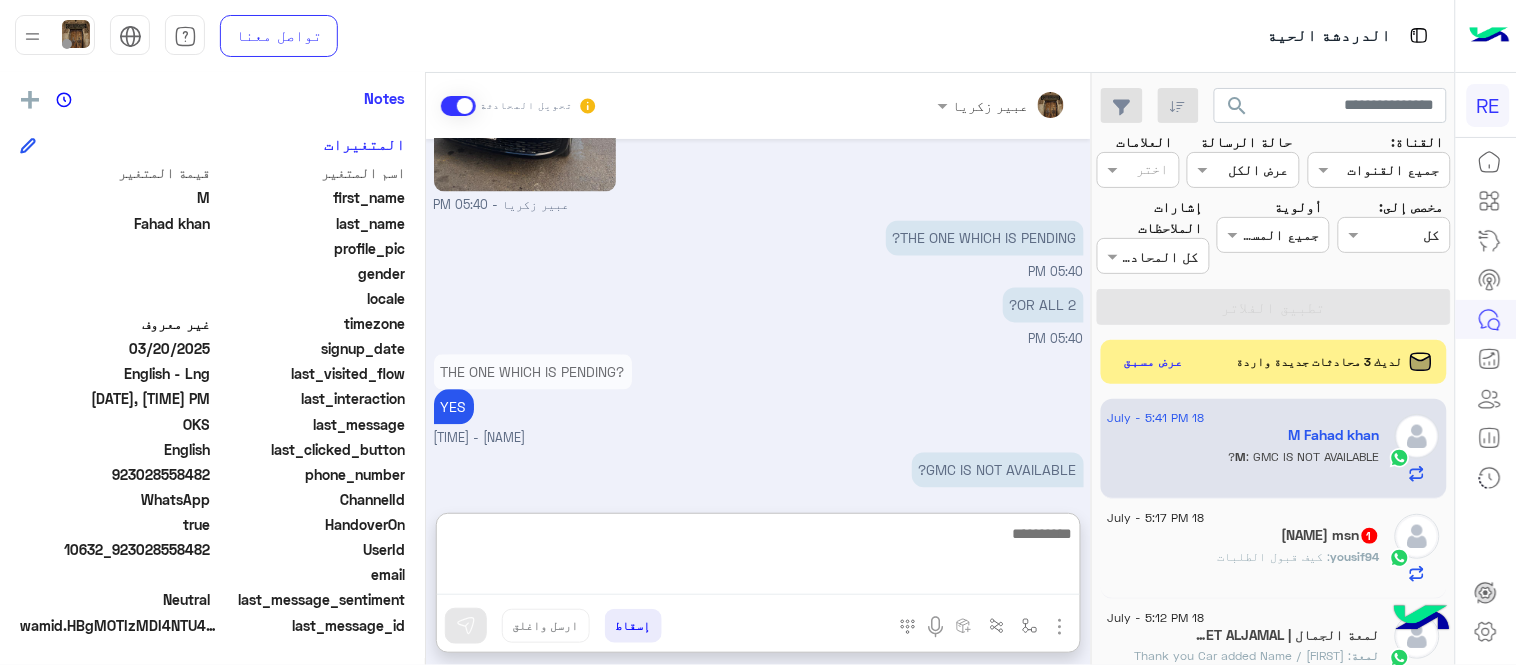 click at bounding box center (758, 558) 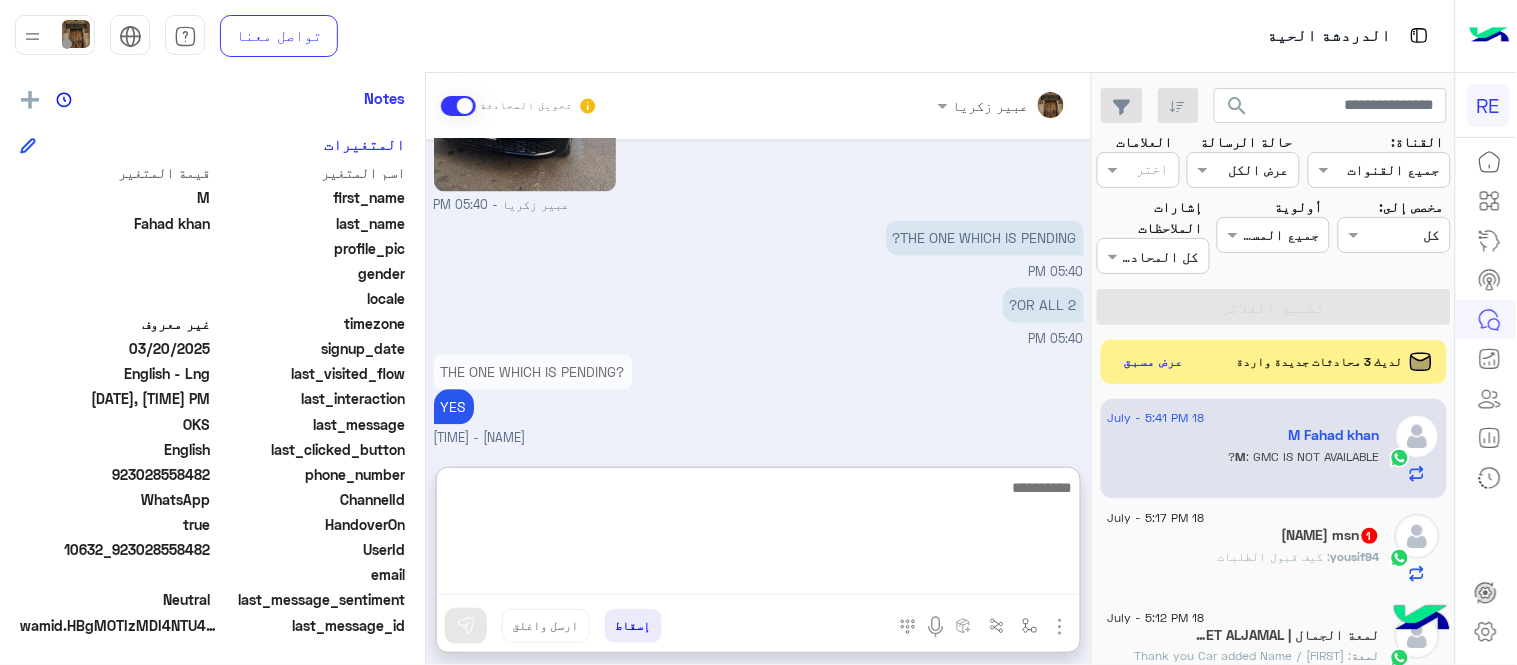 paste on "**********" 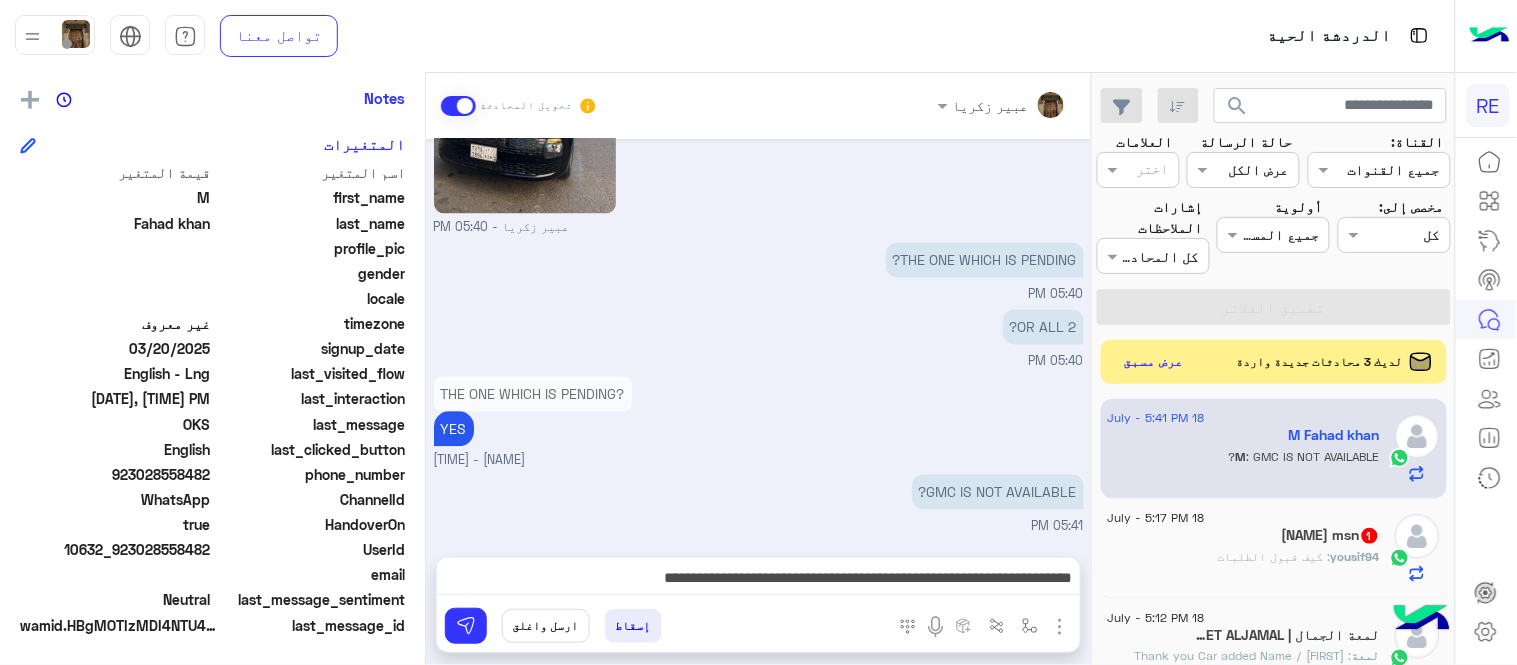scroll, scrollTop: 1000, scrollLeft: 0, axis: vertical 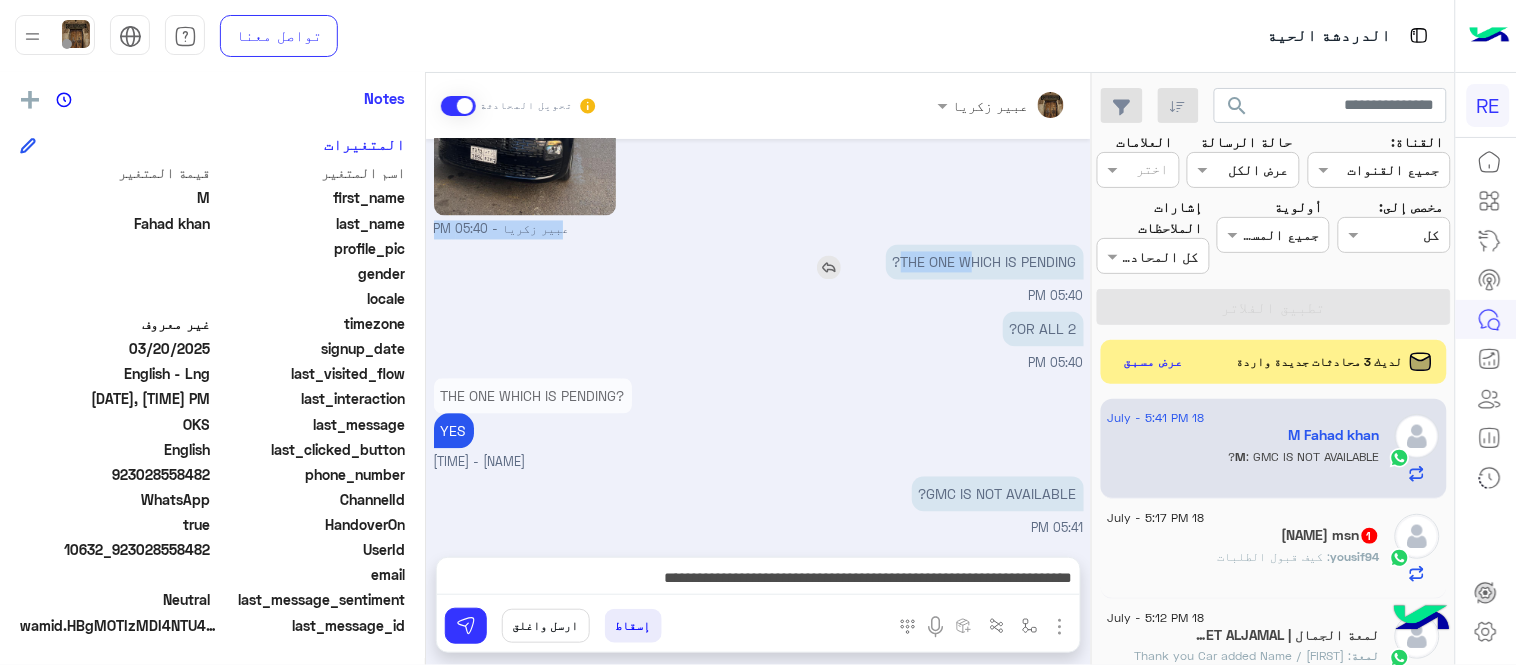 drag, startPoint x: 958, startPoint y: 232, endPoint x: 975, endPoint y: 252, distance: 26.24881 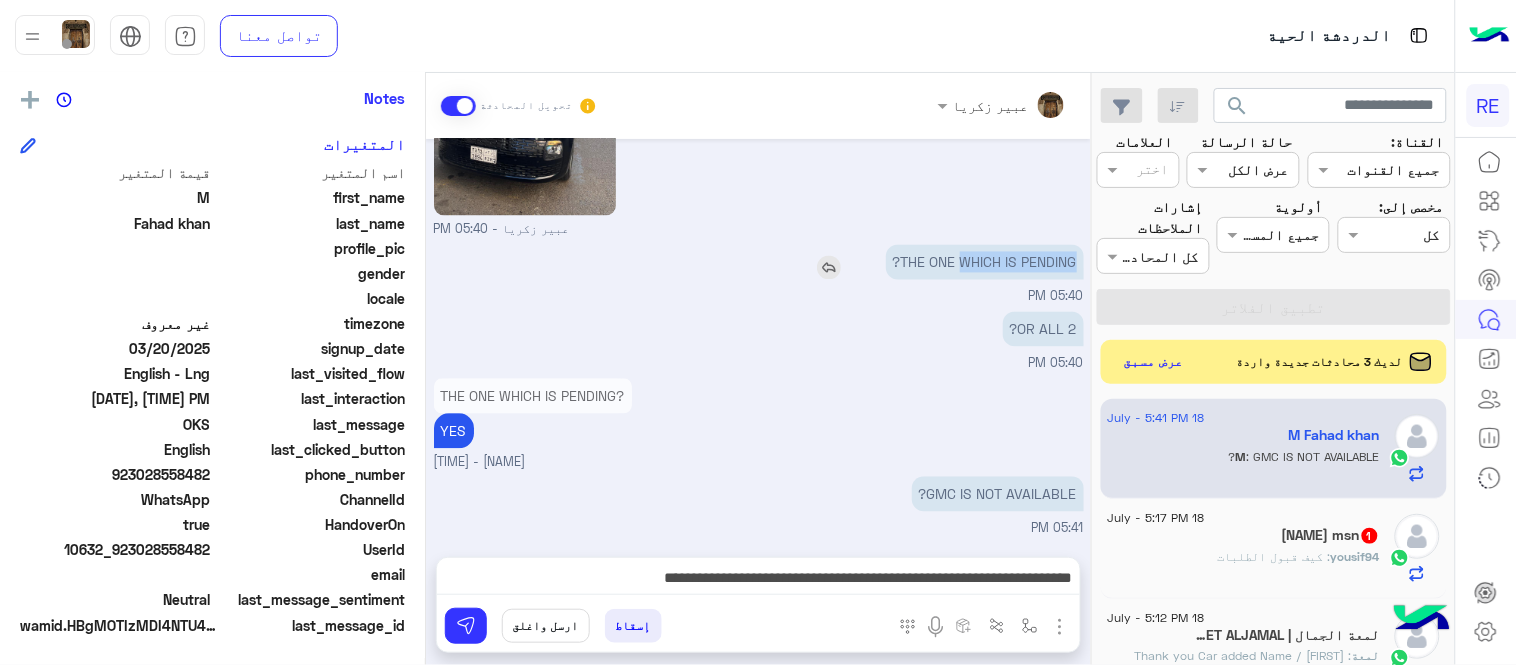drag, startPoint x: 964, startPoint y: 254, endPoint x: 1080, endPoint y: 273, distance: 117.54574 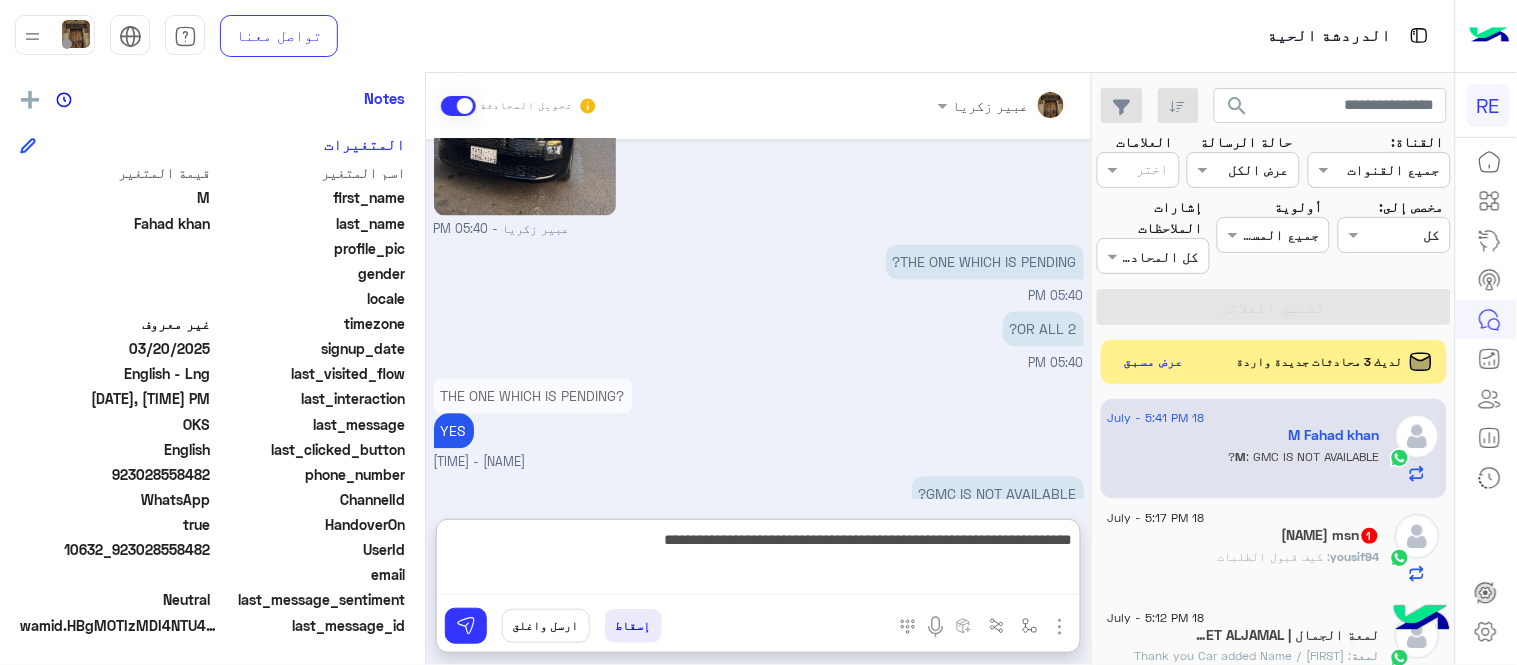 scroll, scrollTop: 1024, scrollLeft: 0, axis: vertical 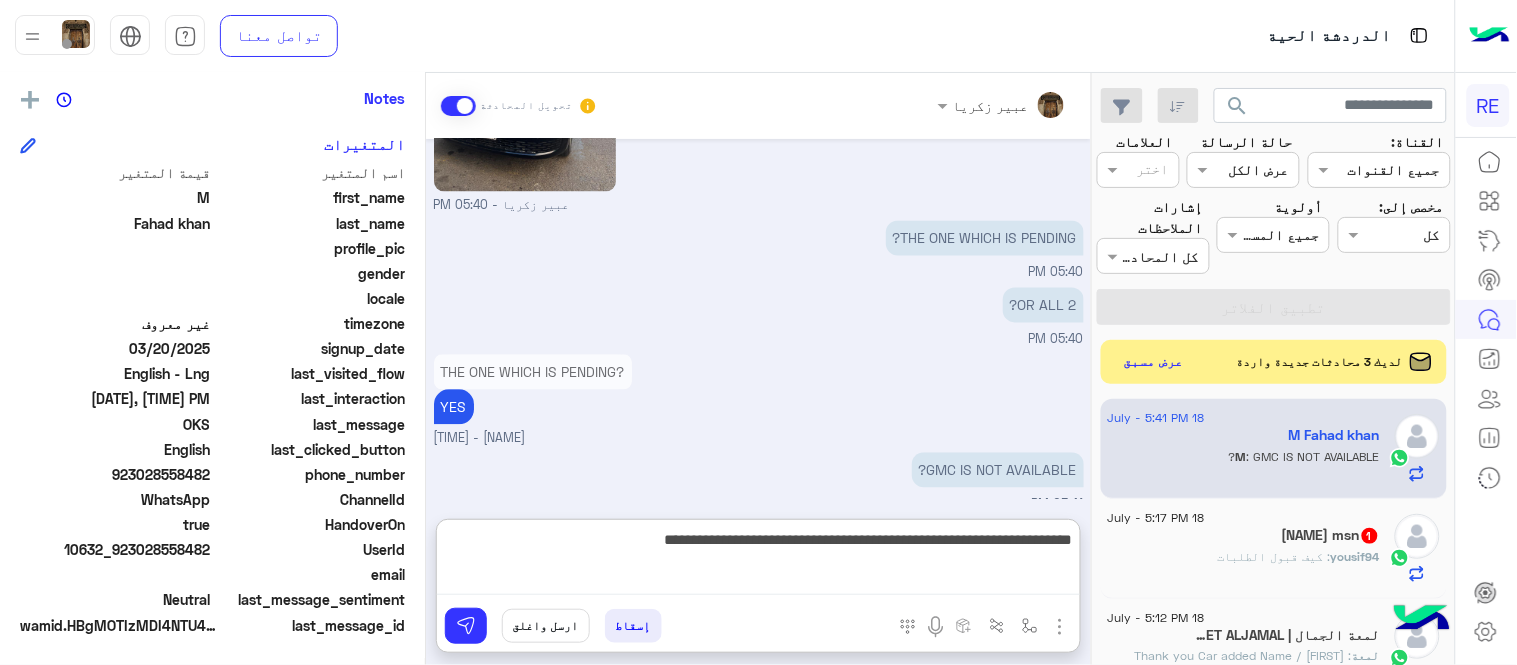 click on "**********" at bounding box center [758, 561] 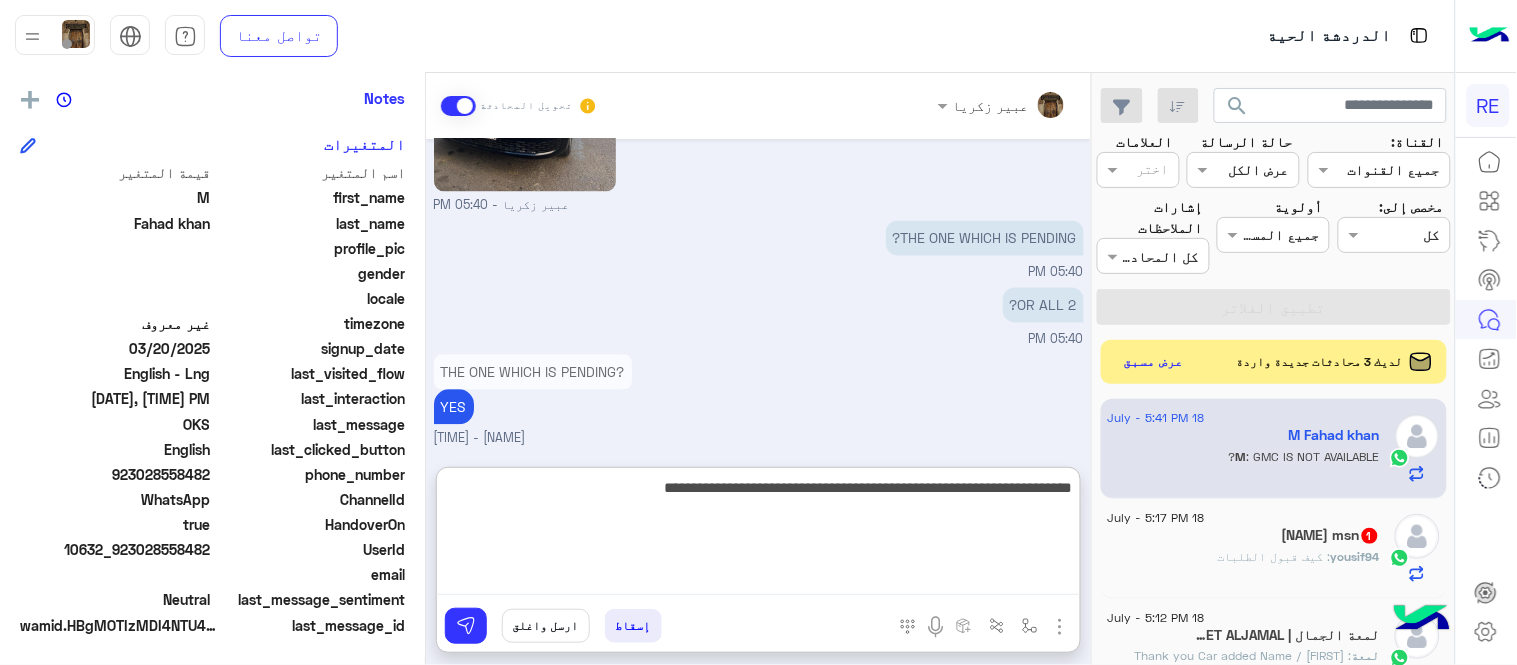 paste on "**********" 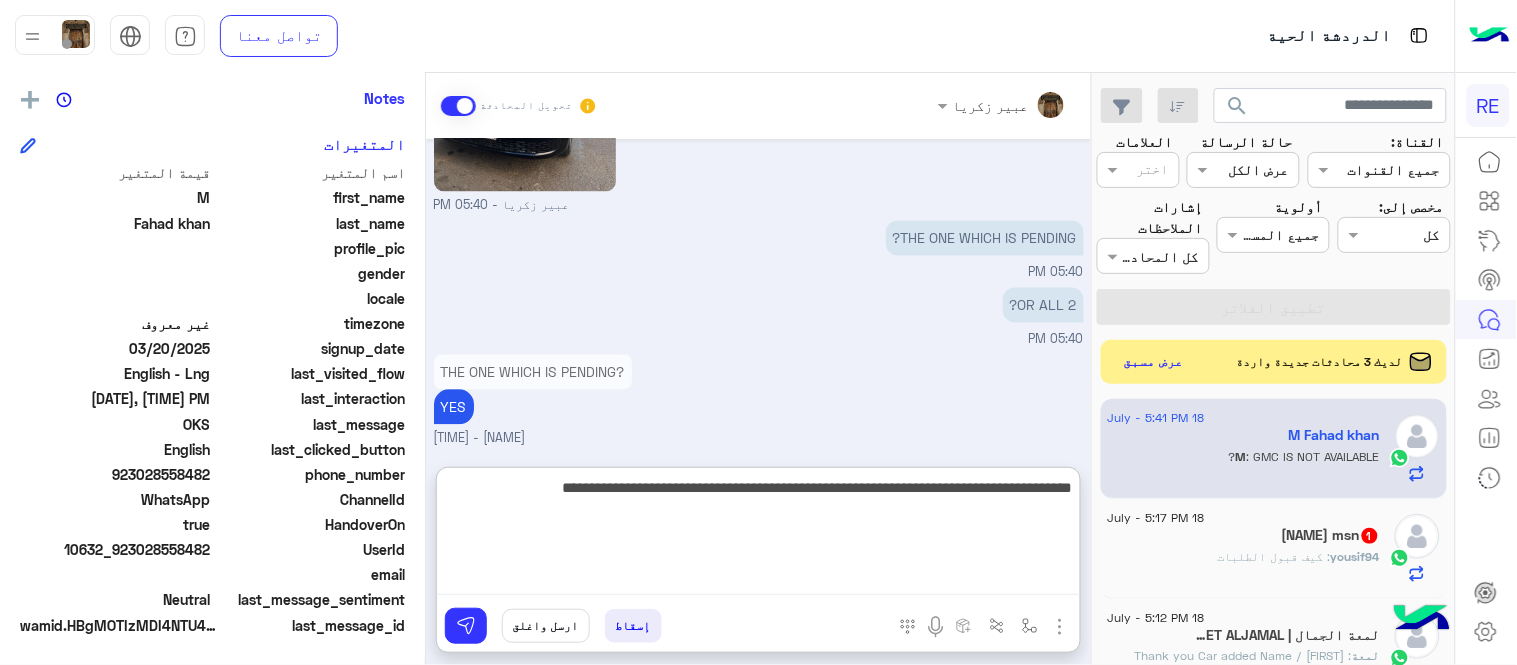 type on "**********" 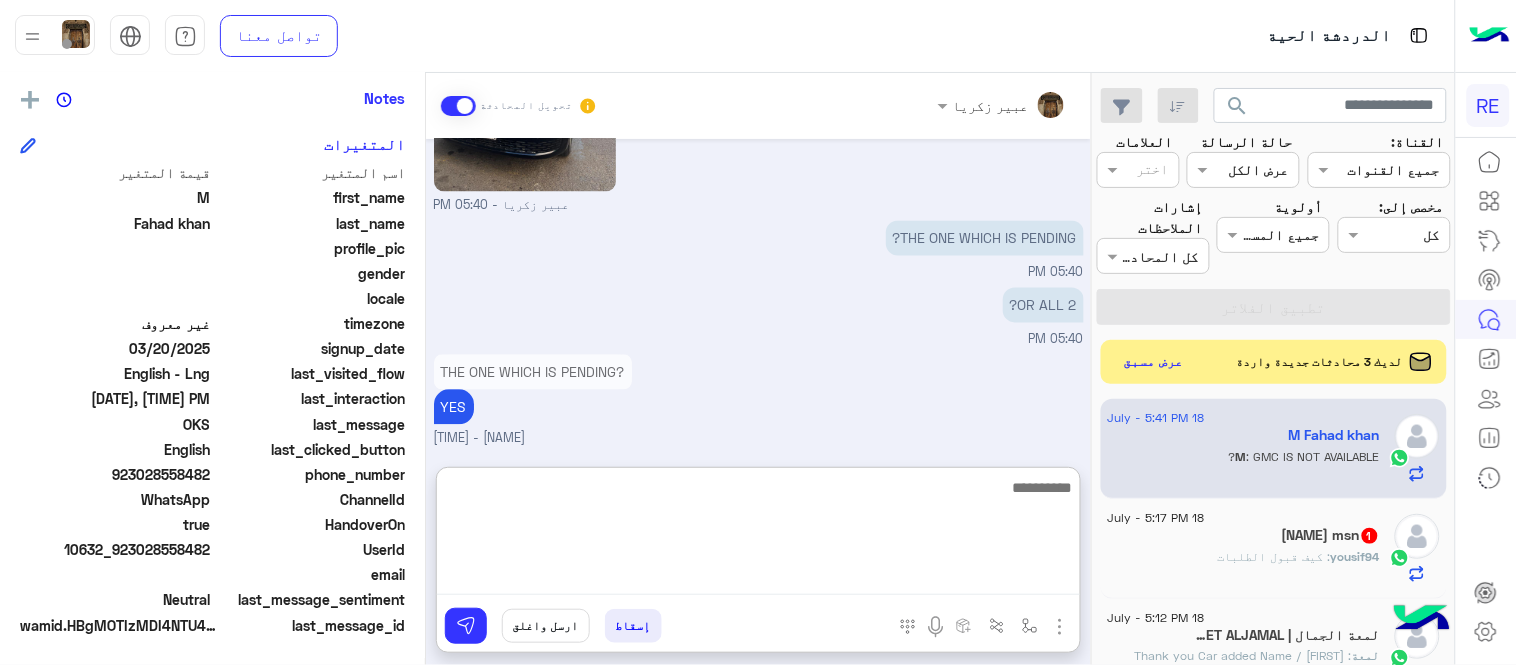 scroll, scrollTop: 1175, scrollLeft: 0, axis: vertical 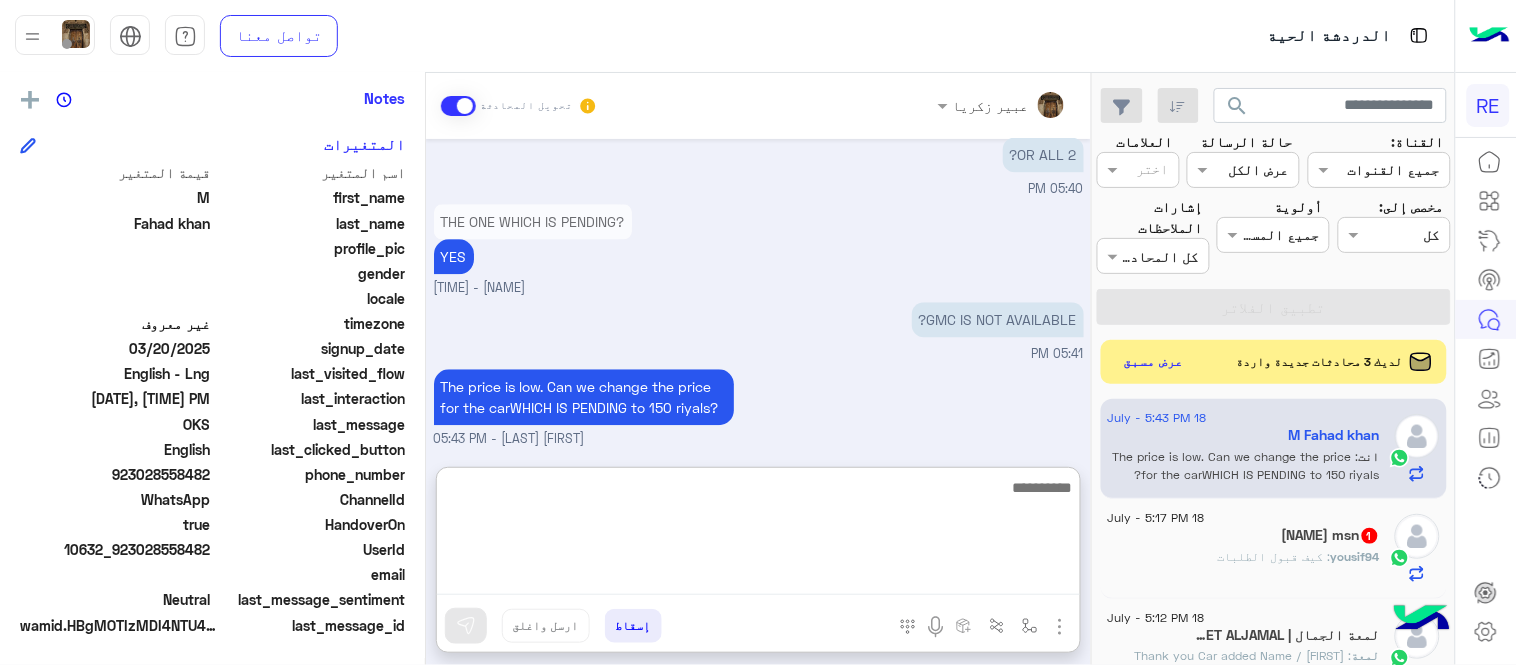 click at bounding box center [758, 535] 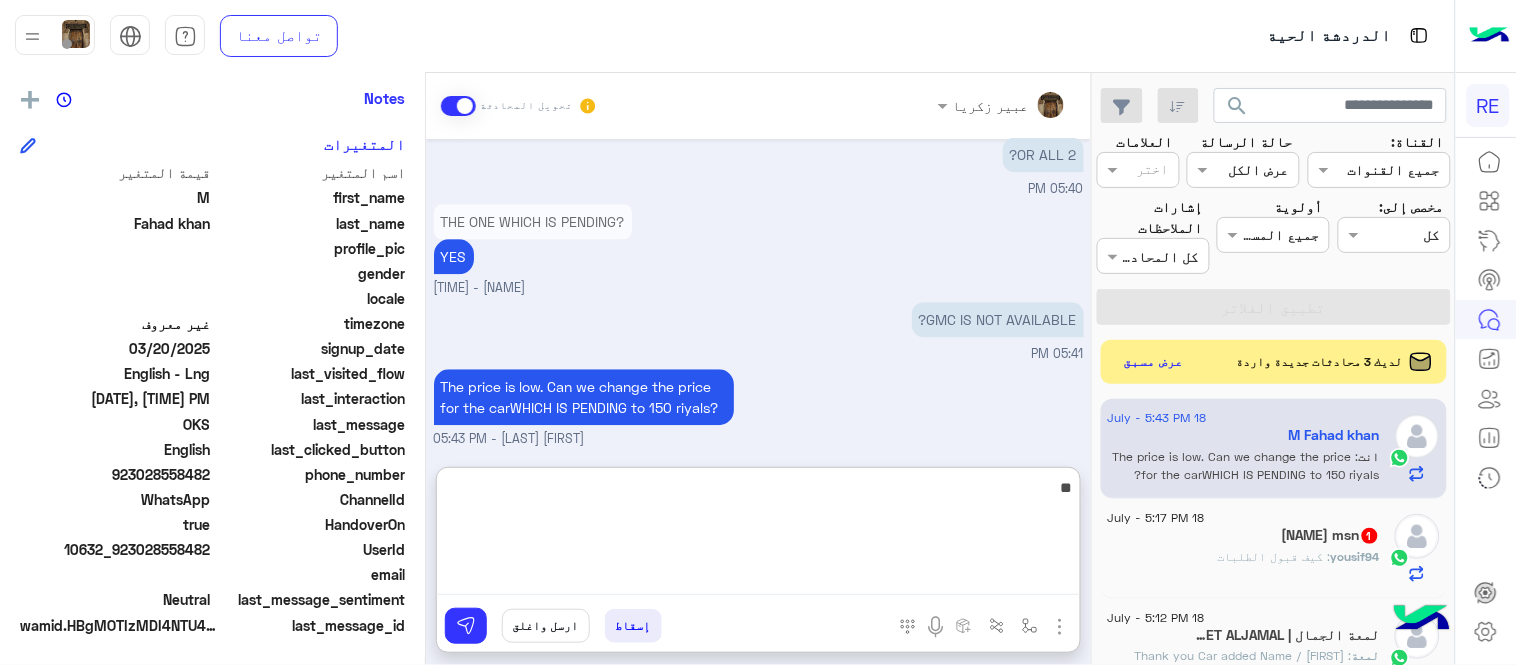 type on "*" 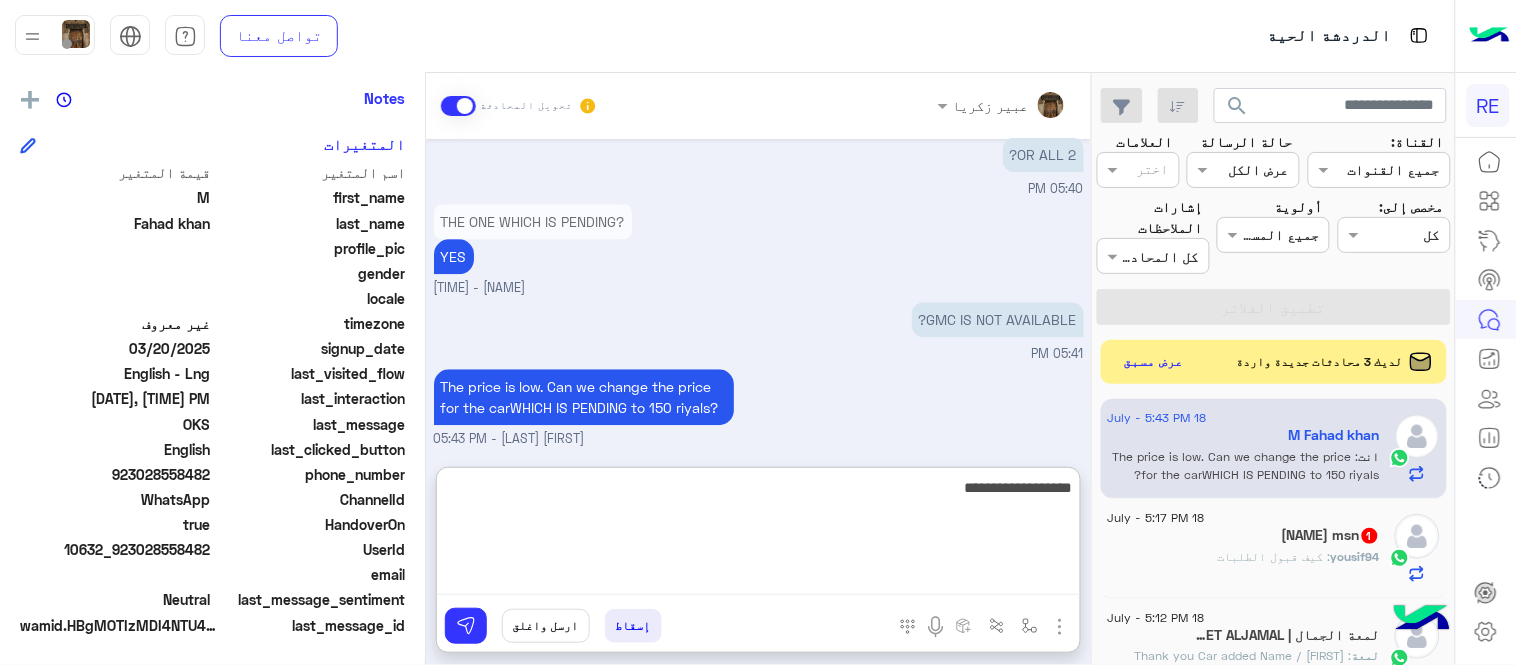 scroll, scrollTop: 1241, scrollLeft: 0, axis: vertical 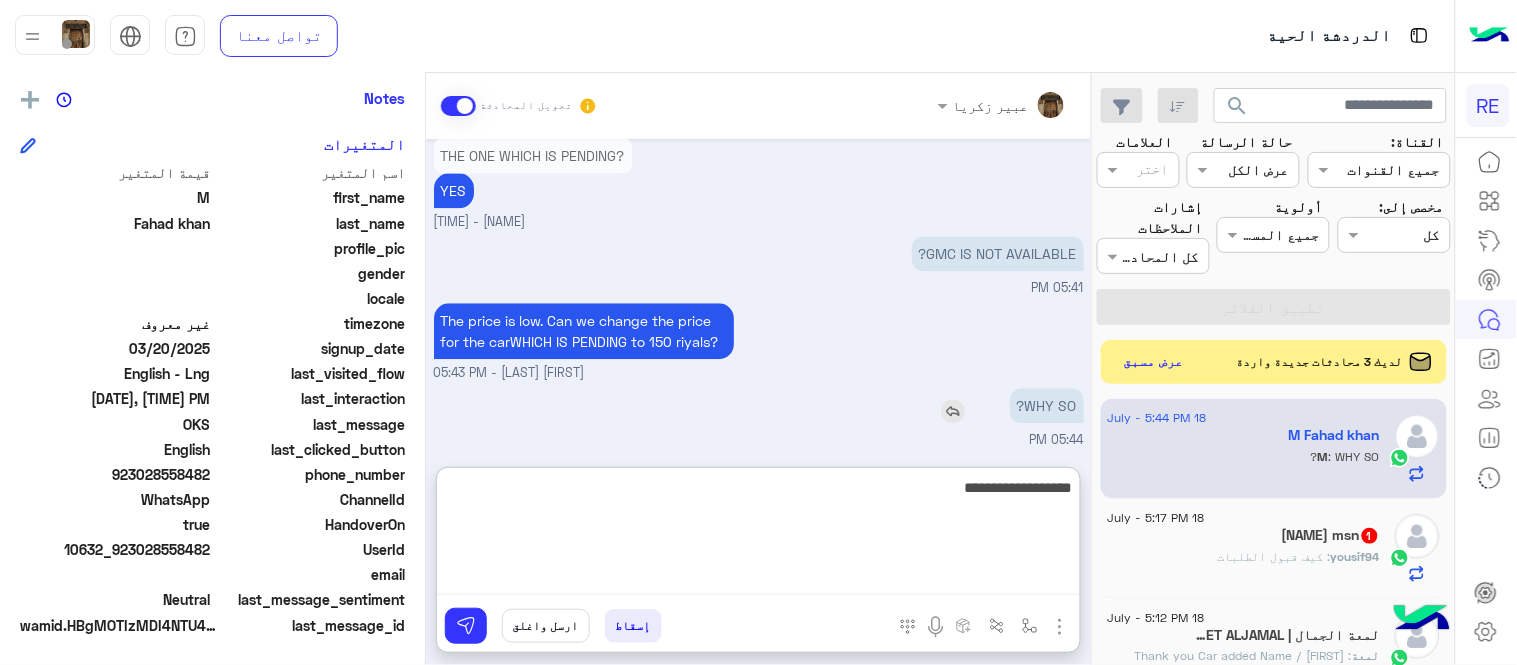 type on "**********" 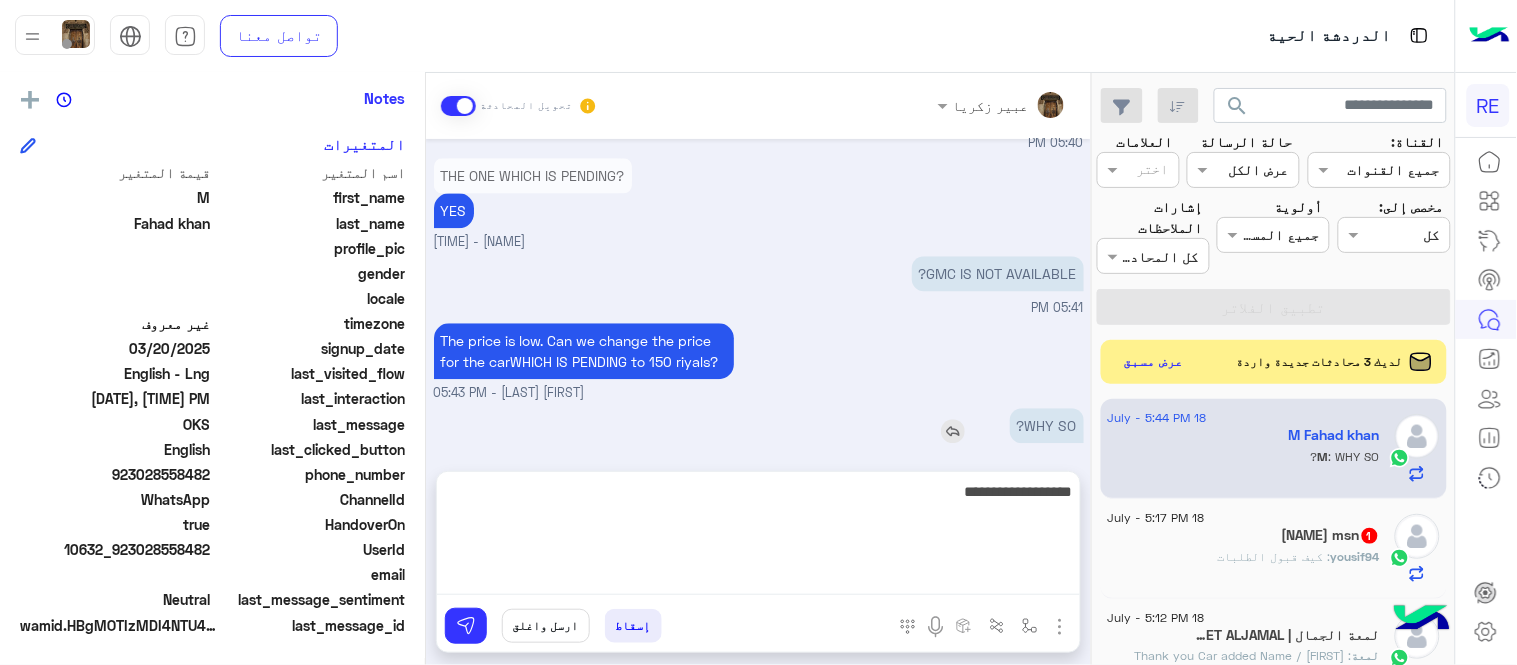 click on "Jul 18, 2025  Advance reservations Date: 19/7/2025 Time: 17:15 Client name: HAZIQ FAZAL Client phone : +92 [PHONE] Departure location : Mohammed bin Abdulaziz International Airport Arrival location : OBEROI HOTEL Price: 100 sar  ayment method: cash Car type: SUV ------------------- Driver details: Captain: Mohammed Muflih Al-Ruhaili Mobile: 00966[PHONE] Car:  Palisade  Plate number: 2,6,6,3,r,r,z  color: white AFTER EDIT  [FIRST] [LAST] -  04:24 PM  OKS   04:24 PM  1 GMC PENDING   04:24 PM  1 GMC PENDING YES  WE LOOK FOR DRIVER NOW  [FIRST] [LAST] -  04:25 PM  OKS   04:25 PM  Can we replace the GMC with a Staria? This is a picture of it.  [FIRST] [LAST] -  05:39 PM   [FIRST] [LAST] -  05:40 PM   [FIRST] [LAST] -  05:40 PM  THE ONE WHICH IS PENDING?   05:40 PM  OR ALL 2?   05:40 PM  THE ONE WHICH IS PENDING? YES  [FIRST] [LAST] -  05:41 PM  GMC IS NOT AVAILABLE?   05:41 PM  The price is low. Can we change the price for the carWHICH IS PENDING to 150 riyals? WHY SO?" at bounding box center [758, 295] 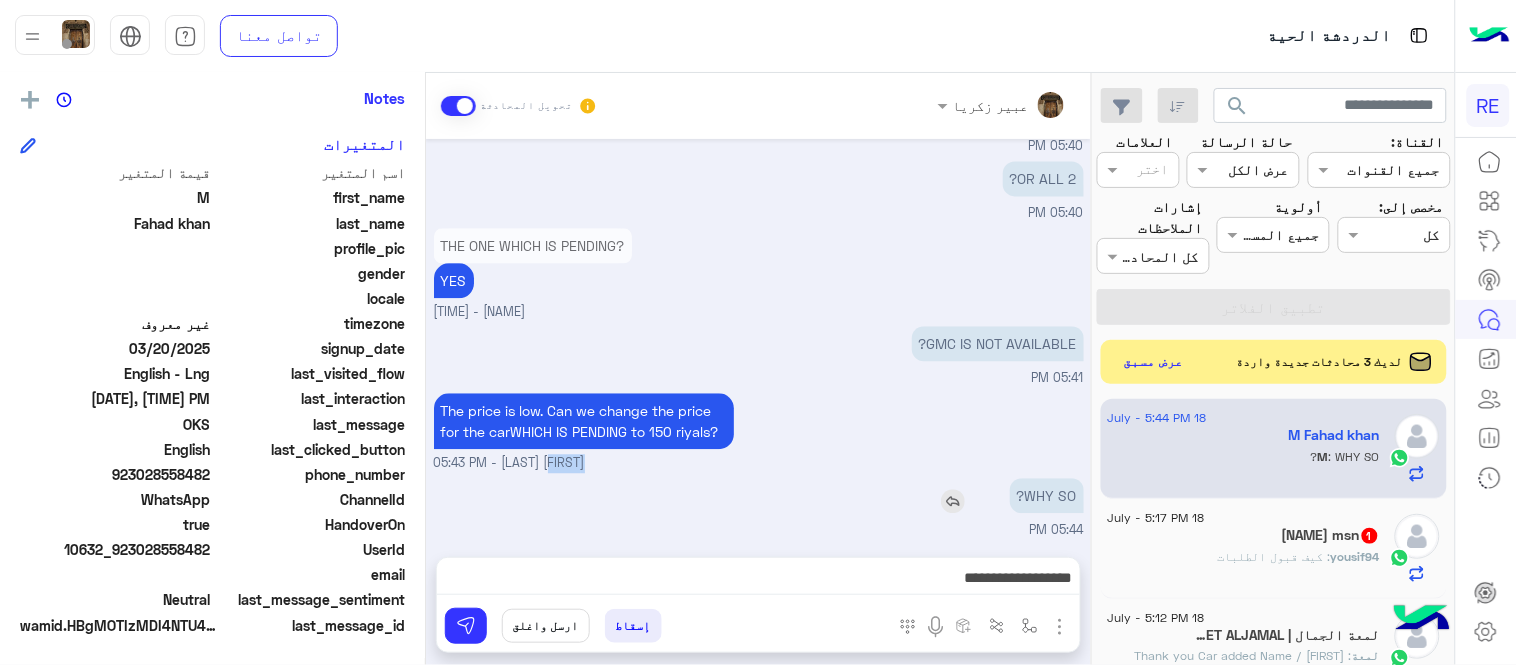 click on "The price is low. Can we change the price for the carWHICH IS PENDING to 150 riyals?  [FIRST] [LAST] -  05:43 PM" at bounding box center (759, 430) 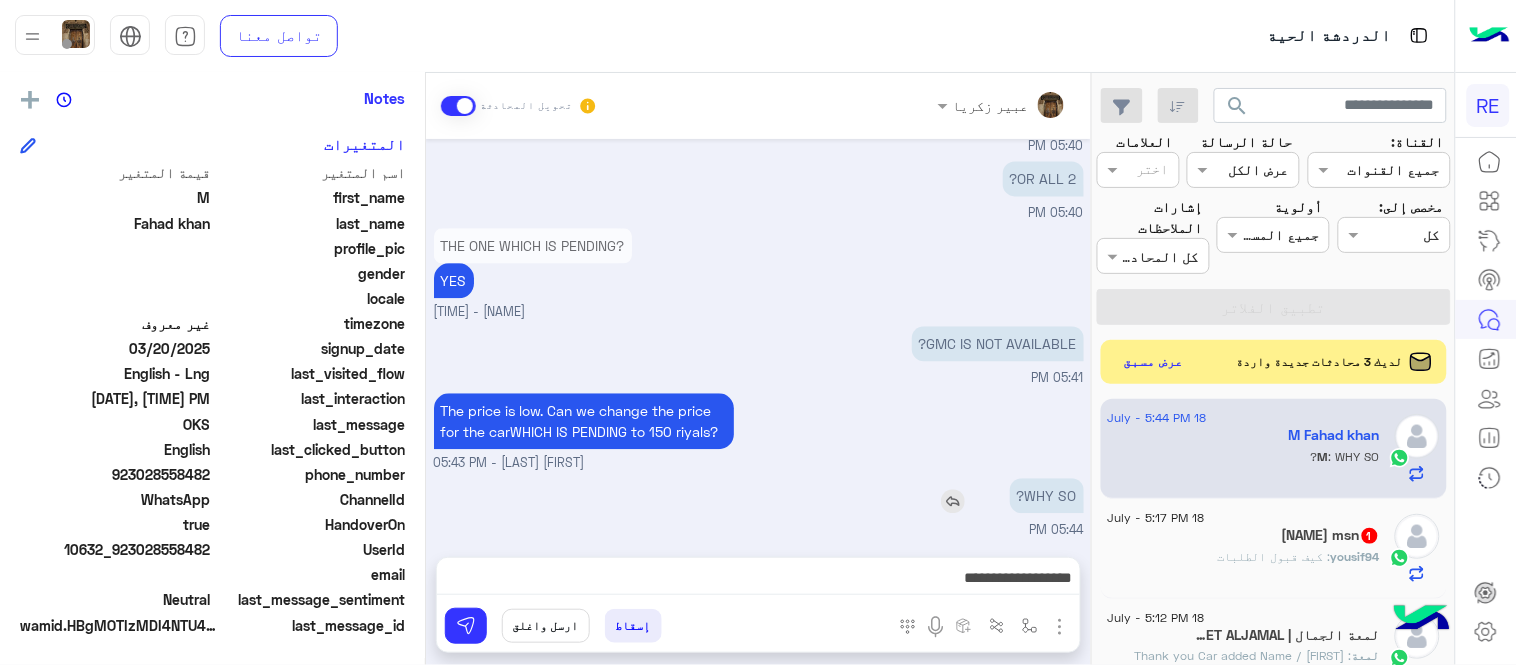 click on "WHY SO?" at bounding box center (1047, 495) 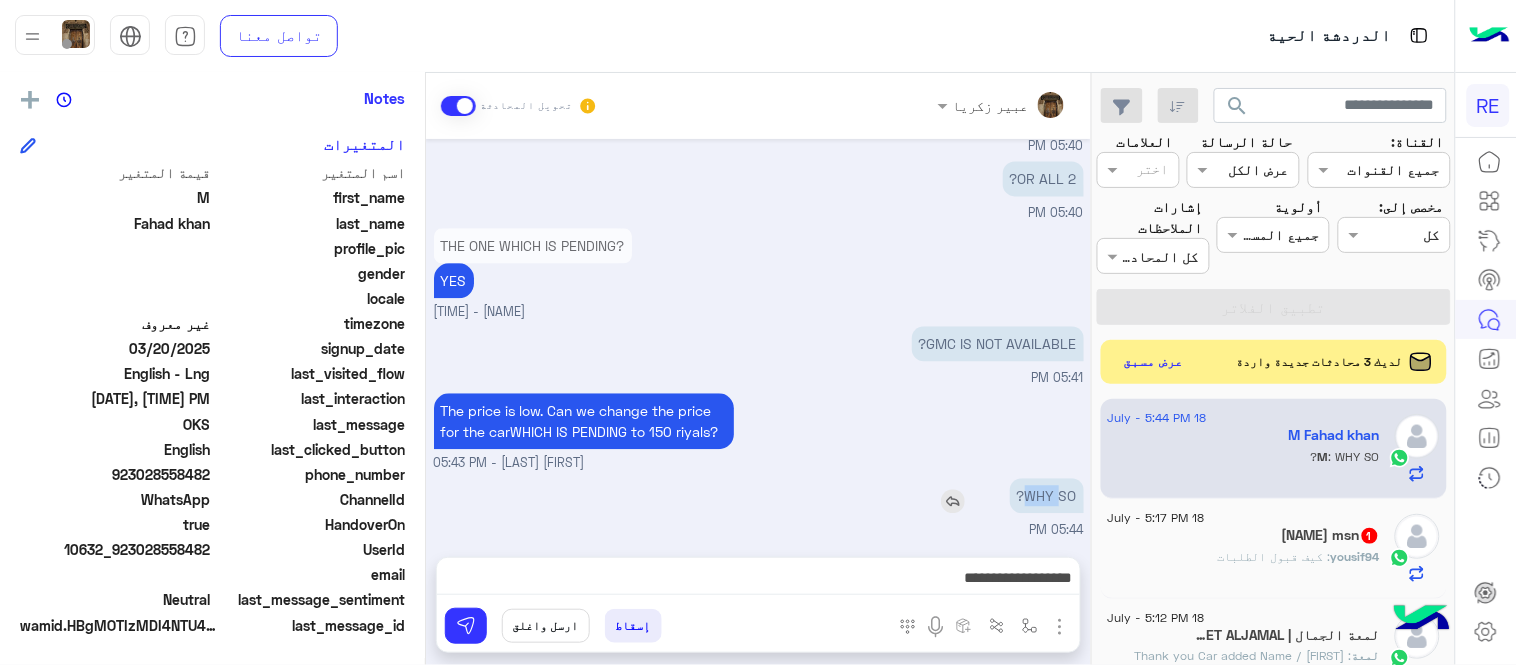click on "WHY SO?" at bounding box center [1047, 495] 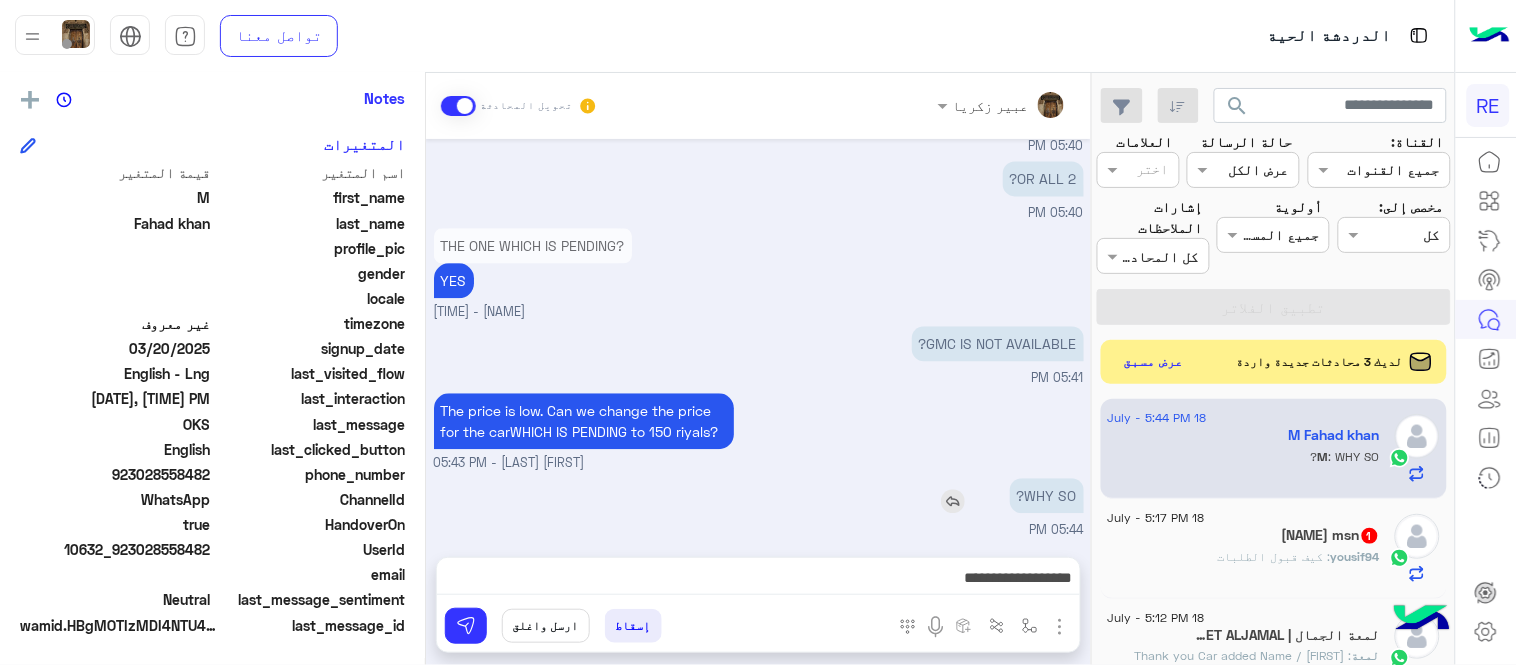click on "WHY SO?" at bounding box center [1047, 495] 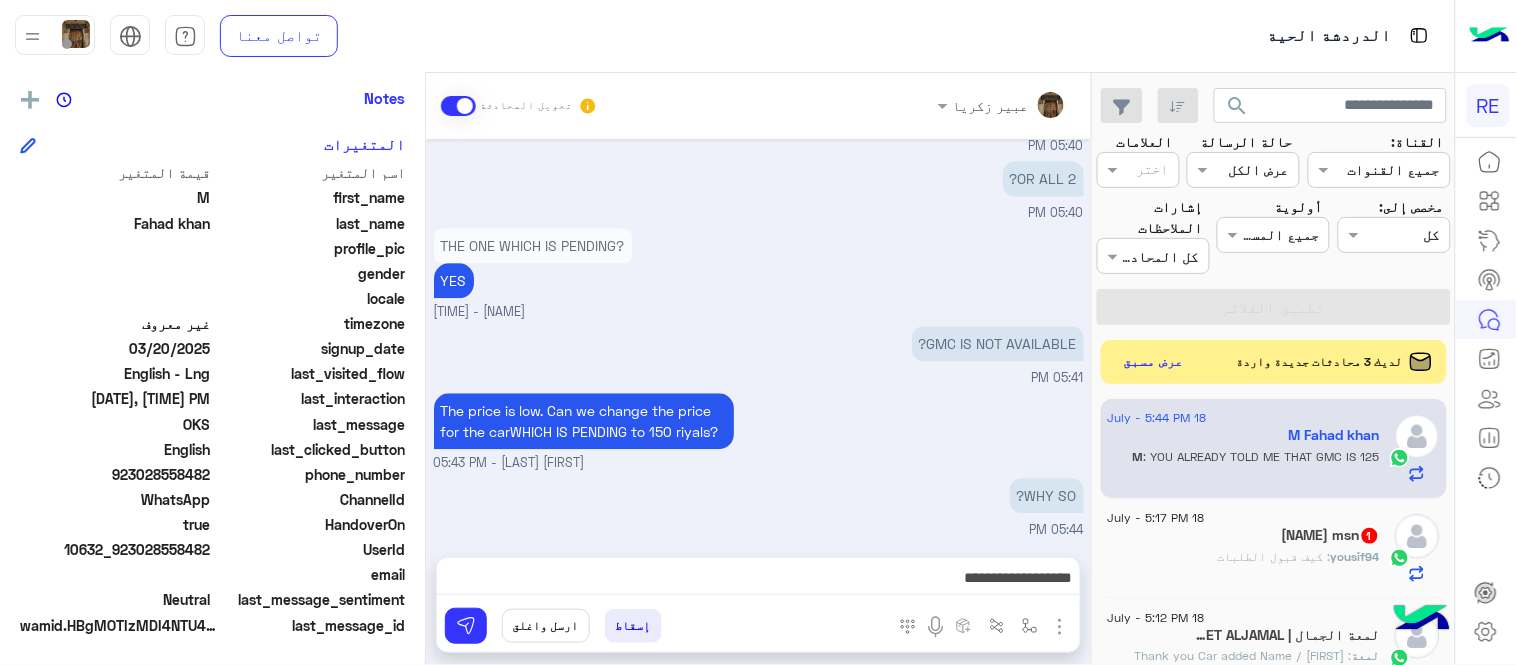 scroll, scrollTop: 1217, scrollLeft: 0, axis: vertical 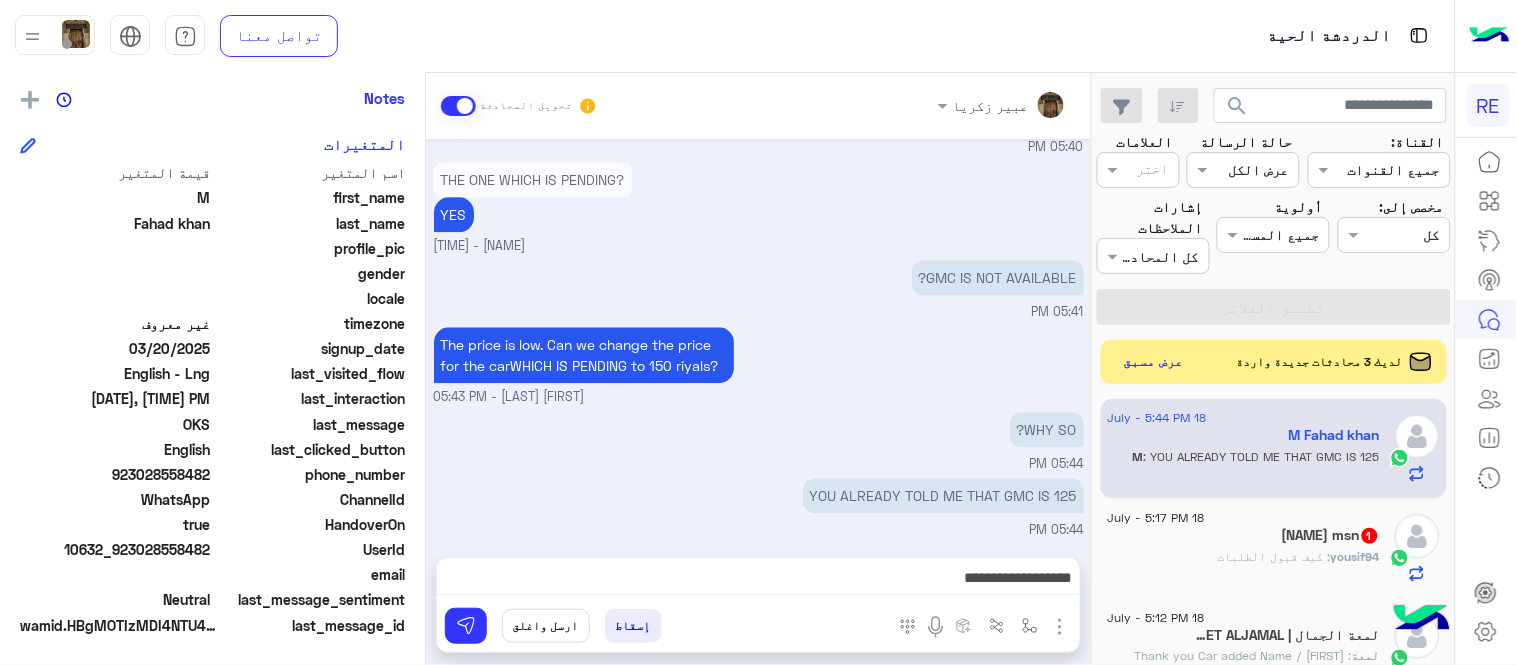 click on "The price is low. Can we change the price for the carWHICH IS PENDING to 150 riyals?  [FIRST] [LAST] -  05:43 PM" at bounding box center (759, 364) 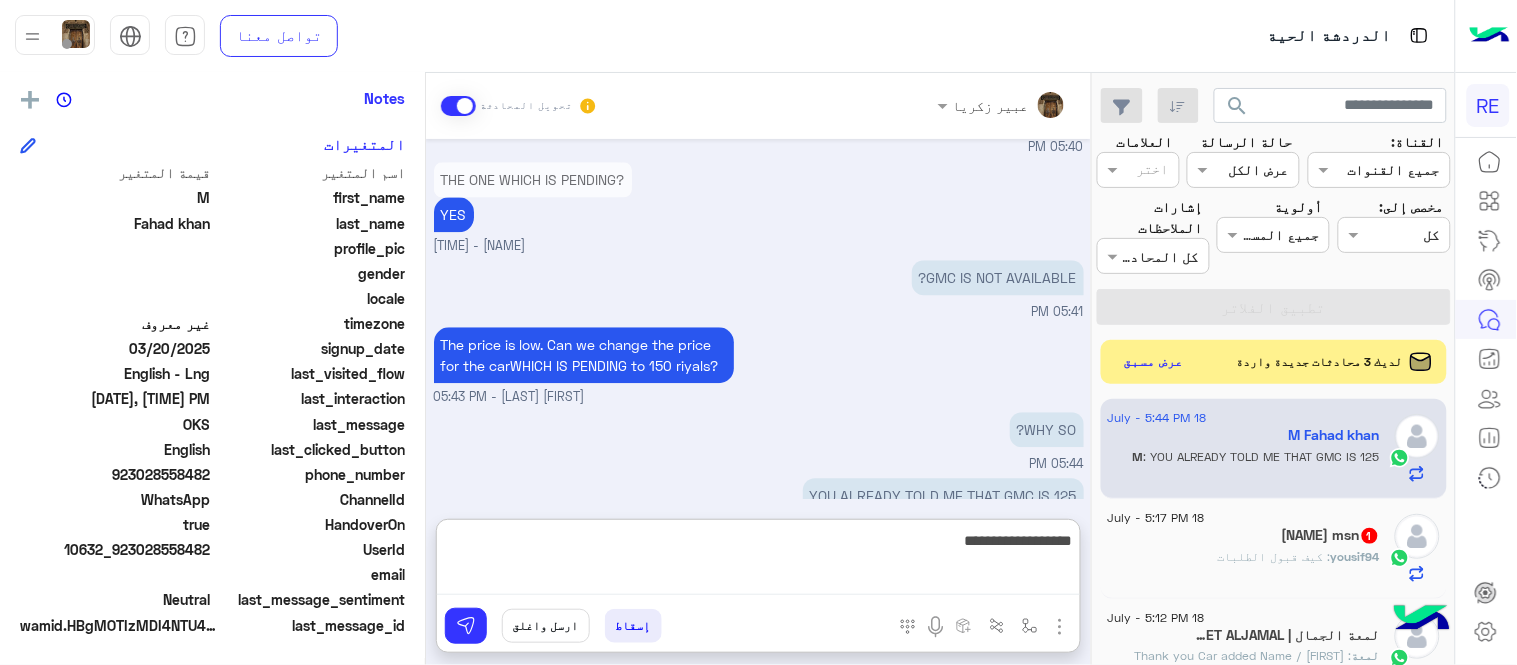 scroll, scrollTop: 1241, scrollLeft: 0, axis: vertical 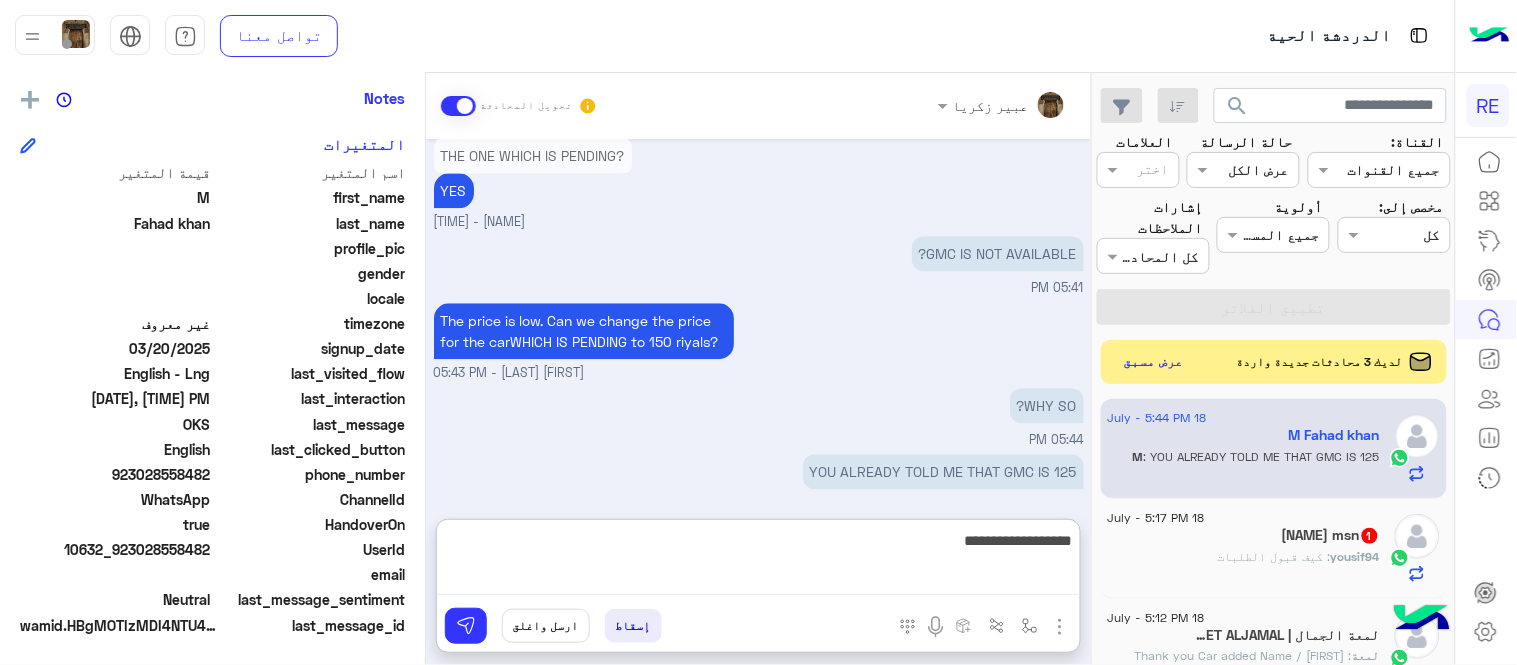 click on "**********" at bounding box center [758, 561] 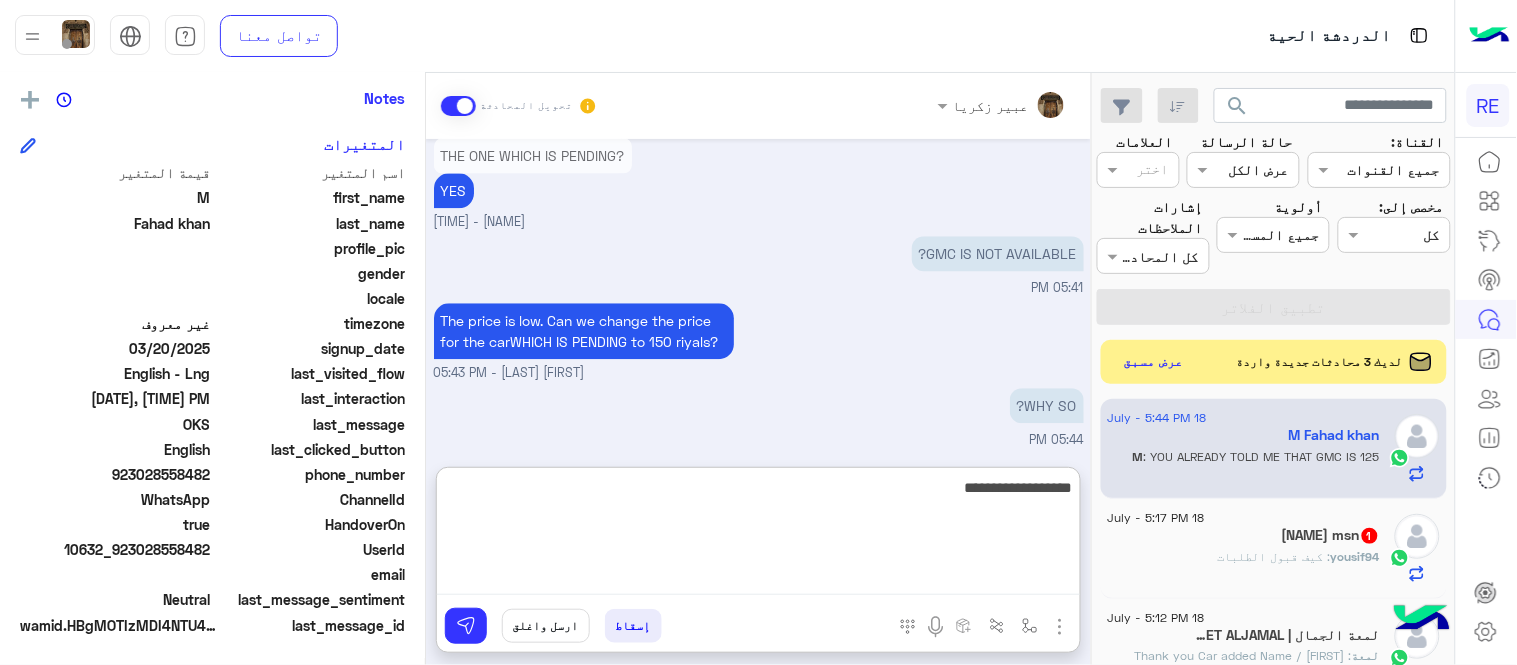 click on "**********" at bounding box center (758, 535) 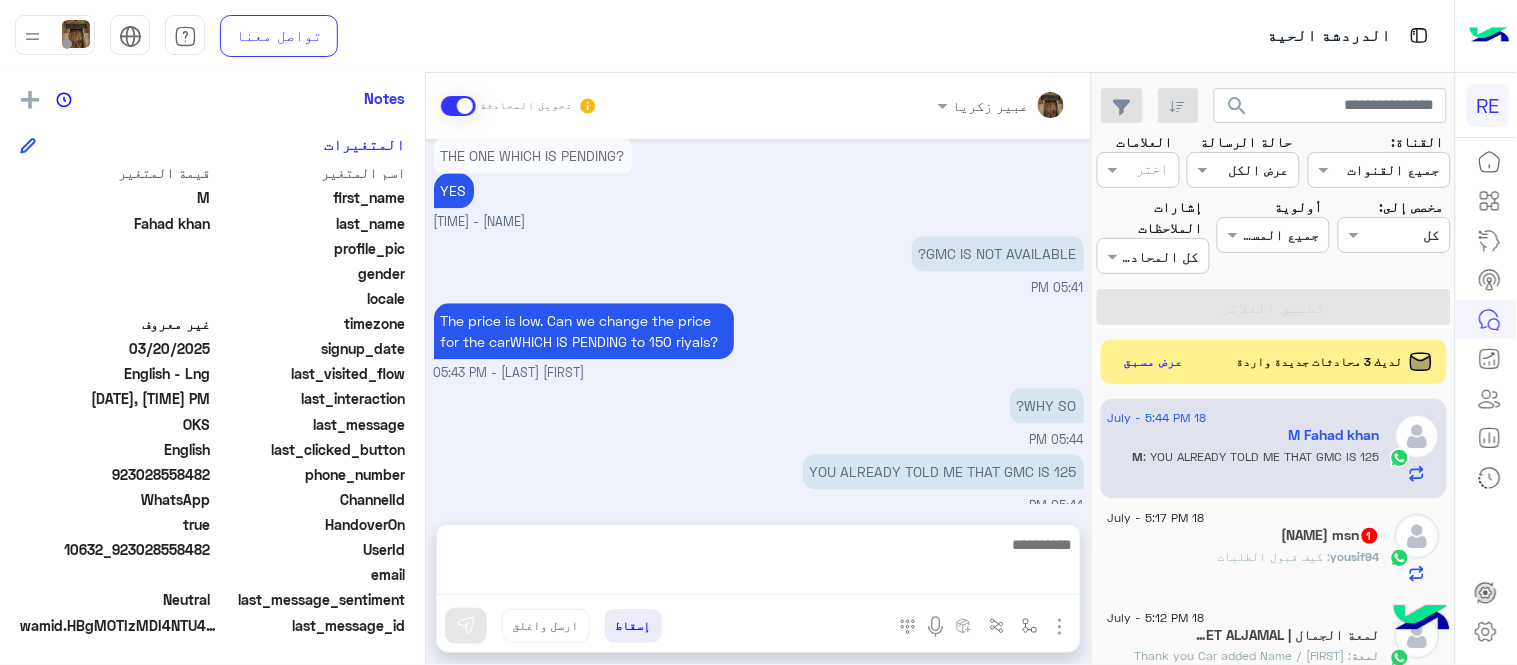 click on "The price is low. Can we change the price for the carWHICH IS PENDING to 150 riyals?  [FIRST] [LAST] -  05:43 PM" at bounding box center (759, 340) 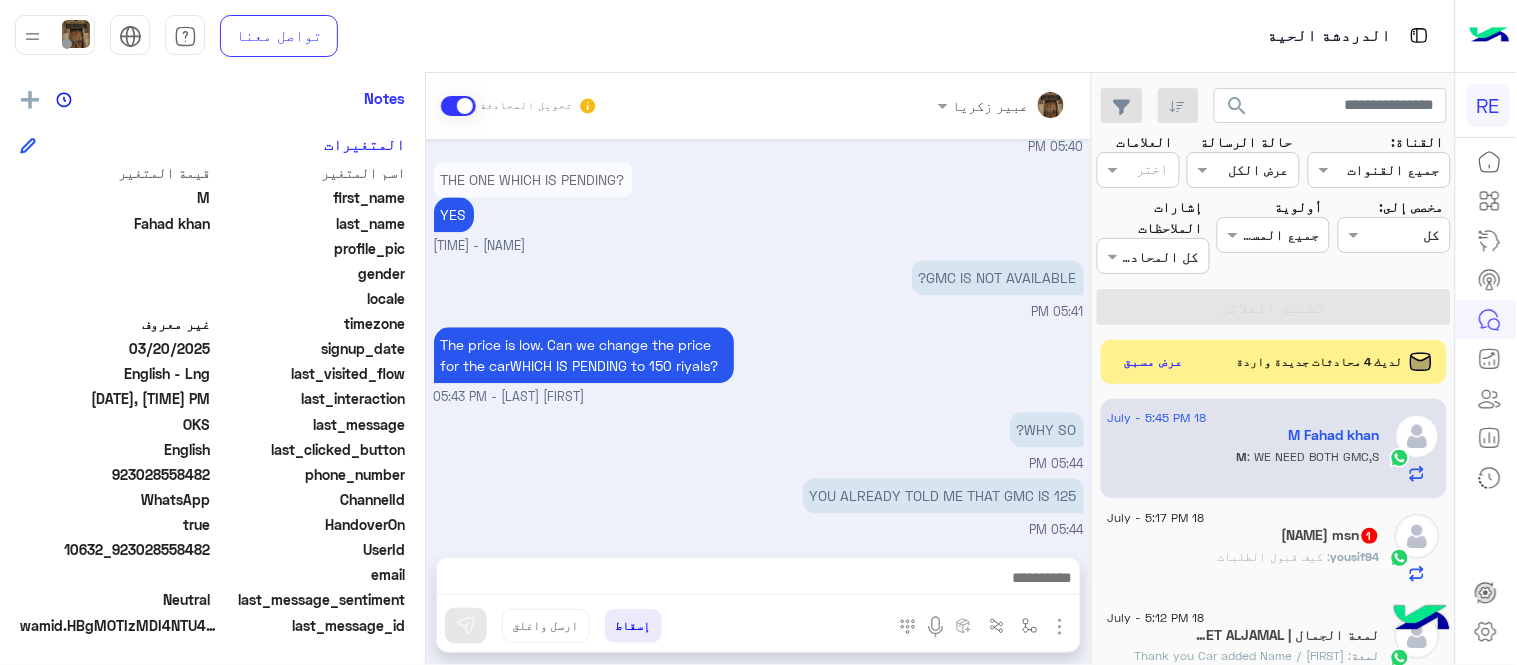 scroll, scrollTop: 1284, scrollLeft: 0, axis: vertical 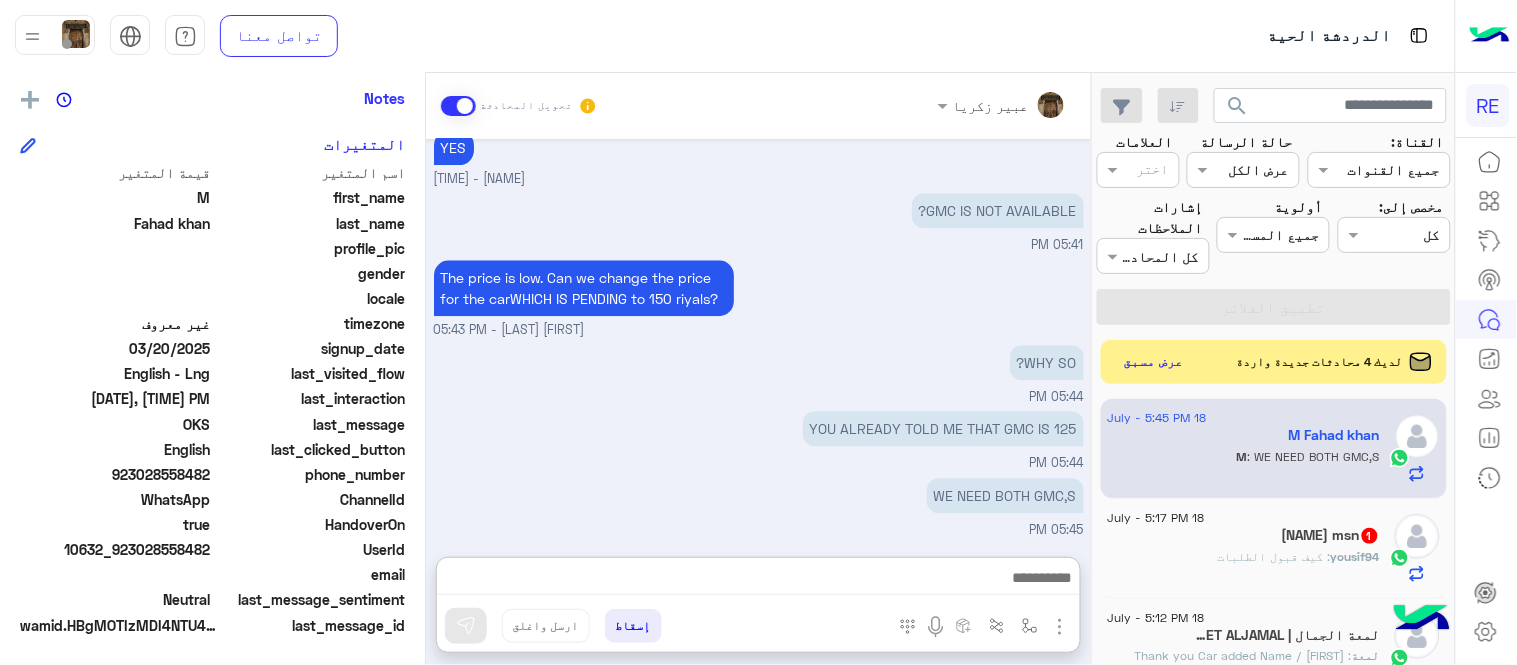 click at bounding box center (758, 580) 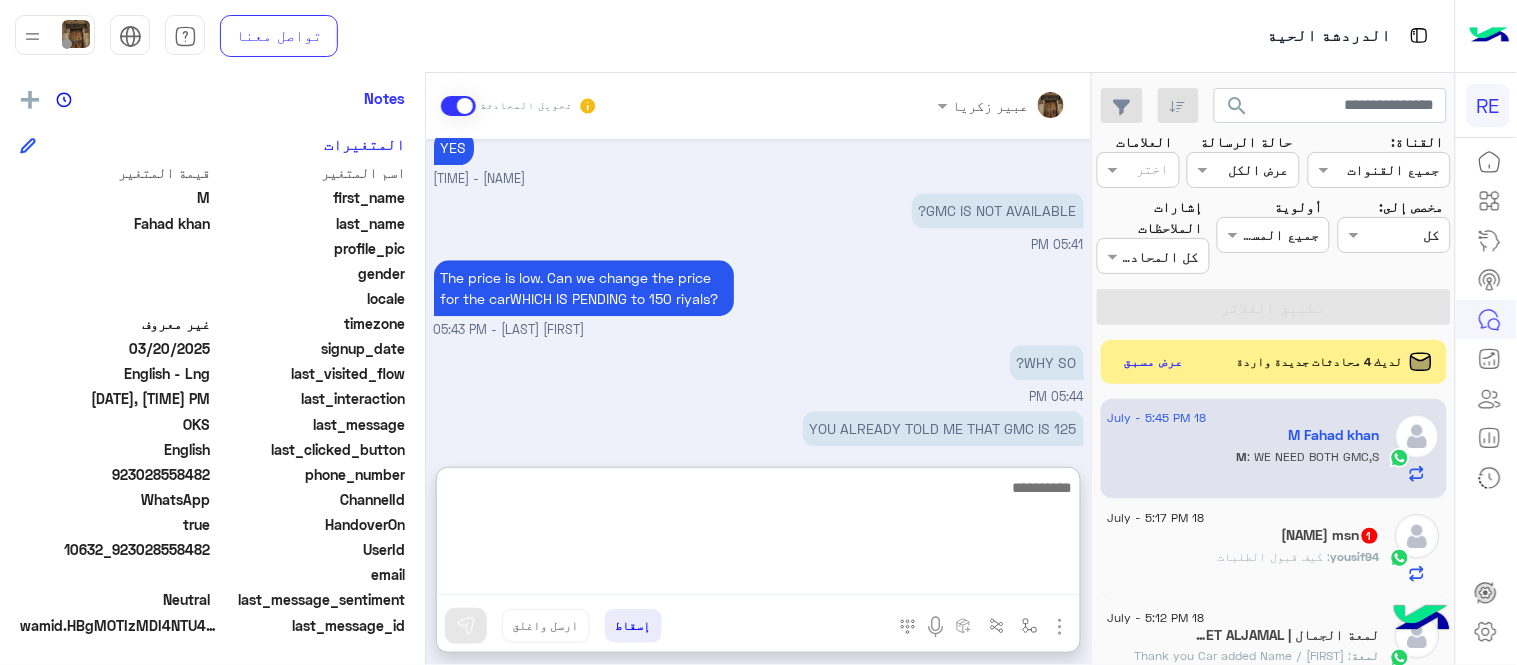 paste on "**********" 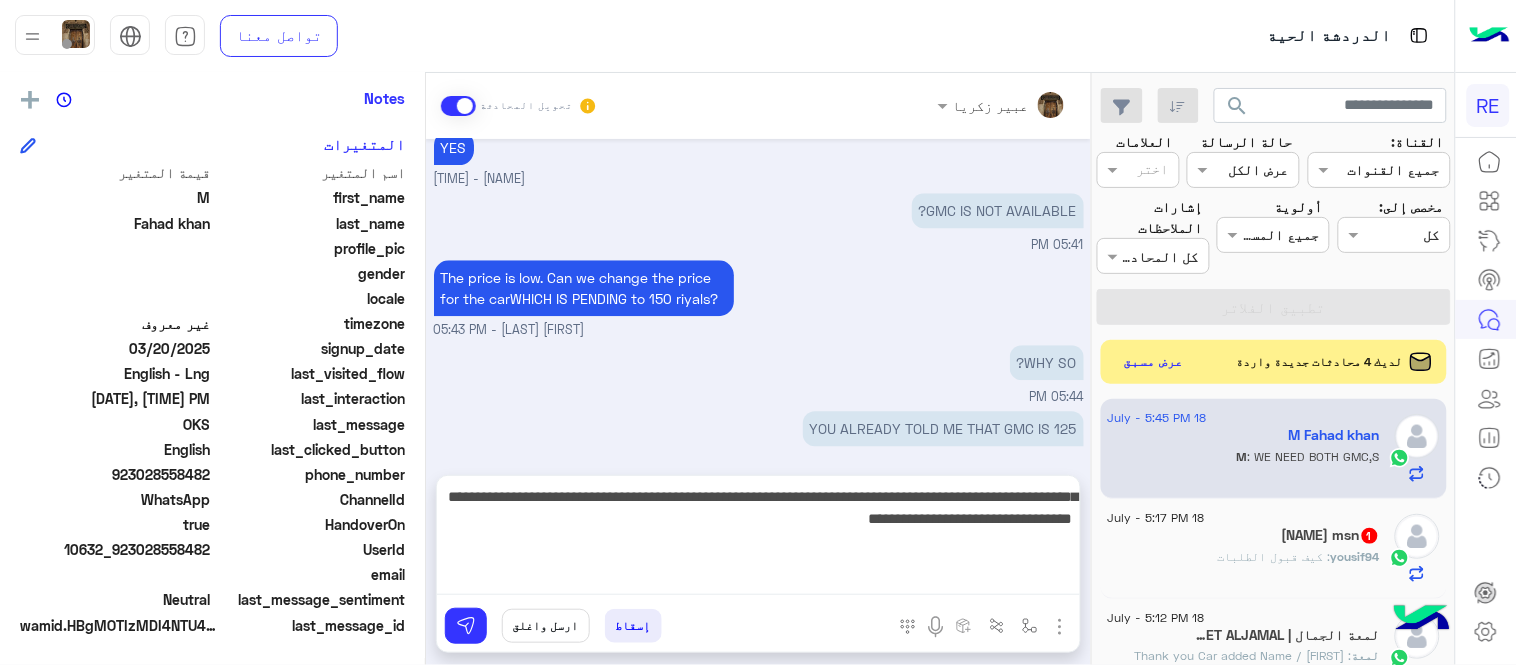 click on "YOU ALREADY TOLD ME THAT GMC IS 125   [TIME]" at bounding box center [759, 439] 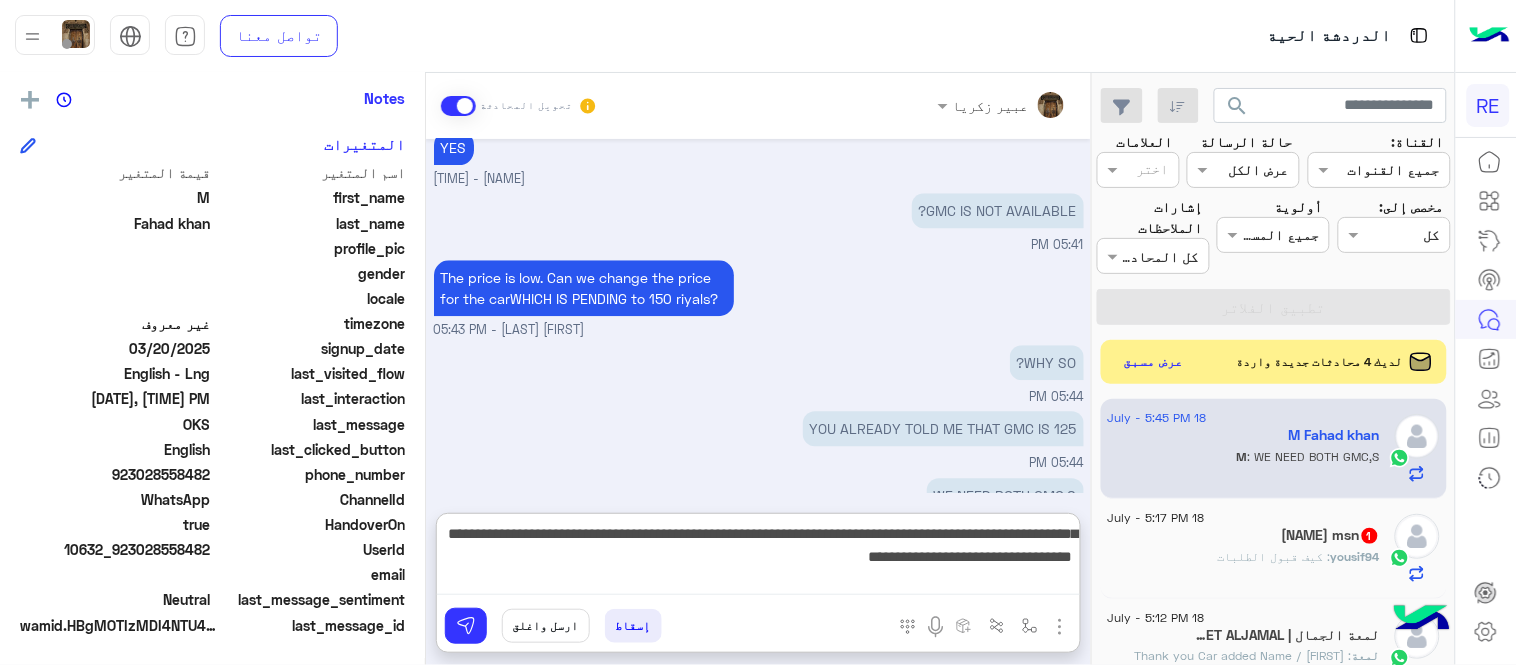 click on "**********" at bounding box center [758, 558] 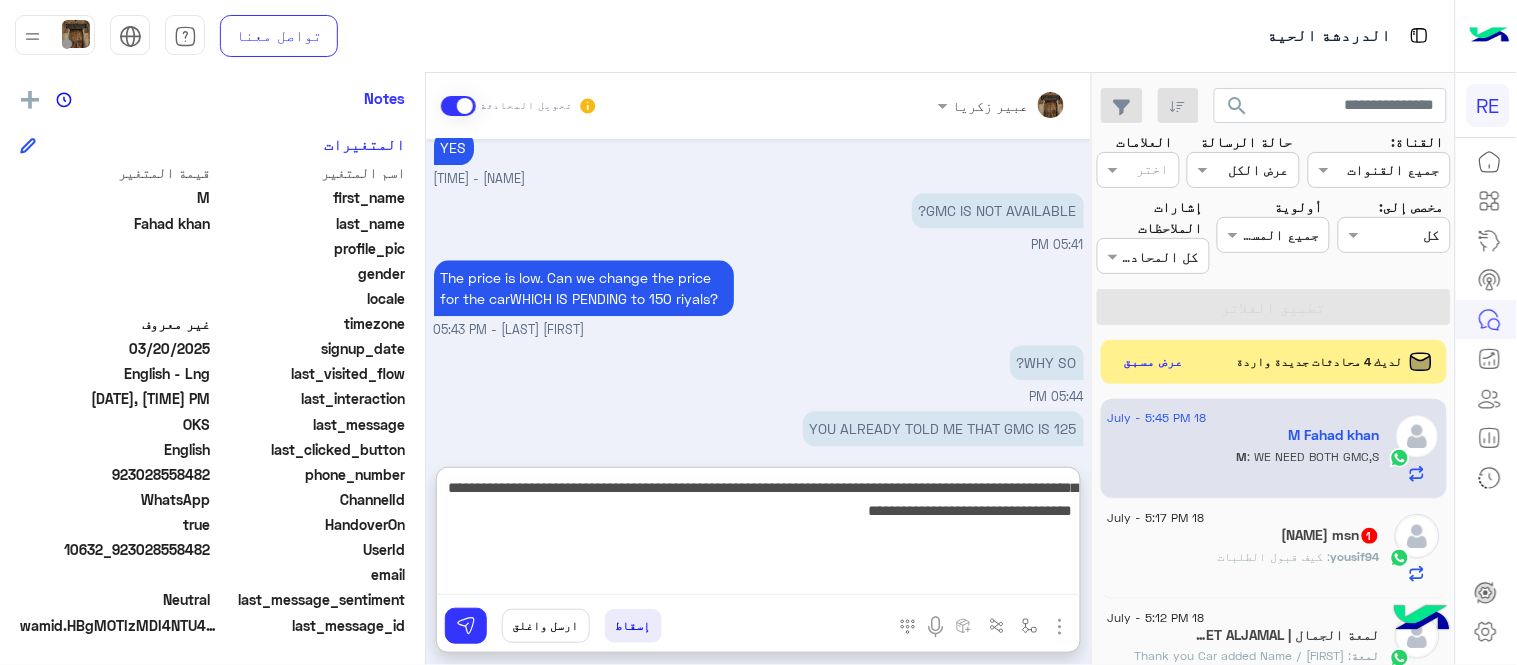 click on "**********" at bounding box center (758, 535) 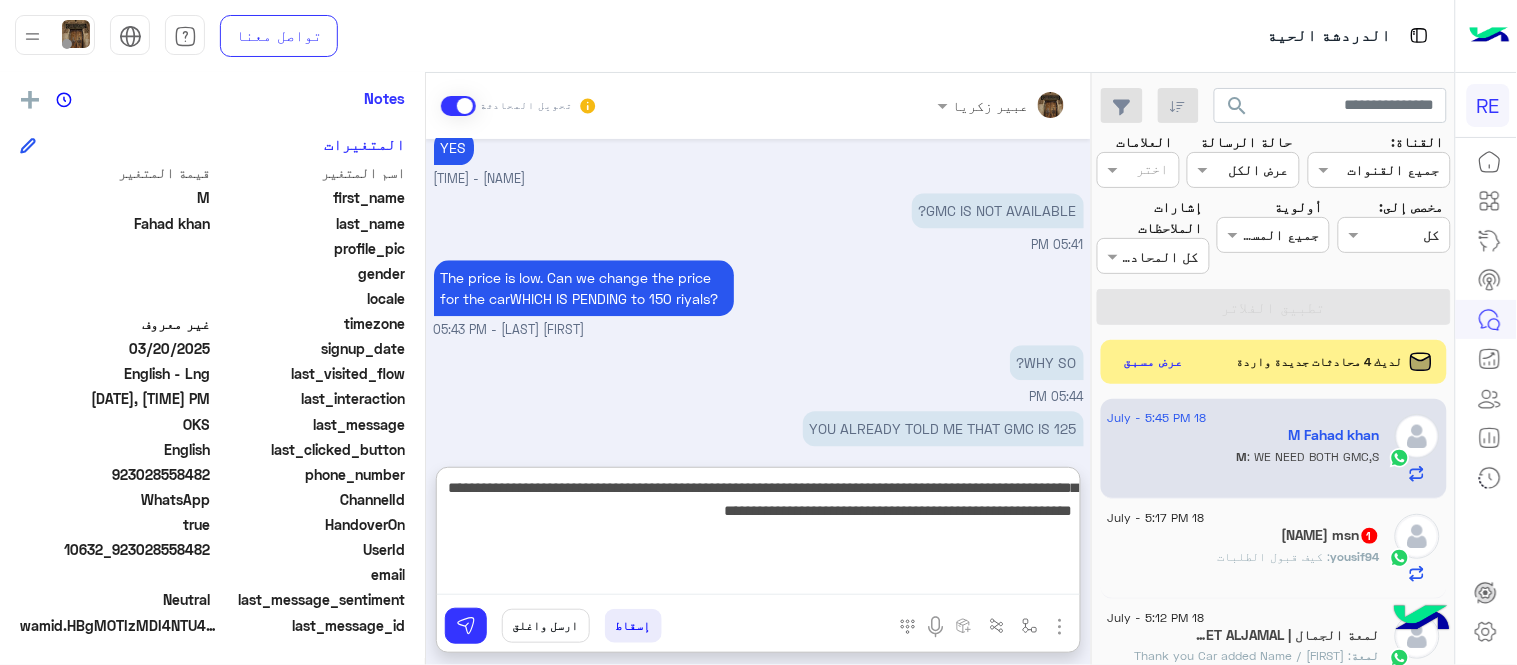 click on "**********" at bounding box center (758, 535) 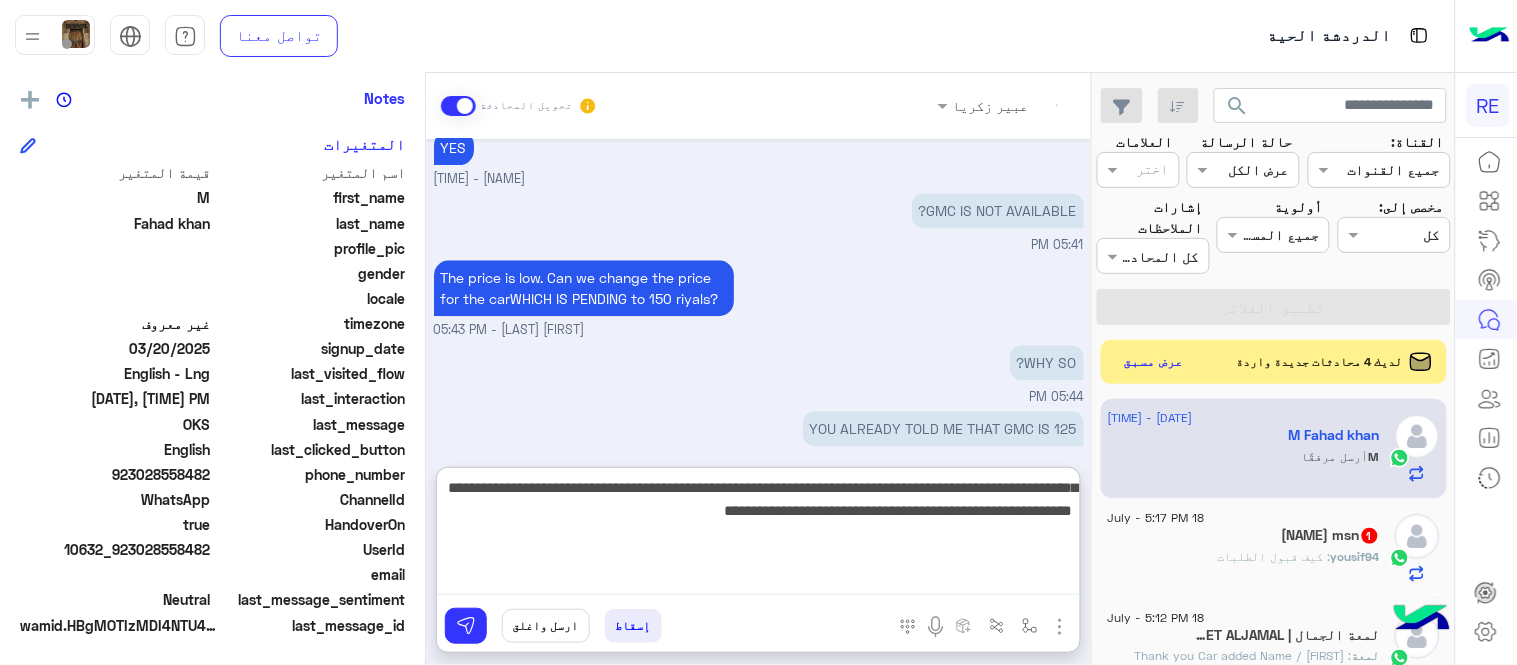 scroll, scrollTop: 1460, scrollLeft: 0, axis: vertical 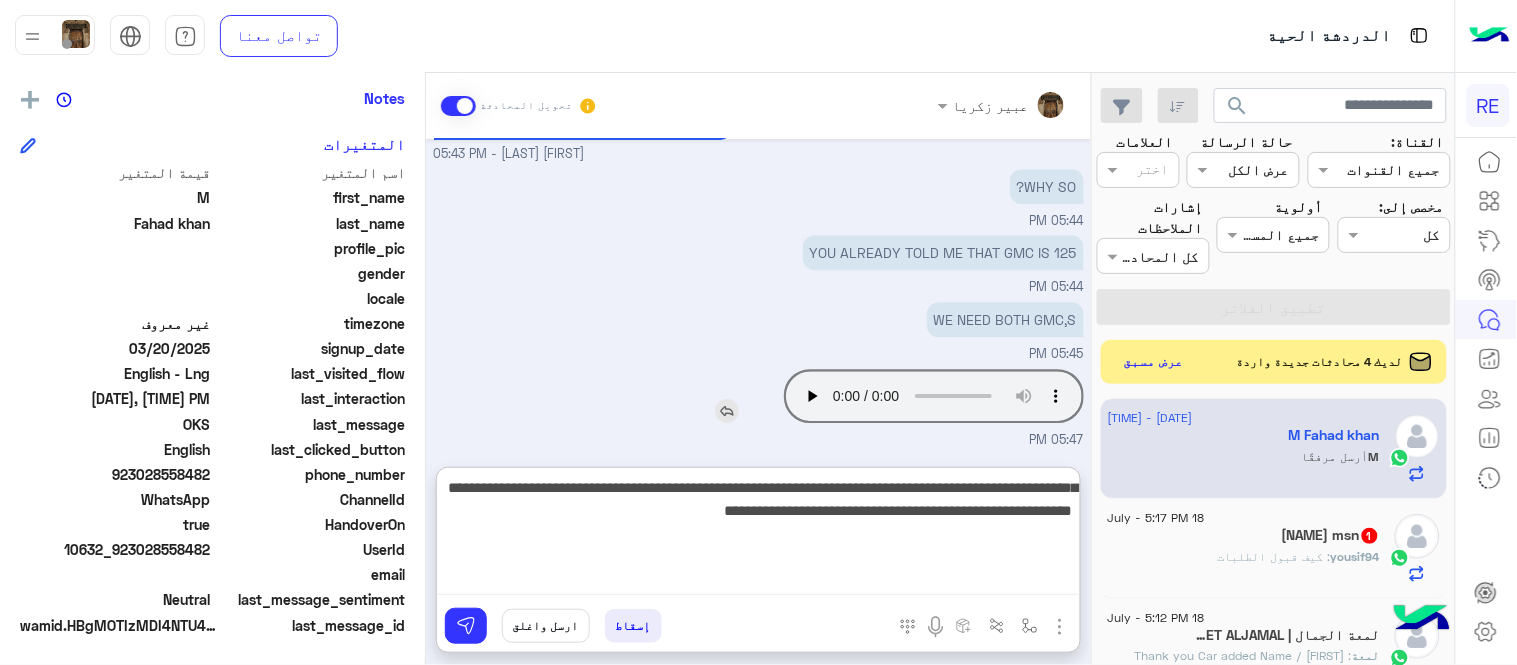 type on "**********" 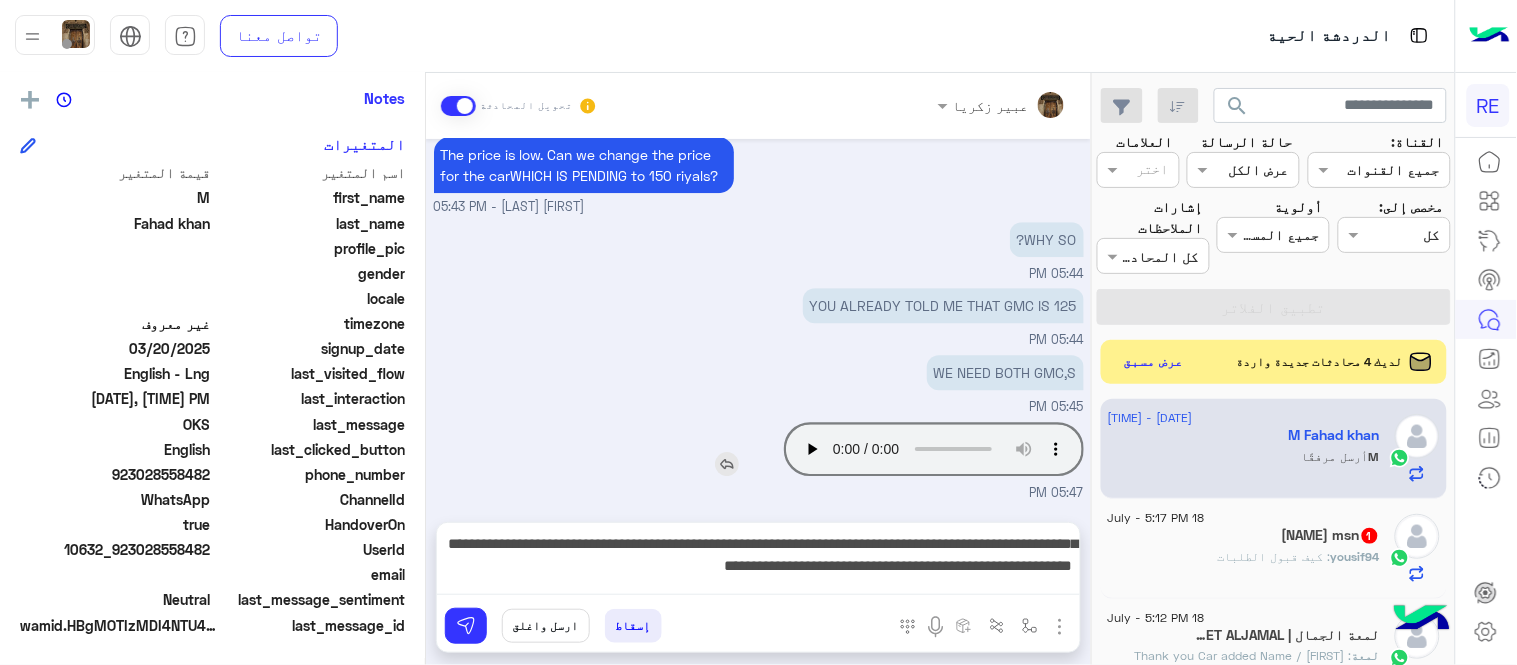 click on "Jul 18, 2025  Advance reservations Date: 19/7/2025 Time: 17:15 Client name: HAZIQ FAZAL Client phone : +92 [PHONE] Departure location : Mohammed bin Abdulaziz International Airport Arrival location : OBEROI HOTEL Price: 100 sar  ayment method: cash Car type: SUV ------------------- Driver details: Captain: Mohammed Muflih Al-Ruhaili Mobile: 00966[PHONE] Car:  Palisade  Plate number: 2,6,6,3,r,r,z  color: white AFTER EDIT  [FIRST] [LAST] -  04:24 PM  OKS   04:24 PM  1 GMC PENDING   04:24 PM  1 GMC PENDING YES  WE LOOK FOR DRIVER NOW  [FIRST] [LAST] -  04:25 PM  OKS   04:25 PM  Can we replace the GMC with a Staria? This is a picture of it.  [FIRST] [LAST] -  05:39 PM   [FIRST] [LAST] -  05:40 PM   [FIRST] [LAST] -  05:40 PM  THE ONE WHICH IS PENDING?   05:40 PM  OR ALL 2?   05:40 PM  THE ONE WHICH IS PENDING? YES  [FIRST] [LAST] -  05:41 PM  GMC IS NOT AVAILABLE?   05:41 PM  The price is low. Can we change the price for the carWHICH IS PENDING to 150 riyals? WHY SO?" at bounding box center [758, 321] 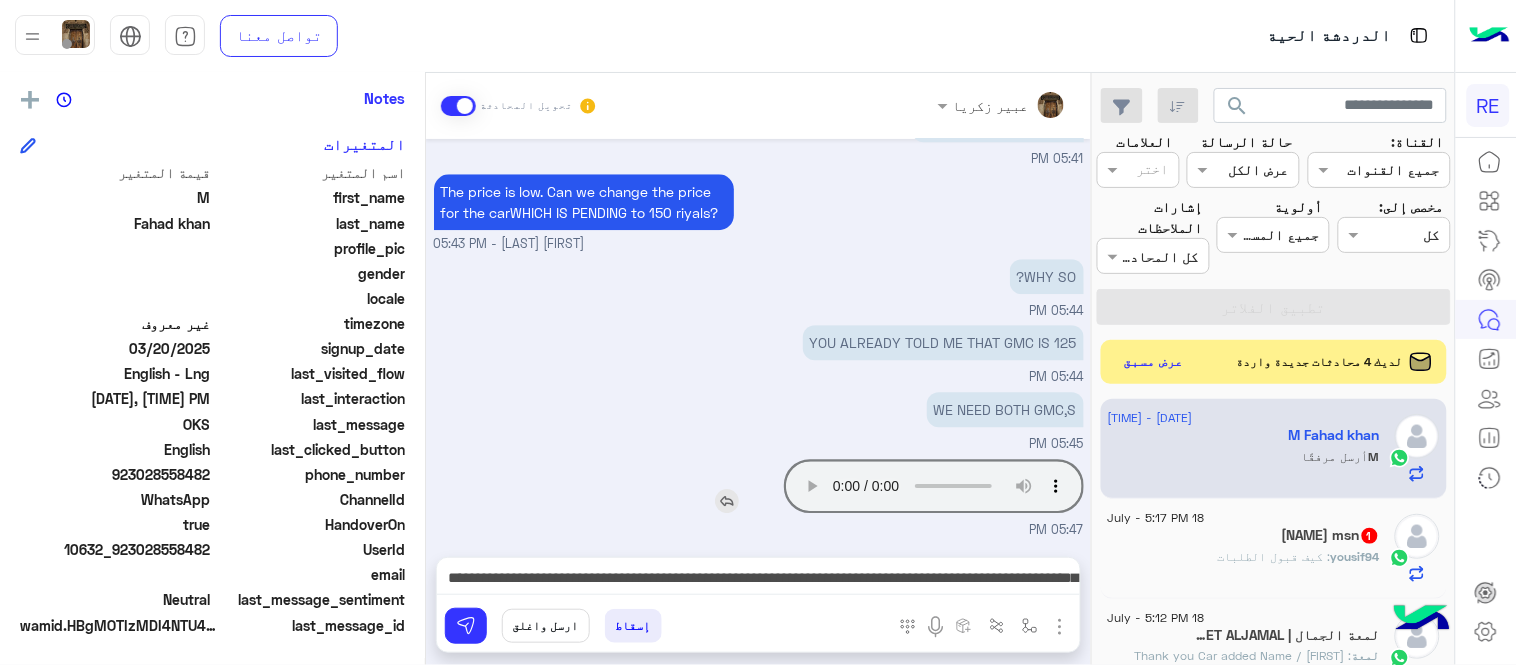type 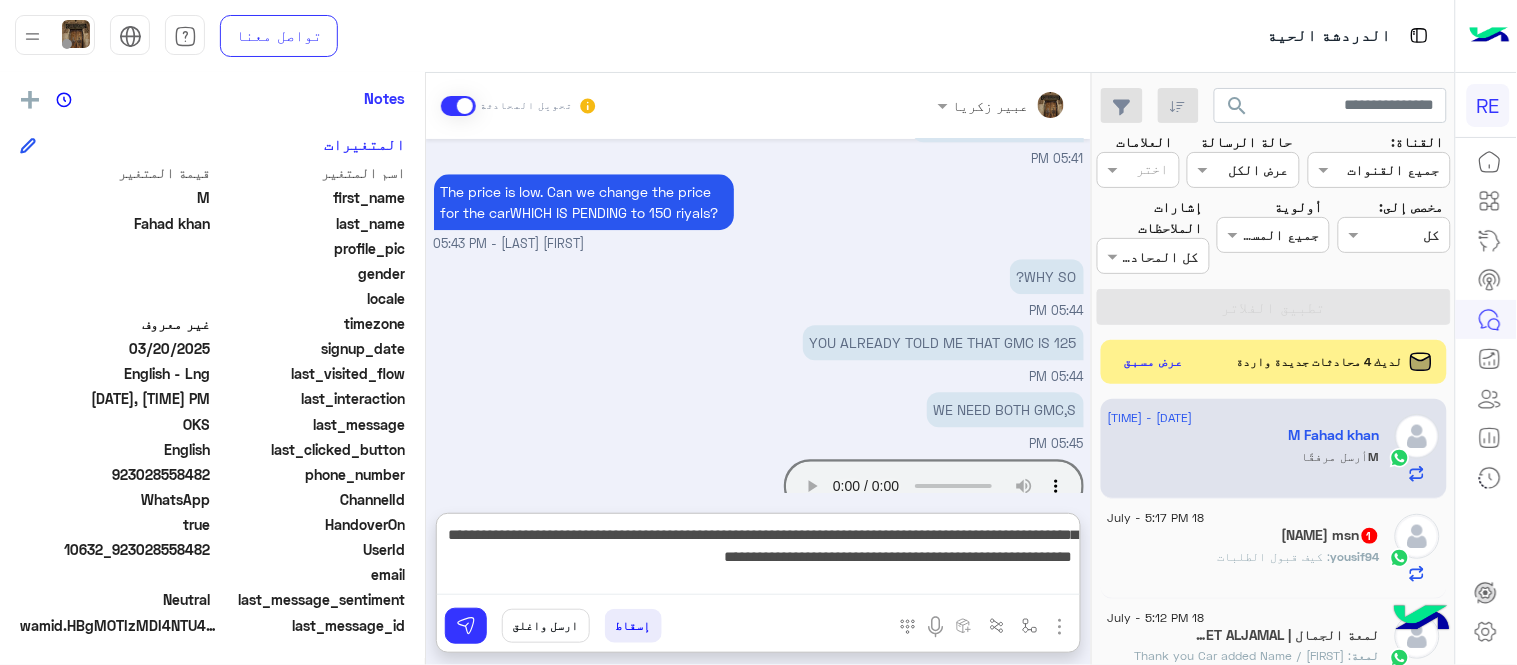 click on "**********" at bounding box center [758, 558] 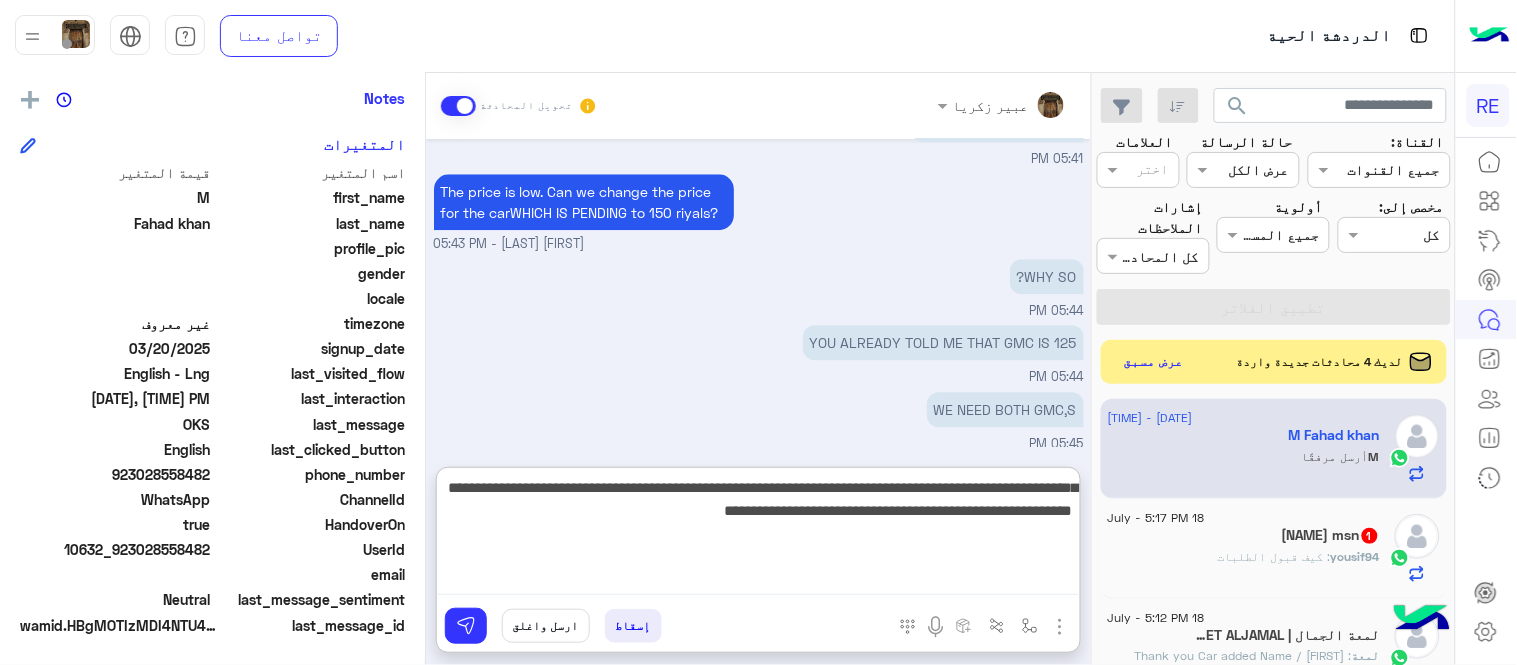 click on "**********" at bounding box center (758, 535) 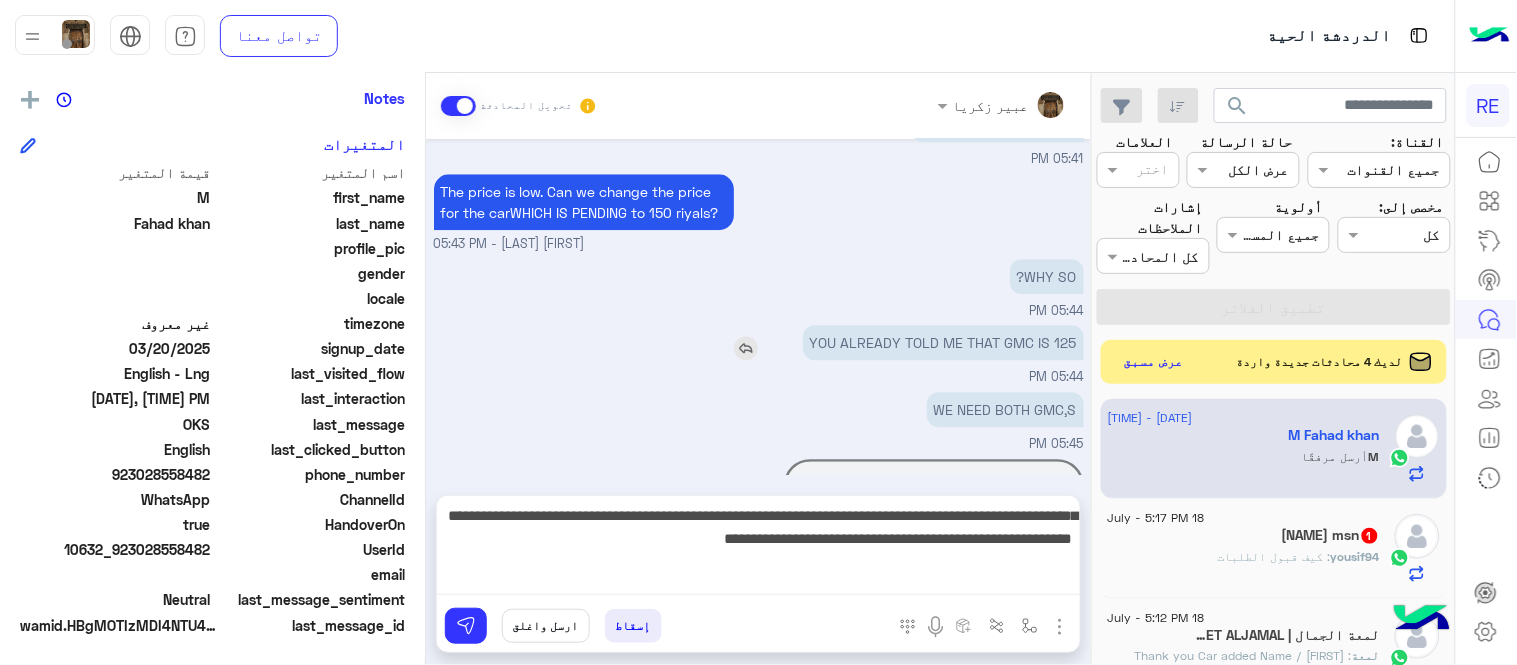 click on "YOU ALREADY TOLD ME THAT GMC IS 125" at bounding box center (943, 342) 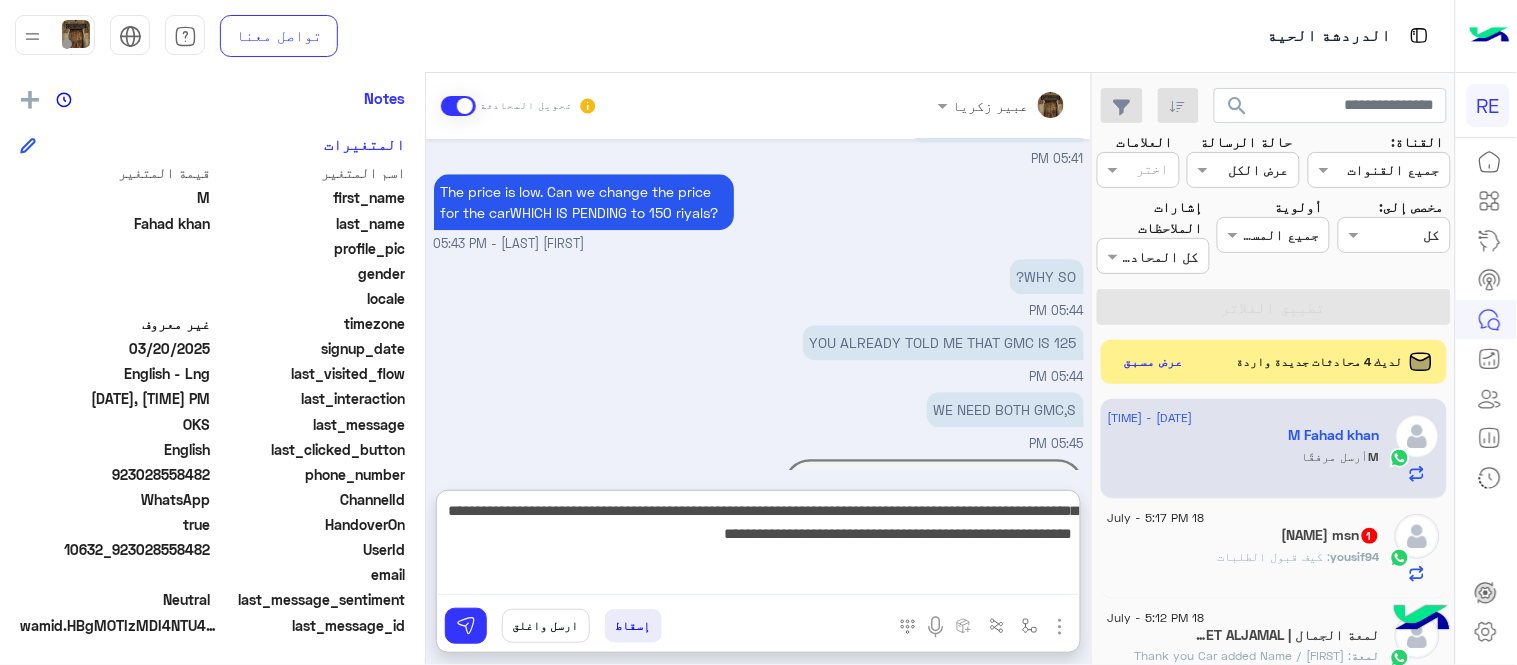 click on "**********" at bounding box center (758, 546) 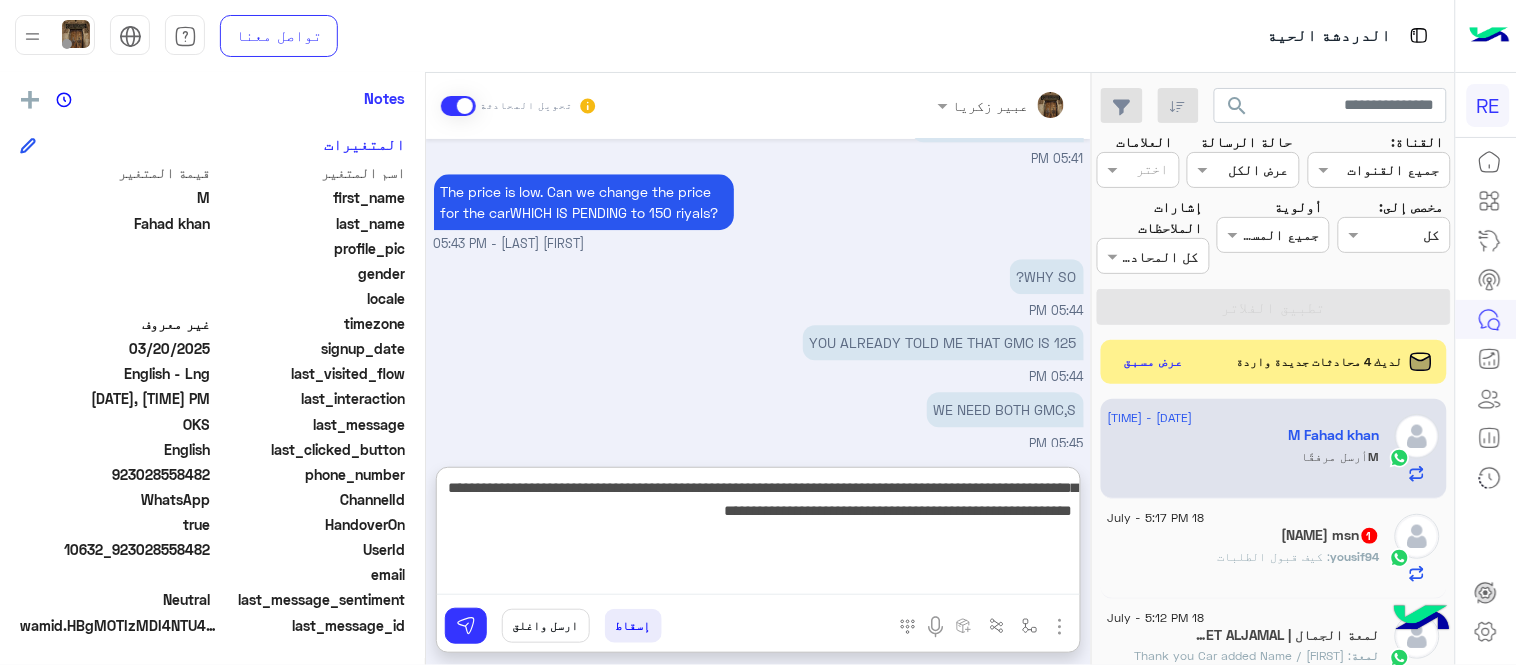 click on "**********" at bounding box center (758, 535) 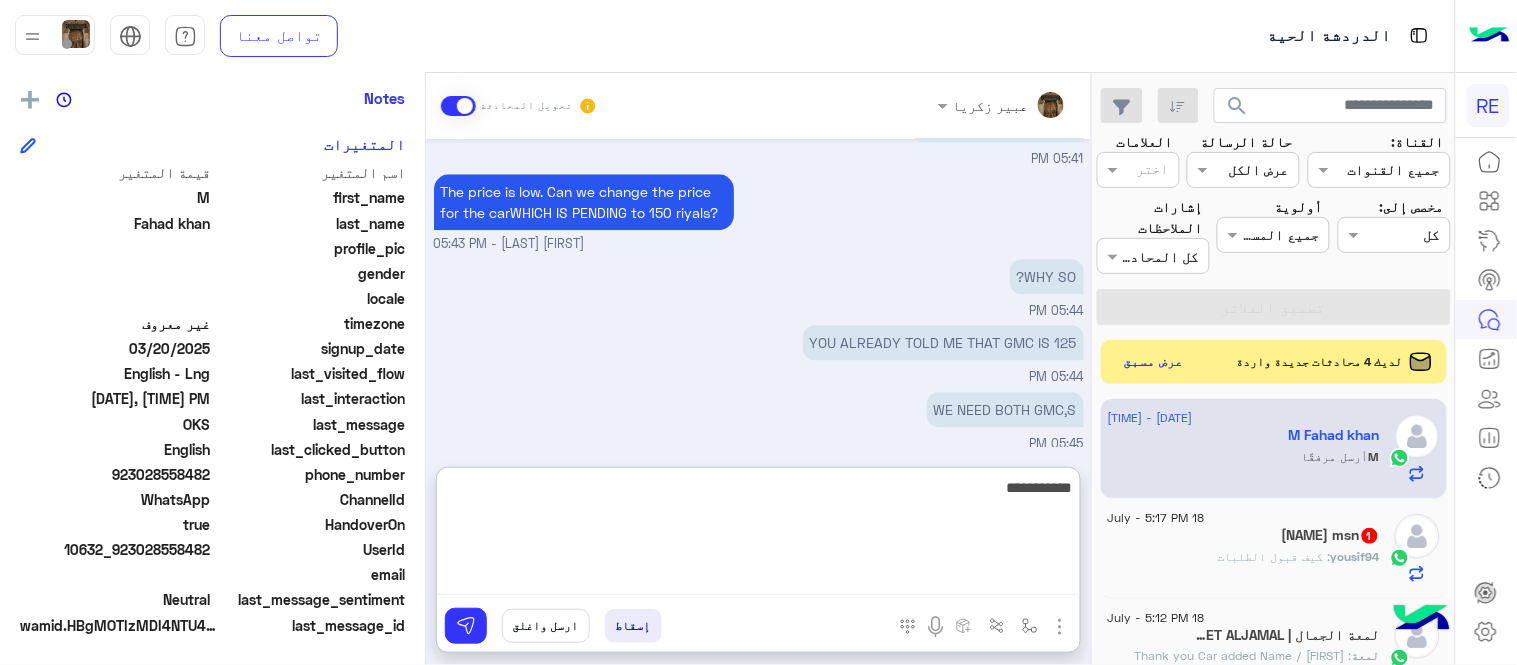 click on "**********" at bounding box center [758, 535] 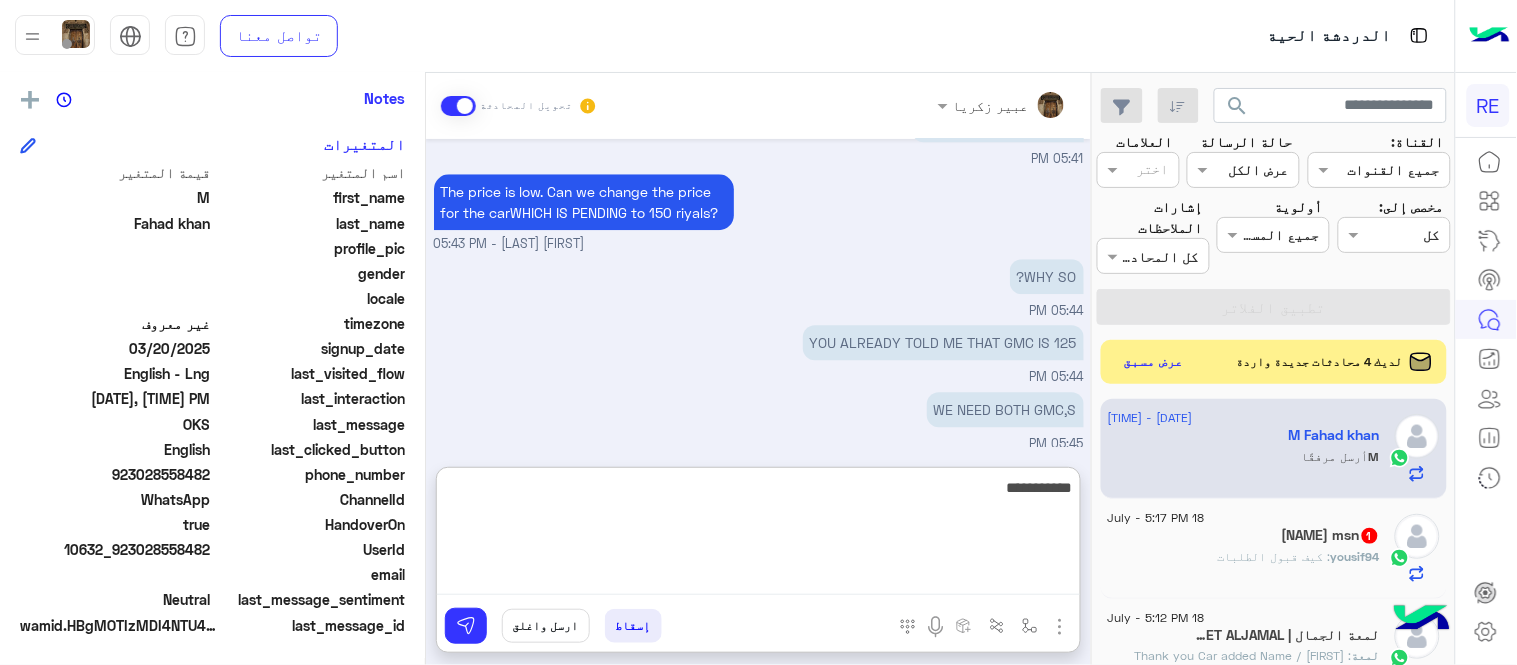 click on "**********" at bounding box center [758, 535] 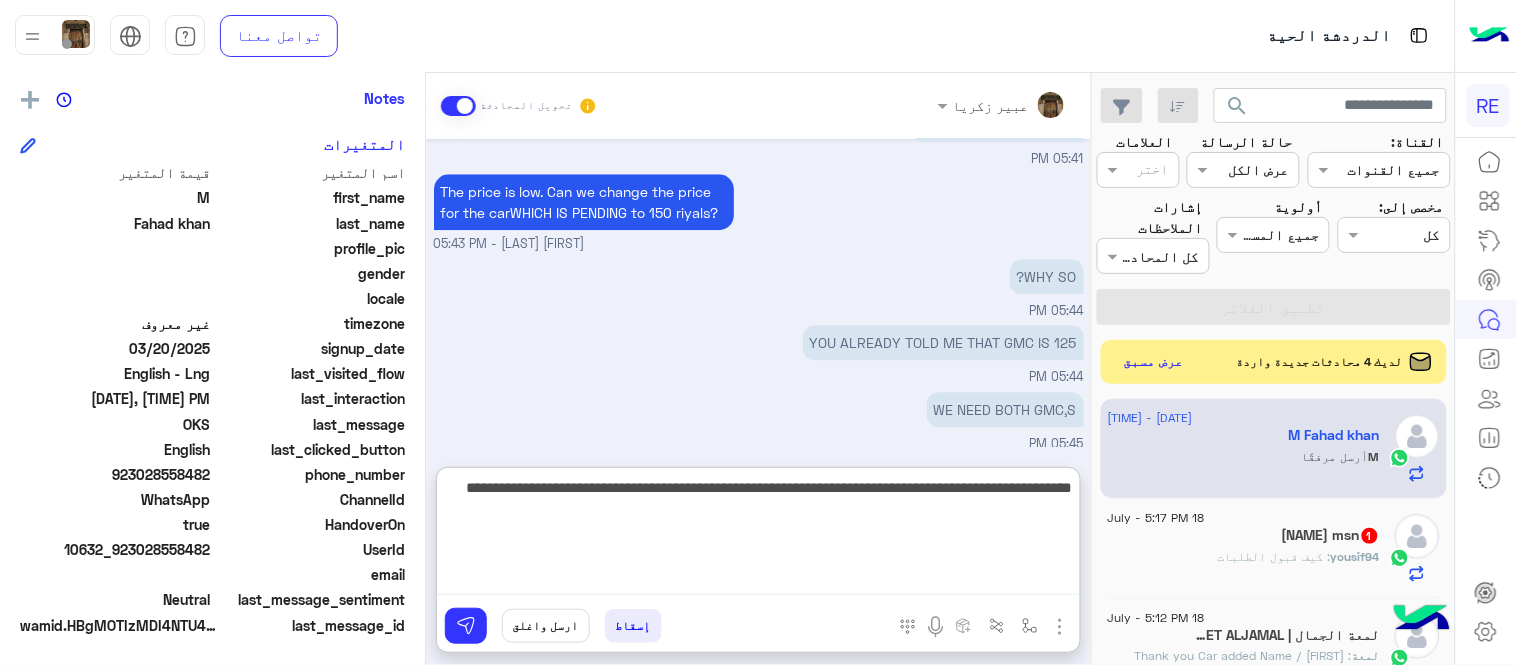 click on "**********" at bounding box center [758, 535] 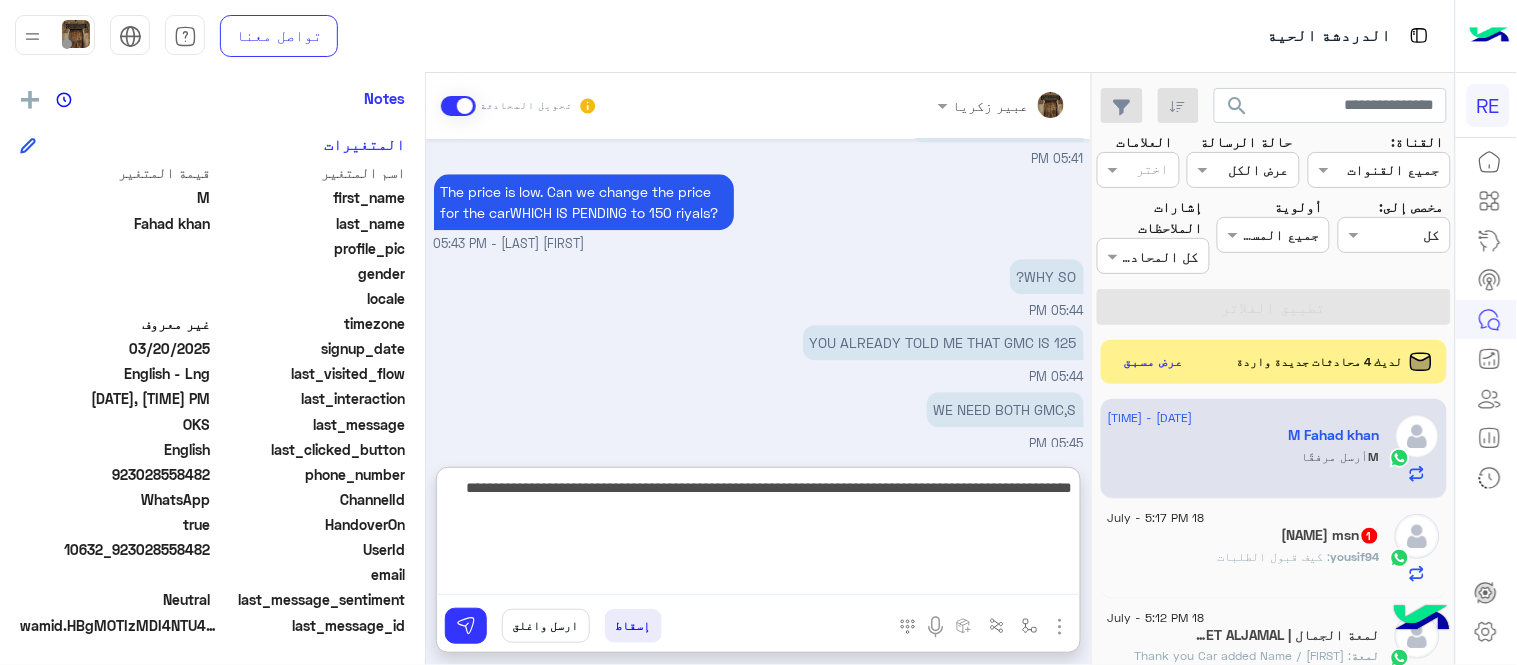 click on "**********" at bounding box center [758, 535] 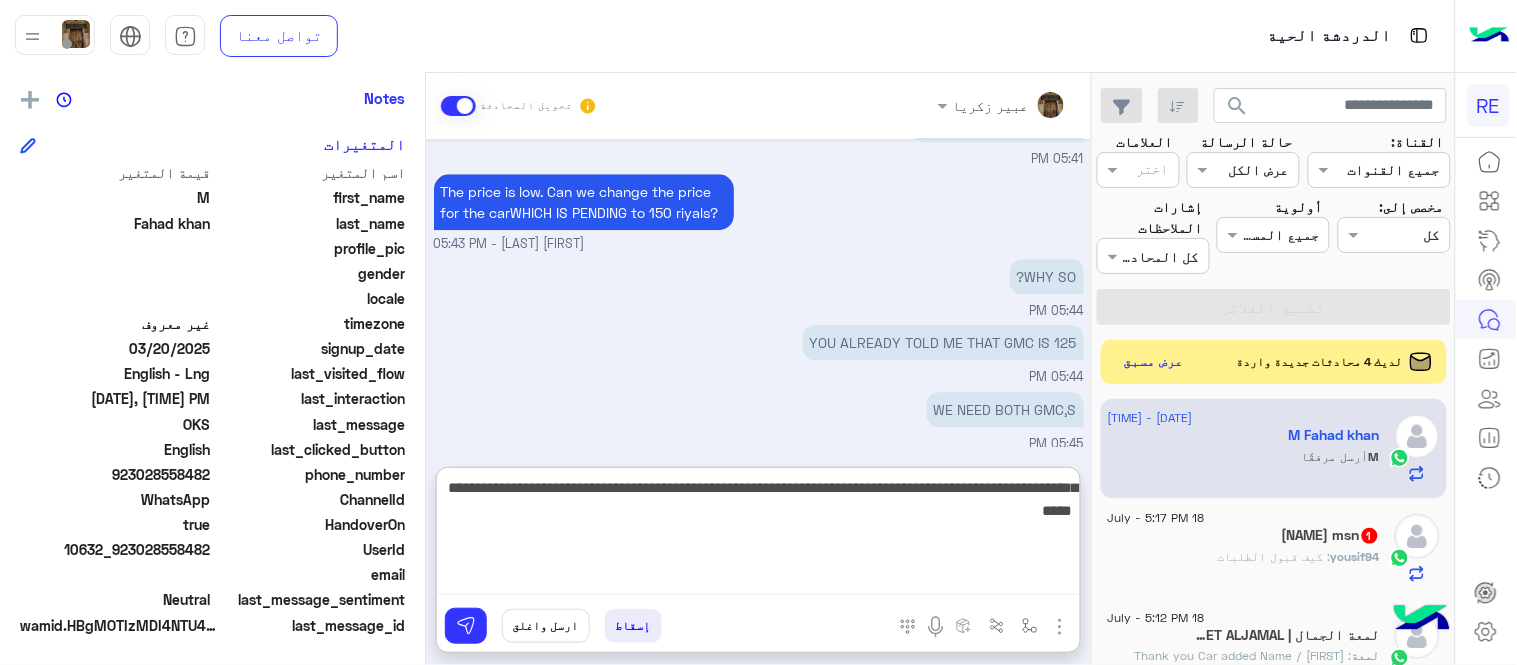 drag, startPoint x: 1038, startPoint y: 490, endPoint x: 436, endPoint y: 476, distance: 602.1628 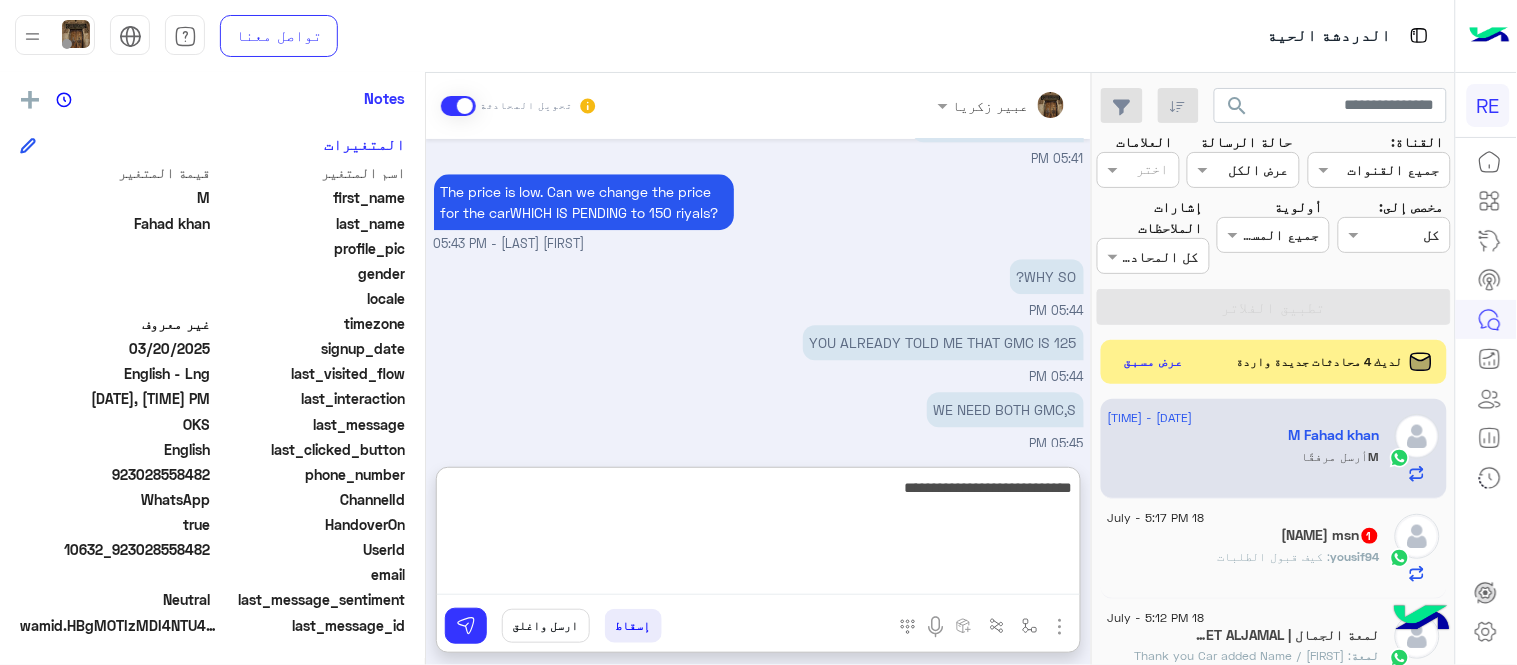click on "**********" at bounding box center [758, 535] 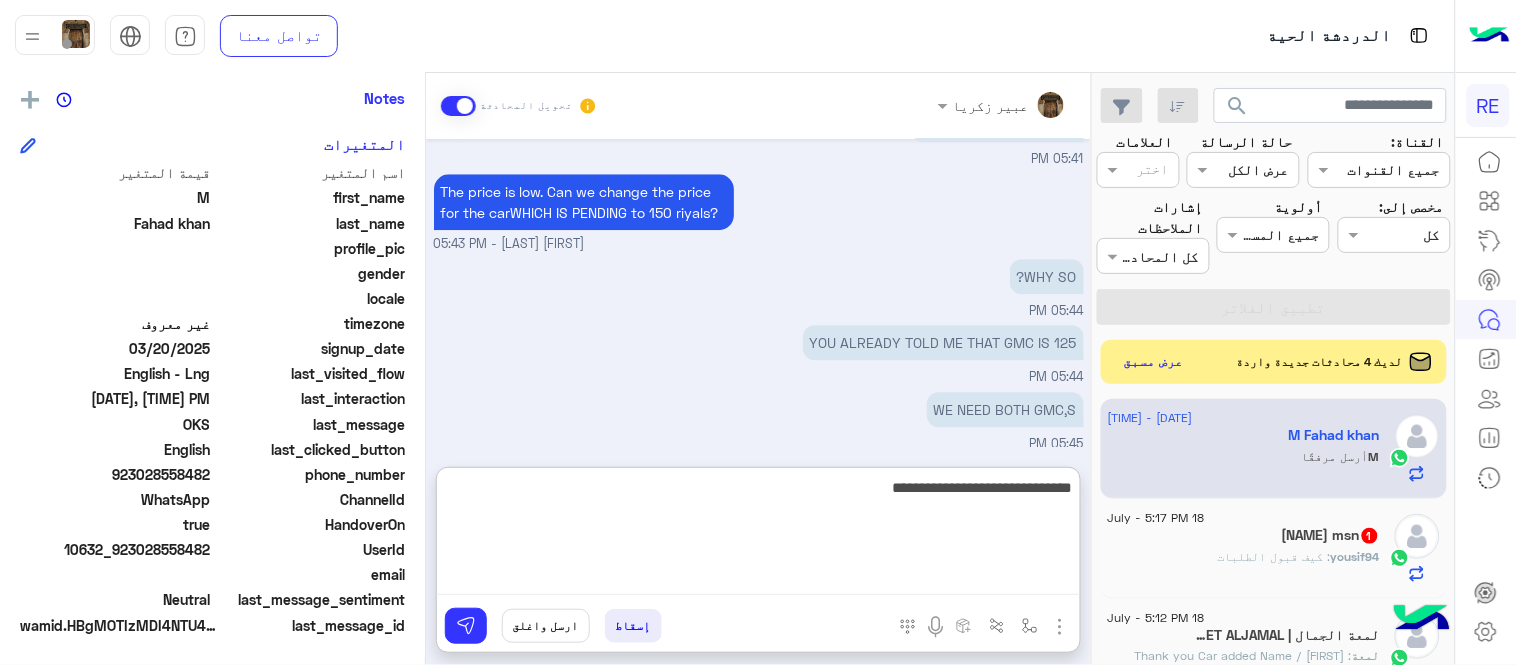 type on "**********" 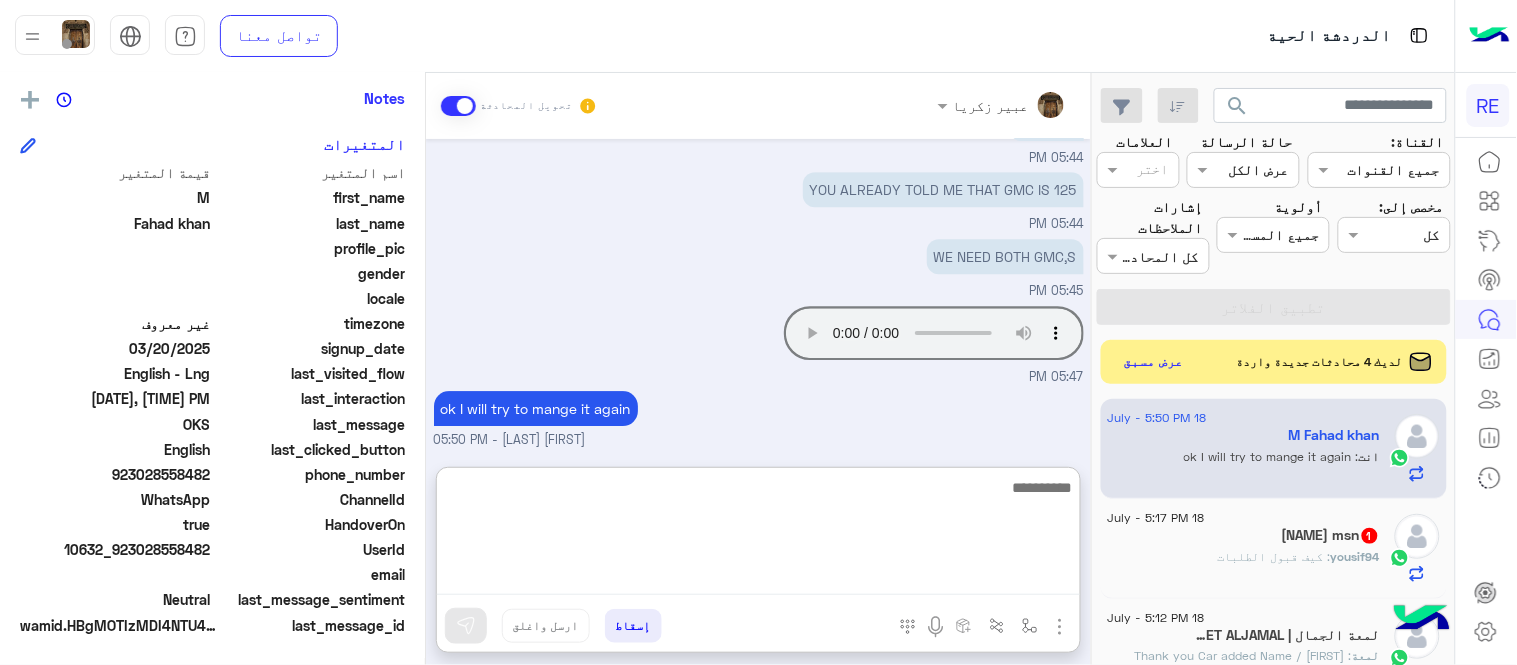 scroll, scrollTop: 1652, scrollLeft: 0, axis: vertical 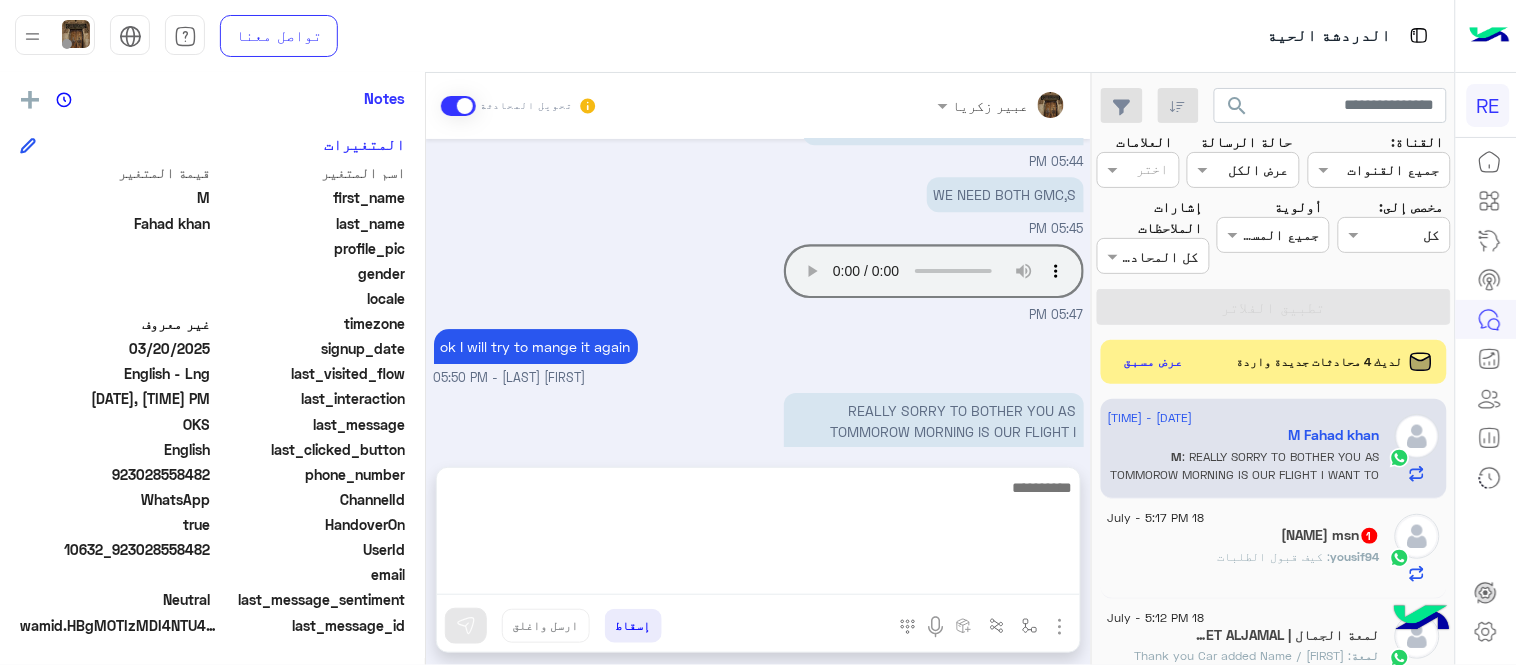click on "Jul 18, 2025  Advance reservations Date: 19/7/2025 Time: 17:15 Client name: HAZIQ FAZAL Client phone : +92 [PHONE] Departure location : Mohammed bin Abdulaziz International Airport Arrival location : OBEROI HOTEL Price: 100 sar  ayment method: cash Car type: SUV ------------------- Driver details: Captain: Mohammed Muflih Al-Ruhaili Mobile: 00966[PHONE] Car:  Palisade  Plate number: 2,6,6,3,r,r,z  color: white AFTER EDIT  [FIRST] [LAST] -  04:24 PM  OKS   04:24 PM  1 GMC PENDING   04:24 PM  1 GMC PENDING YES  WE LOOK FOR DRIVER NOW  [FIRST] [LAST] -  04:25 PM  OKS   04:25 PM  Can we replace the GMC with a Staria? This is a picture of it.  [FIRST] [LAST] -  05:39 PM   [FIRST] [LAST] -  05:40 PM   [FIRST] [LAST] -  05:40 PM  THE ONE WHICH IS PENDING?   05:40 PM  OR ALL 2?   05:40 PM  THE ONE WHICH IS PENDING? YES  [FIRST] [LAST] -  05:41 PM  GMC IS NOT AVAILABLE?   05:41 PM  The price is low. Can we change the price for the carWHICH IS PENDING to 150 riyals? WHY SO?" at bounding box center [758, 293] 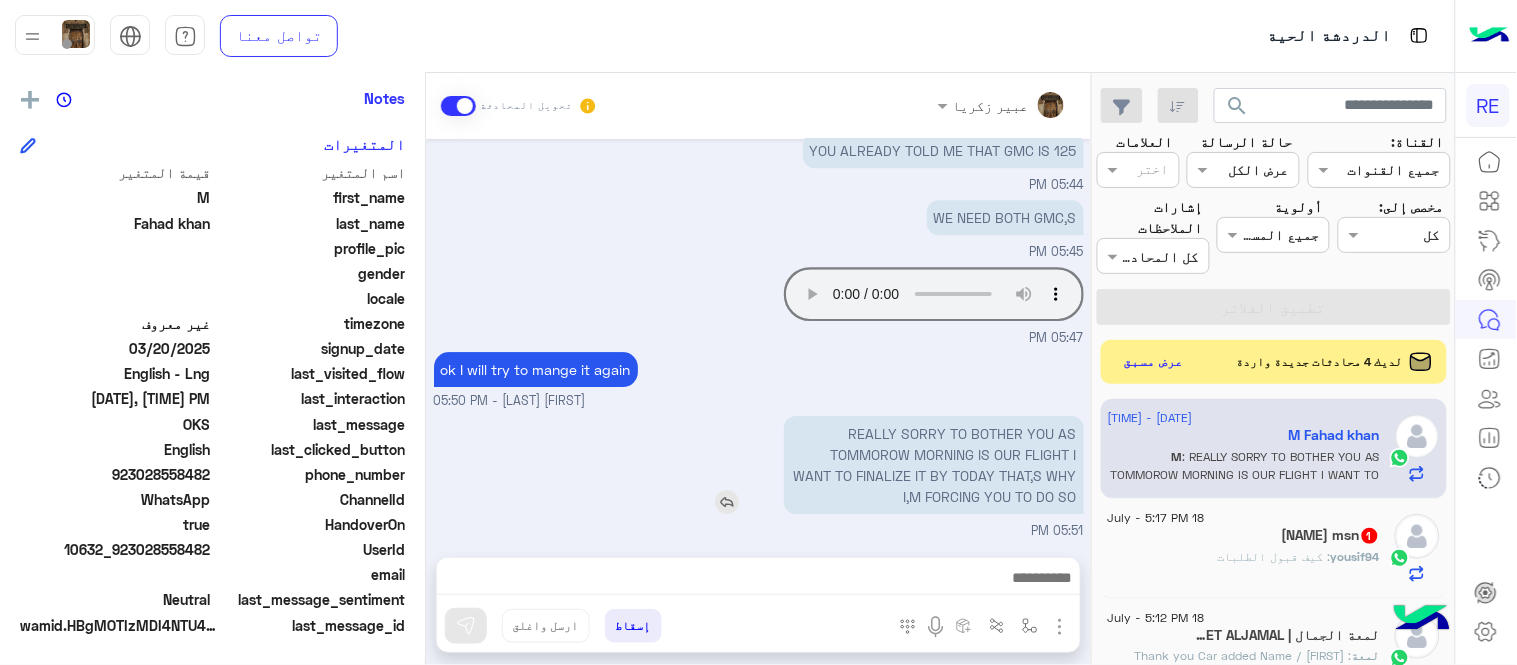 click on "REALLY SORRY TO BOTHER YOU AS TOMMOROW MORNING IS OUR FLIGHT I WANT TO FINALIZE IT BY TODAY THAT,S WHY I,M FORCING YOU TO DO SO" at bounding box center (934, 465) 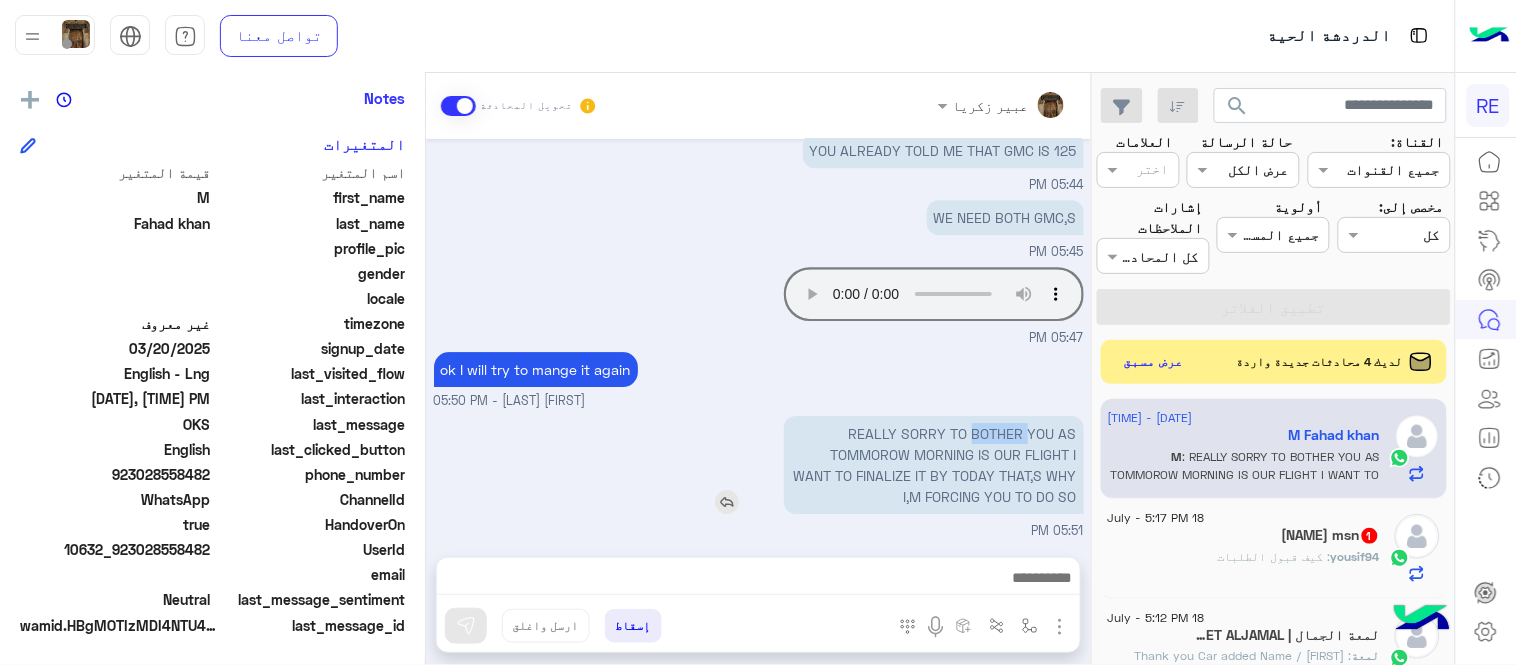click on "REALLY SORRY TO BOTHER YOU AS TOMMOROW MORNING IS OUR FLIGHT I WANT TO FINALIZE IT BY TODAY THAT,S WHY I,M FORCING YOU TO DO SO" at bounding box center [934, 465] 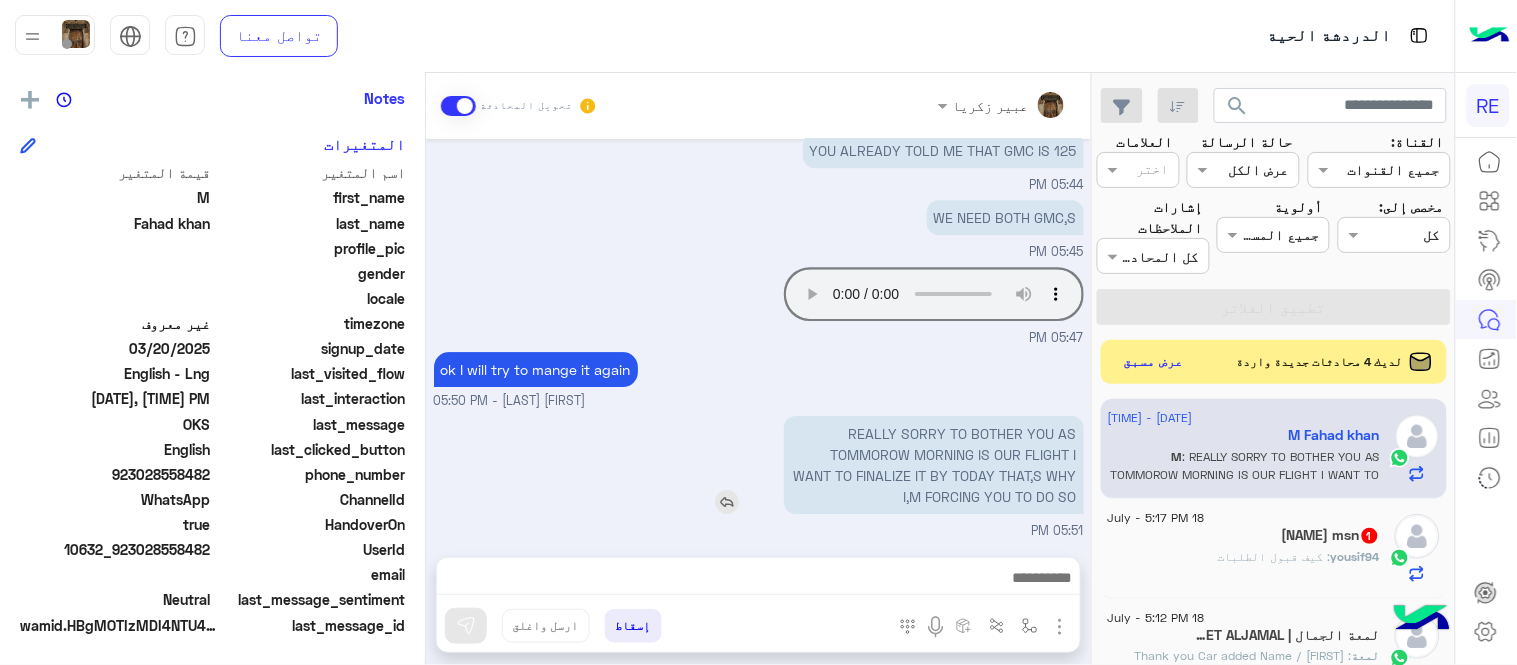 click on "REALLY SORRY TO BOTHER YOU AS TOMMOROW MORNING IS OUR FLIGHT I WANT TO FINALIZE IT BY TODAY THAT,S WHY I,M FORCING YOU TO DO SO" at bounding box center [934, 465] 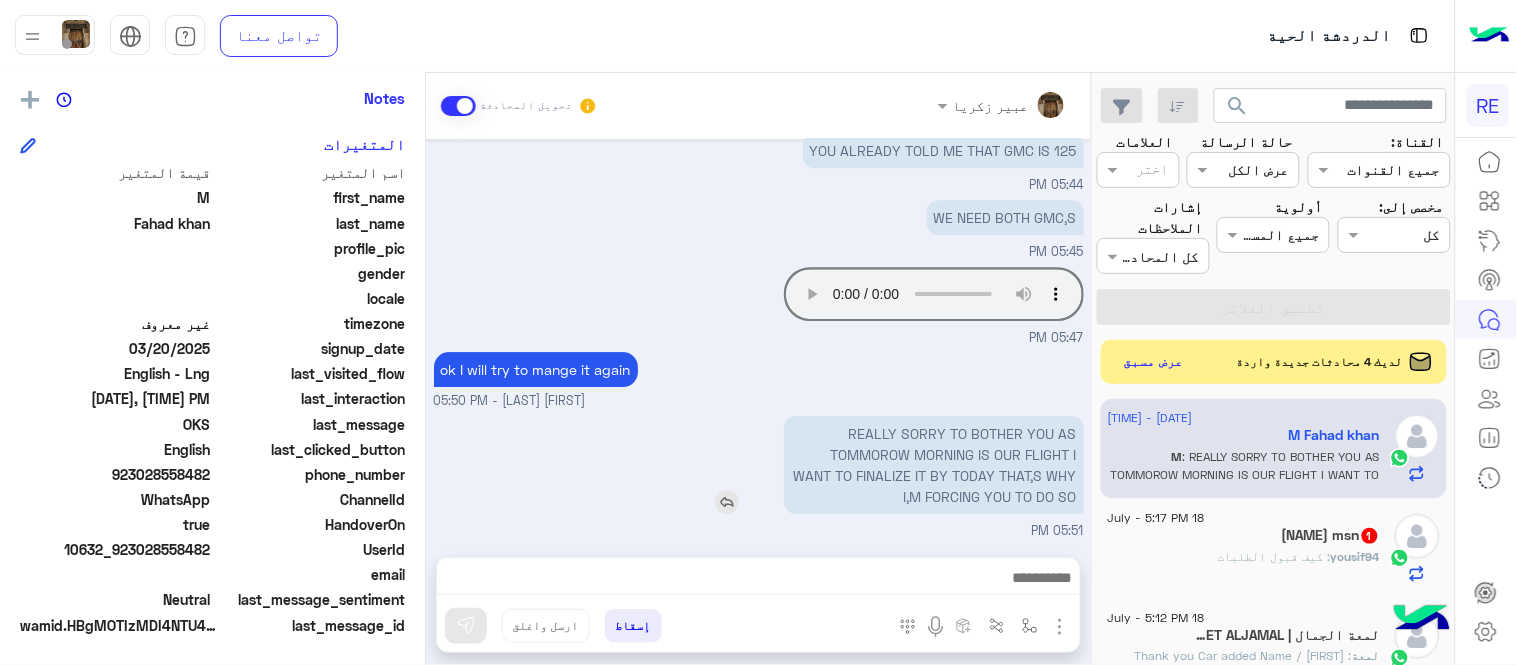 click on "REALLY SORRY TO BOTHER YOU AS TOMMOROW MORNING IS OUR FLIGHT I WANT TO FINALIZE IT BY TODAY THAT,S WHY I,M FORCING YOU TO DO SO" at bounding box center (934, 465) 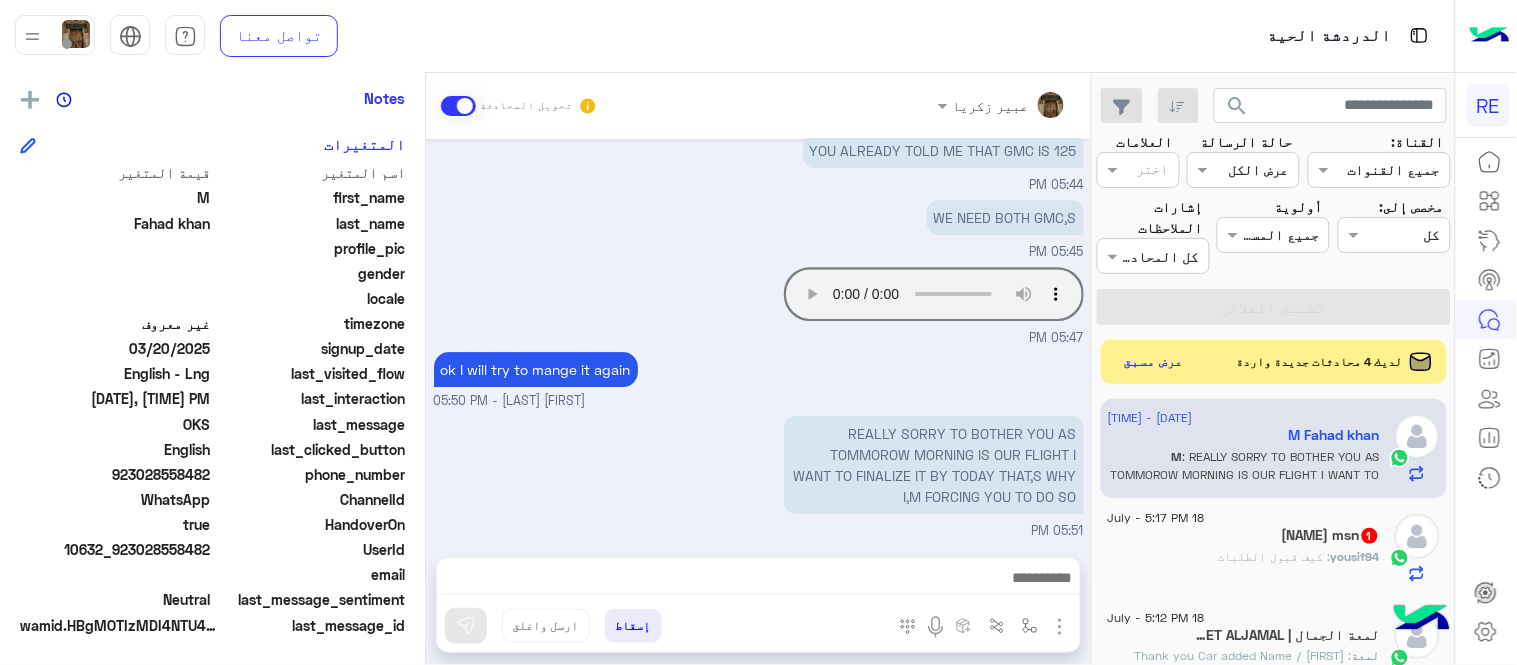click at bounding box center [758, 583] 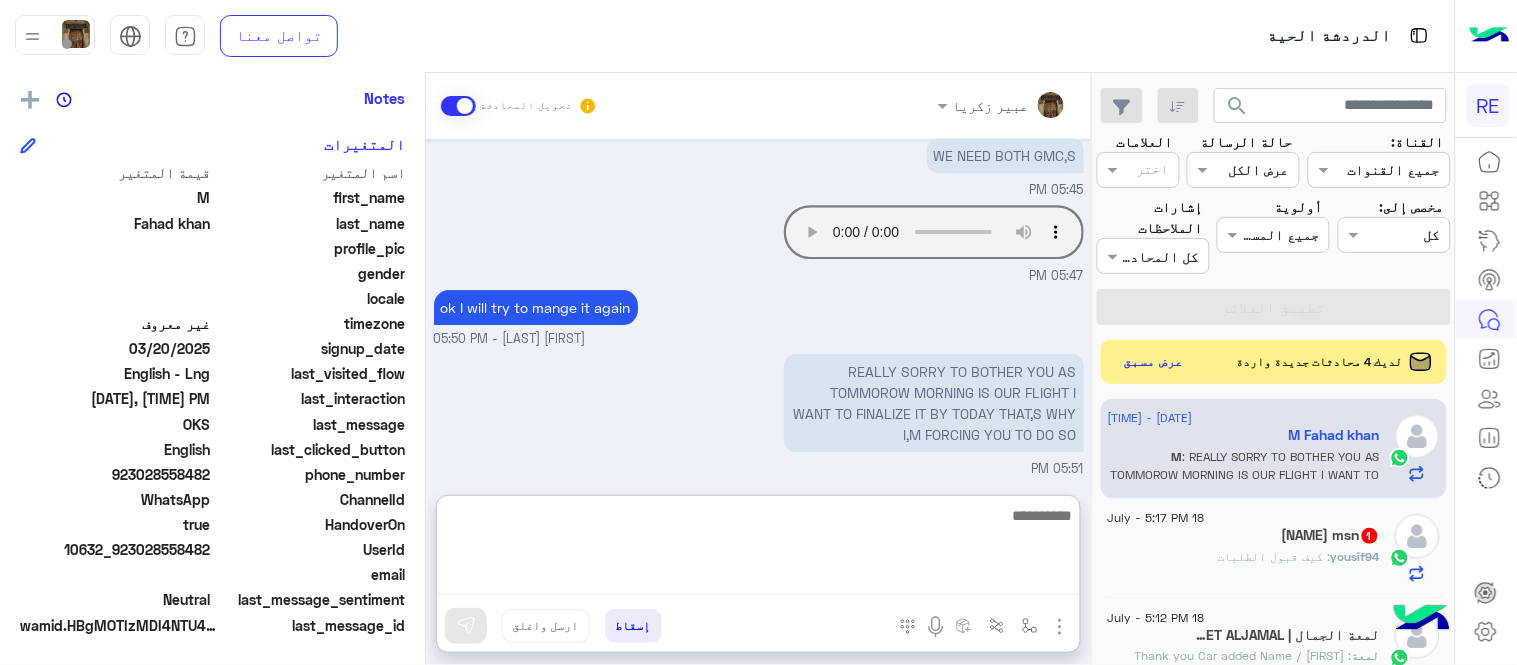 click at bounding box center (758, 549) 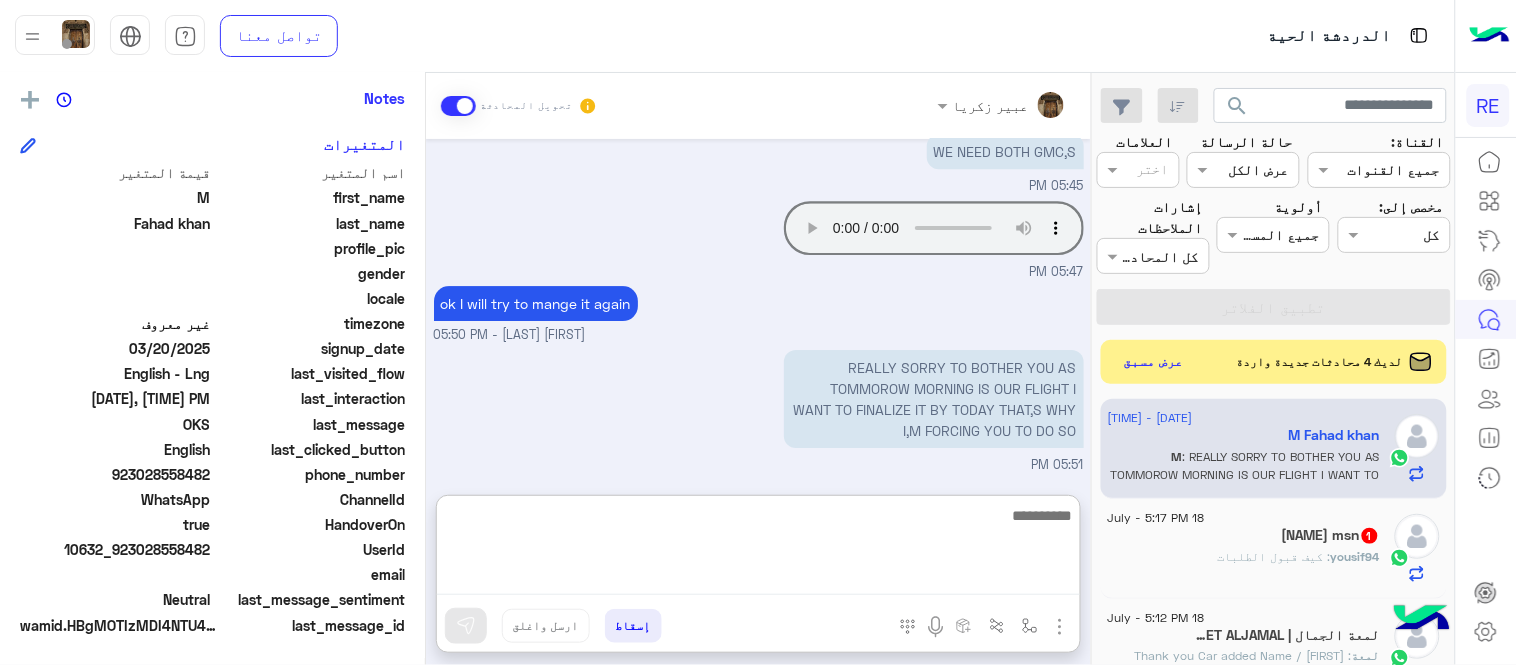 scroll, scrollTop: 1652, scrollLeft: 0, axis: vertical 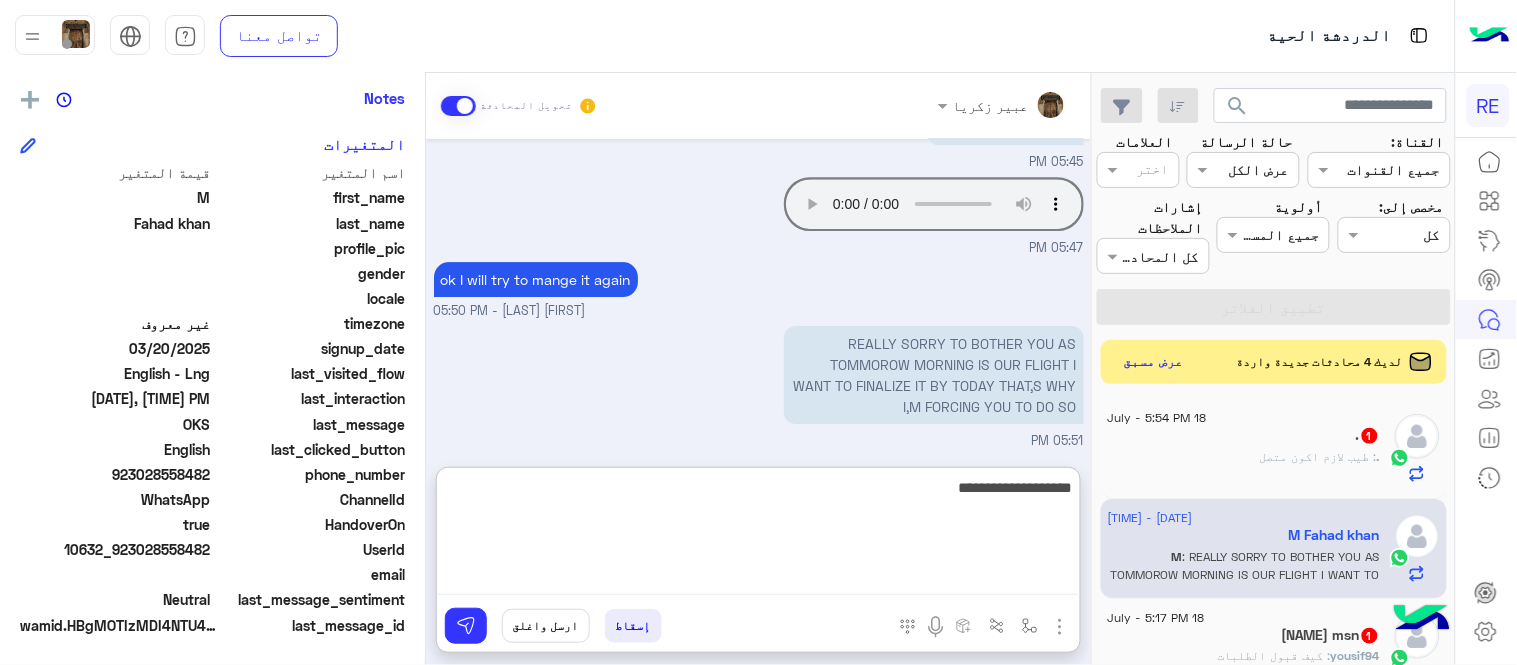 paste on "**********" 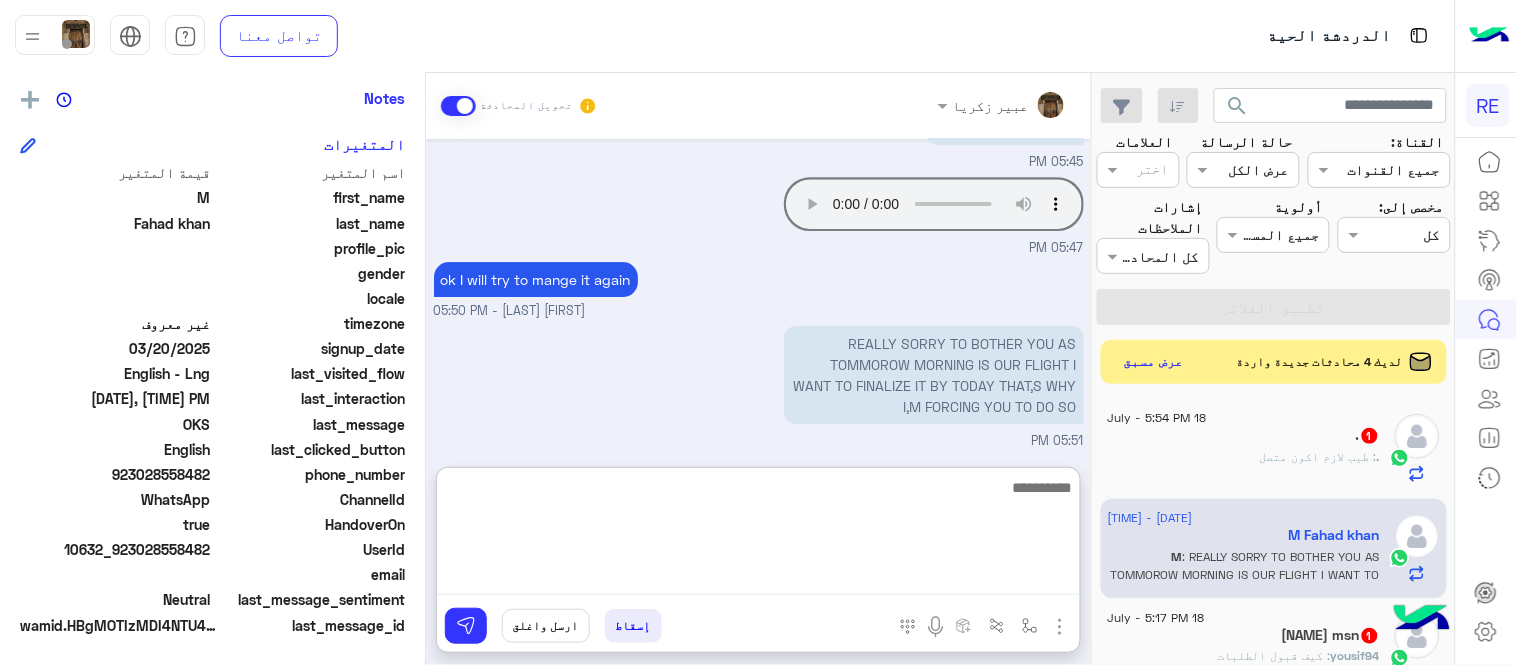 scroll, scrollTop: 1716, scrollLeft: 0, axis: vertical 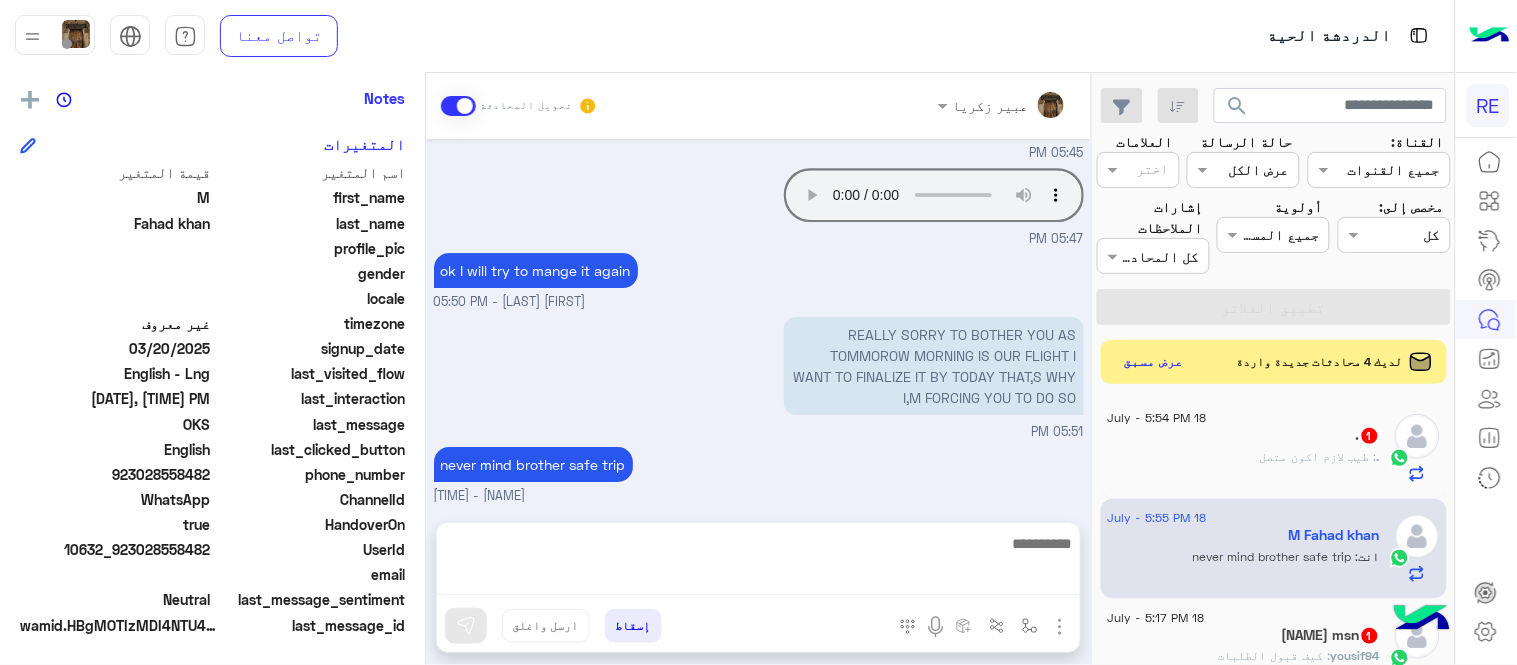 click on "Jul 18, 2025  Advance reservations Date: 19/7/2025 Time: 17:15 Client name: HAZIQ FAZAL Client phone : +92 [PHONE] Departure location : Mohammed bin Abdulaziz International Airport Arrival location : OBEROI HOTEL Price: 100 sar  ayment method: cash Car type: SUV ------------------- Driver details: Captain: Mohammed Muflih Al-Ruhaili Mobile: 00966[PHONE] Car:  Palisade  Plate number: 2,6,6,3,r,r,z  color: white AFTER EDIT  [FIRST] [LAST] -  04:24 PM  OKS   04:24 PM  1 GMC PENDING   04:24 PM  1 GMC PENDING YES  WE LOOK FOR DRIVER NOW  [FIRST] [LAST] -  04:25 PM  OKS   04:25 PM  Can we replace the GMC with a Staria? This is a picture of it.  [FIRST] [LAST] -  05:39 PM   [FIRST] [LAST] -  05:40 PM   [FIRST] [LAST] -  05:40 PM  THE ONE WHICH IS PENDING?   05:40 PM  OR ALL 2?   05:40 PM  THE ONE WHICH IS PENDING? YES  [FIRST] [LAST] -  05:41 PM  GMC IS NOT AVAILABLE?   05:41 PM  The price is low. Can we change the price for the carWHICH IS PENDING to 150 riyals? WHY SO?" at bounding box center (758, 321) 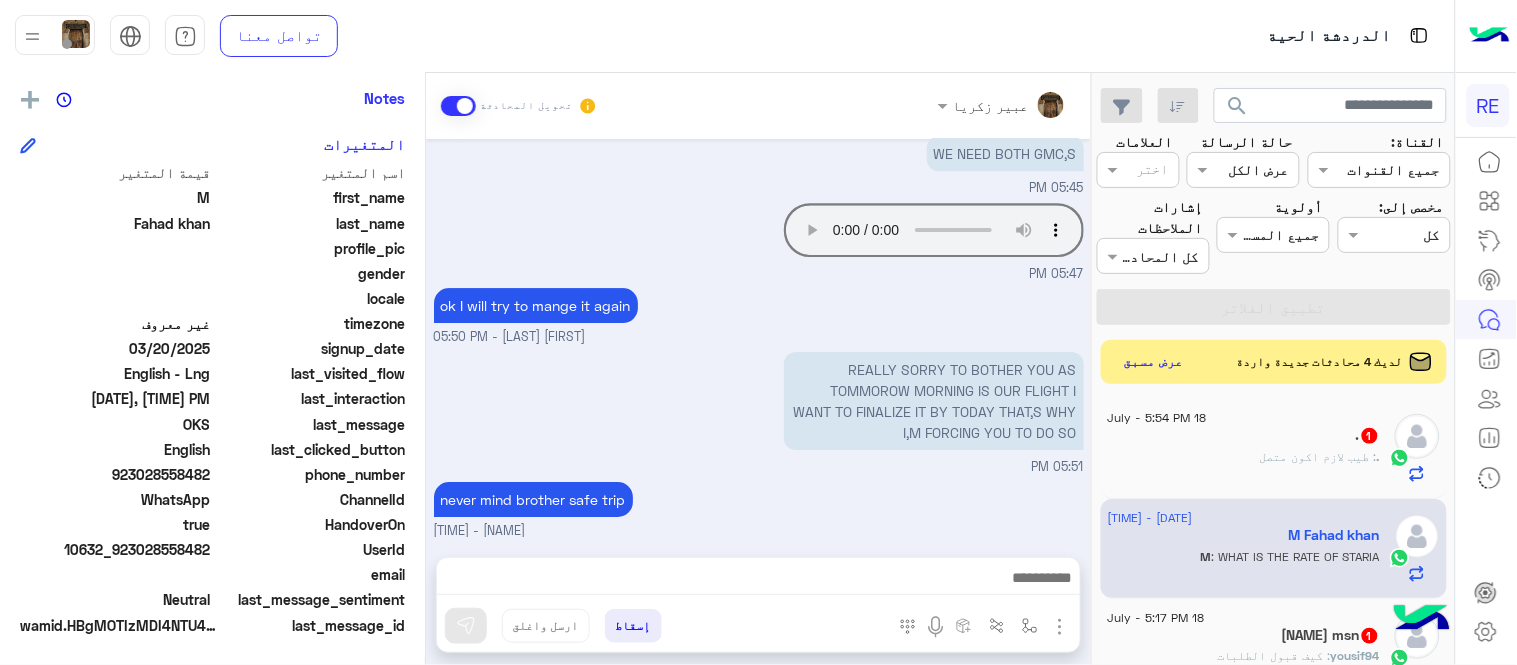 scroll, scrollTop: 1758, scrollLeft: 0, axis: vertical 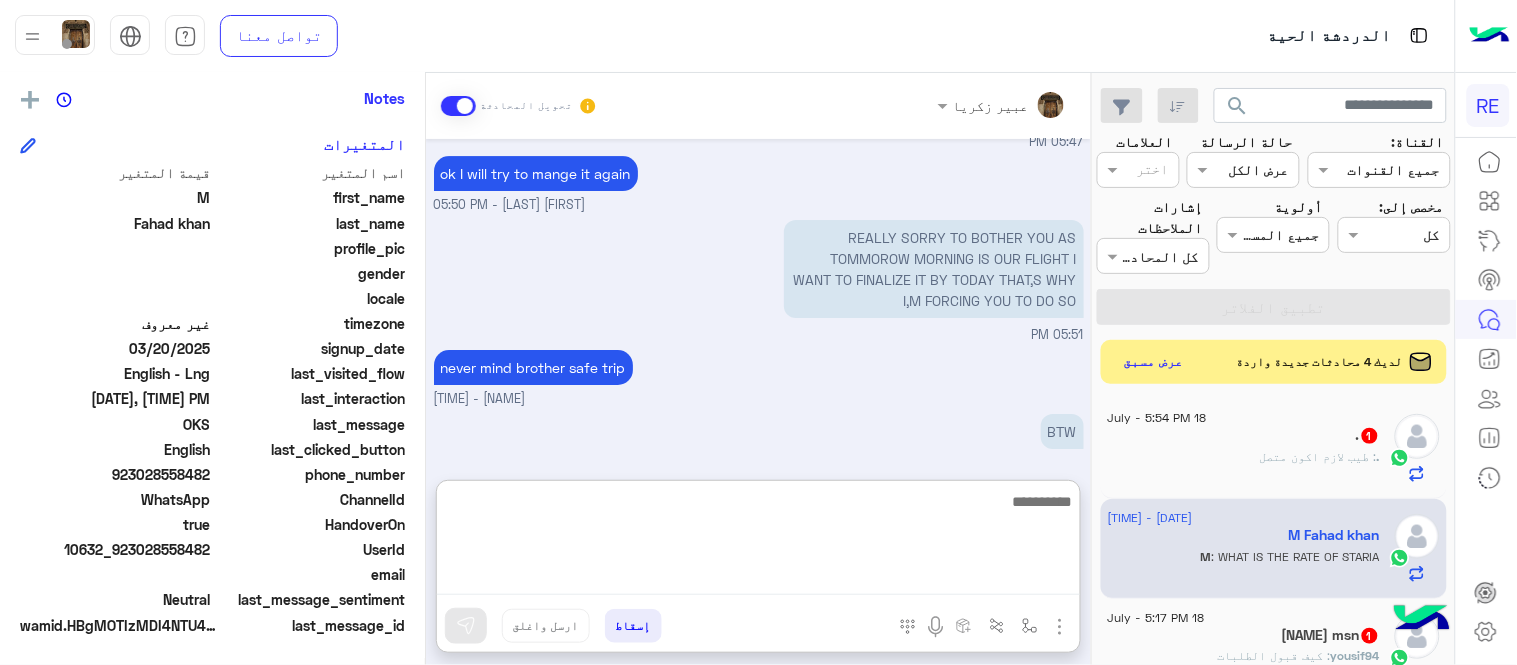 click at bounding box center (758, 542) 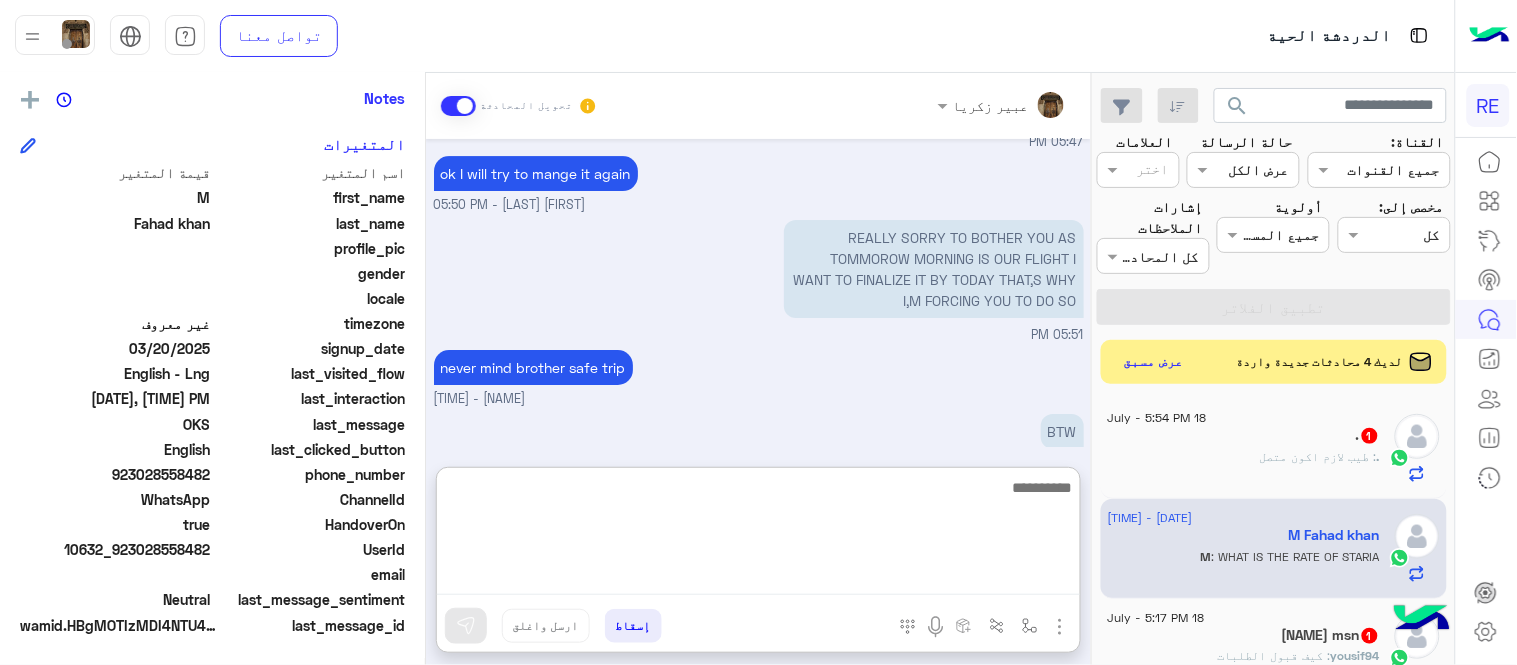 click at bounding box center [758, 535] 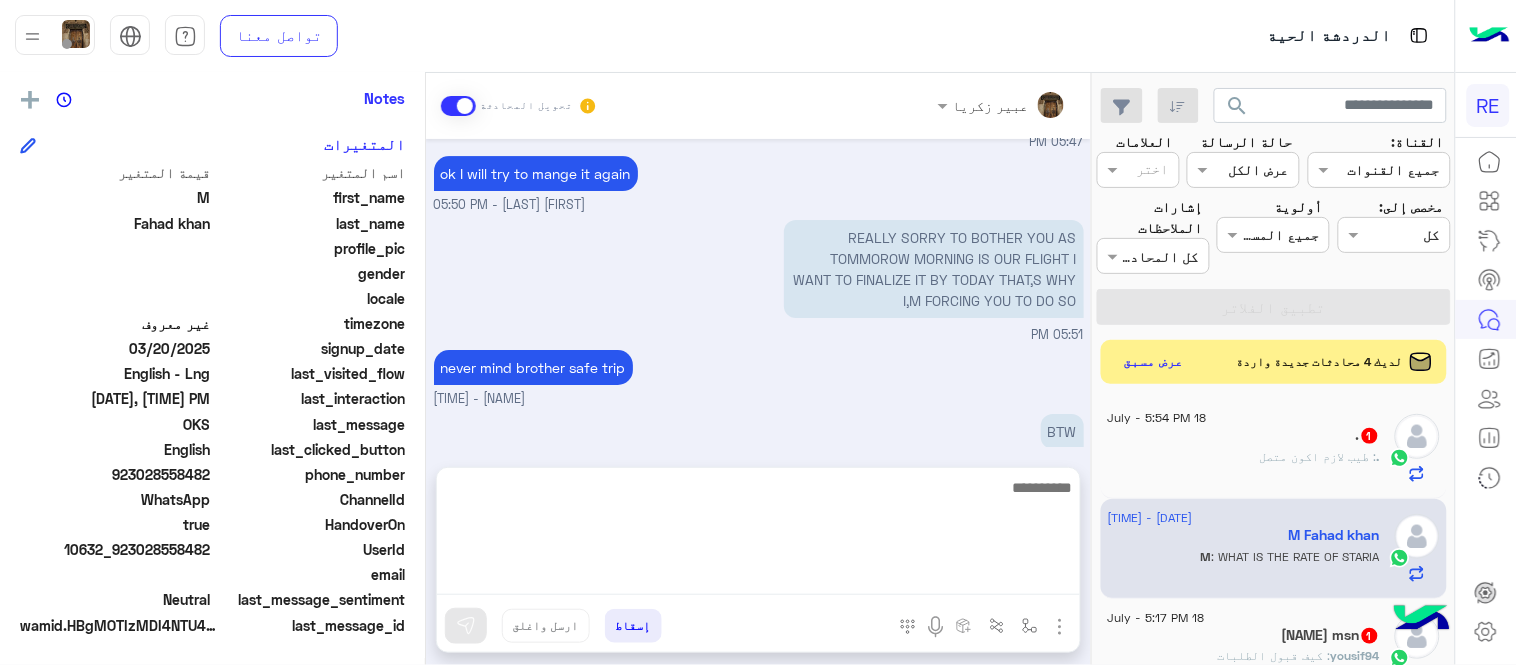 click on "عبير زكريا تحويل المحادثة     [DATE]  Advance reservations Date: 19/7/2025 Time: 17:15 Client name: HAZIQ FAZAL Client phone : +92 [PHONE] Departure location : Mohammed bin Abdulaziz International Airport Arrival location : OBEROI HOTEL Price: 100 sar  ayment method: cash Car type: SUV ------------------- Driver details: Captain: Mohammed Muflih Al-Ruhaili Mobile: [PHONE] Car:  Palisade  Plate number: 2,6,6,3,r,r,z  color: white AFTER EDIT  عبير زكريا -  [TIME]  OKS   [TIME]  1 GMC PENDING   [TIME]  1 GMC PENDING YES  WE LOOK FOR DRIVER NOW  عبير زكريا -  [TIME]  OKS   [TIME]  Can we replace the GMC with a Staria? This is a picture of it.  عبير زكريا -  [TIME]   عبير زكريا -  [TIME]   عبير زكريا -  [TIME]  THE ONE WHICH IS PENDING?   [TIME]  OR ALL 2?   [TIME]  THE ONE WHICH IS PENDING? YES  عبير زكريا -  [TIME]  GMC IS NOT AVAILABLE?   [TIME]   عبير زكريا -  [TIME]  WHY SO? BTW" at bounding box center (758, 373) 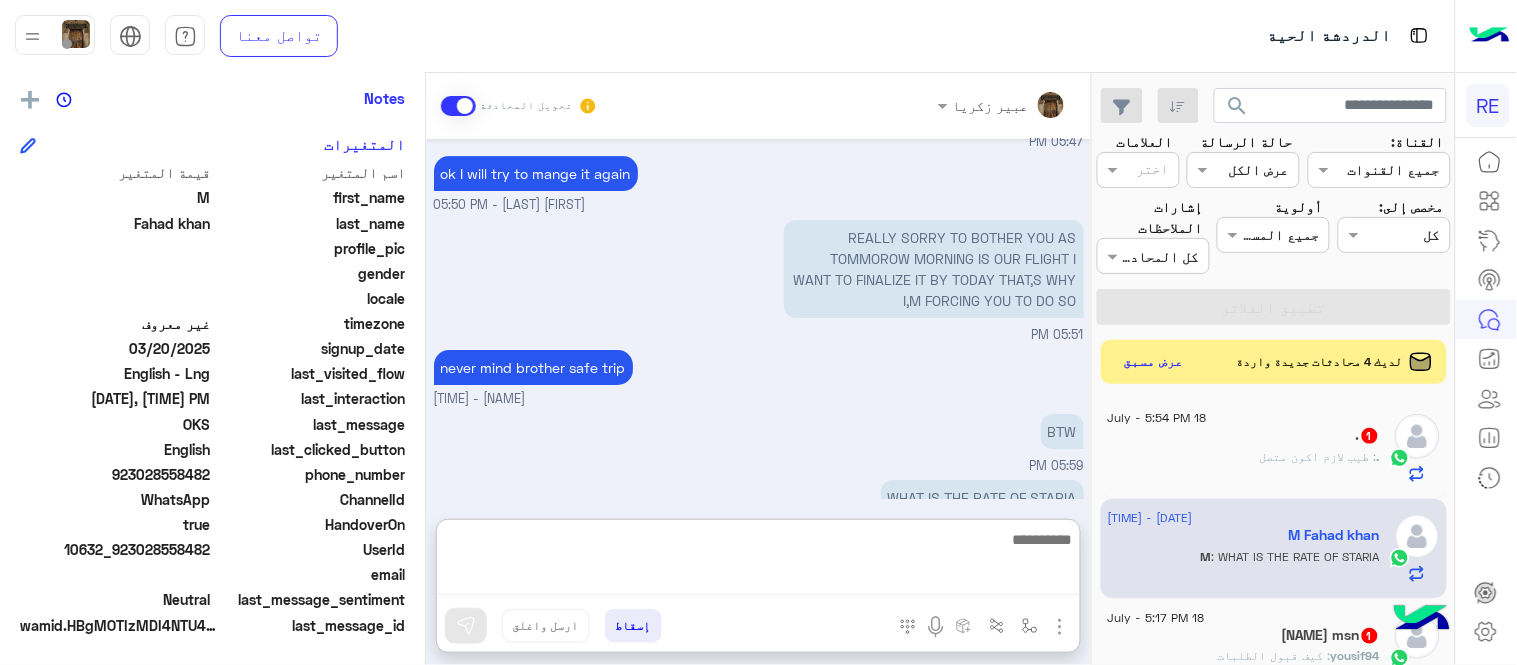 click at bounding box center [758, 561] 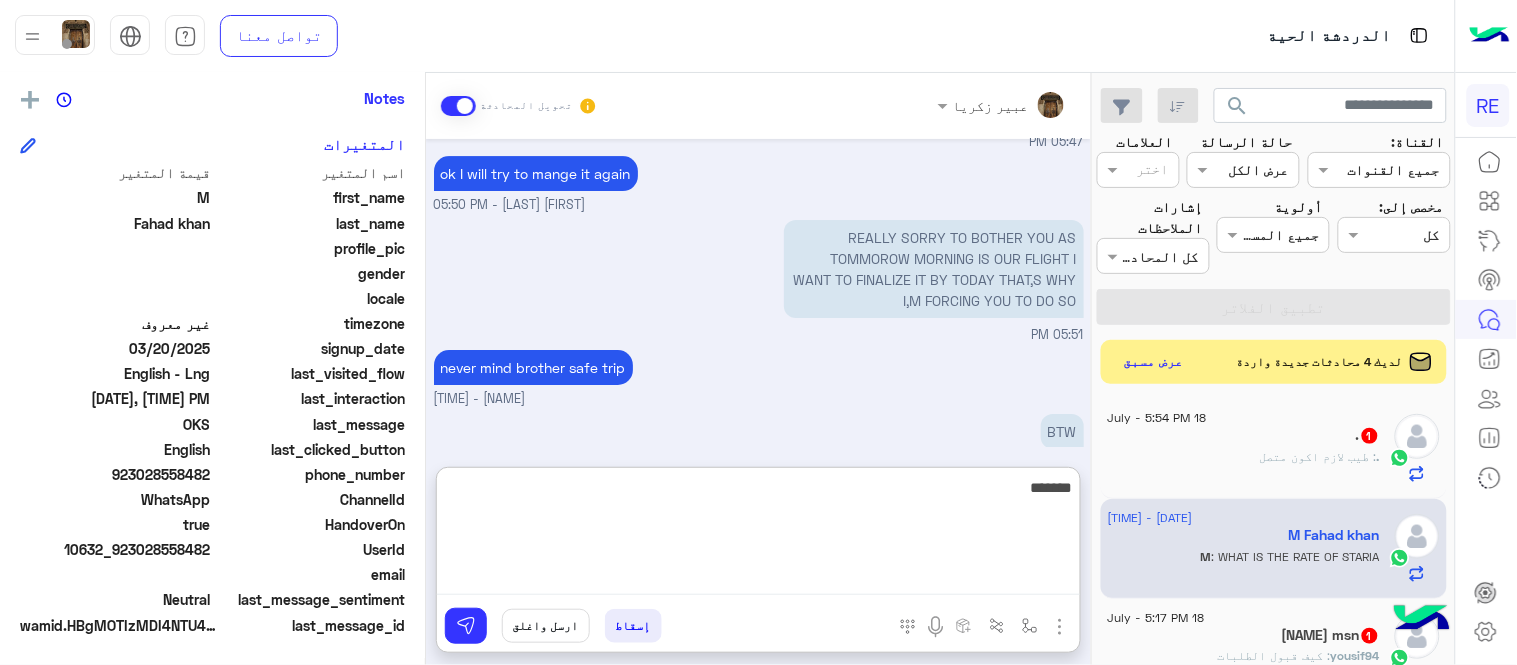type on "*******" 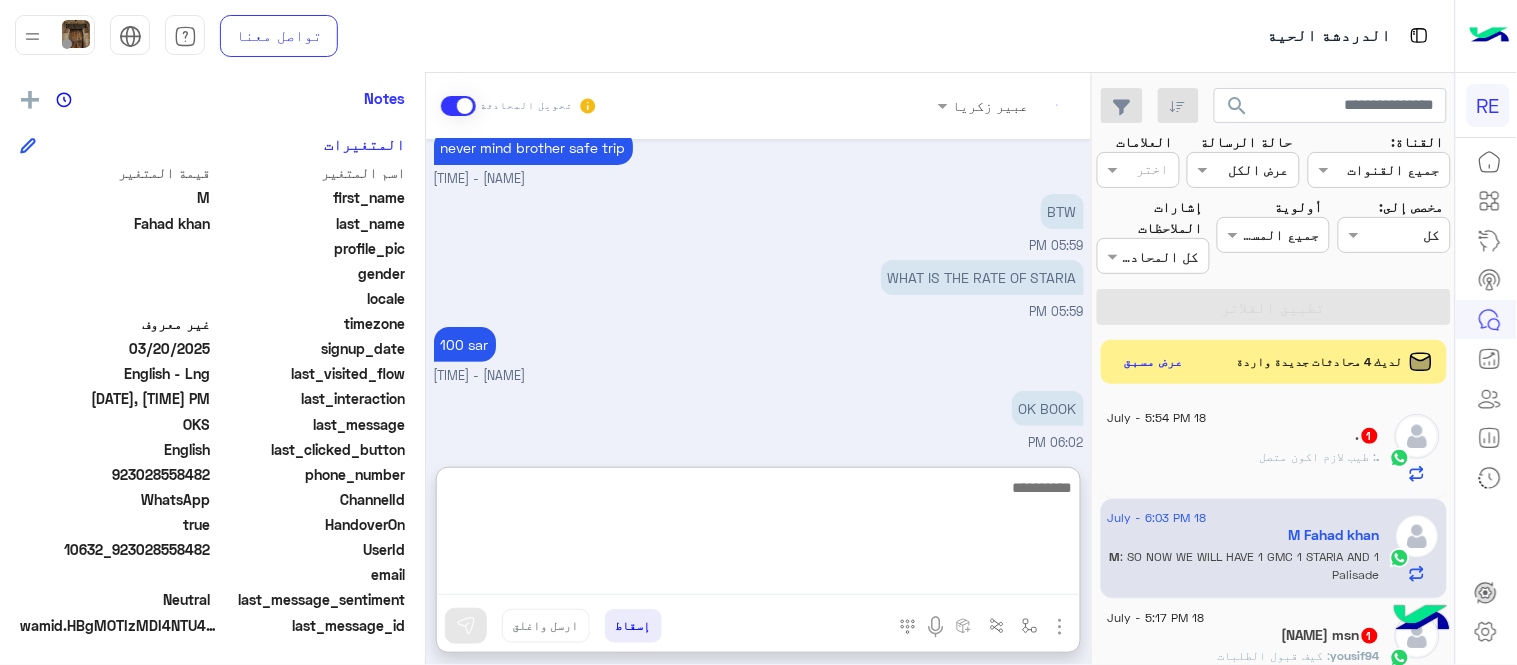 scroll, scrollTop: 2066, scrollLeft: 0, axis: vertical 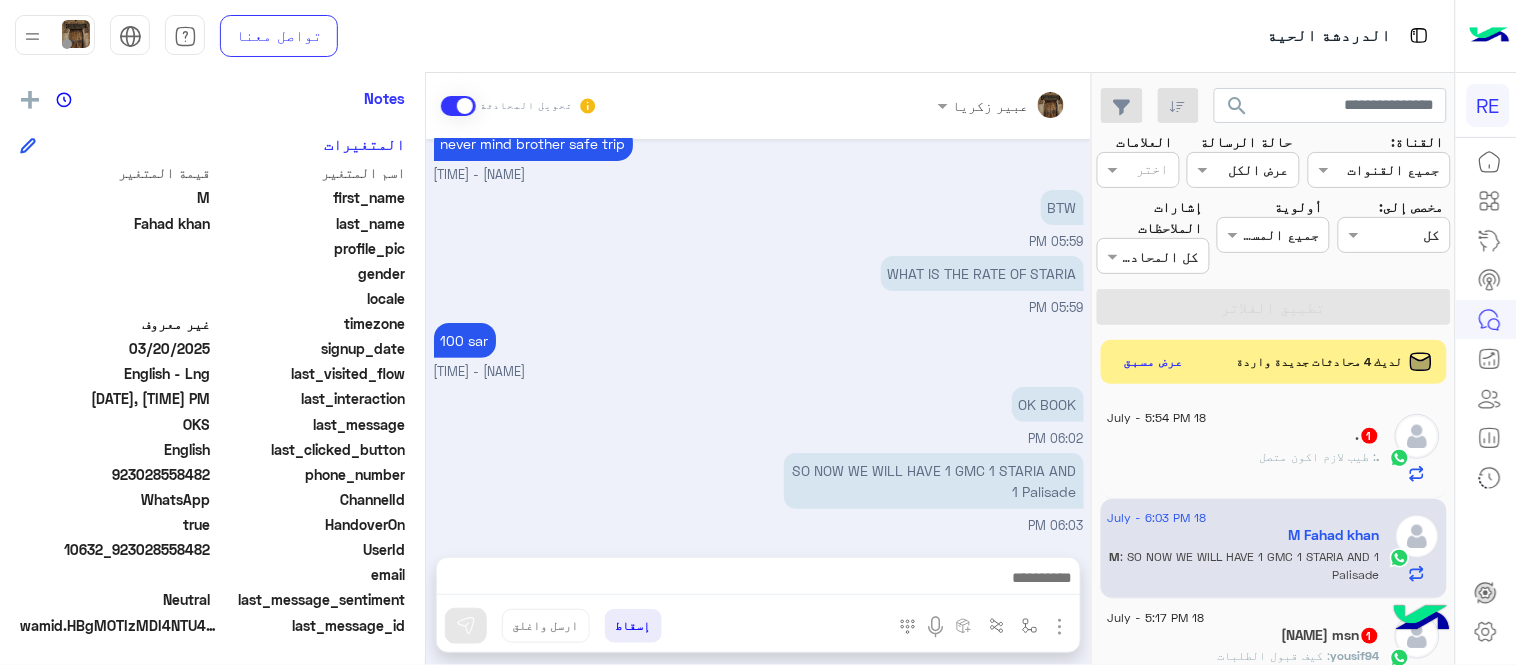 click on "Jul 18, 2025  Advance reservations Date: 19/7/2025 Time: 17:15 Client name: HAZIQ FAZAL Client phone : +92 [PHONE] Departure location : Mohammed bin Abdulaziz International Airport Arrival location : OBEROI HOTEL Price: 100 sar  ayment method: cash Car type: SUV ------------------- Driver details: Captain: Mohammed Muflih Al-Ruhaili Mobile: 00966[PHONE] Car:  Palisade  Plate number: 2,6,6,3,r,r,z  color: white AFTER EDIT  [FIRST] [LAST] -  04:24 PM  OKS   04:24 PM  1 GMC PENDING   04:24 PM  1 GMC PENDING YES  WE LOOK FOR DRIVER NOW  [FIRST] [LAST] -  04:25 PM  OKS   04:25 PM  Can we replace the GMC with a Staria? This is a picture of it.  [FIRST] [LAST] -  05:39 PM   [FIRST] [LAST] -  05:40 PM   [FIRST] [LAST] -  05:40 PM  THE ONE WHICH IS PENDING?   05:40 PM  OR ALL 2?   05:40 PM  THE ONE WHICH IS PENDING? YES  [FIRST] [LAST] -  05:41 PM  GMC IS NOT AVAILABLE?   05:41 PM  The price is low. Can we change the price for the carWHICH IS PENDING to 150 riyals? WHY SO? BTW" at bounding box center (758, 338) 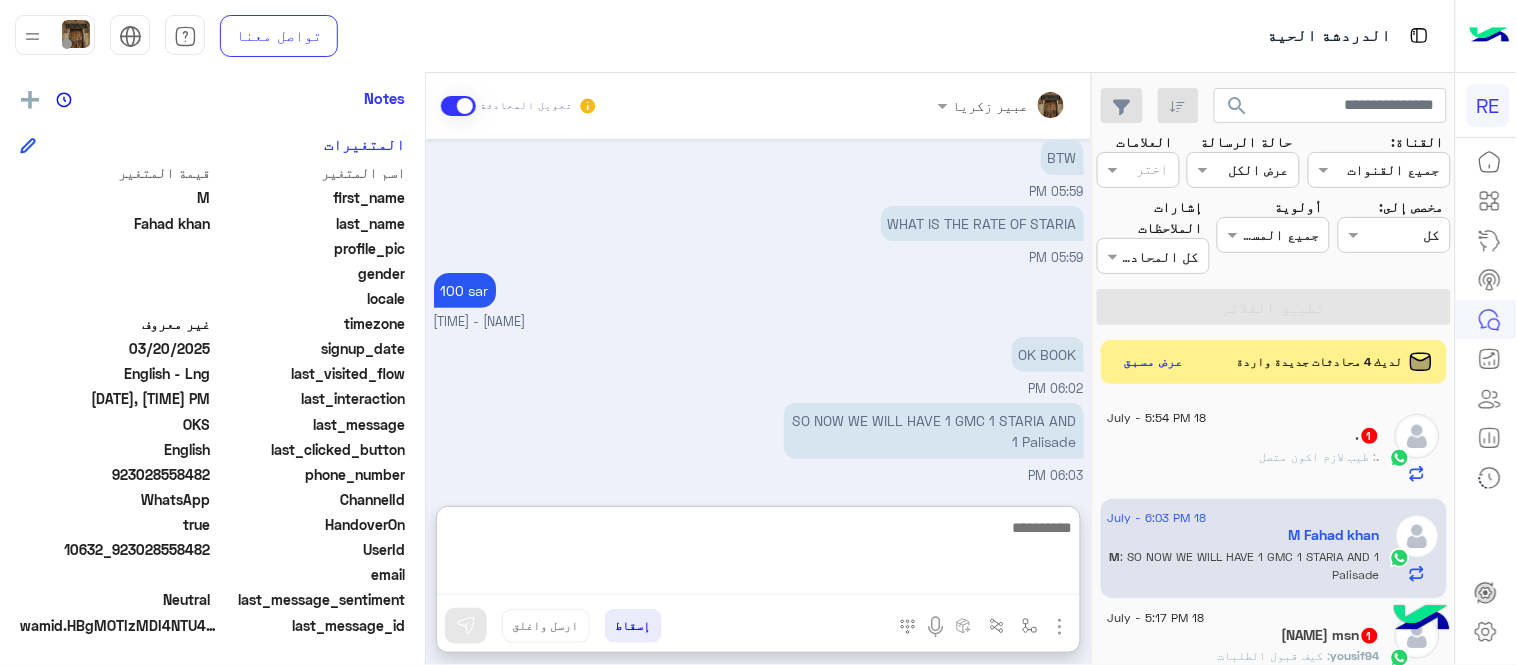 click at bounding box center (758, 555) 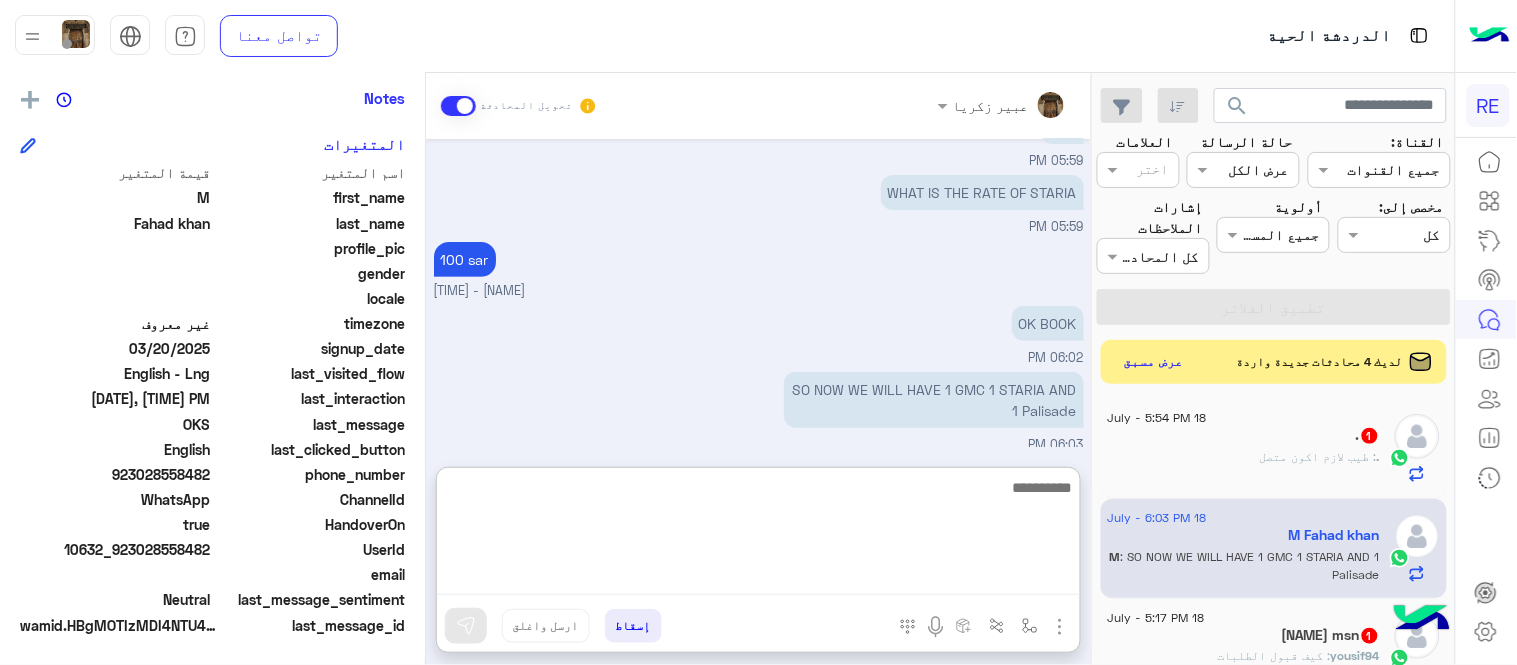 scroll, scrollTop: 2066, scrollLeft: 0, axis: vertical 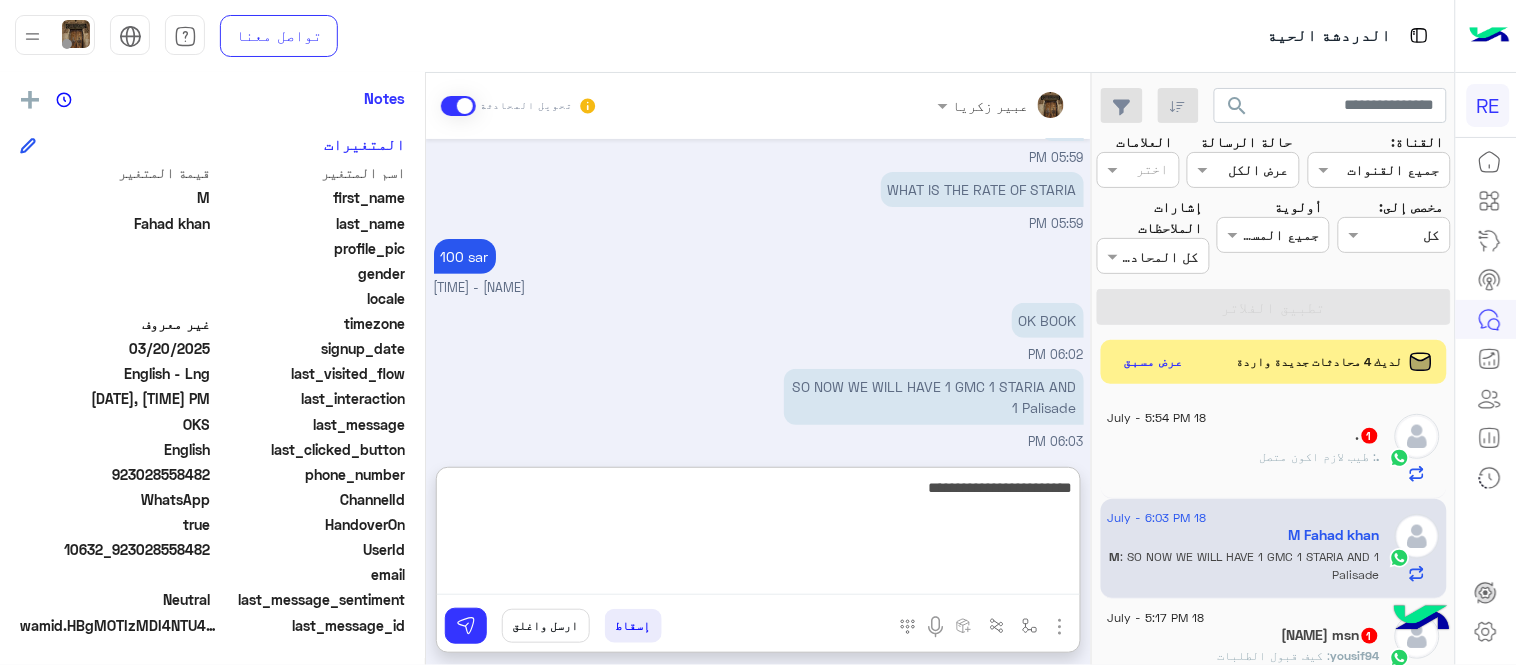 type on "**********" 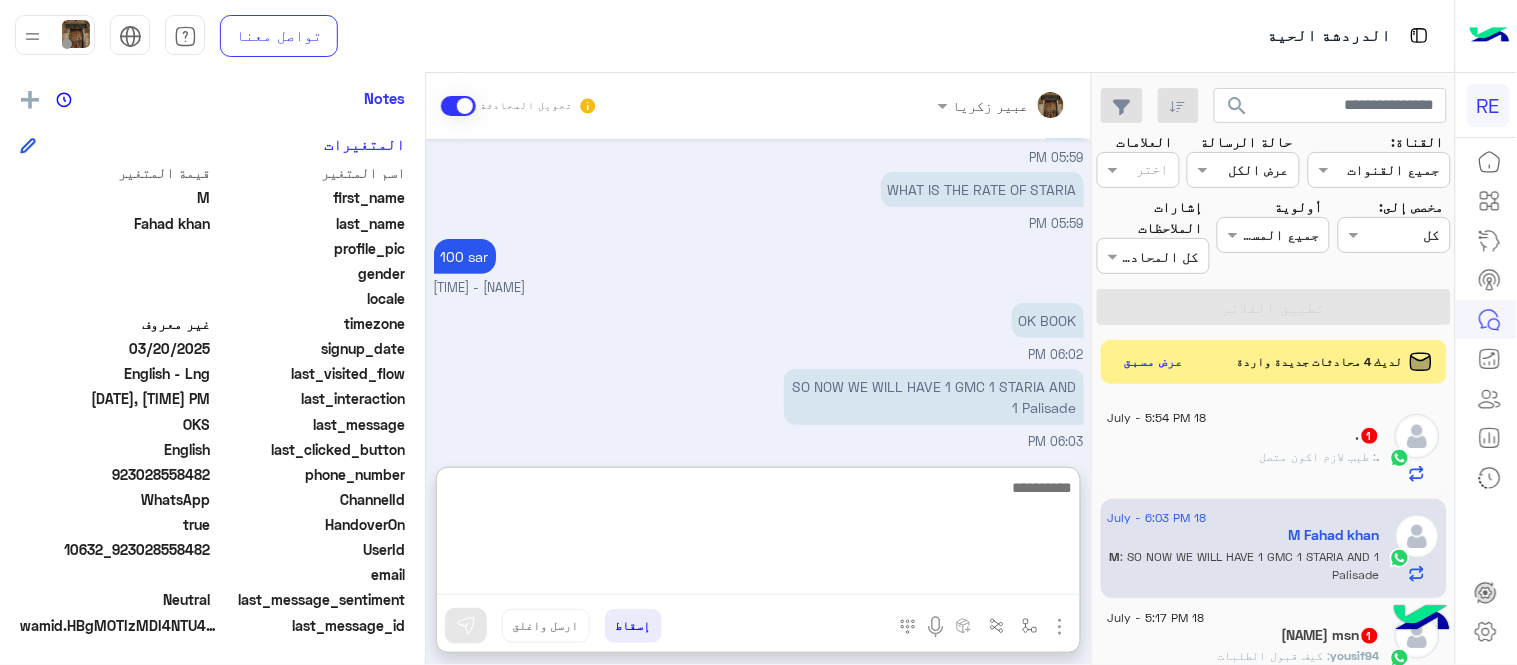 scroll, scrollTop: 2130, scrollLeft: 0, axis: vertical 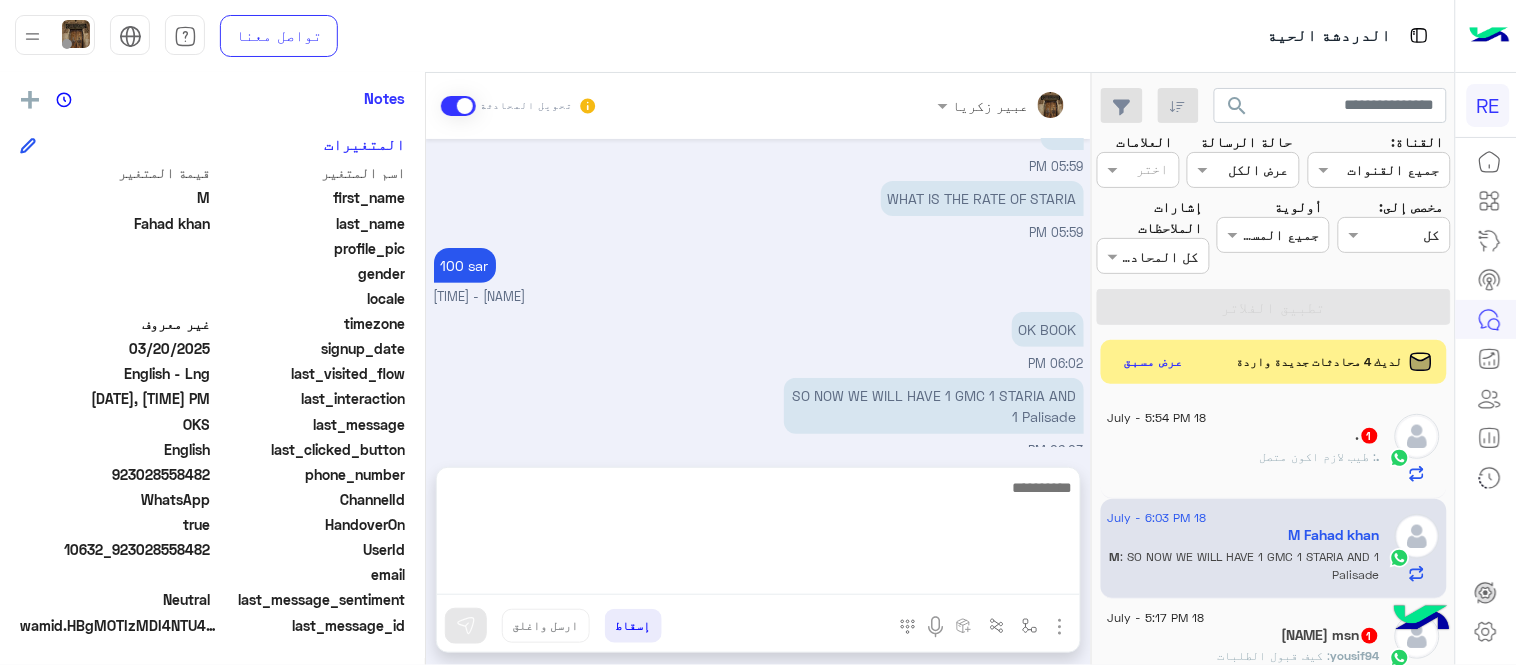 click on "عبير زكريا تحويل المحادثة     [DATE]  Advance reservations Date: 19/7/2025 Time: 17:15 Client name: HAZIQ FAZAL Client phone : +92 [PHONE] Departure location : Mohammed bin Abdulaziz International Airport Arrival location : OBEROI HOTEL Price: 100 sar  ayment method: cash Car type: SUV ------------------- Driver details: Captain: Mohammed Muflih Al-Ruhaili Mobile: [PHONE] Car:  Palisade  Plate number: 2,6,6,3,r,r,z  color: white AFTER EDIT  عبير زكريا -  [TIME]  OKS   [TIME]  1 GMC PENDING   [TIME]  1 GMC PENDING YES  WE LOOK FOR DRIVER NOW  عبير زكريا -  [TIME]  OKS   [TIME]  Can we replace the GMC with a Staria? This is a picture of it.  عبير زكريا -  [TIME]   عبير زكريا -  [TIME]   عبير زكريا -  [TIME]  THE ONE WHICH IS PENDING?   [TIME]  OR ALL 2?   [TIME]  THE ONE WHICH IS PENDING? YES  عبير زكريا -  [TIME]  GMC IS NOT AVAILABLE?   [TIME]   عبير زكريا -  [TIME]  WHY SO? BTW" at bounding box center [758, 373] 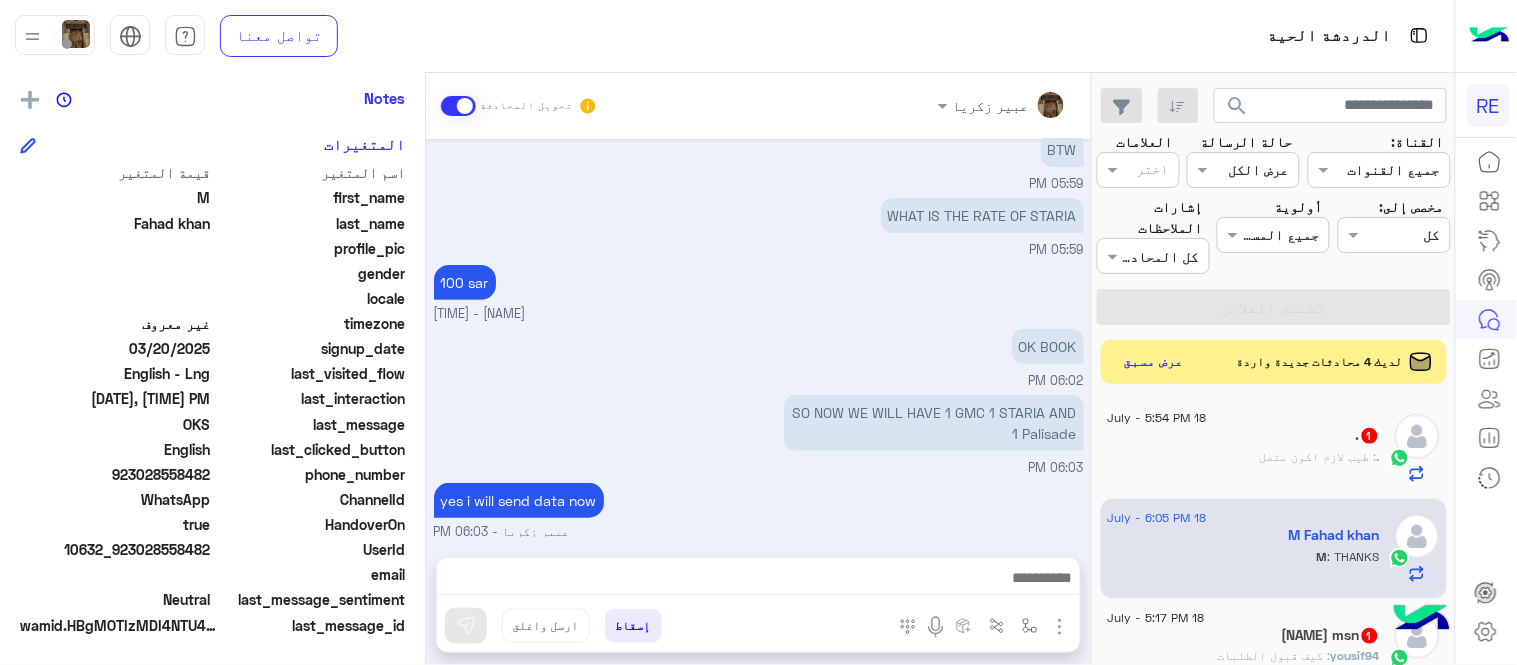 scroll, scrollTop: 2106, scrollLeft: 0, axis: vertical 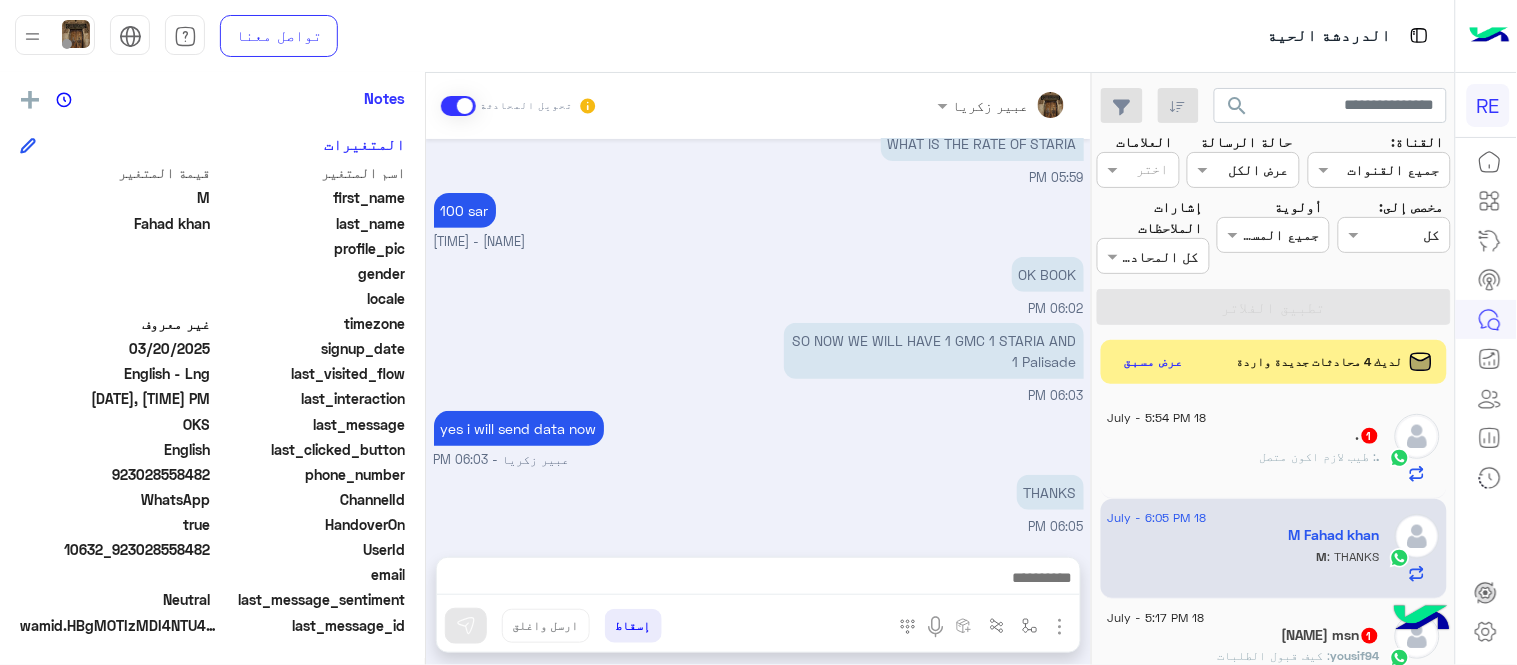 click at bounding box center [758, 580] 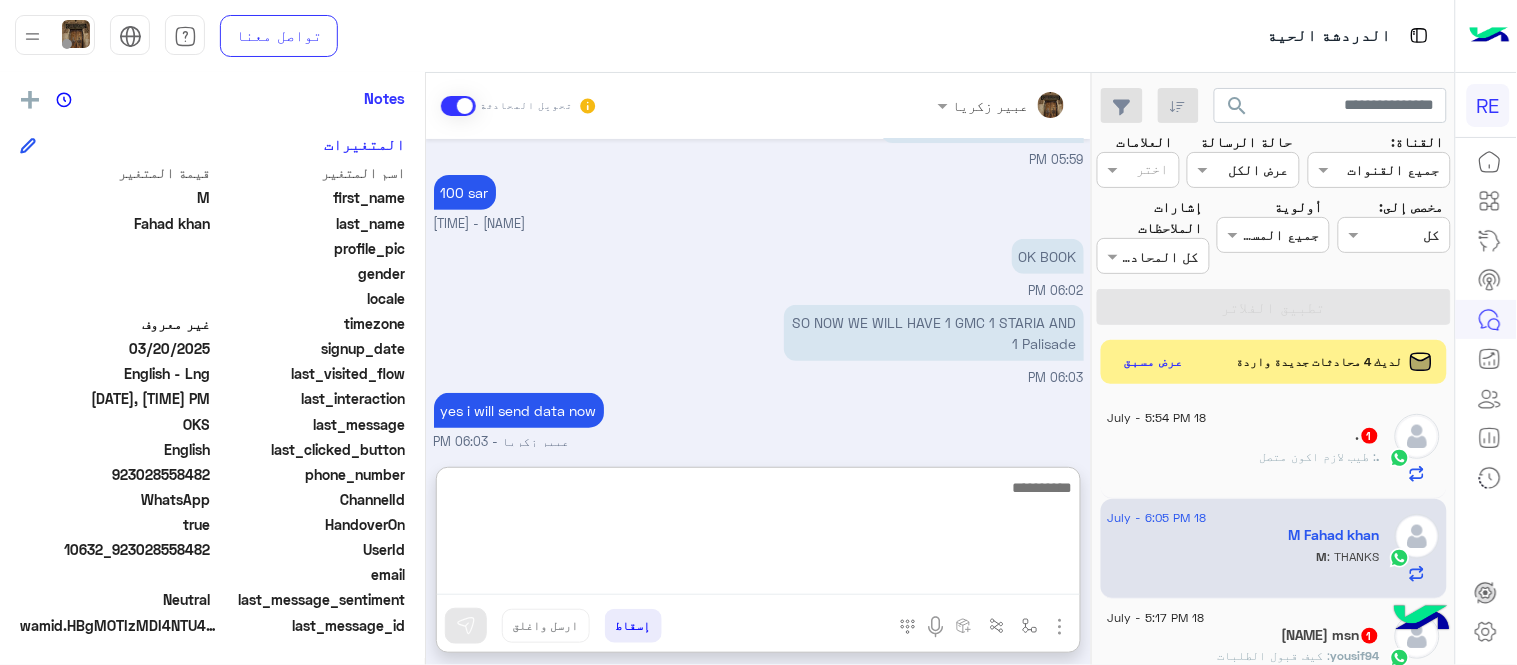 paste on "**********" 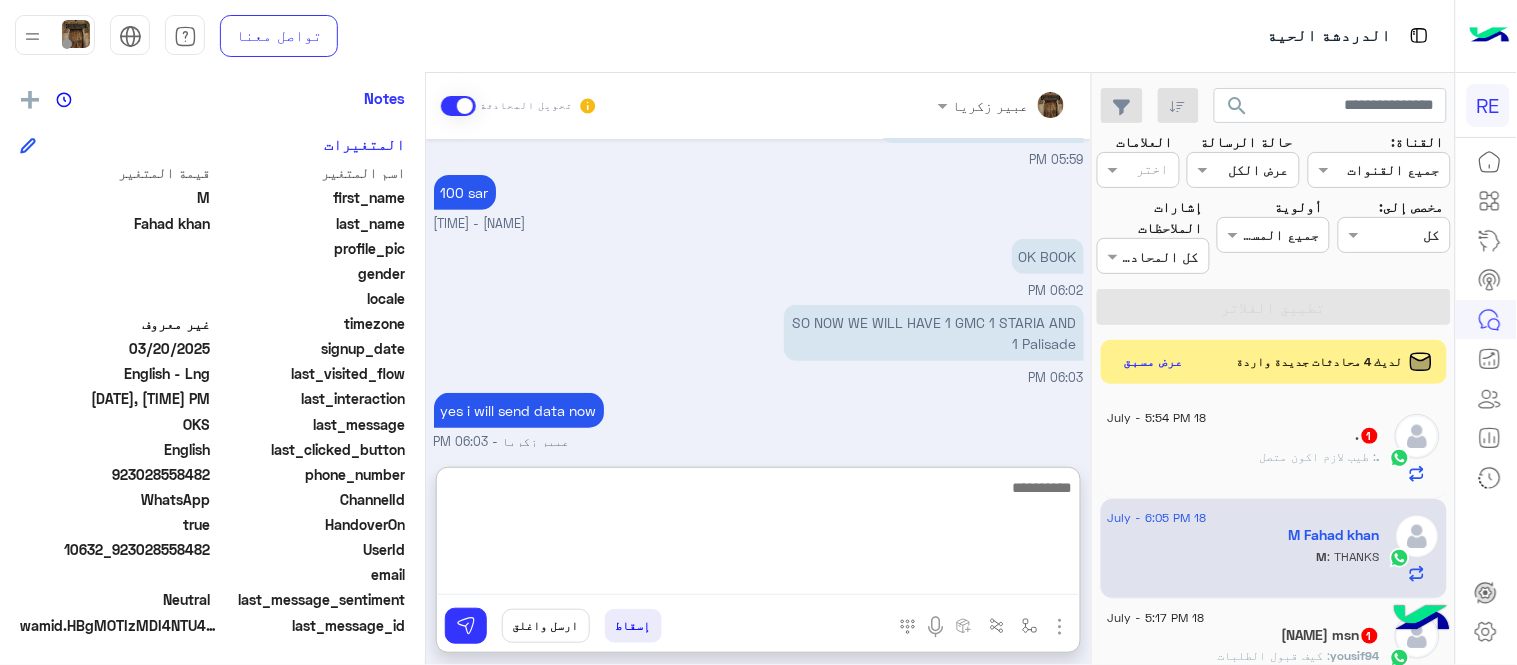 scroll, scrollTop: 0, scrollLeft: 0, axis: both 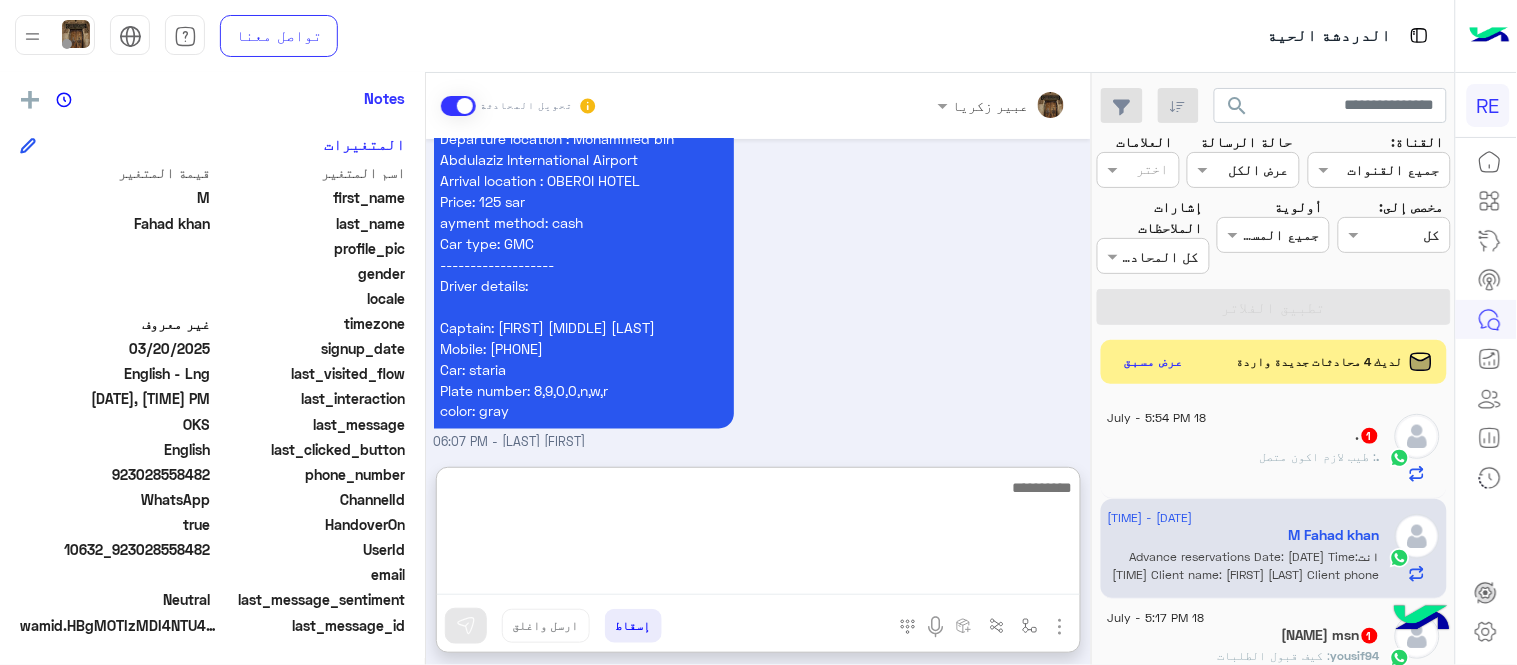 click at bounding box center [758, 535] 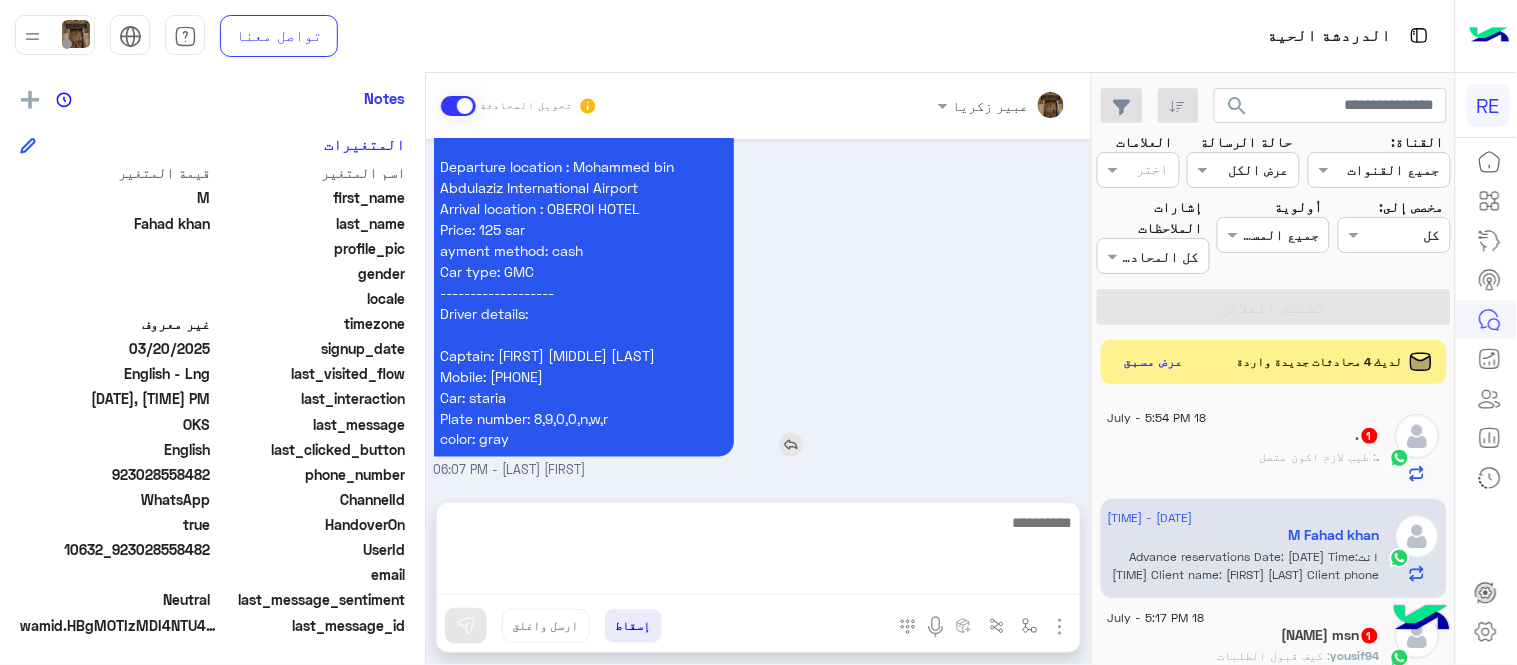 scroll, scrollTop: 2568, scrollLeft: 0, axis: vertical 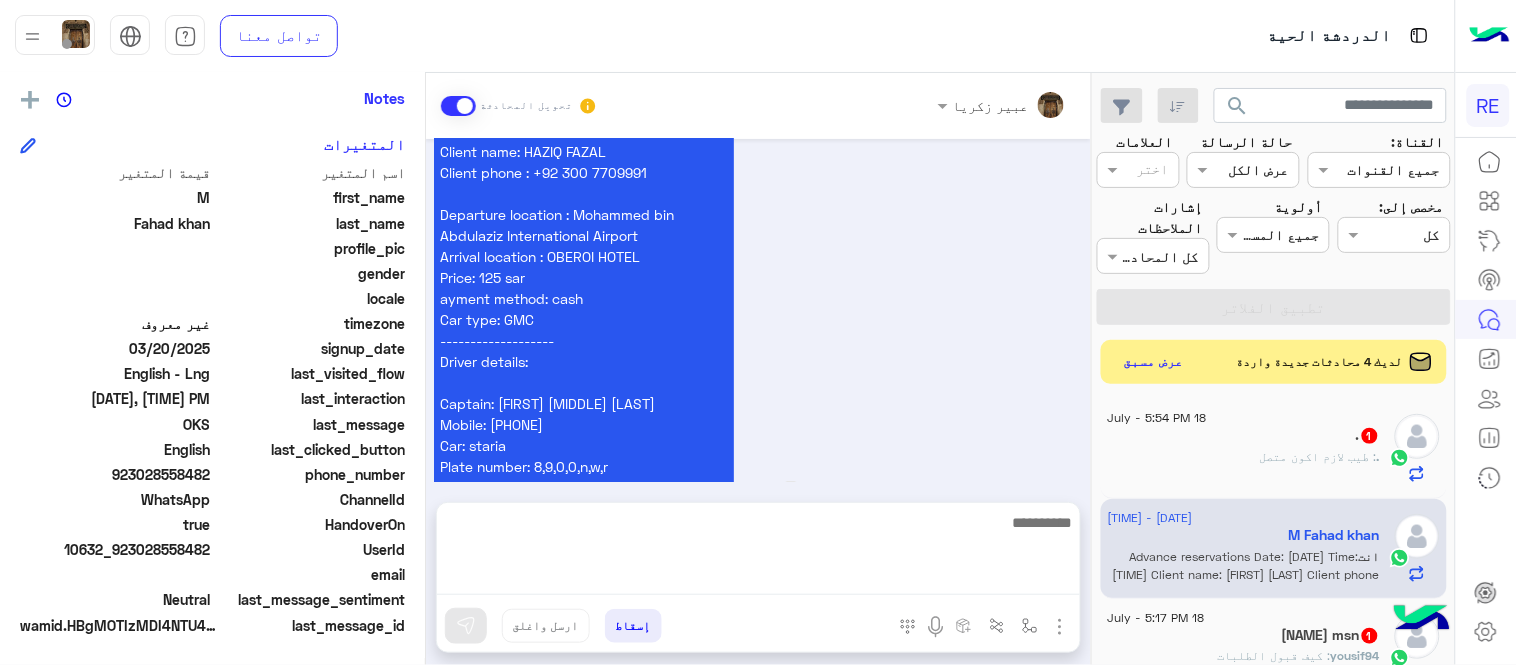 click on "Advance reservations Date: [DATE] Time: [TIME] Client name: [FIRST] [LAST] Client phone : [COUNTRY_CODE] [PHONE] Departure location : Mohammed bin Abdulaziz International Airport Arrival location : OBEROI HOTEL Price: 125 sar ayment method: cash Car type: GMC ------------------- Driver details: Captain: [FIRST] [LAST] [LAST] Mobile: [COUNTRY_CODE][PHONE] Car: staria  Plate number: 8,9,0,0,n,w,r color: gray" at bounding box center (641, 288) 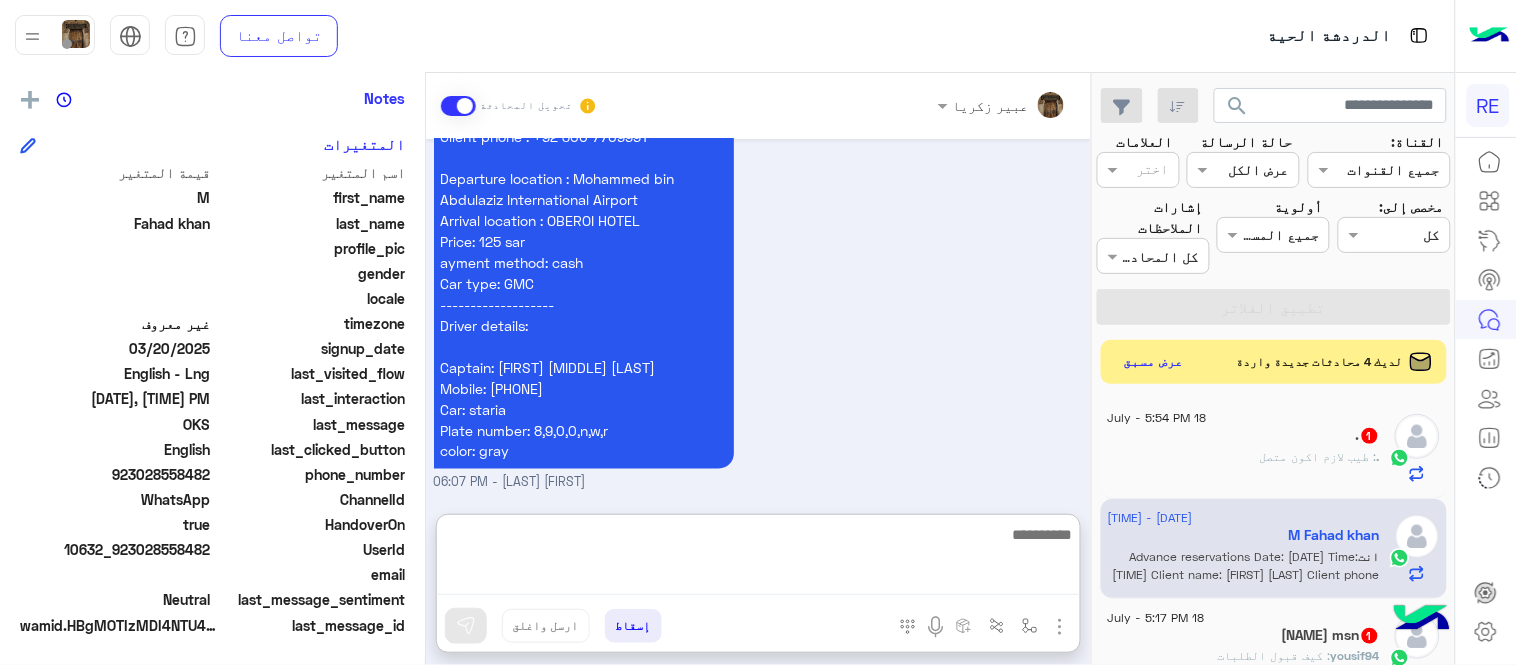 click at bounding box center [758, 558] 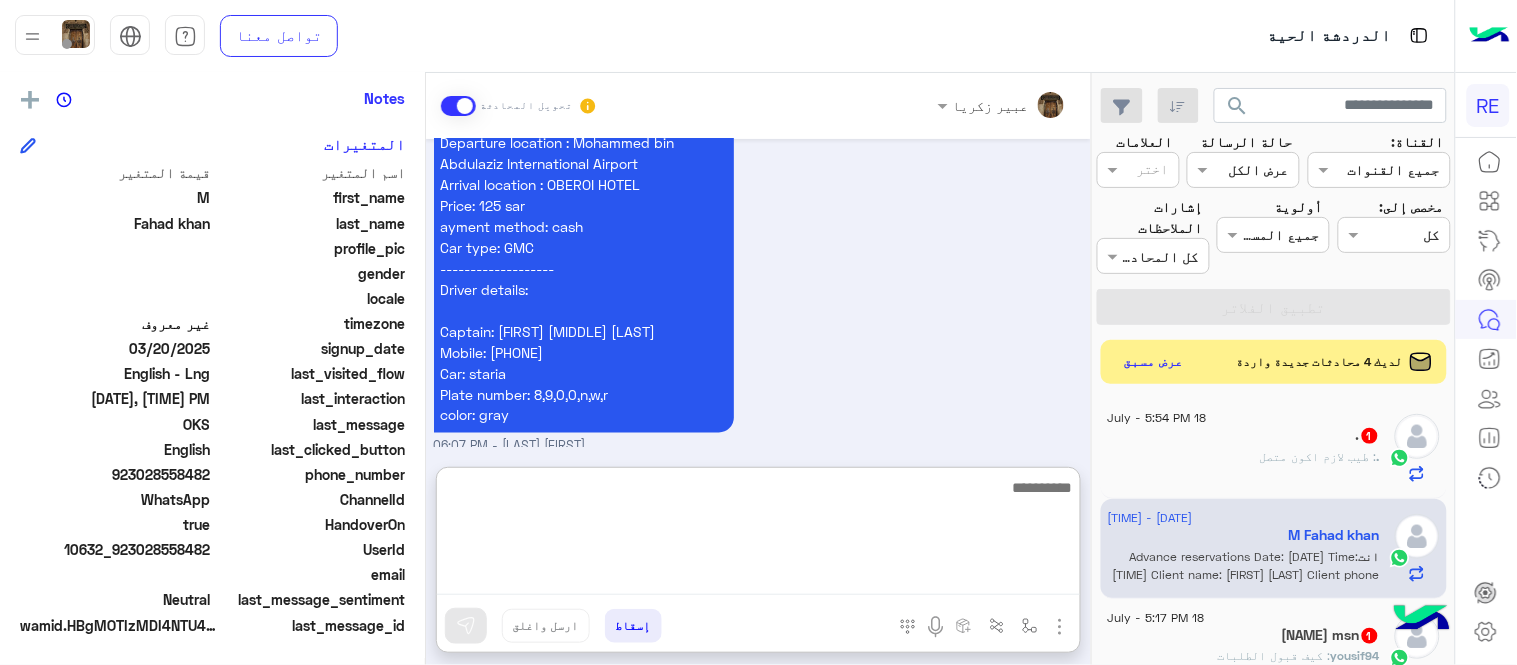 scroll, scrollTop: 2658, scrollLeft: 0, axis: vertical 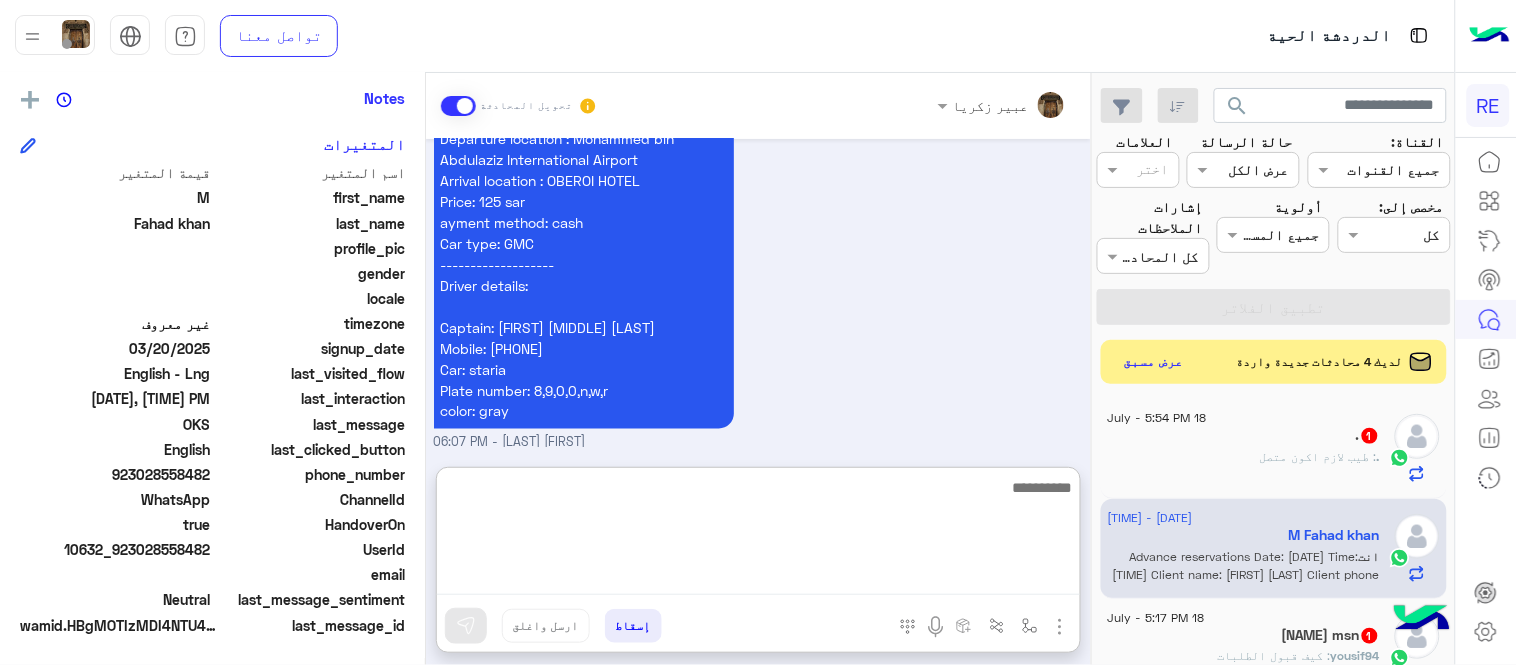 paste on "**********" 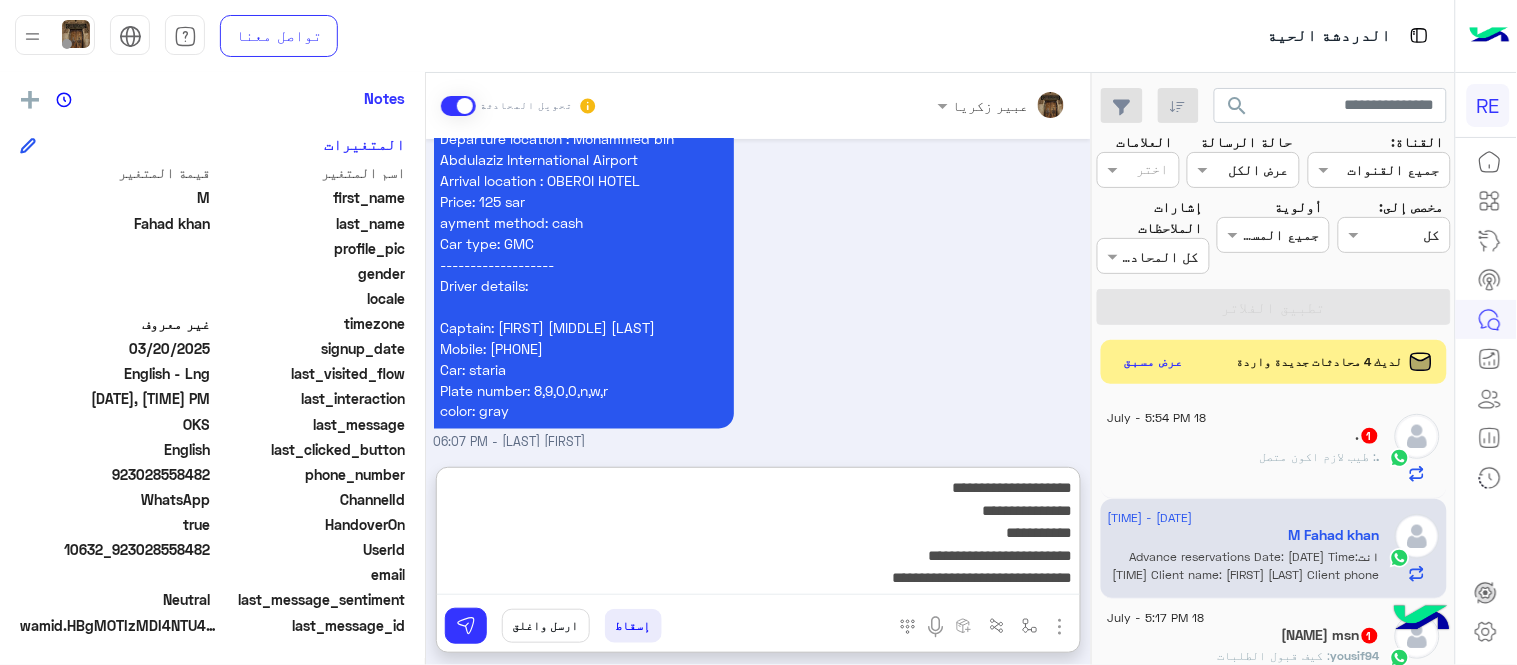scroll, scrollTop: 308, scrollLeft: 0, axis: vertical 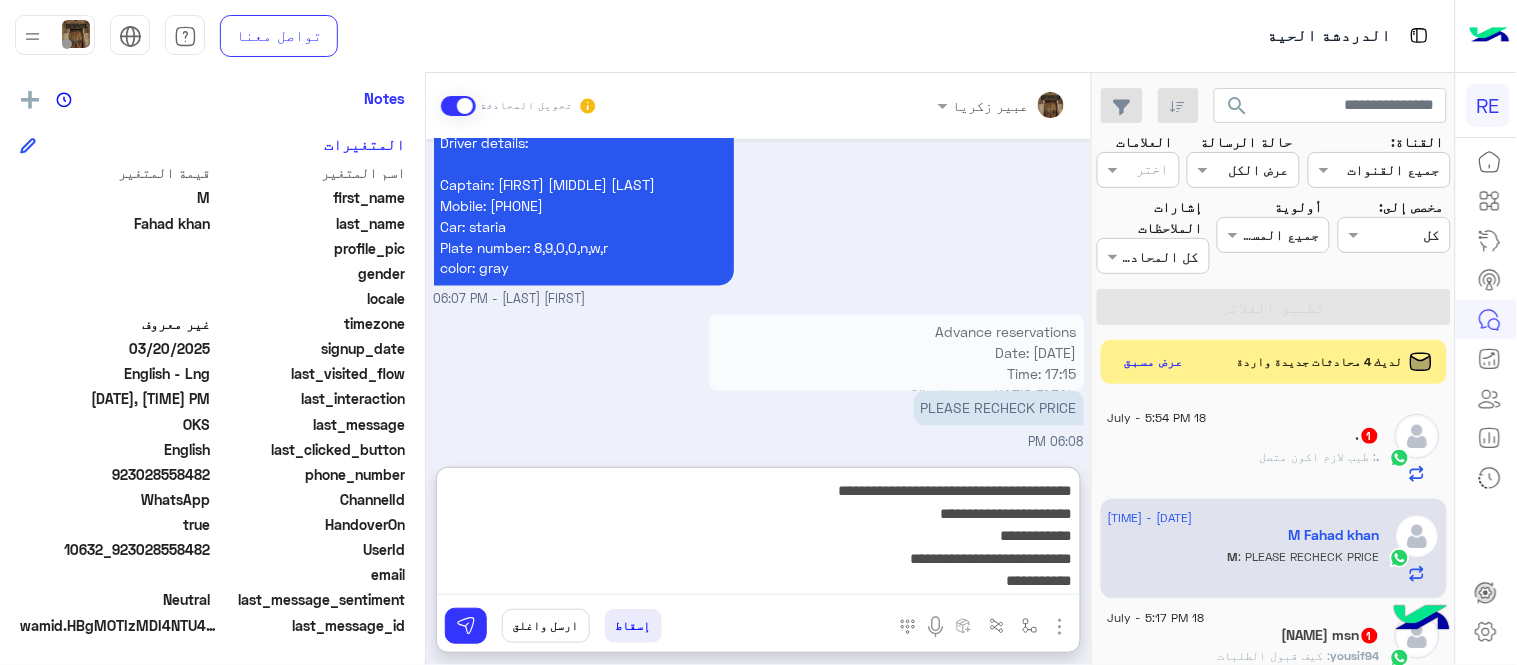 drag, startPoint x: 1022, startPoint y: 478, endPoint x: 1051, endPoint y: 598, distance: 123.454445 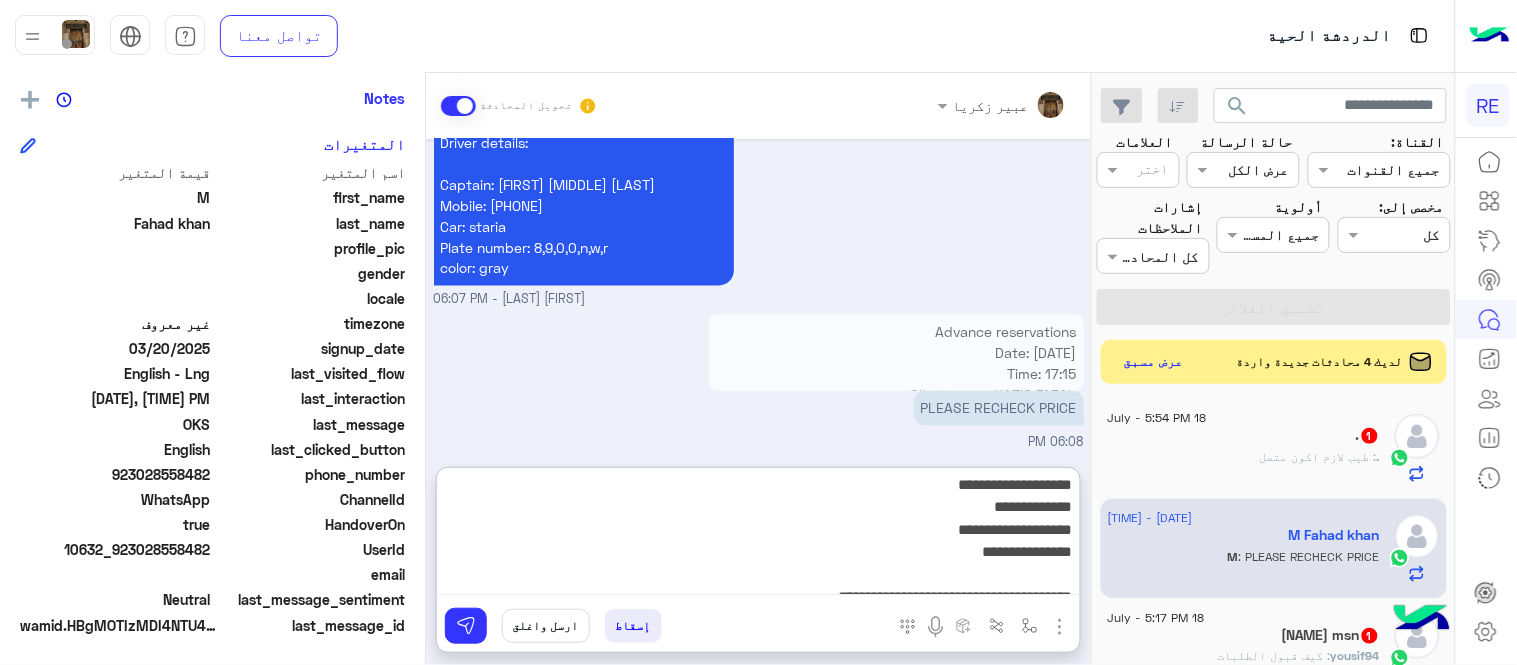 scroll, scrollTop: 183, scrollLeft: 0, axis: vertical 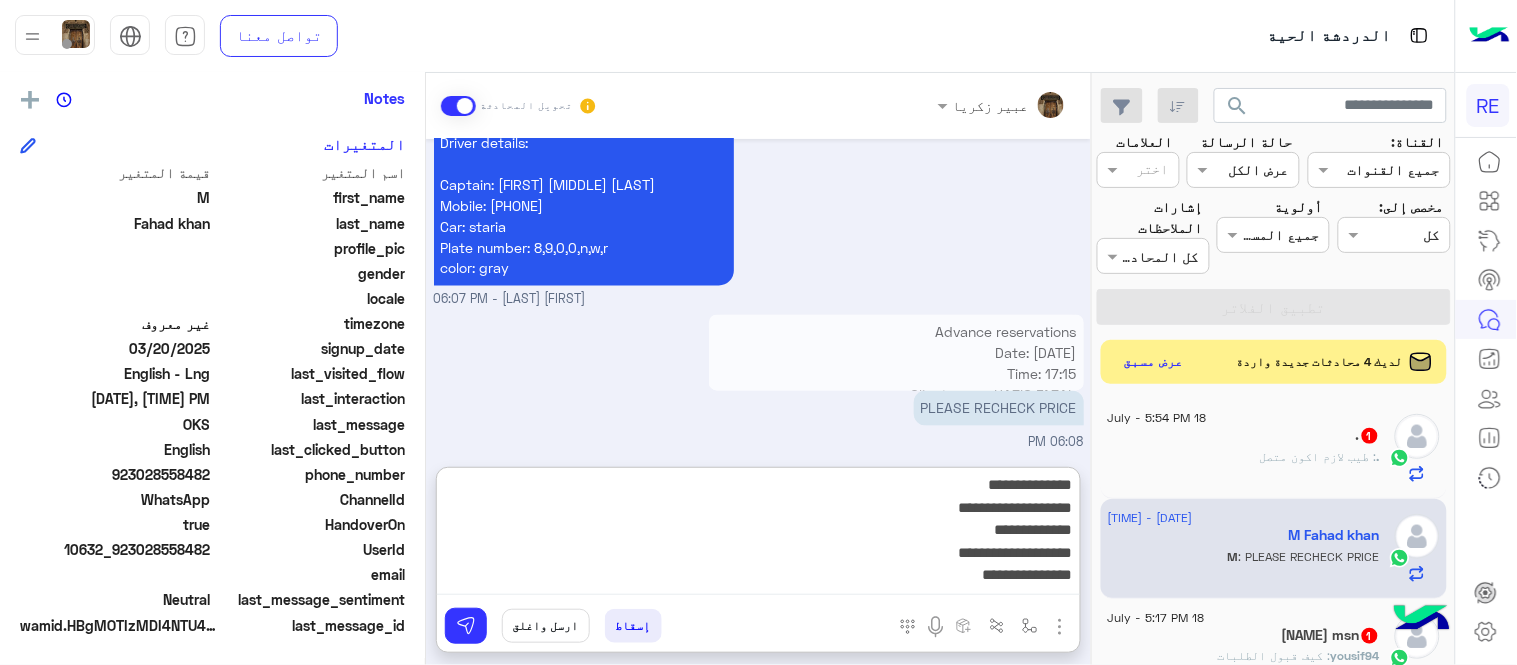 drag, startPoint x: 1043, startPoint y: 536, endPoint x: 1070, endPoint y: 536, distance: 27 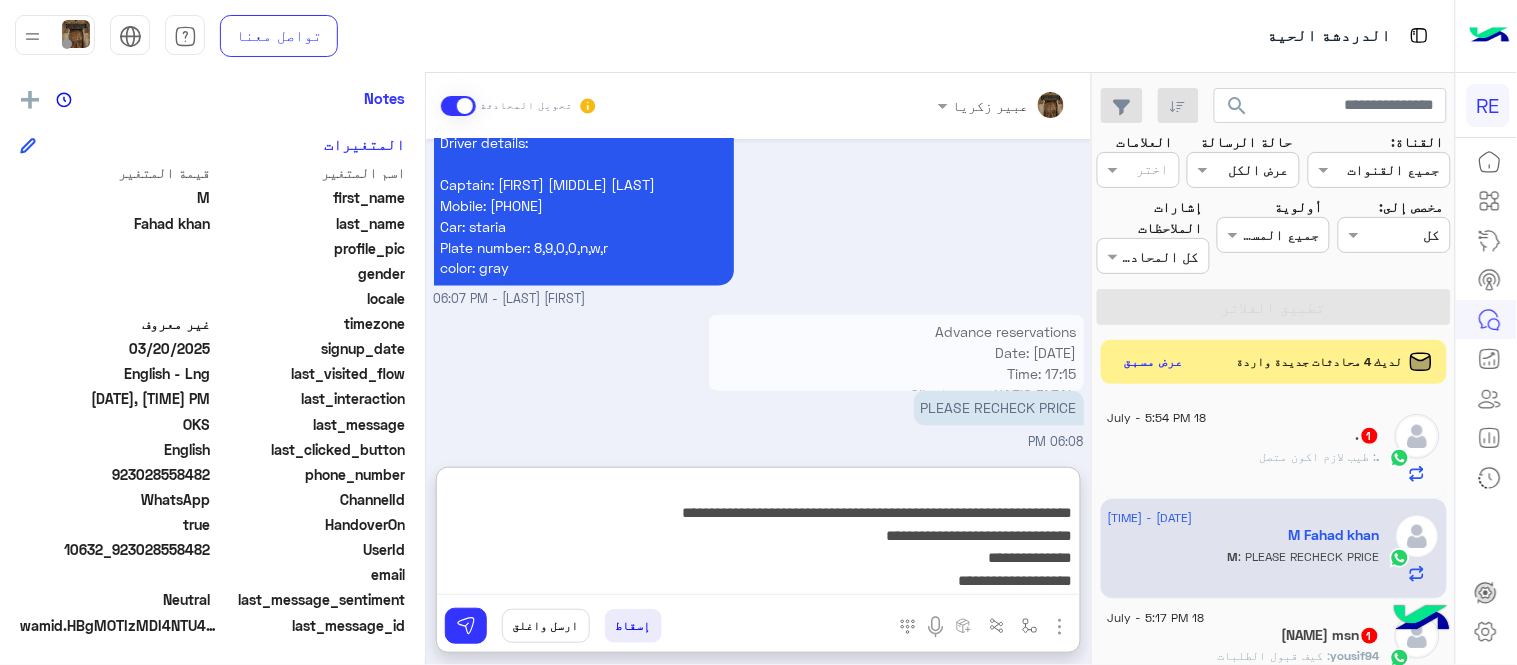 drag, startPoint x: 1022, startPoint y: 483, endPoint x: 1046, endPoint y: 574, distance: 94.11163 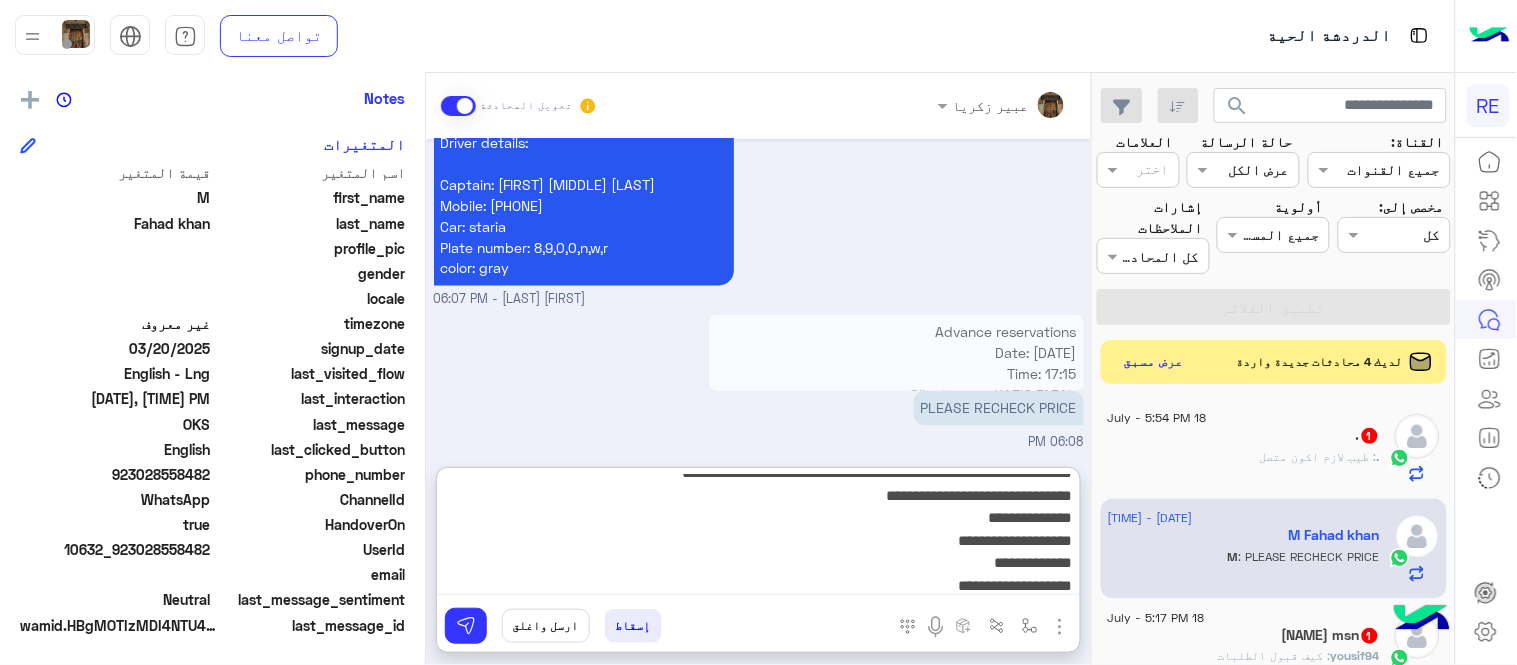 click on "**********" at bounding box center (758, 535) 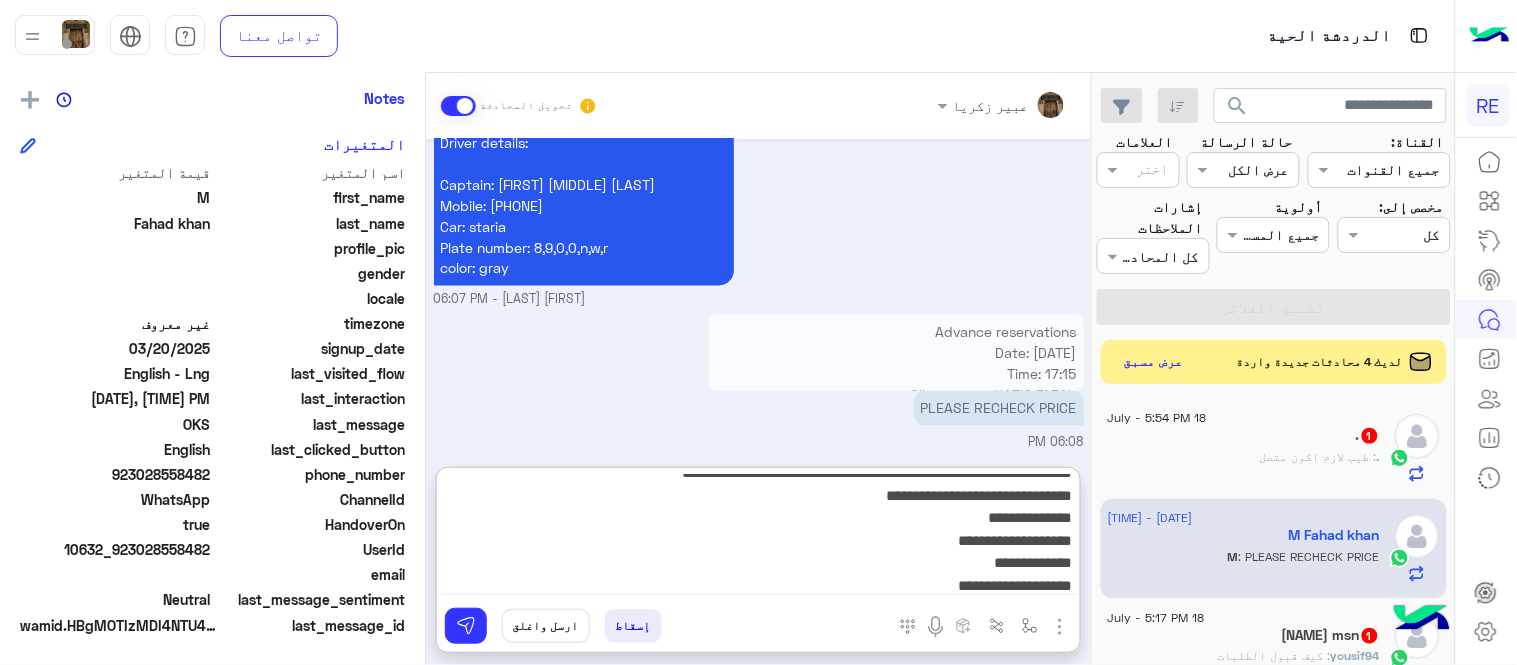 click on "**********" at bounding box center [758, 535] 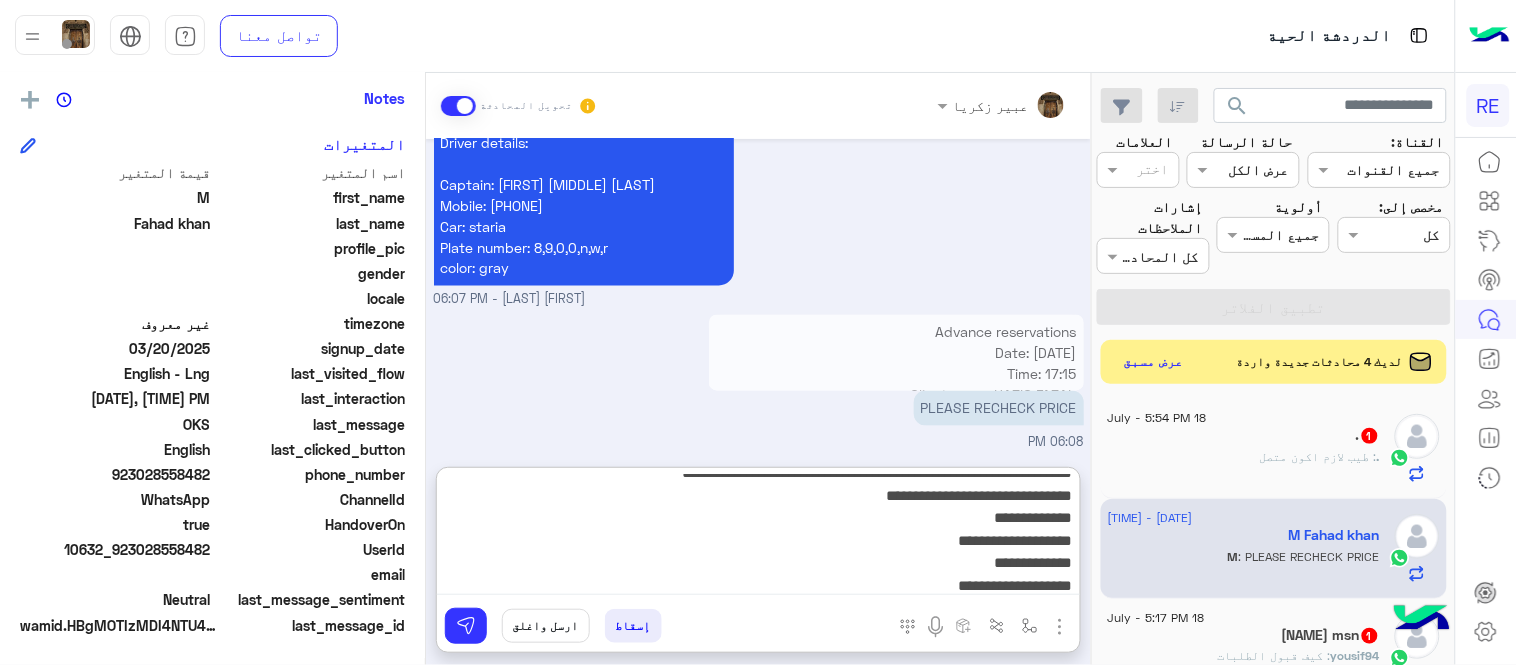 type on "**********" 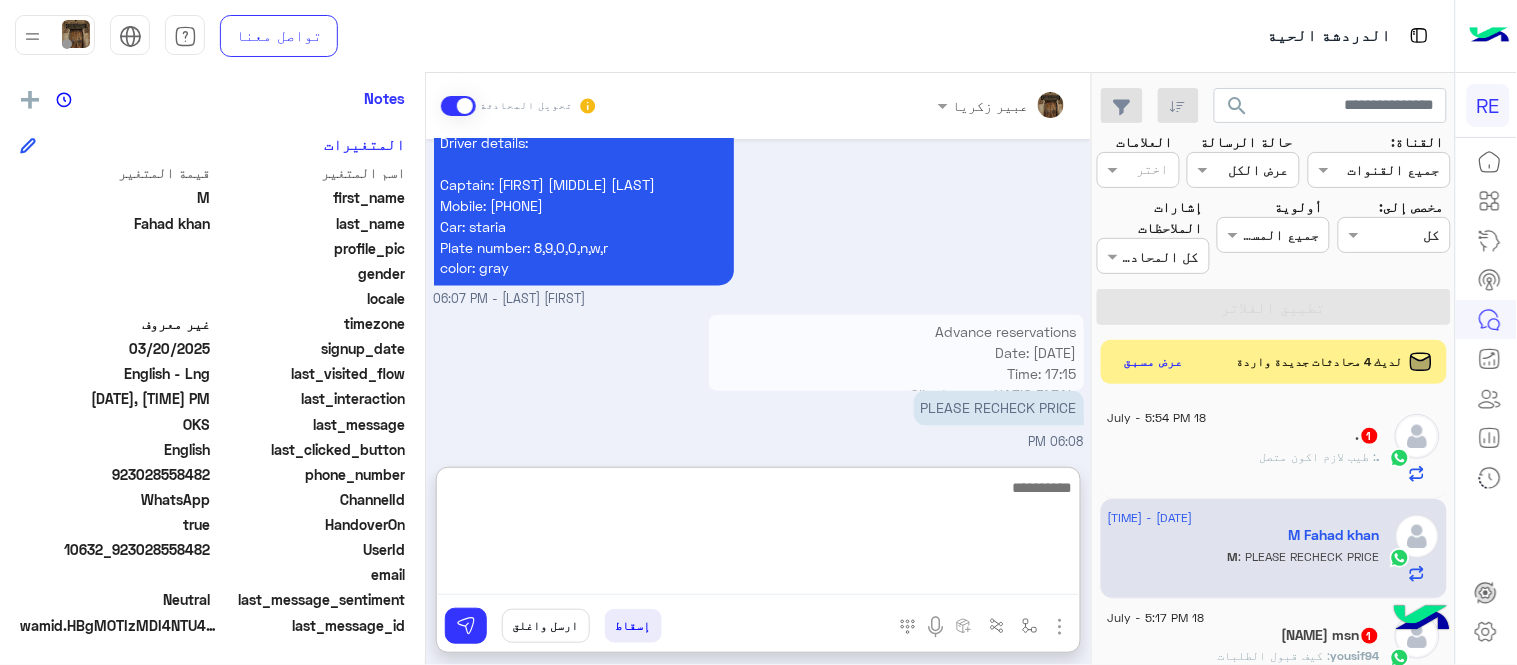 scroll, scrollTop: 0, scrollLeft: 0, axis: both 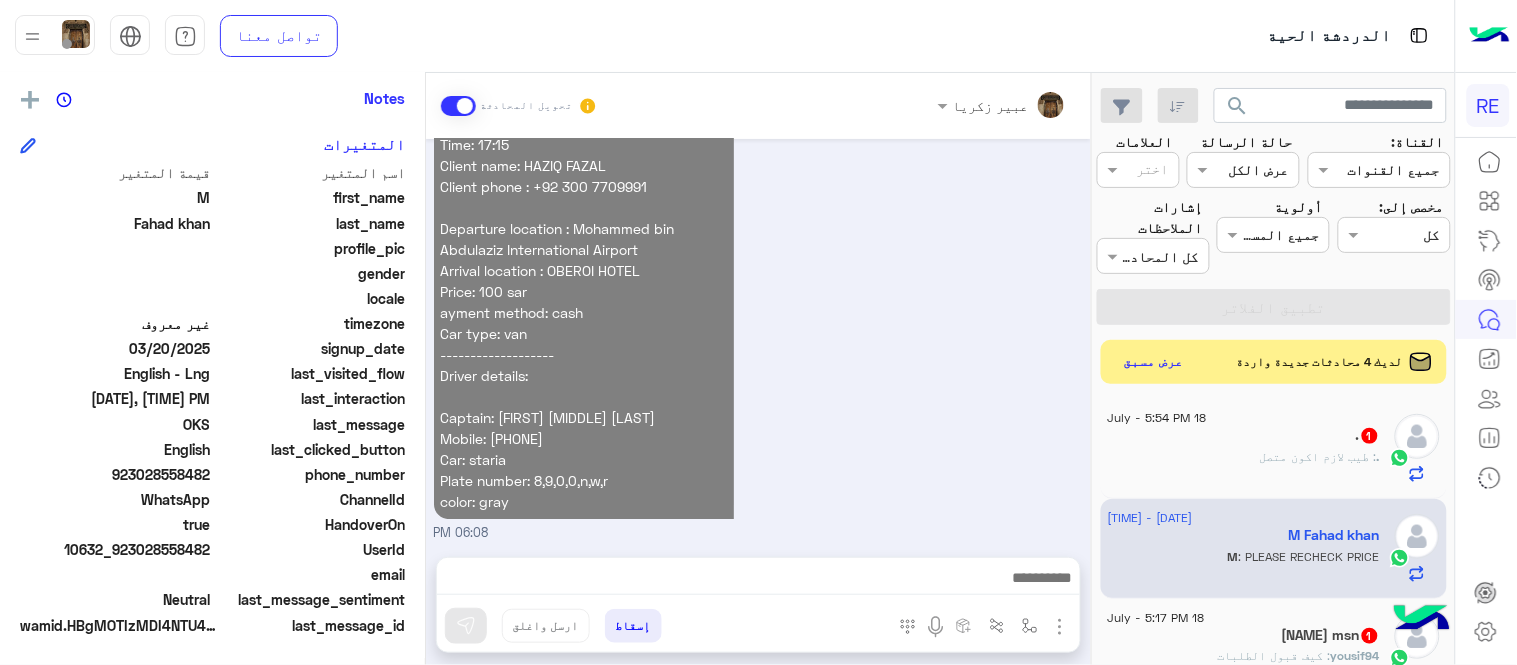 drag, startPoint x: 881, startPoint y: 432, endPoint x: 430, endPoint y: 523, distance: 460.0891 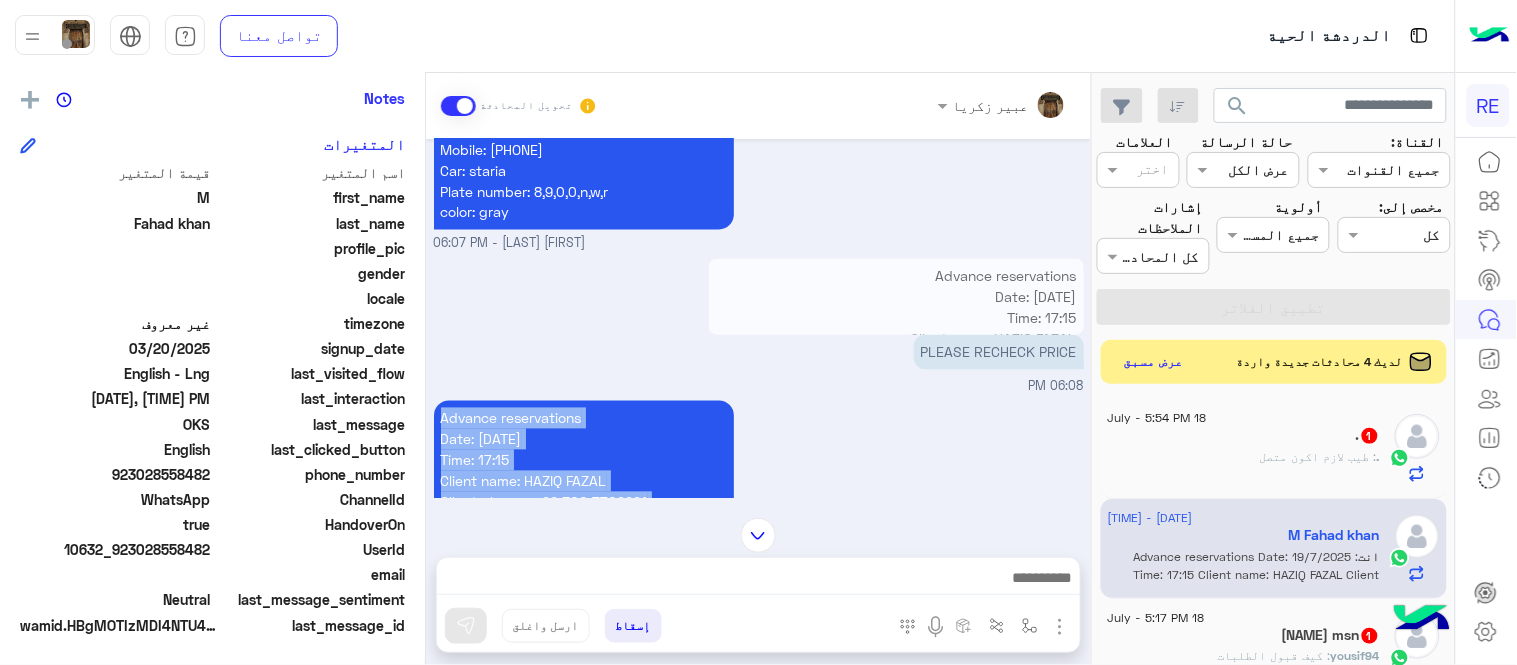 scroll, scrollTop: 2757, scrollLeft: 0, axis: vertical 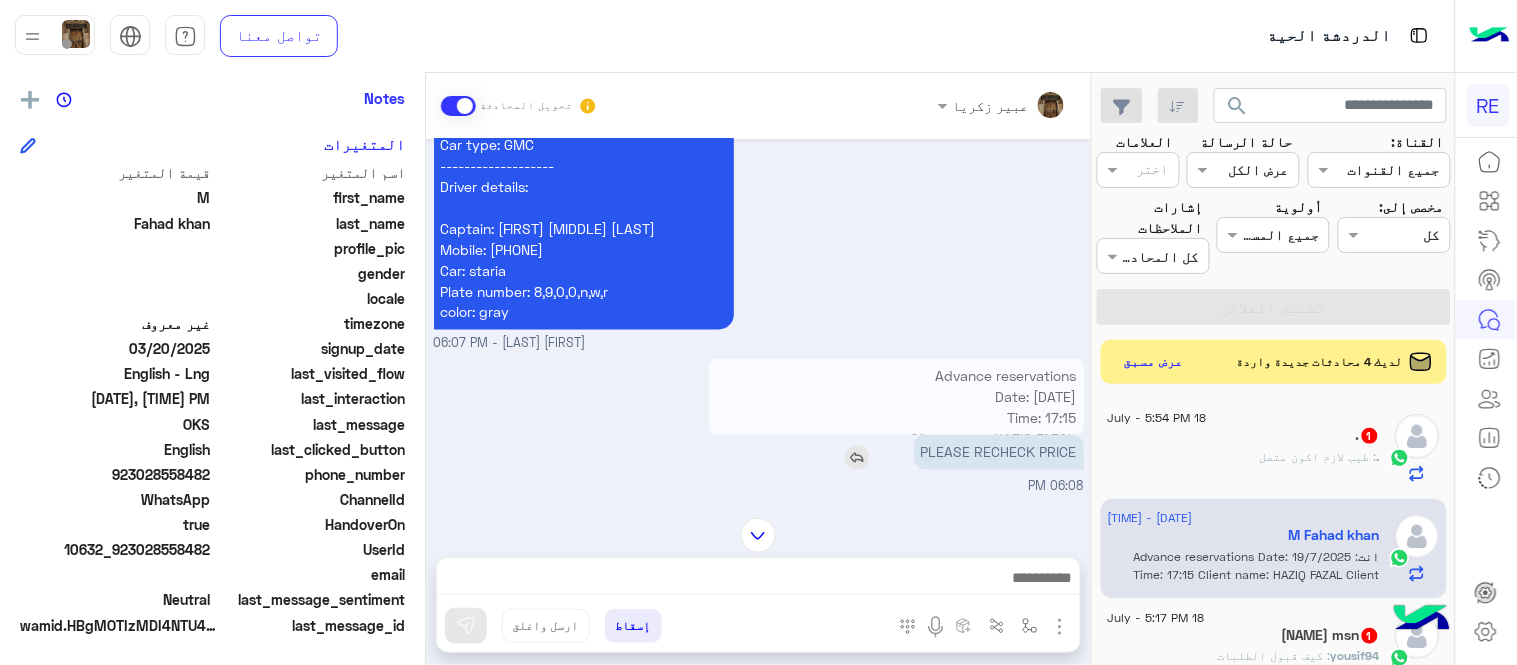 click at bounding box center [857, 458] 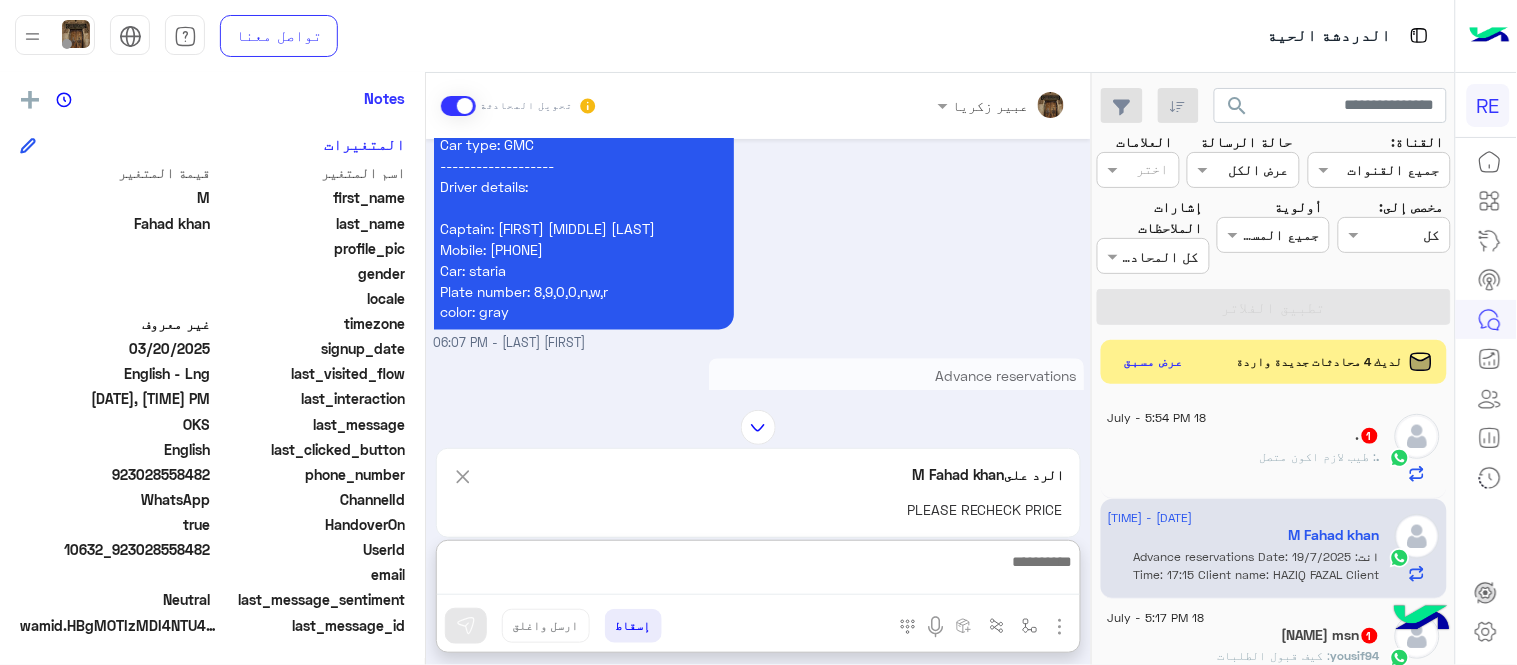 click at bounding box center (758, 572) 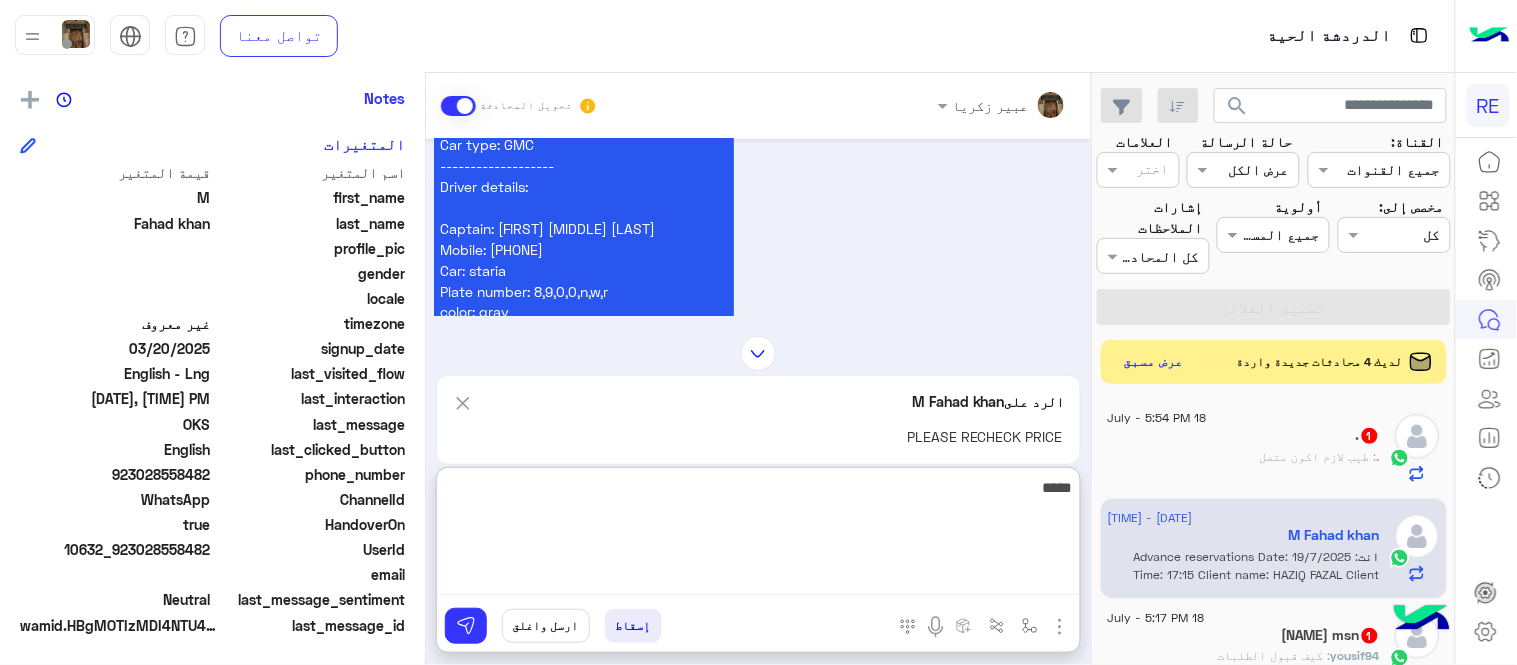 type on "*****" 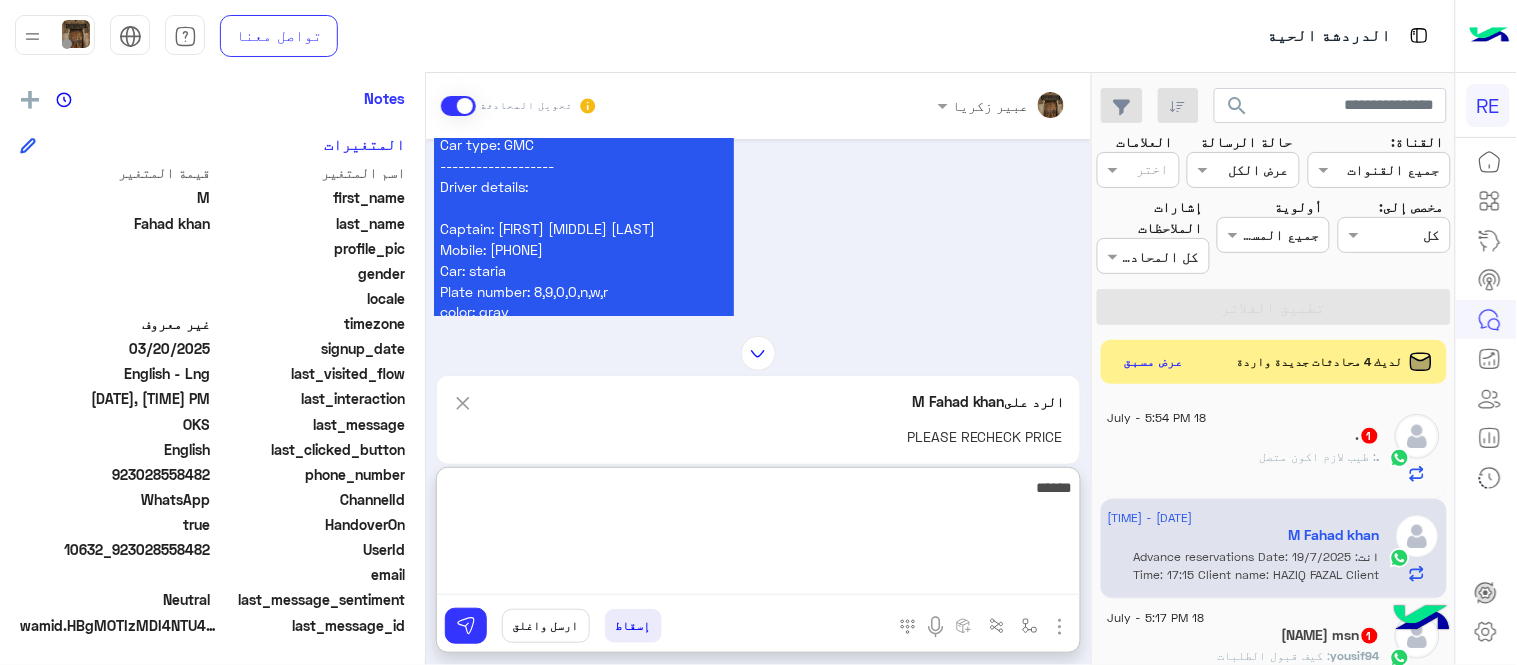 type 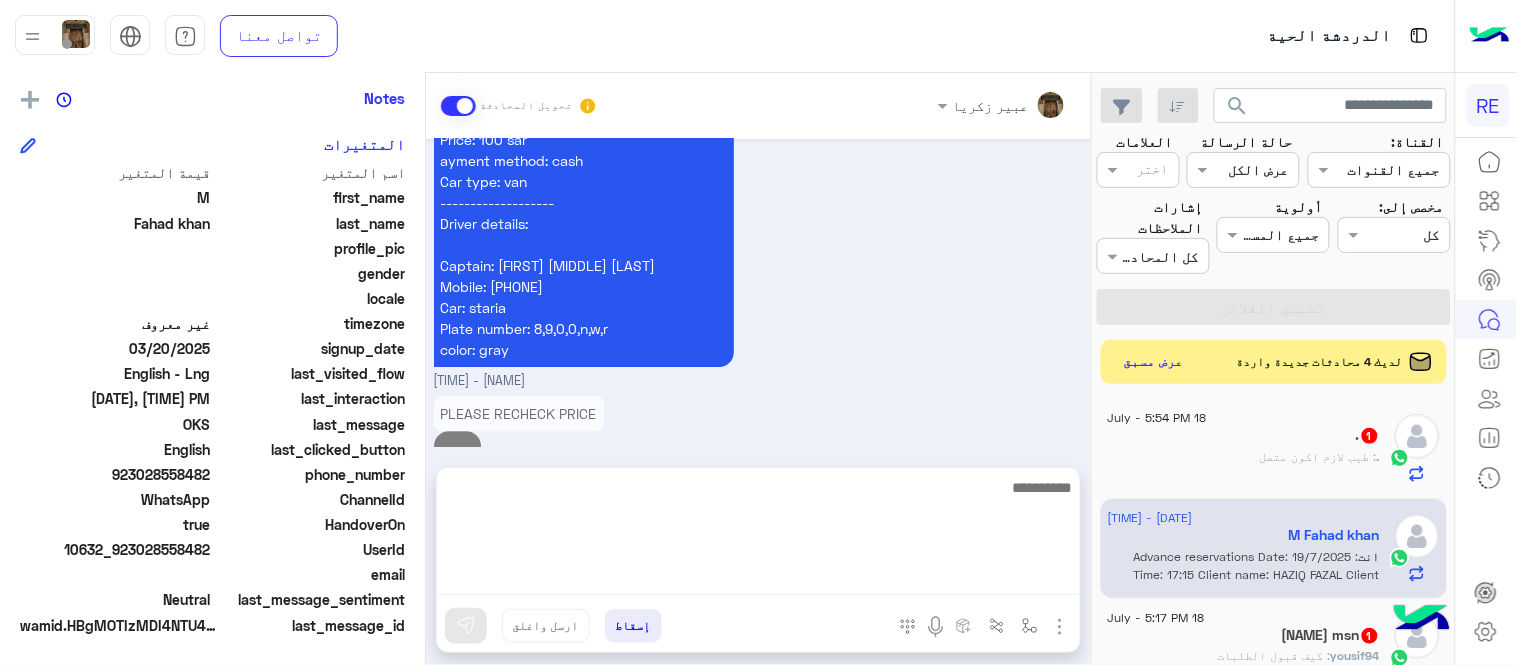 click on "PLEASE RECHECK PRICE sorry   [TIME]" at bounding box center (759, 440) 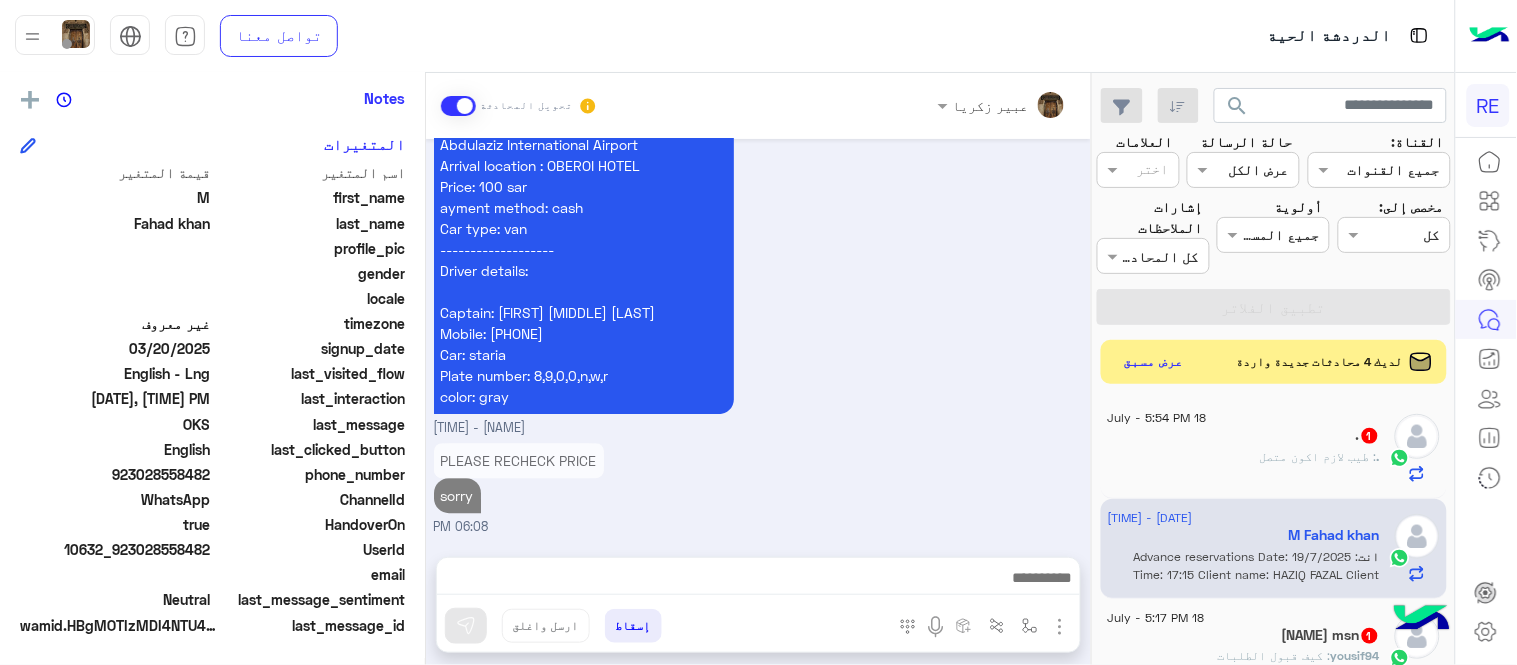 scroll, scrollTop: 3272, scrollLeft: 0, axis: vertical 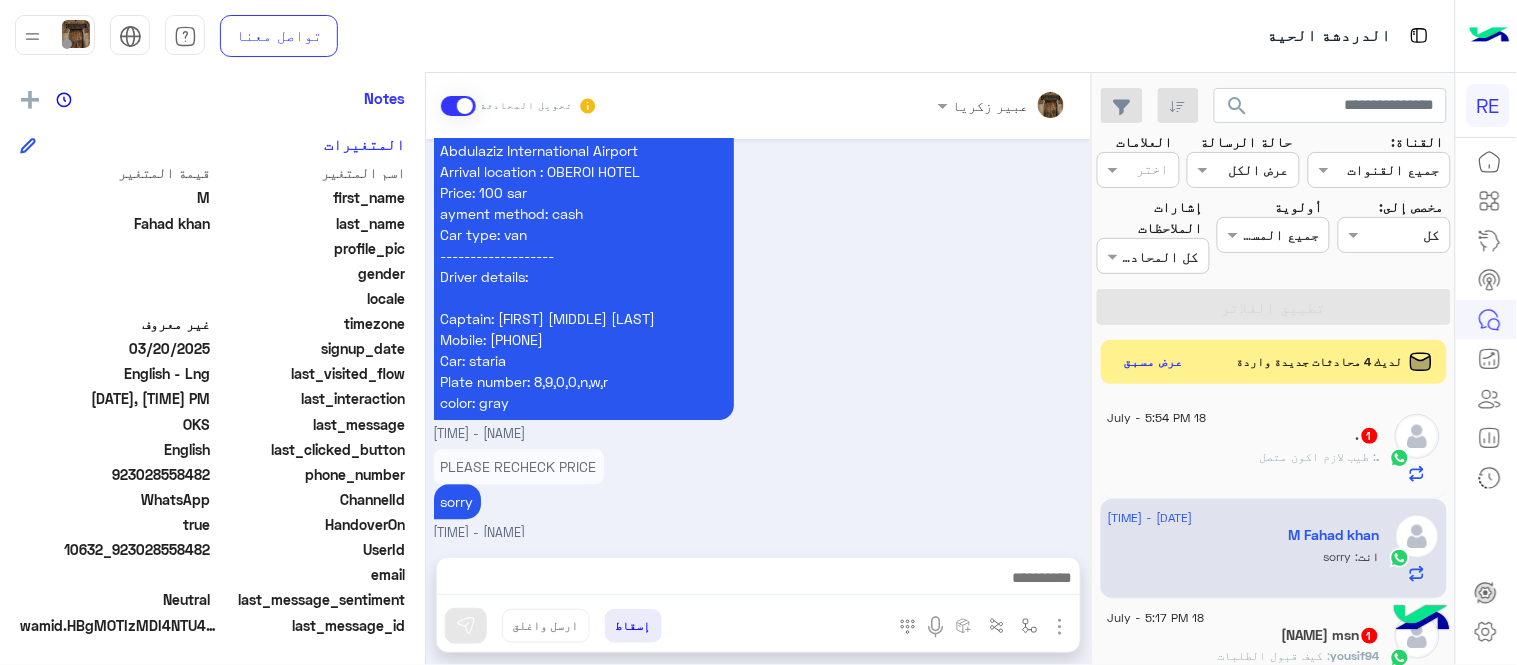 click on "PLEASE RECHECK PRICE sorry  [NAME] -  [TIME]" at bounding box center [759, 493] 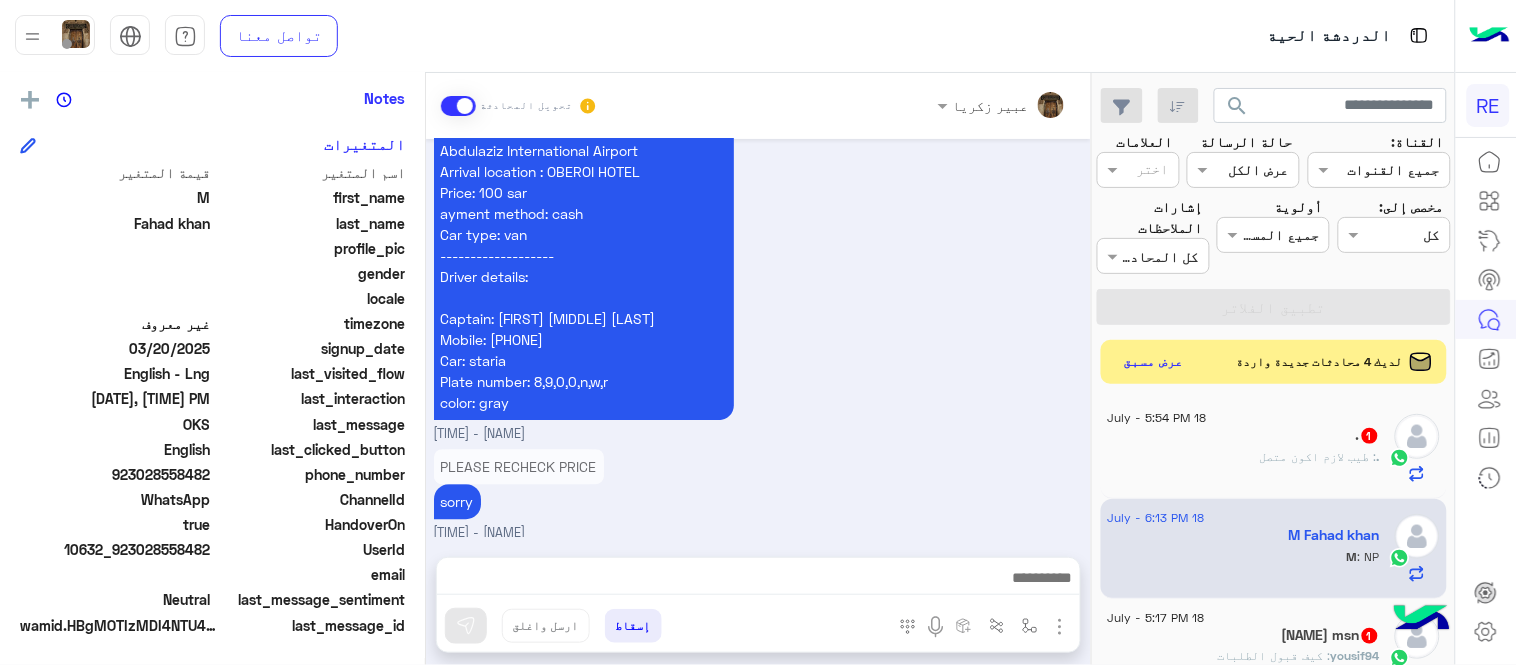 scroll, scrollTop: 3440, scrollLeft: 0, axis: vertical 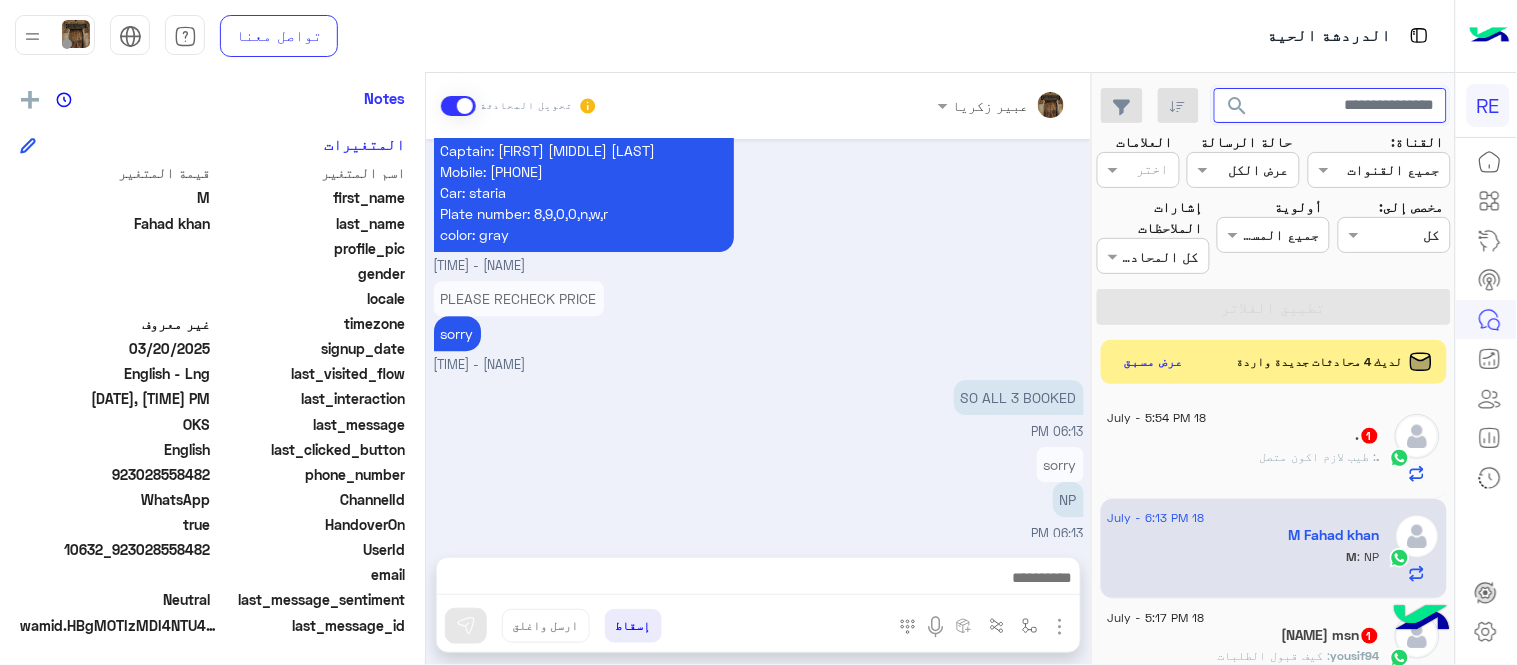 click at bounding box center [1331, 106] 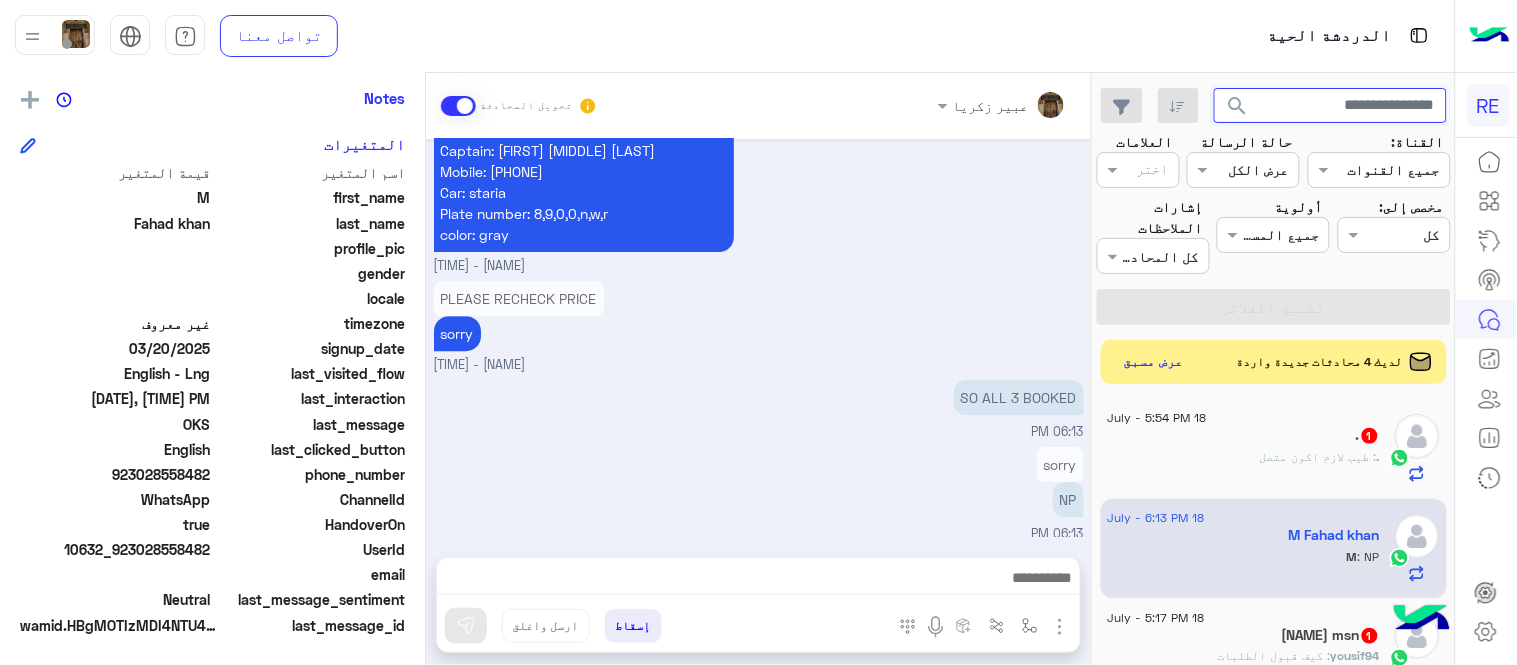 paste on "*********" 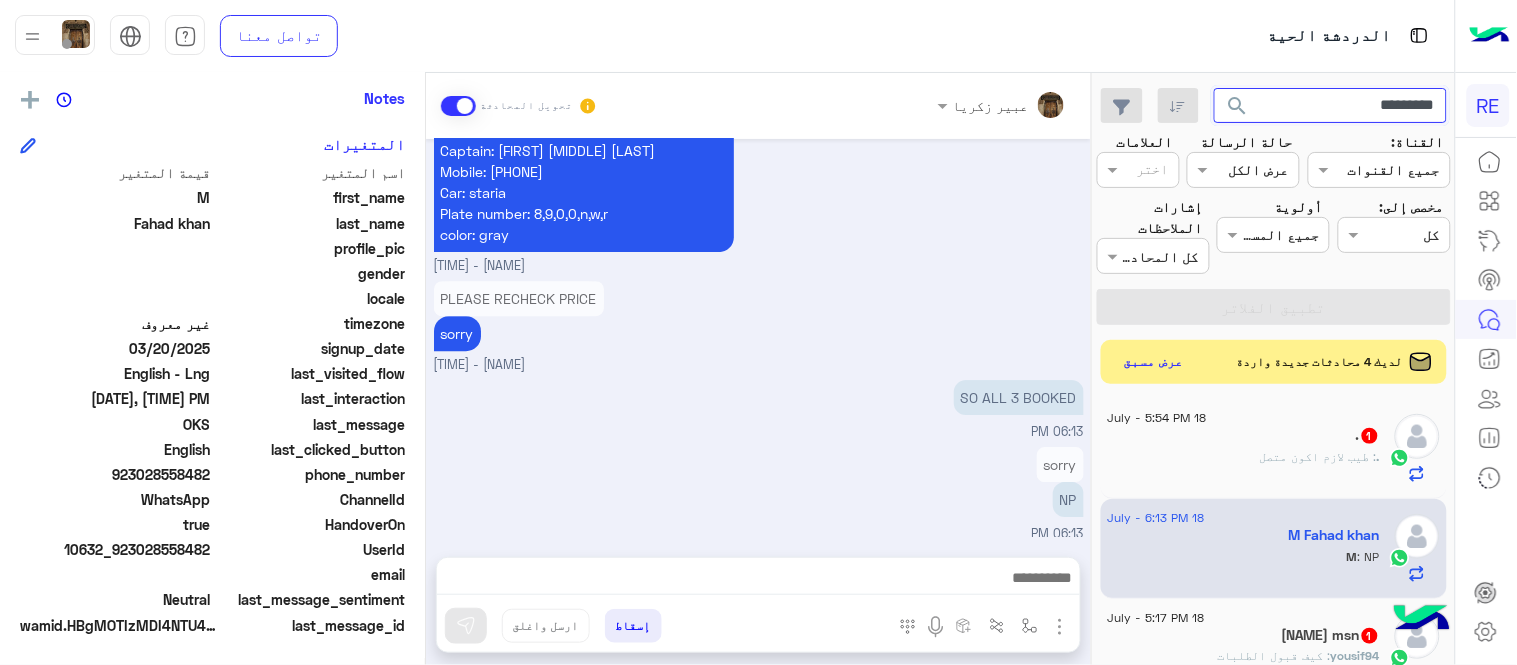 click on "search" 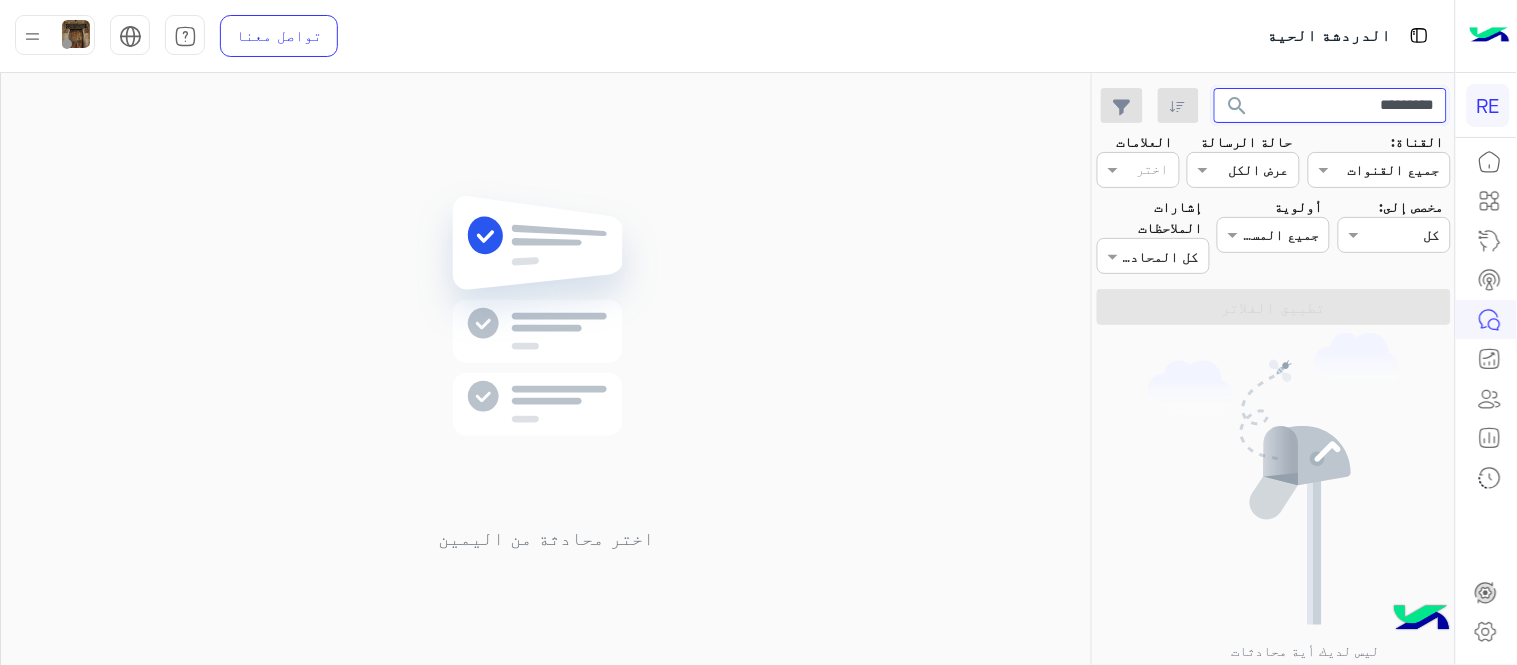 click on "*********" at bounding box center (1331, 106) 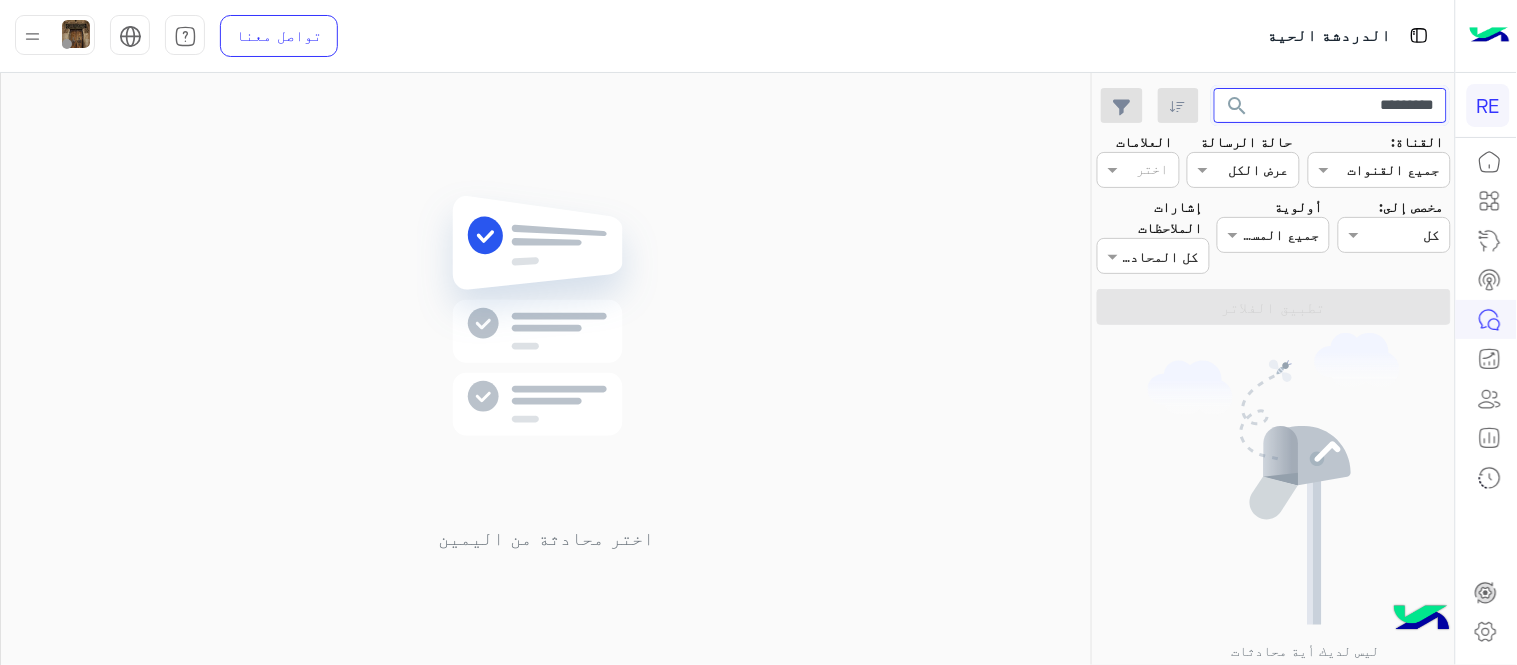 click on "search" 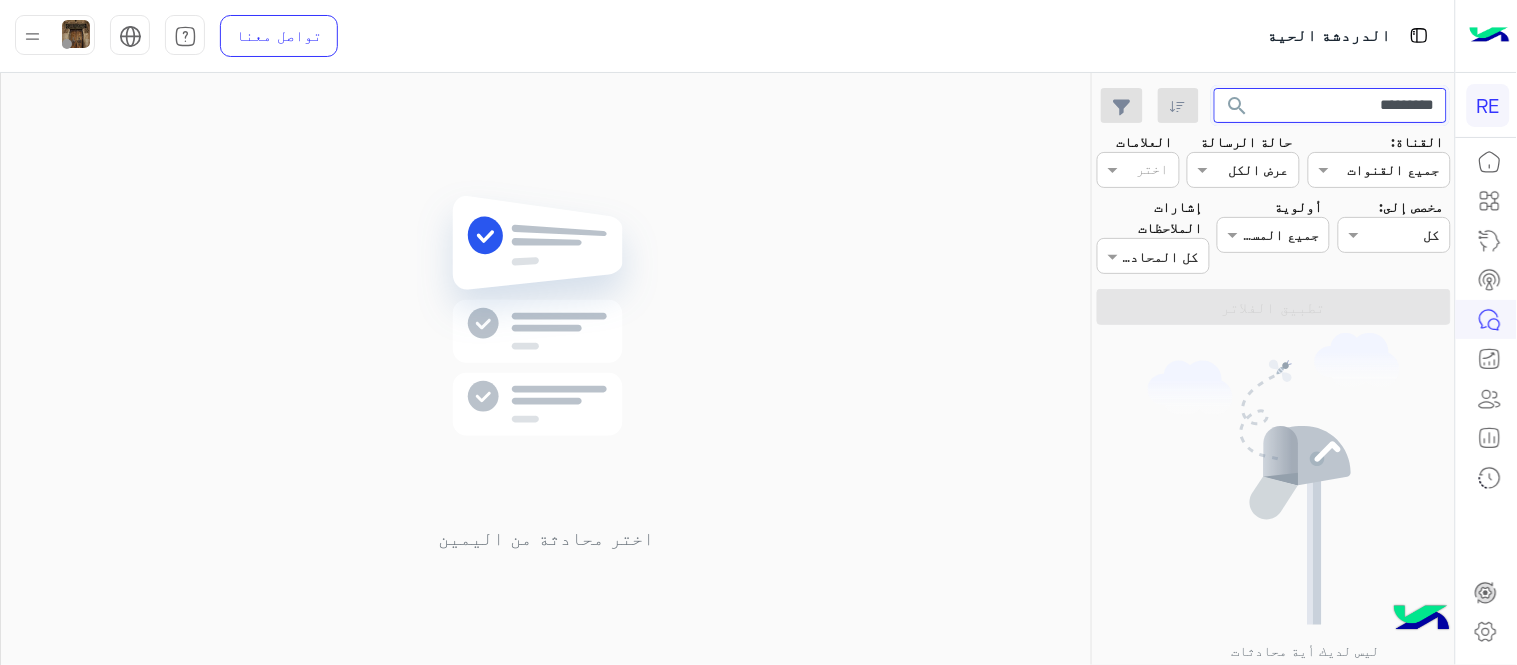 click on "*********" at bounding box center [1331, 106] 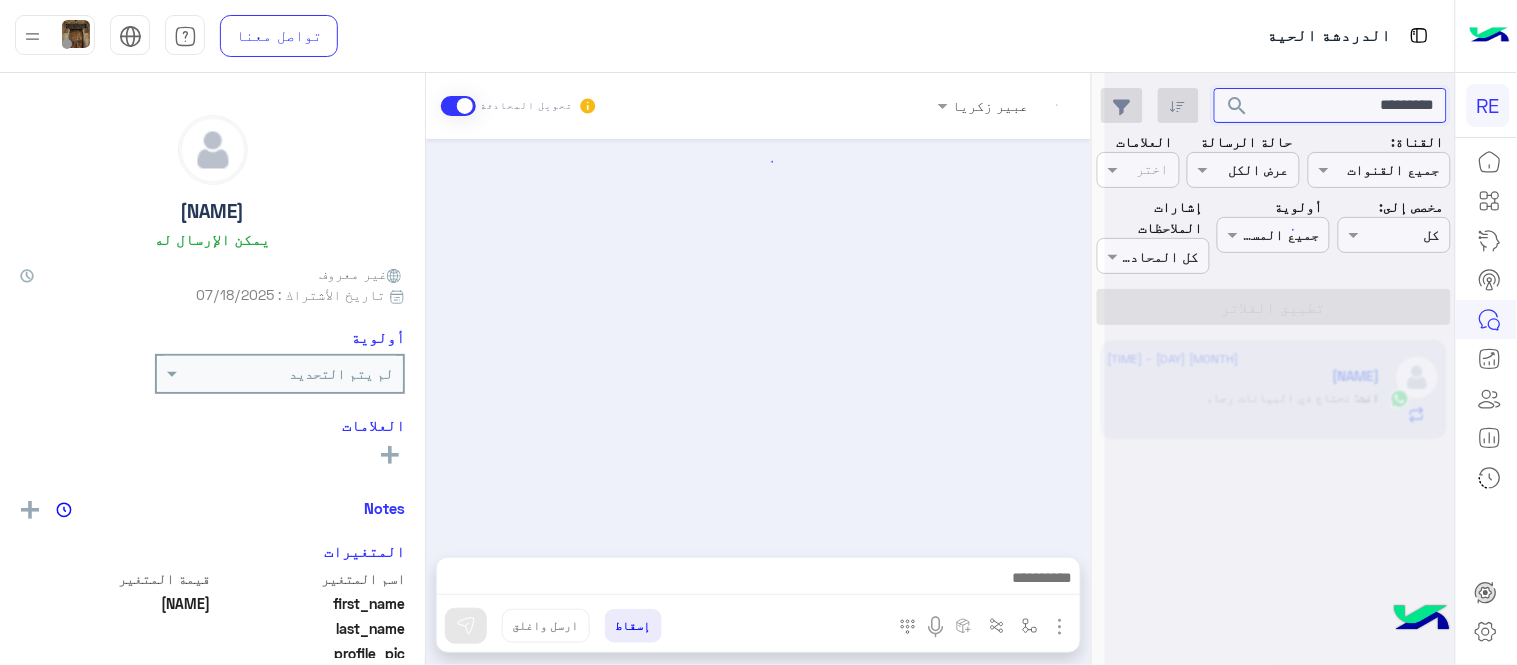 scroll, scrollTop: 853, scrollLeft: 0, axis: vertical 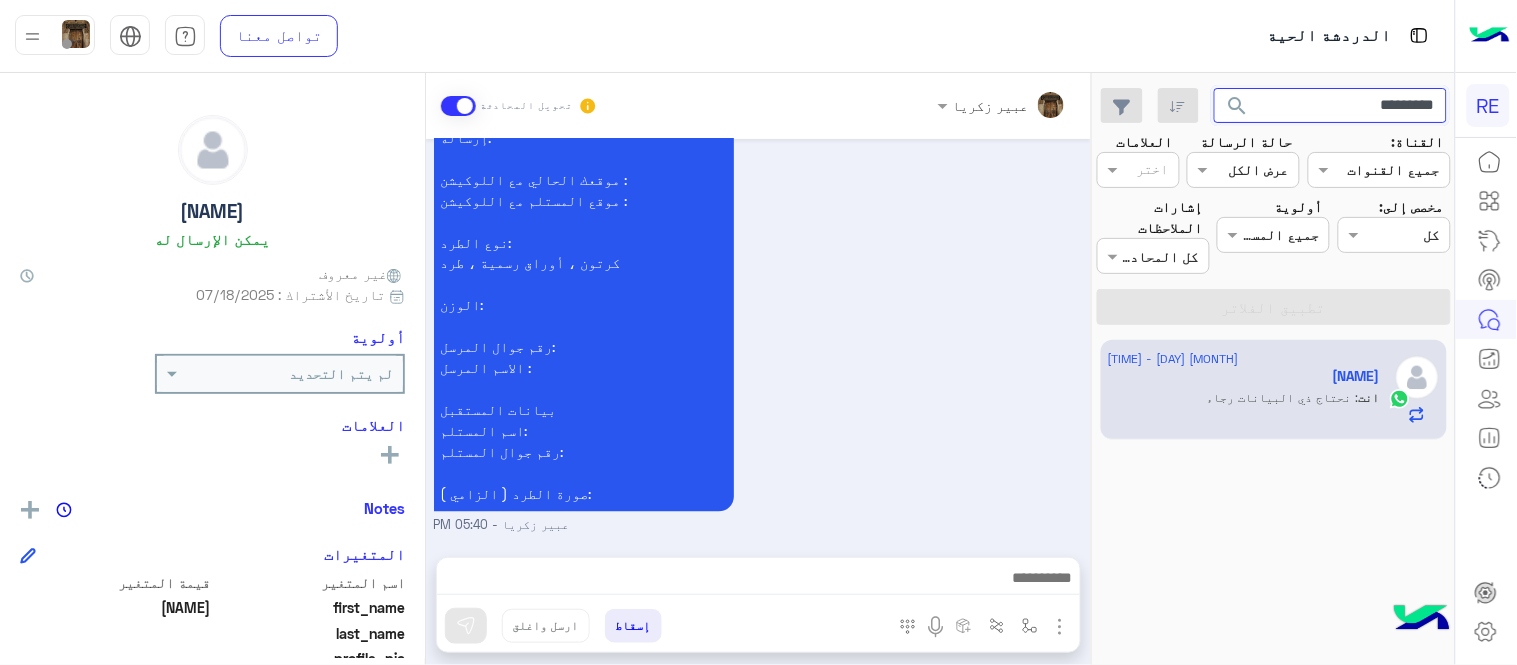 click on "*********" at bounding box center (1331, 106) 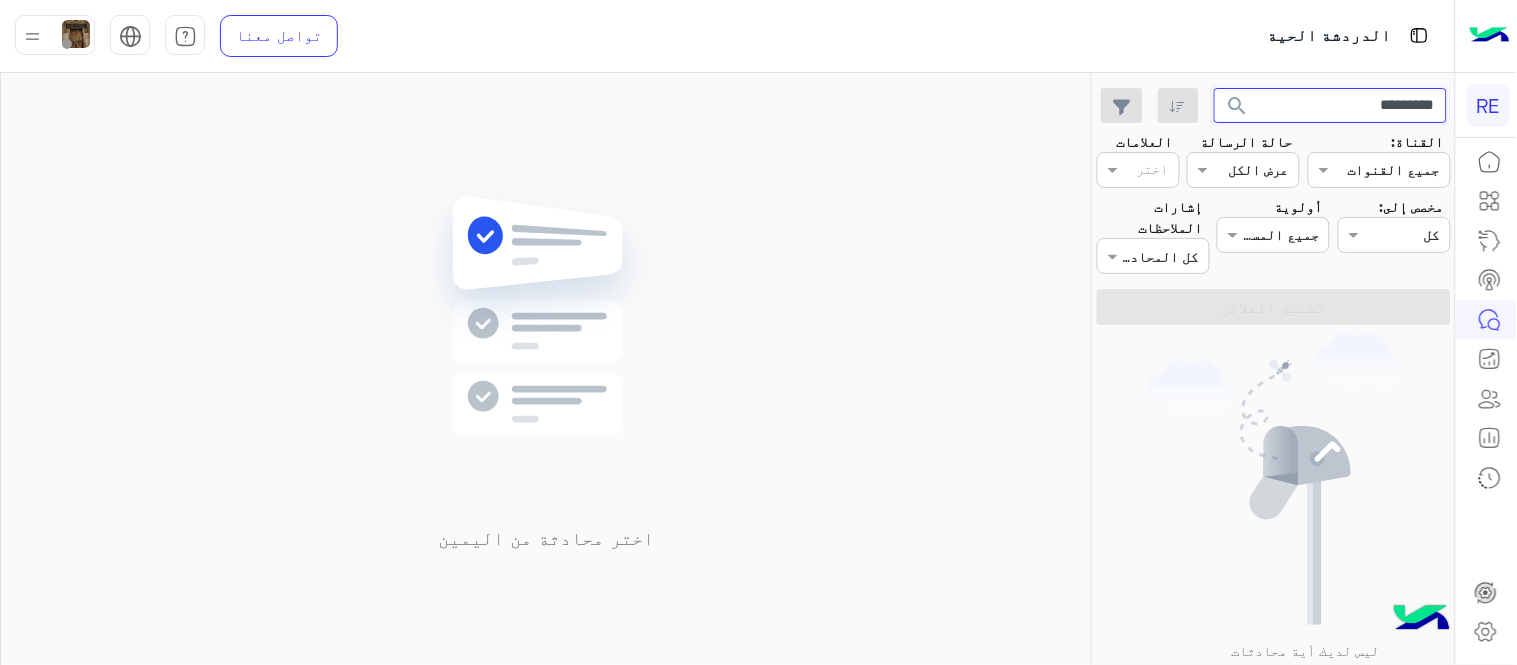 click on "*********" at bounding box center [1331, 106] 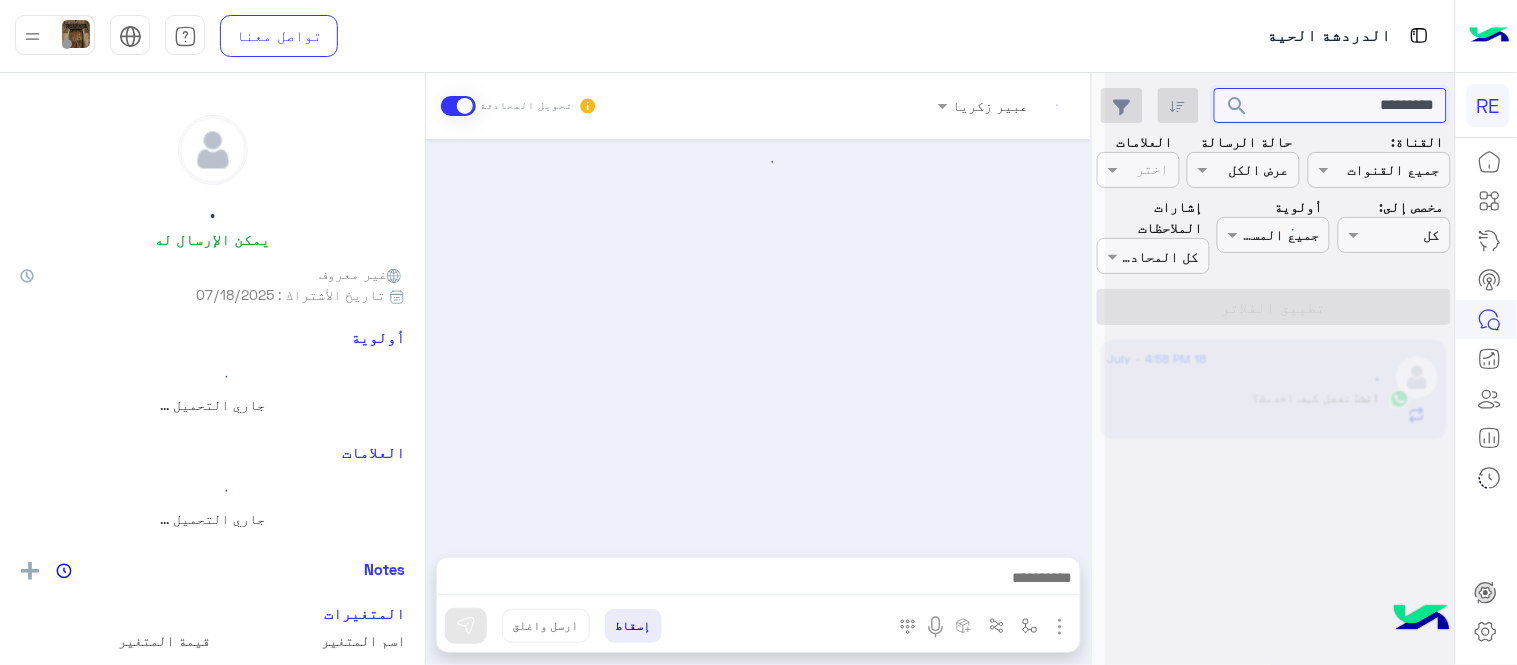 scroll, scrollTop: 2116, scrollLeft: 0, axis: vertical 